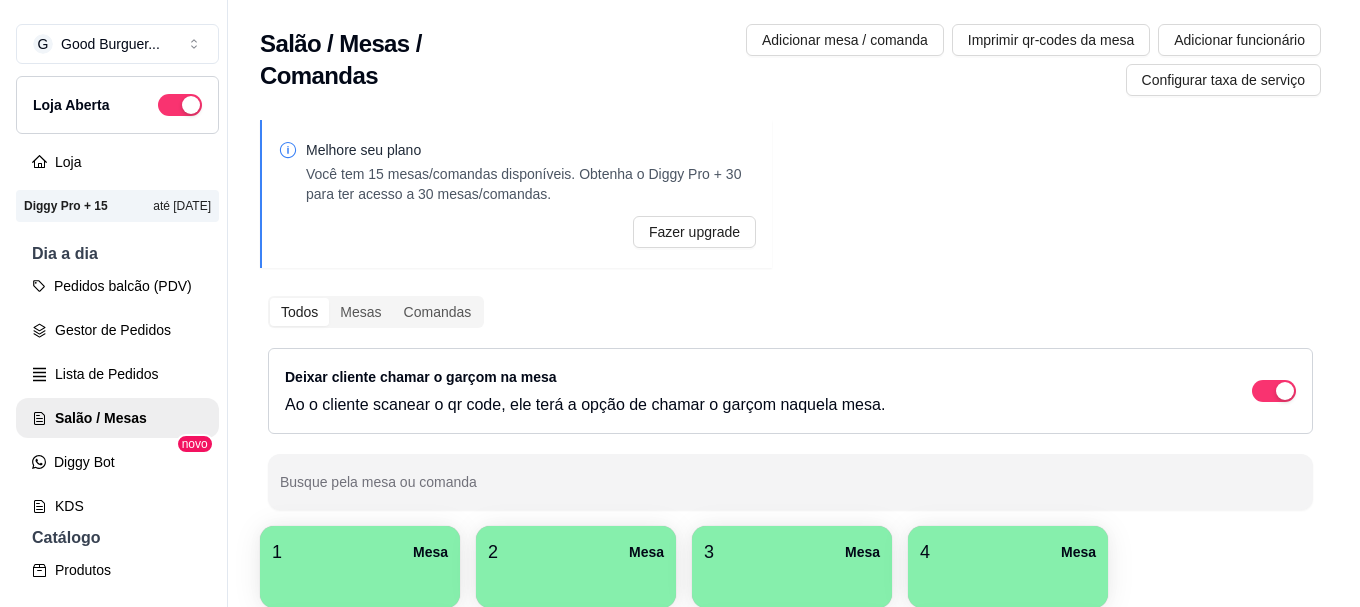scroll, scrollTop: 0, scrollLeft: 0, axis: both 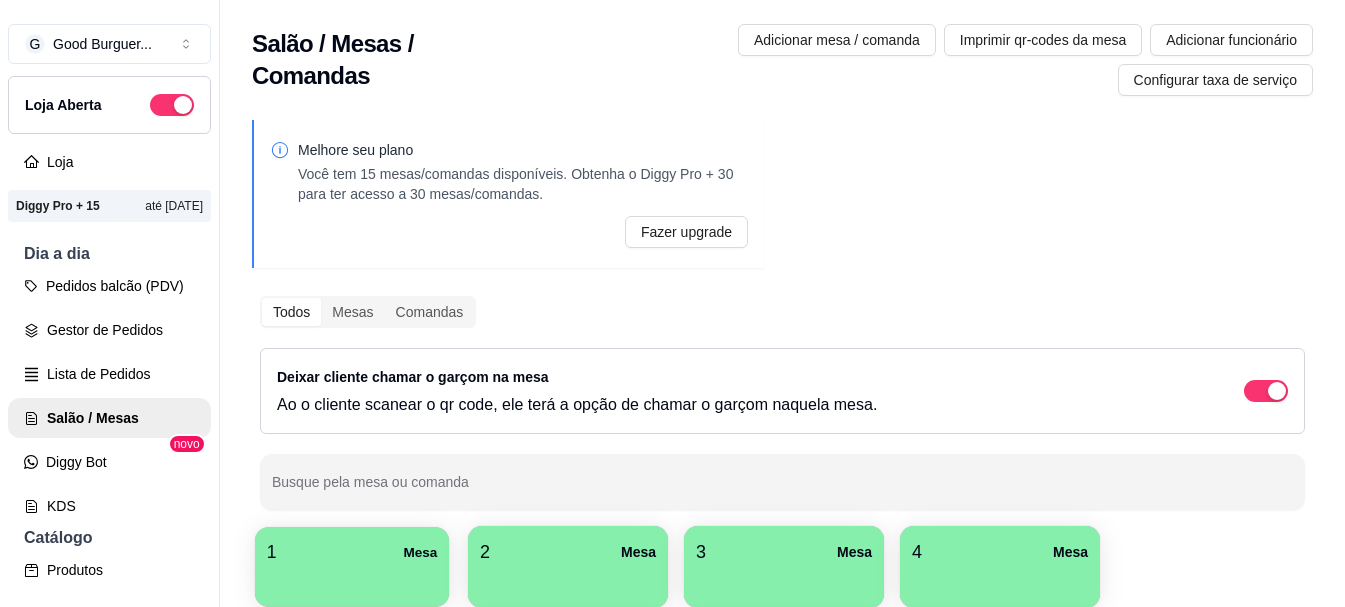 click on "1 Mesa" at bounding box center [352, 552] 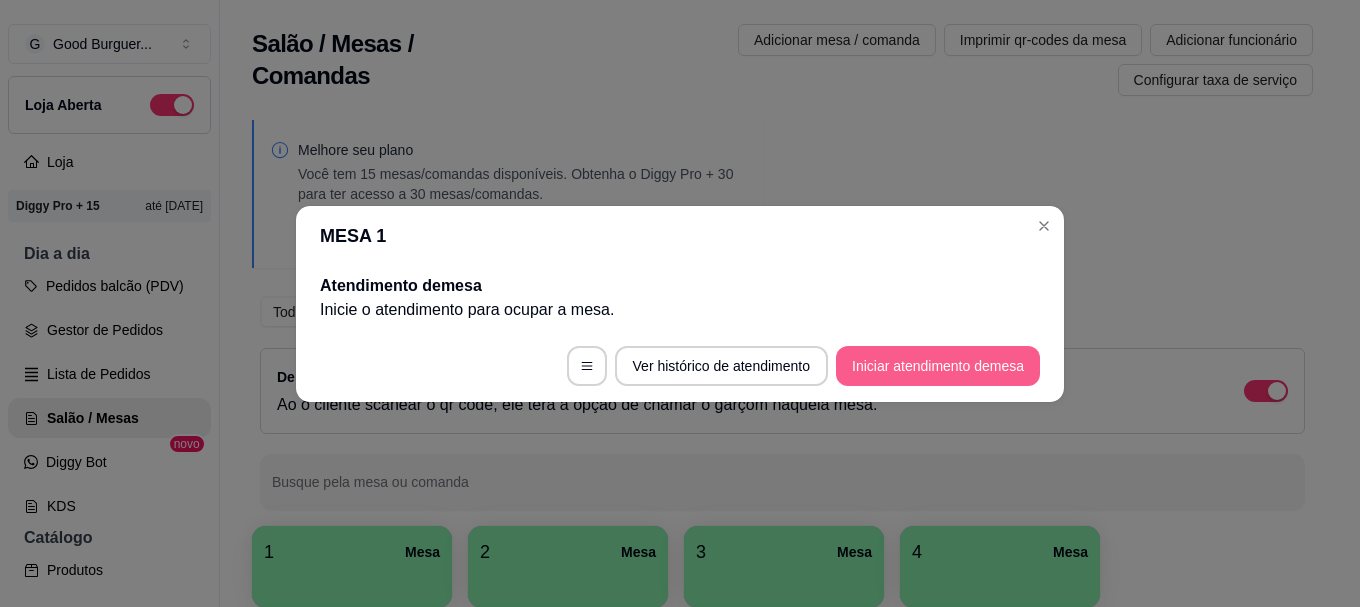 click on "Iniciar atendimento de  mesa" at bounding box center (938, 366) 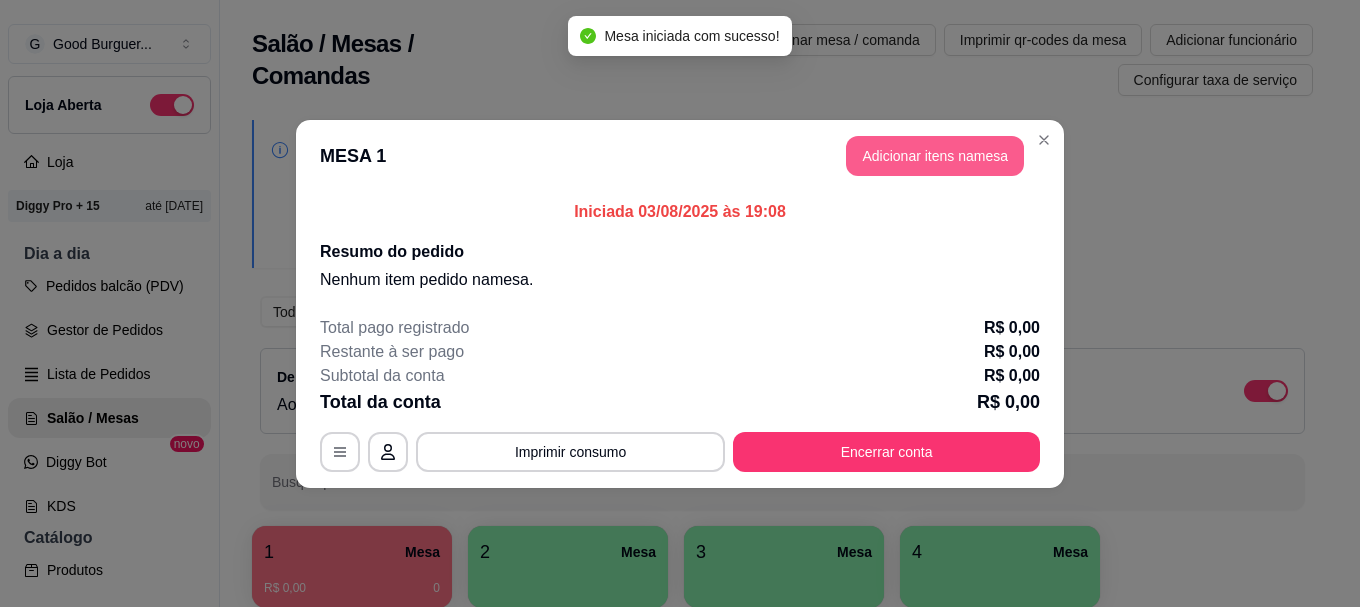 click on "Adicionar itens na  mesa" at bounding box center [935, 156] 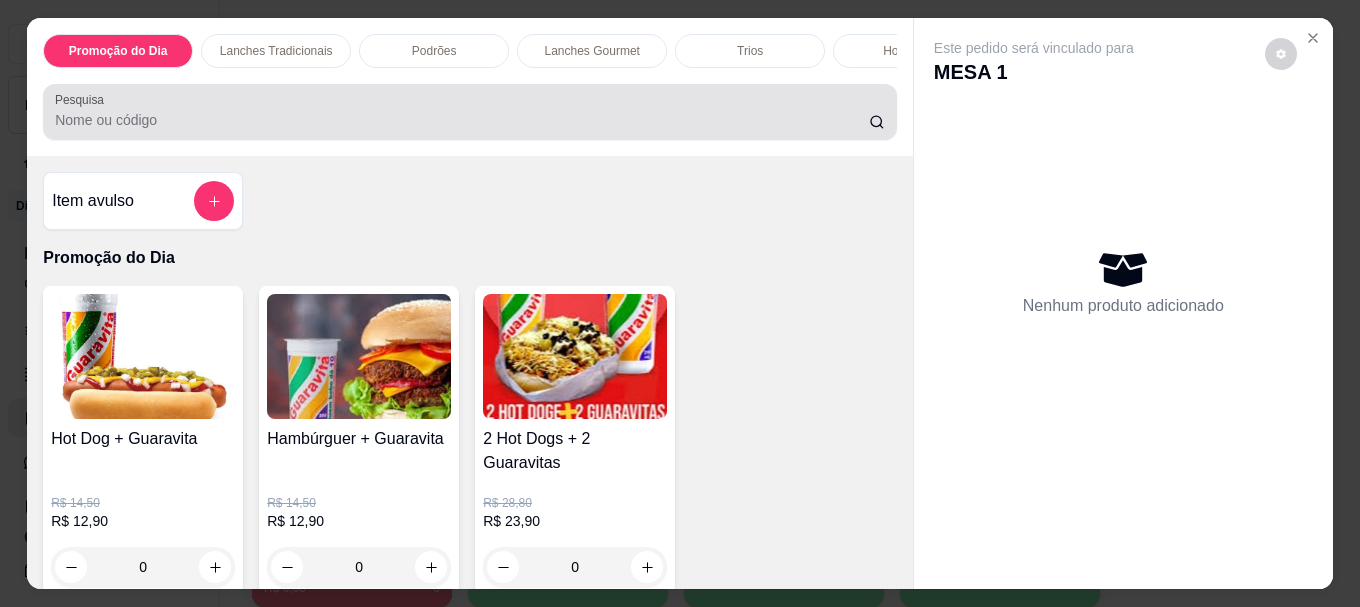 click at bounding box center [470, 112] 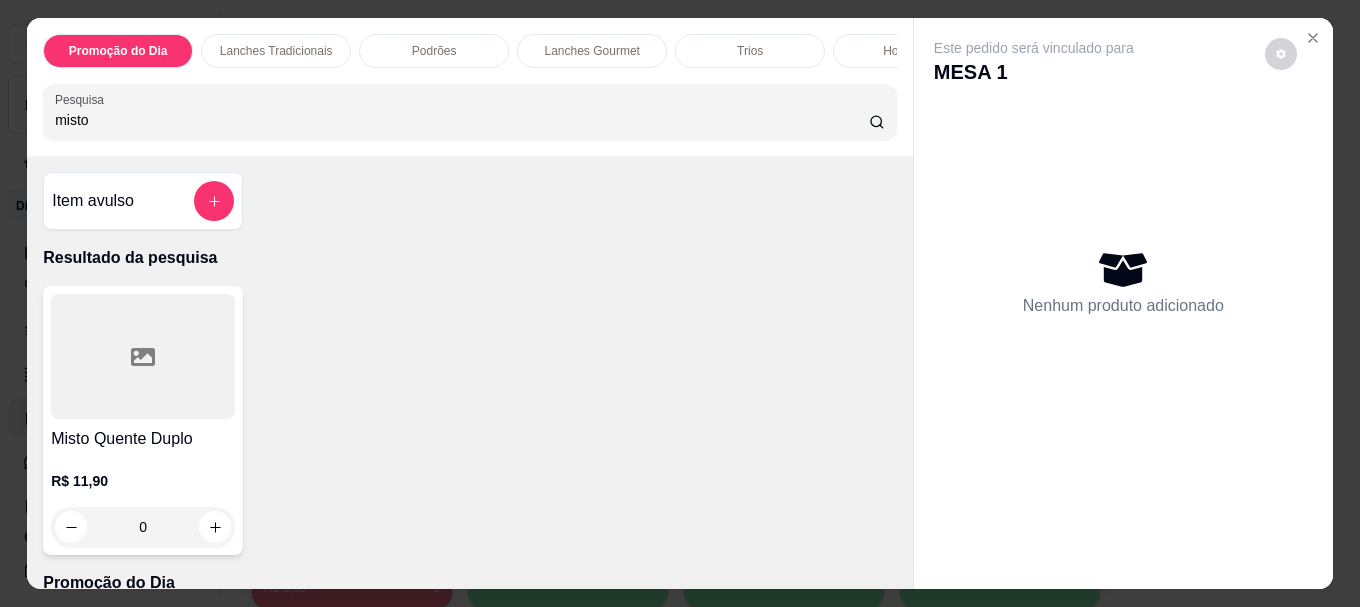type on "misto" 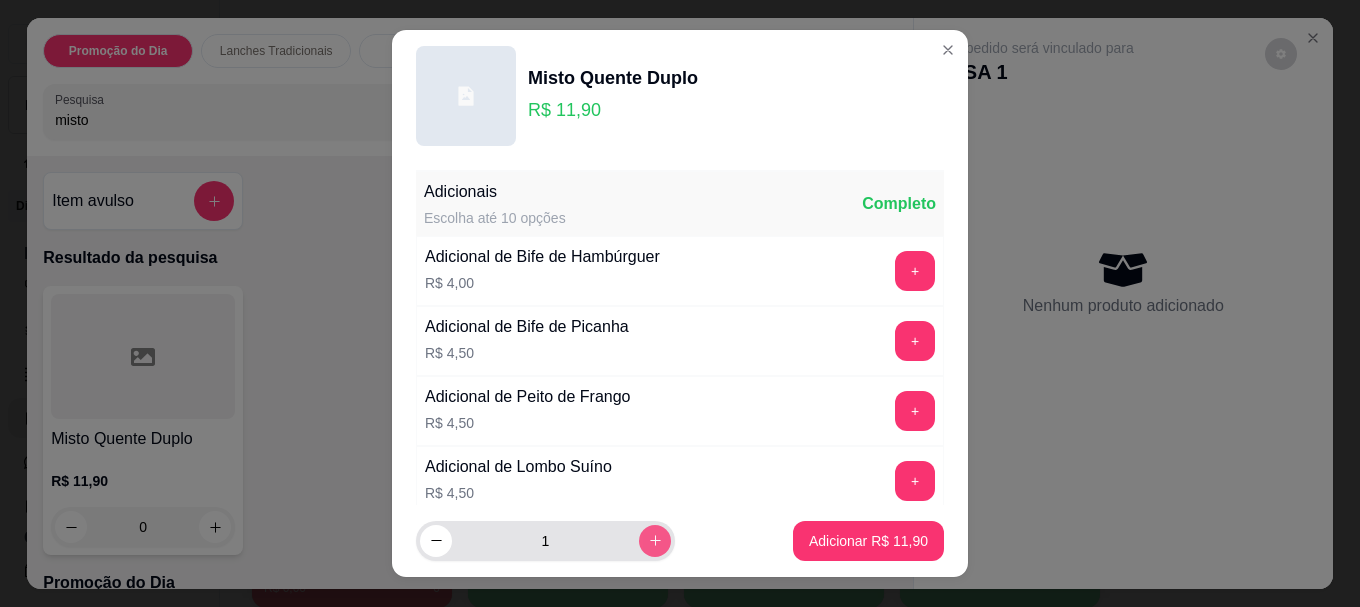 click 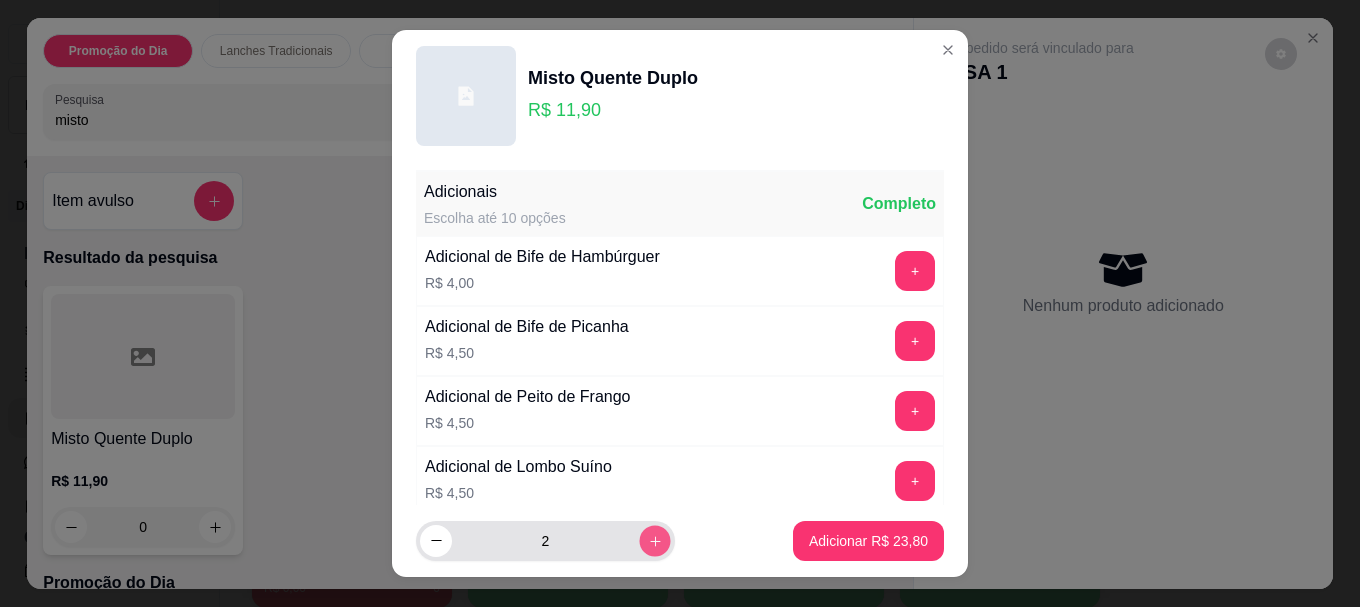 click 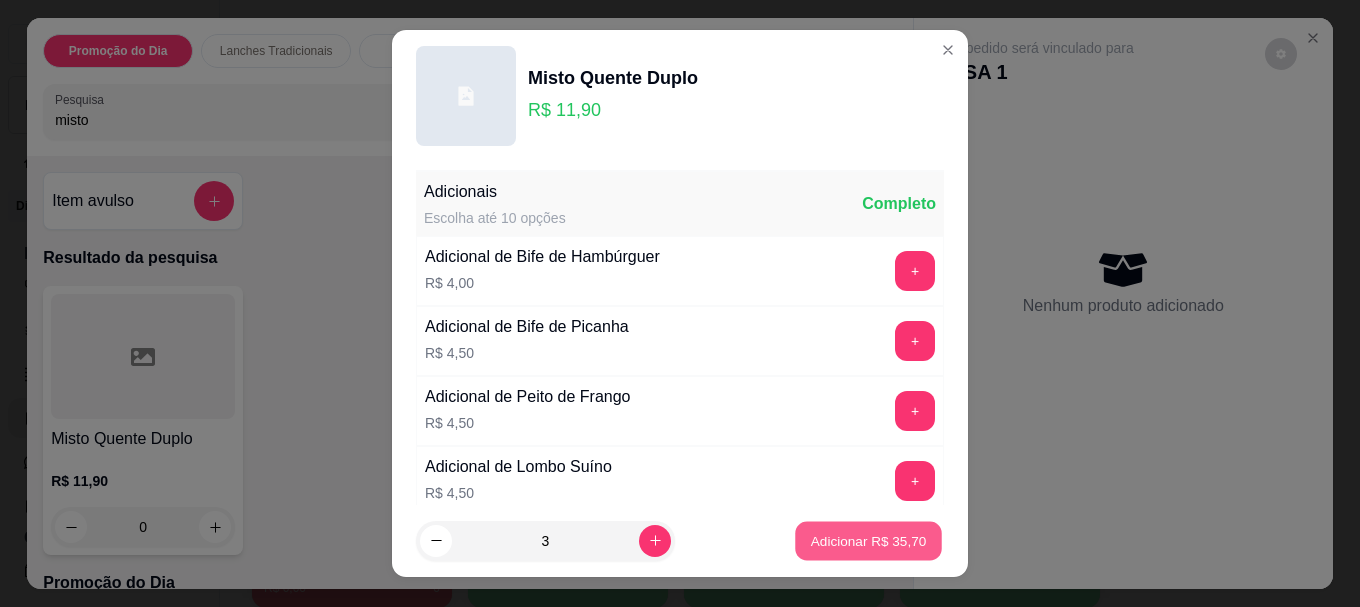 click on "Adicionar   R$ 35,70" at bounding box center (869, 540) 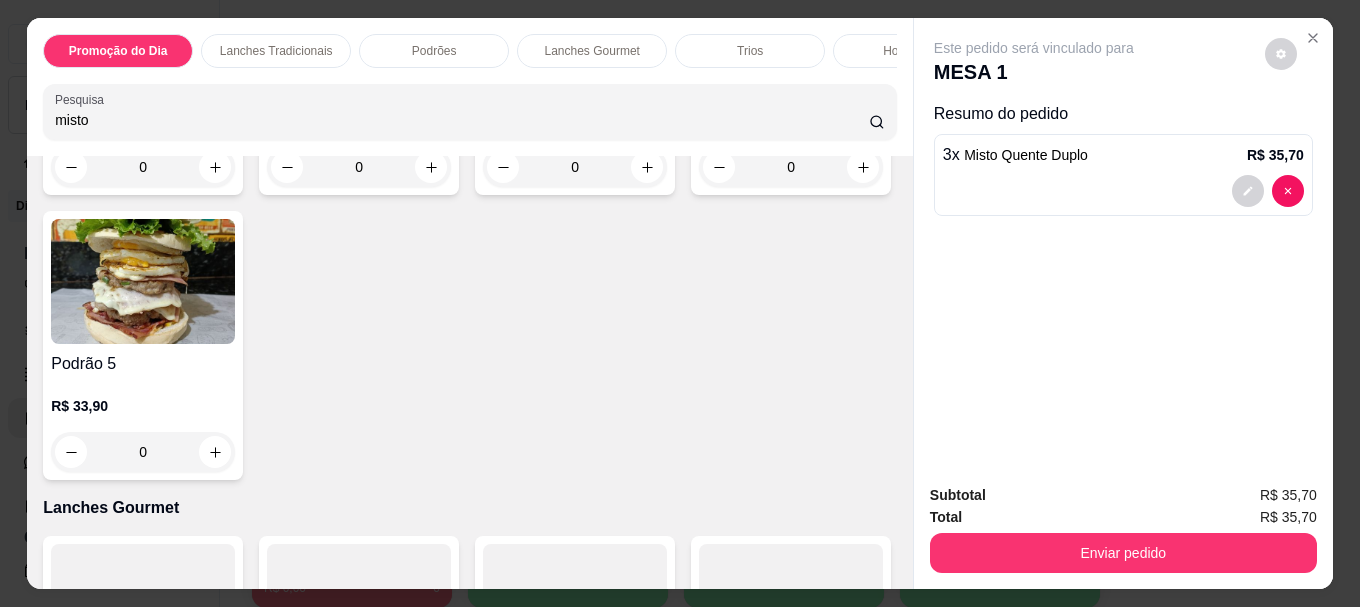 scroll, scrollTop: 1700, scrollLeft: 0, axis: vertical 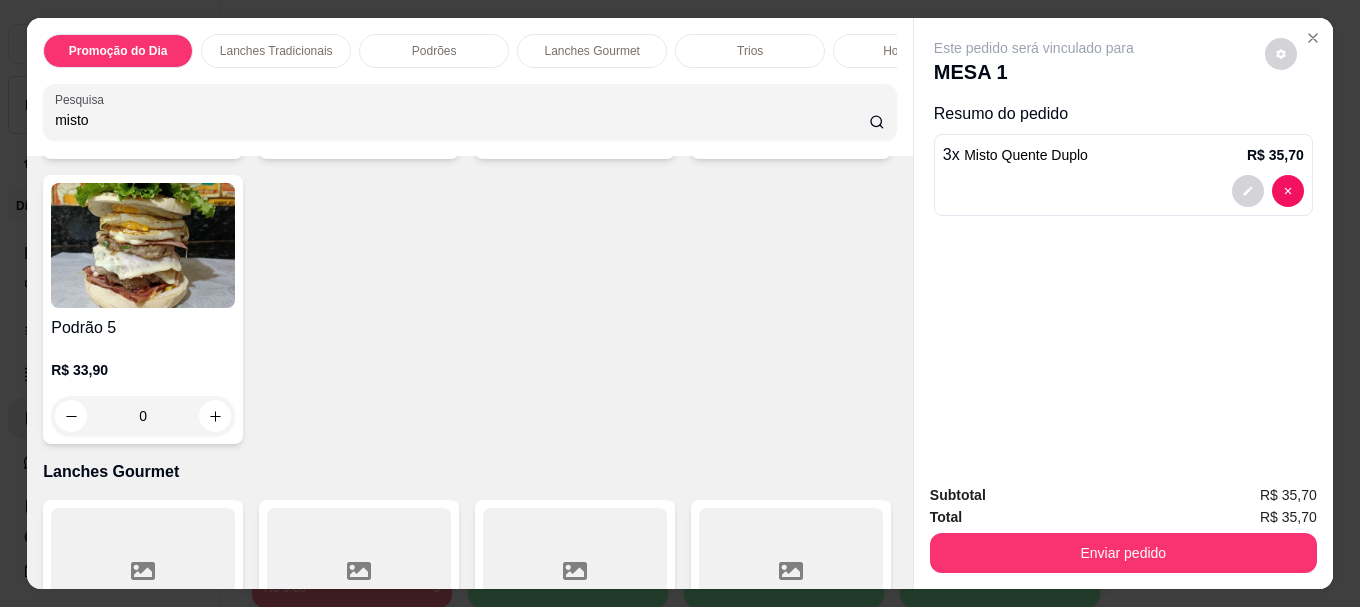 click at bounding box center (359, -40) 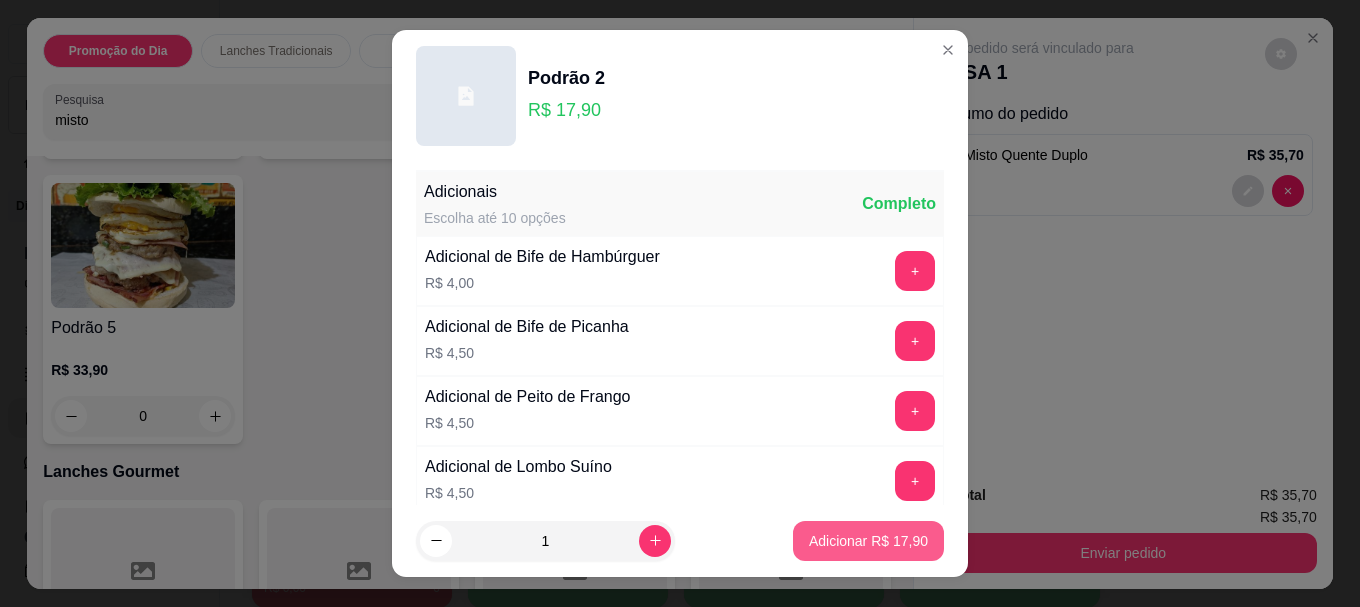 click on "Adicionar   R$ 17,90" at bounding box center [868, 541] 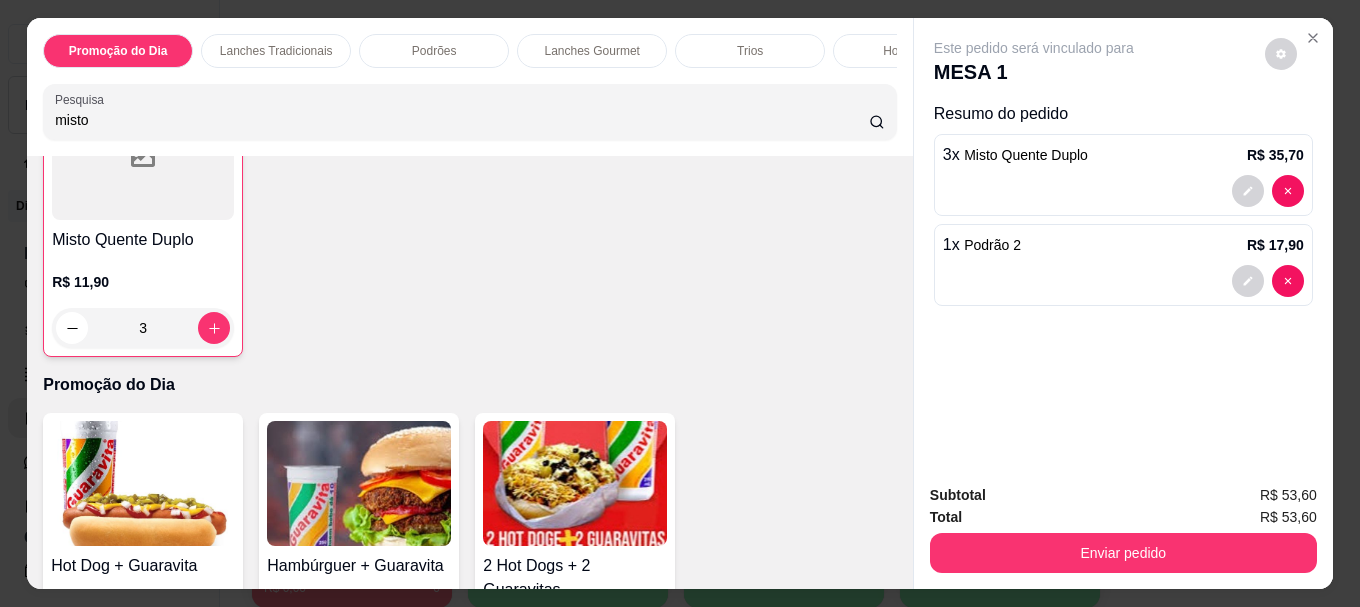scroll, scrollTop: 0, scrollLeft: 0, axis: both 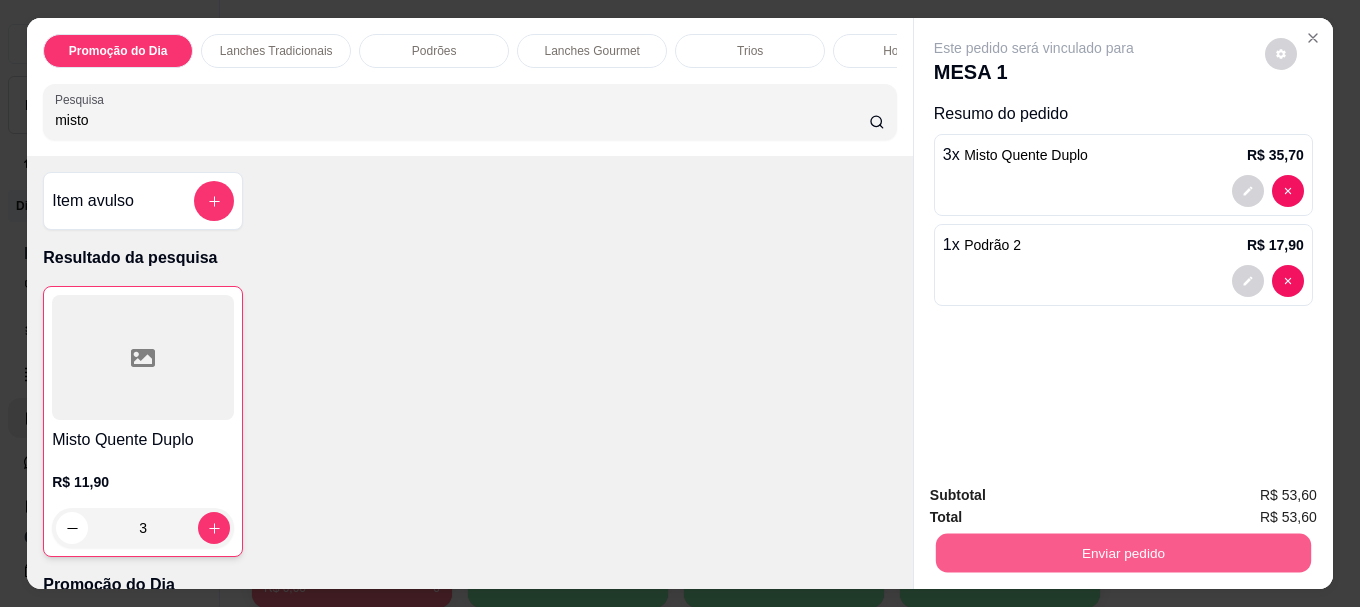 click on "Enviar pedido" at bounding box center (1123, 552) 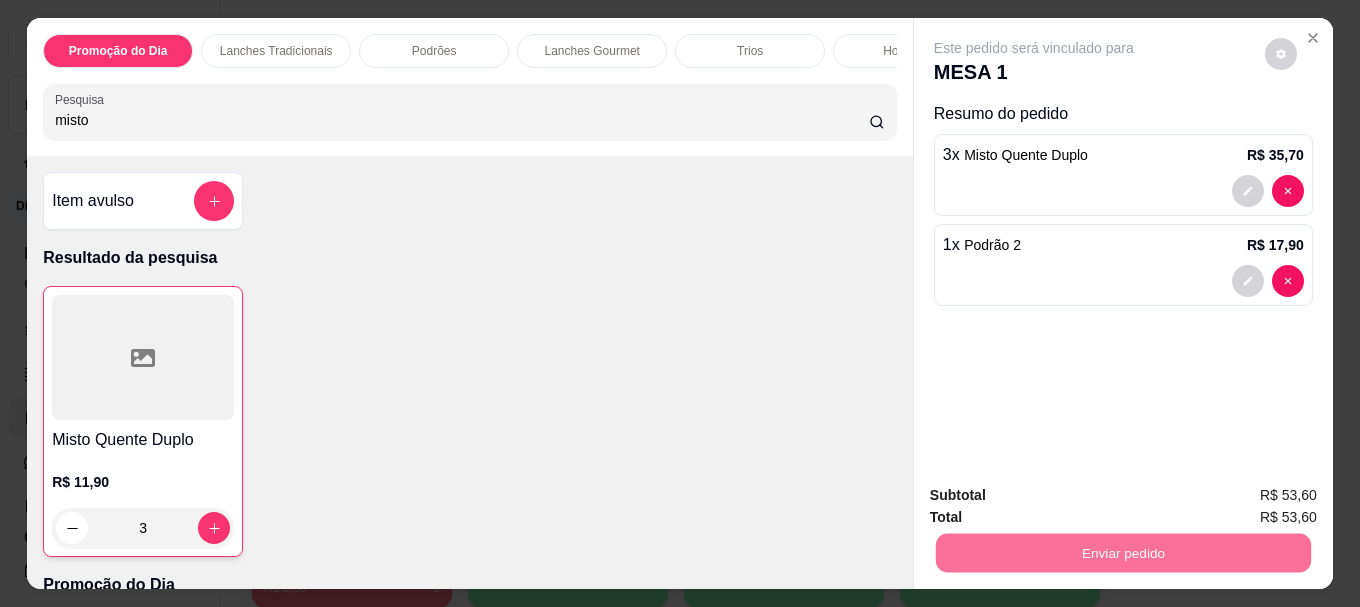 click on "Não registrar e enviar pedido" at bounding box center (1057, 496) 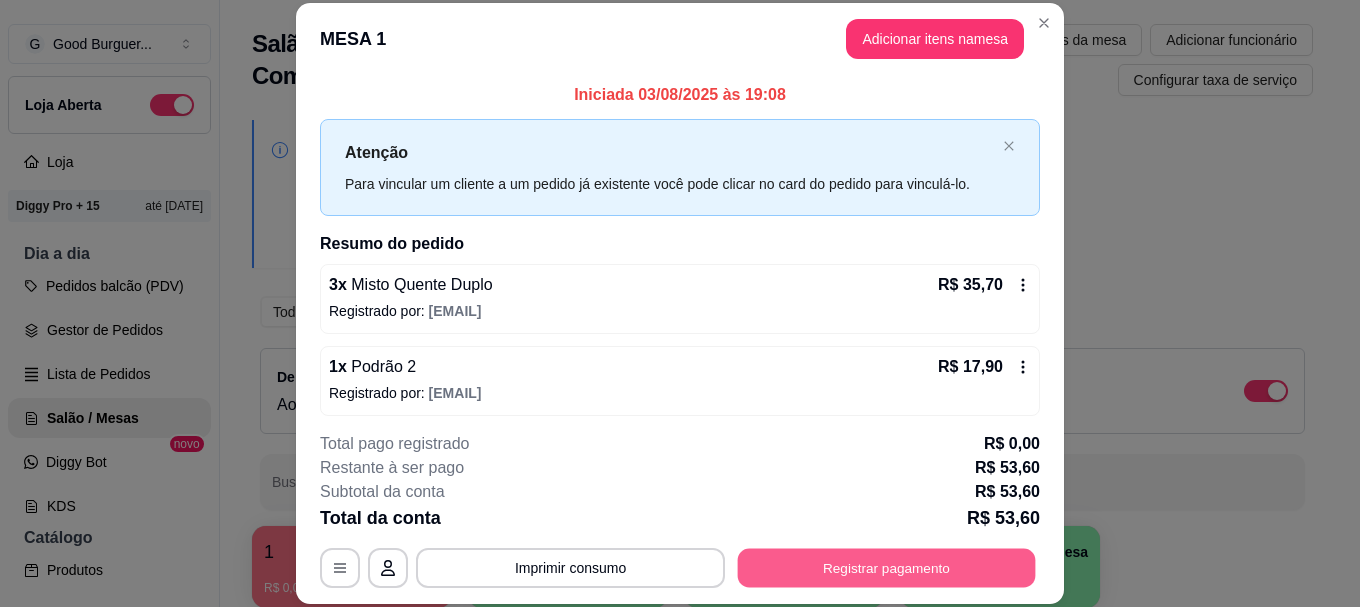 click on "Registrar pagamento" at bounding box center (887, 568) 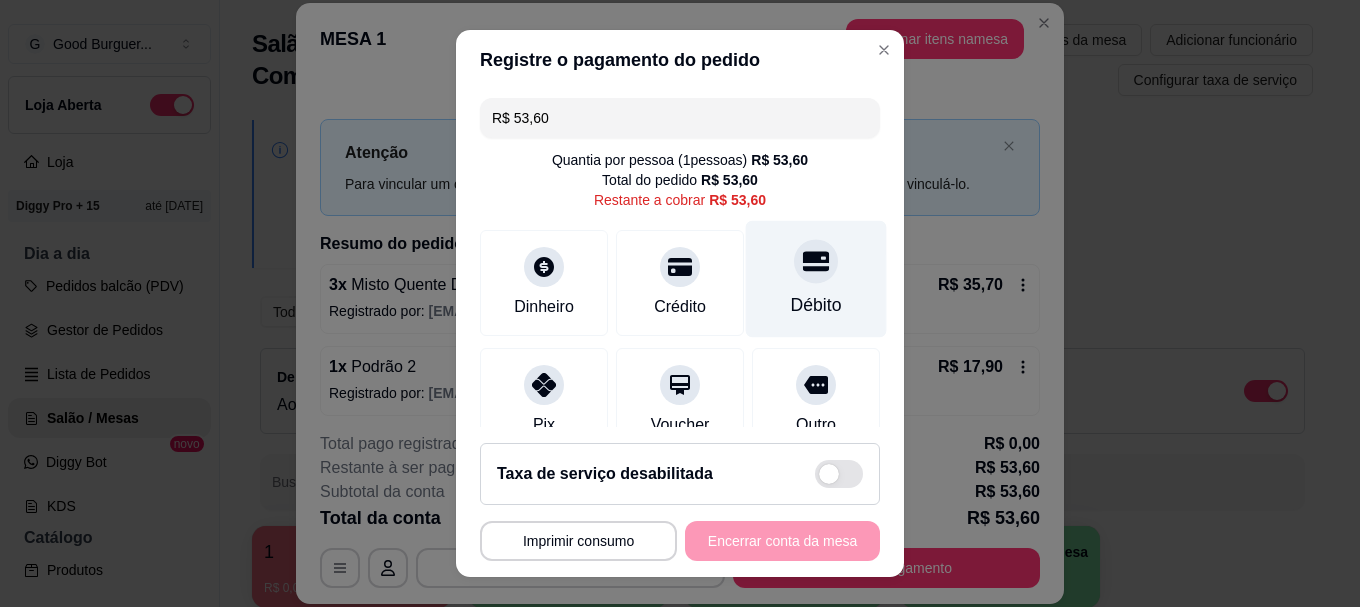 click 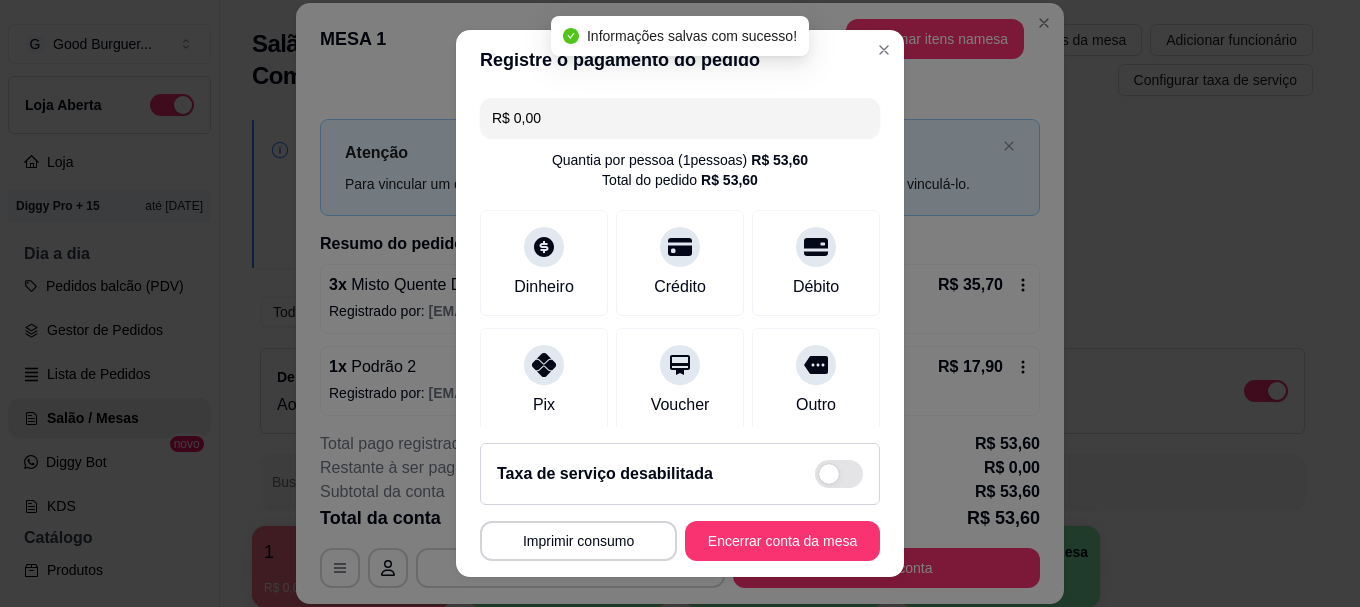 click on "R$ 0,00" at bounding box center (680, 118) 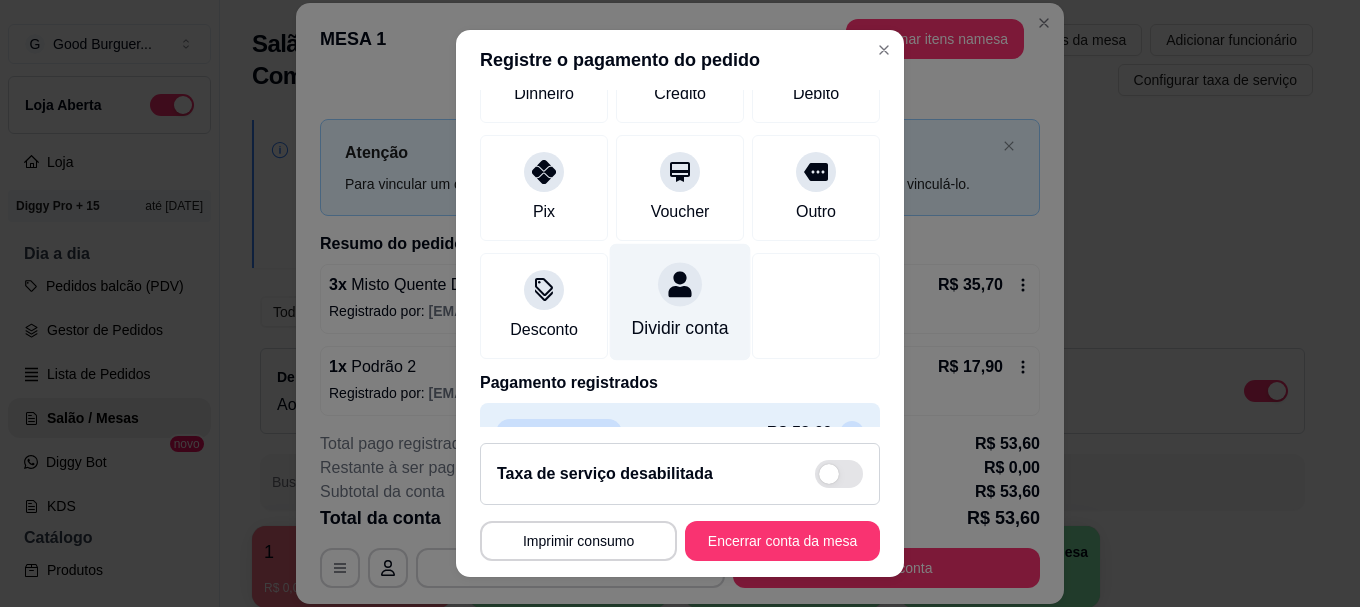 scroll, scrollTop: 161, scrollLeft: 0, axis: vertical 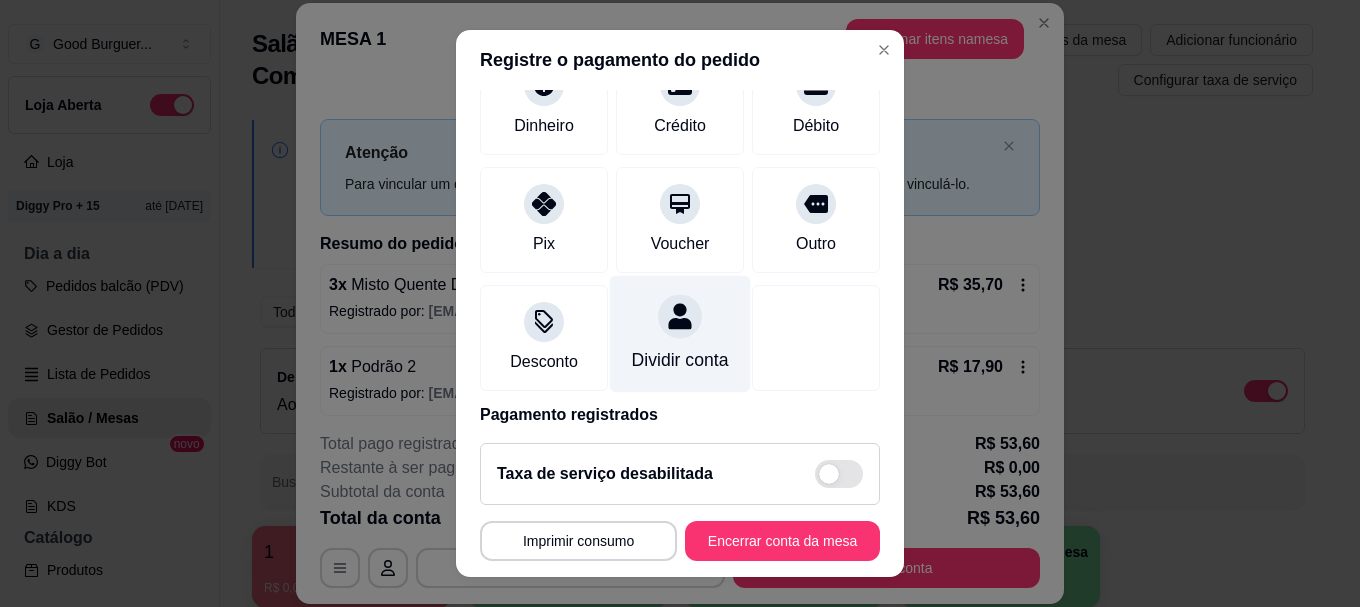 type on "R$ 17,90" 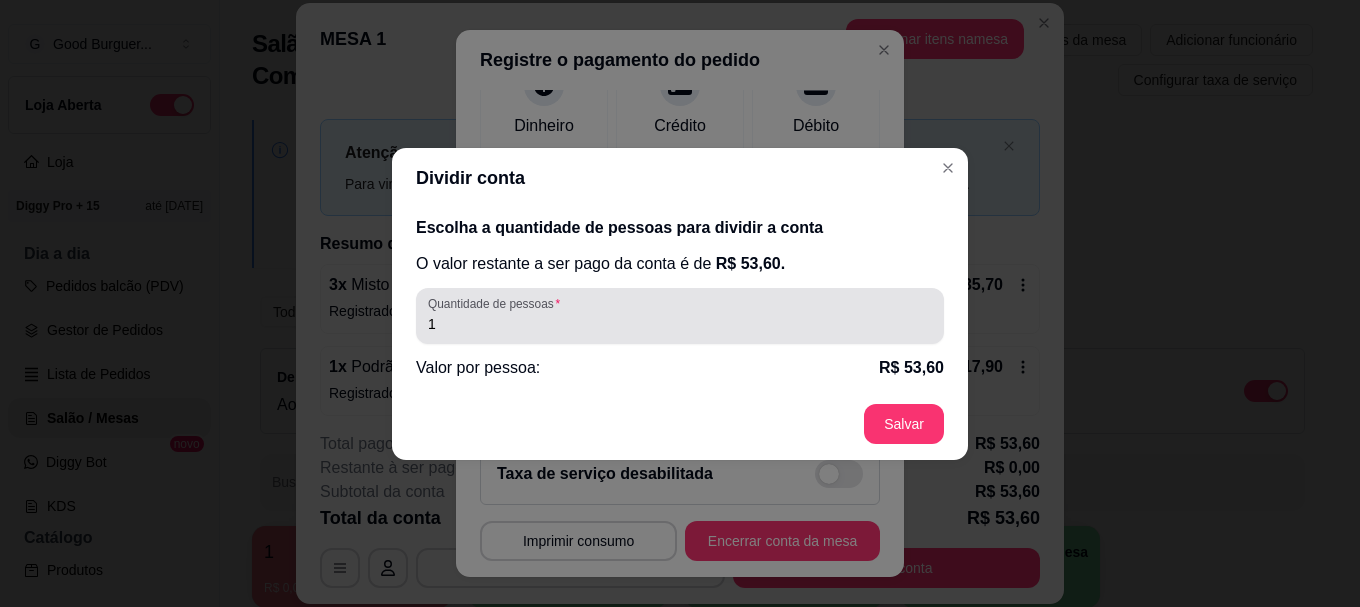 click on "1" at bounding box center (680, 324) 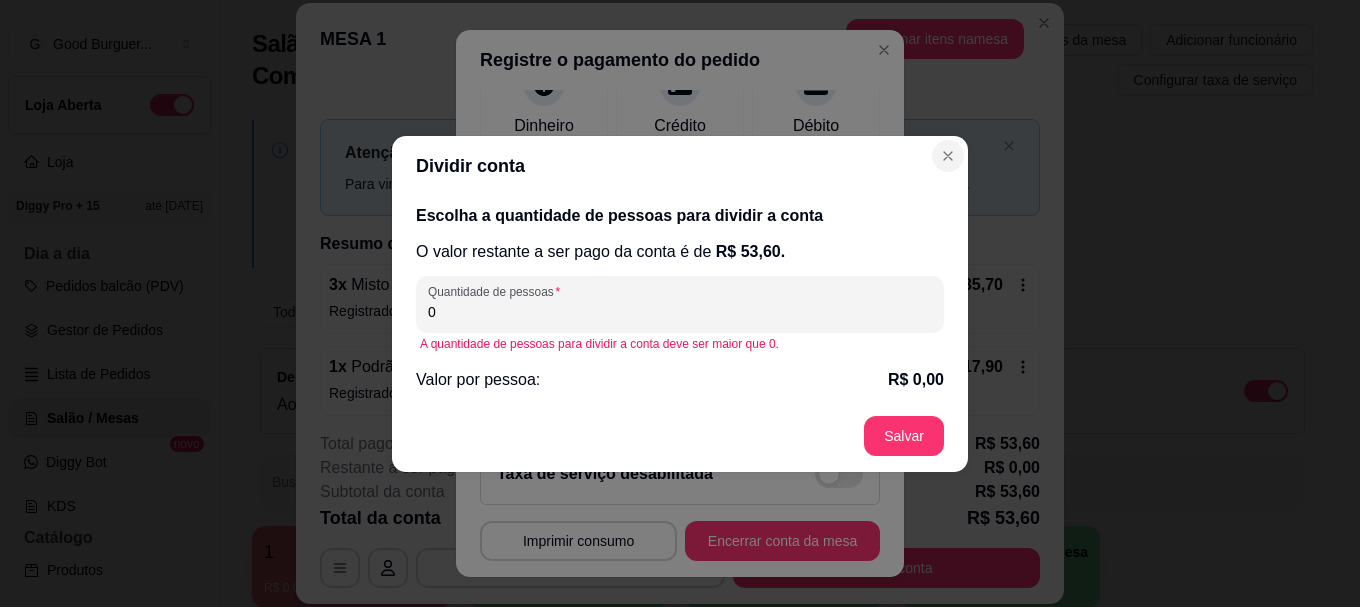 type on "0" 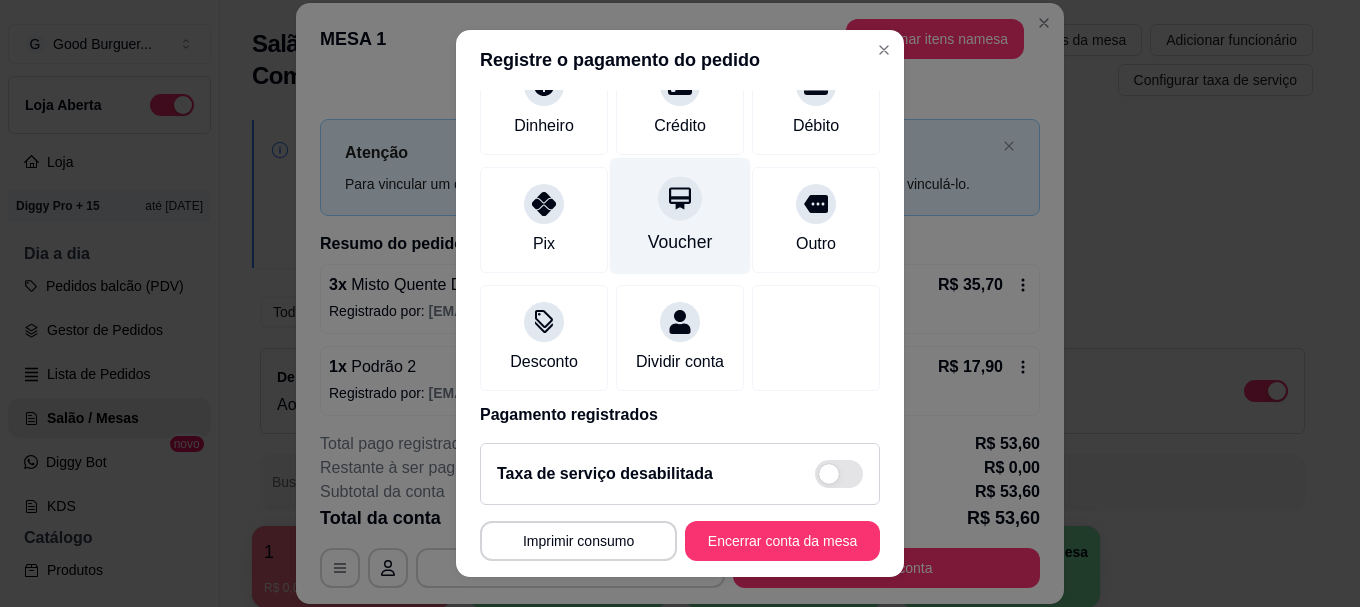scroll, scrollTop: 0, scrollLeft: 0, axis: both 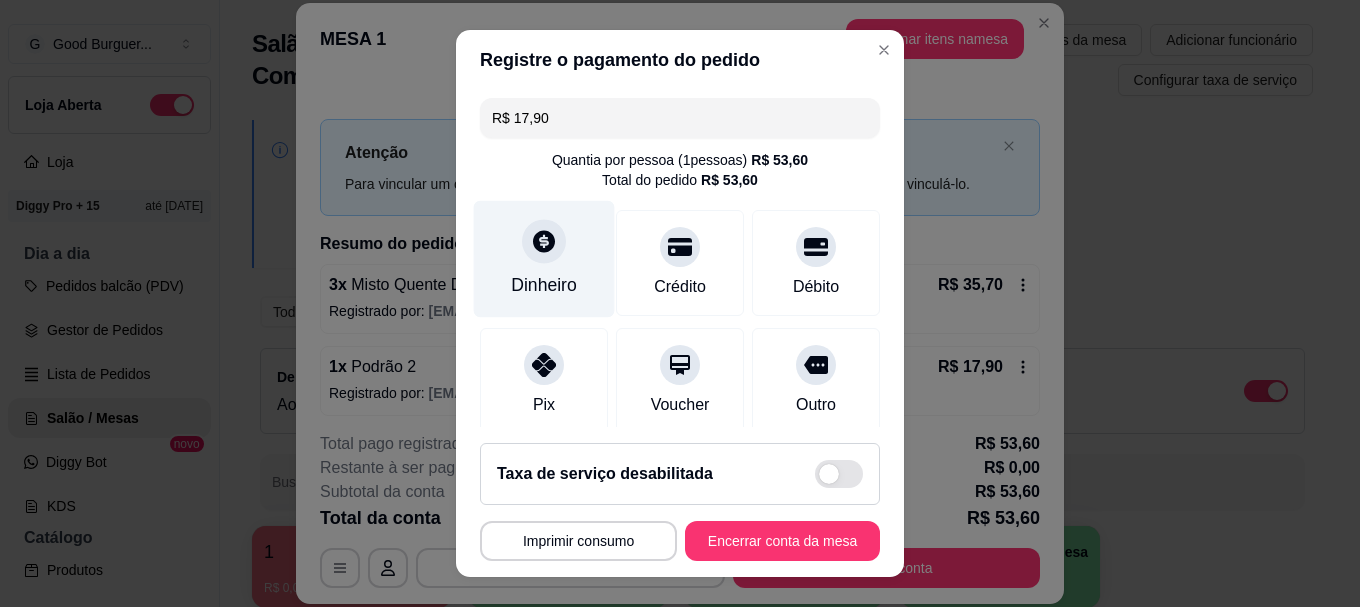 click 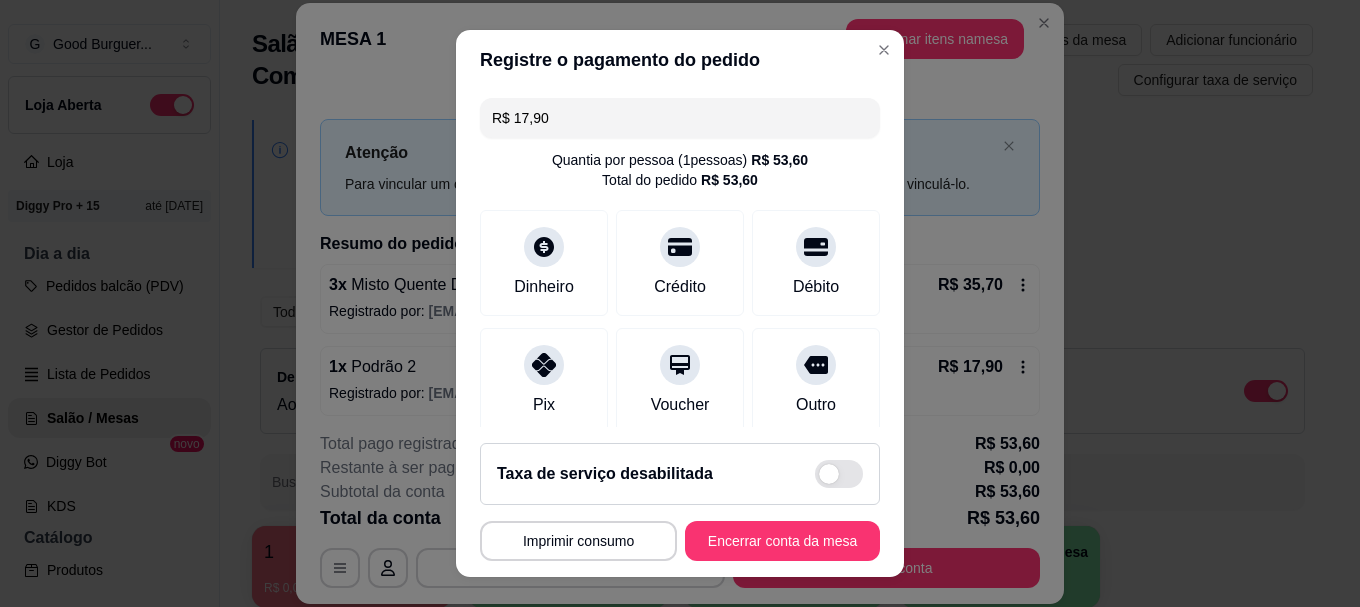 click on "R$ 17,90" at bounding box center [680, 118] 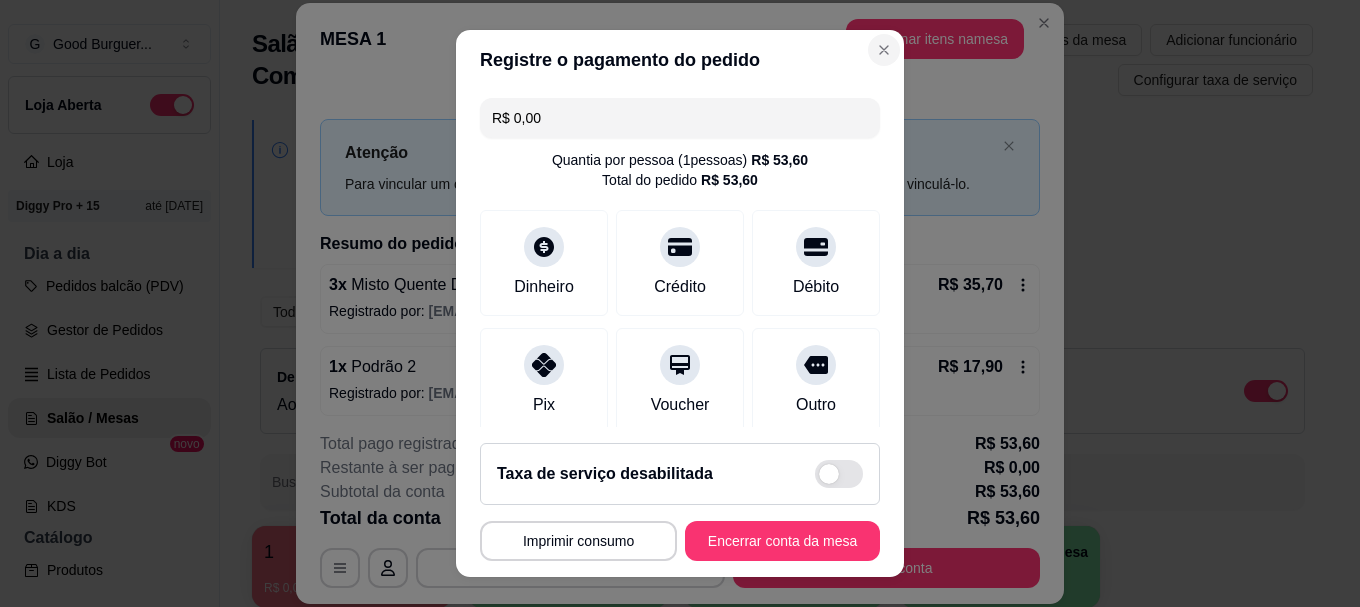 type on "R$ 0,00" 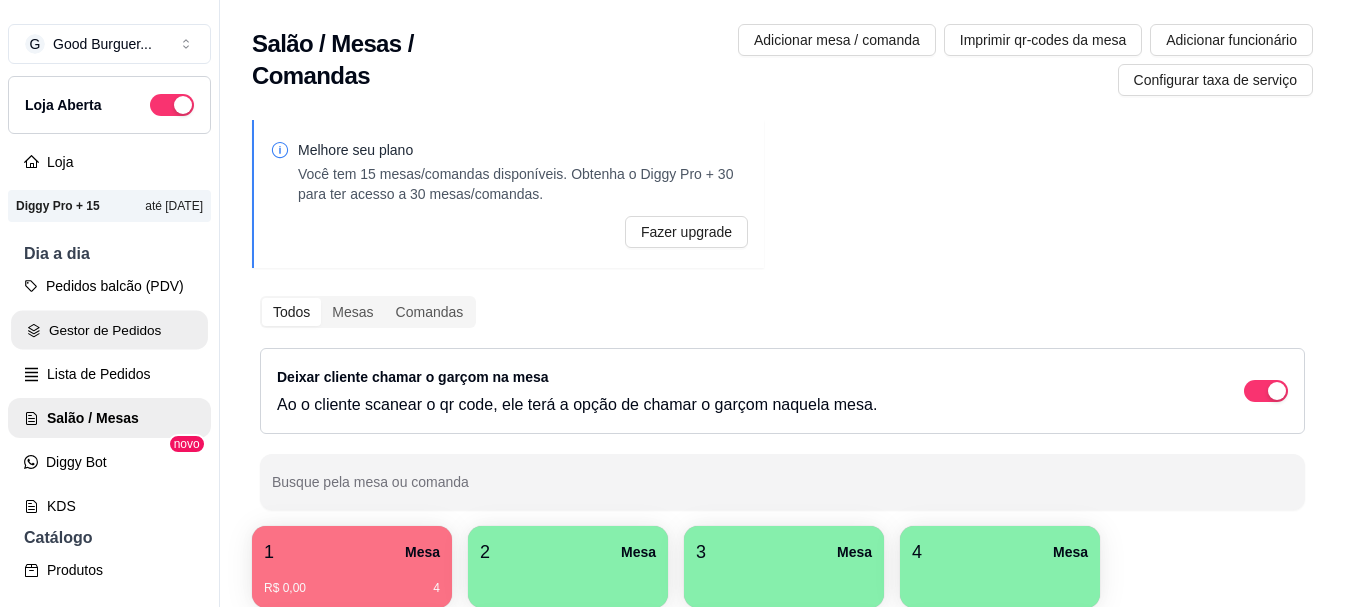 click on "Gestor de Pedidos" at bounding box center [109, 330] 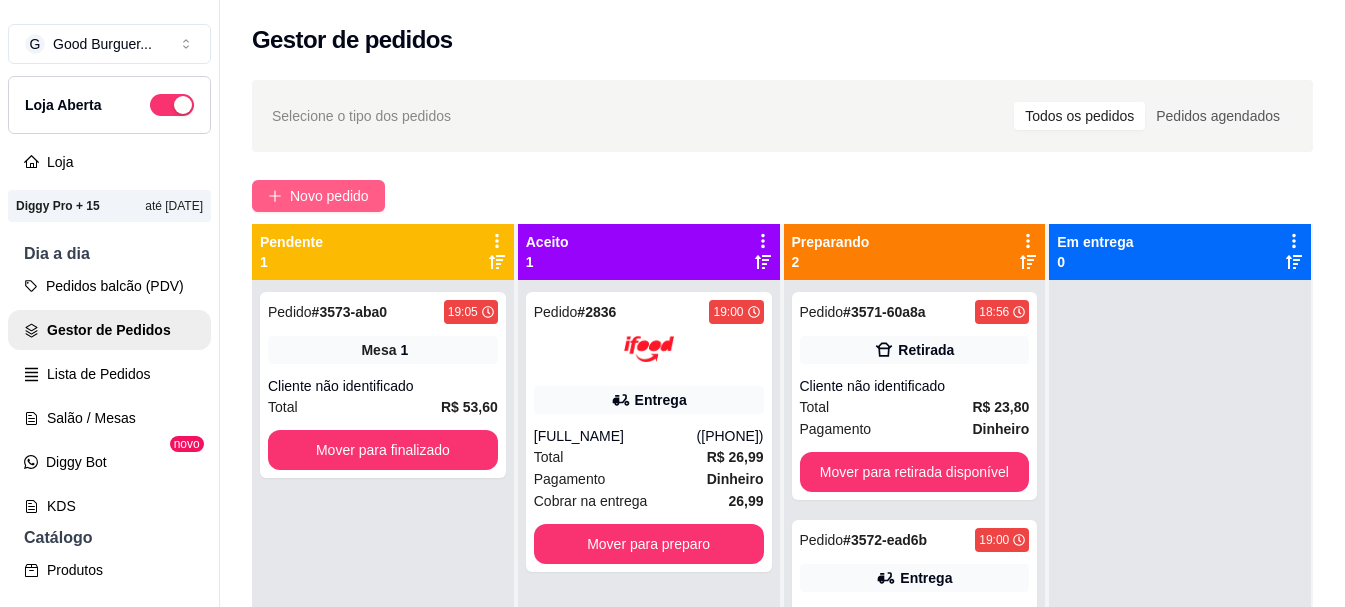 click on "Novo pedido" at bounding box center (329, 196) 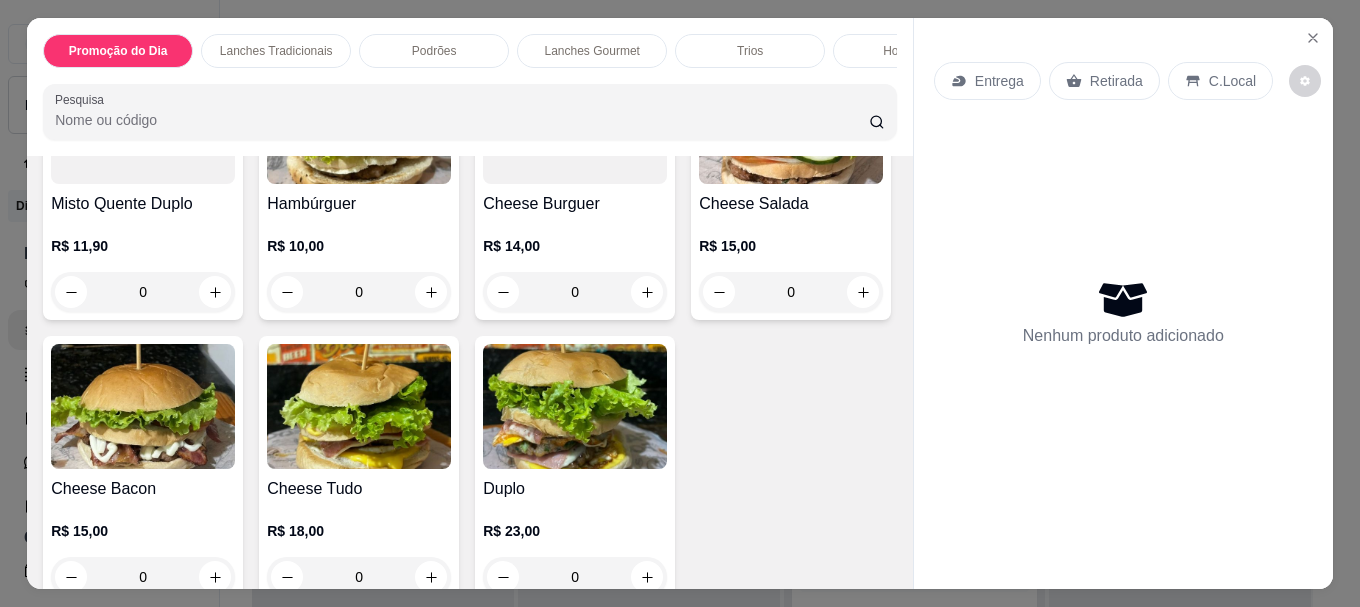 scroll, scrollTop: 500, scrollLeft: 0, axis: vertical 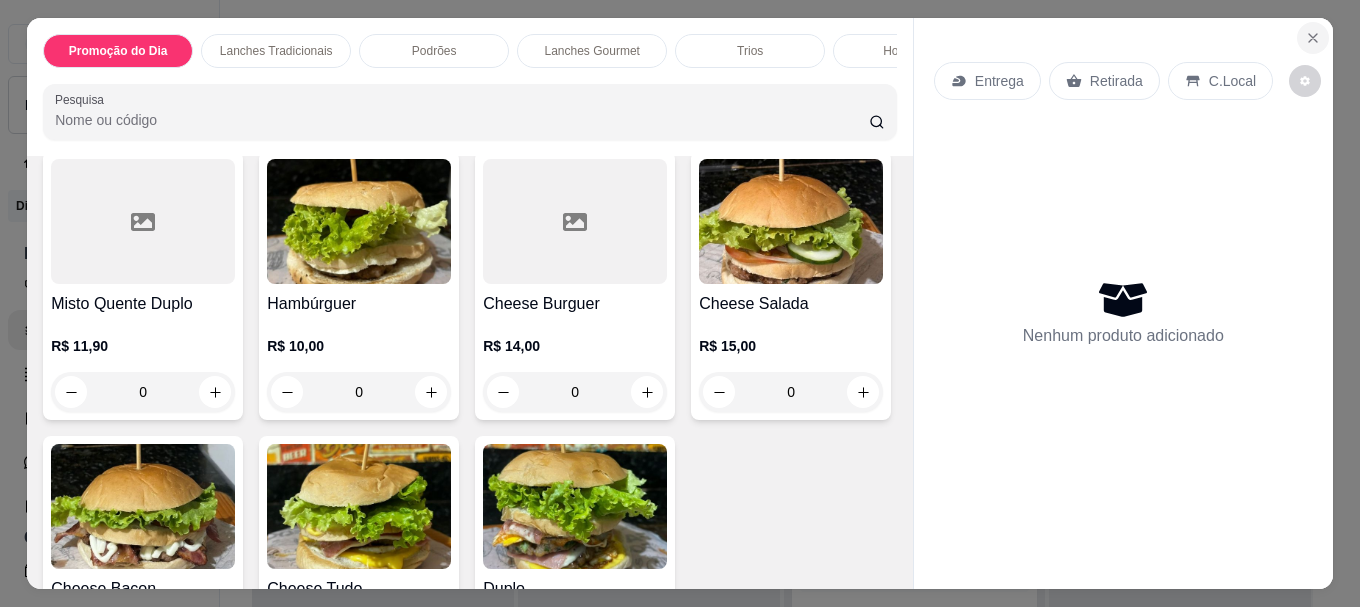 click 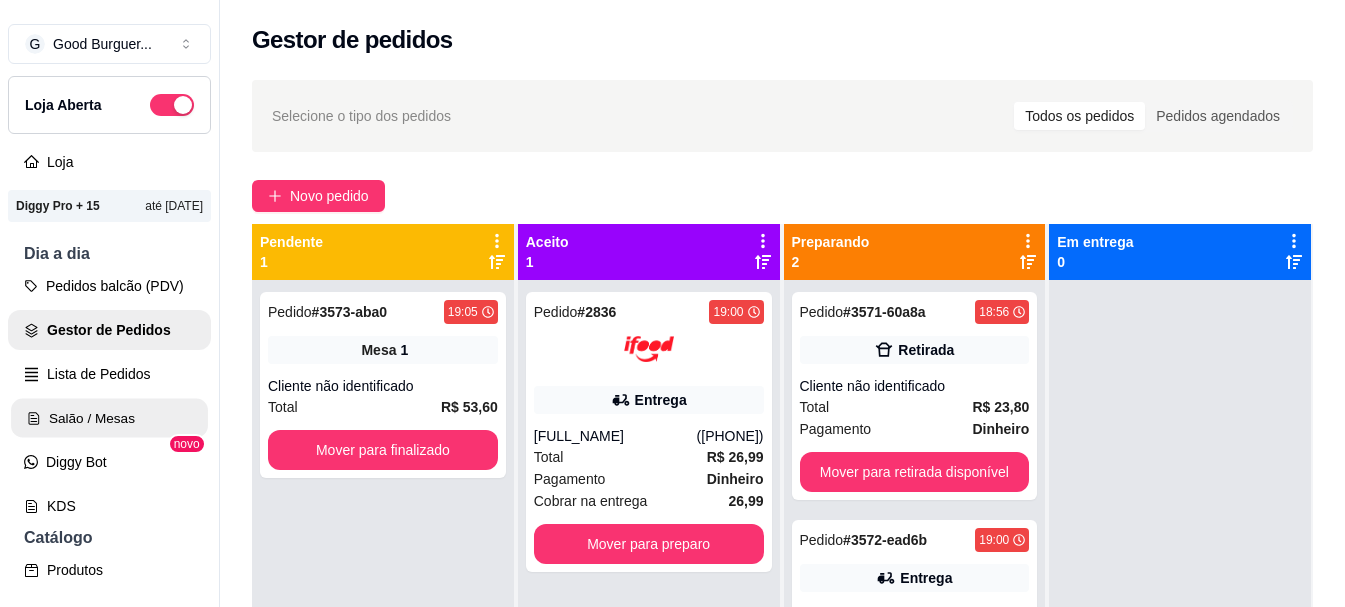 click on "Salão / Mesas" at bounding box center [109, 418] 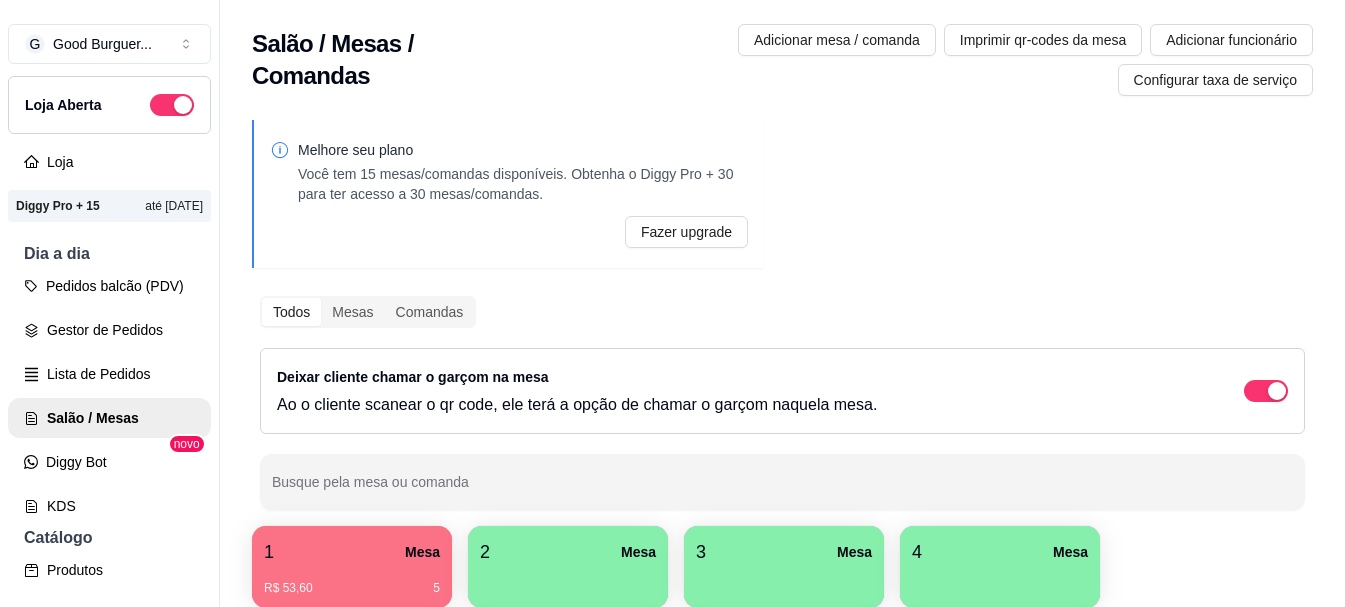 click on "1 Mesa" at bounding box center [352, 552] 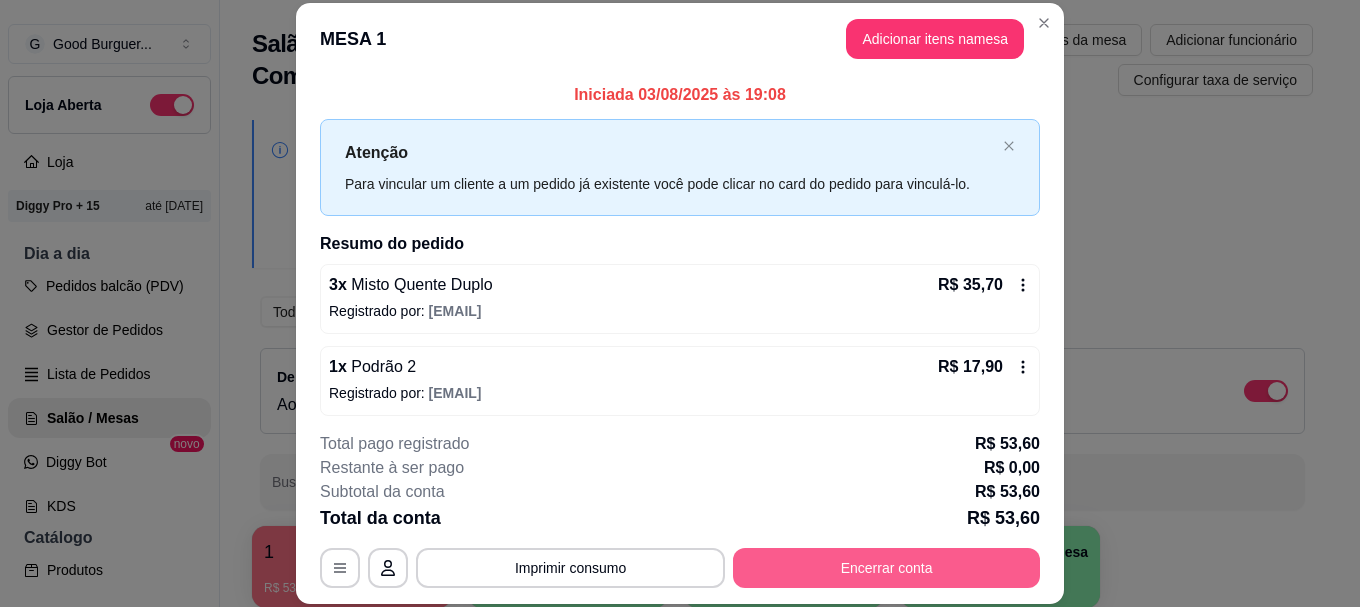 click on "Encerrar conta" at bounding box center [886, 568] 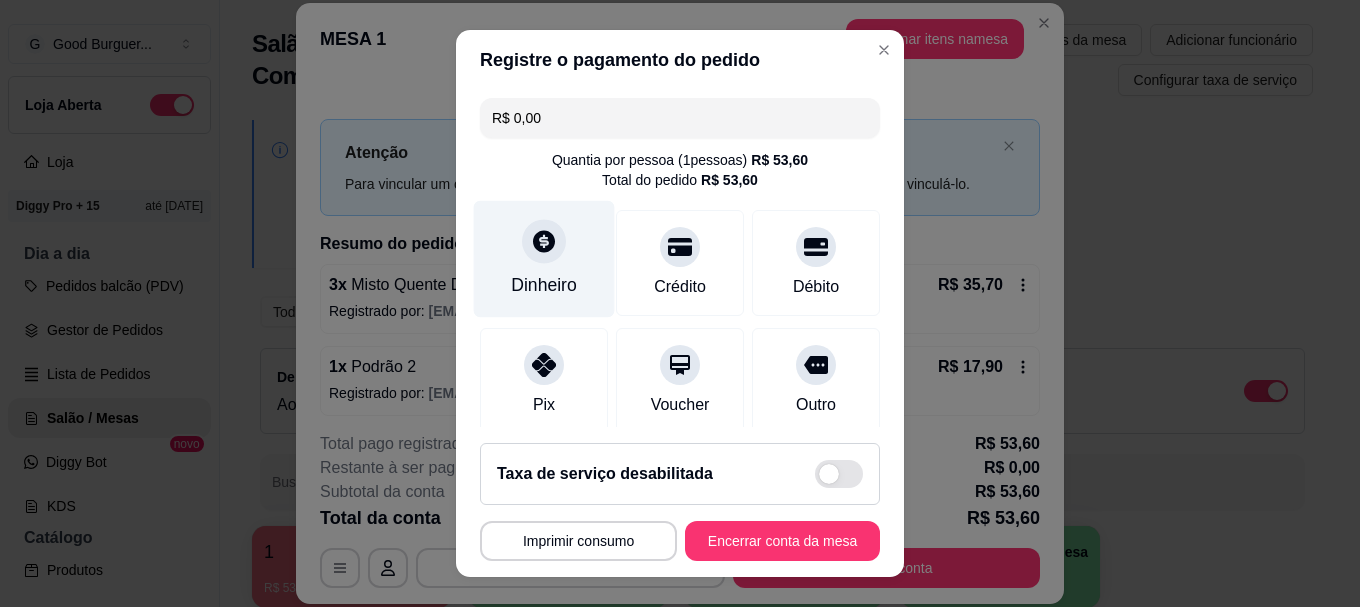 click 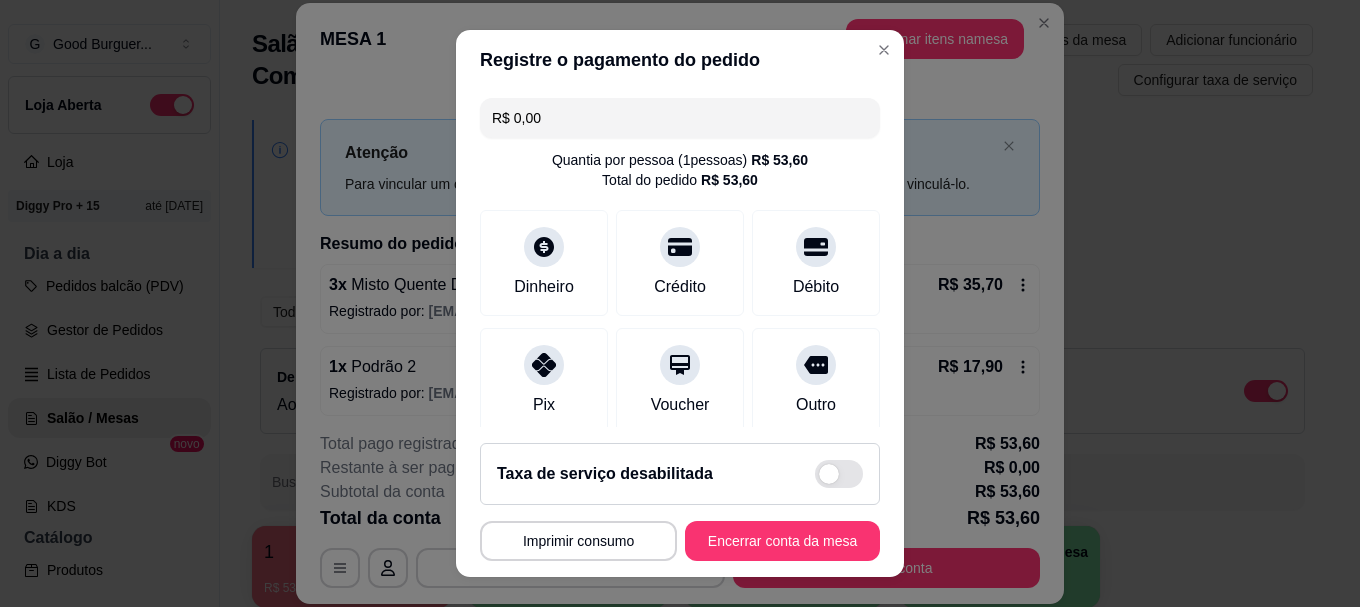 click on "R$ 0,00" at bounding box center [680, 118] 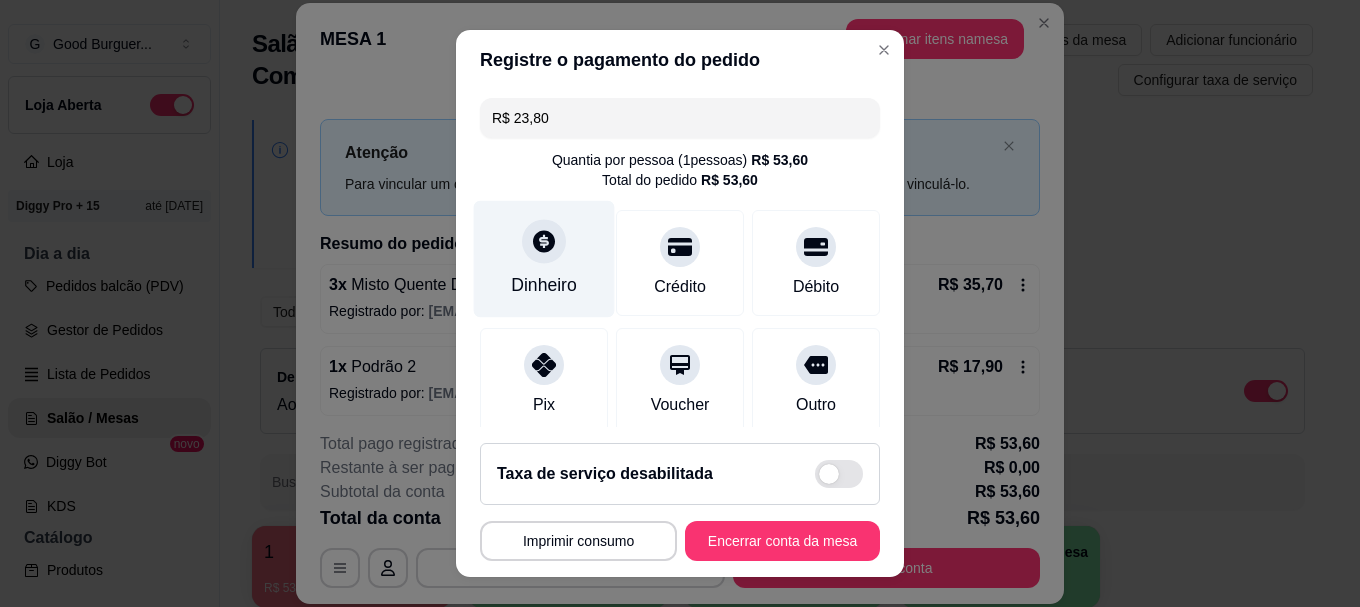 type on "R$ 23,80" 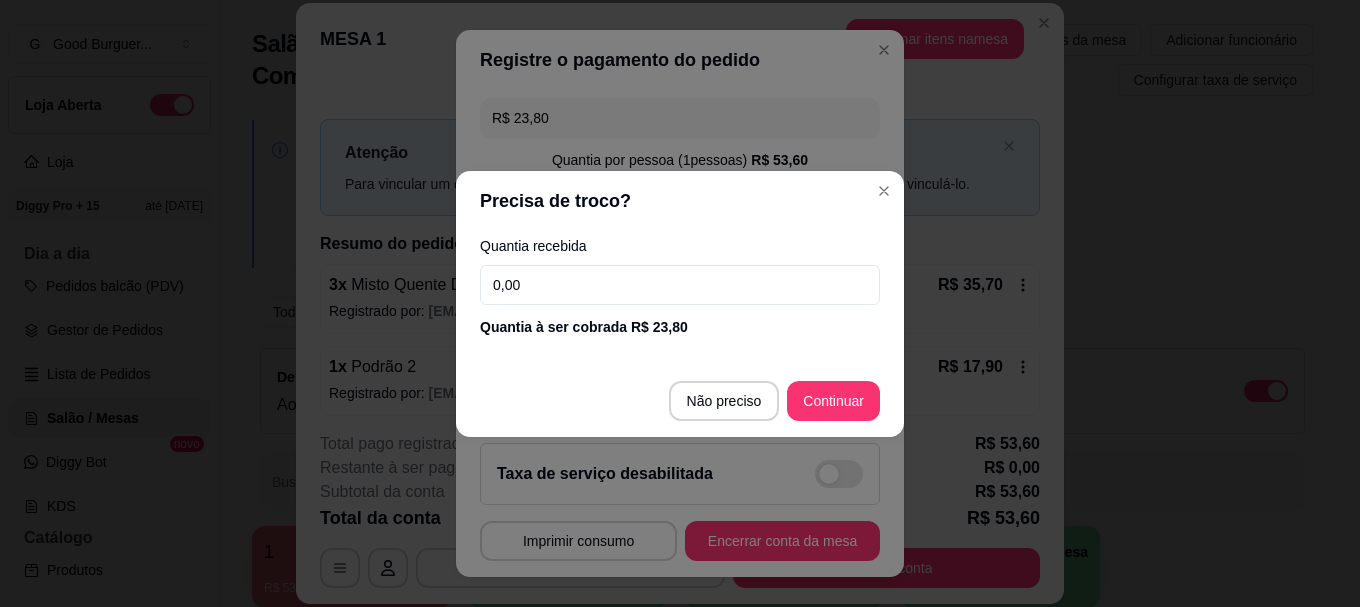click on "0,00" at bounding box center (680, 285) 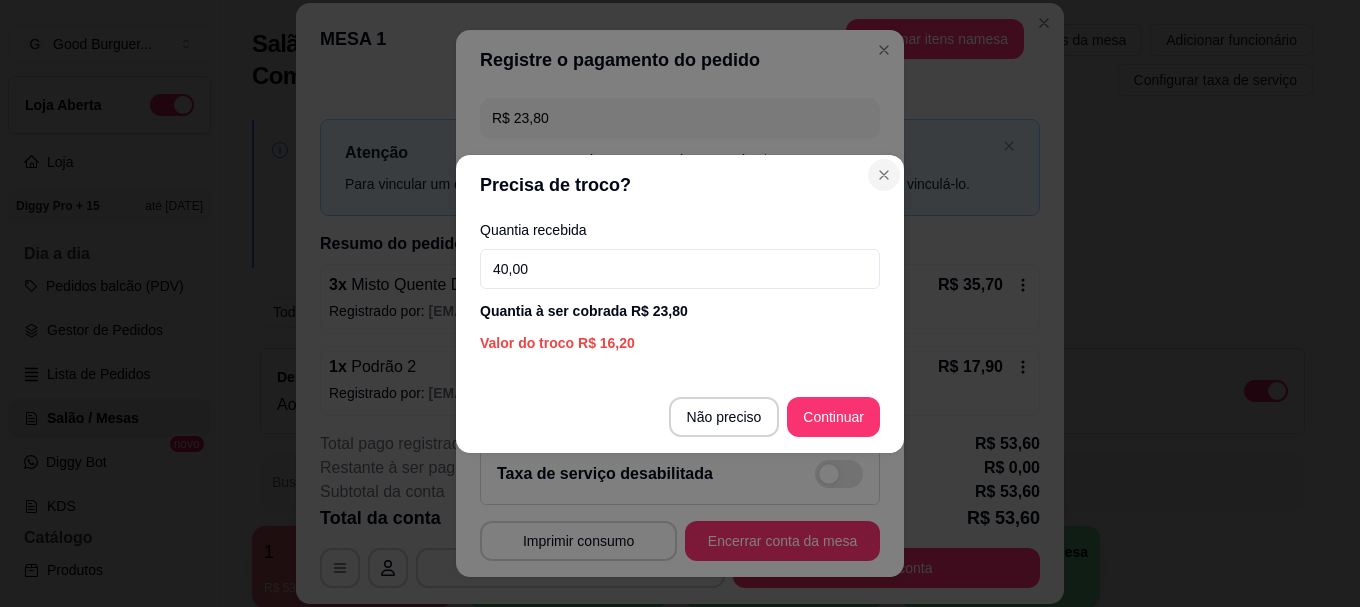 type on "40,00" 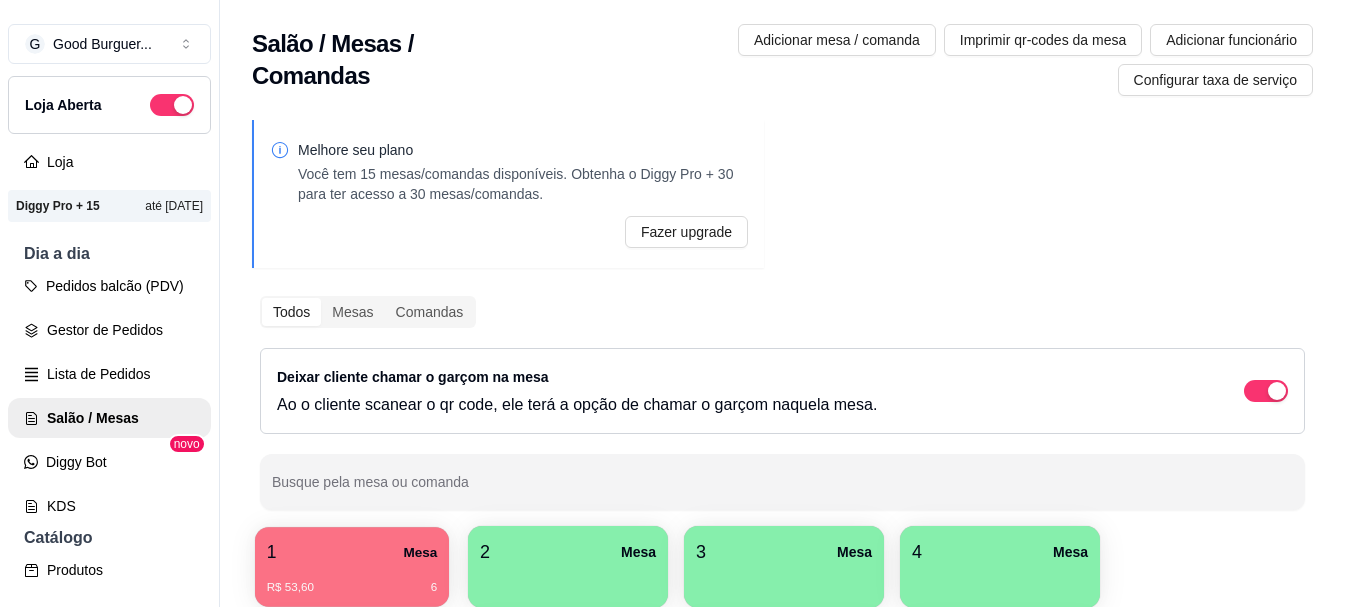 click on "1 Mesa" at bounding box center (352, 552) 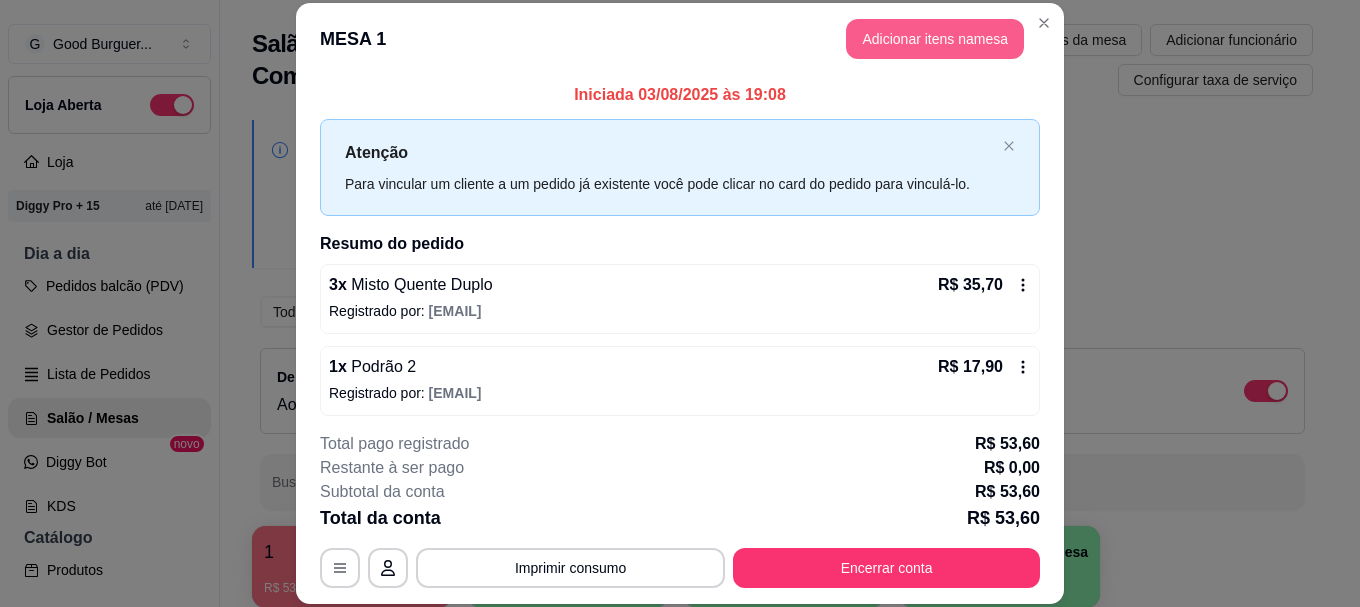 click on "Adicionar itens na  mesa" at bounding box center (935, 39) 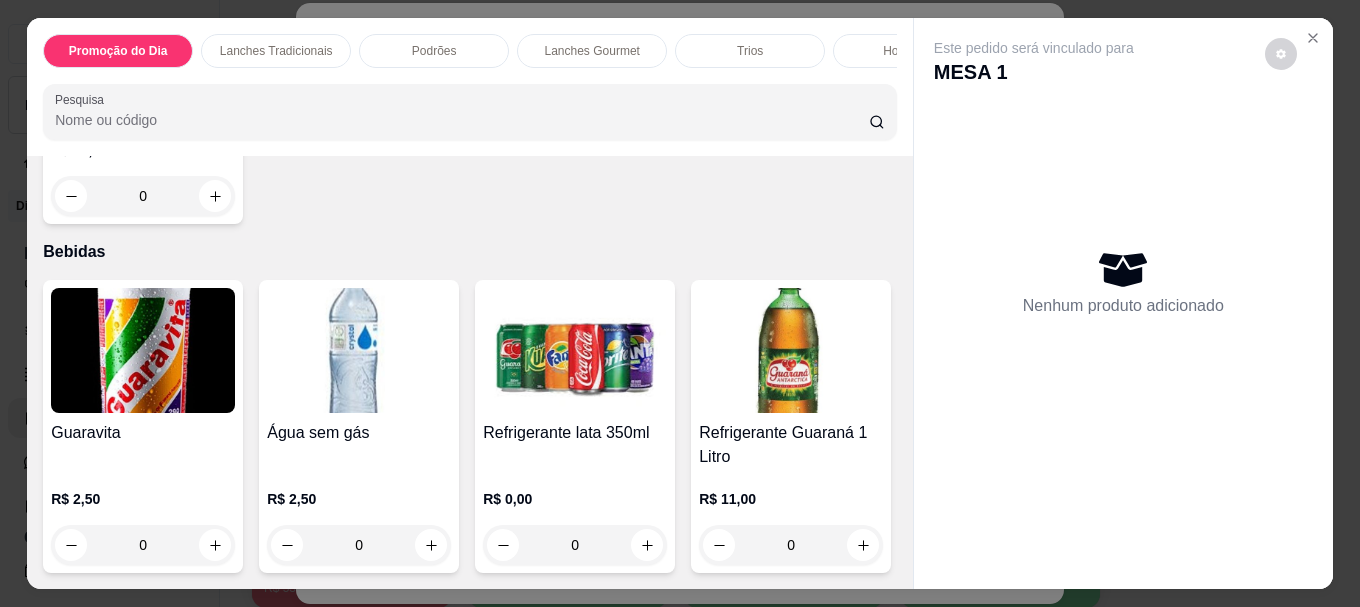 scroll, scrollTop: 5768, scrollLeft: 0, axis: vertical 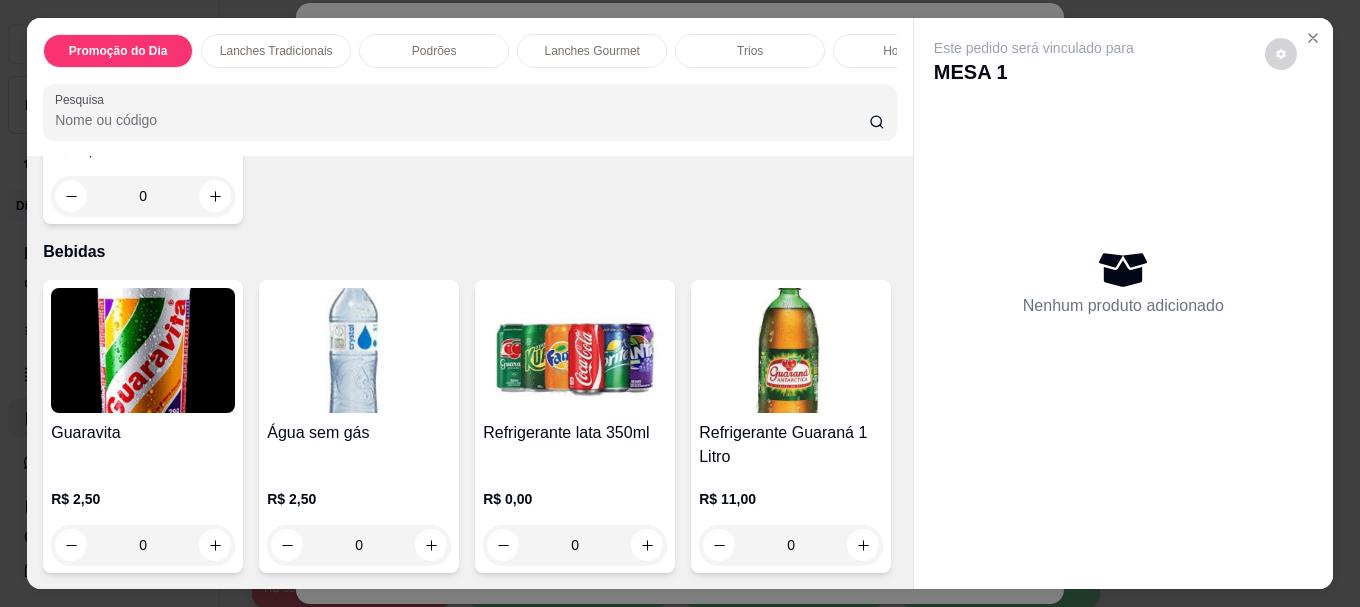 click at bounding box center [143, 350] 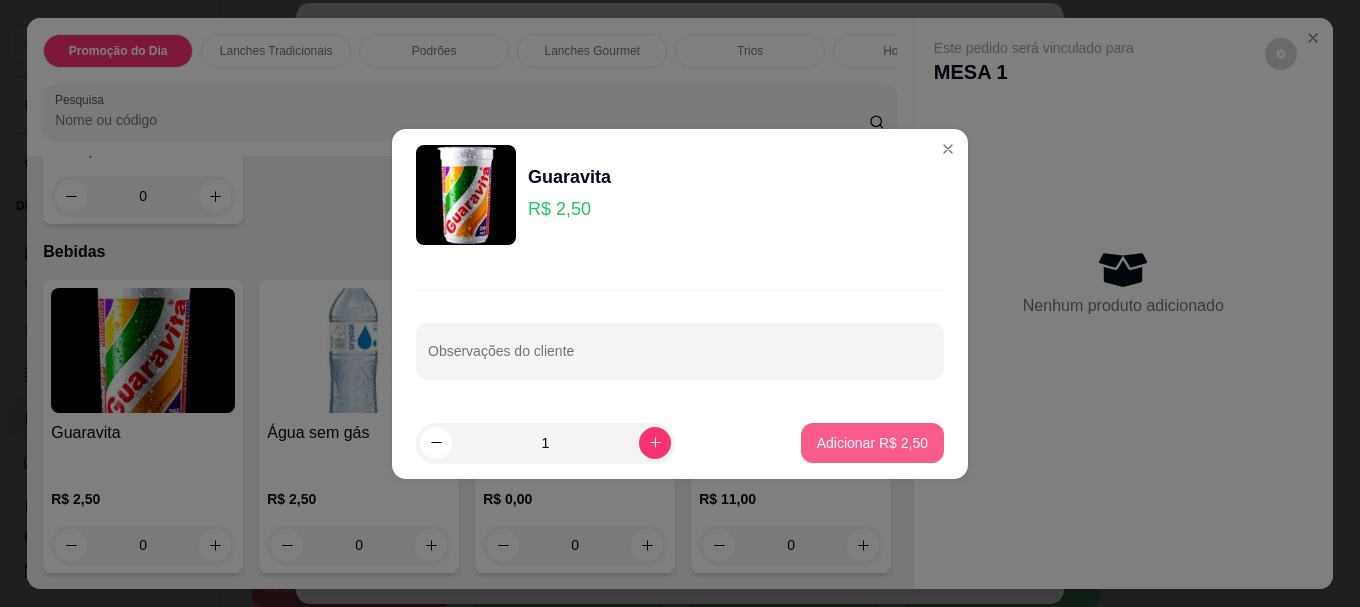 click on "Adicionar   R$ 2,50" at bounding box center [872, 443] 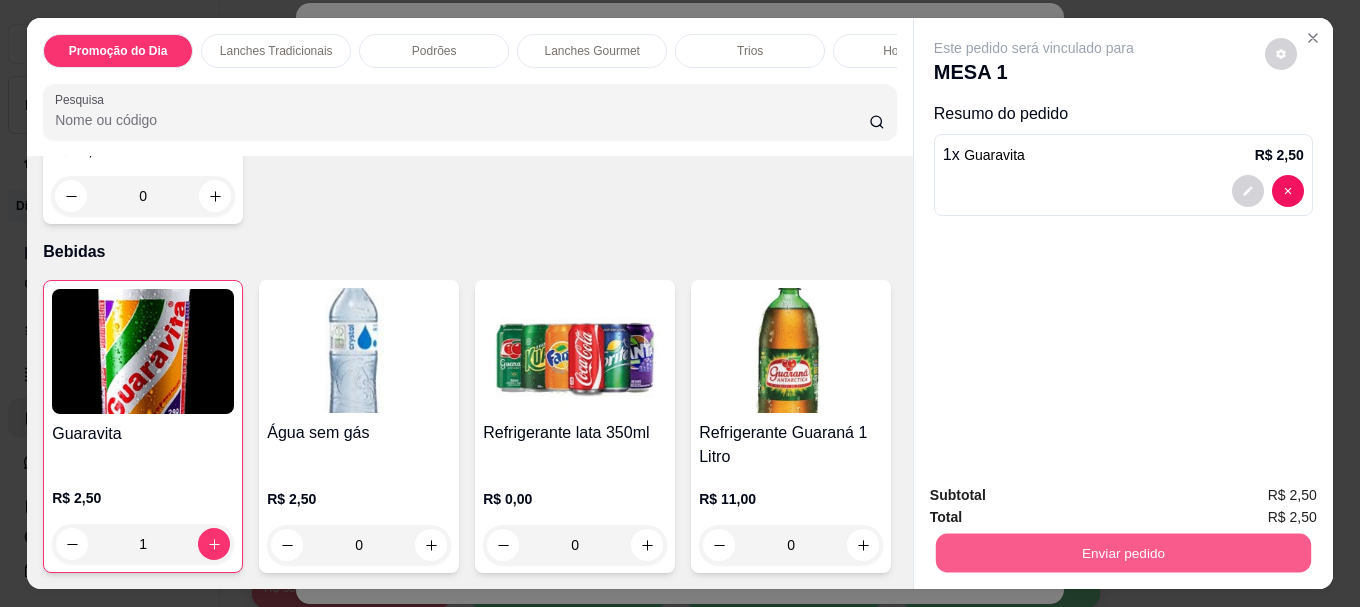 click on "Enviar pedido" at bounding box center [1123, 552] 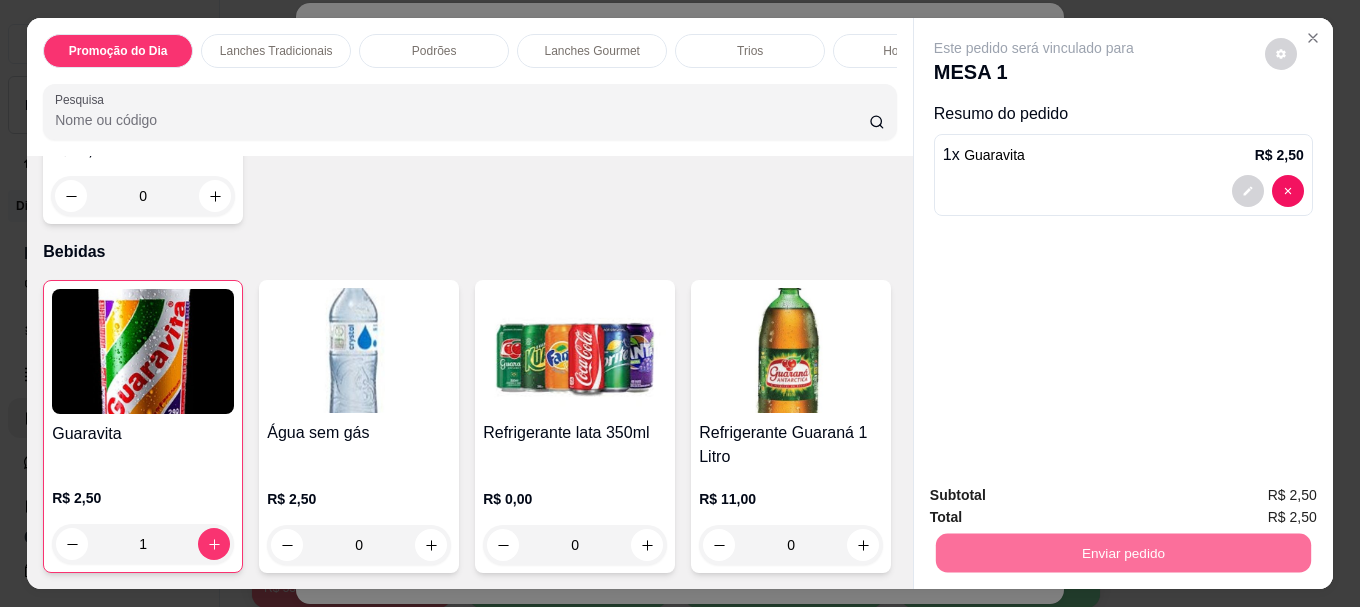 click on "Não registrar e enviar pedido" at bounding box center (1057, 495) 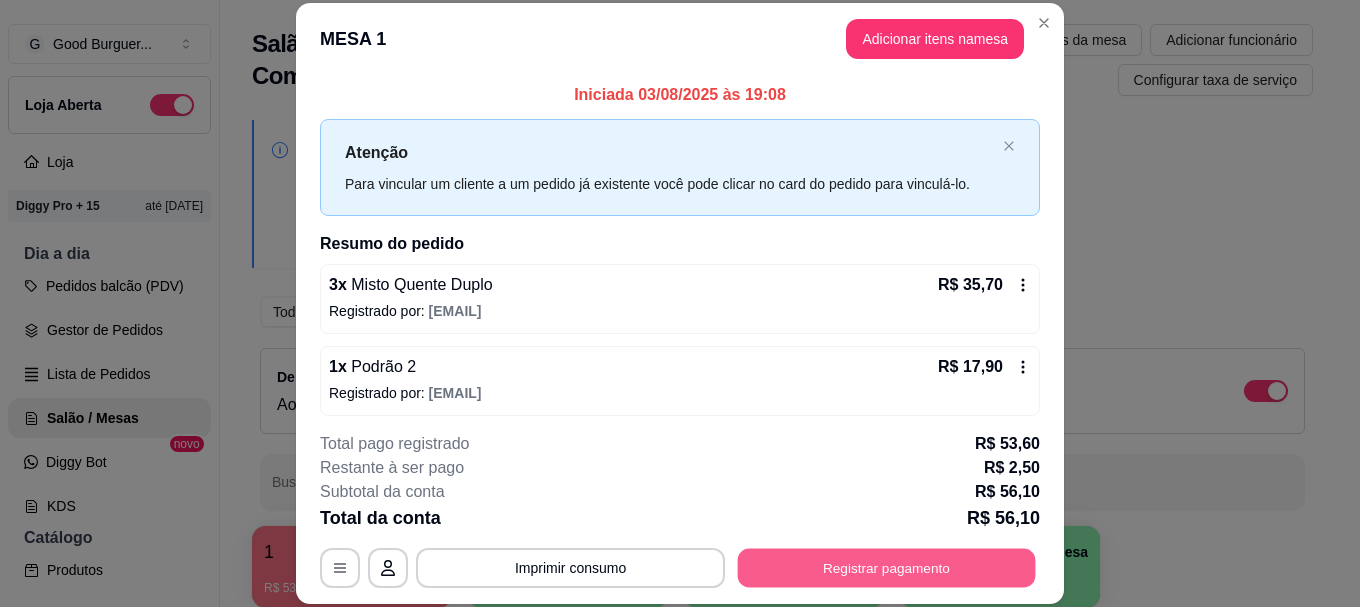 click on "Registrar pagamento" at bounding box center (887, 568) 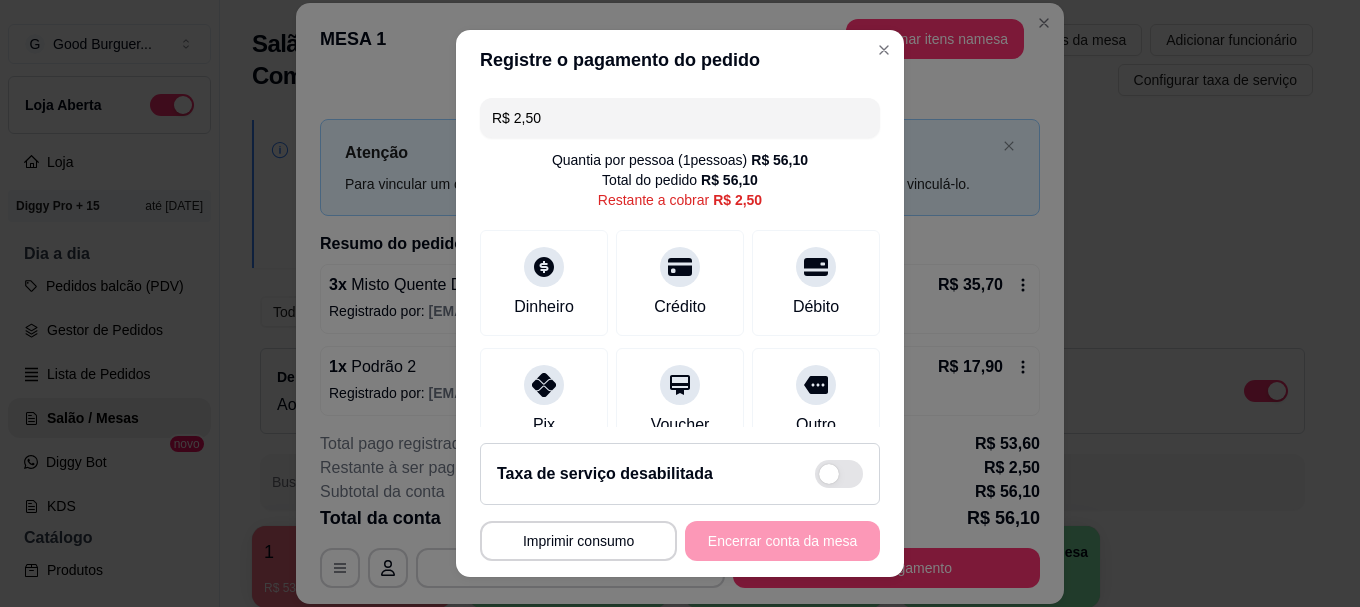 click on "R$ 2,50" at bounding box center [680, 118] 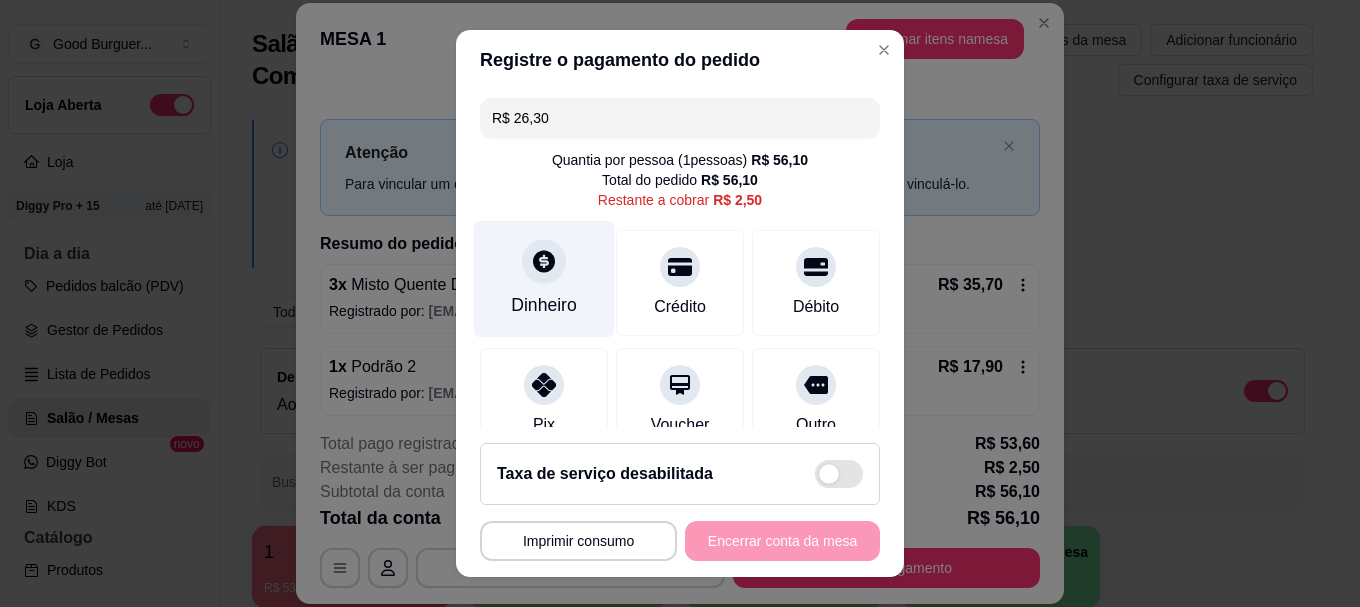 type on "R$ 26,30" 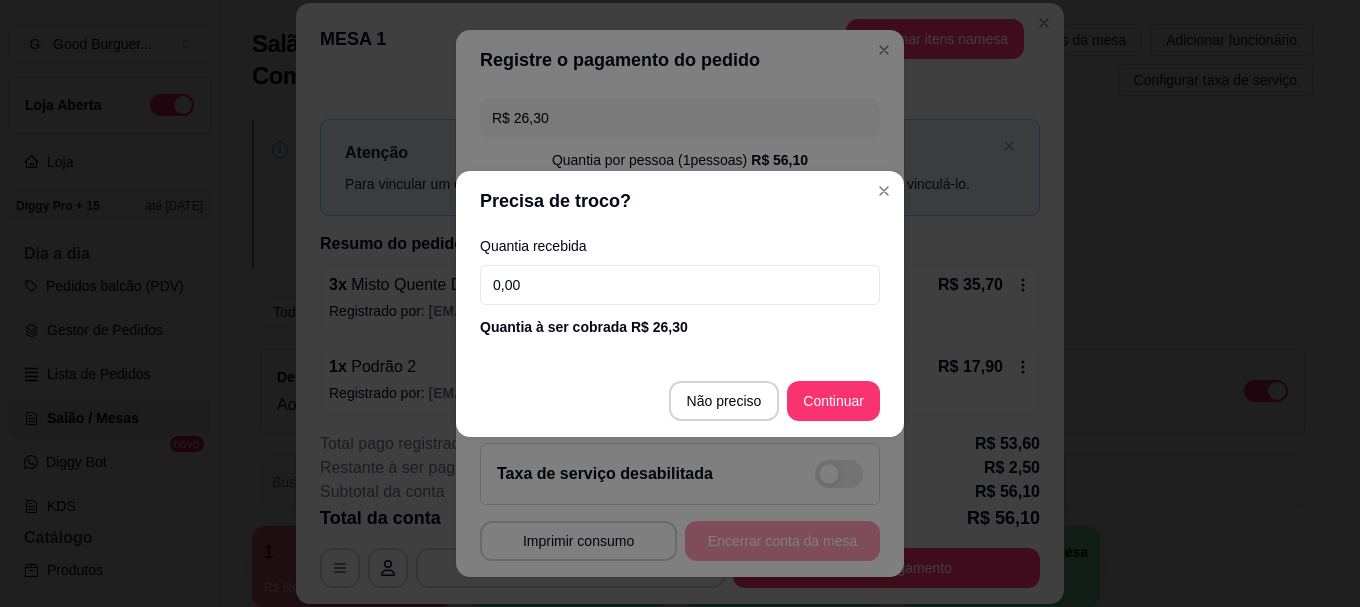 click on "0,00" at bounding box center (680, 285) 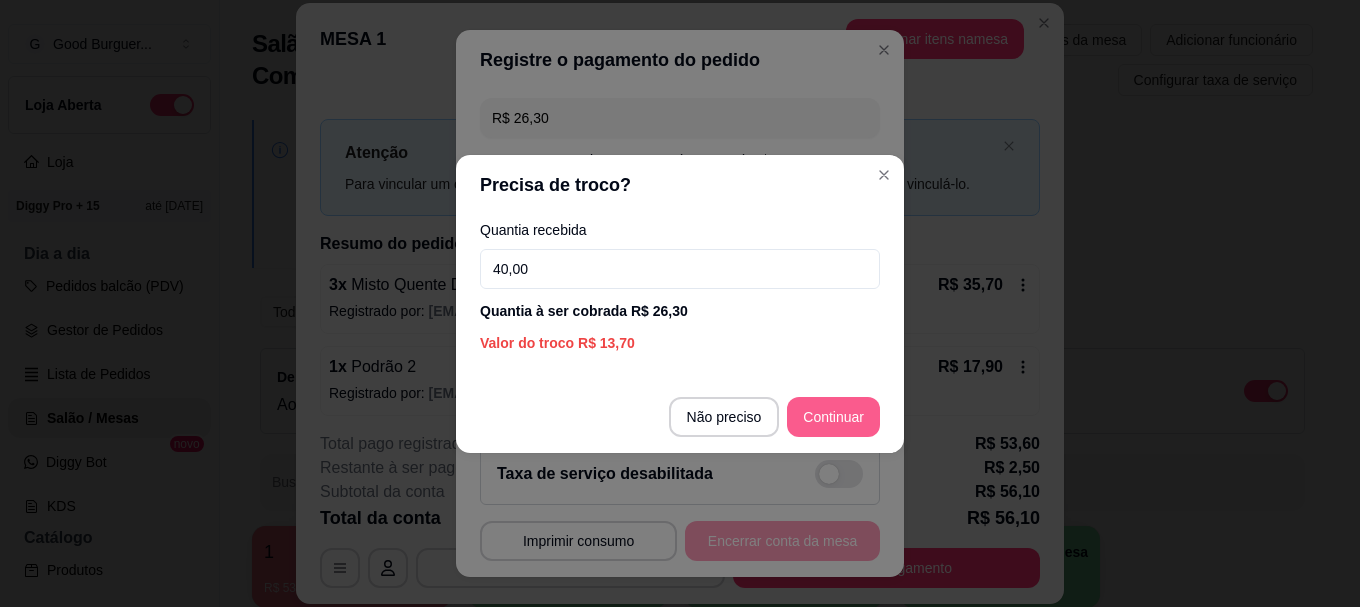 type on "40,00" 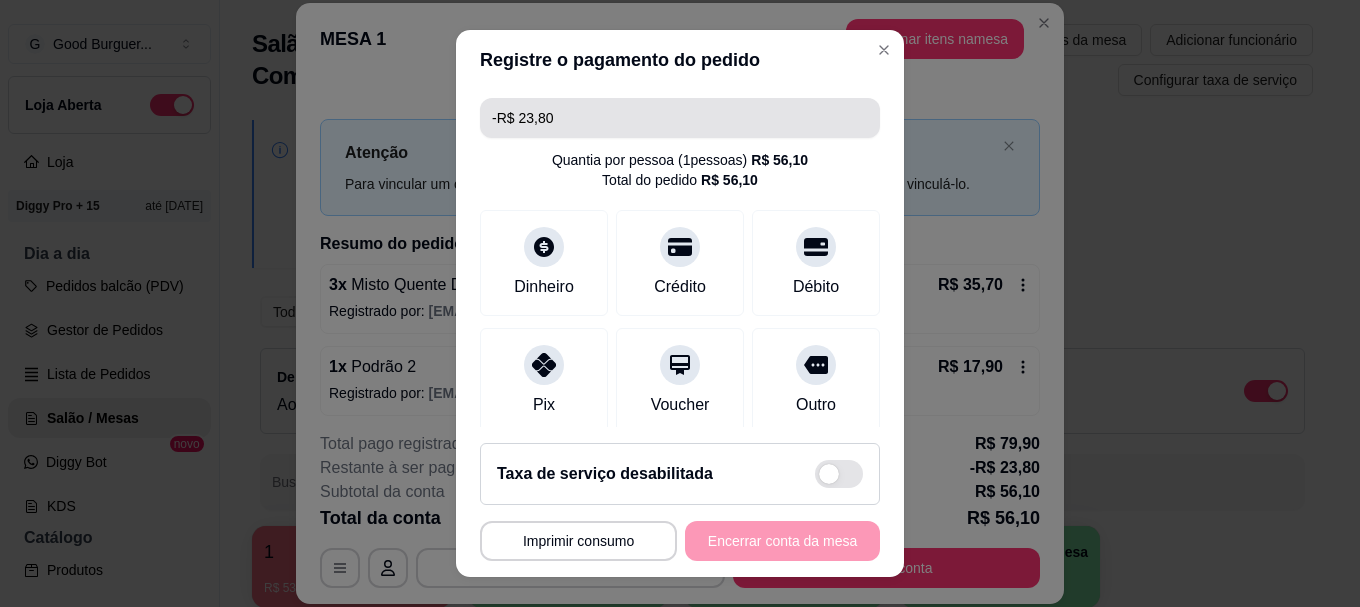 click on "-R$ 23,80" at bounding box center (680, 118) 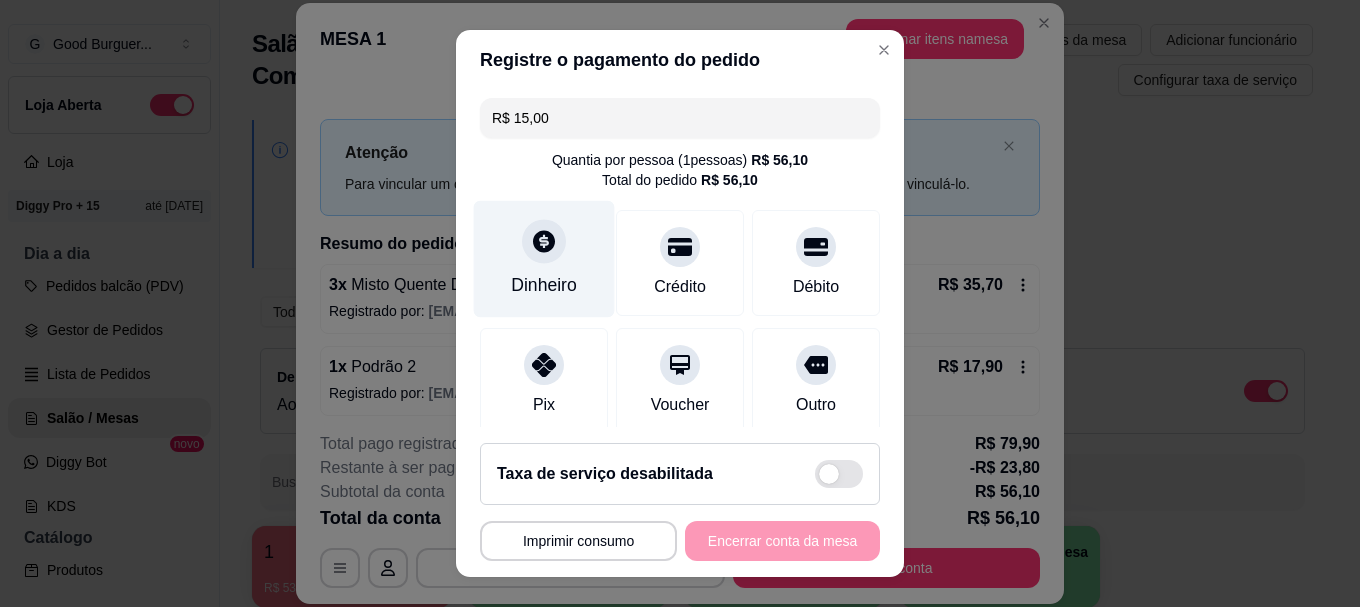 click at bounding box center (544, 242) 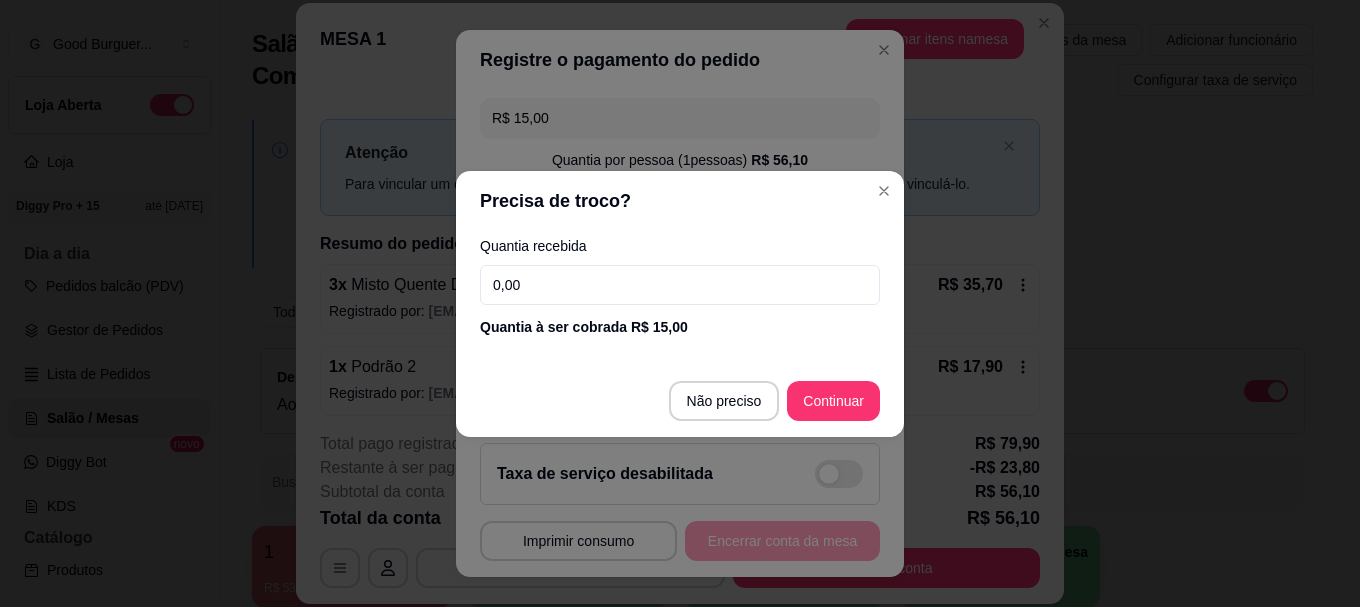 click on "0,00" at bounding box center (680, 285) 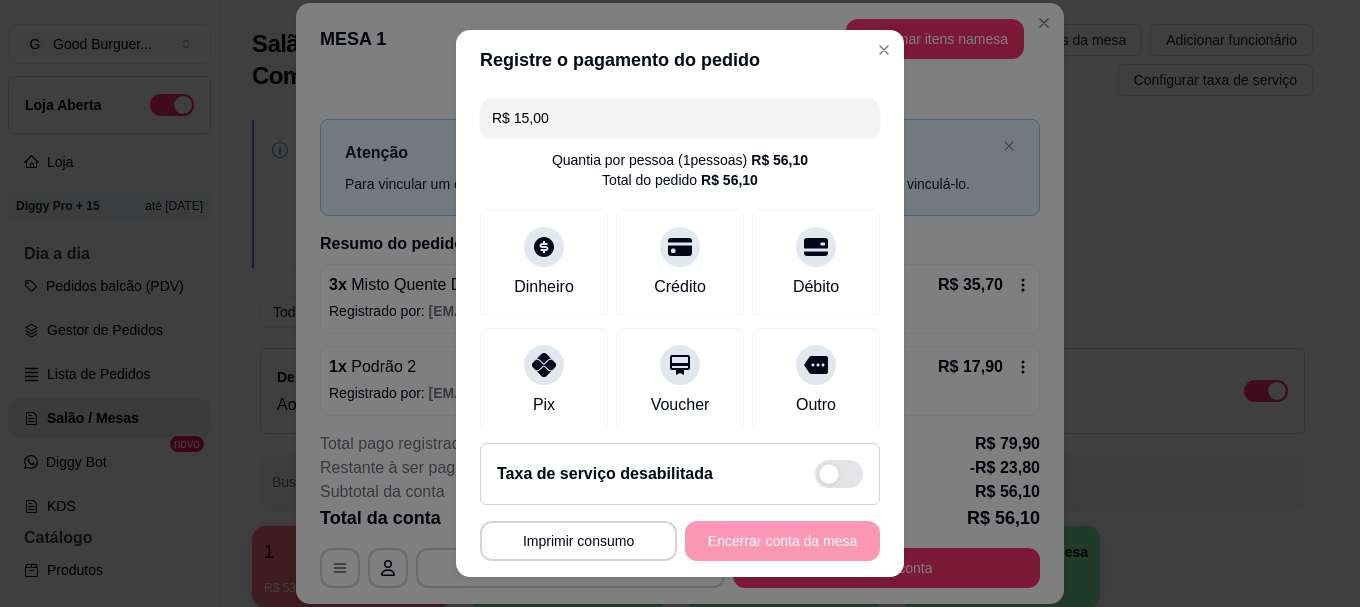 click on "R$ 15,00" at bounding box center (680, 118) 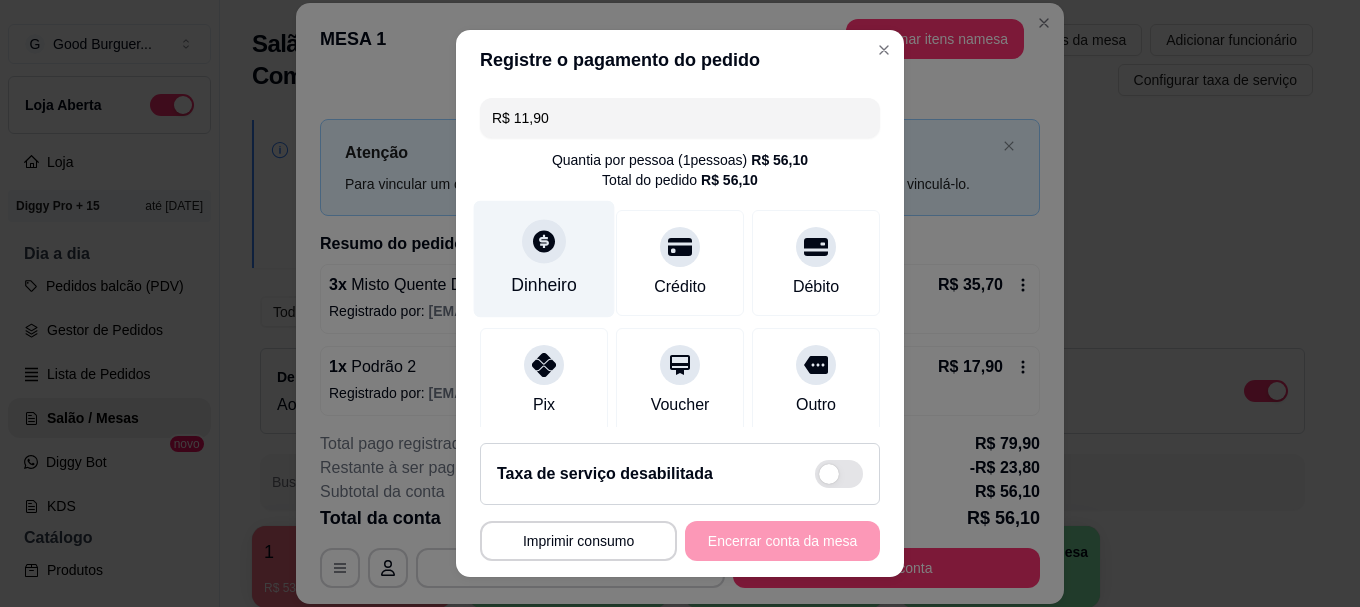 type on "R$ 11,90" 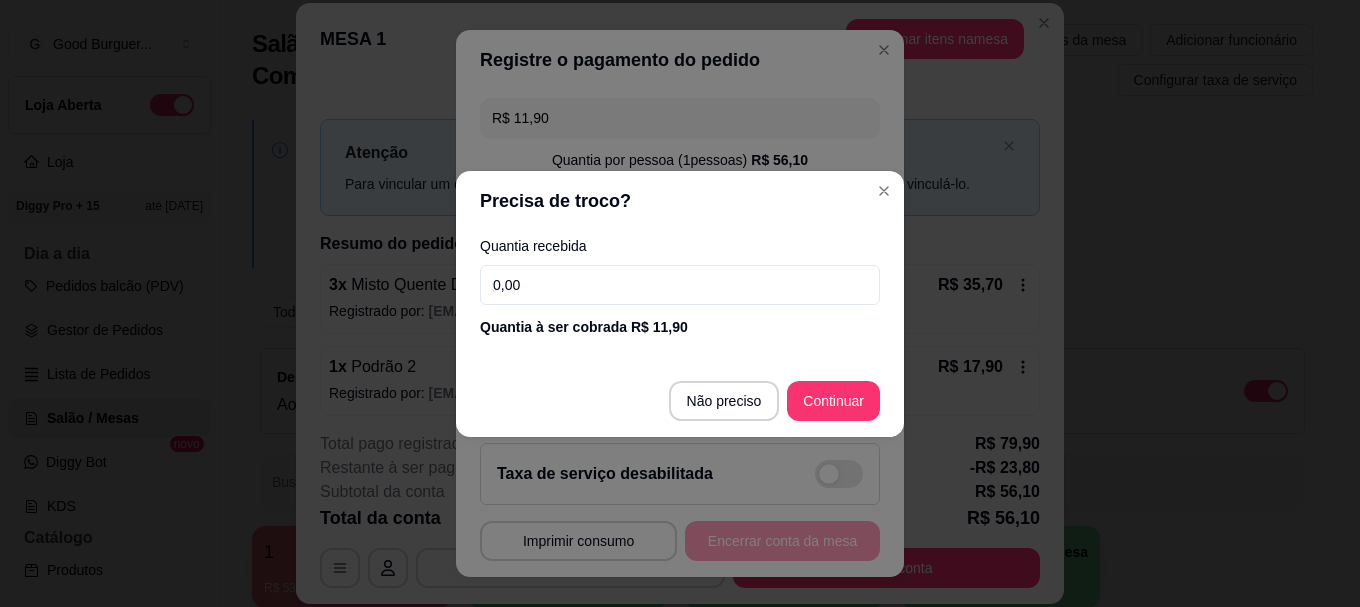 click on "0,00" at bounding box center (680, 285) 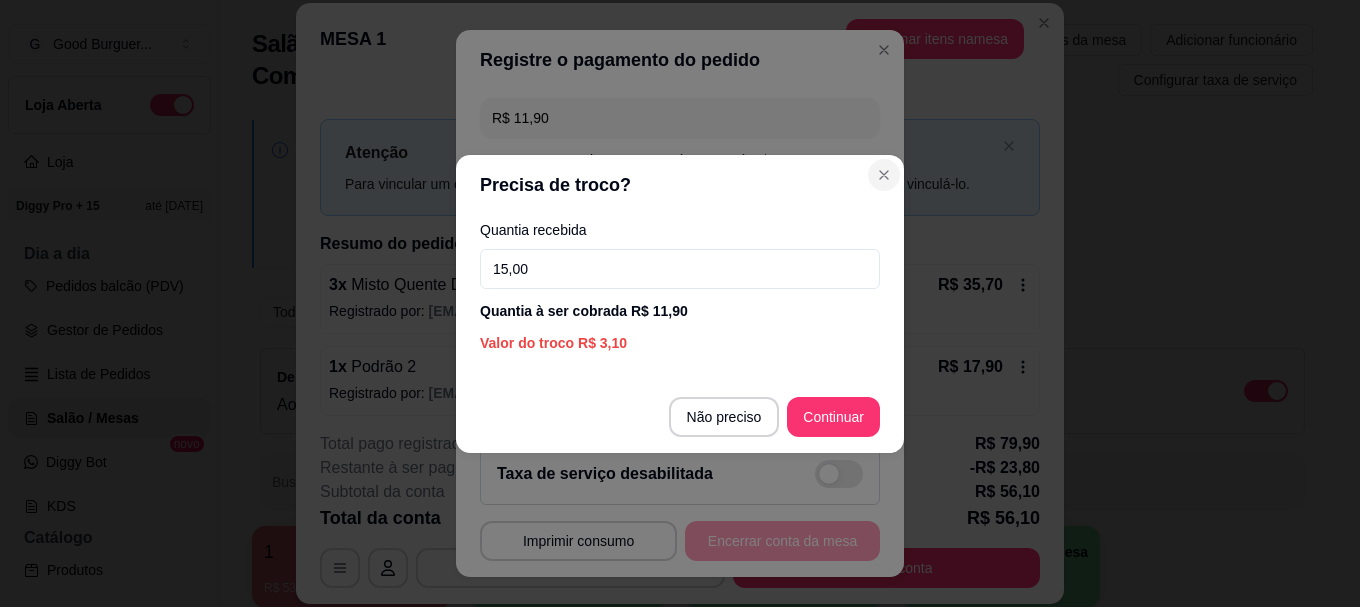 type on "15,00" 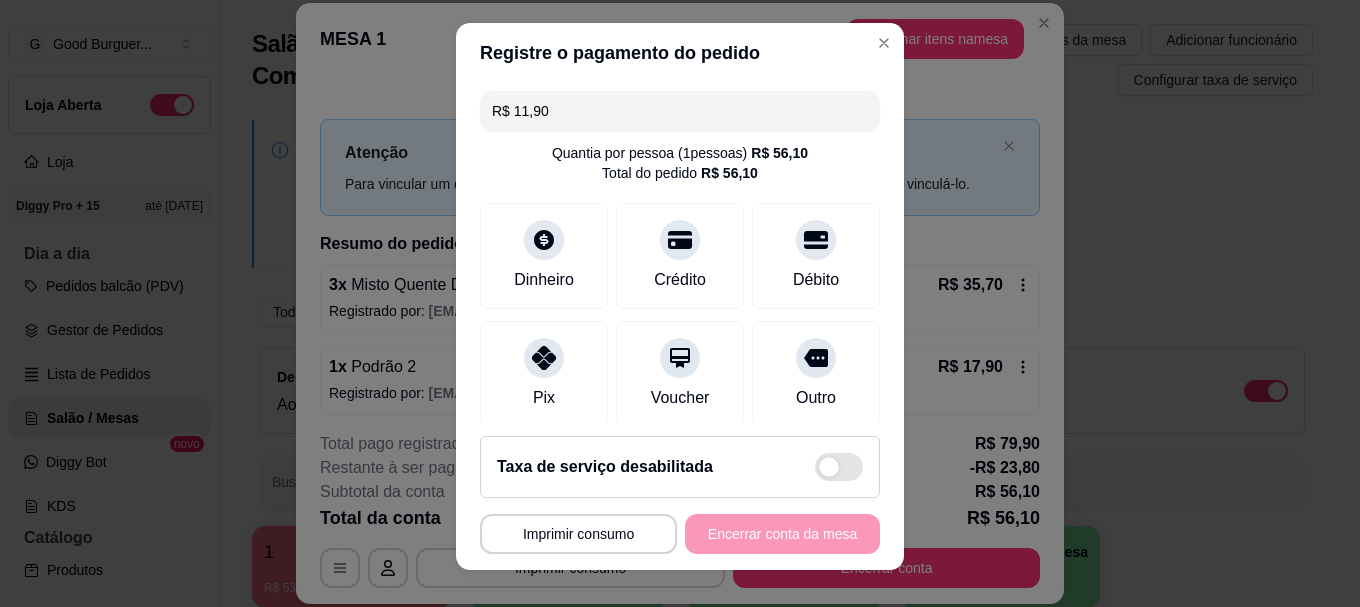 scroll, scrollTop: 0, scrollLeft: 0, axis: both 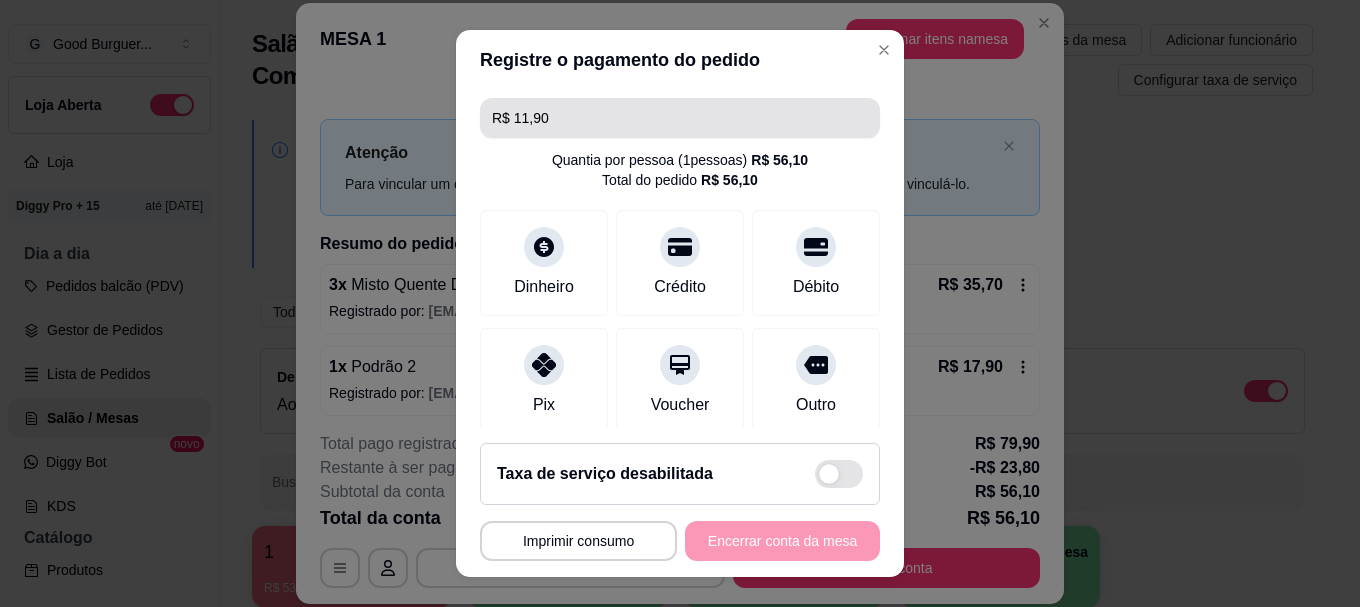 click on "R$ 11,90" at bounding box center [680, 118] 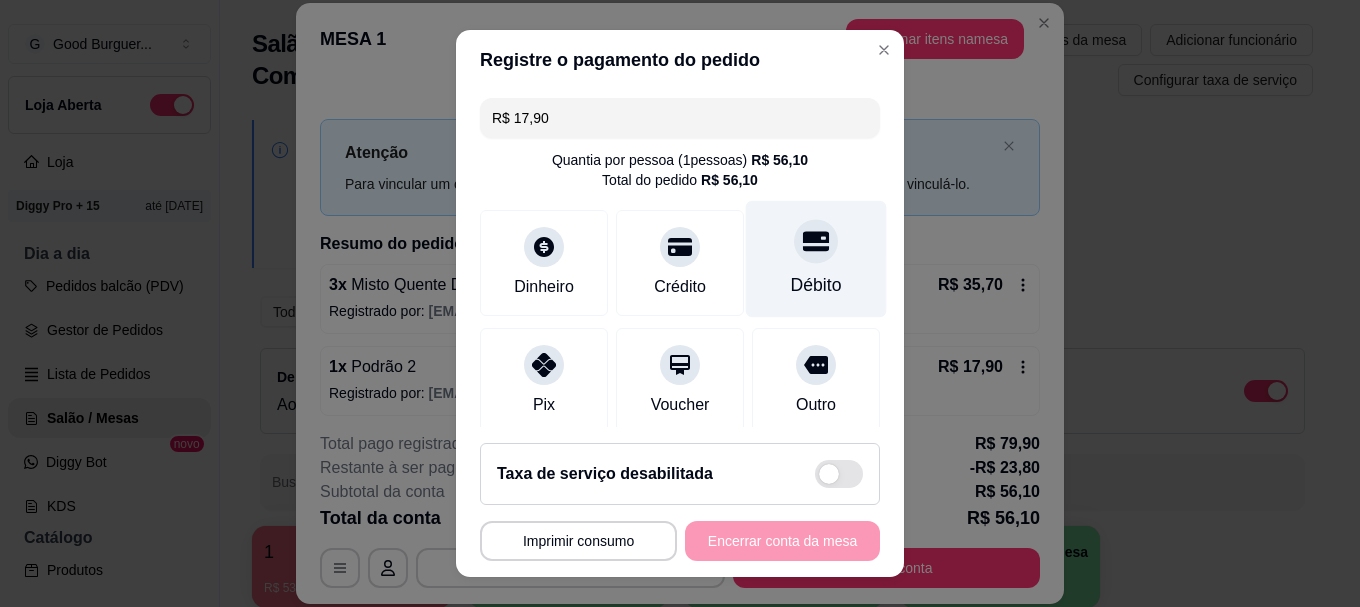 click at bounding box center (816, 242) 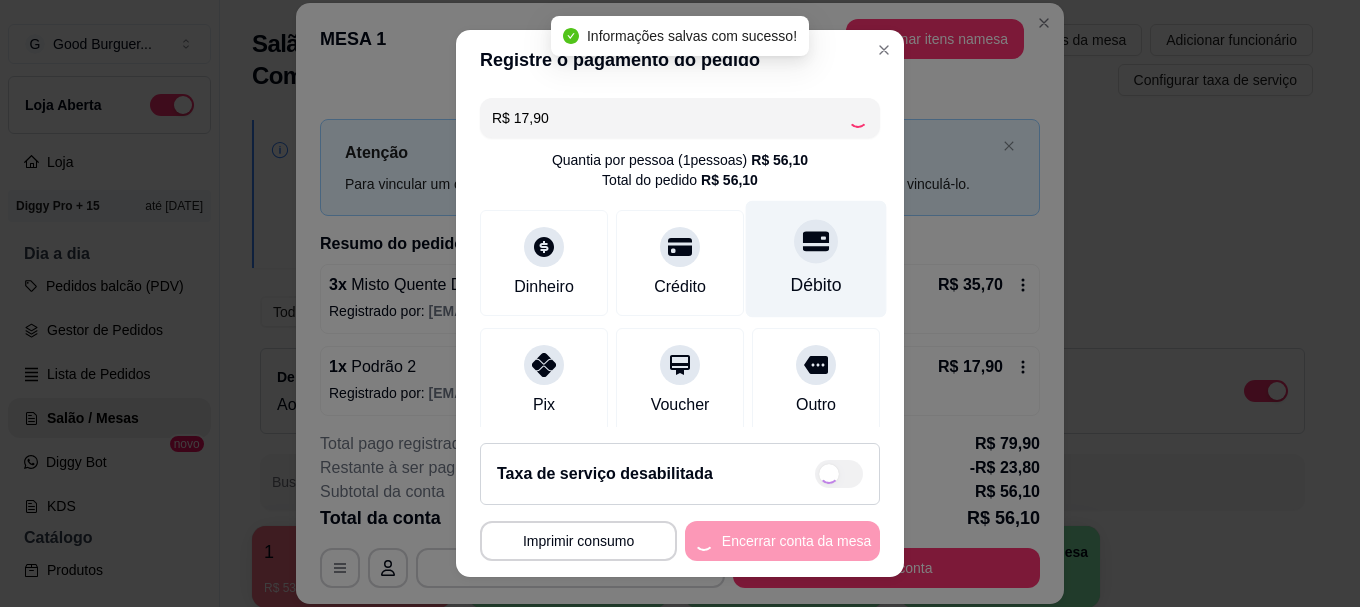 type on "-R$ 41,70" 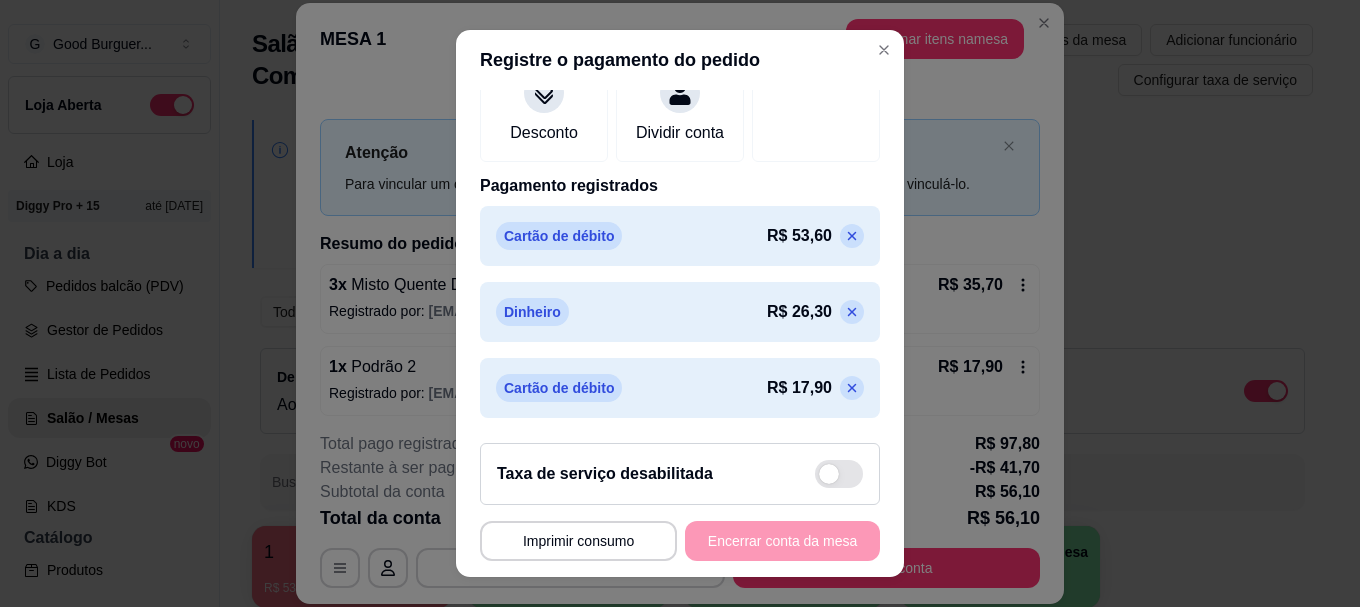 scroll, scrollTop: 400, scrollLeft: 0, axis: vertical 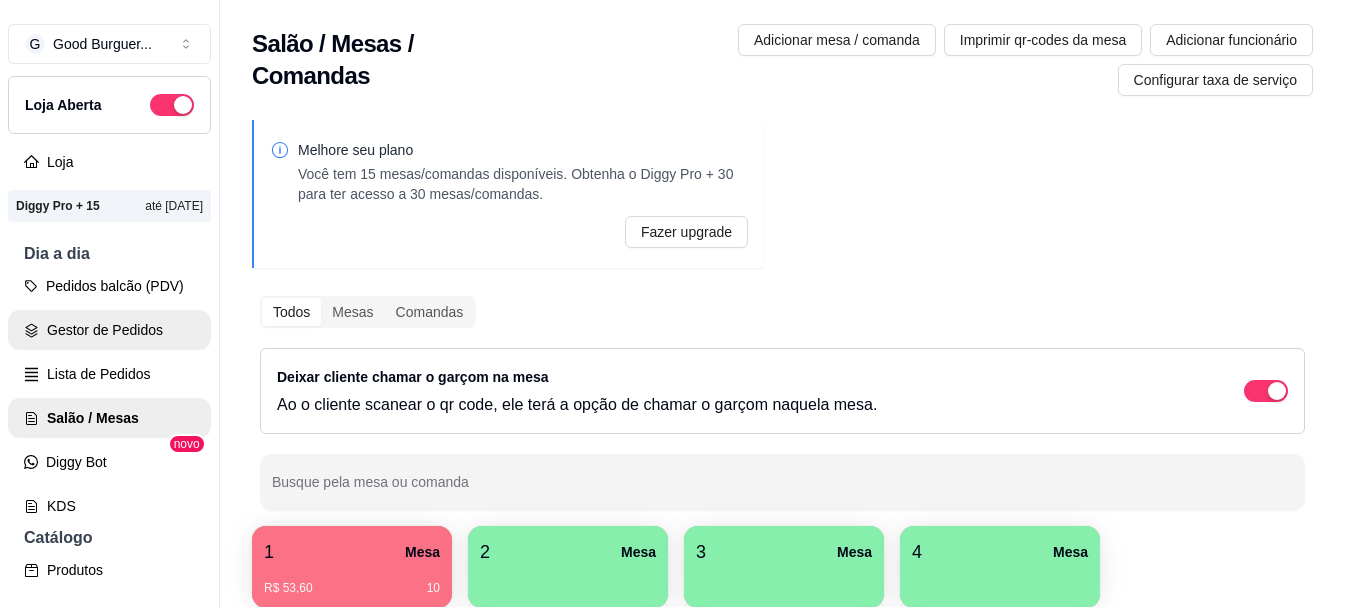 click on "Gestor de Pedidos" at bounding box center [109, 330] 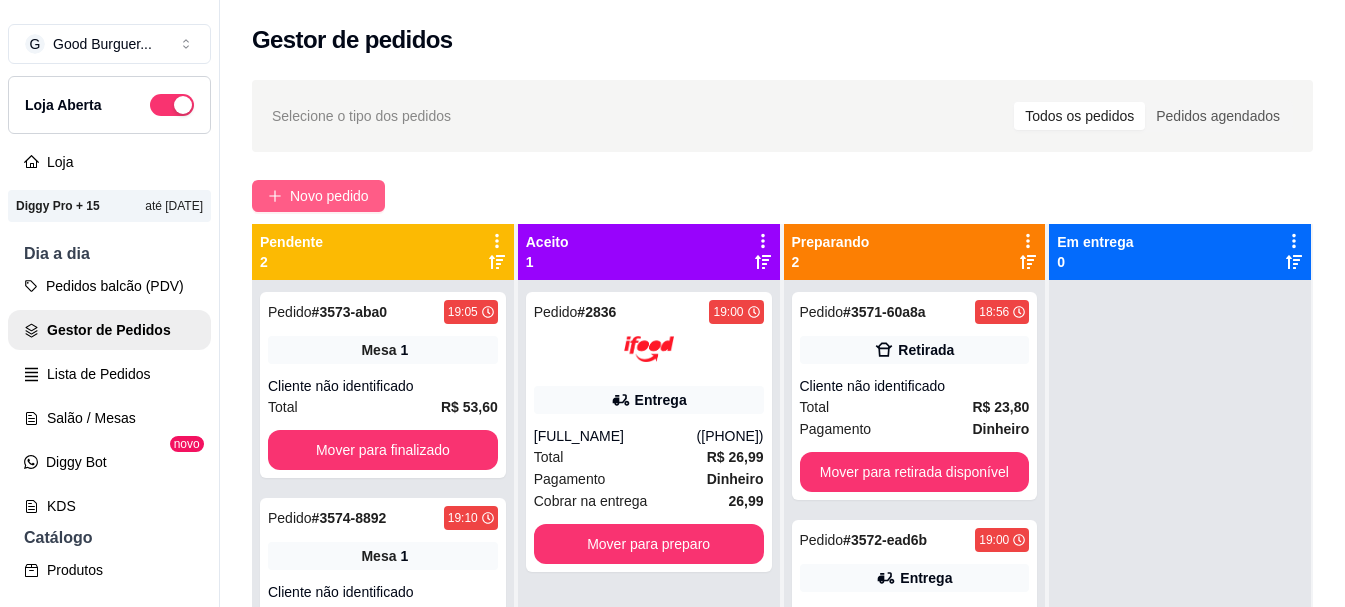 click on "Novo pedido" at bounding box center [329, 196] 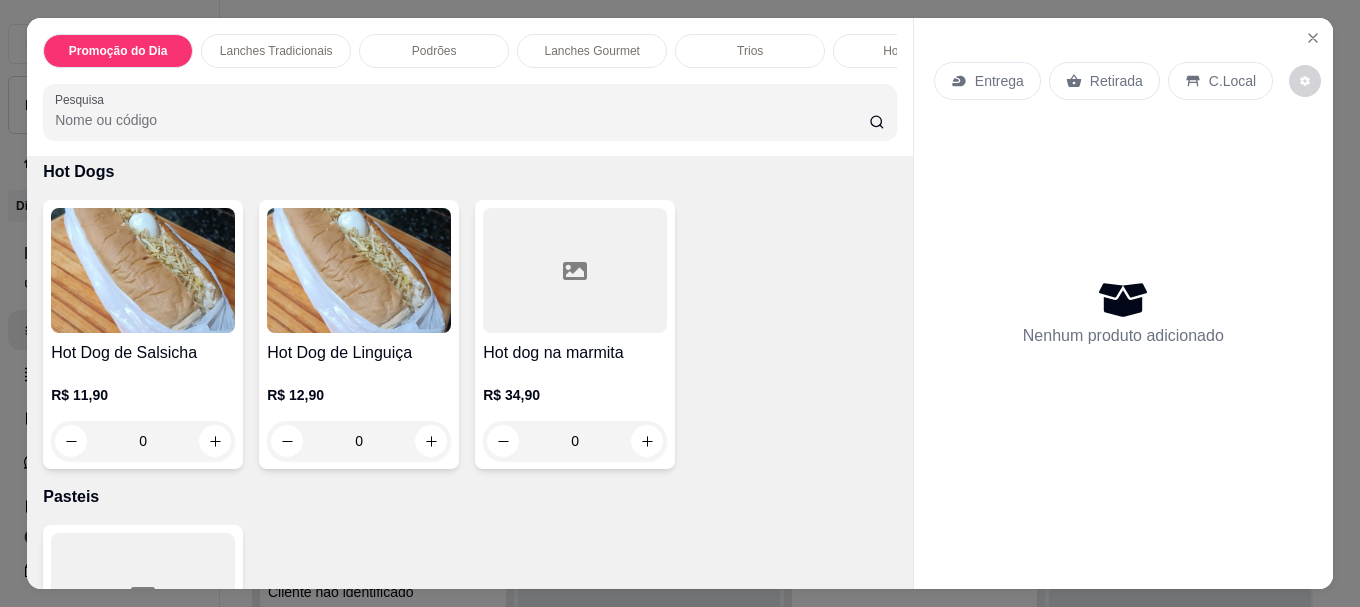 scroll, scrollTop: 2900, scrollLeft: 0, axis: vertical 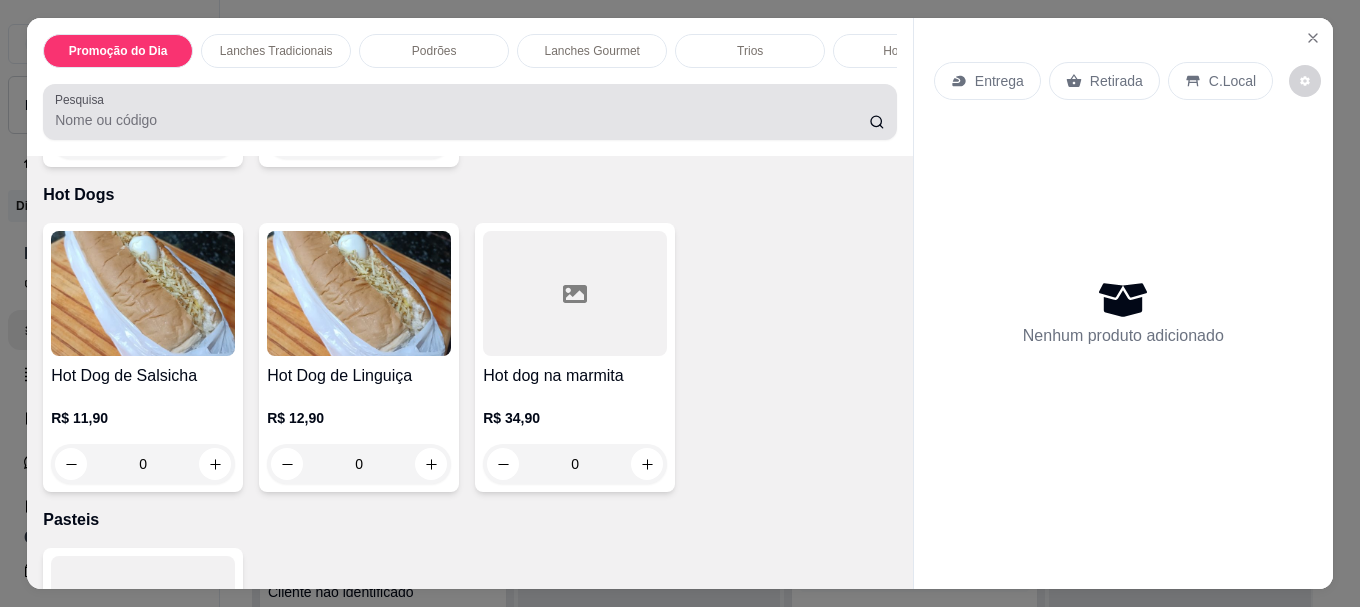 click on "Pesquisa" at bounding box center [462, 120] 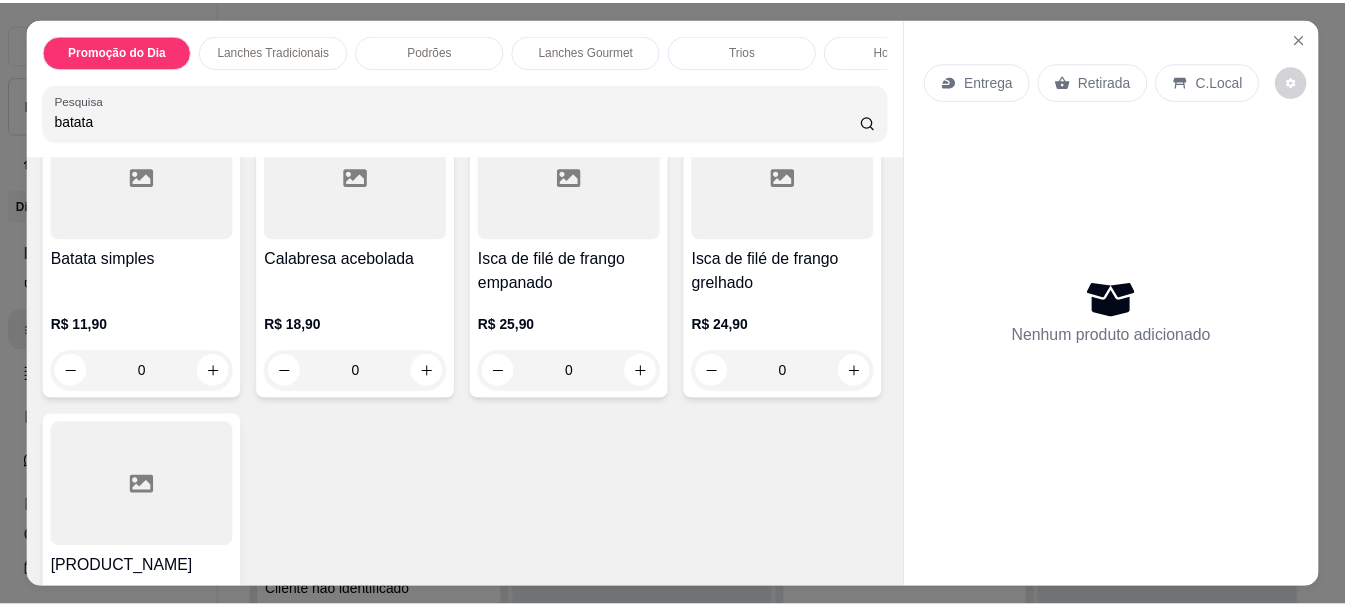 scroll, scrollTop: 4794, scrollLeft: 0, axis: vertical 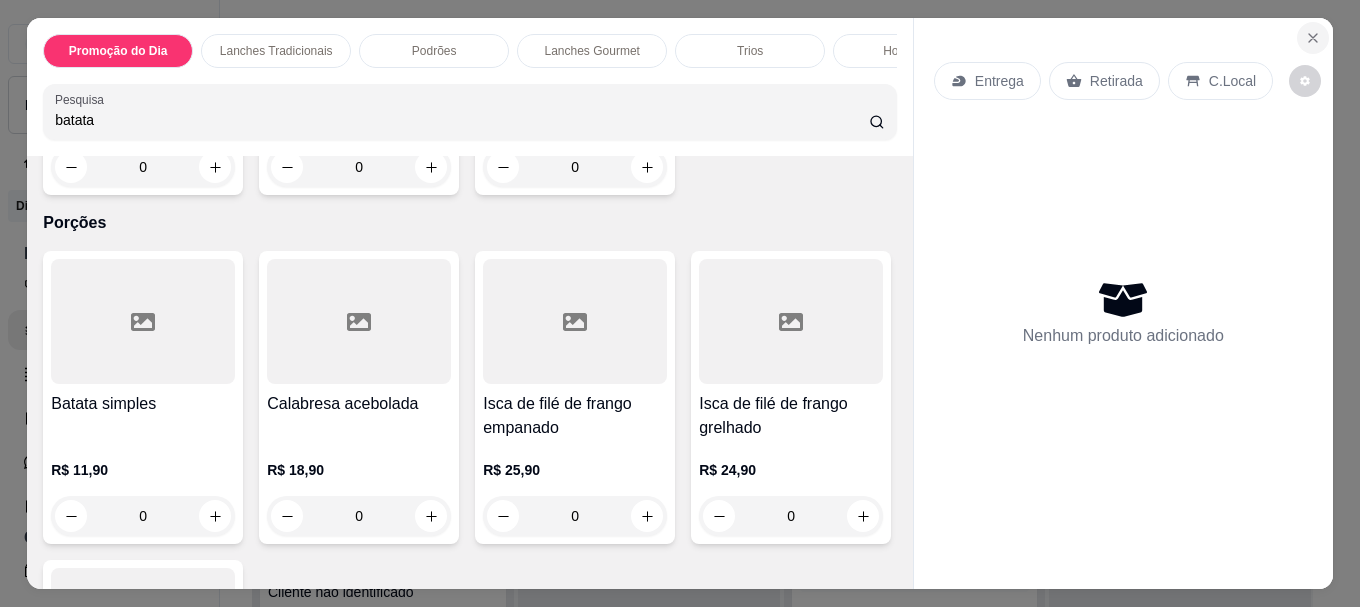 type on "batata" 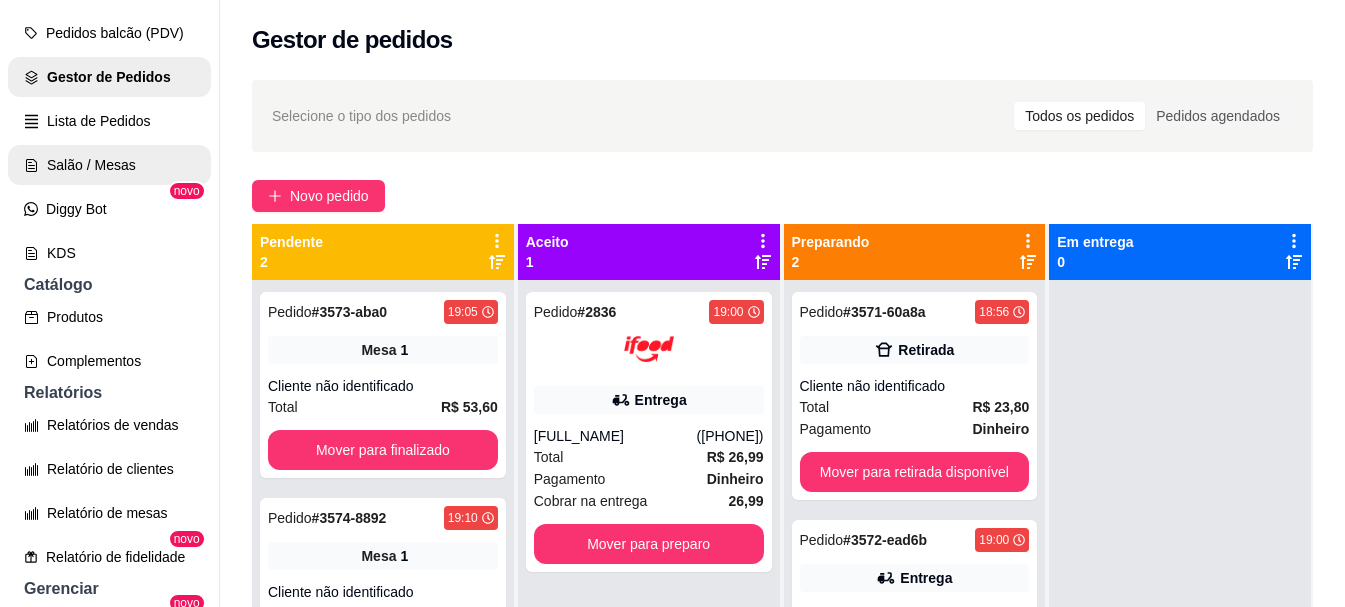 scroll, scrollTop: 300, scrollLeft: 0, axis: vertical 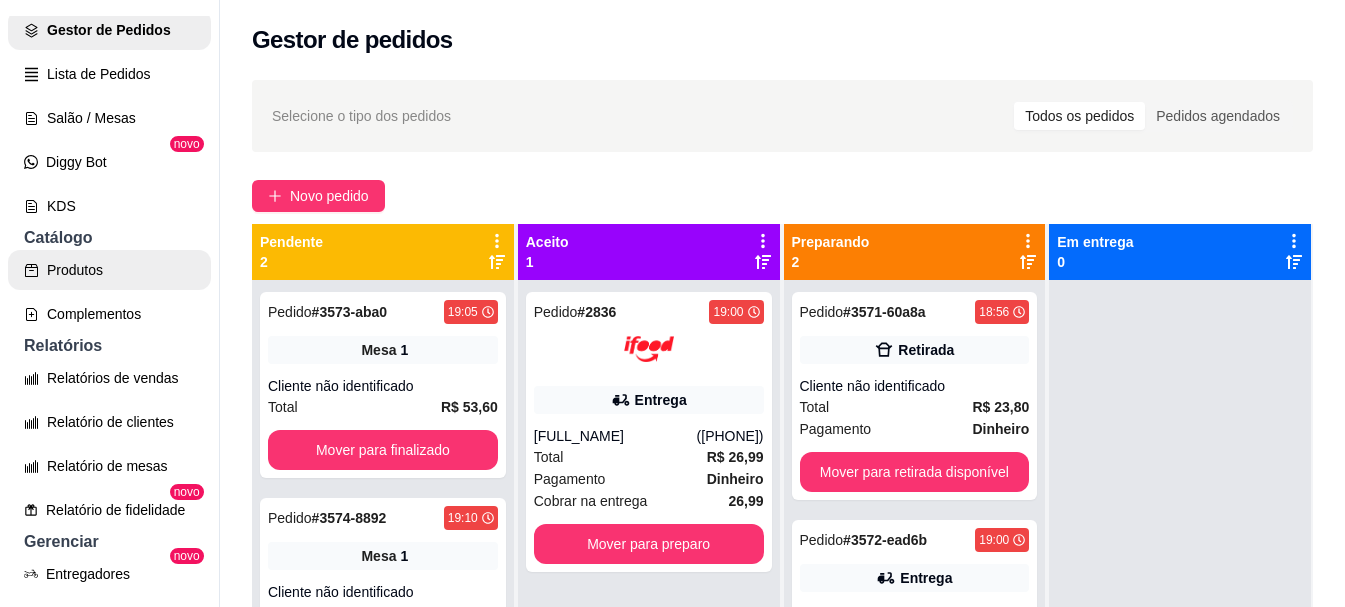 click on "Produtos" at bounding box center [109, 270] 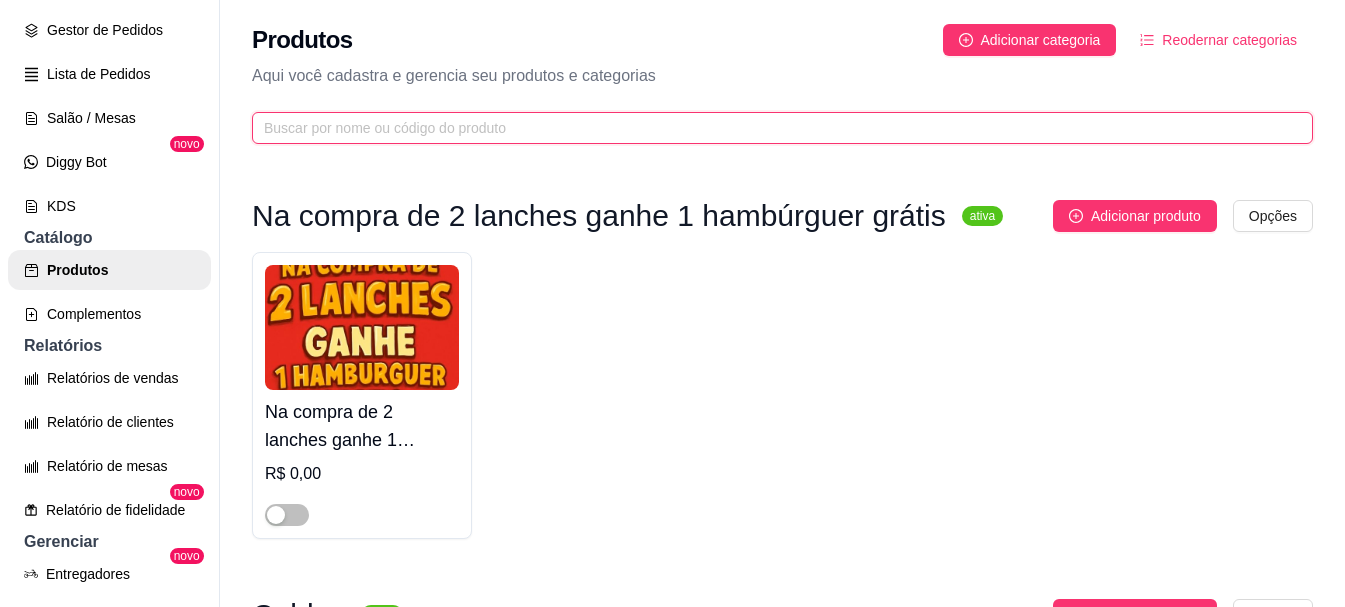 click at bounding box center (774, 128) 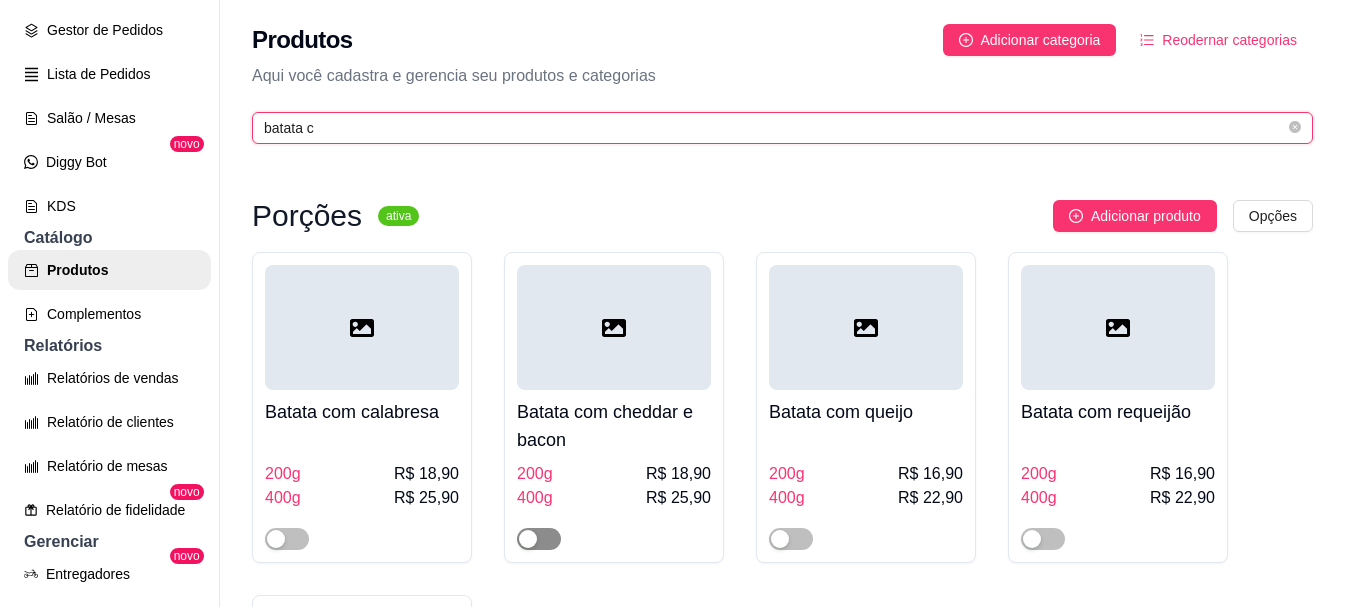 type on "batata c" 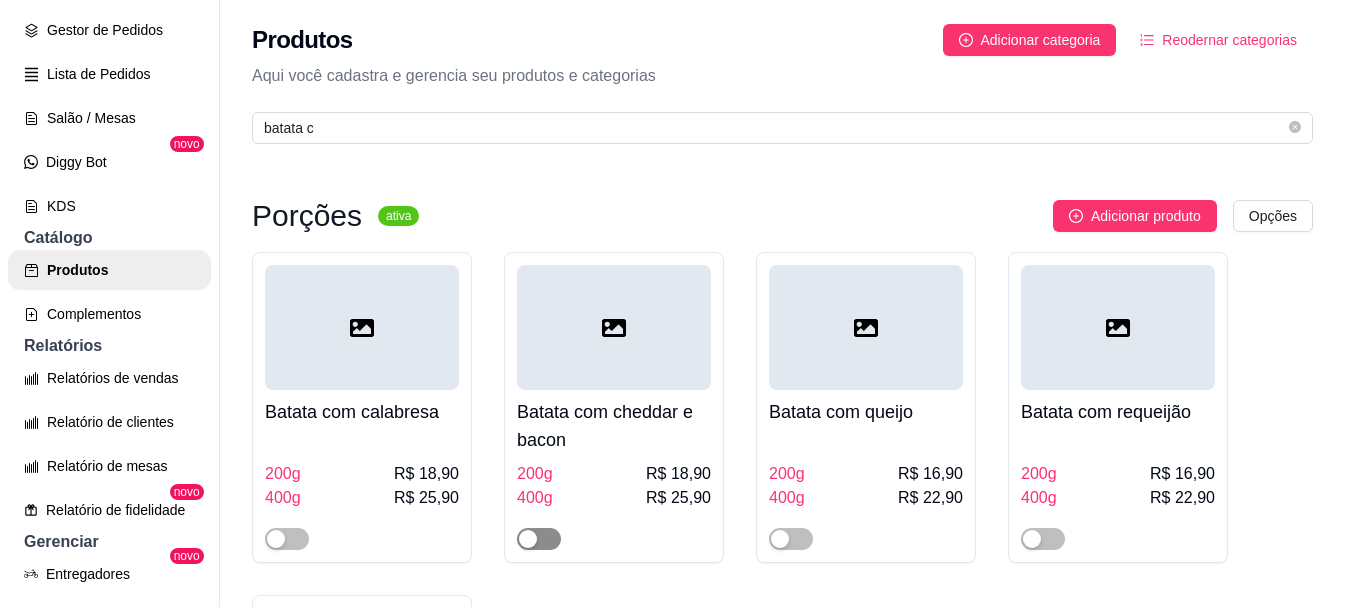 click at bounding box center (539, 539) 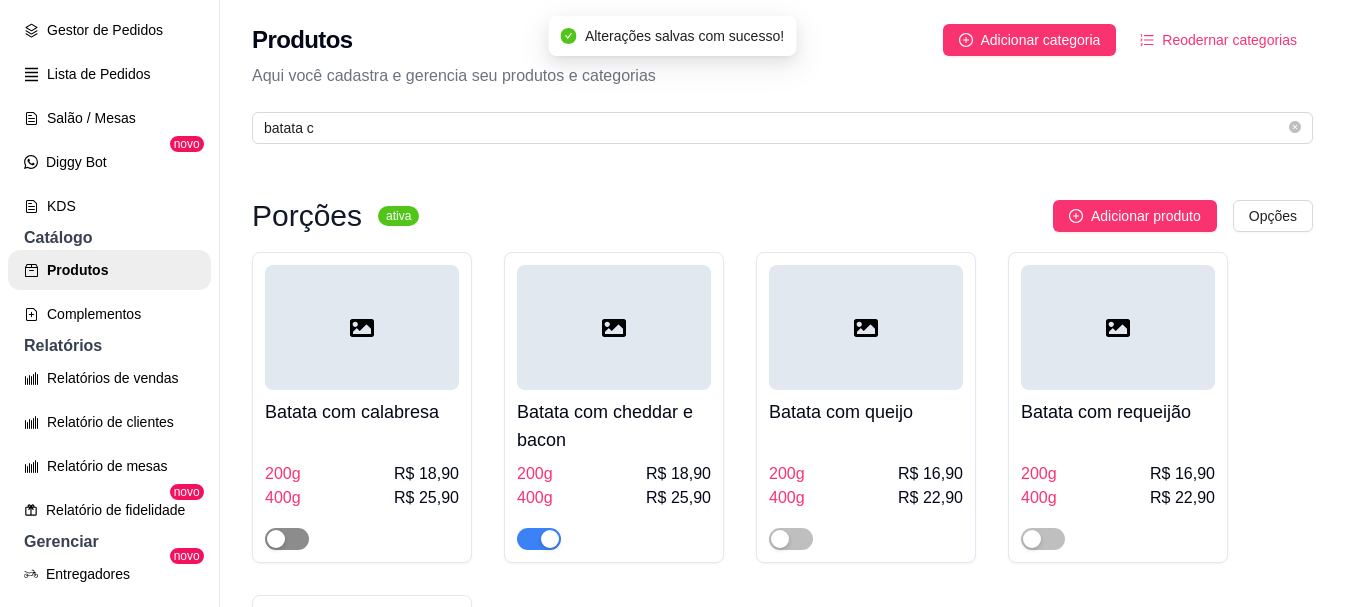click at bounding box center (287, 539) 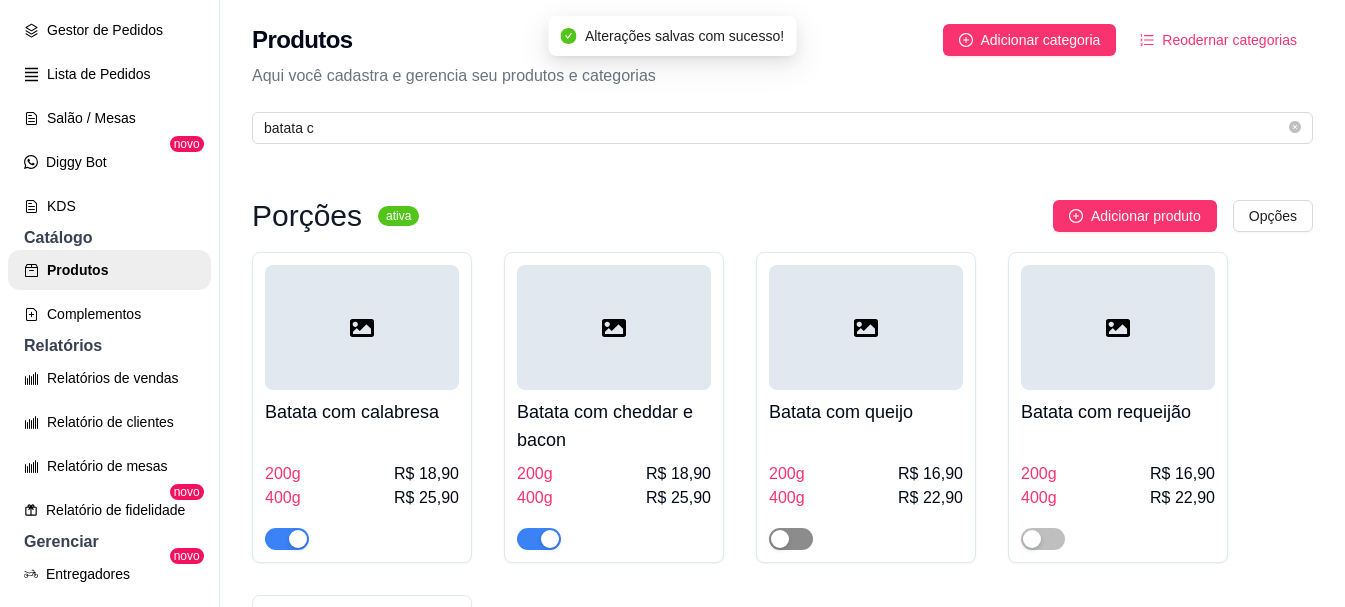 click at bounding box center [791, 539] 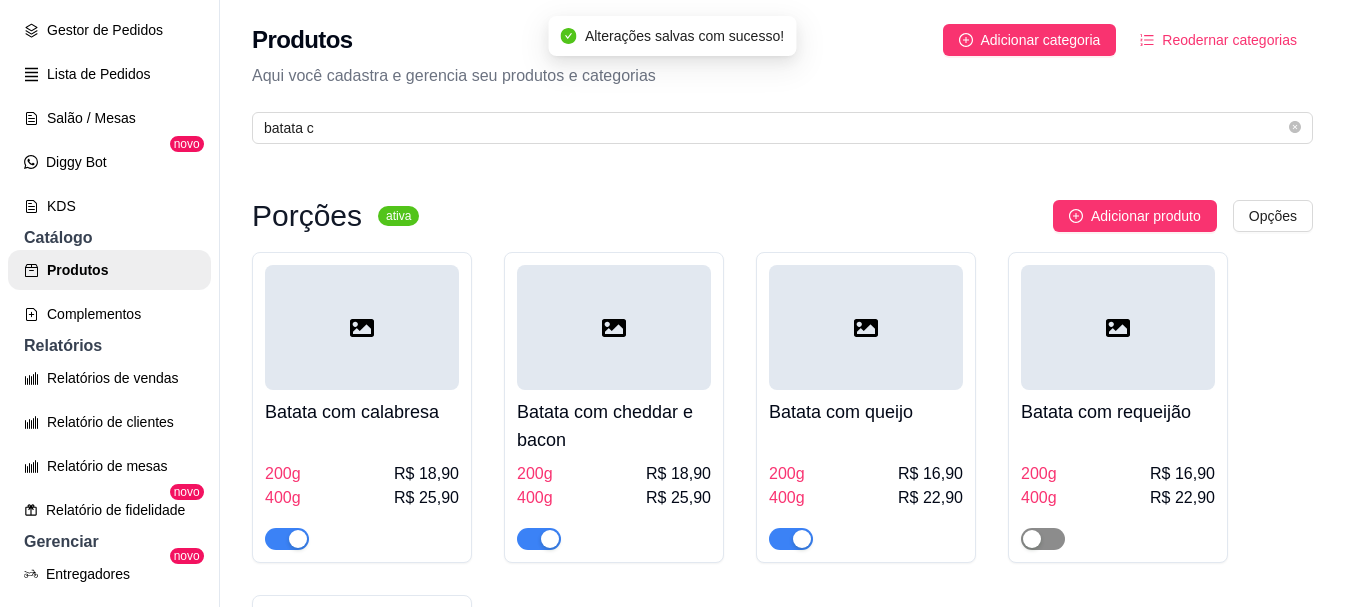 click at bounding box center (1043, 539) 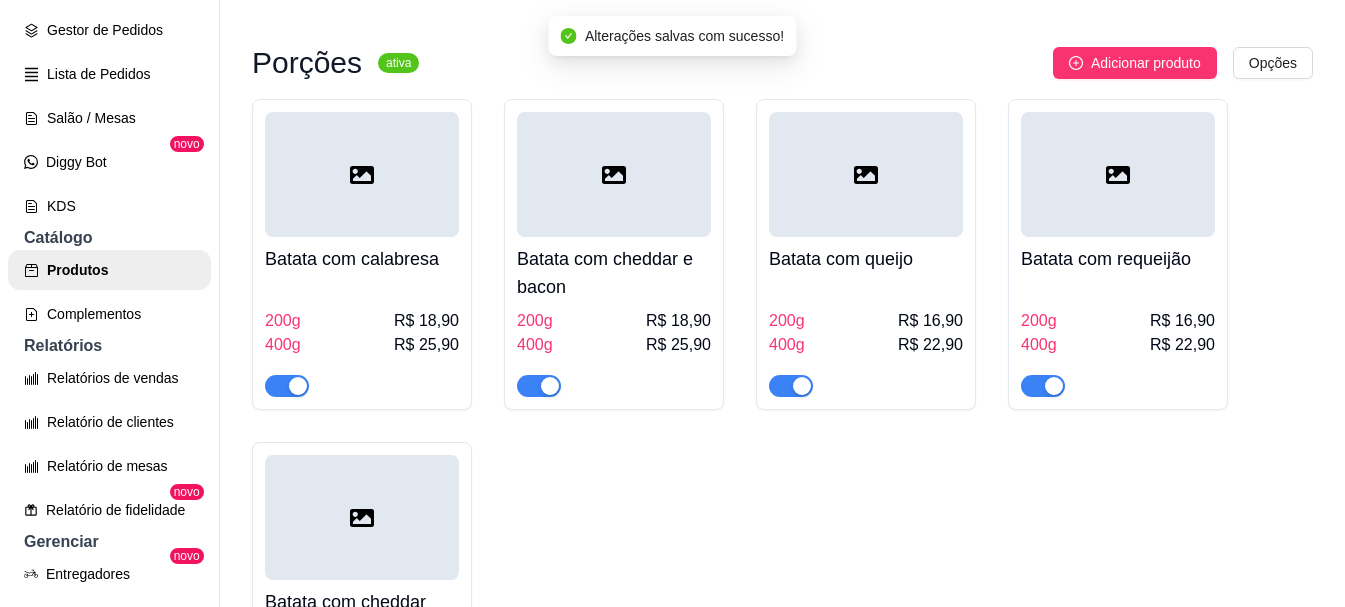 scroll, scrollTop: 388, scrollLeft: 0, axis: vertical 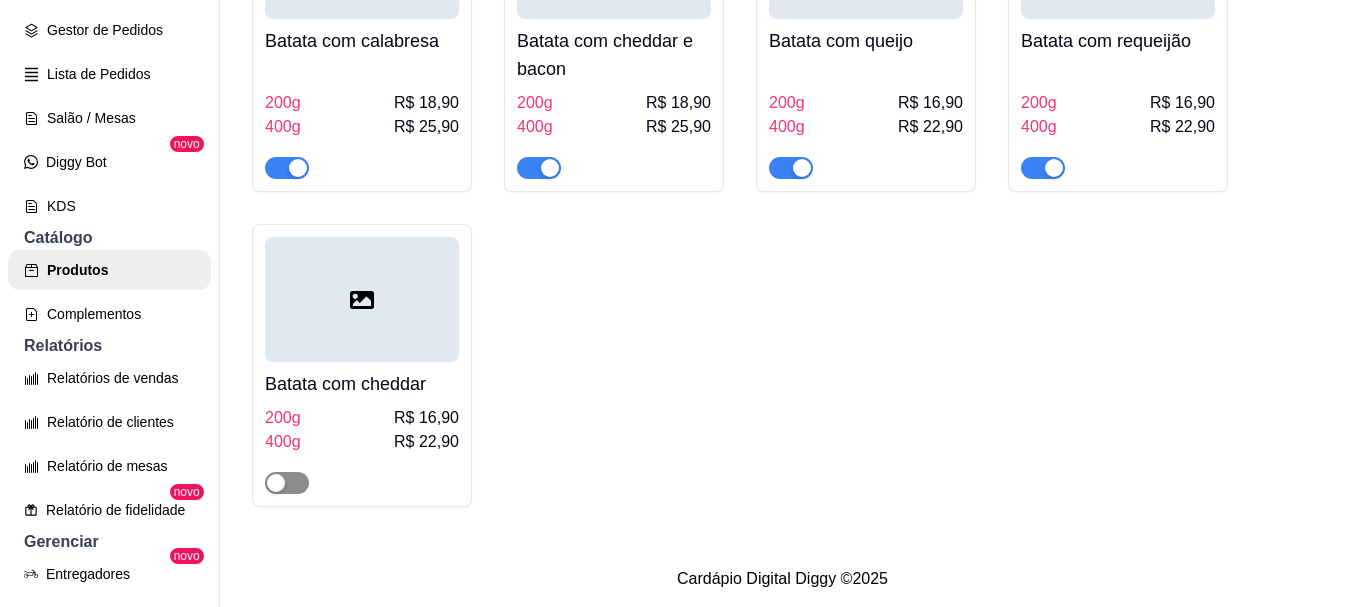 click at bounding box center [287, 483] 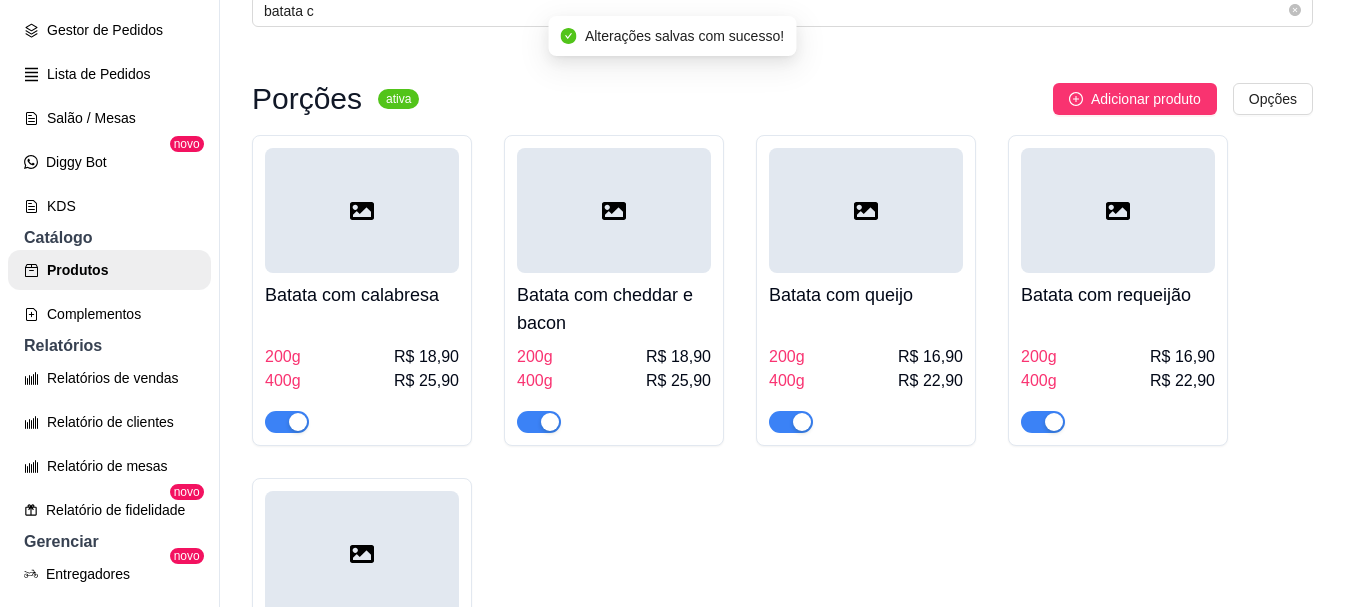 scroll, scrollTop: 0, scrollLeft: 0, axis: both 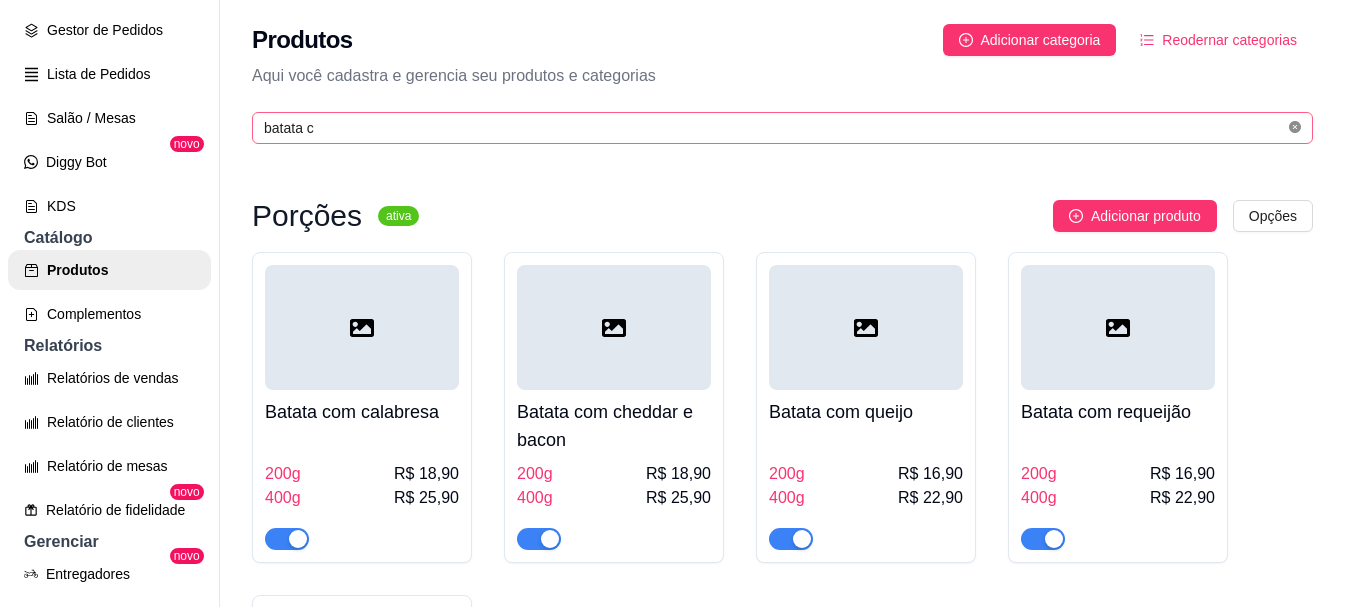 click 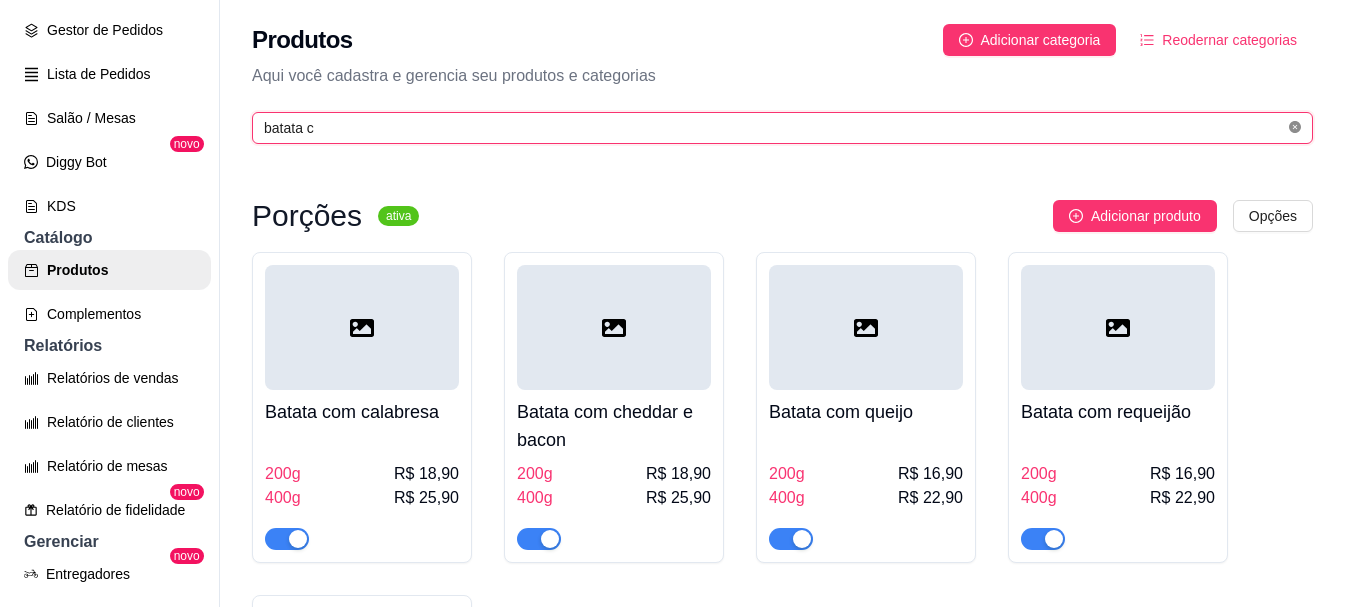 type 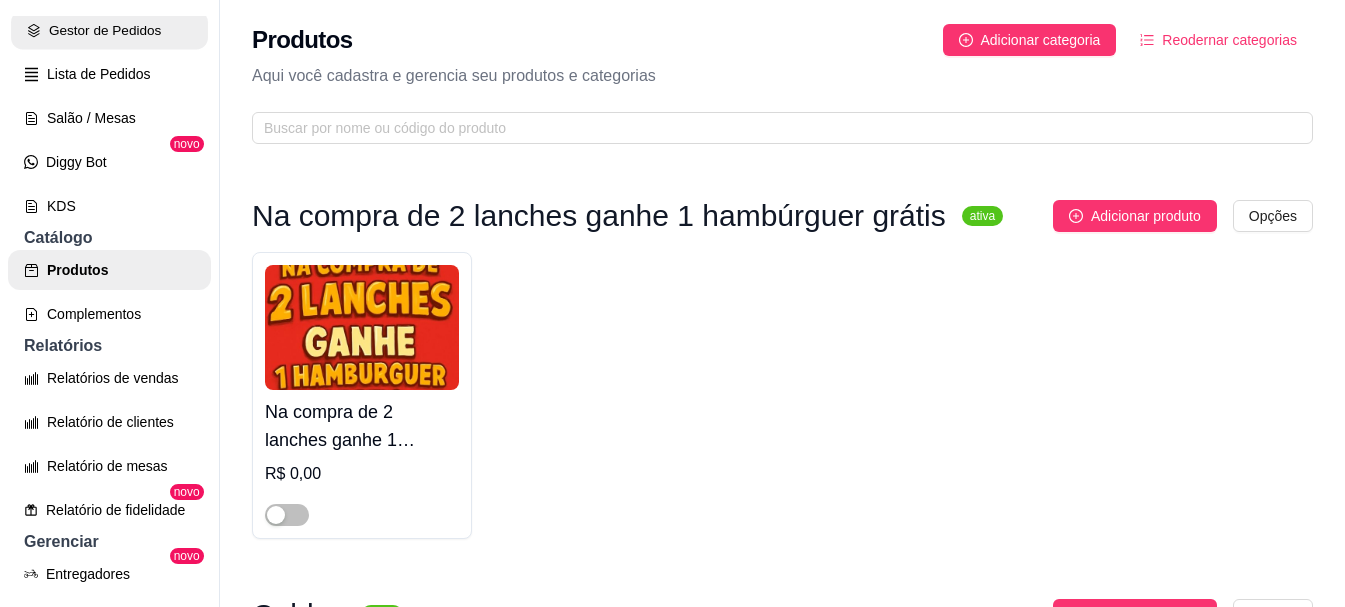 click on "Gestor de Pedidos" at bounding box center (109, 30) 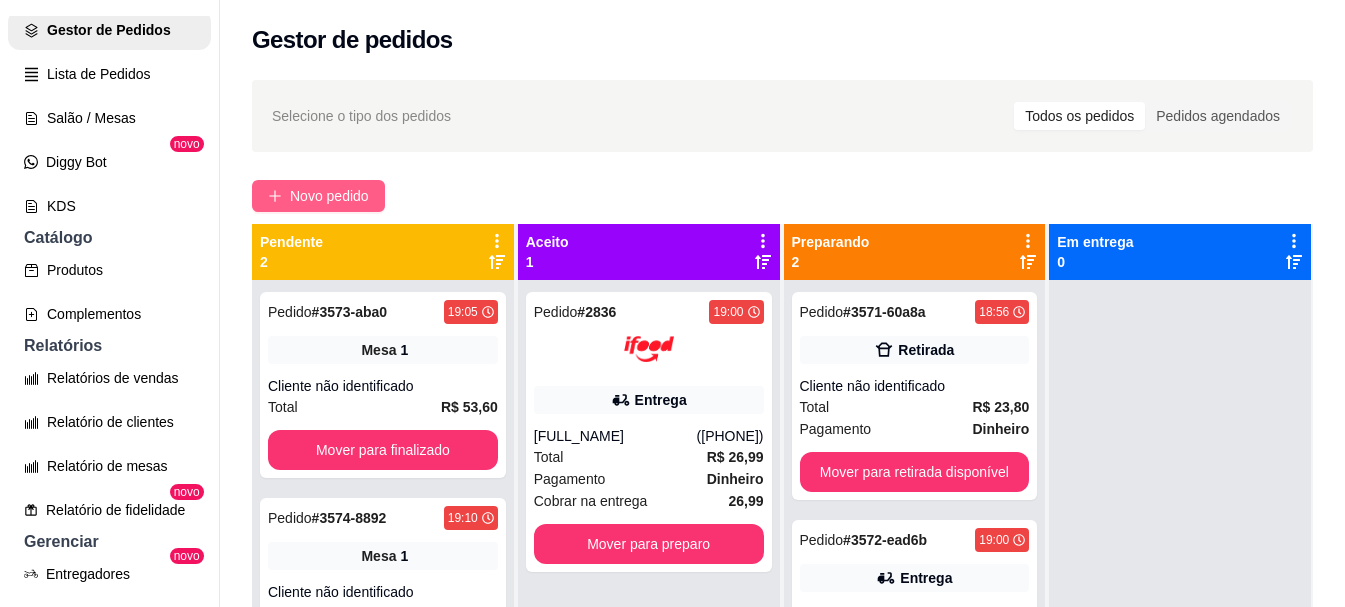 click on "Novo pedido" at bounding box center (329, 196) 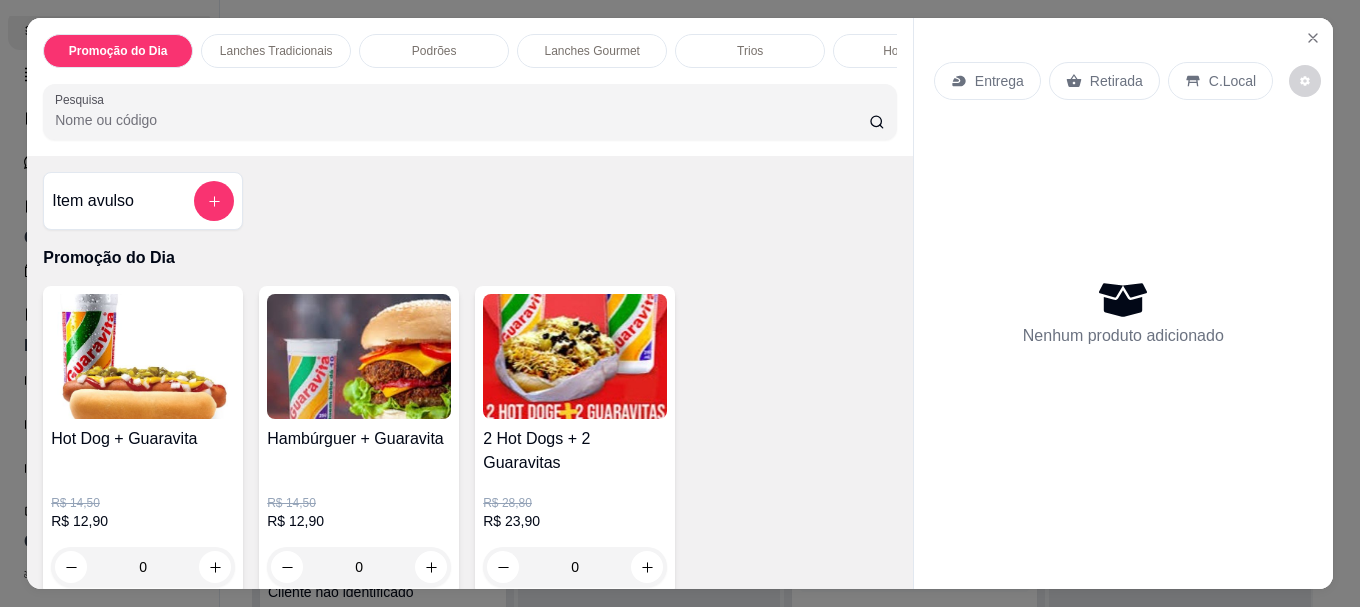 click on "Pesquisa" at bounding box center [462, 120] 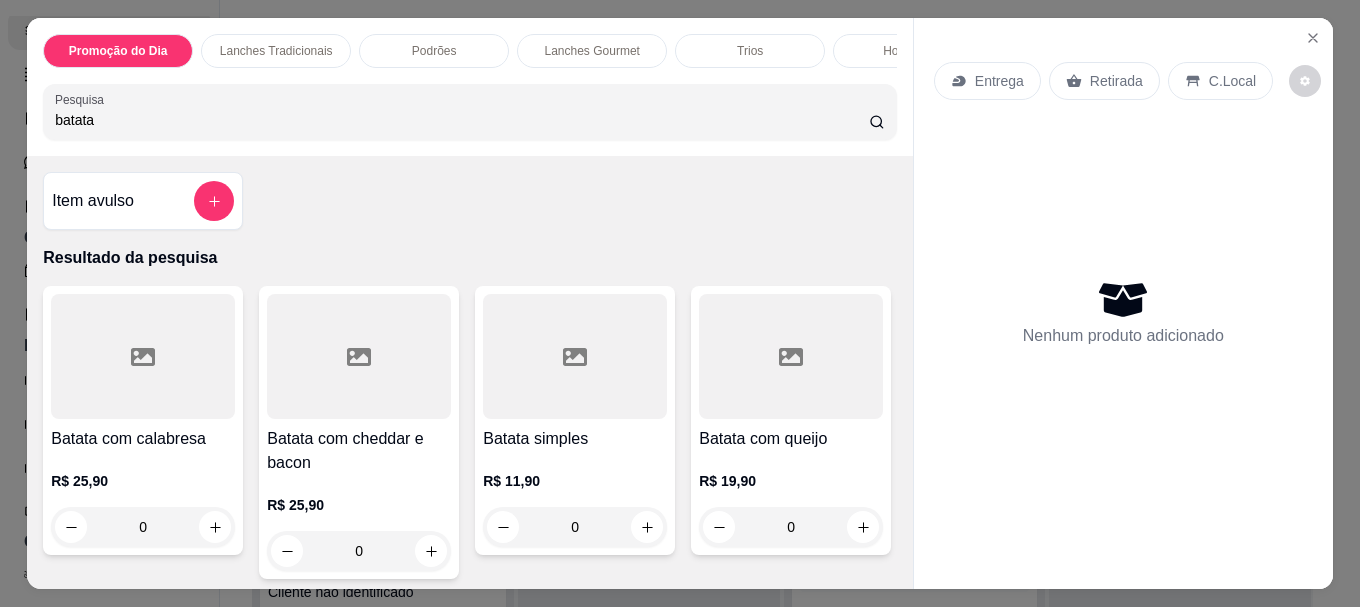 type on "batata" 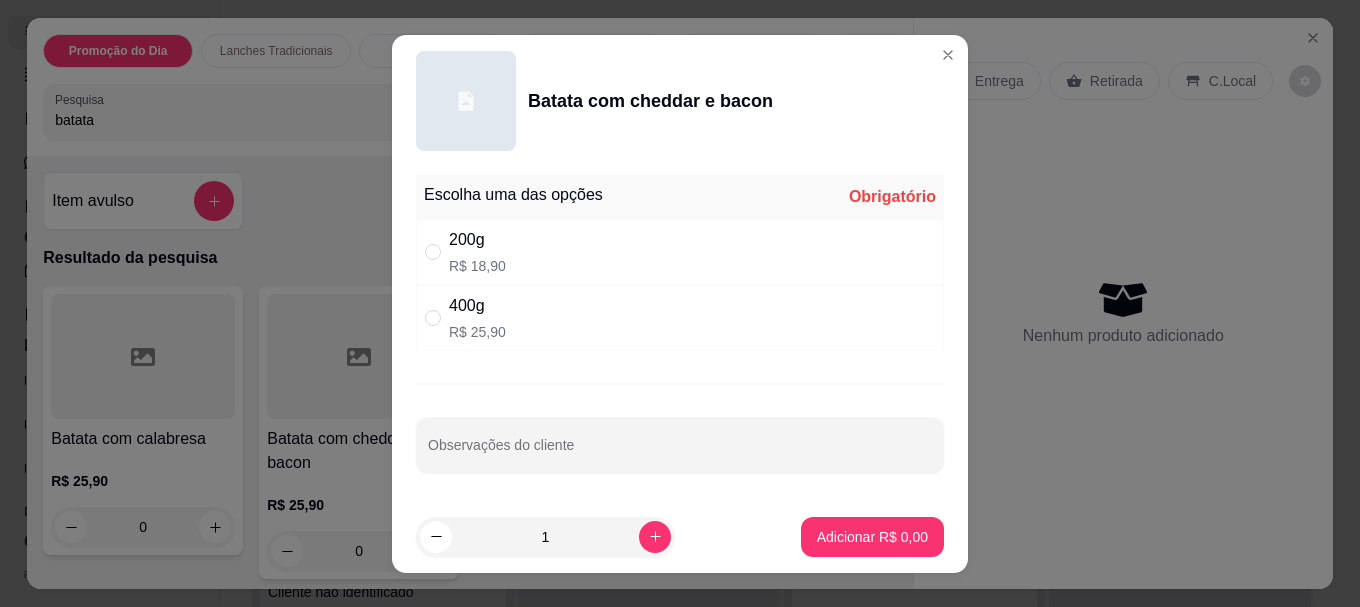 click on "400g" at bounding box center [477, 306] 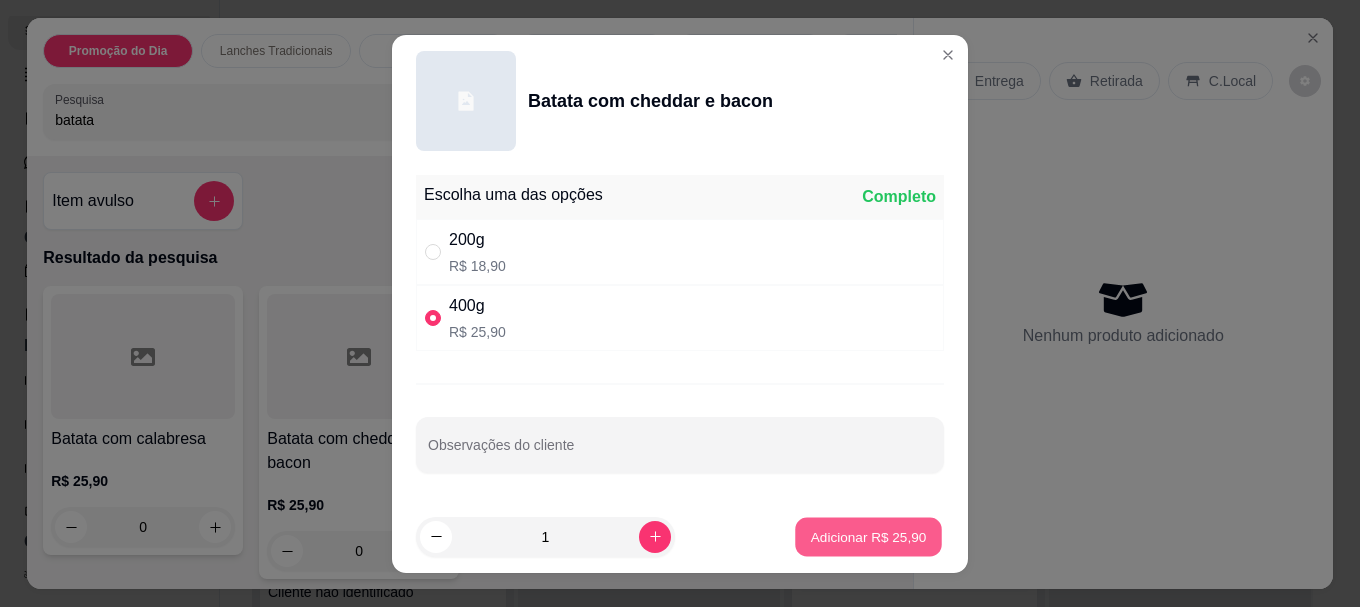 click on "Adicionar   R$ 25,90" at bounding box center (869, 536) 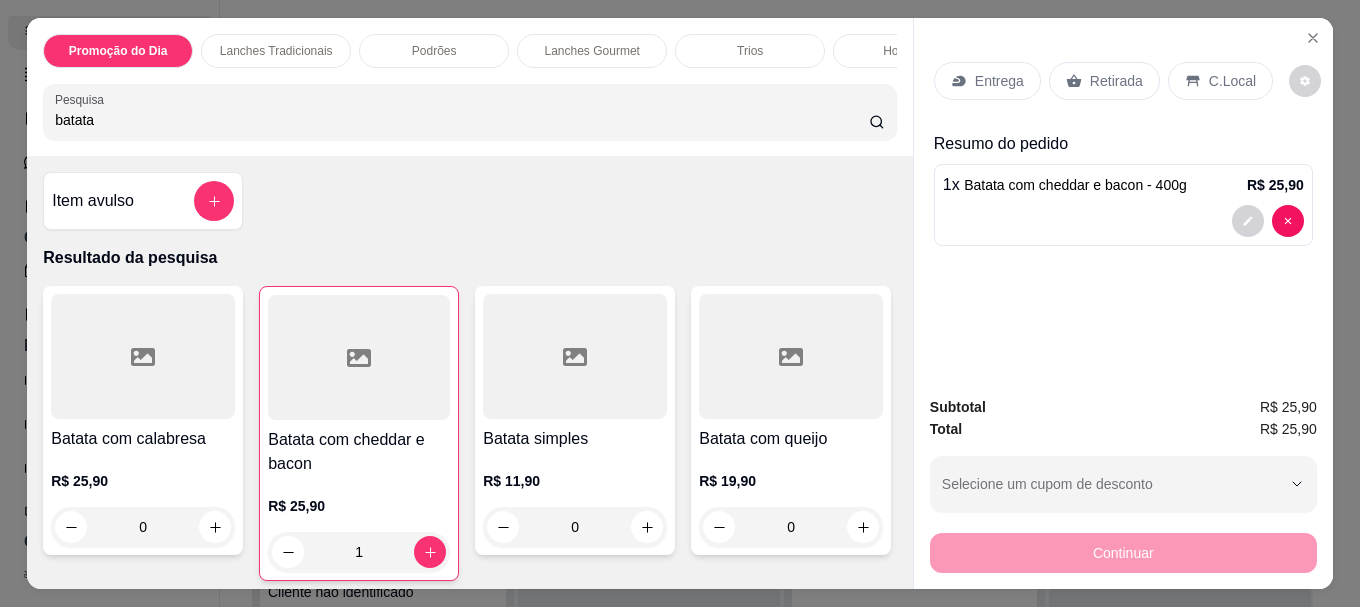 click on "Retirada" at bounding box center [1116, 81] 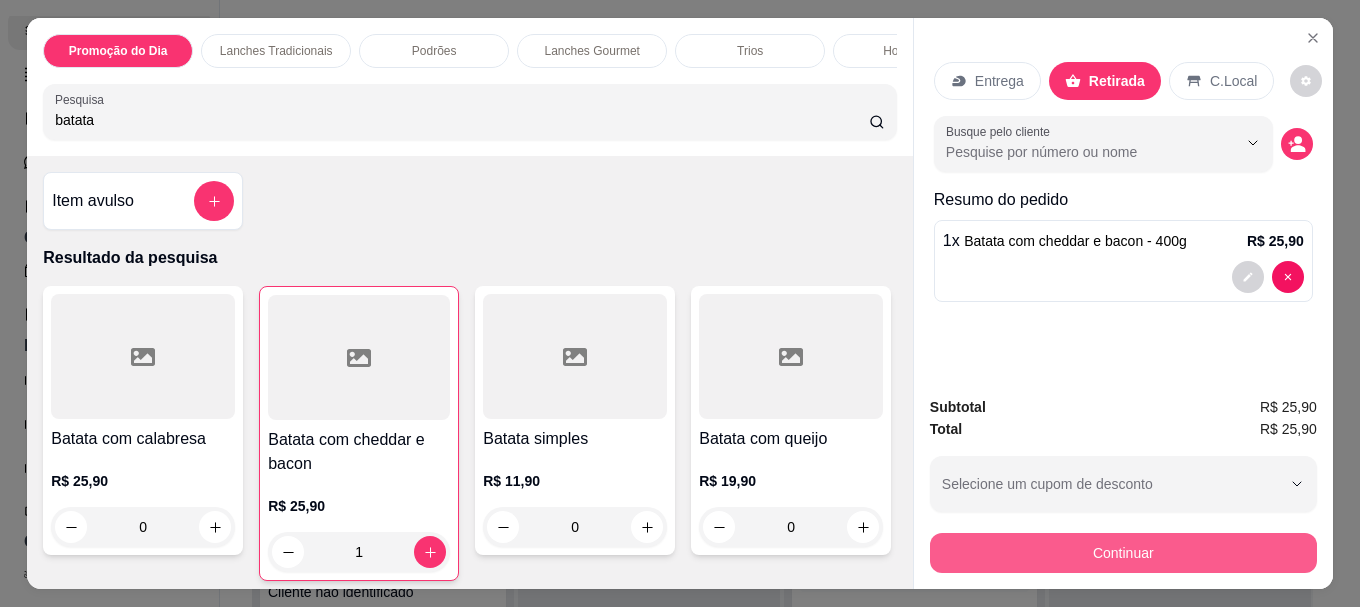 click on "Continuar" at bounding box center [1123, 553] 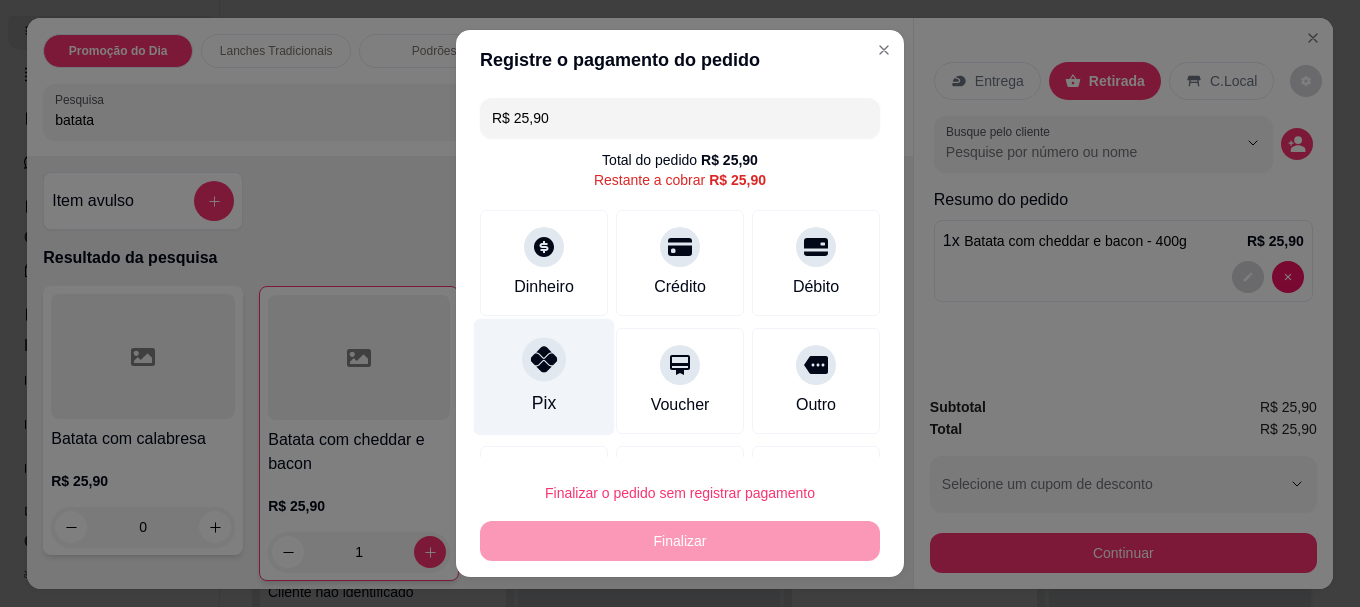 click 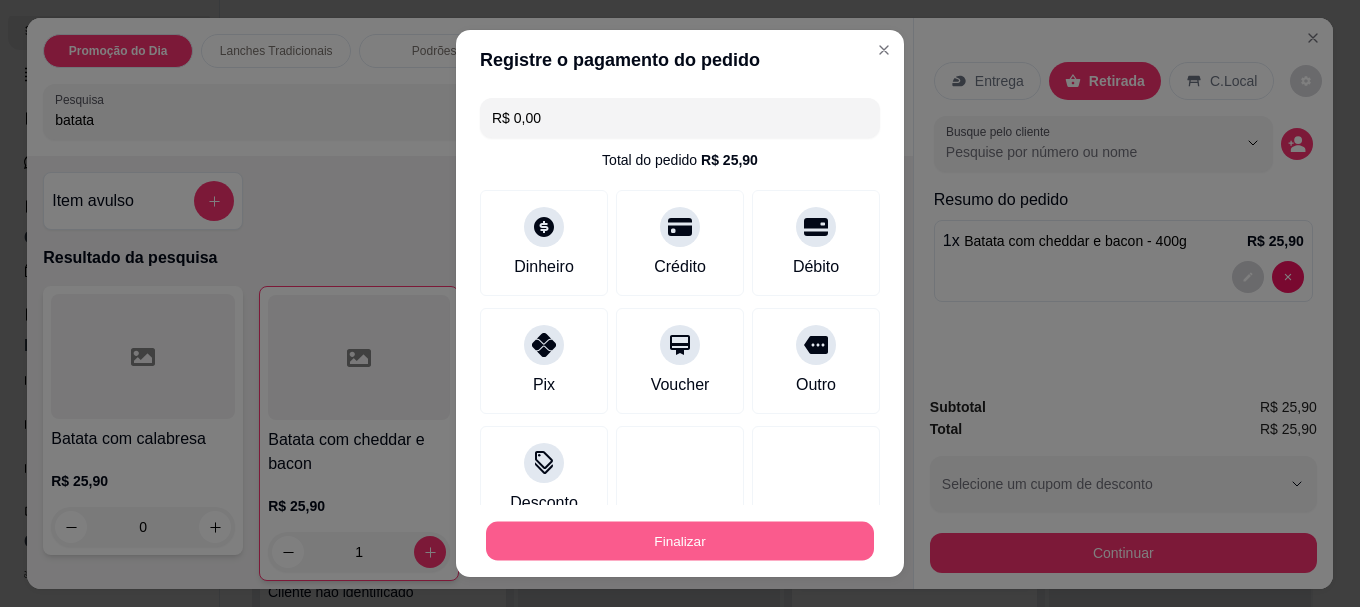 click on "Finalizar" at bounding box center (680, 540) 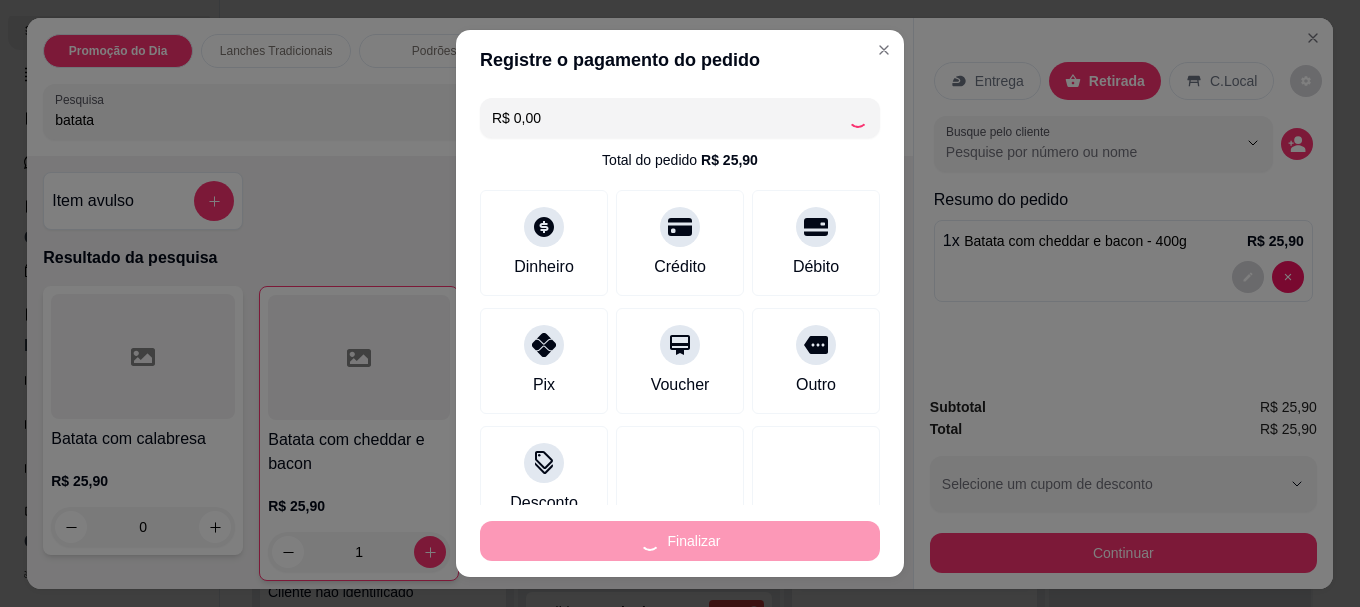 type on "0" 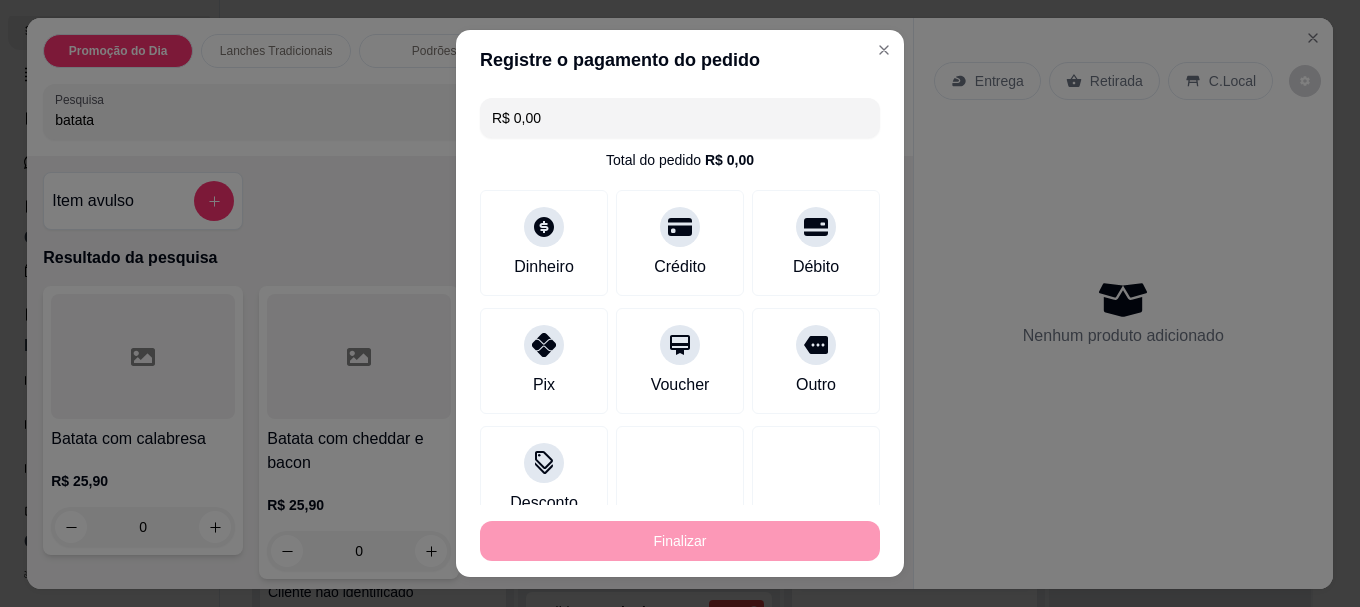 type on "-R$ 25,90" 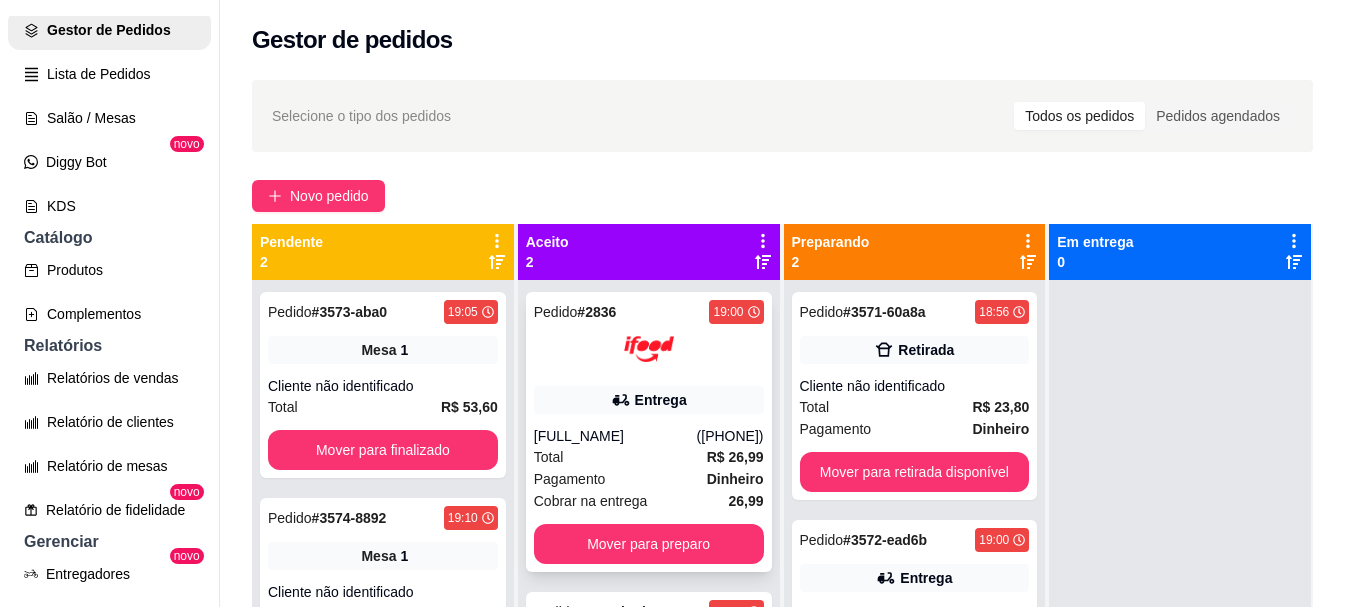 scroll, scrollTop: 56, scrollLeft: 0, axis: vertical 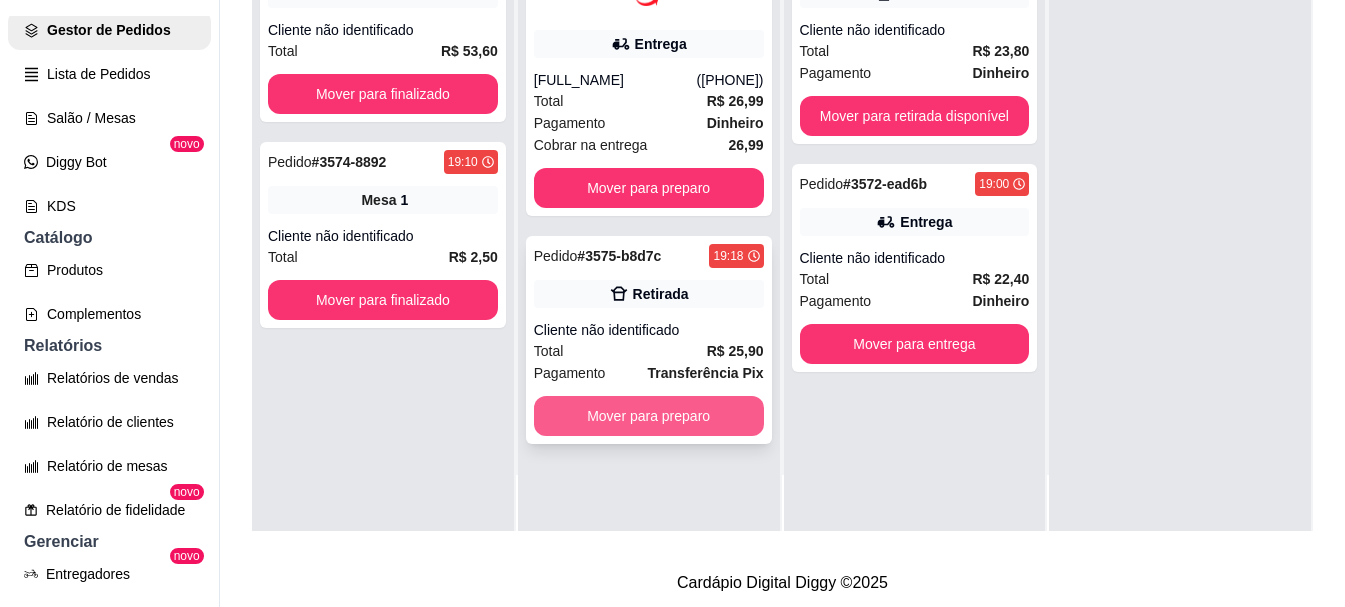 click on "Mover para preparo" at bounding box center [649, 416] 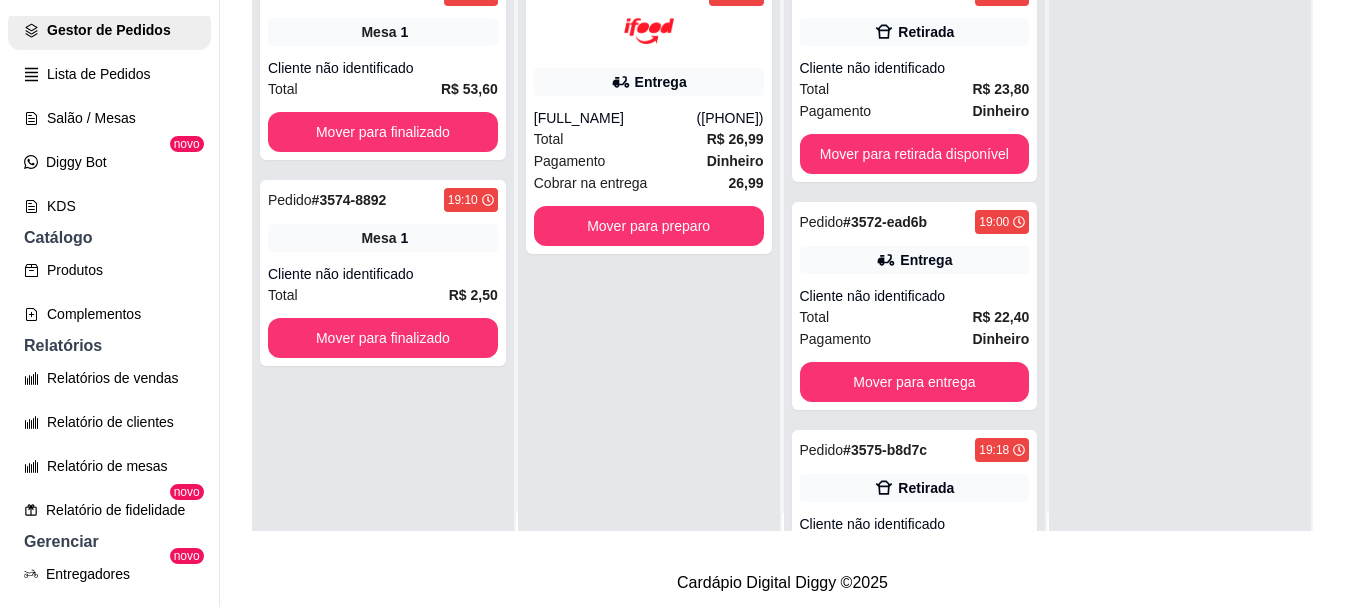scroll, scrollTop: 0, scrollLeft: 0, axis: both 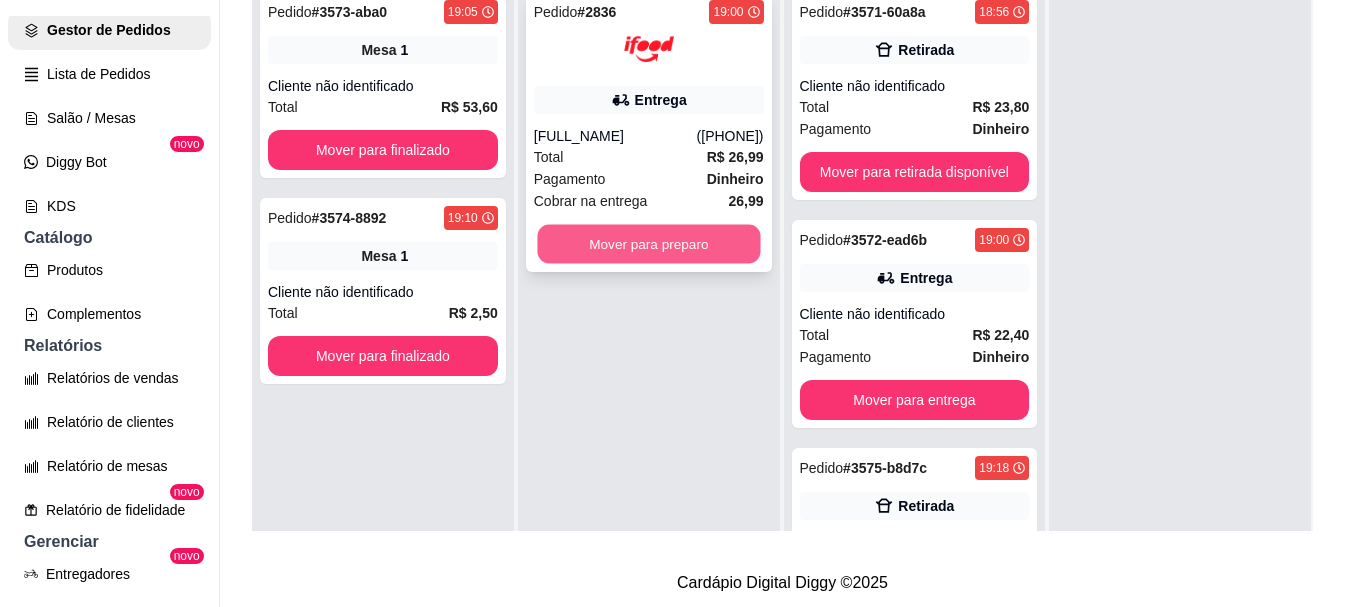 click on "Mover para preparo" at bounding box center [648, 244] 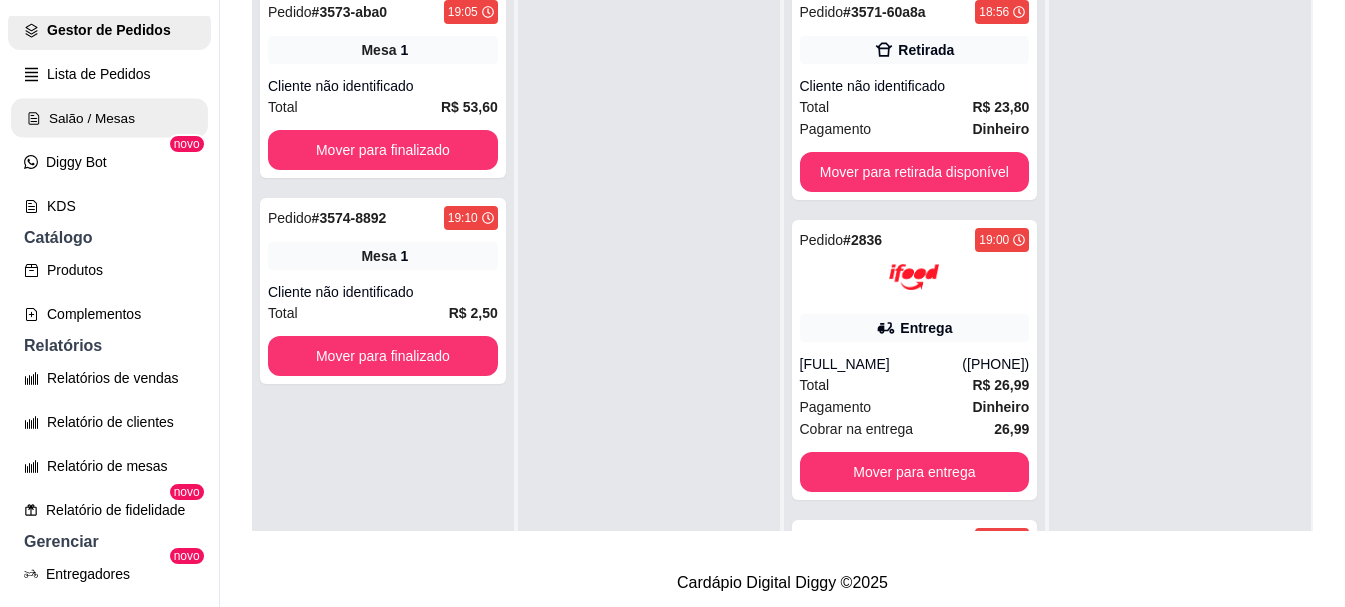 click on "Salão / Mesas" at bounding box center [109, 118] 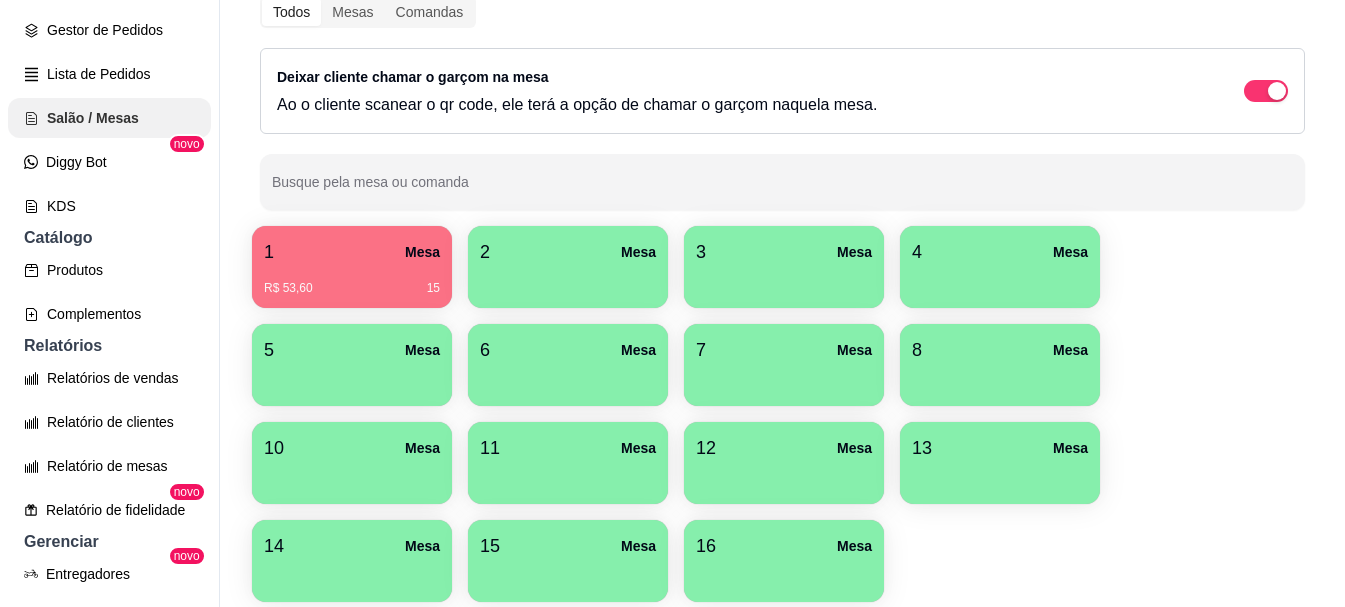 scroll, scrollTop: 0, scrollLeft: 0, axis: both 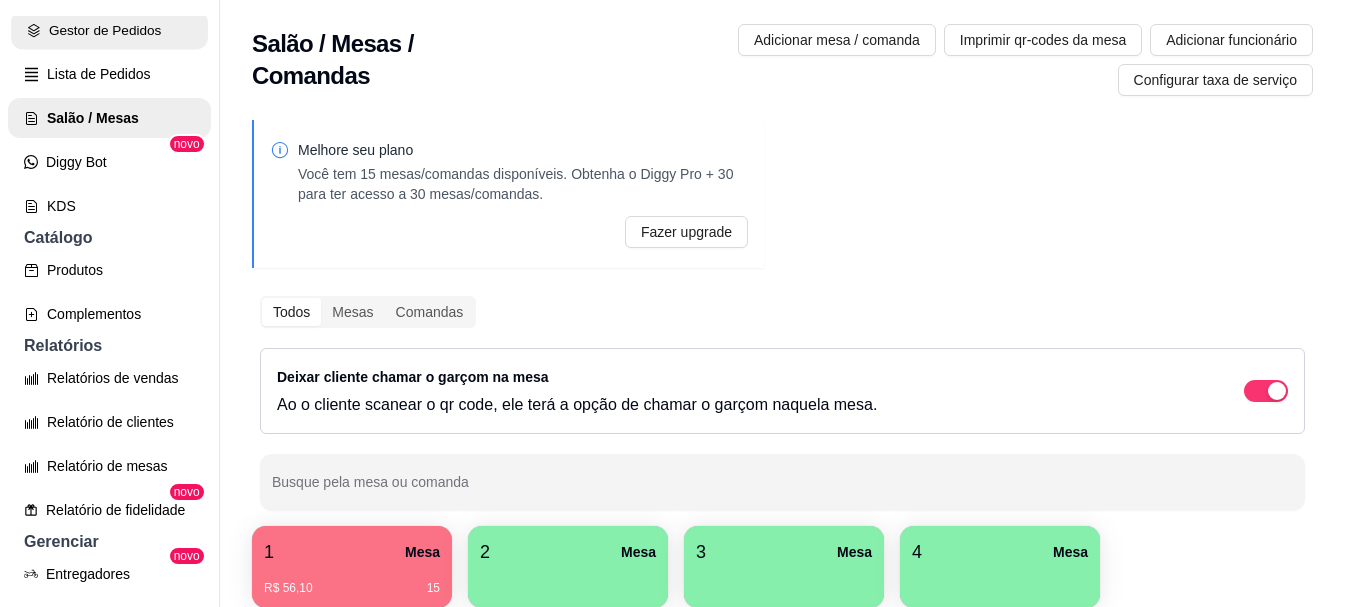 click on "Gestor de Pedidos" at bounding box center (109, 30) 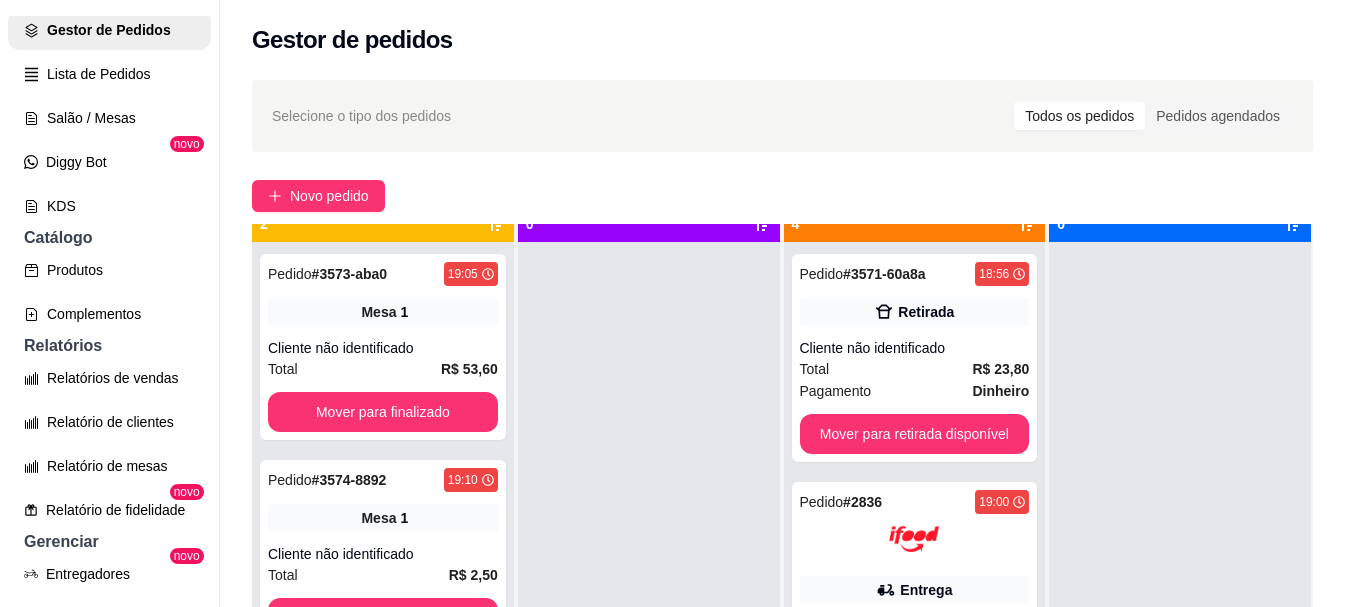 scroll, scrollTop: 56, scrollLeft: 0, axis: vertical 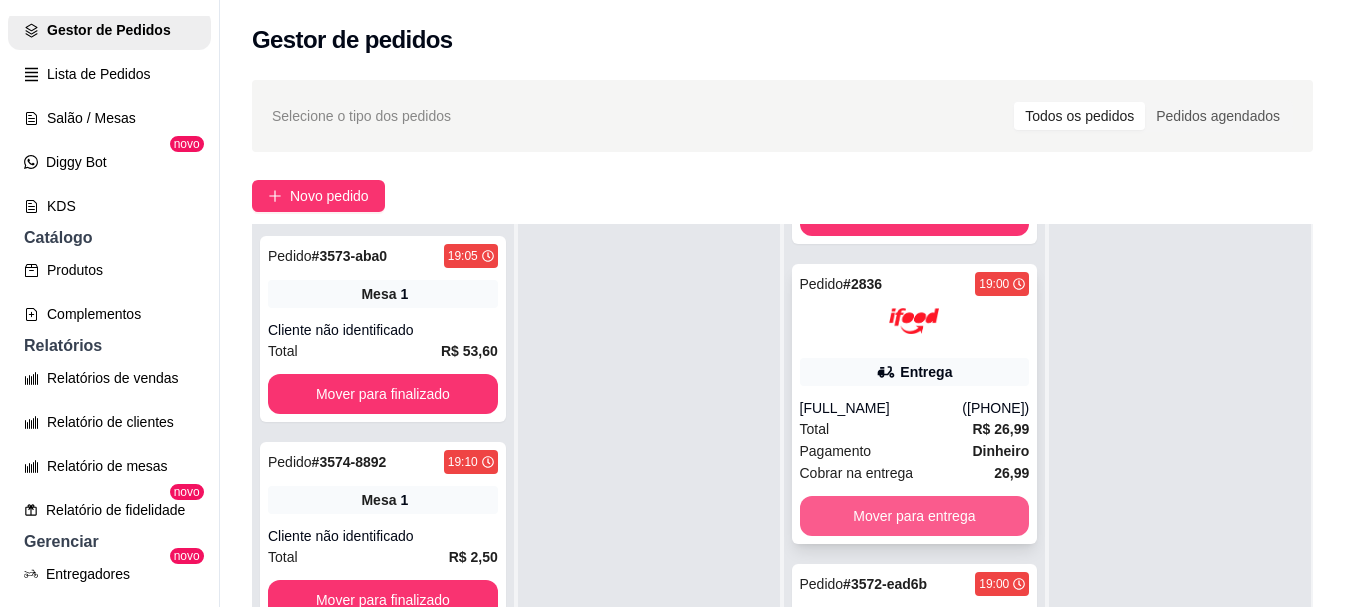 click on "Mover para entrega" at bounding box center (915, 516) 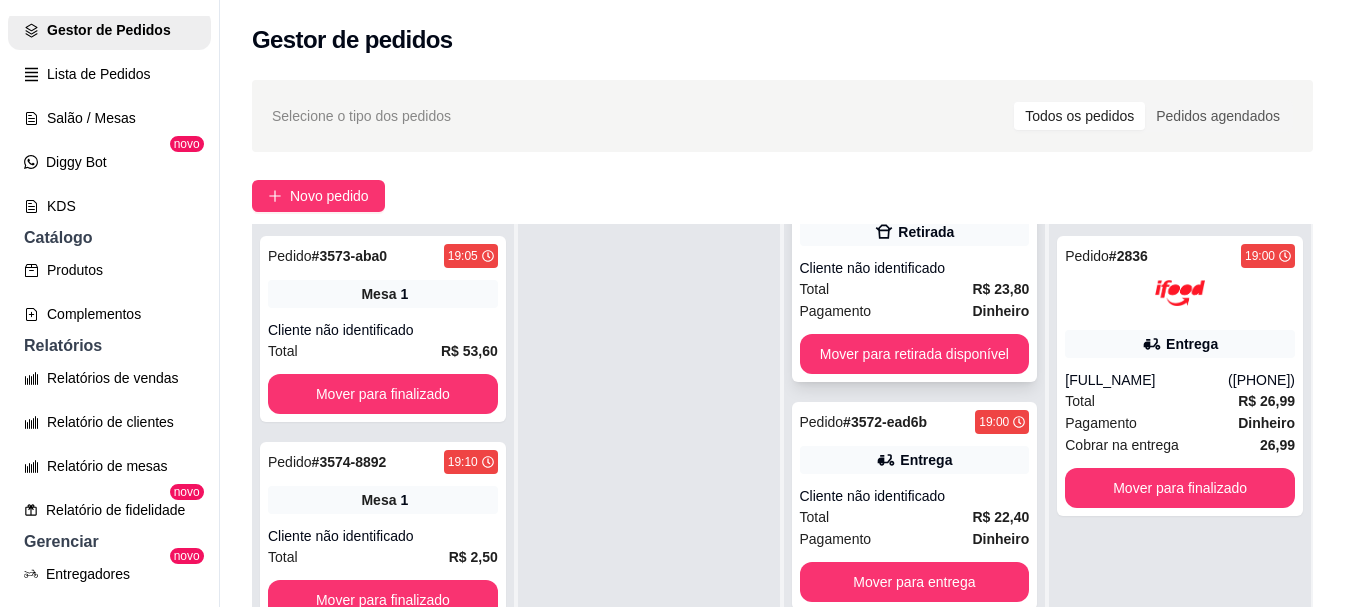 scroll, scrollTop: 97, scrollLeft: 0, axis: vertical 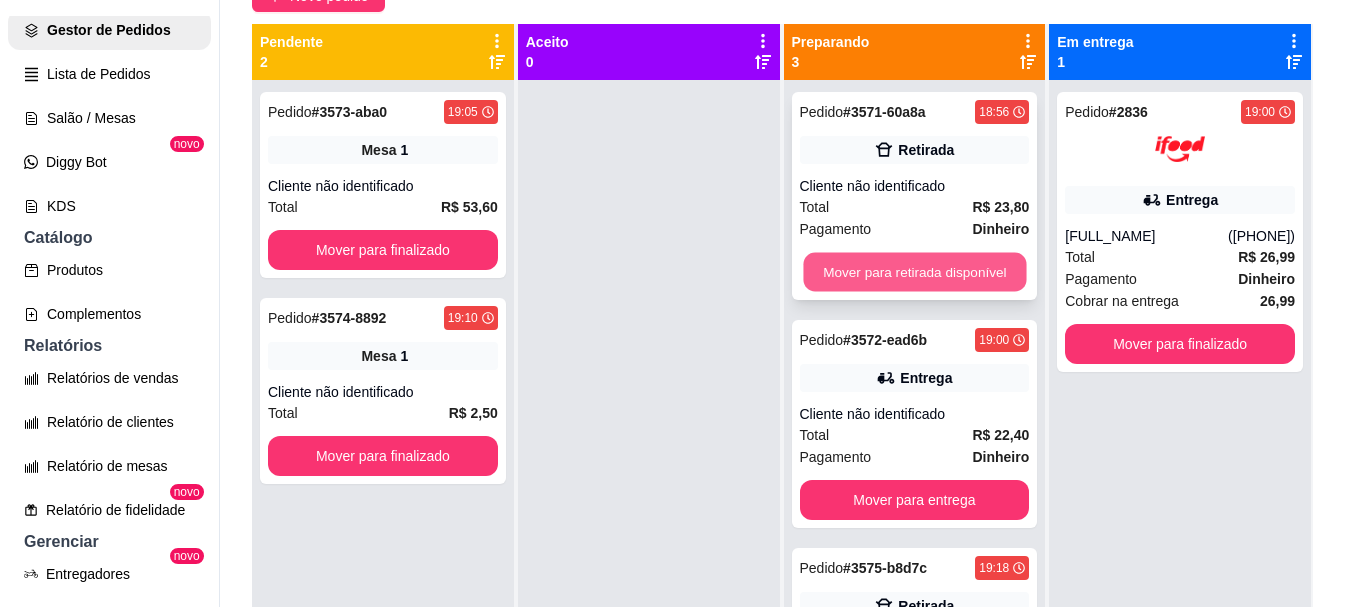 click on "Mover para retirada disponível" at bounding box center [914, 272] 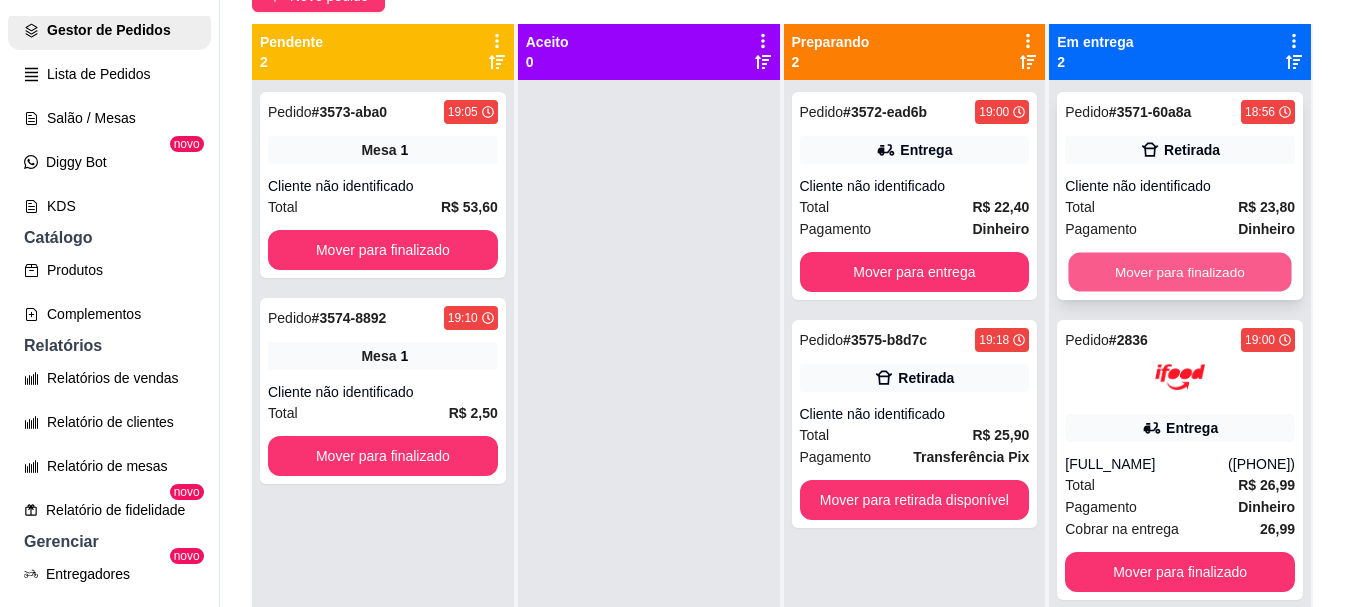 click on "Mover para finalizado" at bounding box center (1180, 272) 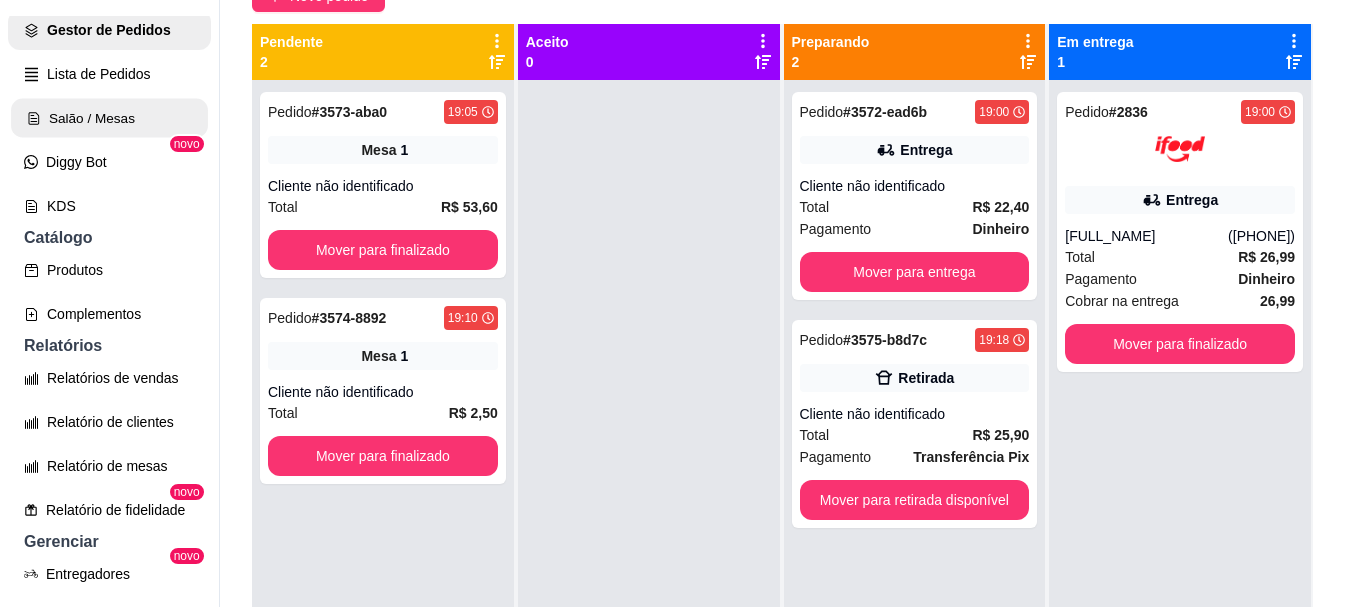 click on "Salão / Mesas" at bounding box center (109, 118) 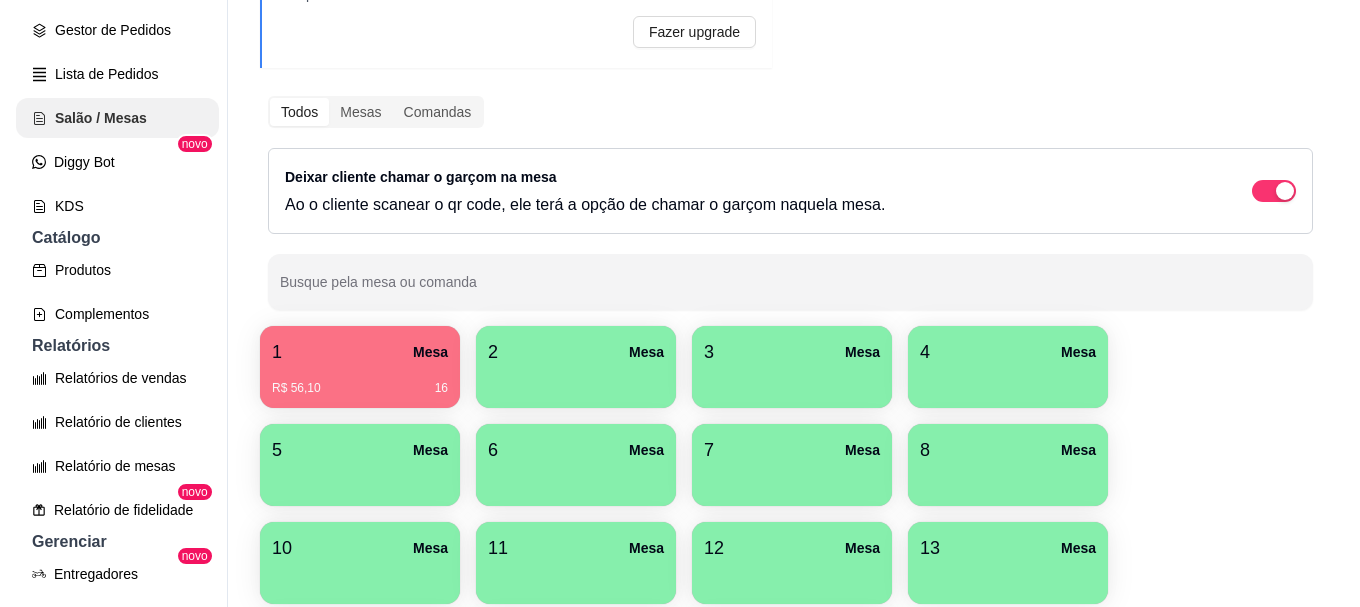 scroll, scrollTop: 0, scrollLeft: 0, axis: both 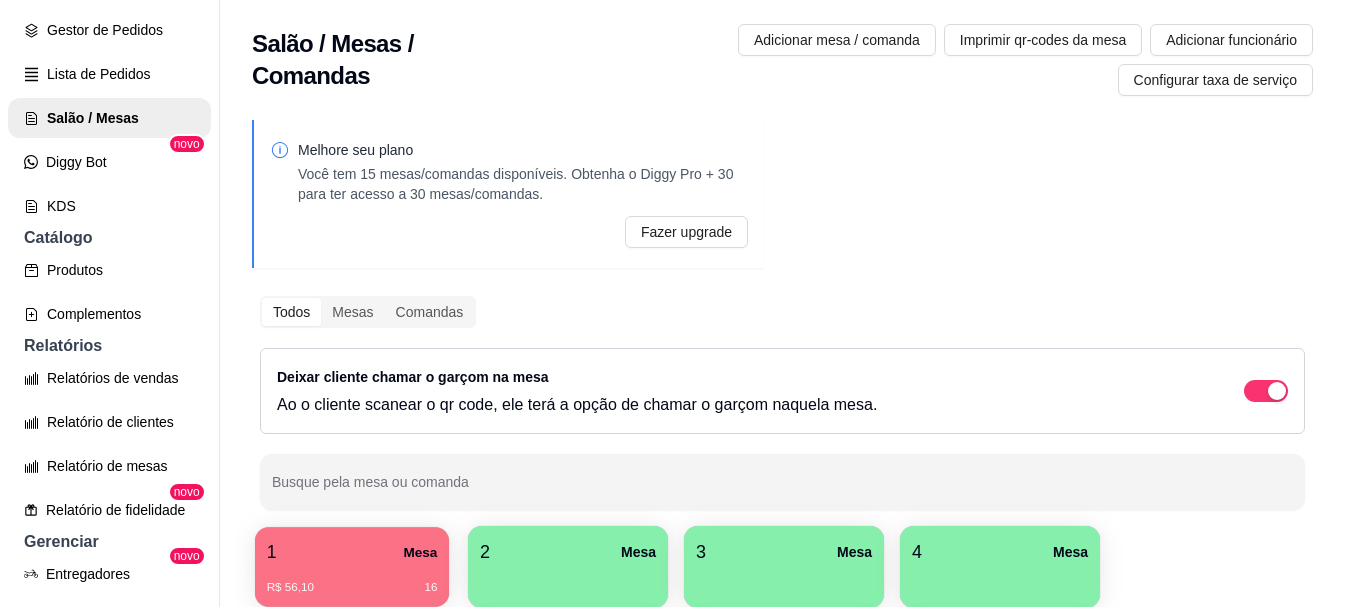 click on "1 Mesa" at bounding box center (352, 552) 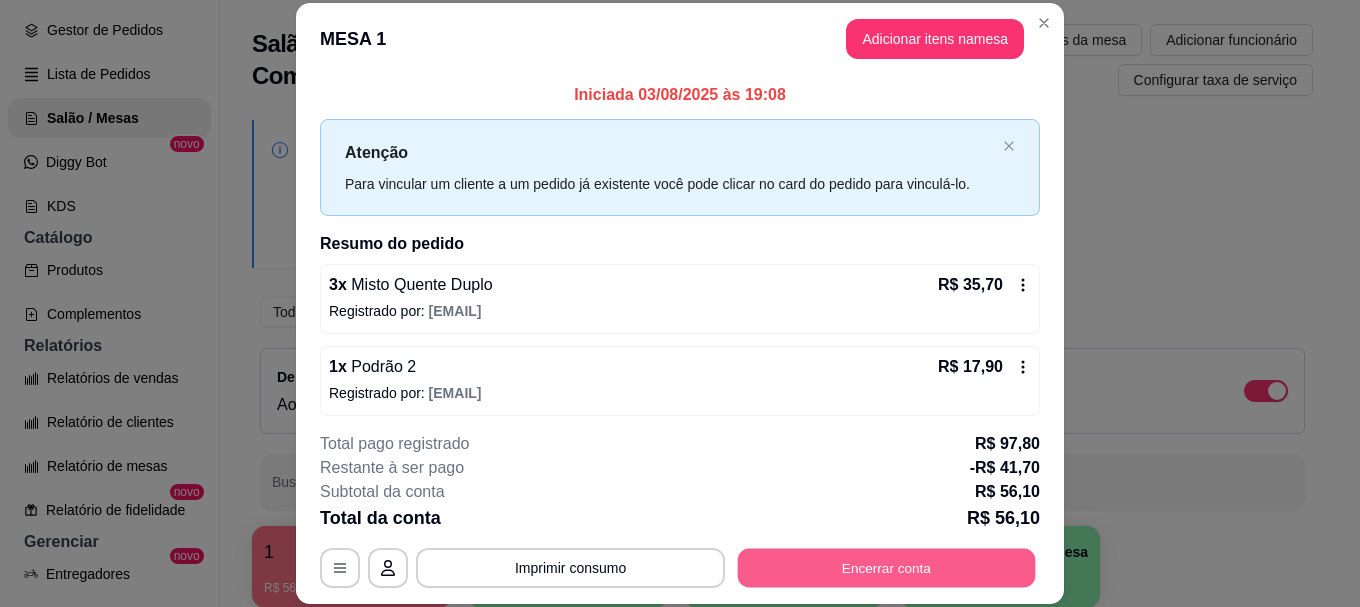 click on "Encerrar conta" at bounding box center [887, 568] 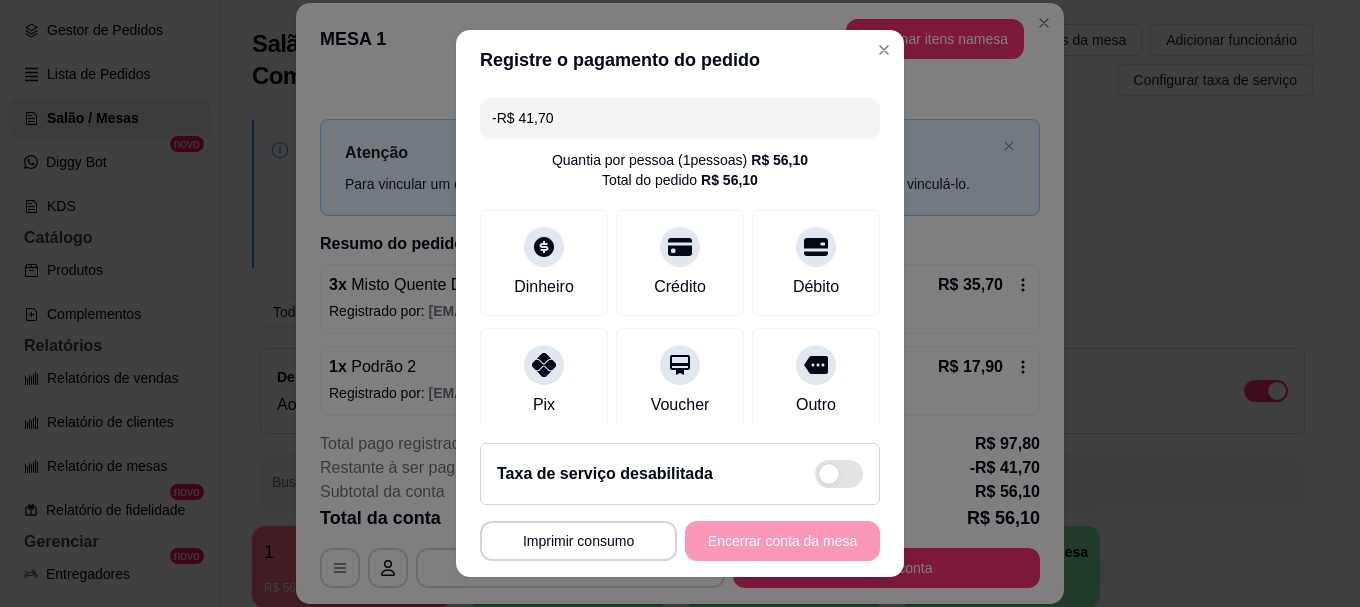 scroll, scrollTop: 34, scrollLeft: 0, axis: vertical 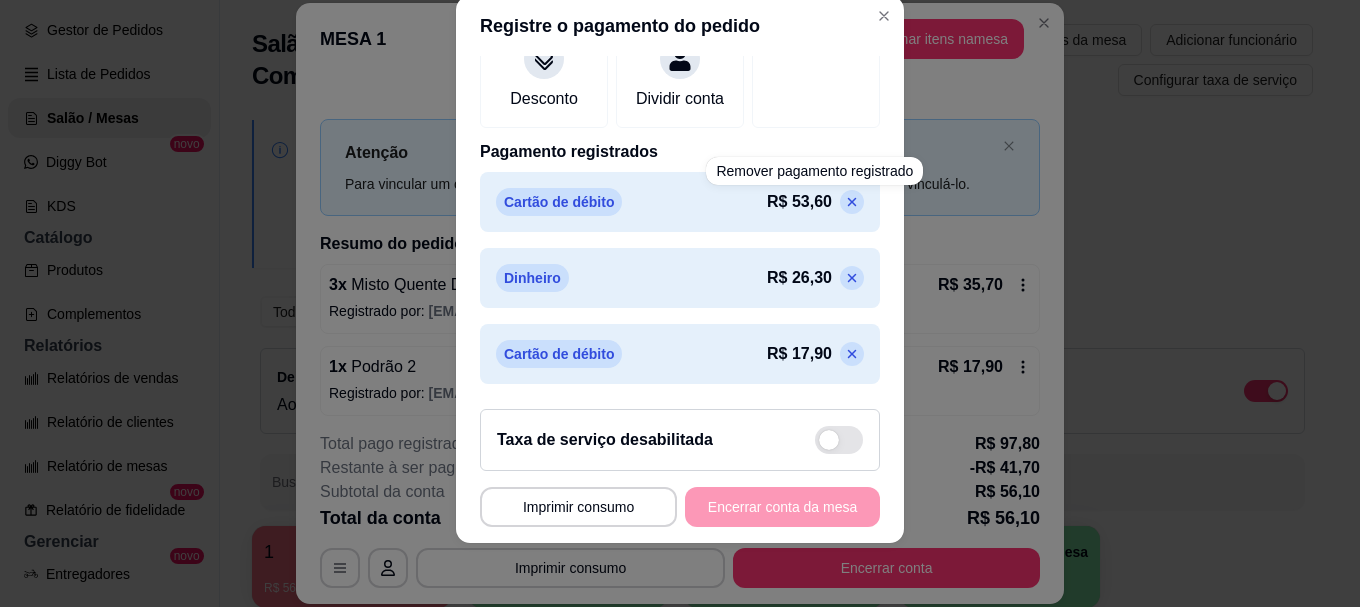 click 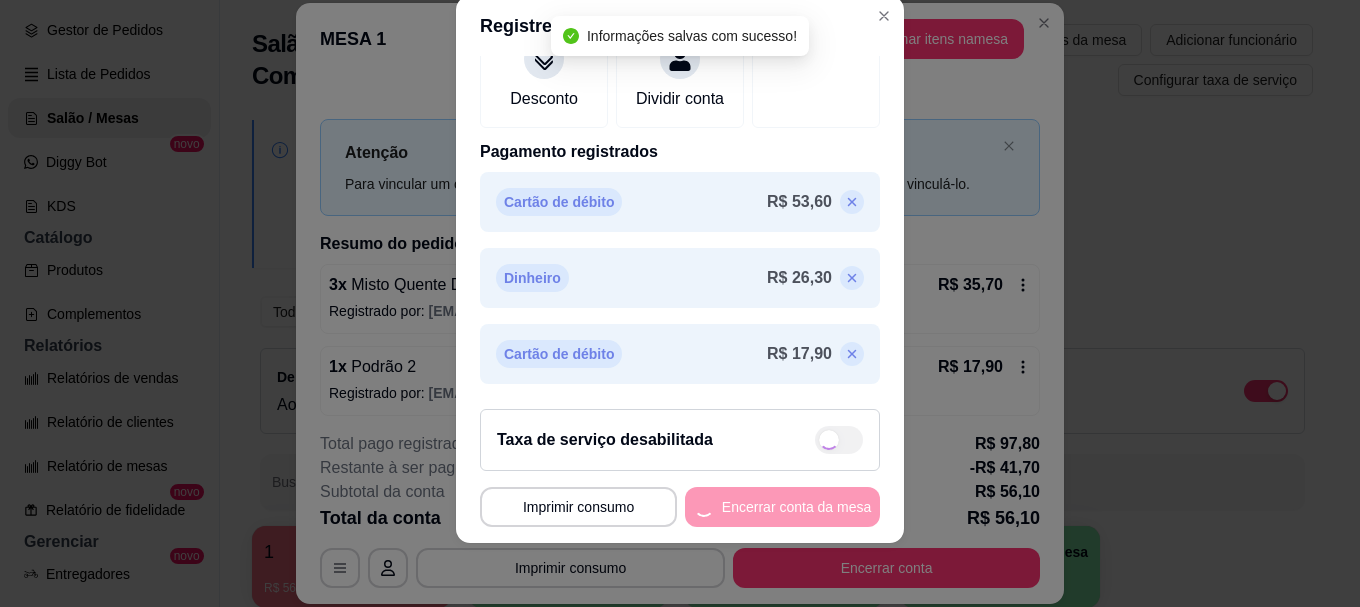 type on "R$ 11,90" 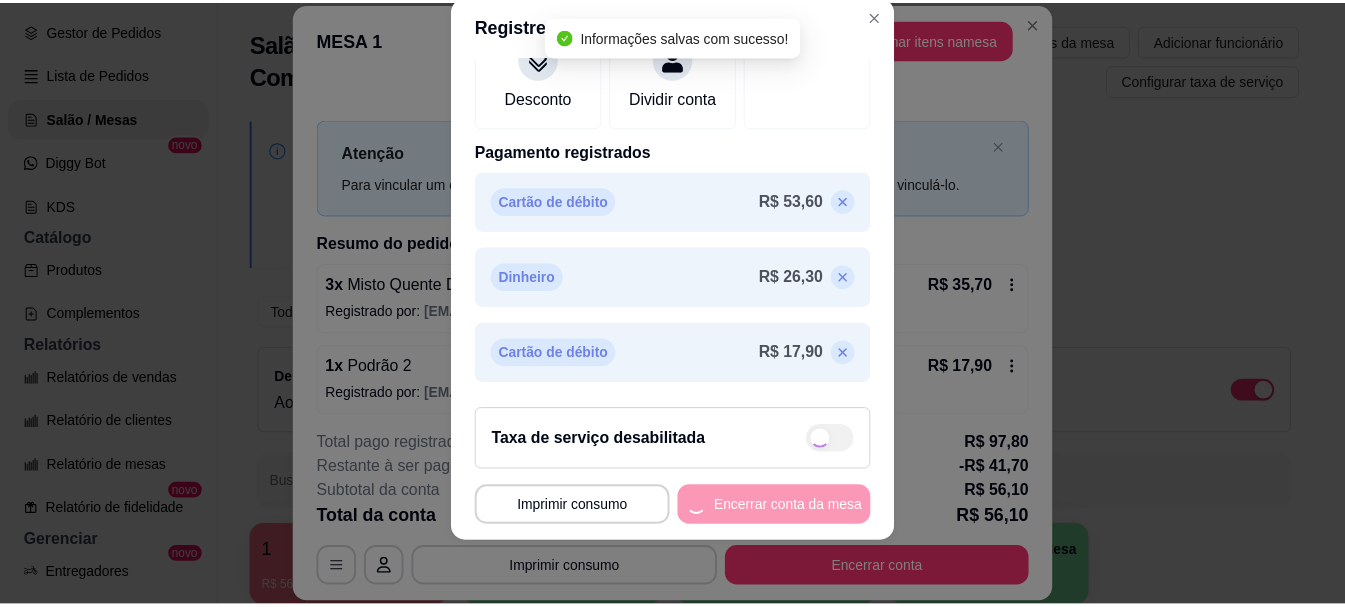 scroll, scrollTop: 358, scrollLeft: 0, axis: vertical 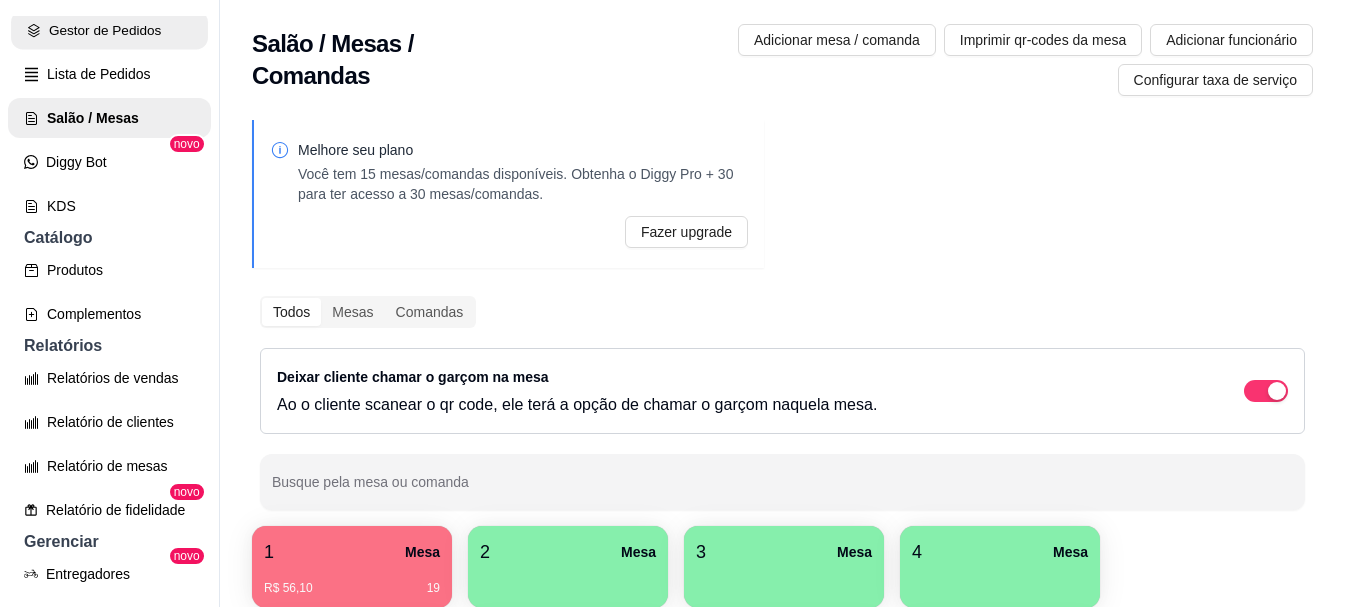 click on "Gestor de Pedidos" at bounding box center [109, 30] 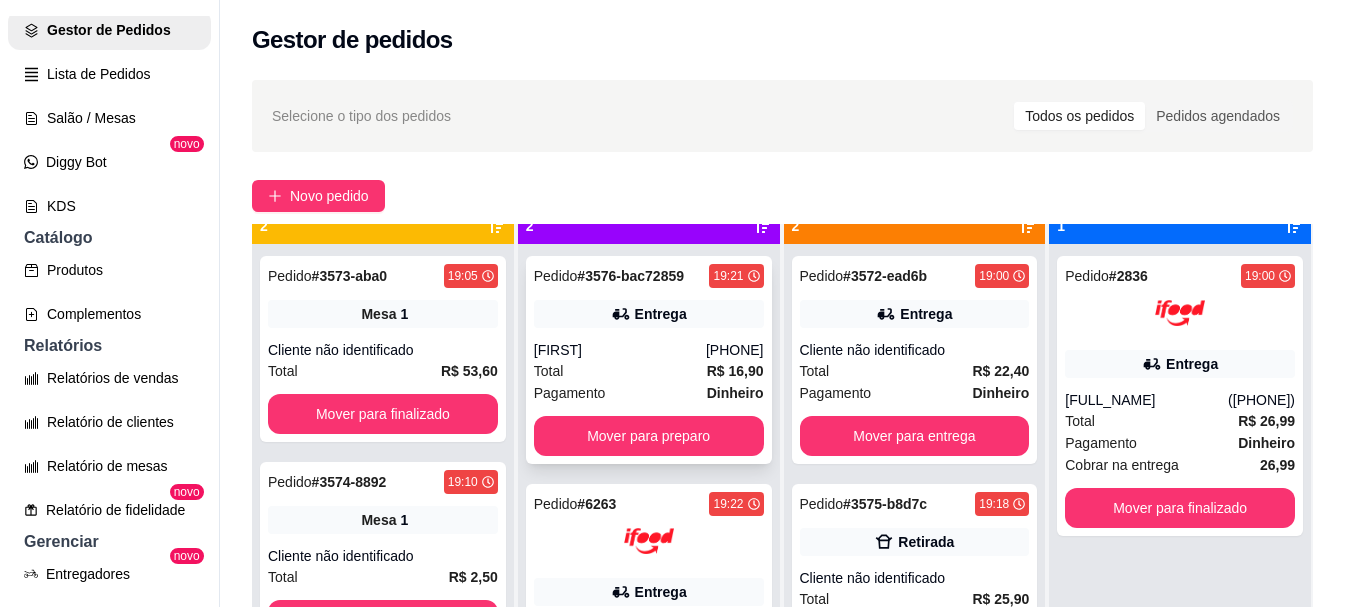 scroll, scrollTop: 56, scrollLeft: 0, axis: vertical 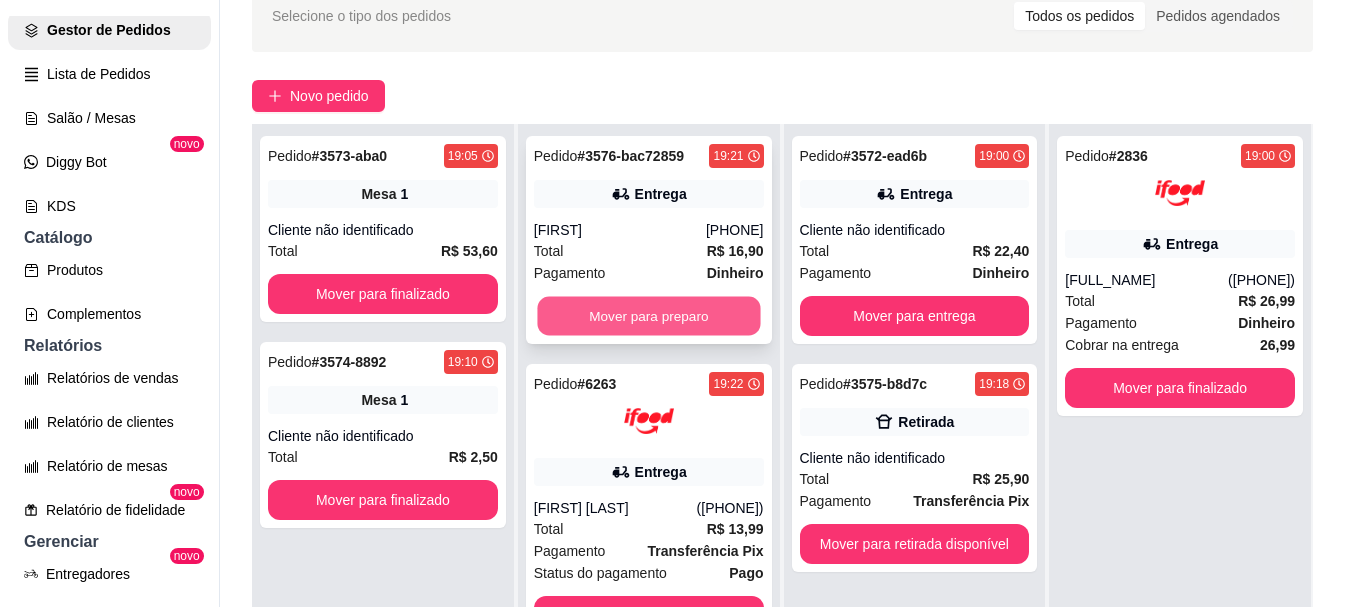 click on "Mover para preparo" at bounding box center (648, 316) 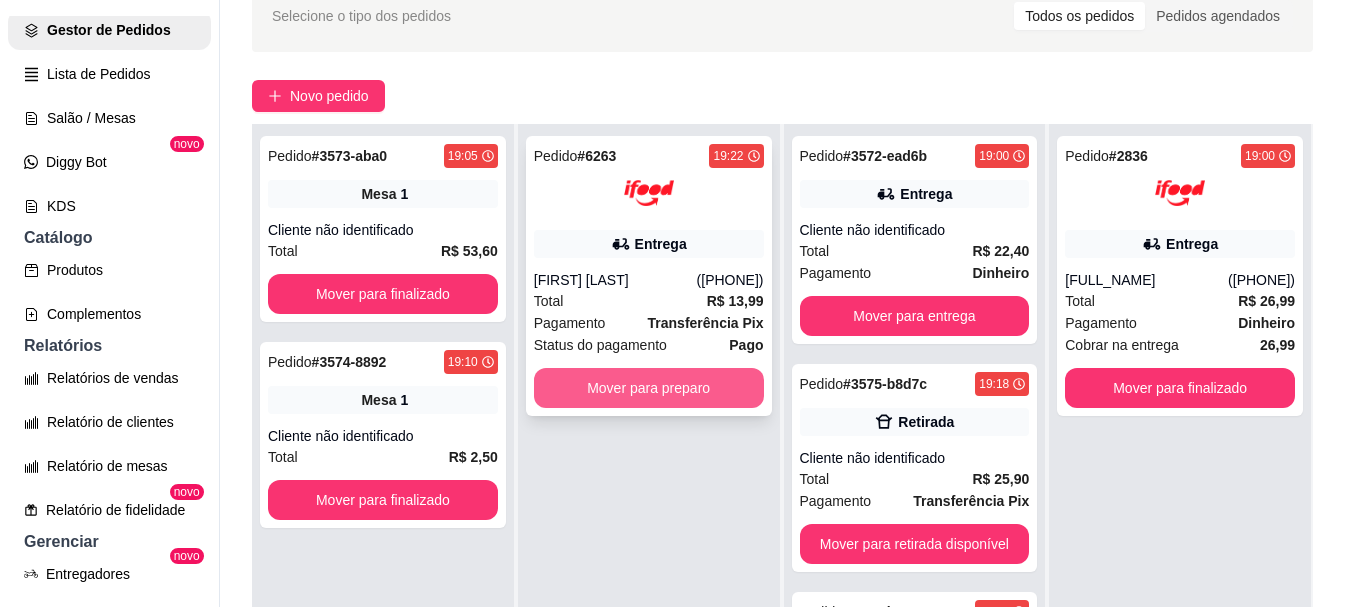 click on "Mover para preparo" at bounding box center (649, 388) 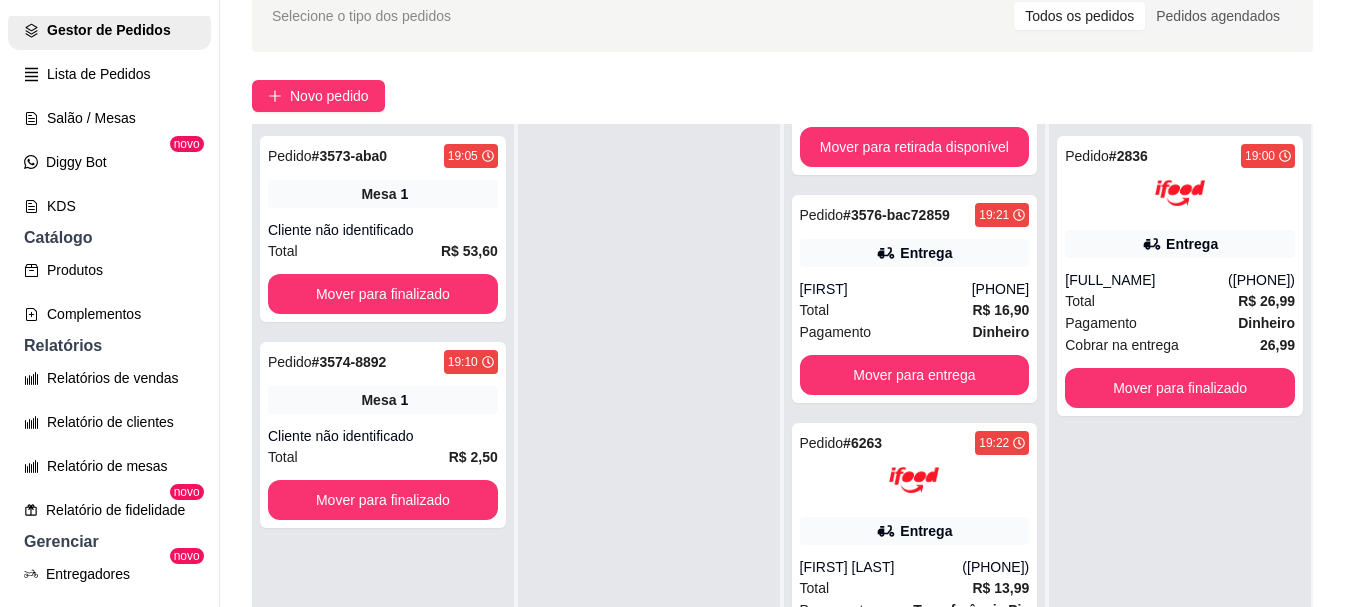 scroll, scrollTop: 417, scrollLeft: 0, axis: vertical 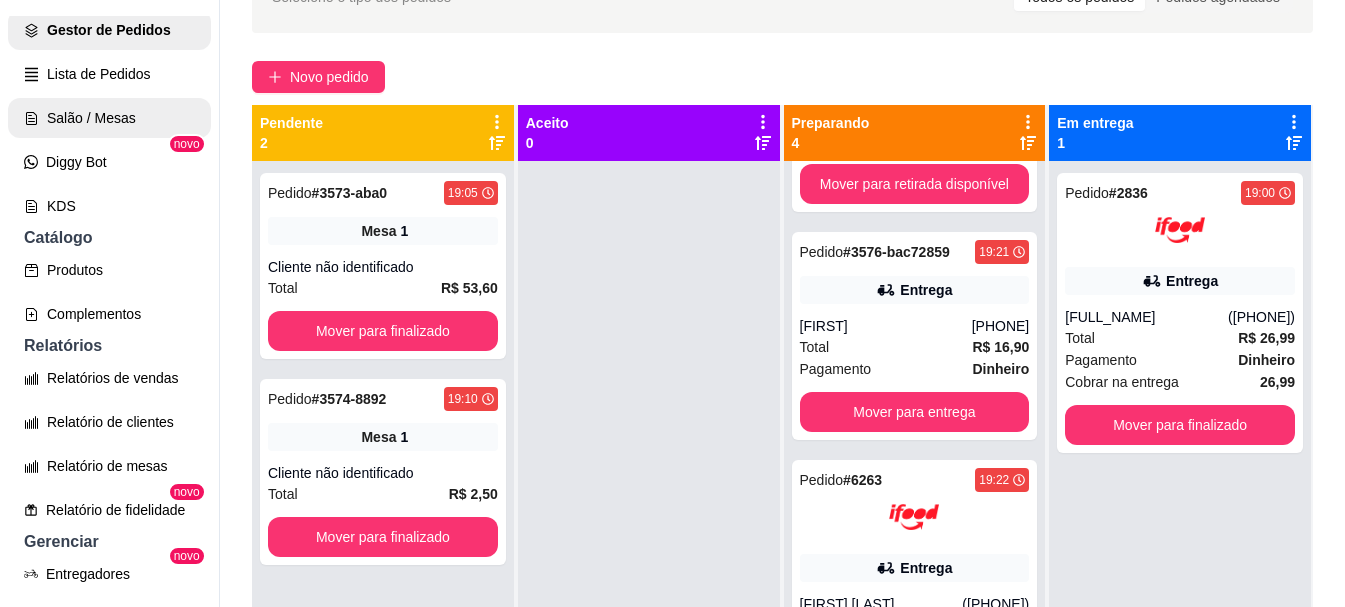 click on "Salão / Mesas" at bounding box center [109, 118] 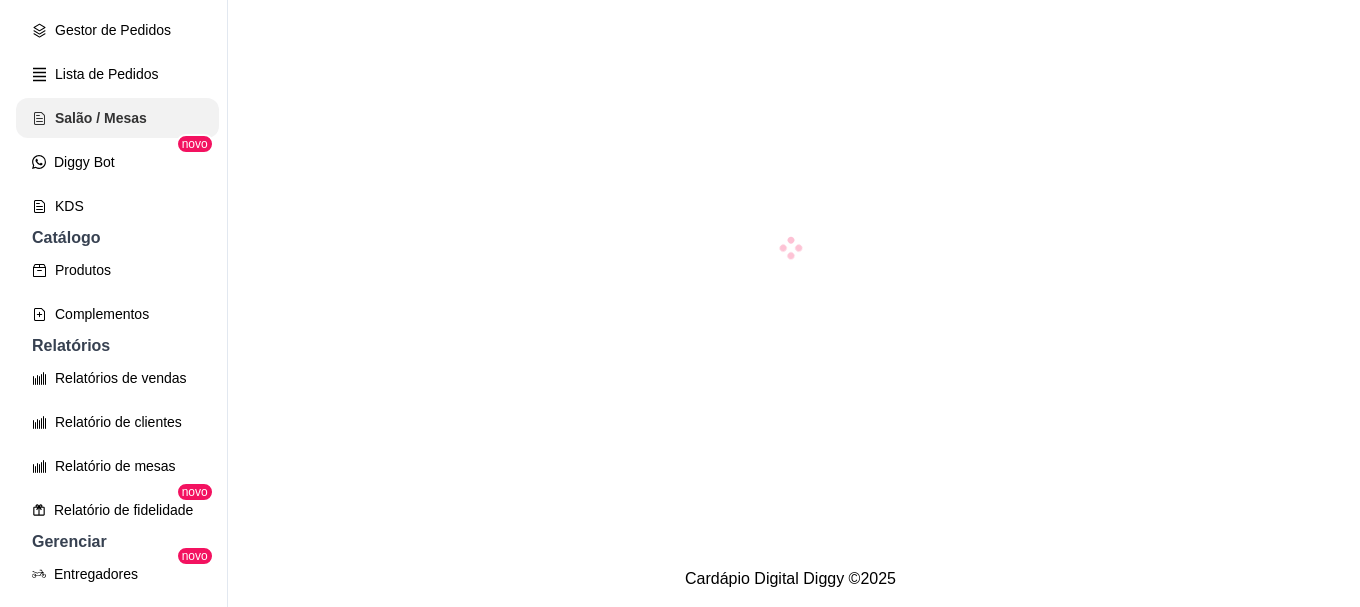 scroll, scrollTop: 0, scrollLeft: 0, axis: both 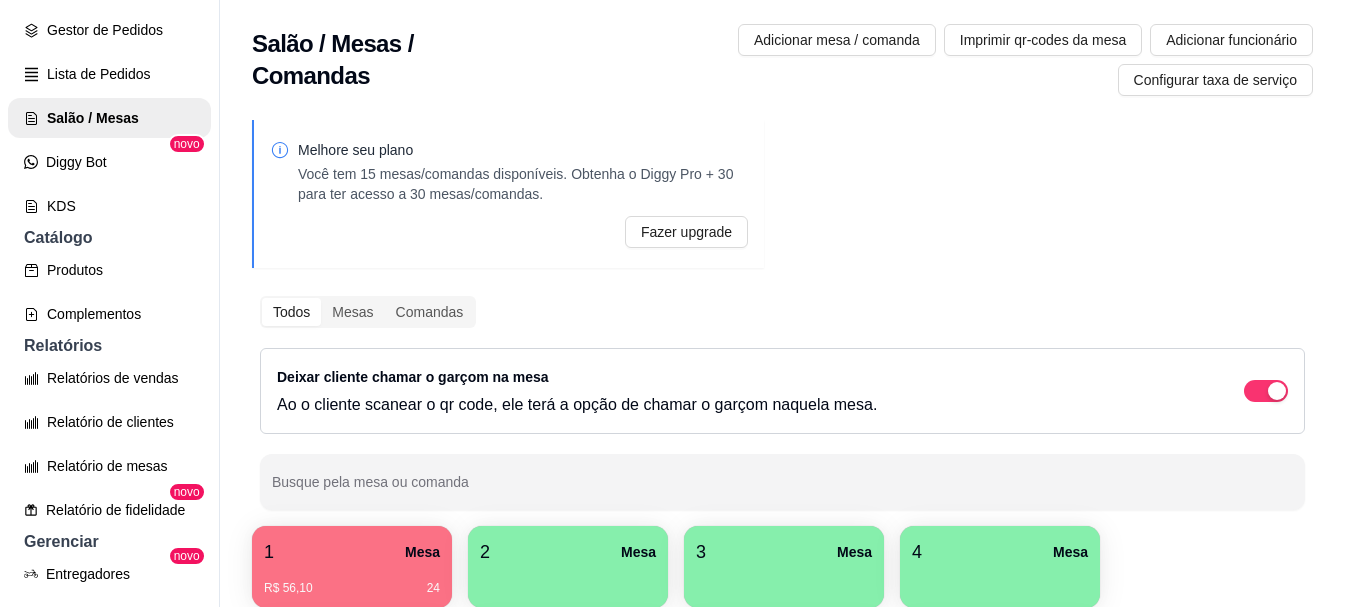 click on "1 Mesa" at bounding box center [352, 552] 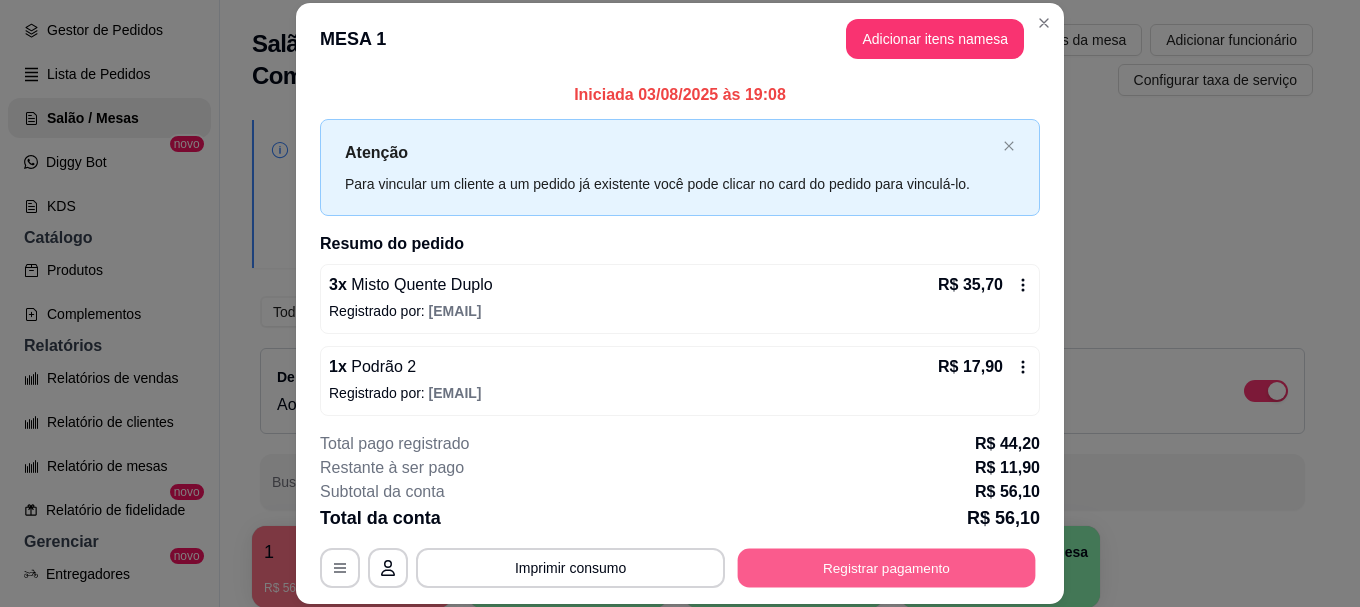 click on "Registrar pagamento" at bounding box center [887, 568] 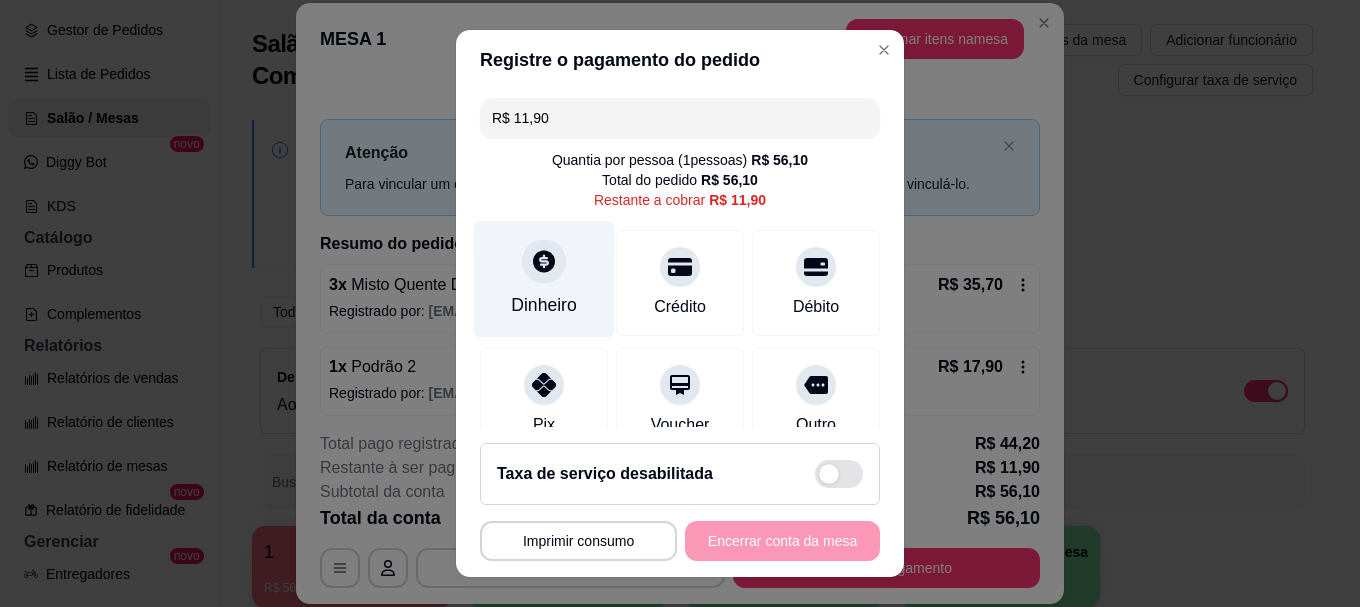 click 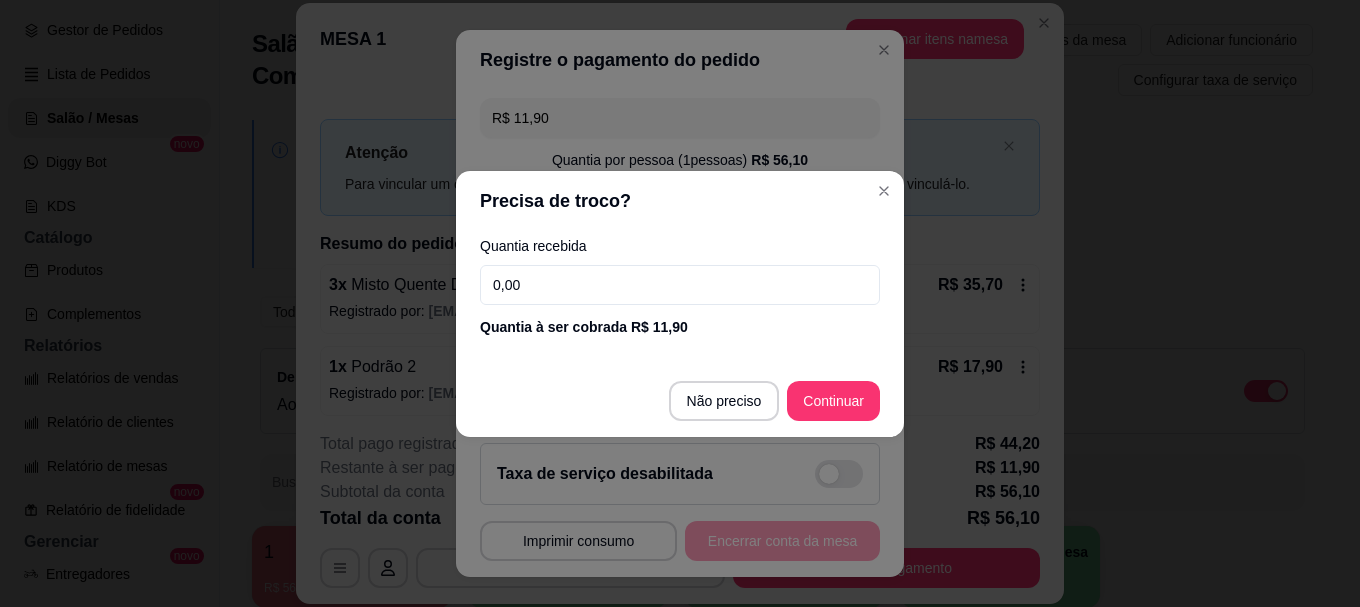 click on "0,00" at bounding box center (680, 285) 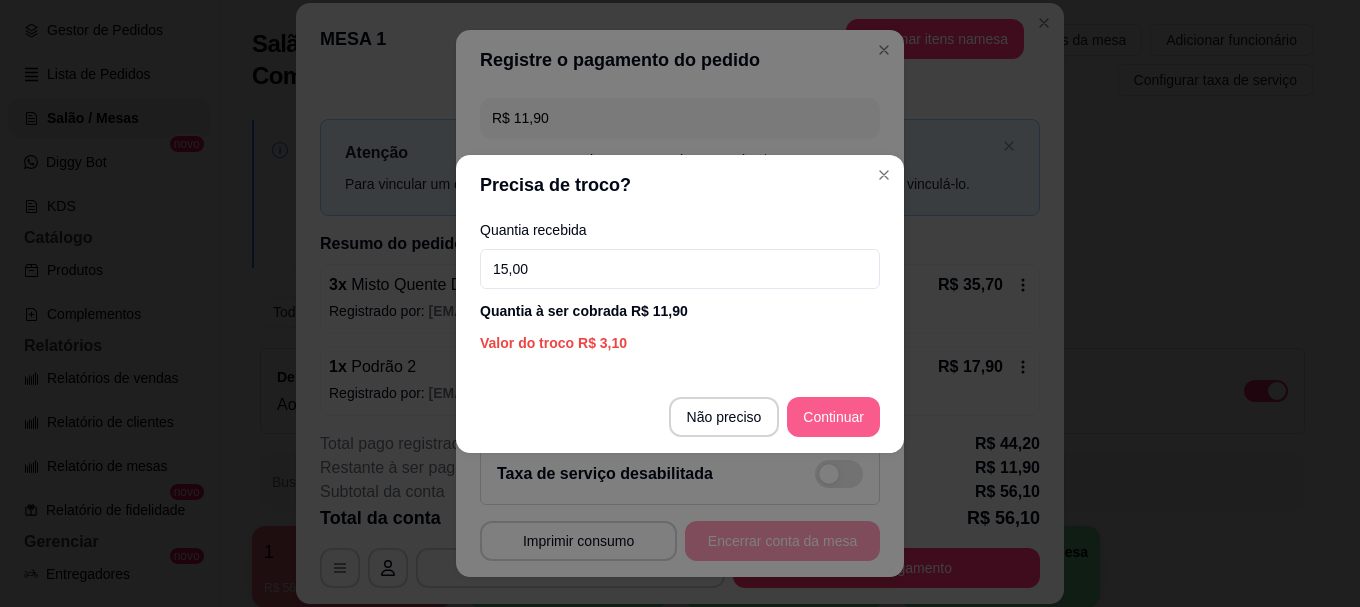 type on "15,00" 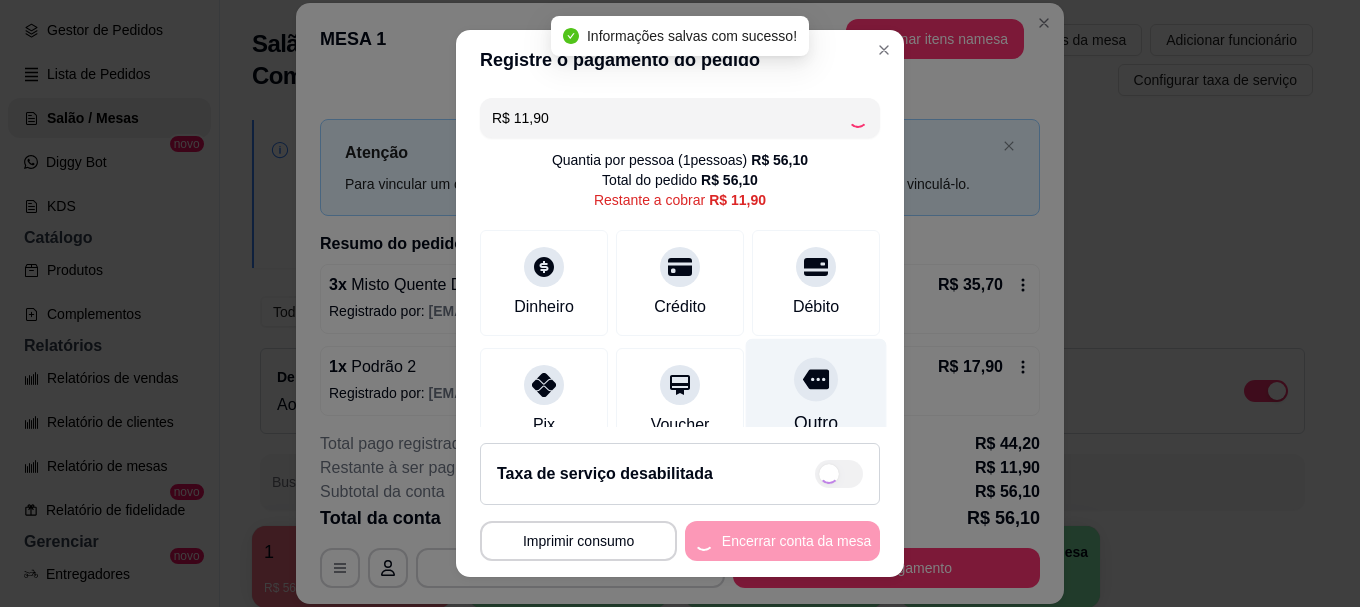 type on "R$ 0,00" 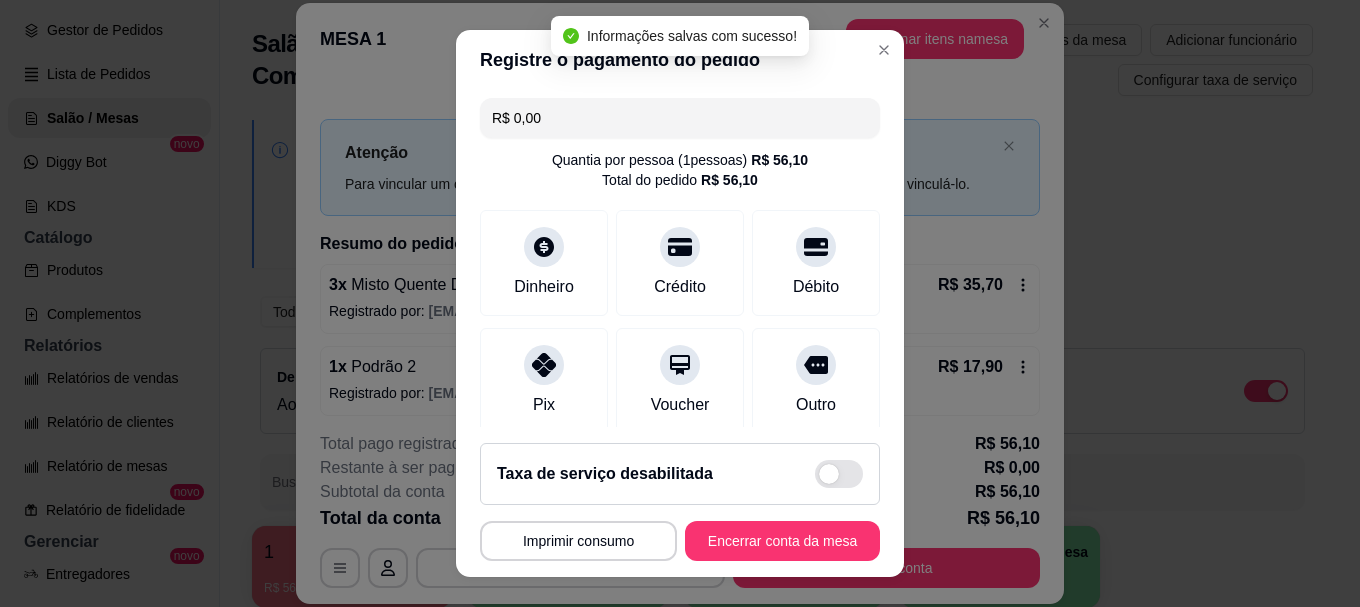 scroll, scrollTop: 34, scrollLeft: 0, axis: vertical 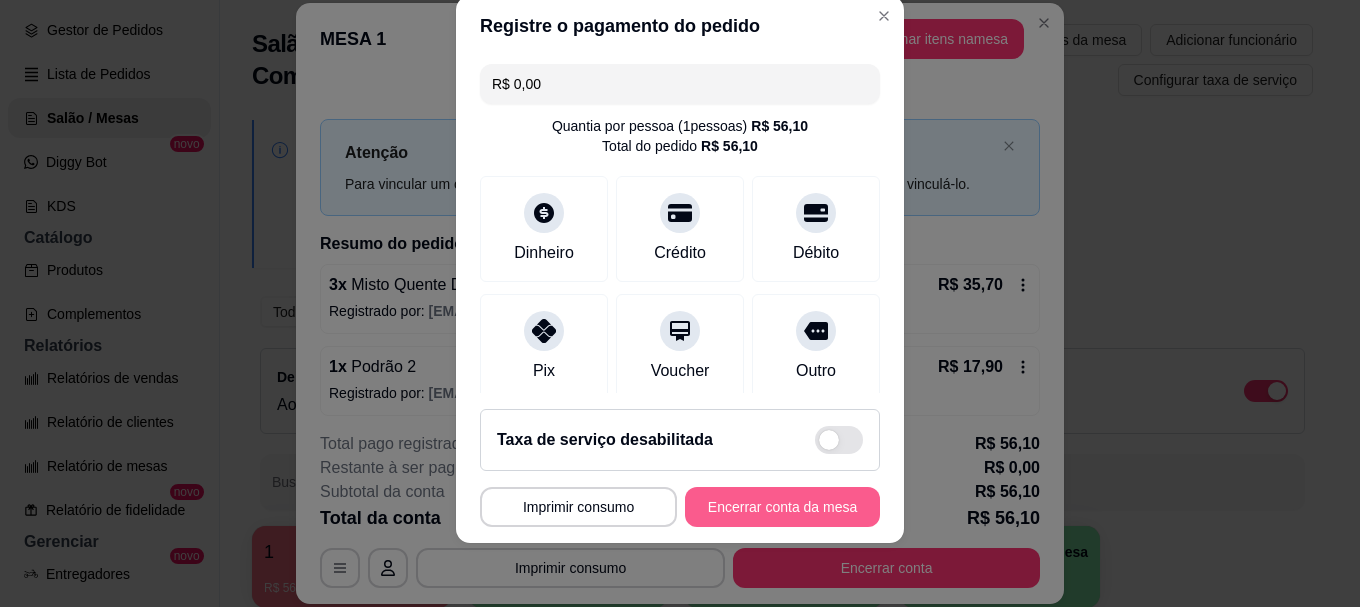 click on "Encerrar conta da mesa" at bounding box center (782, 507) 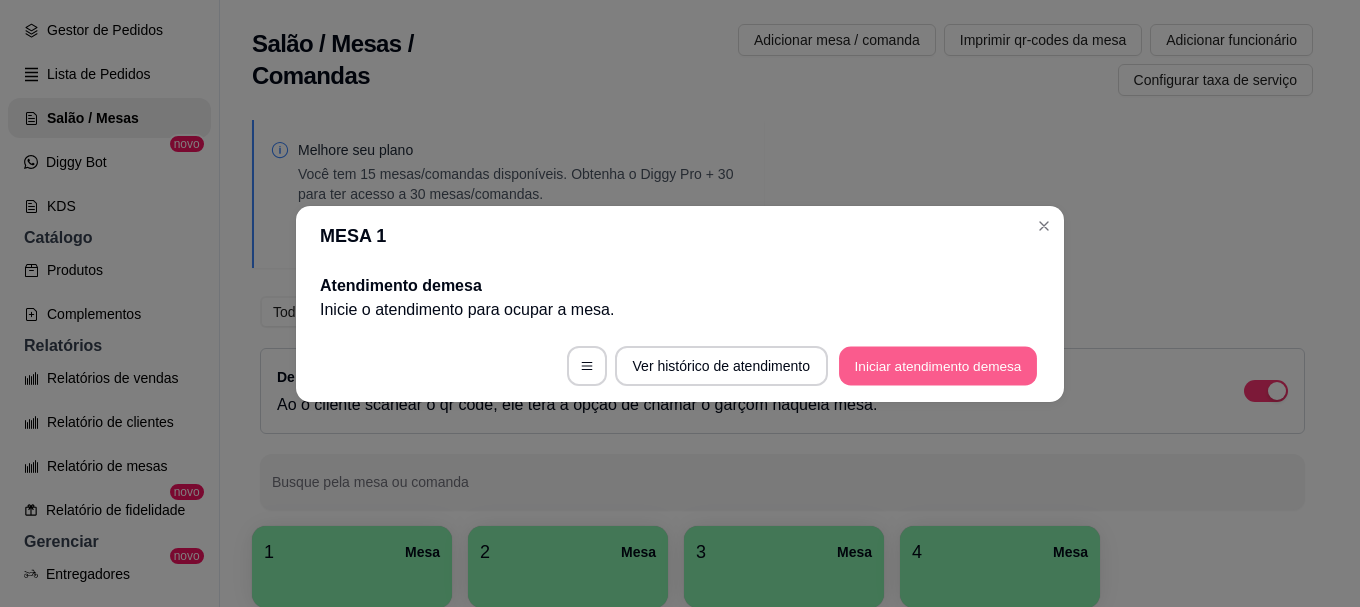click on "Iniciar atendimento de  mesa" at bounding box center [938, 365] 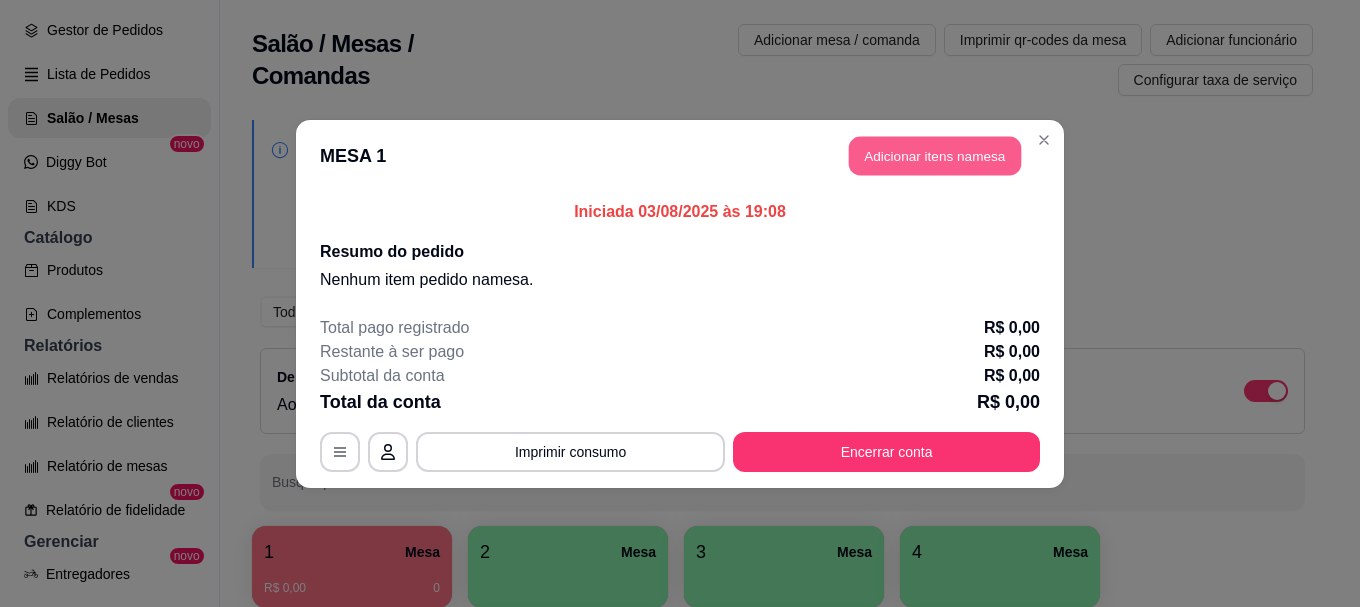 click on "Adicionar itens na  mesa" at bounding box center [935, 155] 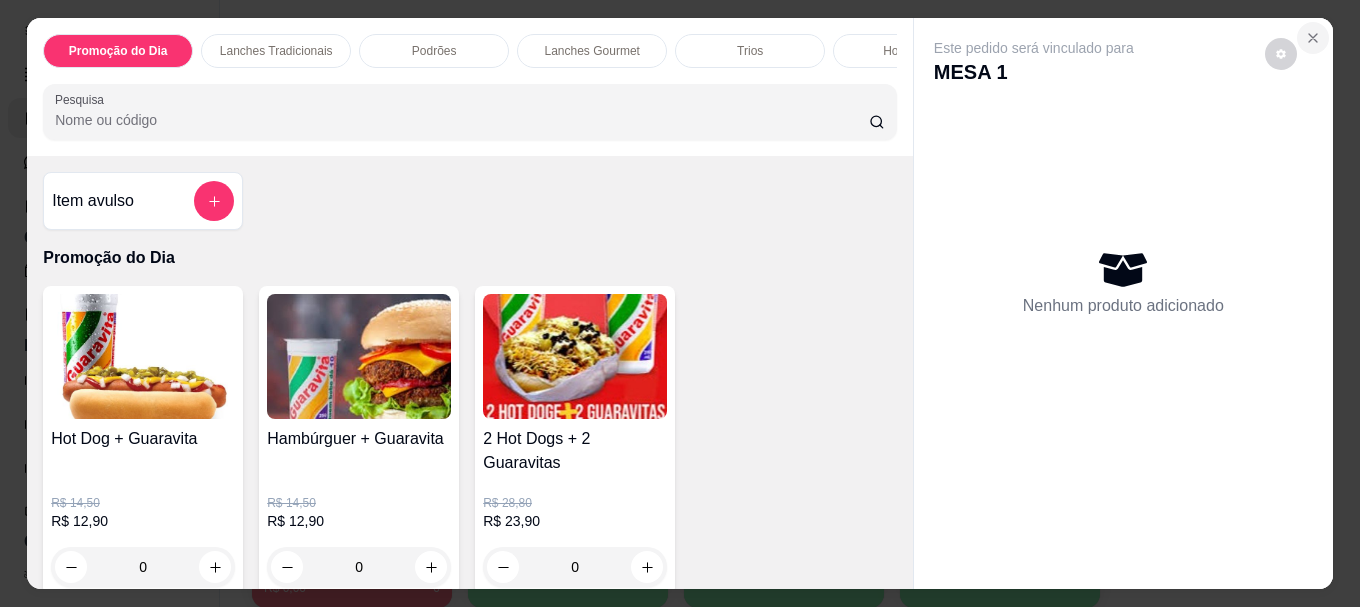 click 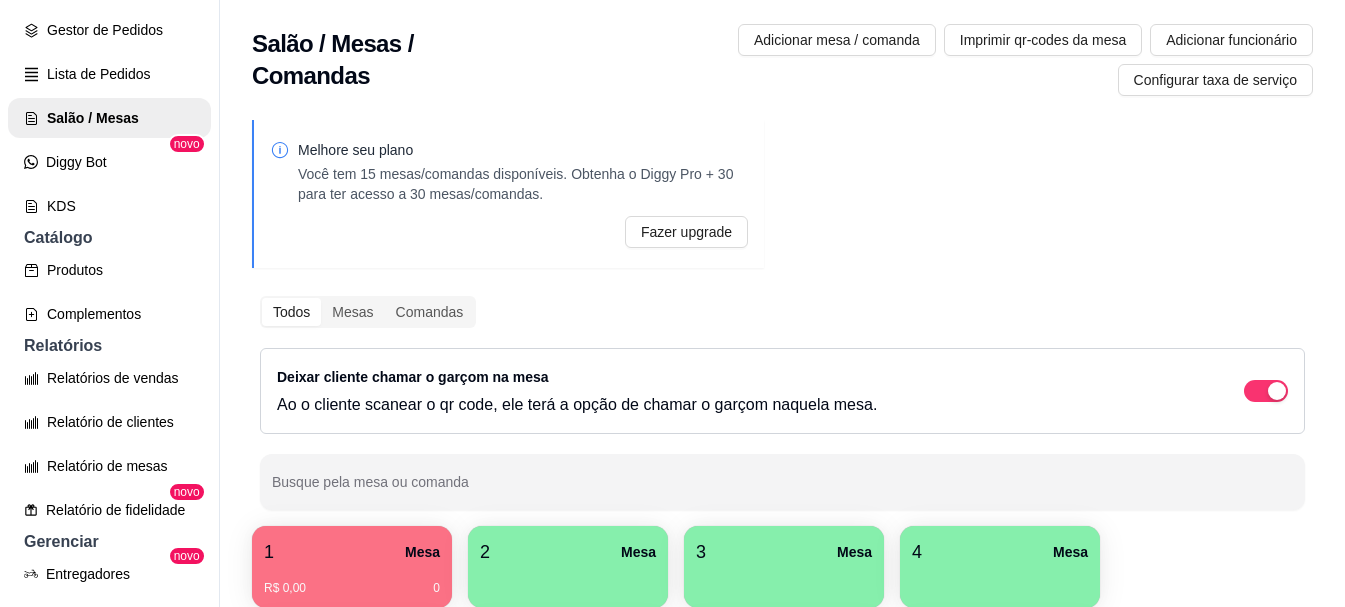 click on "1 Mesa" at bounding box center (352, 552) 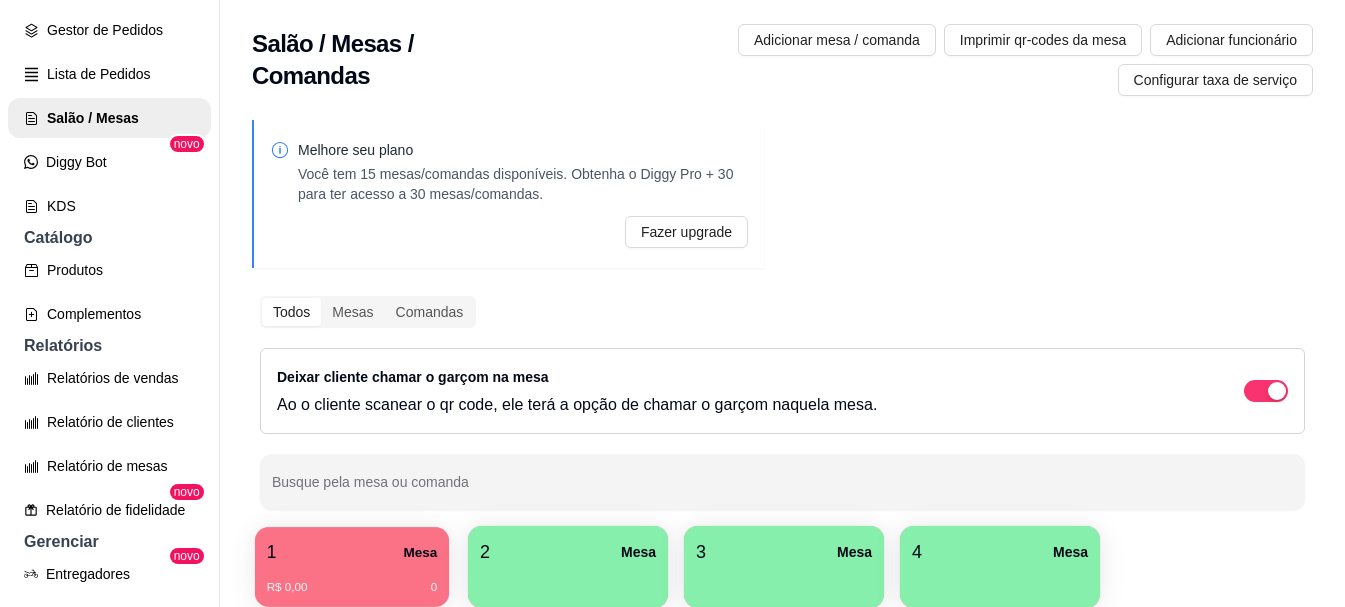 click on "1 Mesa" at bounding box center [352, 552] 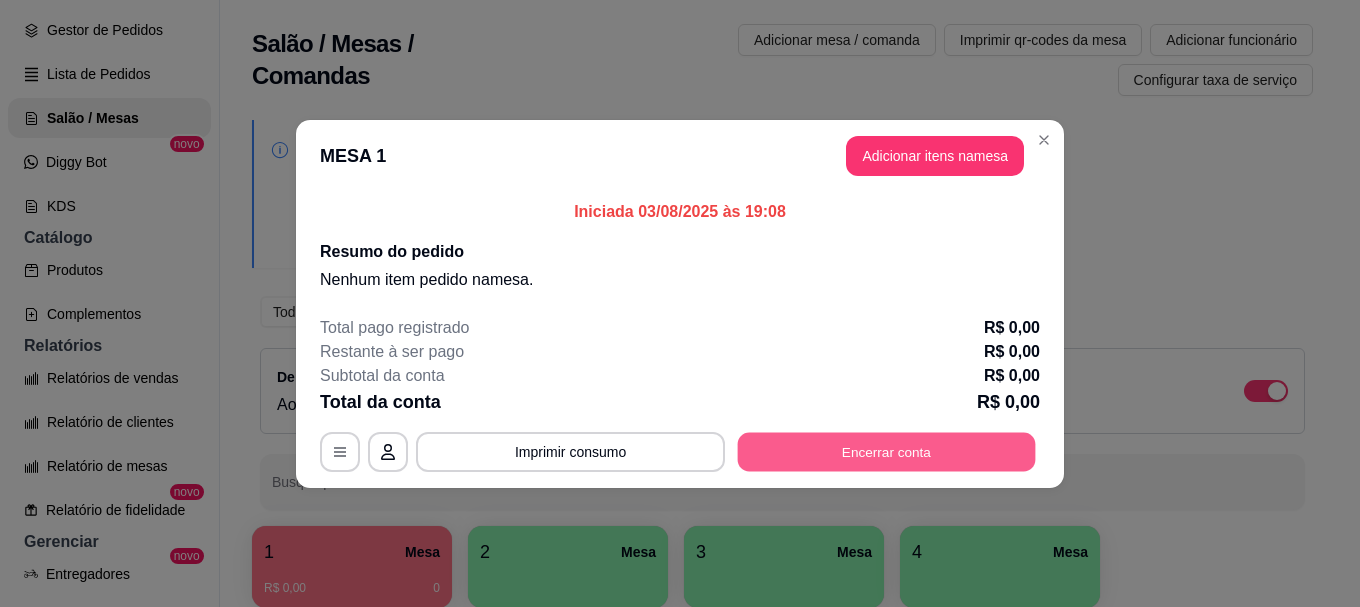 click on "Encerrar conta" at bounding box center [887, 451] 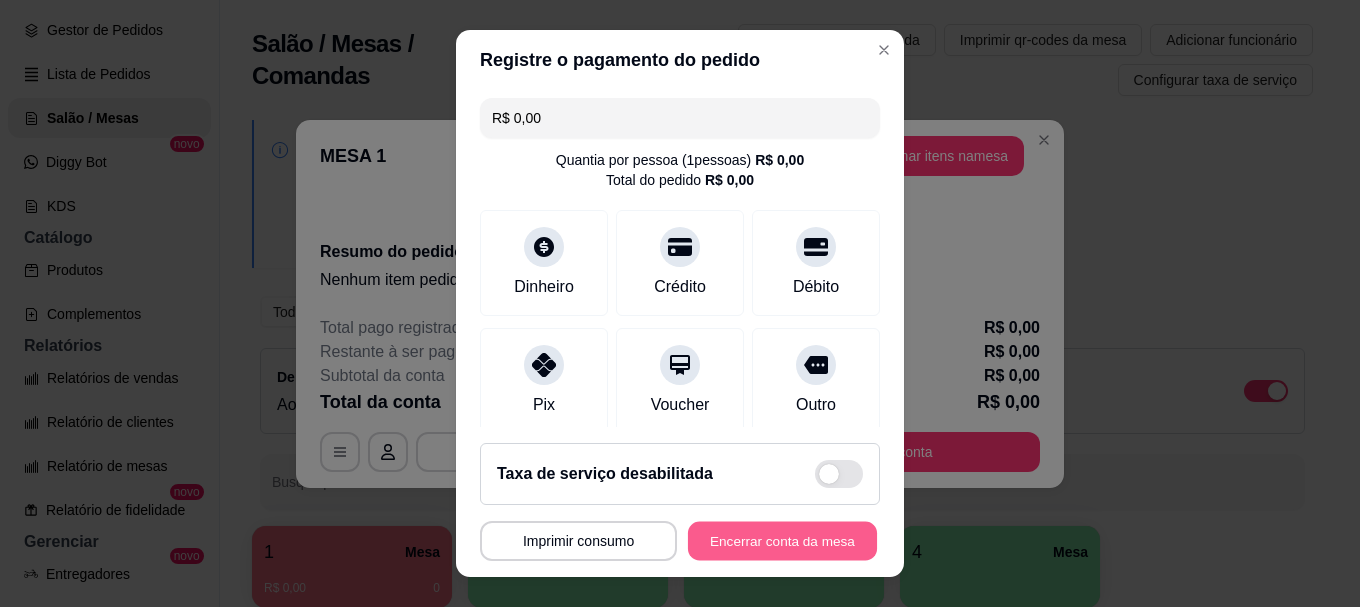 click on "Encerrar conta da mesa" at bounding box center [782, 540] 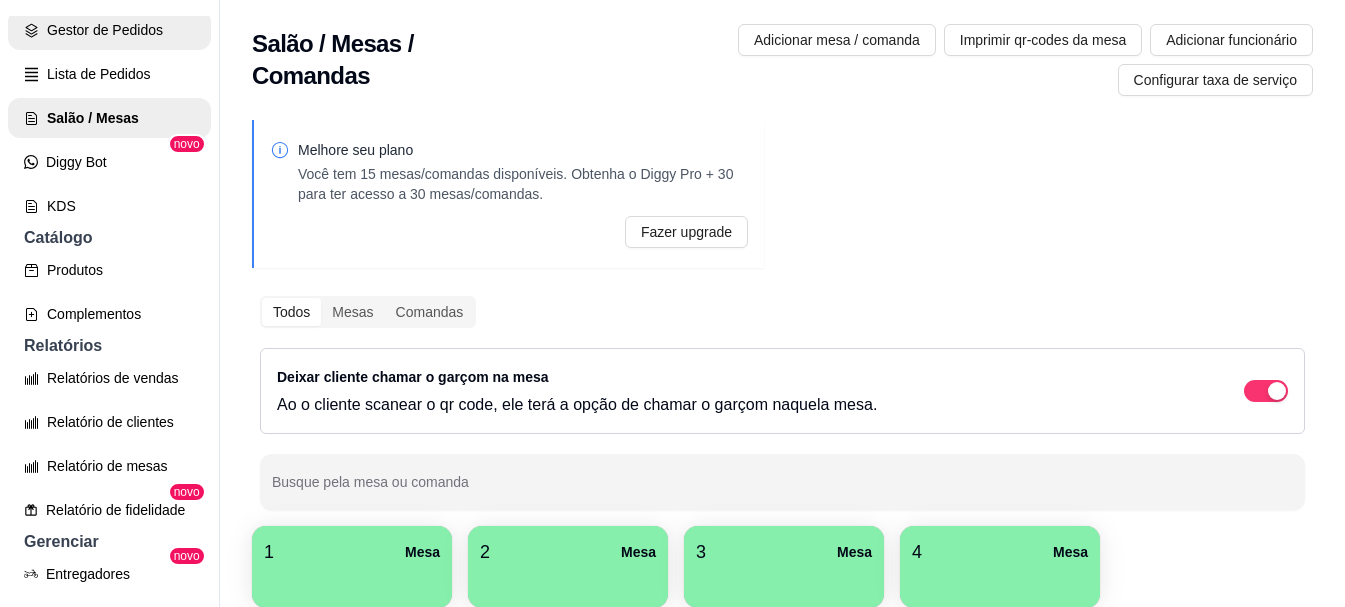 click on "Gestor de Pedidos" at bounding box center [109, 30] 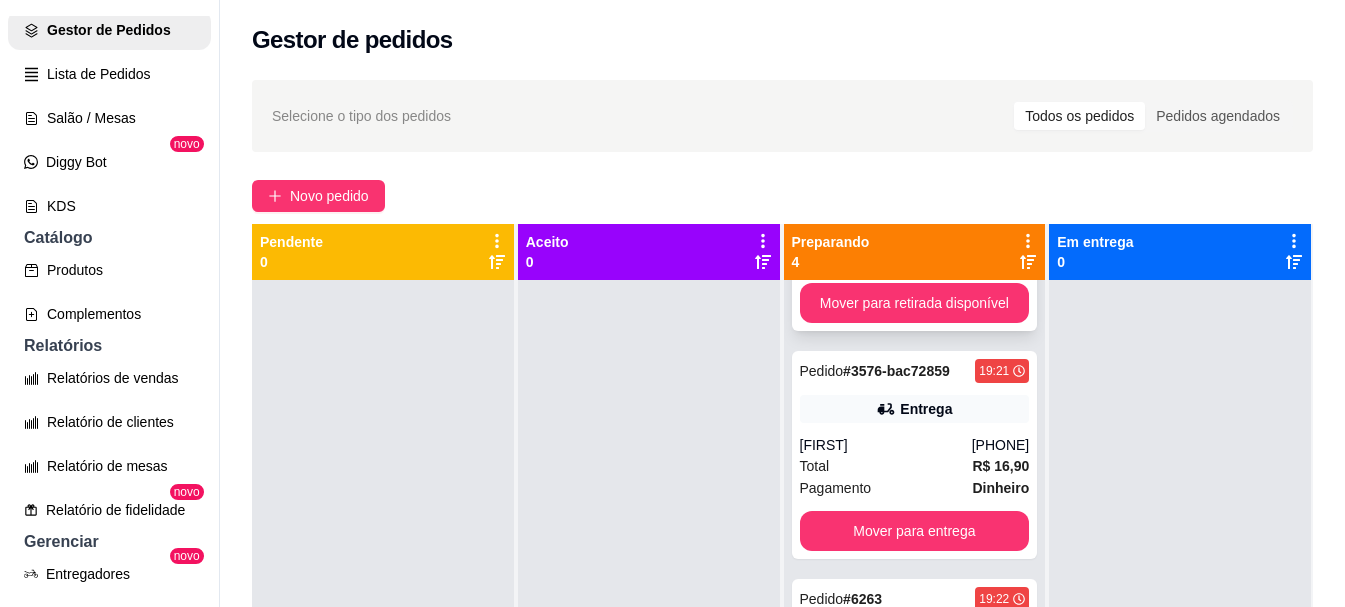 scroll, scrollTop: 417, scrollLeft: 0, axis: vertical 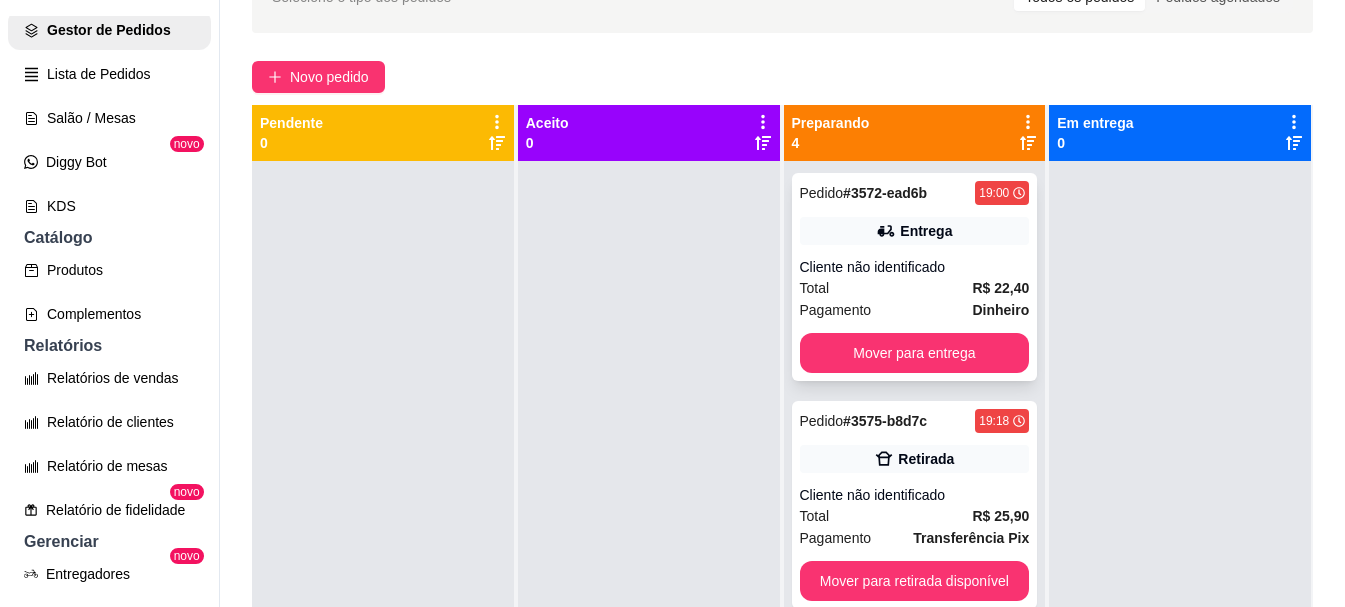 click on "Cliente não identificado" at bounding box center [915, 267] 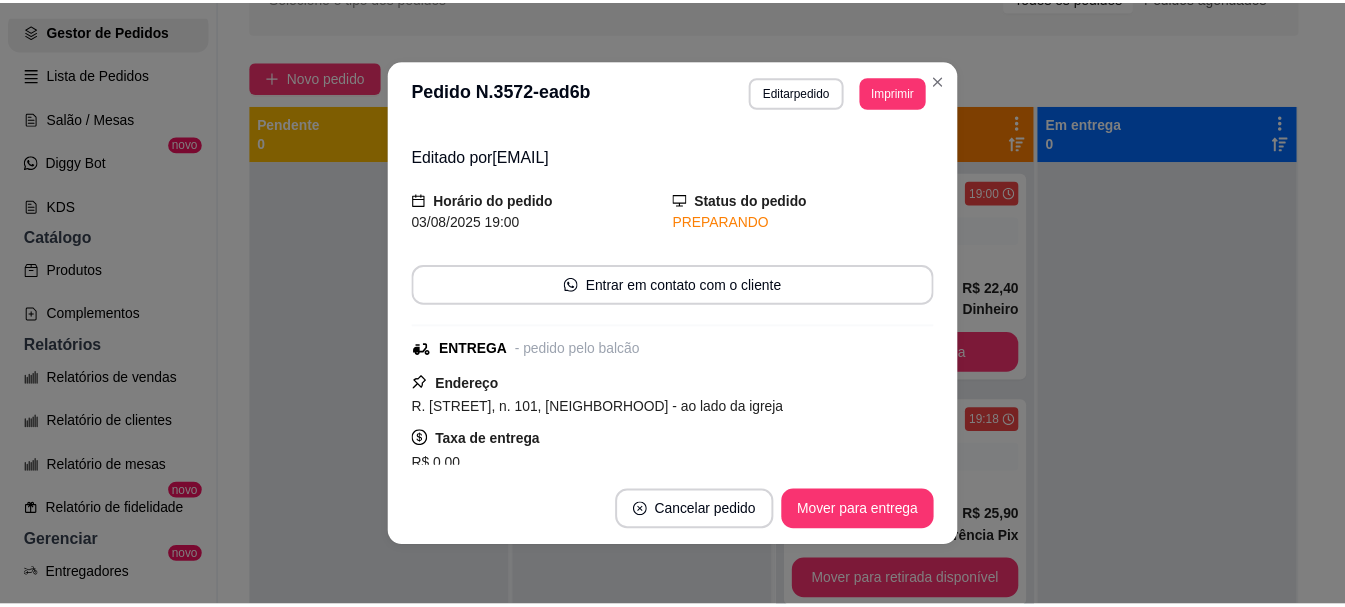 scroll, scrollTop: 0, scrollLeft: 0, axis: both 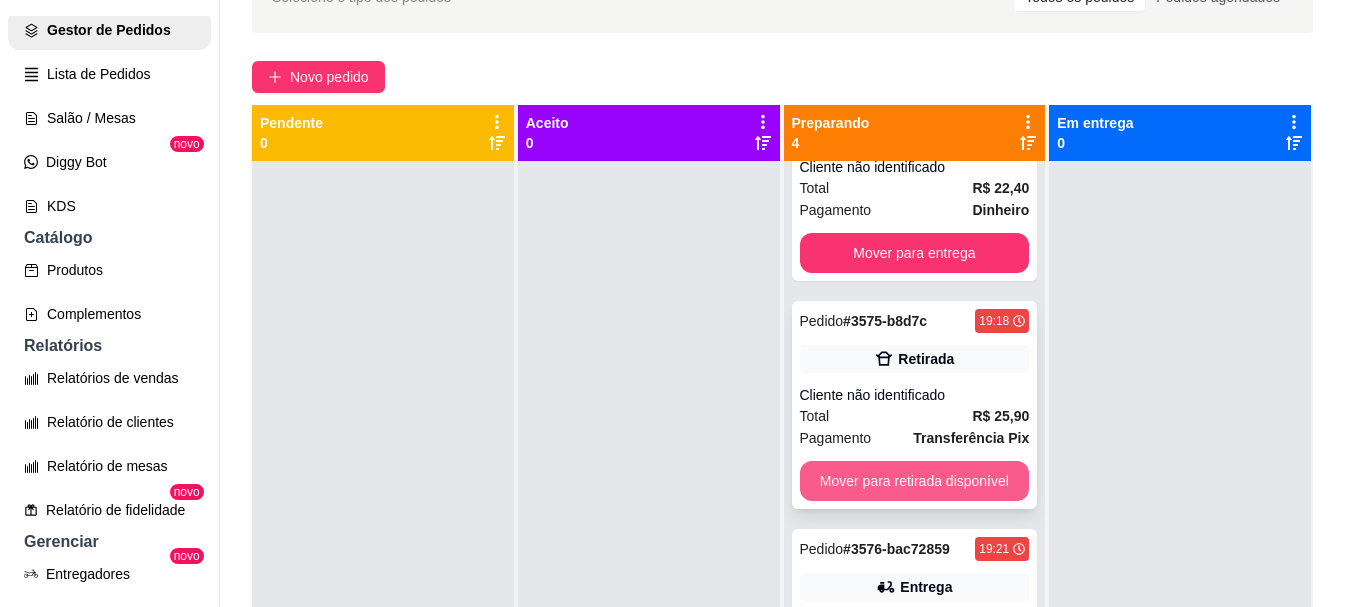 click on "Mover para retirada disponível" at bounding box center [915, 481] 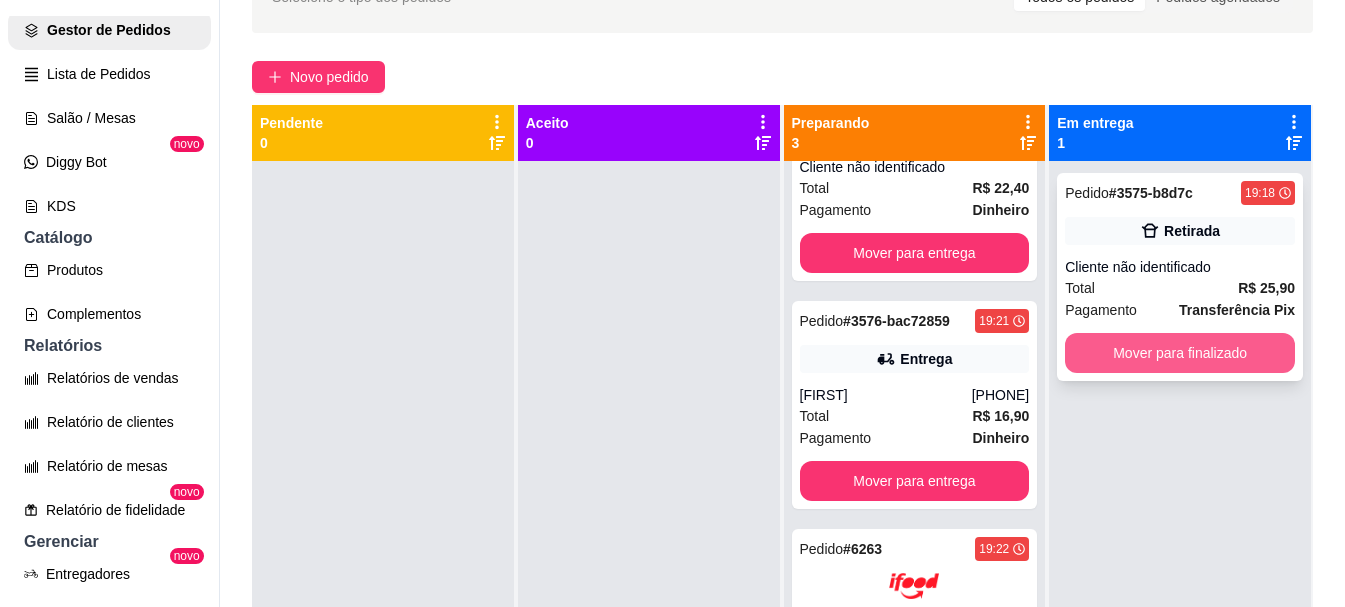 click on "Mover para finalizado" at bounding box center (1180, 353) 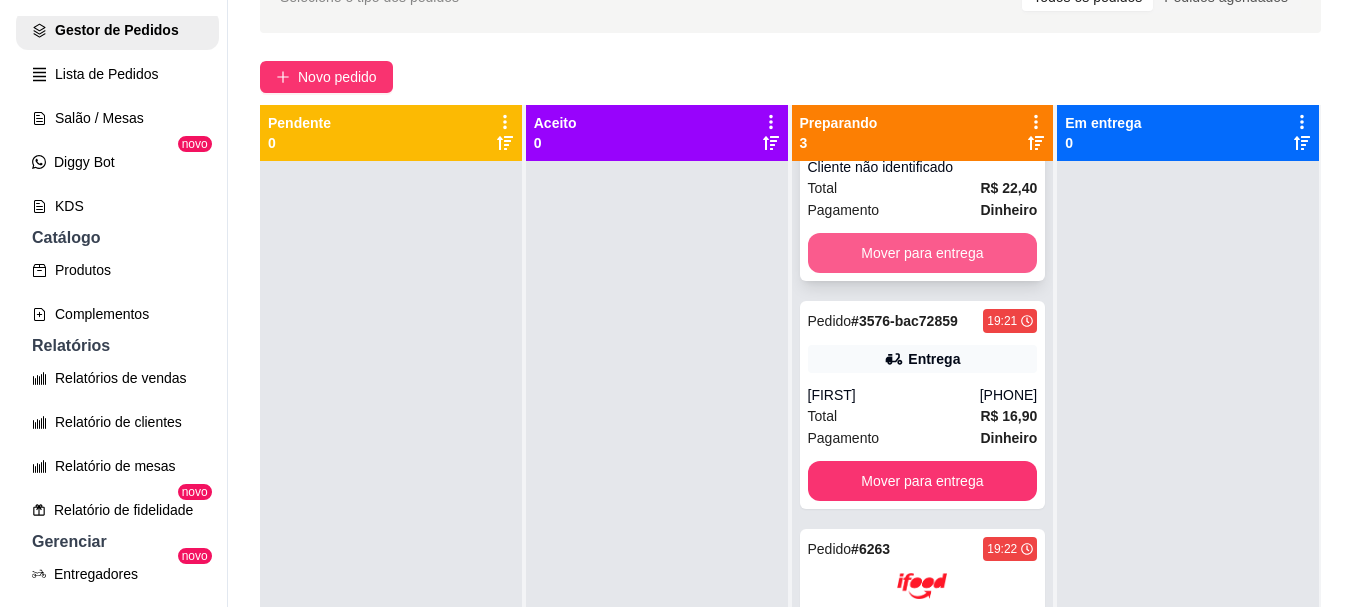 scroll, scrollTop: 0, scrollLeft: 0, axis: both 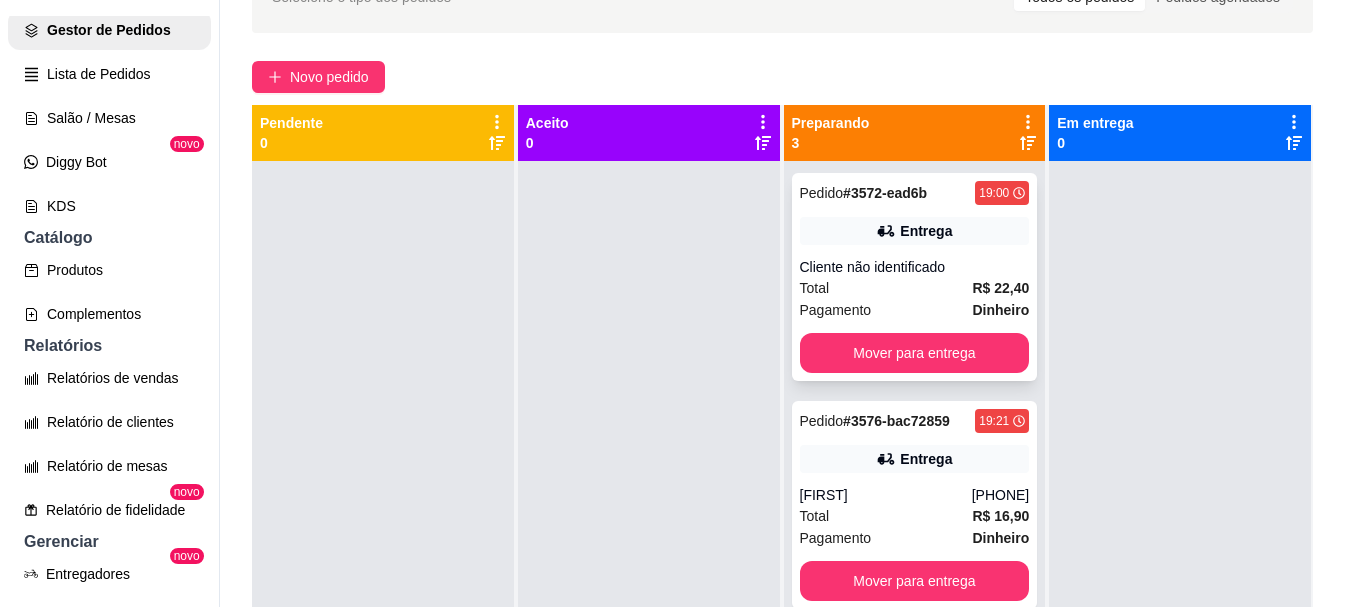 click on "Pedido  # [ID] [TIME] Entrega Cliente não identificado Total R$ 22,40 Pagamento Dinheiro Mover para entrega" at bounding box center [915, 277] 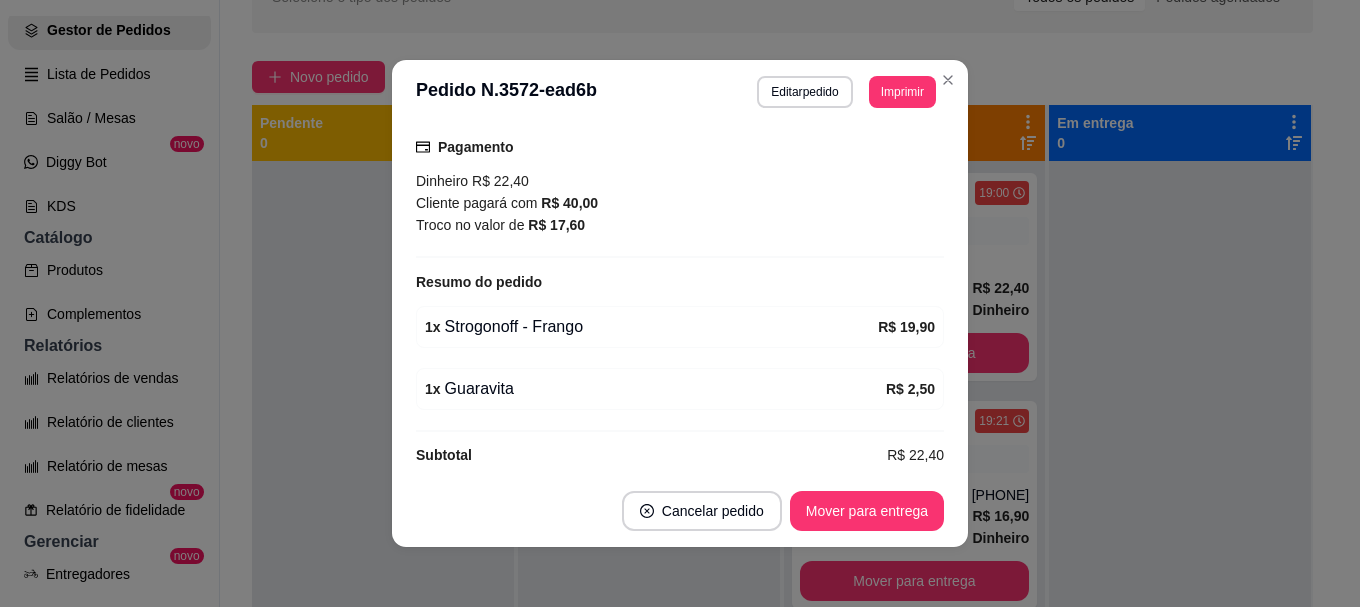 scroll, scrollTop: 488, scrollLeft: 0, axis: vertical 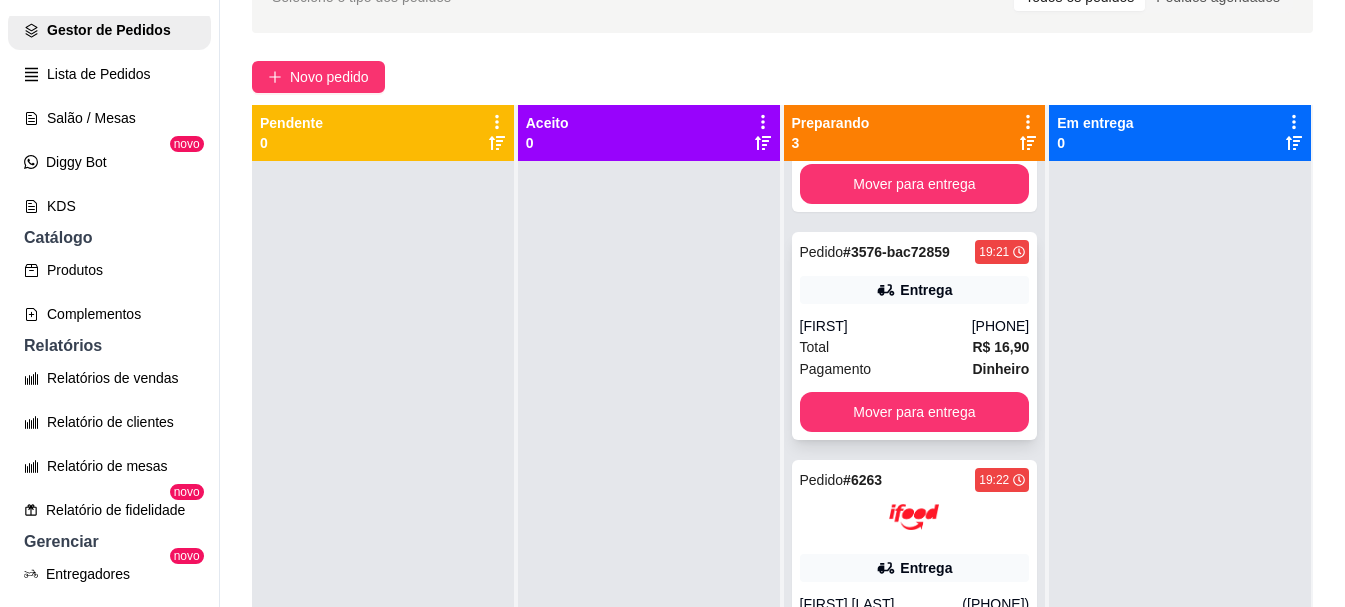 click on "Pedido  # 3576-bac72859 19:21 Entrega [NAME]  ([PHONE]) Total R$ 16,90 Pagamento Dinheiro Mover para entrega" at bounding box center (915, 336) 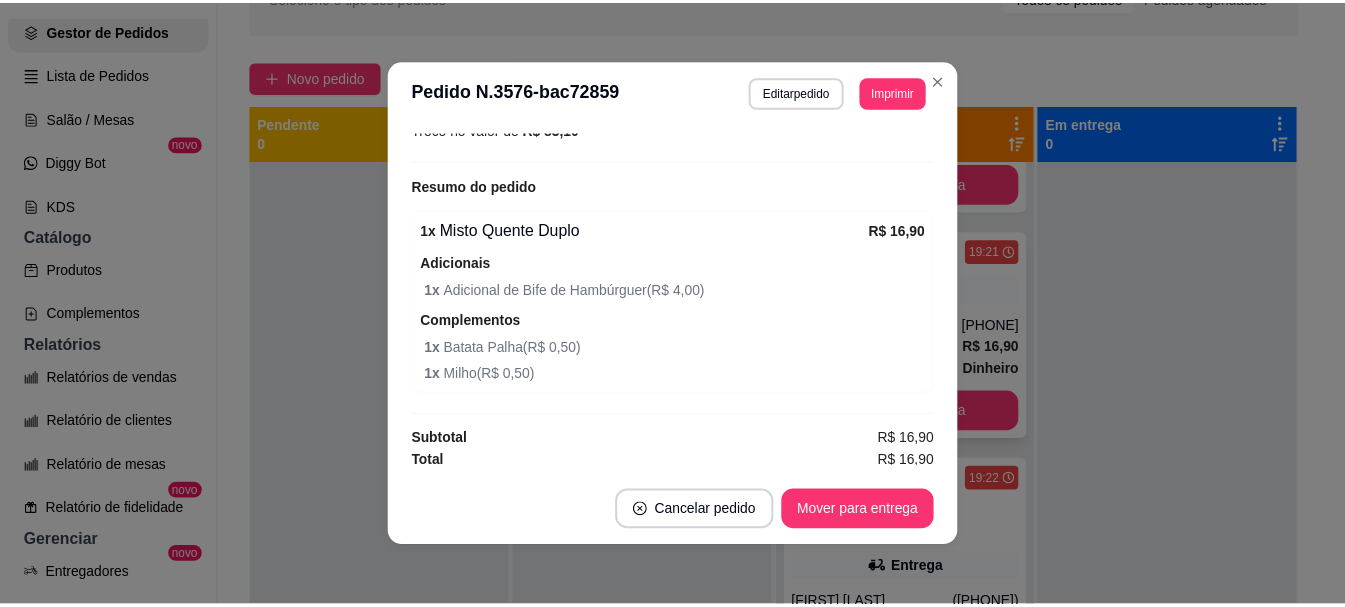 scroll, scrollTop: 652, scrollLeft: 0, axis: vertical 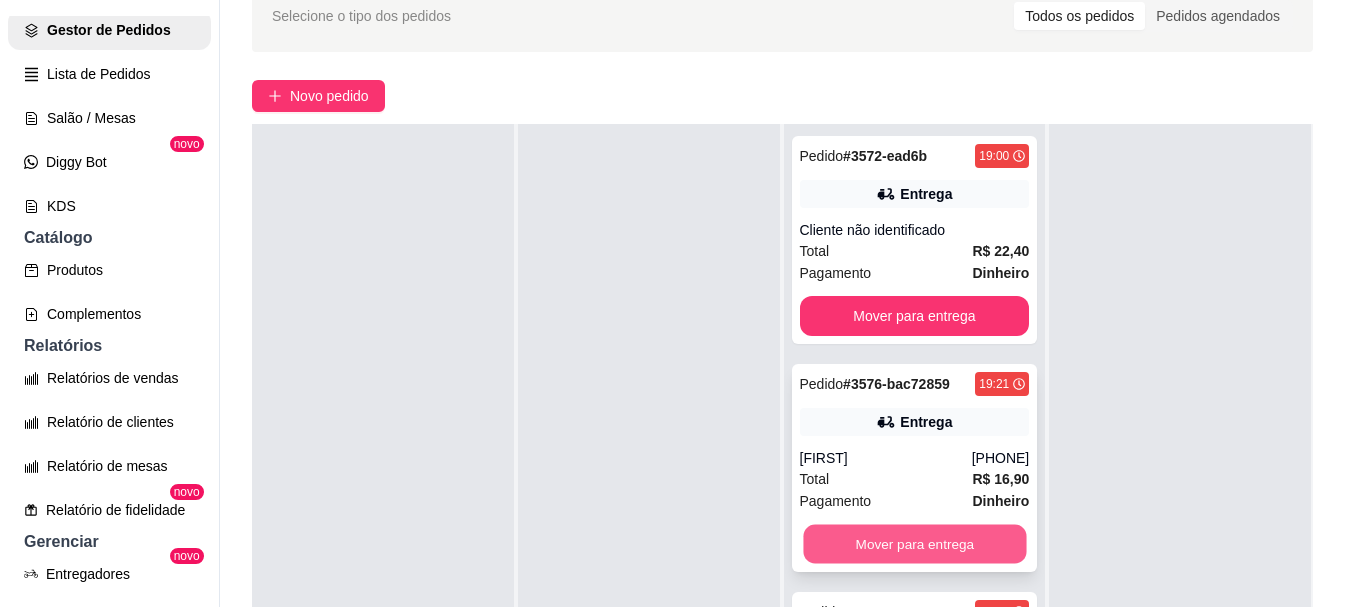 click on "Mover para entrega" at bounding box center (914, 544) 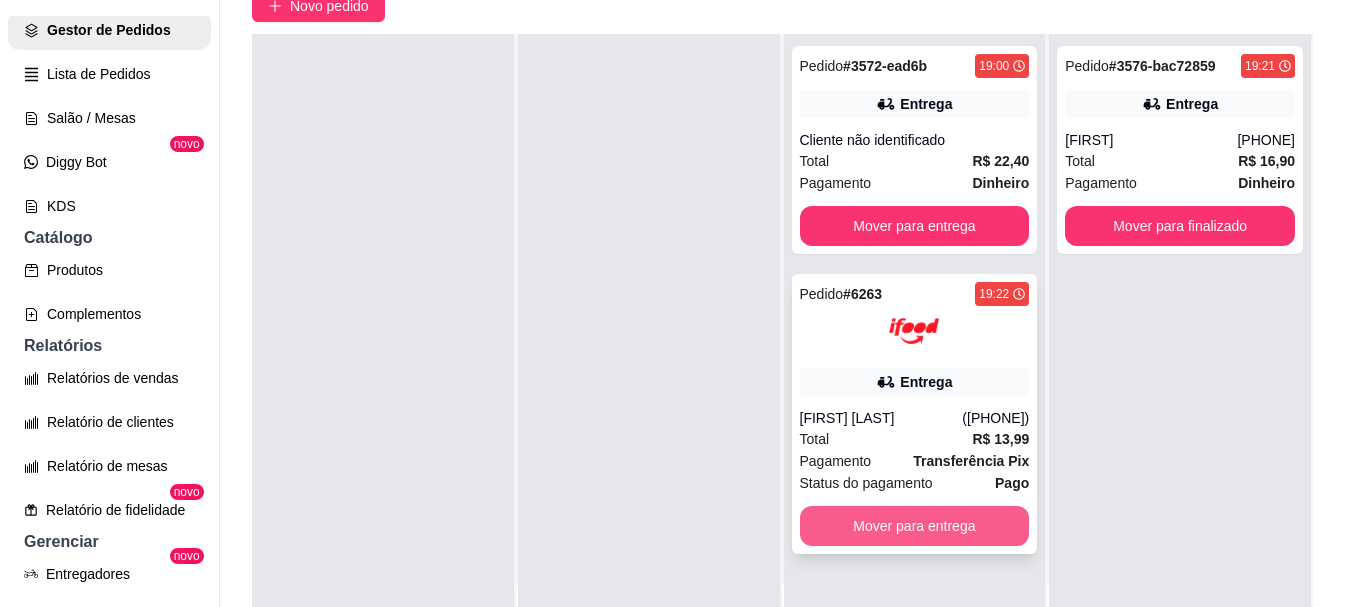 scroll, scrollTop: 300, scrollLeft: 0, axis: vertical 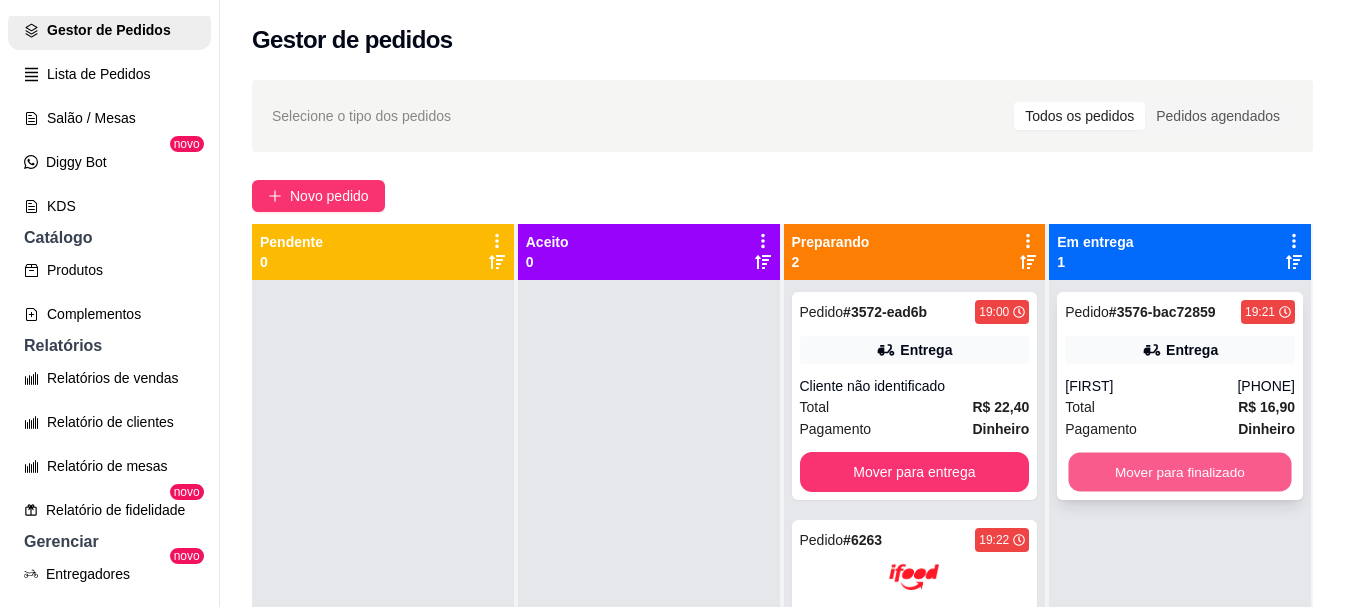 click on "Mover para finalizado" at bounding box center (1180, 472) 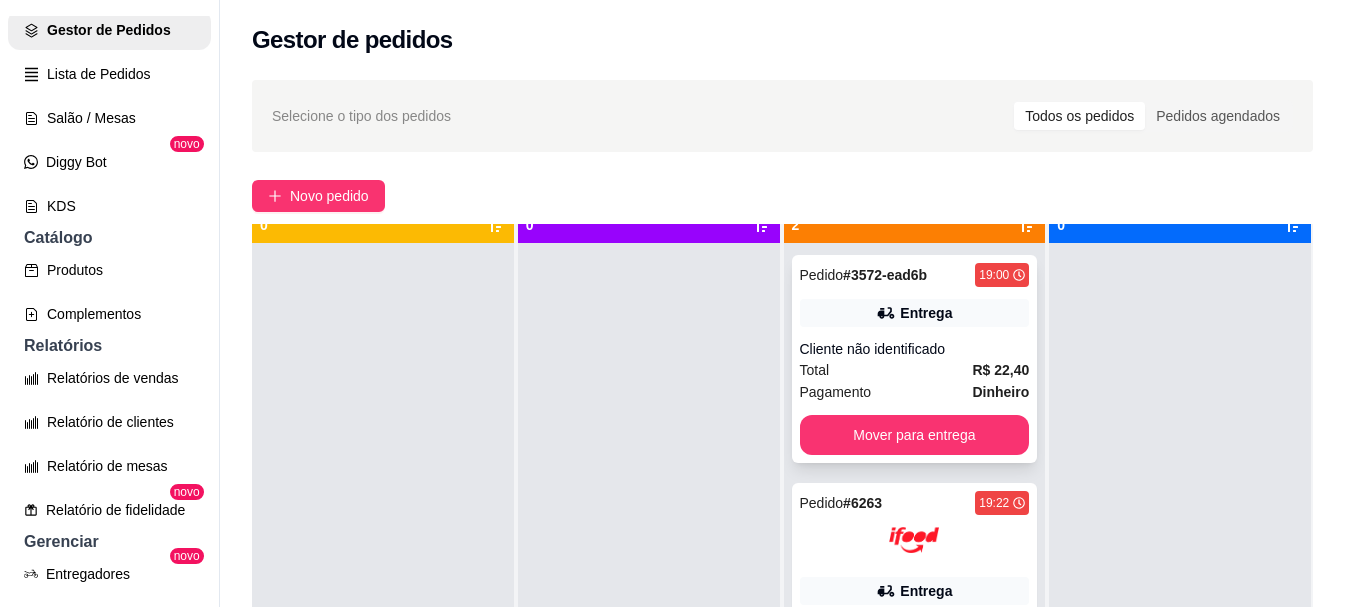 scroll, scrollTop: 56, scrollLeft: 0, axis: vertical 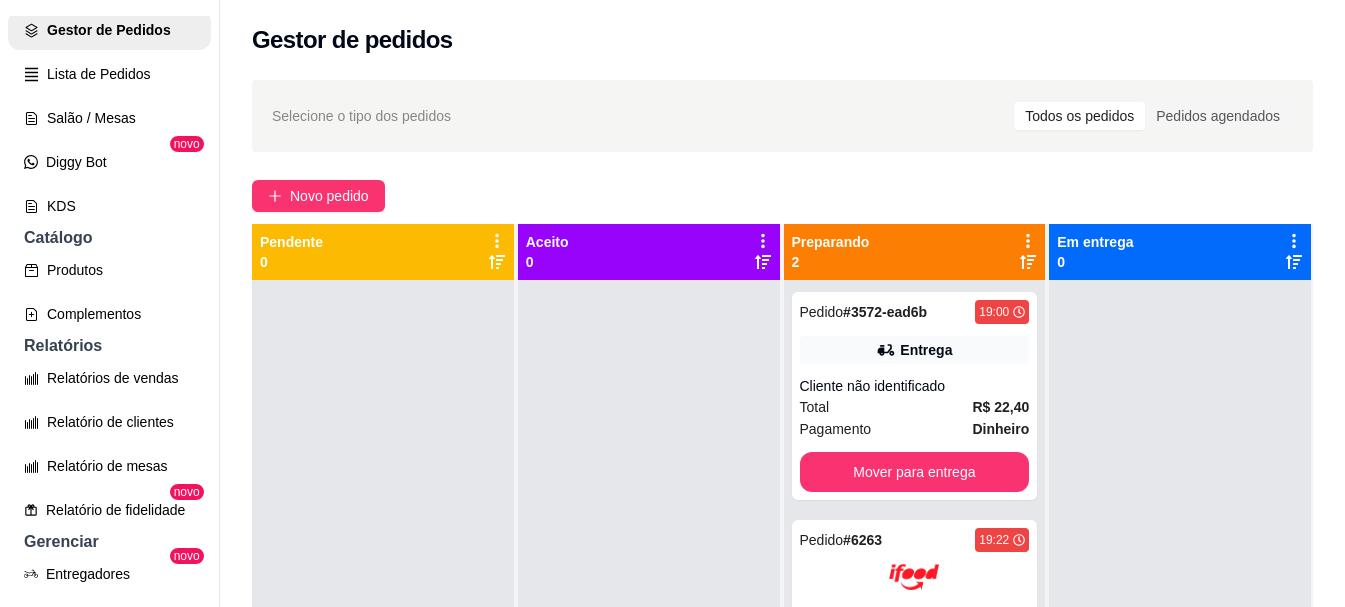 drag, startPoint x: 723, startPoint y: 135, endPoint x: 648, endPoint y: 118, distance: 76.902534 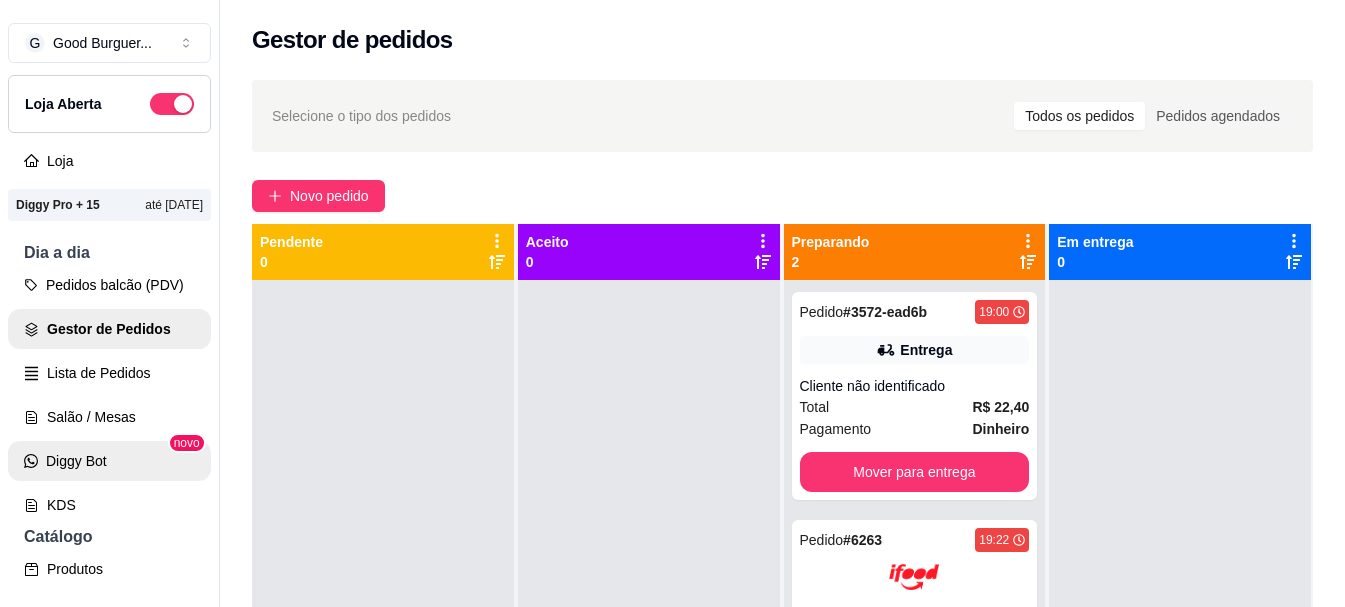 scroll, scrollTop: 0, scrollLeft: 0, axis: both 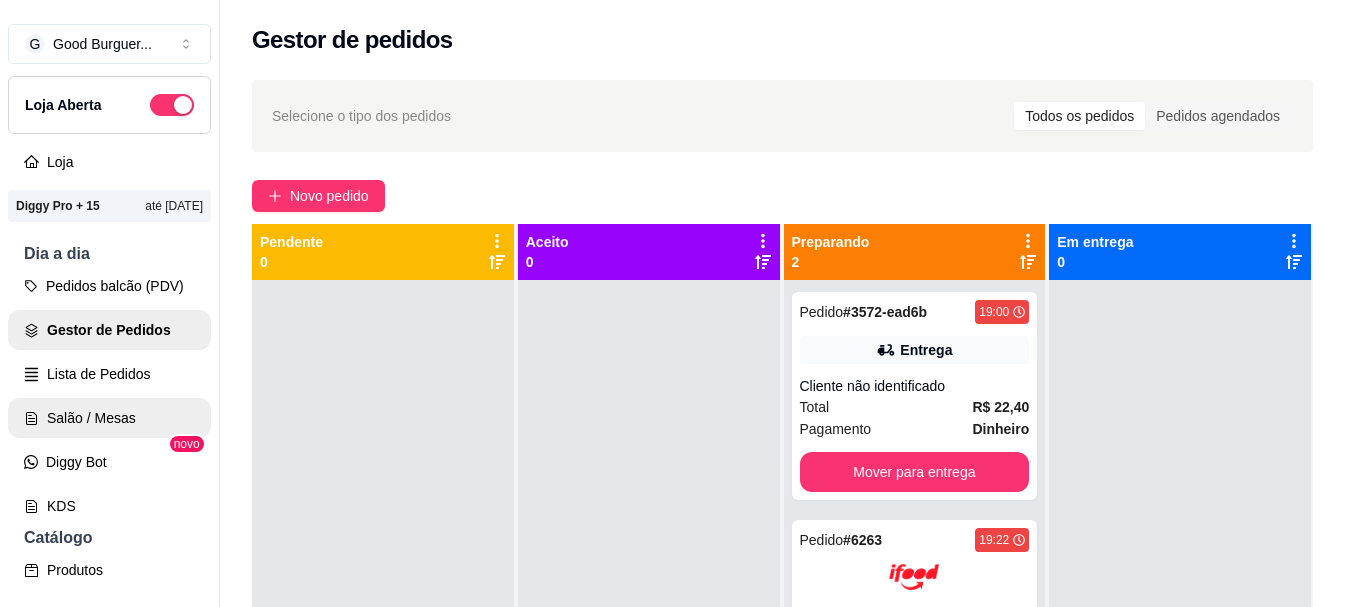 click on "Salão / Mesas" at bounding box center (109, 418) 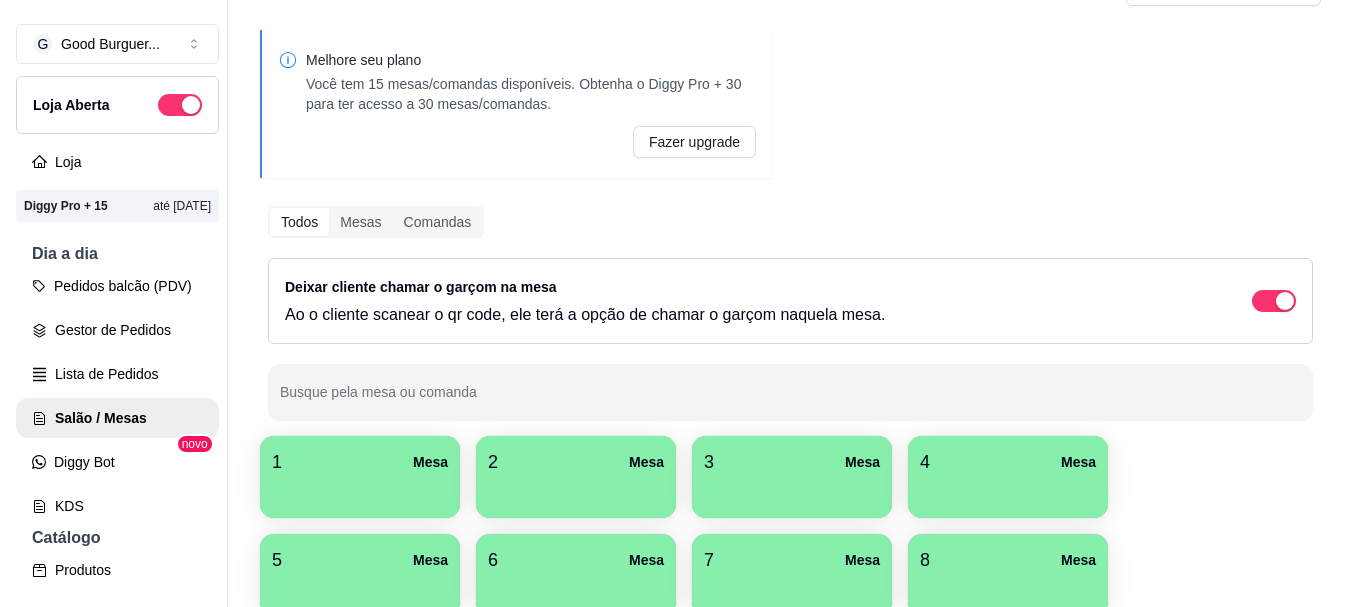 scroll, scrollTop: 0, scrollLeft: 0, axis: both 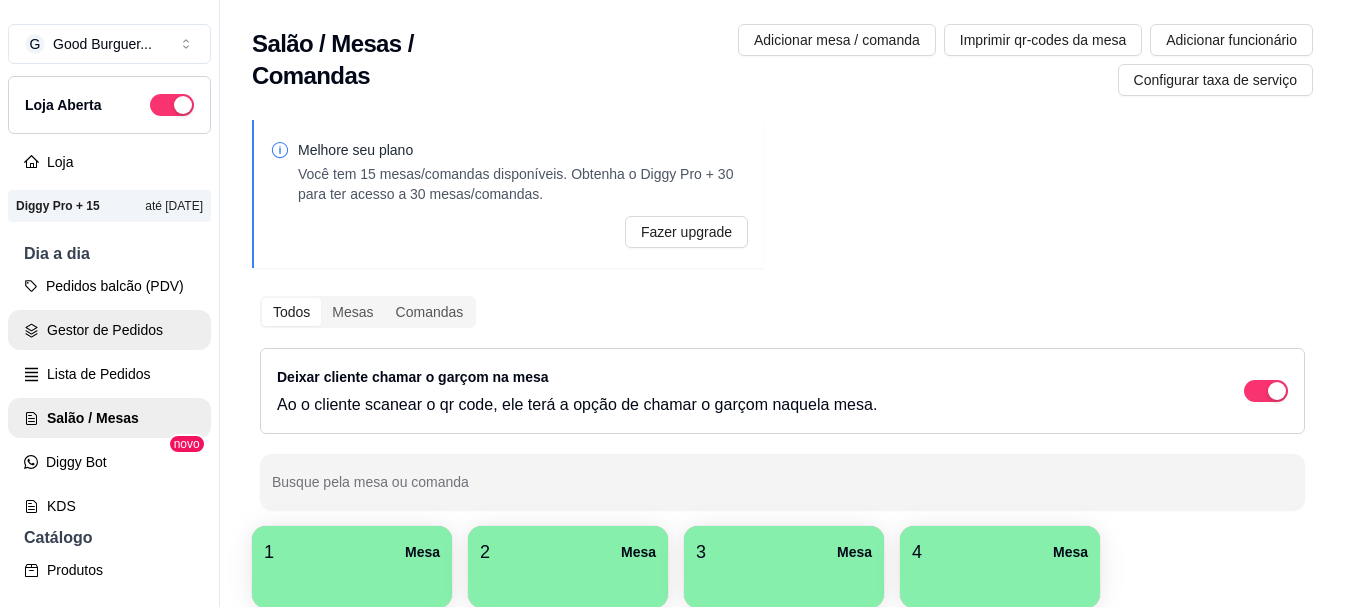 click on "Gestor de Pedidos" at bounding box center [109, 330] 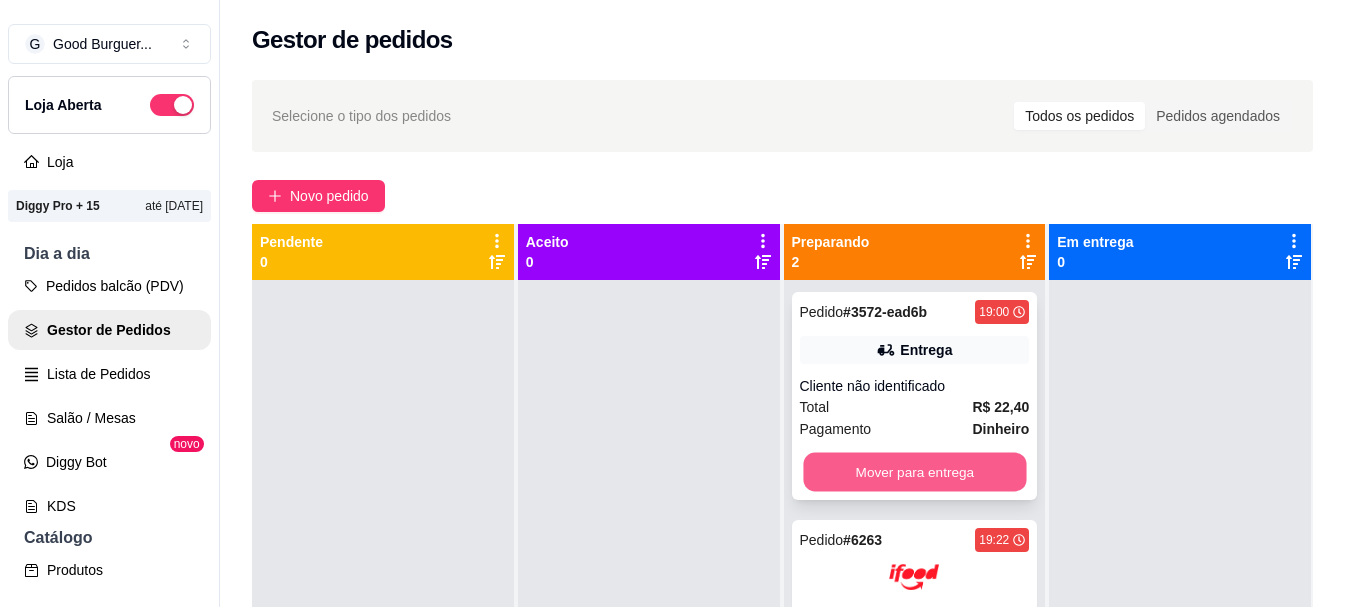 click on "Mover para entrega" at bounding box center [914, 472] 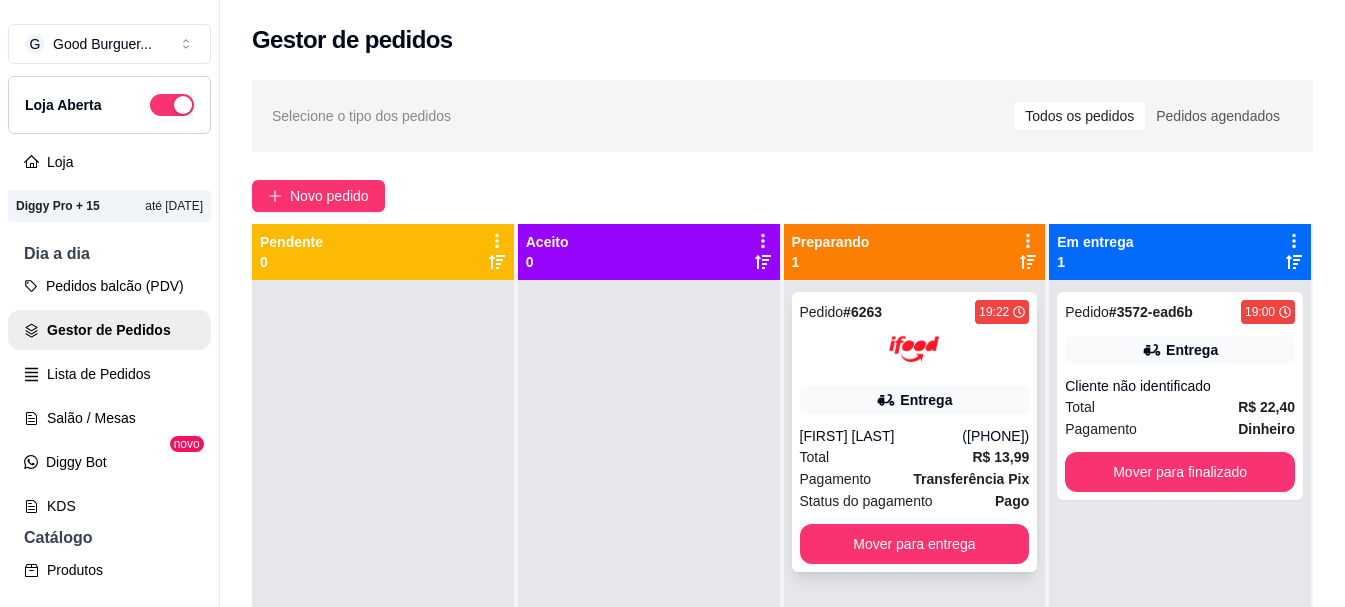 click on "Pedido  # [ORDER_ID] [TIME] Entrega [FIRST]  [LAST] ([PHONE]) Total R$ 13,99 Pagamento Transferência Pix Status do pagamento Pago Mover para entrega" at bounding box center (915, 432) 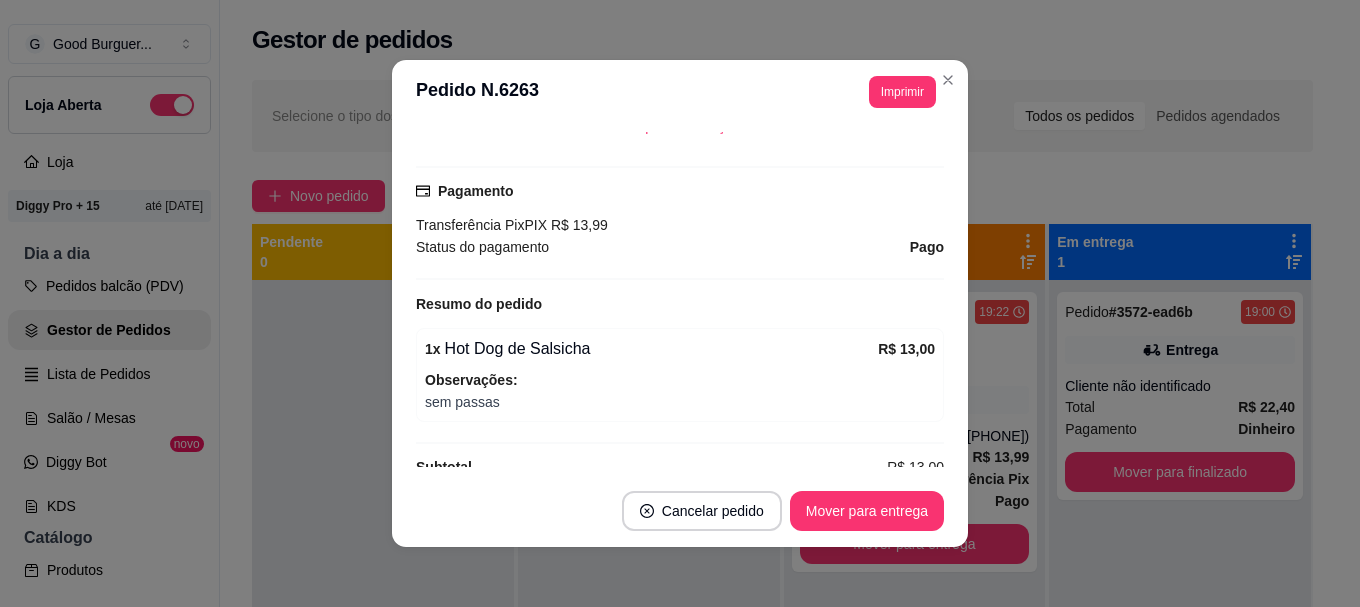 scroll, scrollTop: 592, scrollLeft: 0, axis: vertical 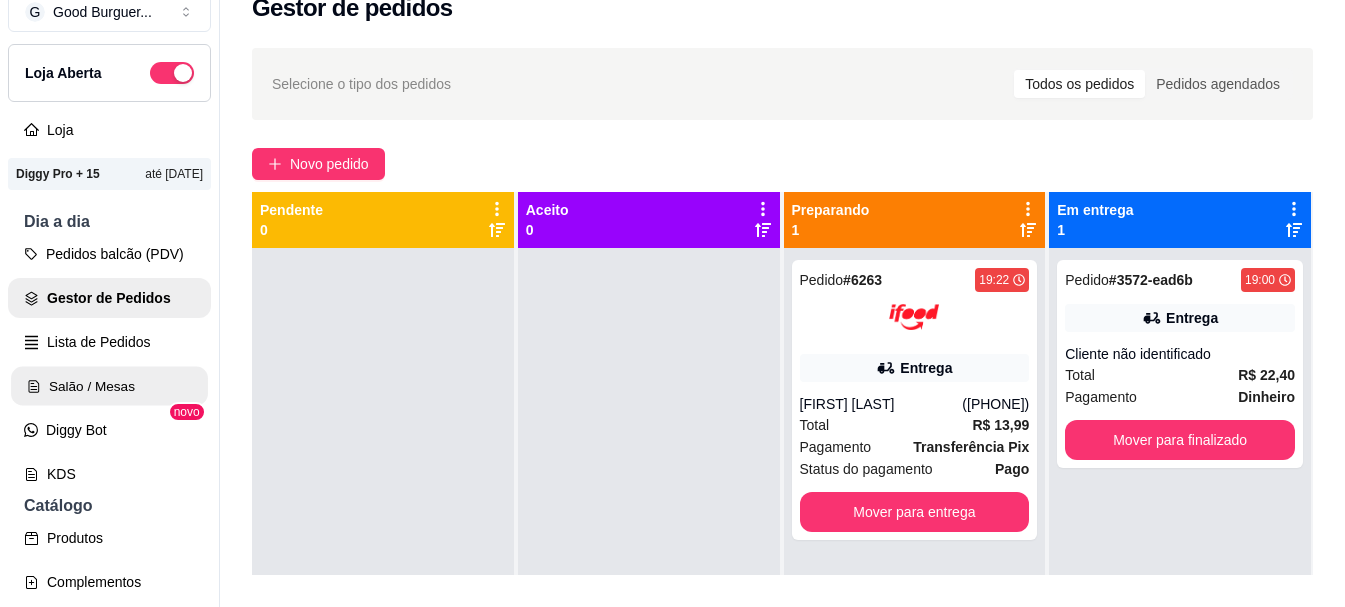 click on "Salão / Mesas" at bounding box center (109, 386) 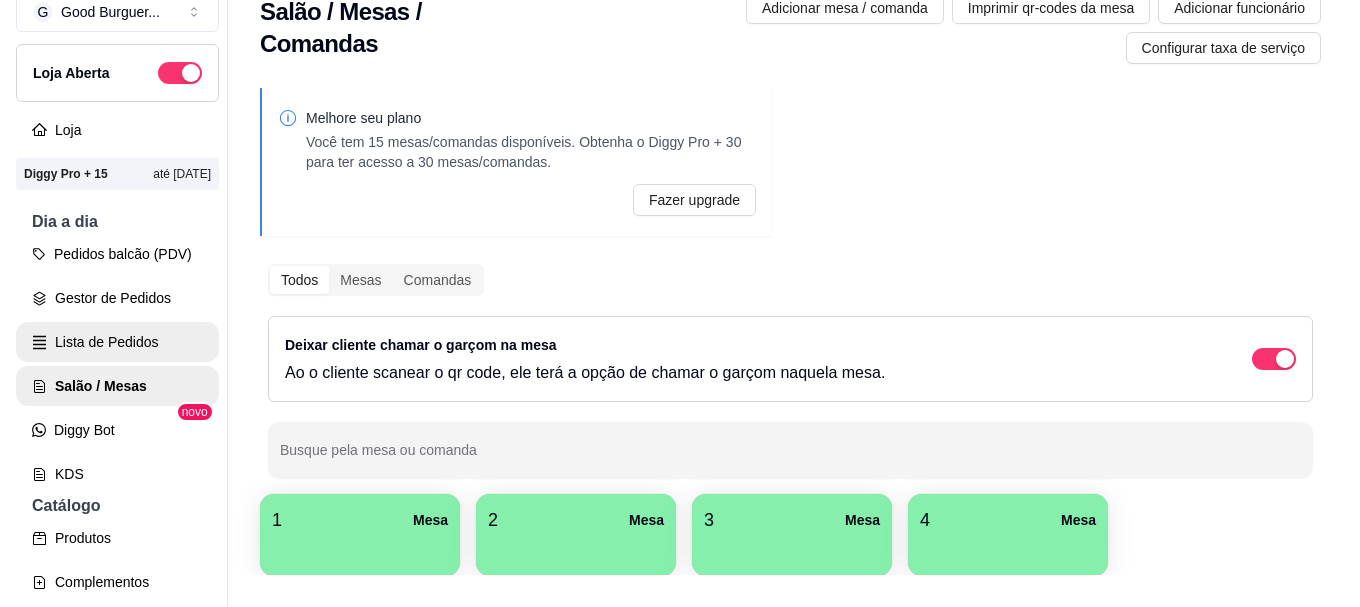 scroll, scrollTop: 0, scrollLeft: 0, axis: both 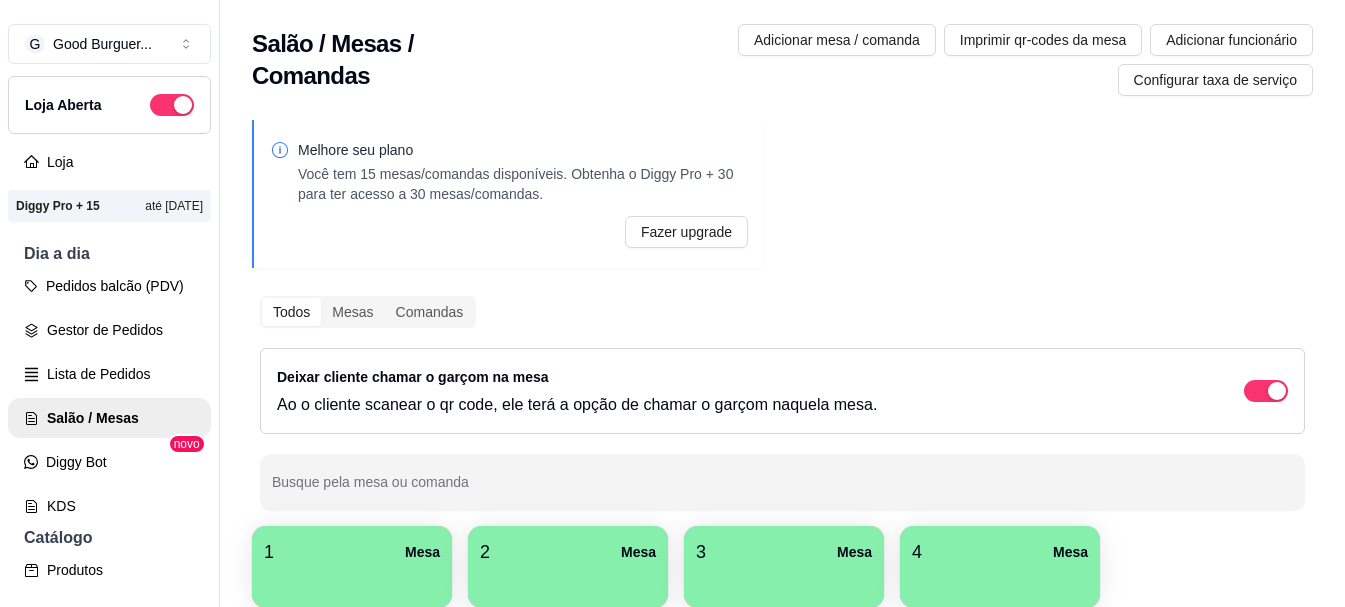 click on "1 Mesa" at bounding box center (352, 552) 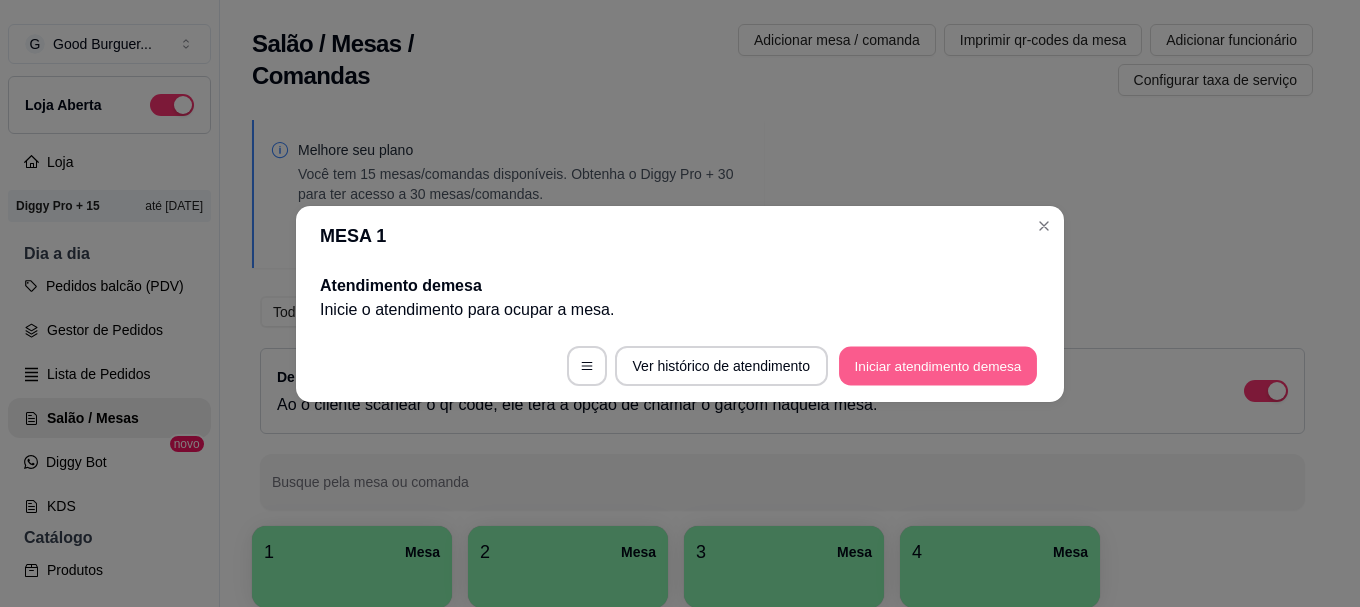 click on "Iniciar atendimento de  mesa" at bounding box center (938, 365) 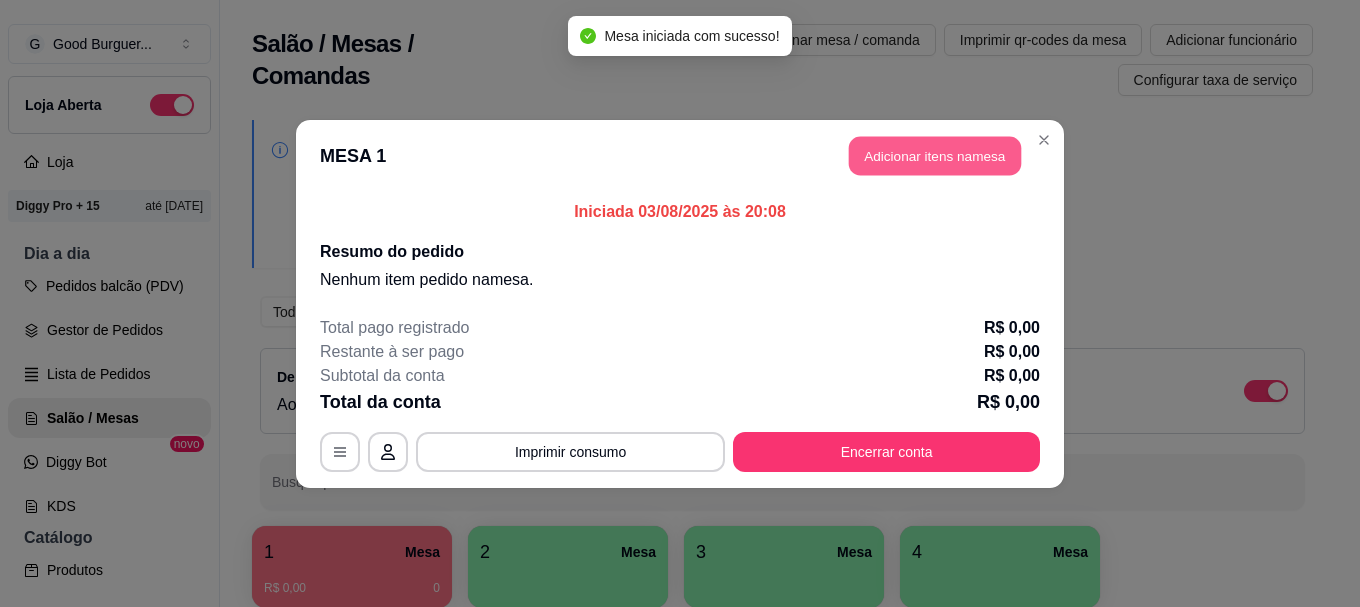 click on "Adicionar itens na  mesa" at bounding box center (935, 155) 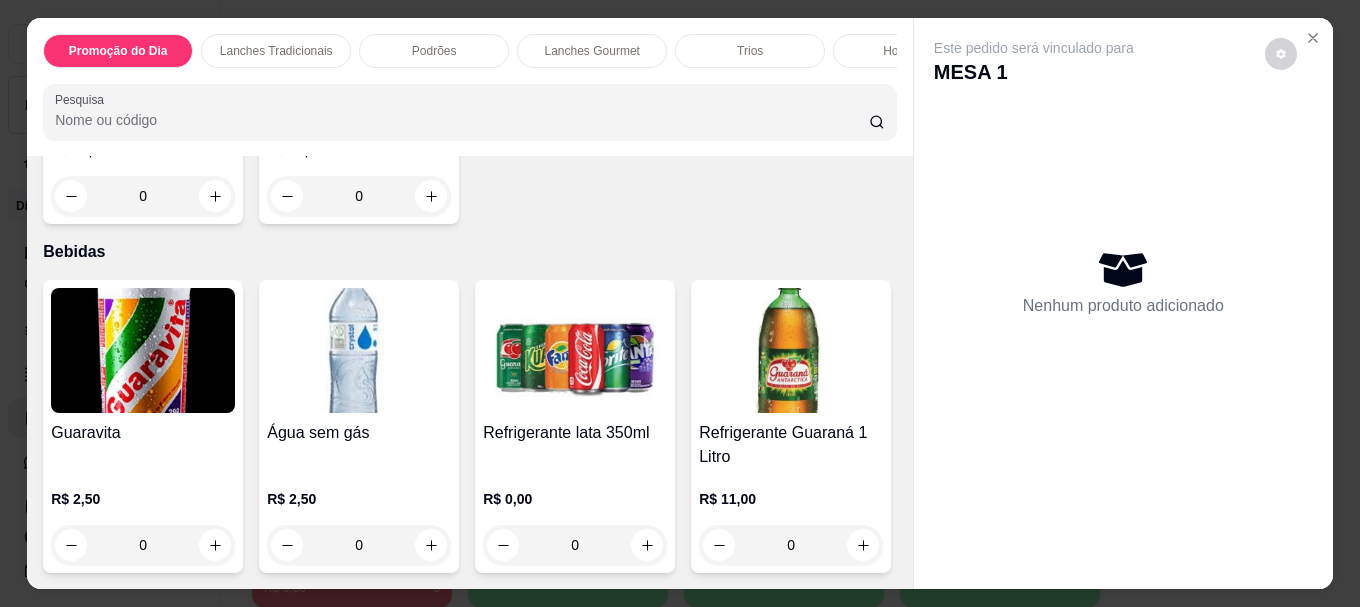scroll, scrollTop: 6363, scrollLeft: 0, axis: vertical 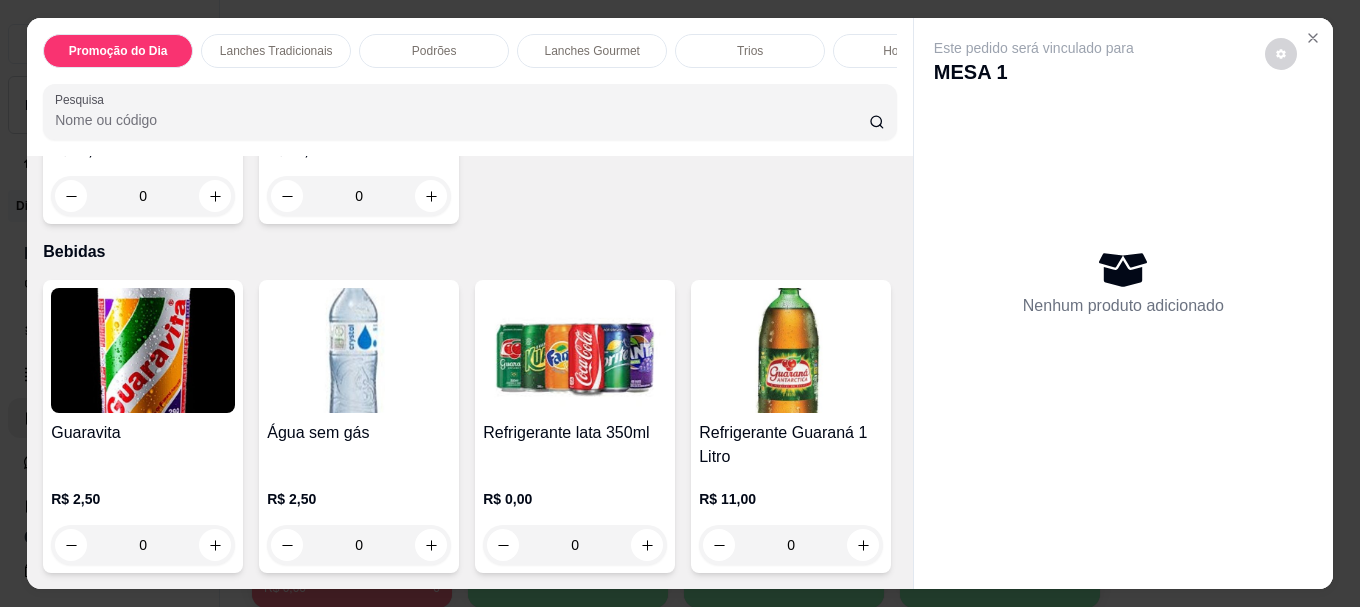 click at bounding box center [359, 350] 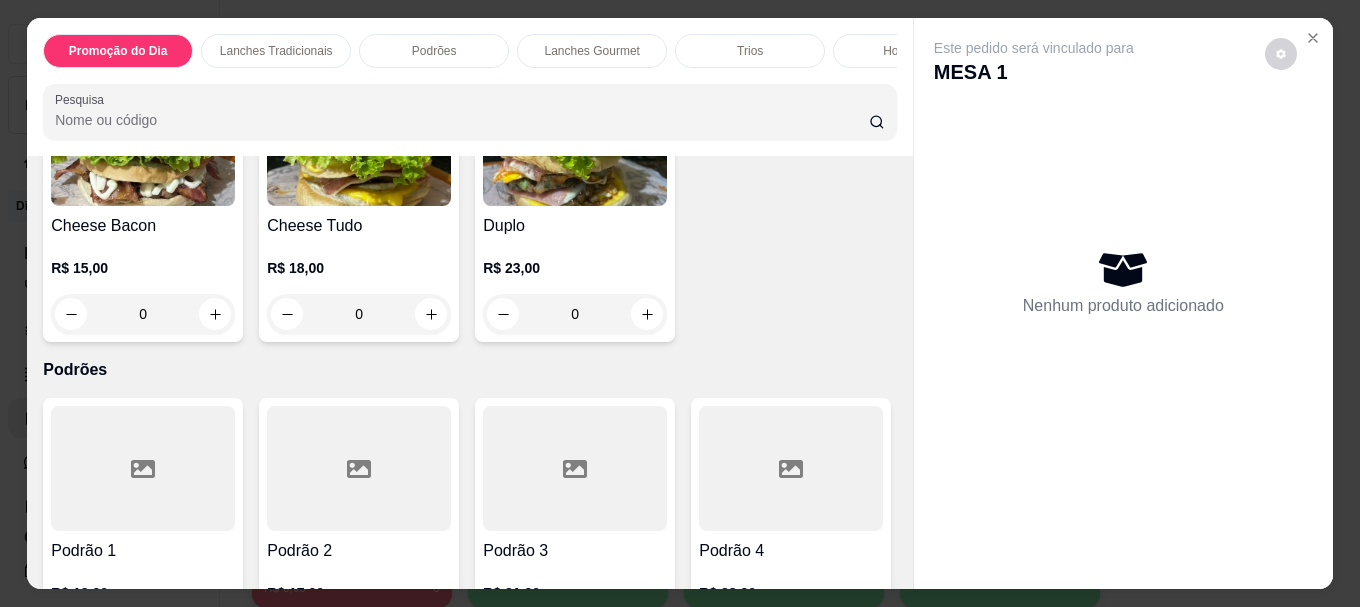scroll, scrollTop: 763, scrollLeft: 0, axis: vertical 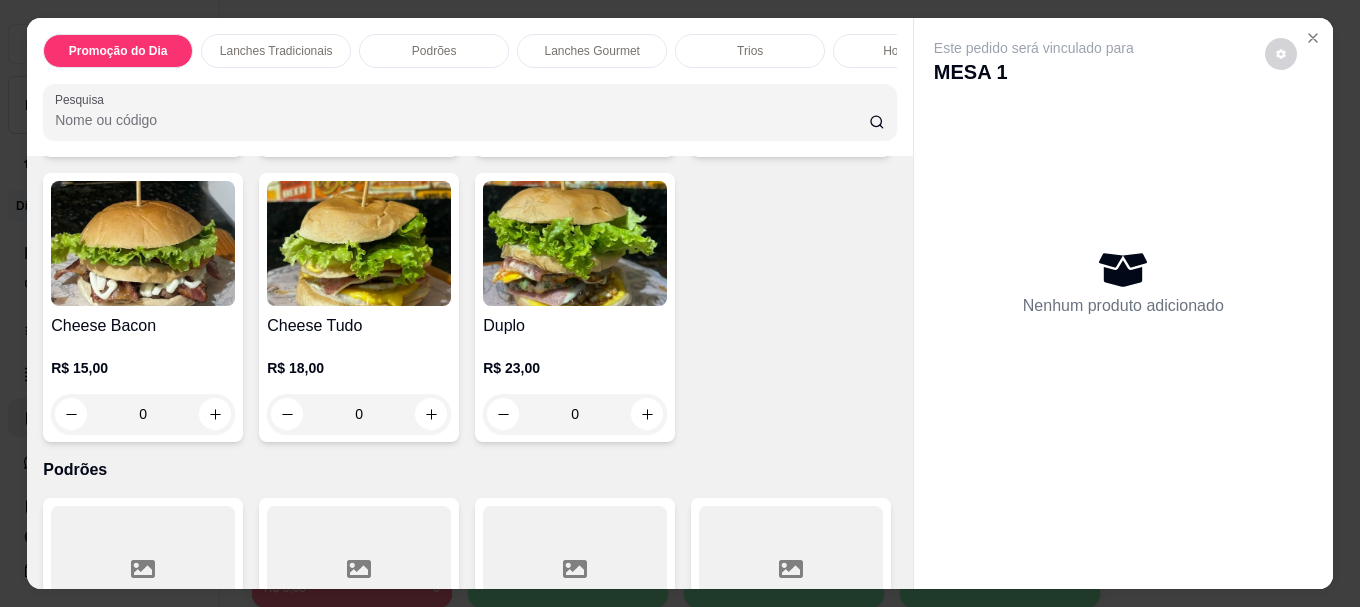 click on "Cheese Tudo" at bounding box center (359, 326) 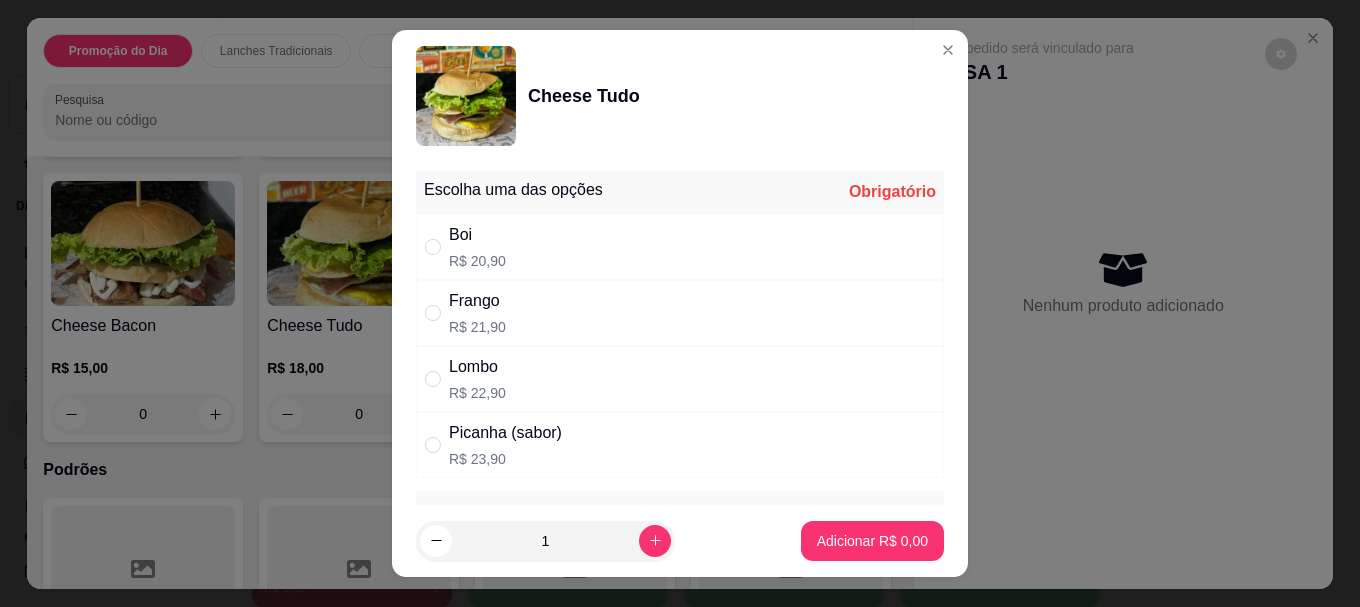 click on "Boi" at bounding box center (477, 235) 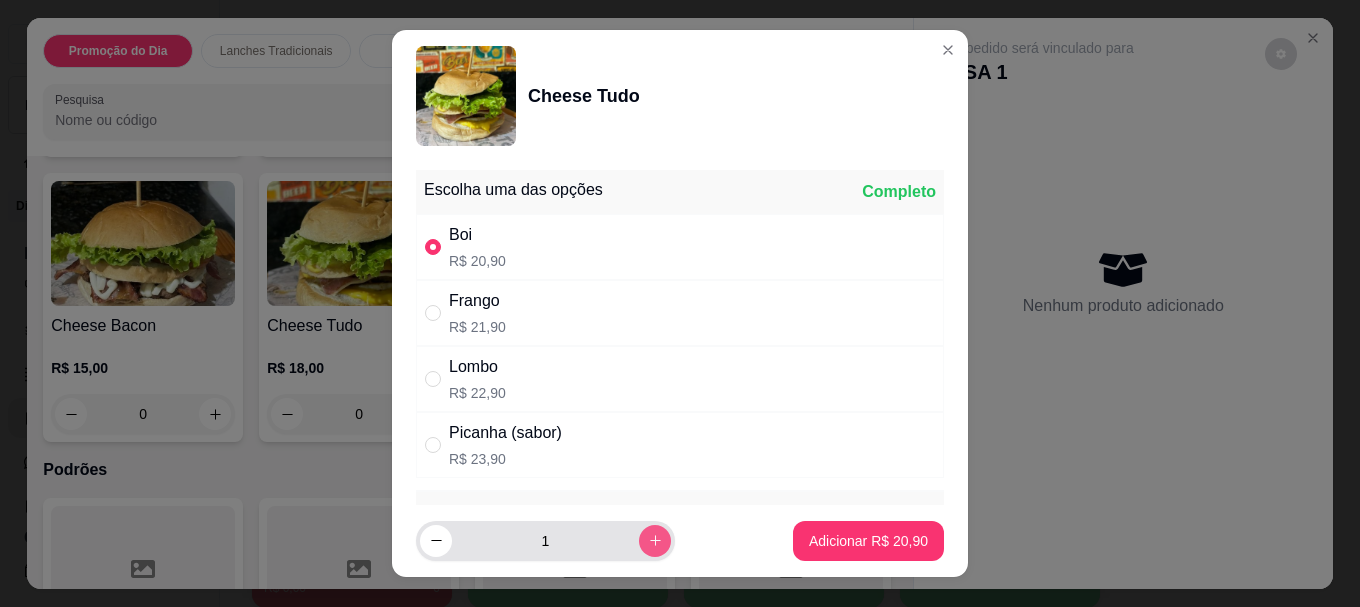 click 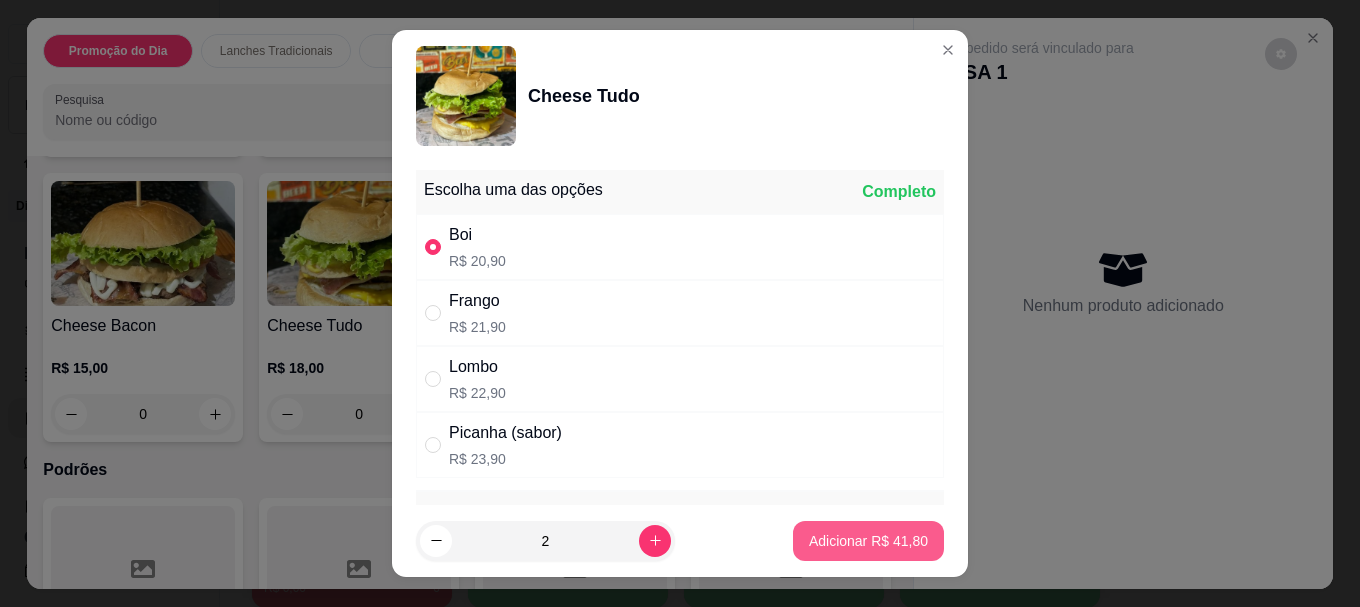 click on "Adicionar   R$ 41,80" at bounding box center (868, 541) 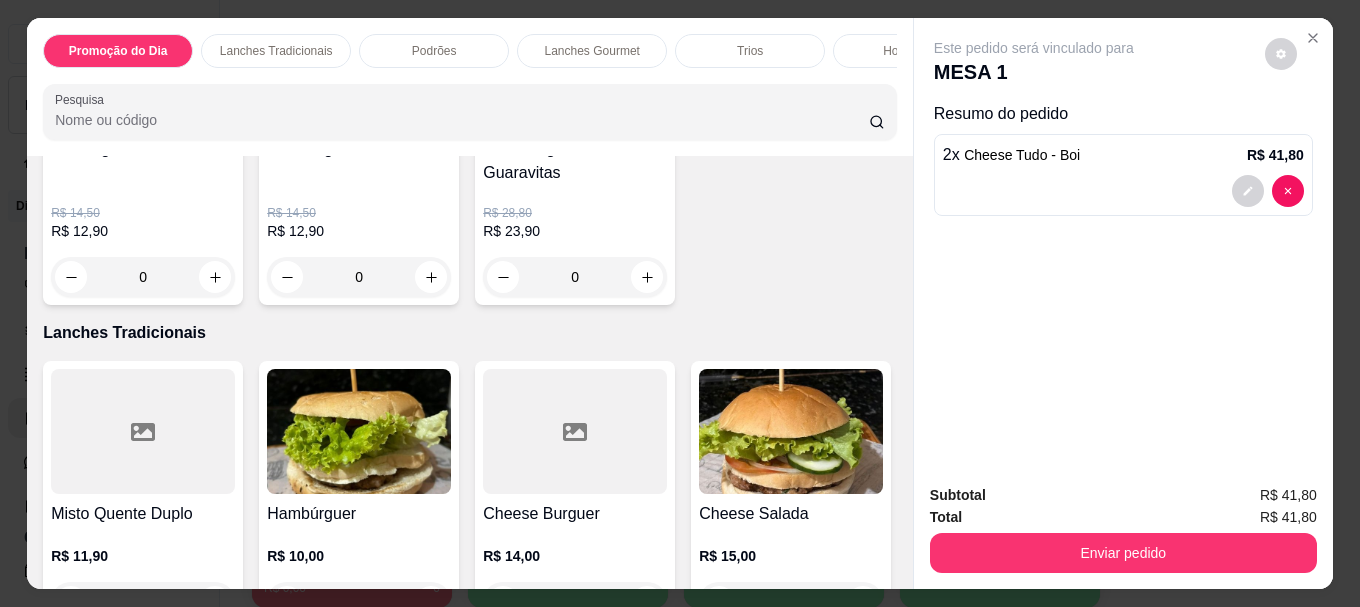 scroll, scrollTop: 263, scrollLeft: 0, axis: vertical 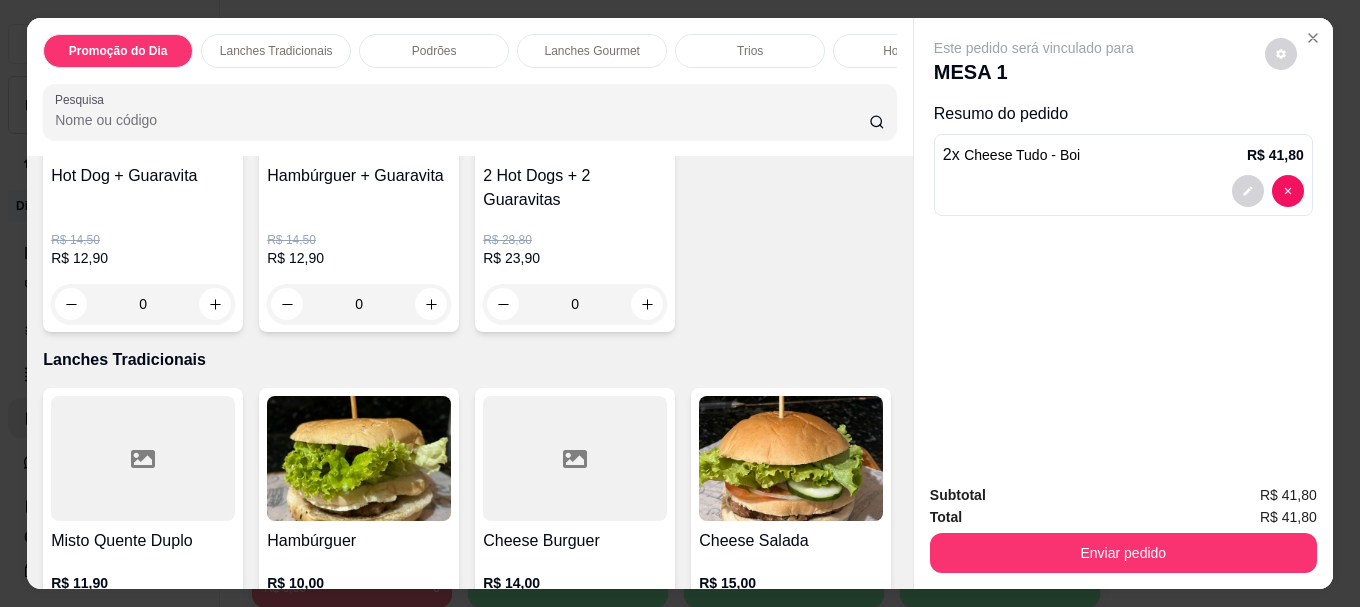 click at bounding box center [143, 458] 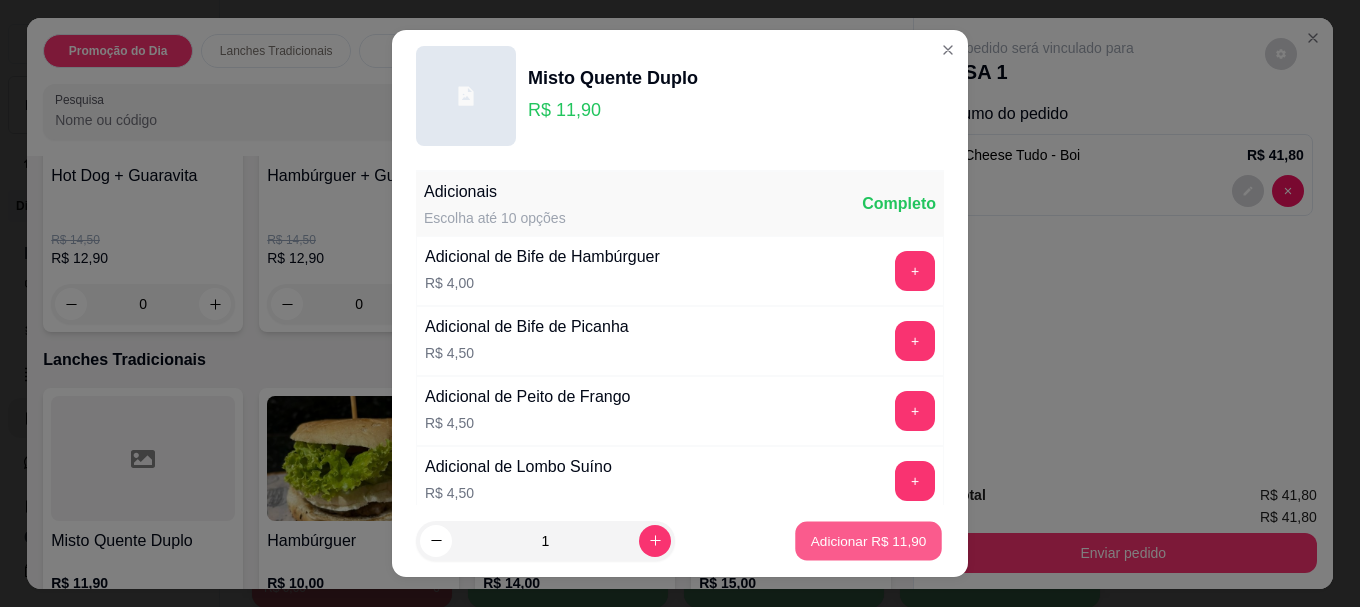 click on "Adicionar R$ 11,90" at bounding box center (869, 540) 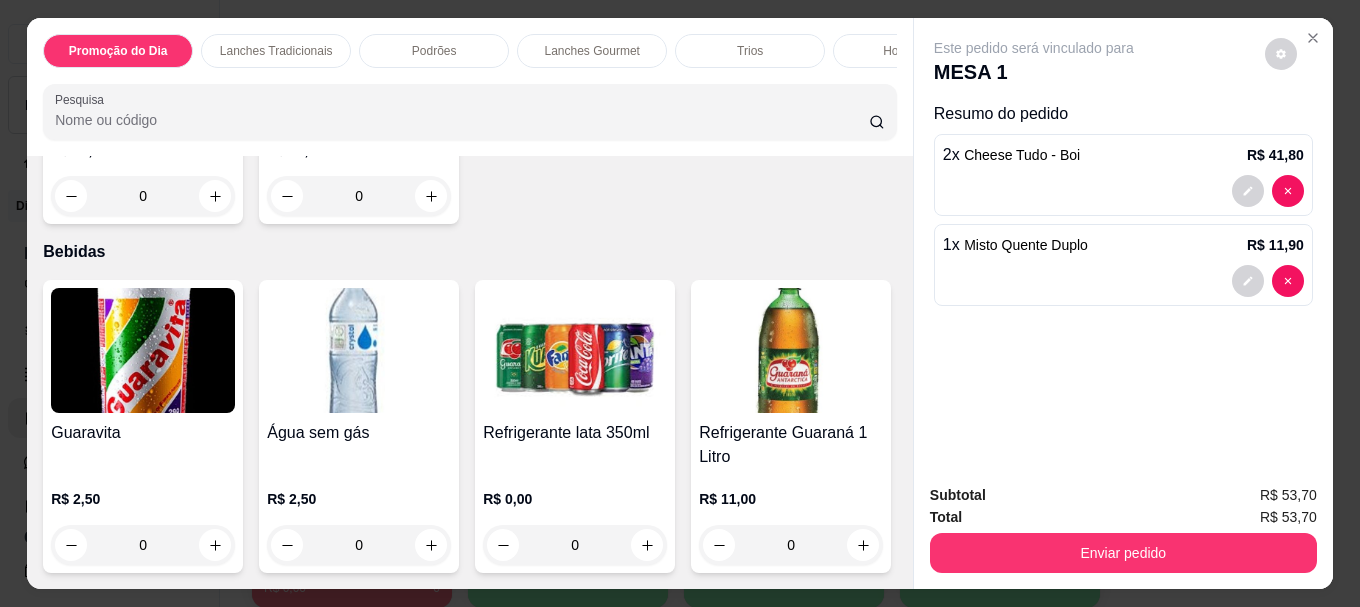 scroll, scrollTop: 6267, scrollLeft: 0, axis: vertical 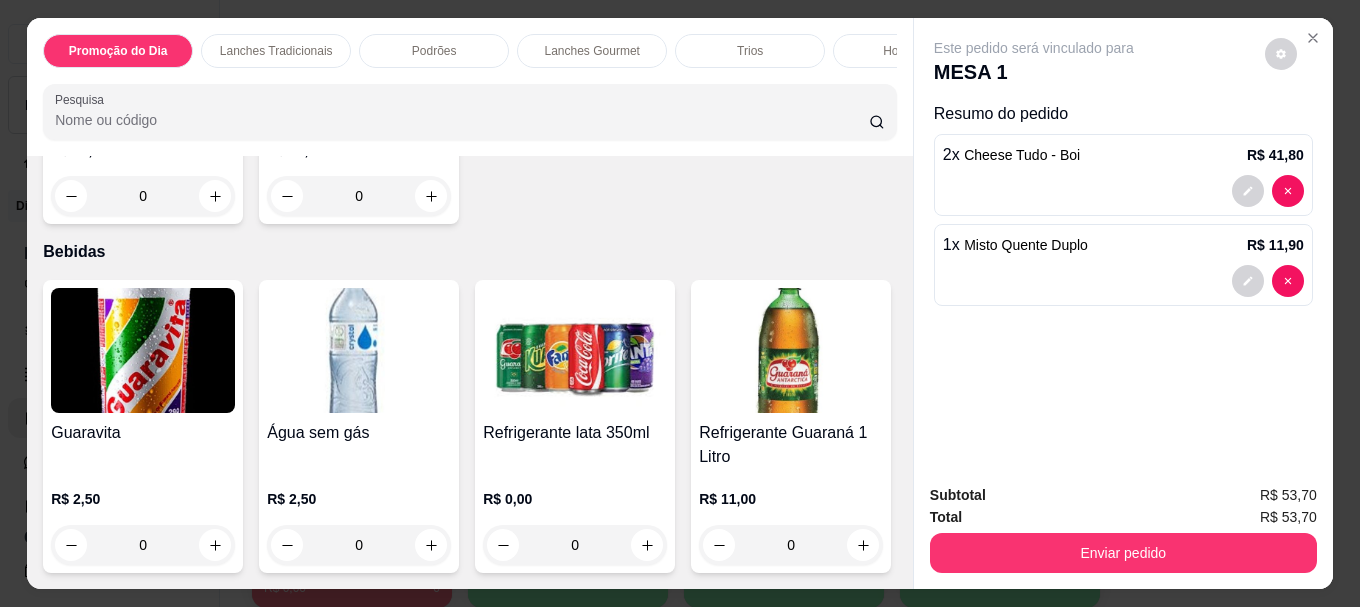 click at bounding box center (575, 350) 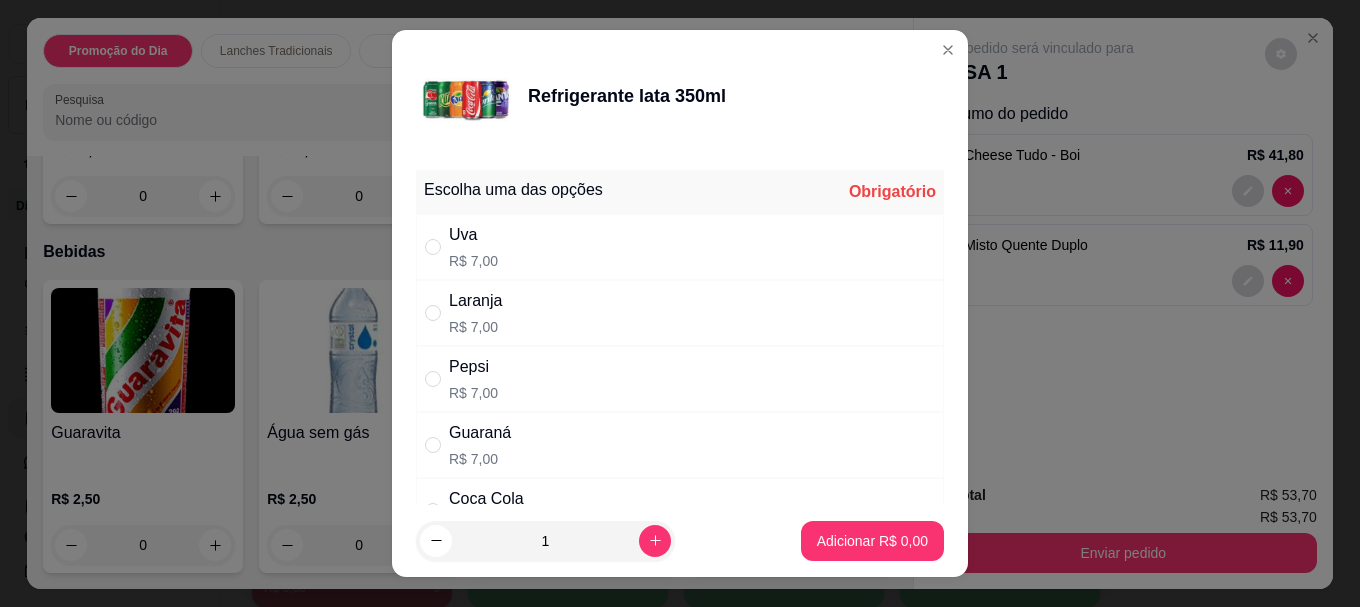 scroll, scrollTop: 100, scrollLeft: 0, axis: vertical 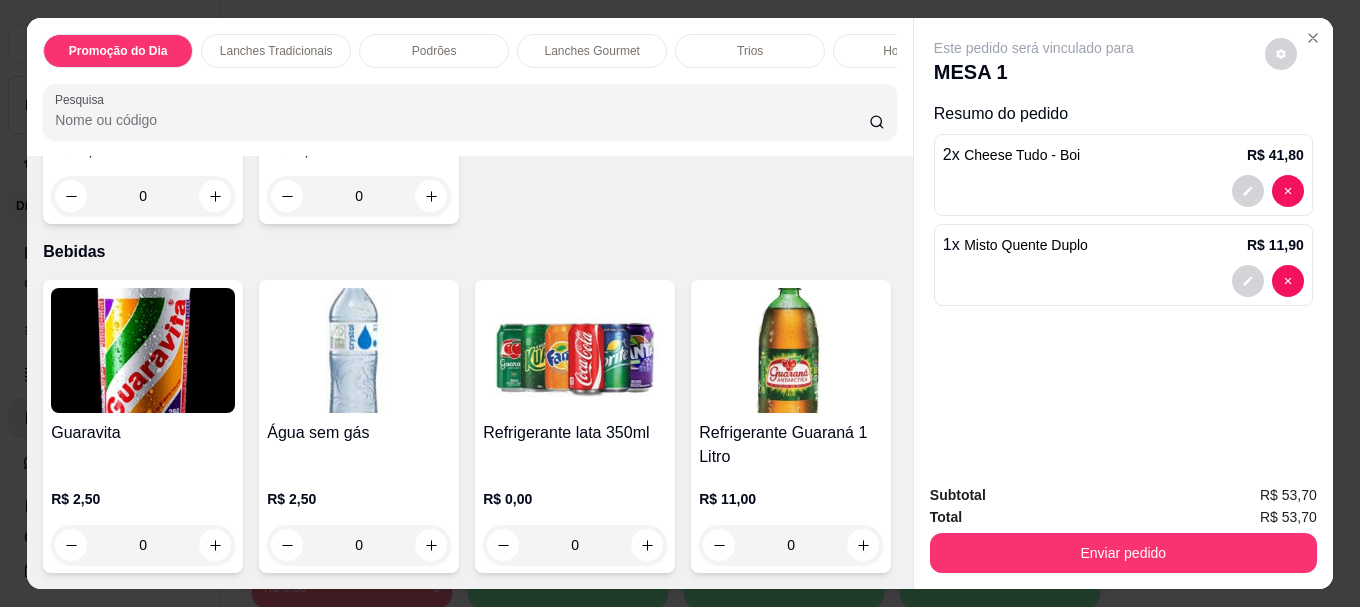 click at bounding box center [143, 350] 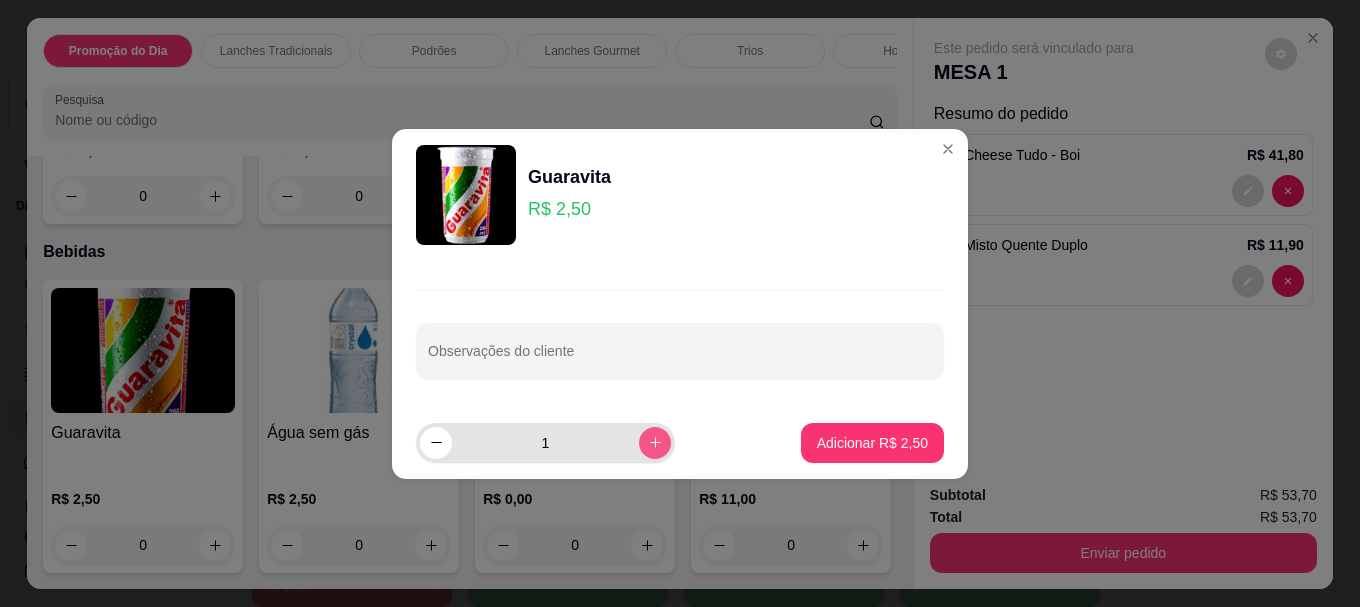 click 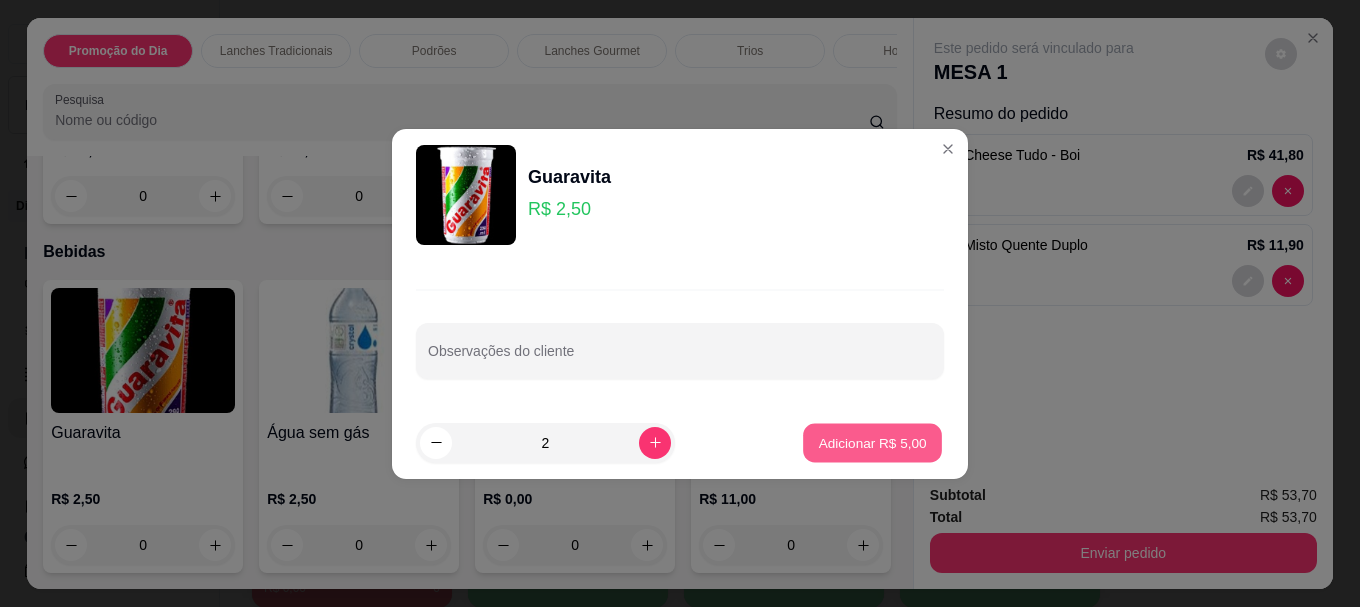 click on "Adicionar   R$ 5,00" at bounding box center (872, 442) 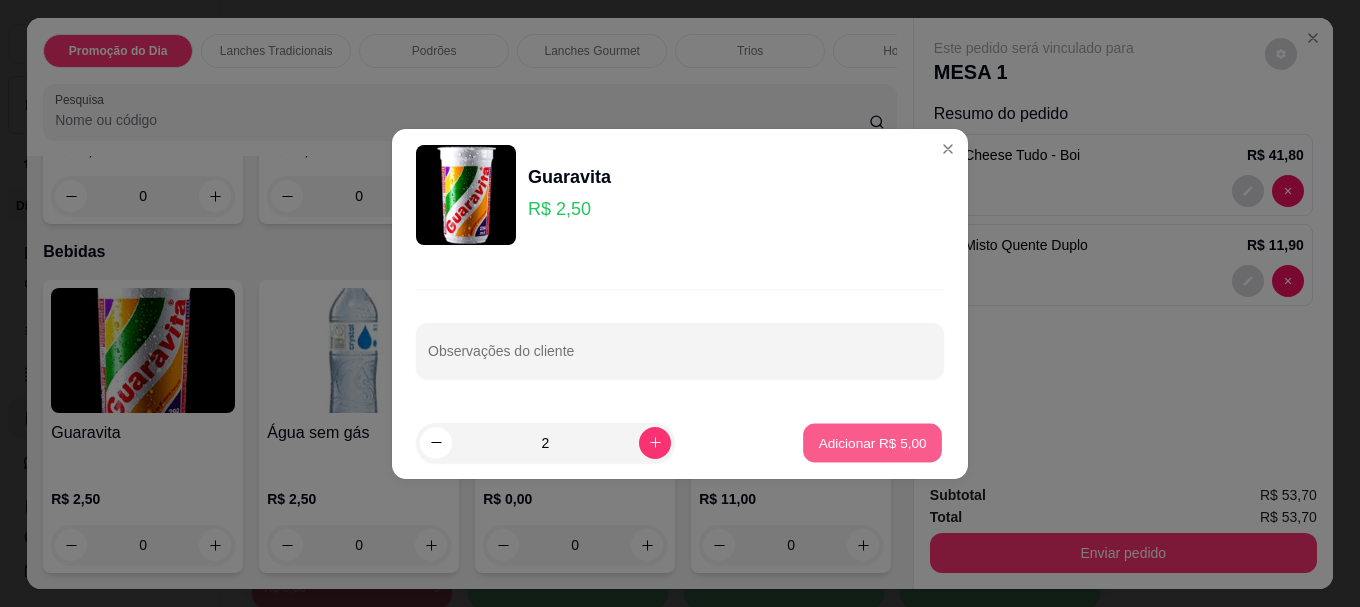type on "2" 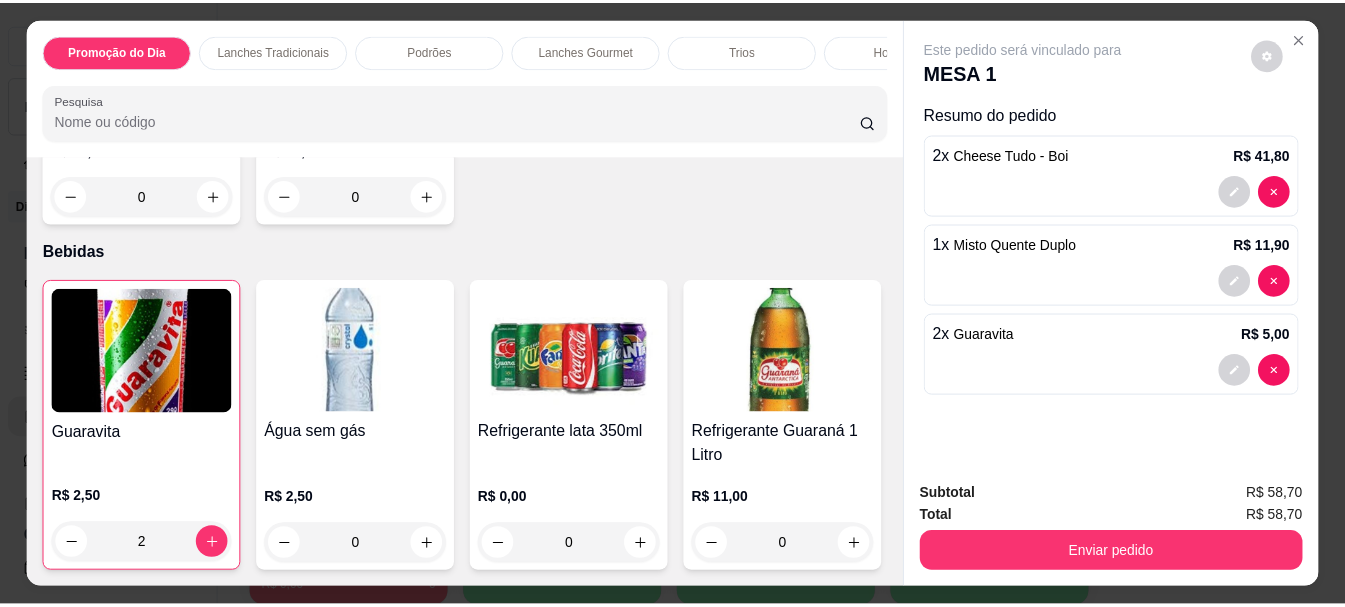 scroll, scrollTop: 6367, scrollLeft: 0, axis: vertical 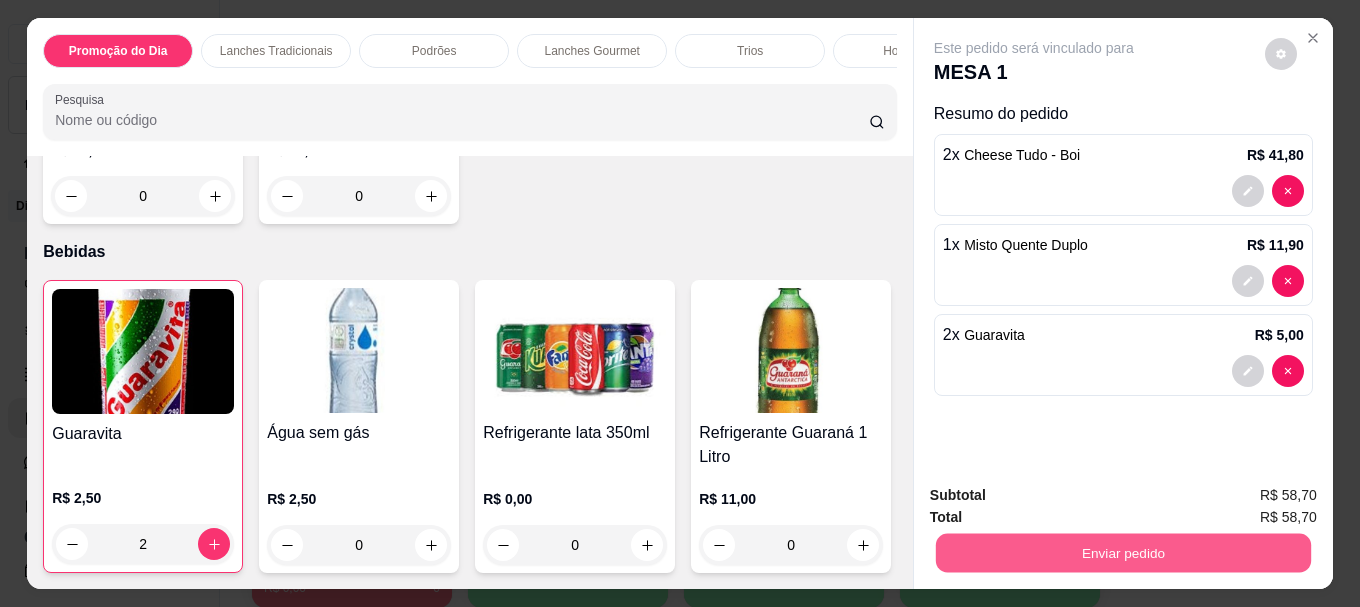 click on "Enviar pedido" at bounding box center [1123, 552] 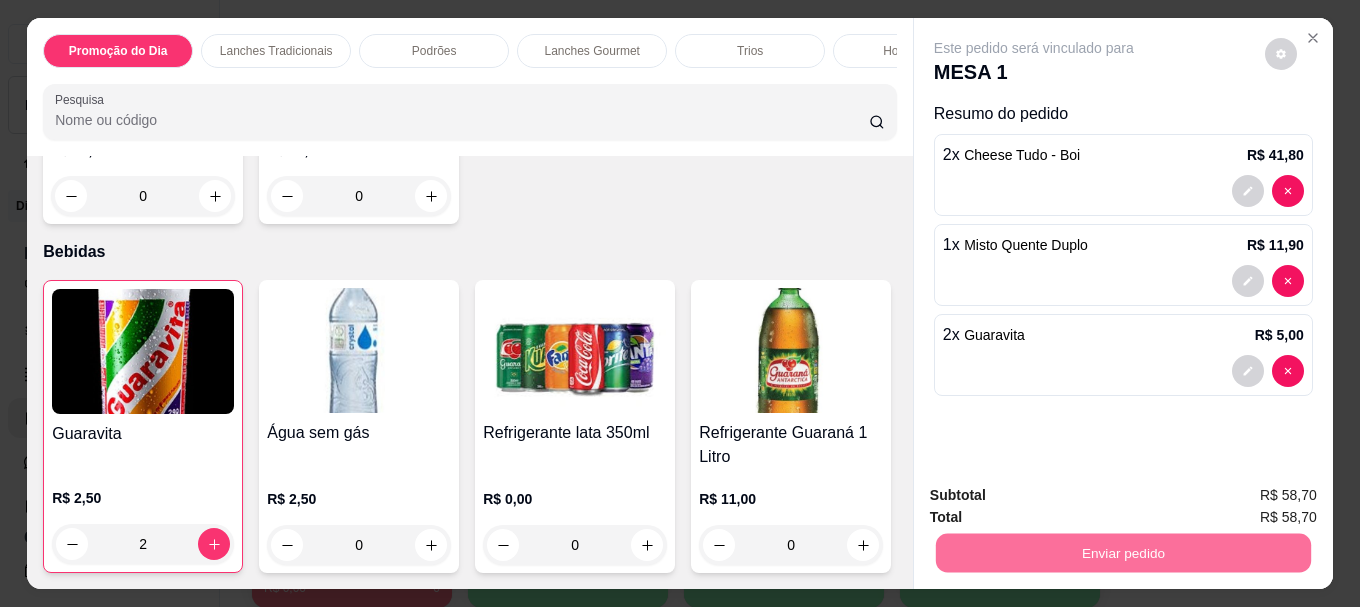 click on "Sim, quero registrar" at bounding box center (1246, 496) 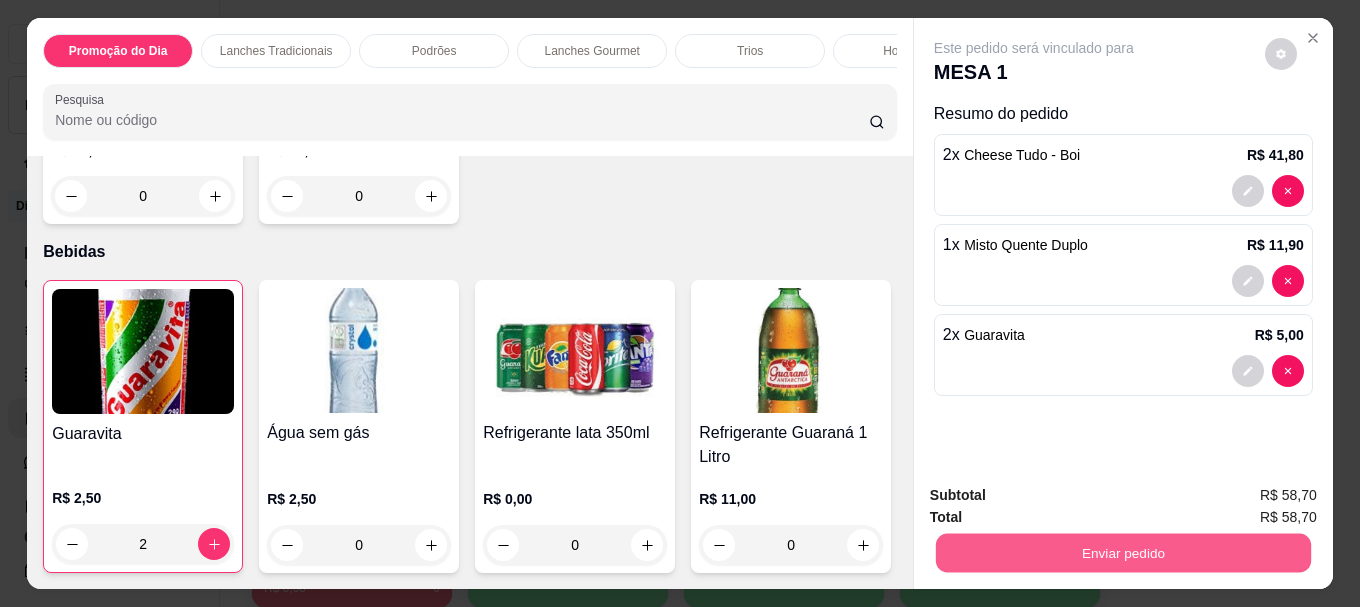 click on "Enviar pedido" at bounding box center [1123, 552] 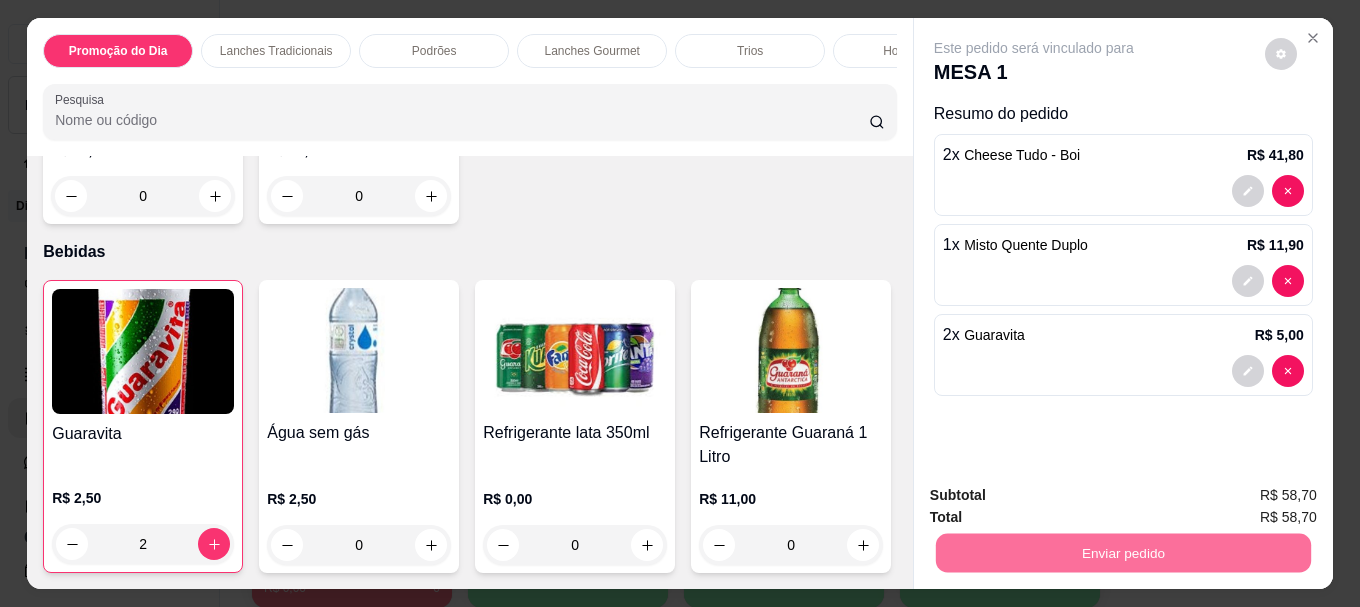 click on "Não registrar e enviar pedido" at bounding box center [1057, 495] 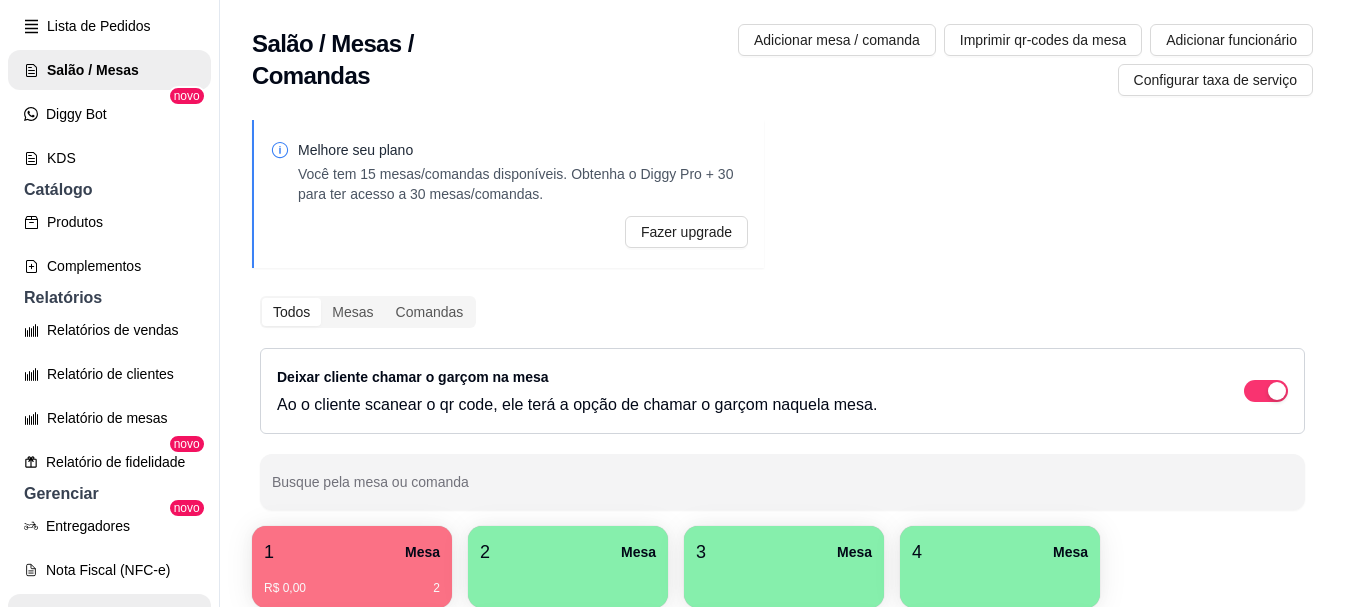 scroll, scrollTop: 300, scrollLeft: 0, axis: vertical 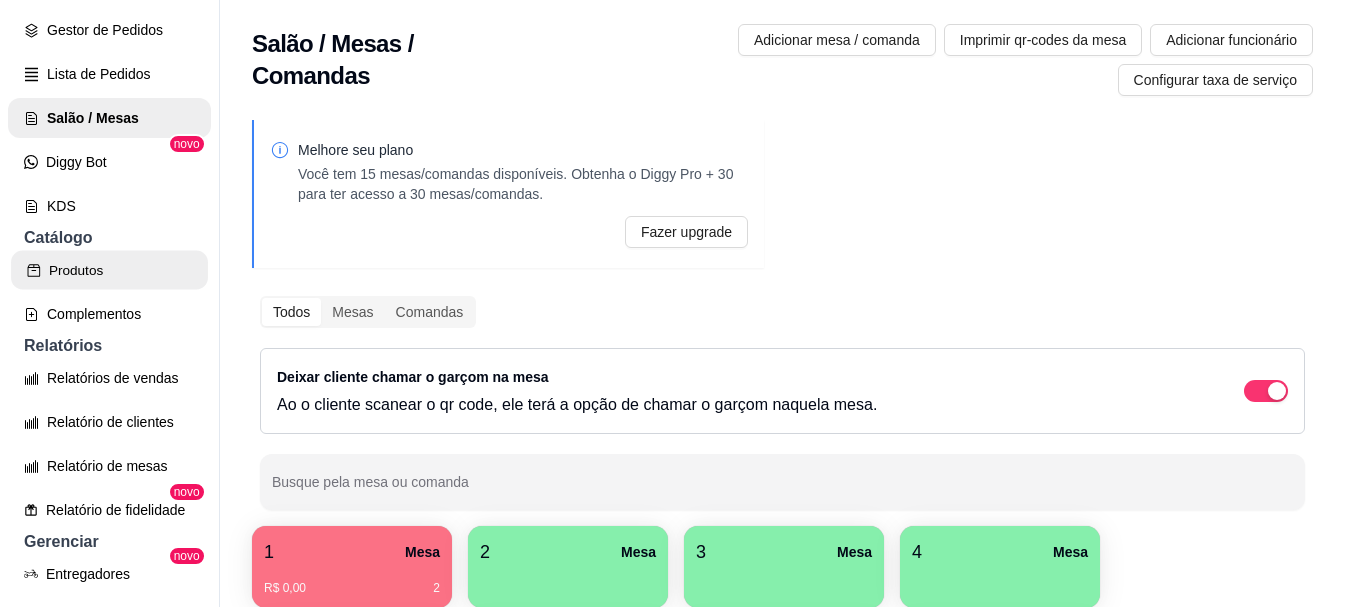 click on "Produtos" at bounding box center (109, 270) 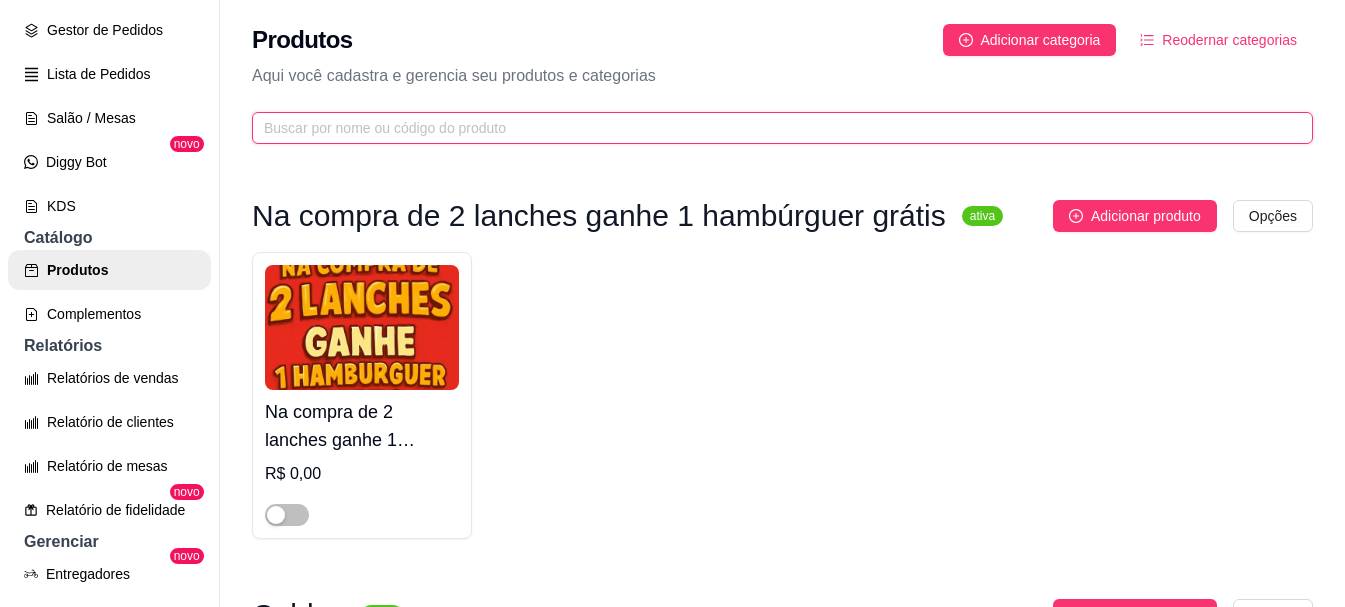 click at bounding box center [774, 128] 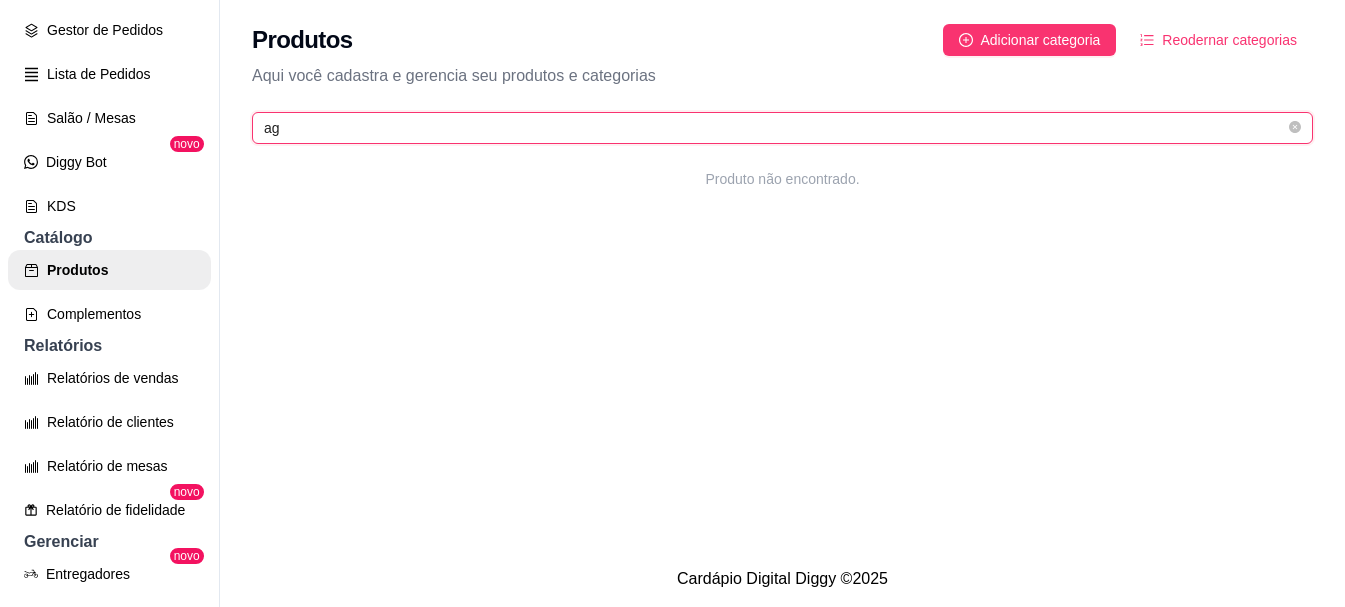 type on "a" 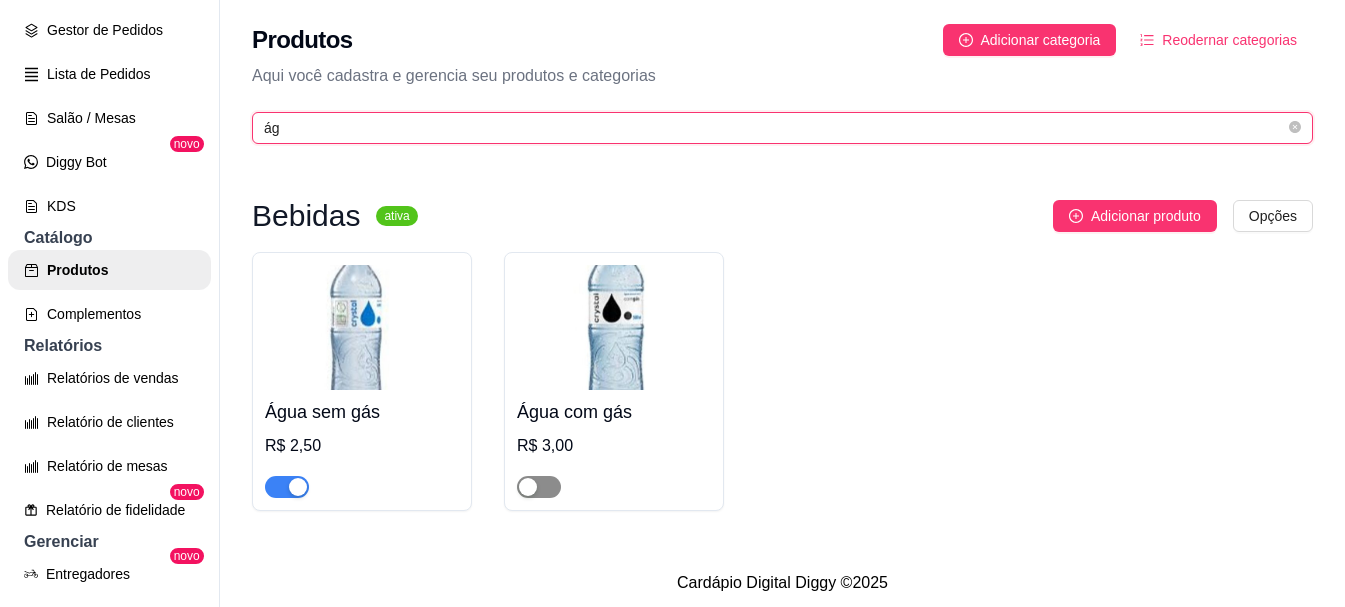 type on "ág" 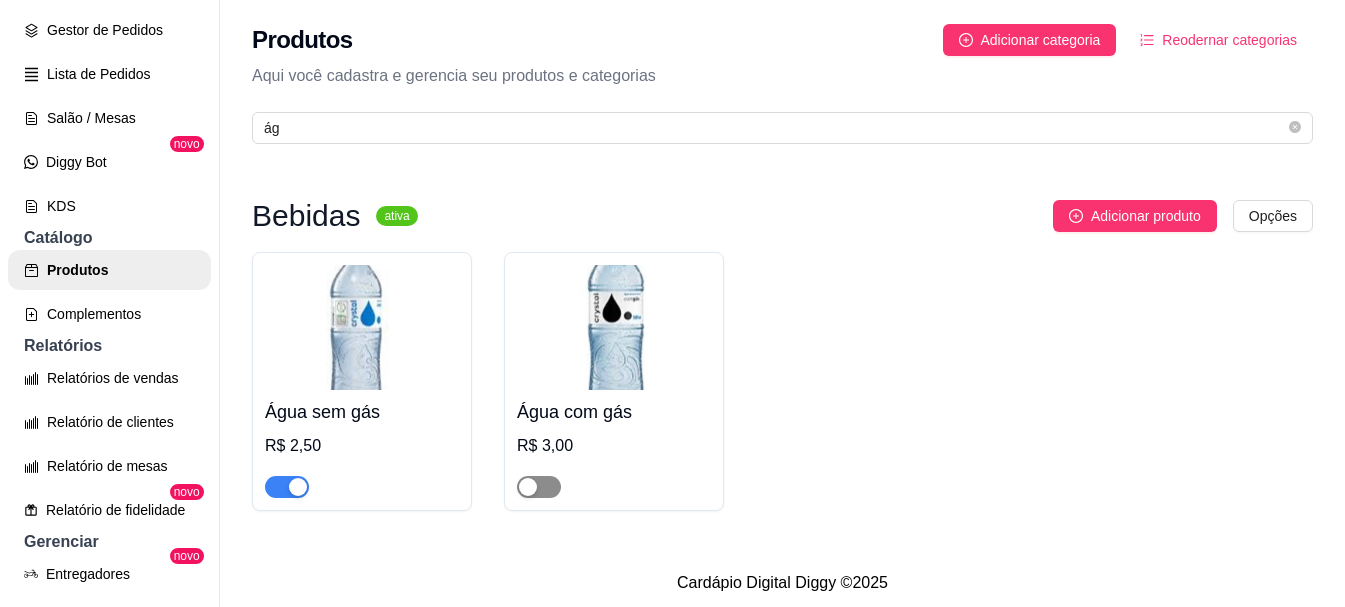 click at bounding box center (539, 487) 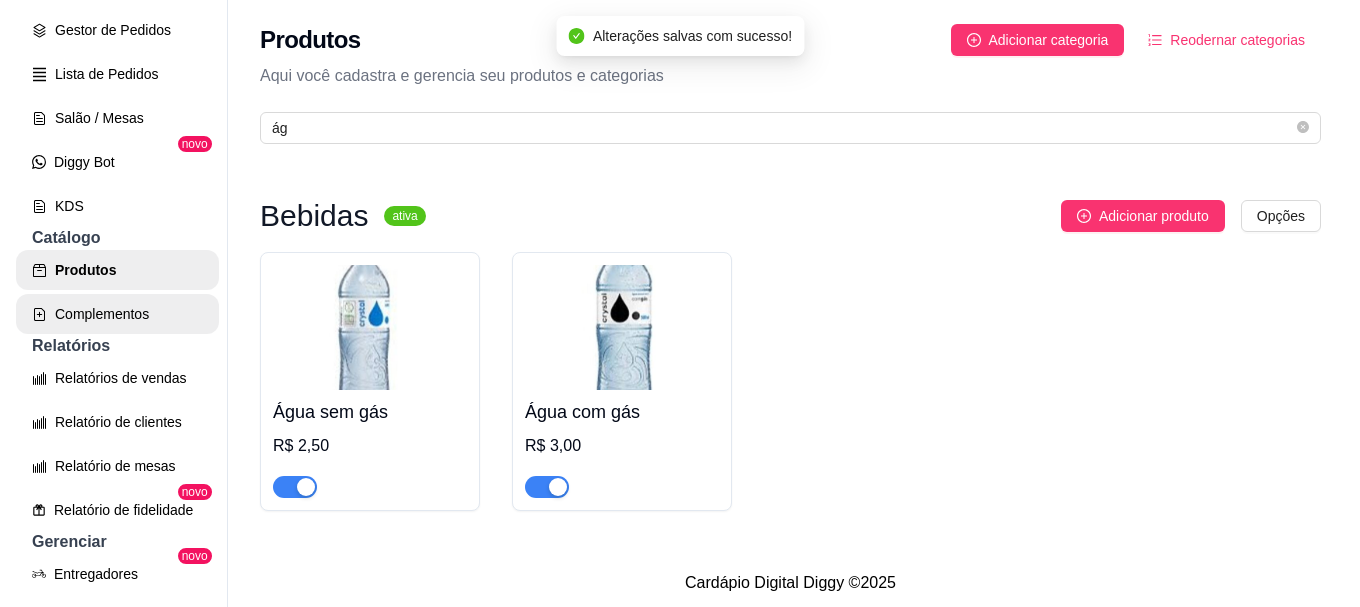 scroll, scrollTop: 0, scrollLeft: 0, axis: both 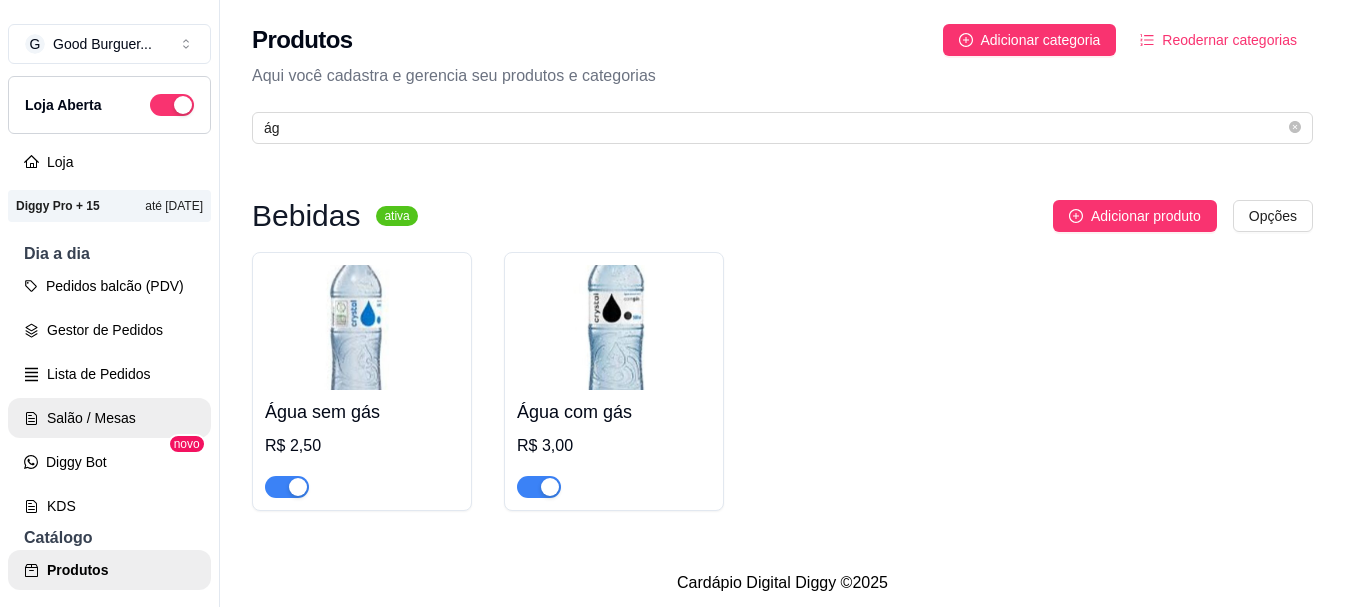 click on "Salão / Mesas" at bounding box center [109, 418] 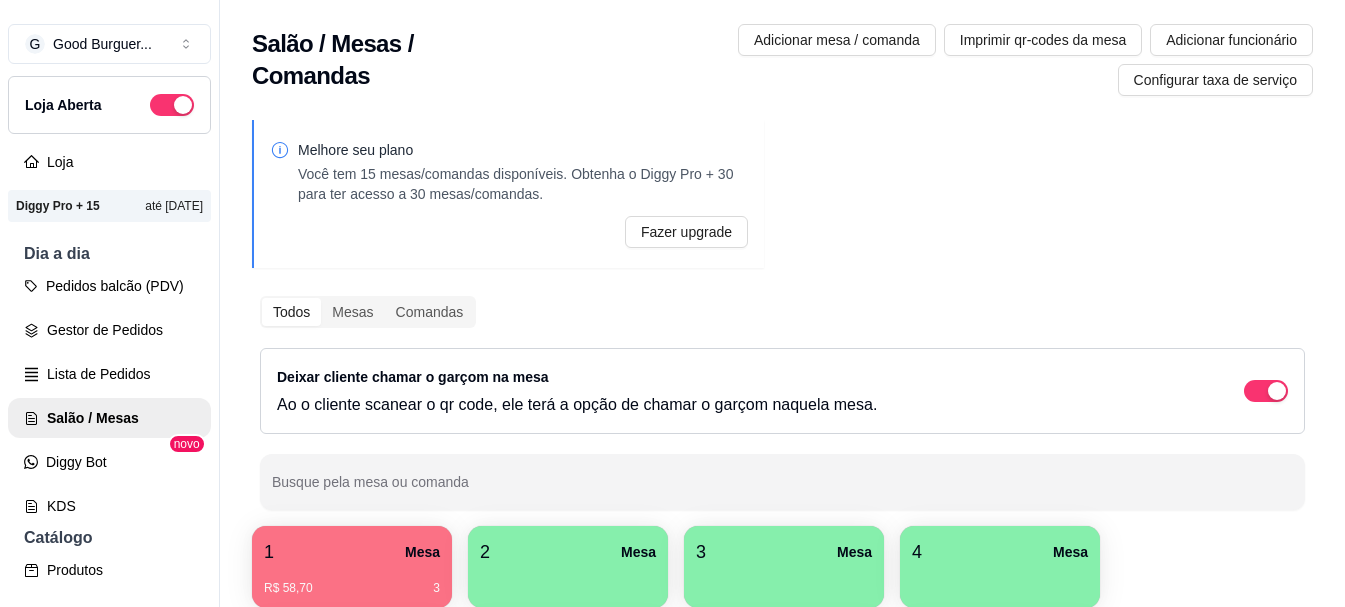 click on "1 Mesa" at bounding box center [352, 552] 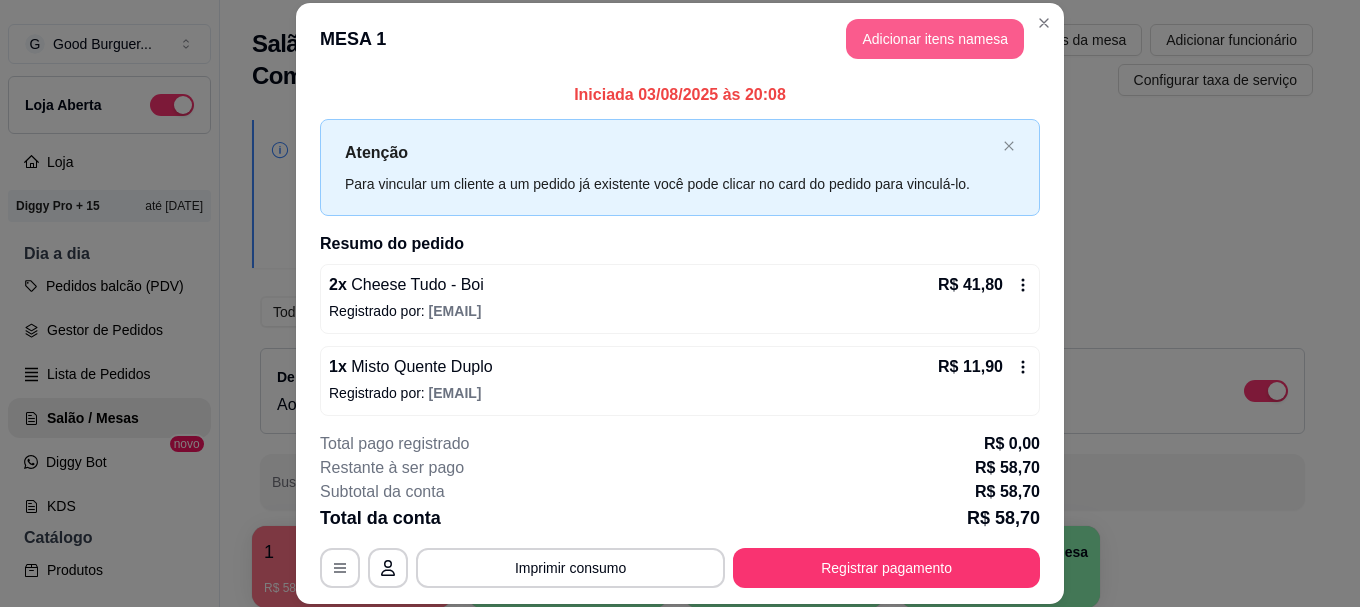 click on "Adicionar itens na  mesa" at bounding box center [935, 39] 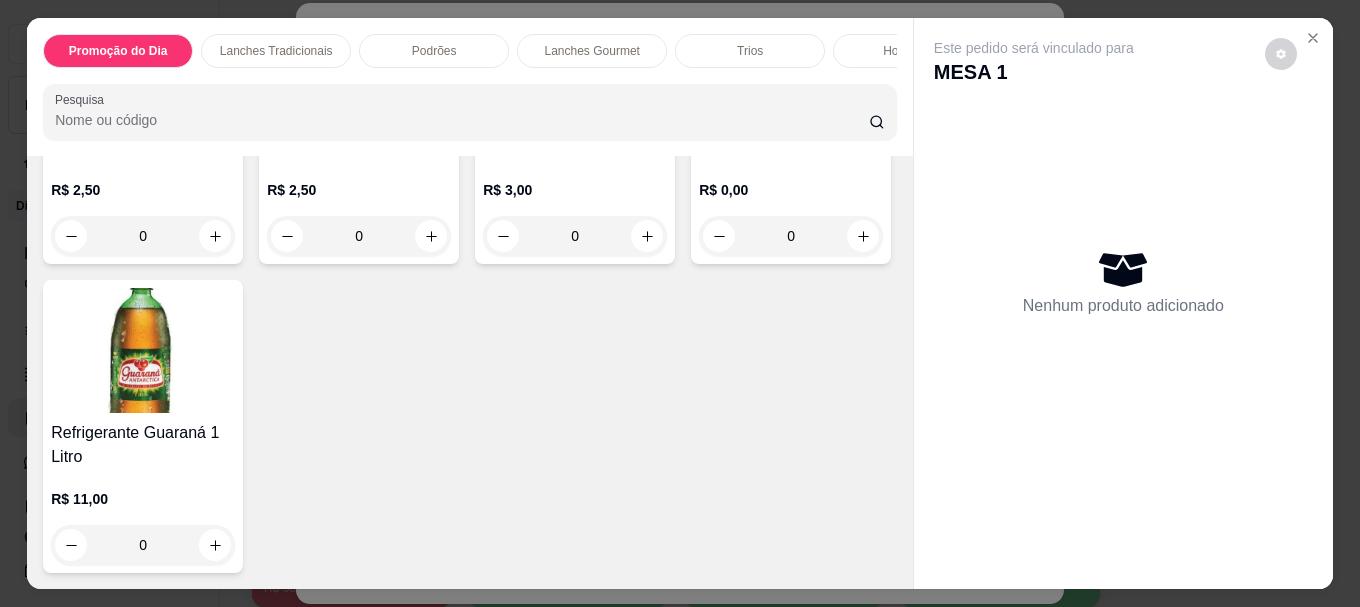 scroll, scrollTop: 6263, scrollLeft: 0, axis: vertical 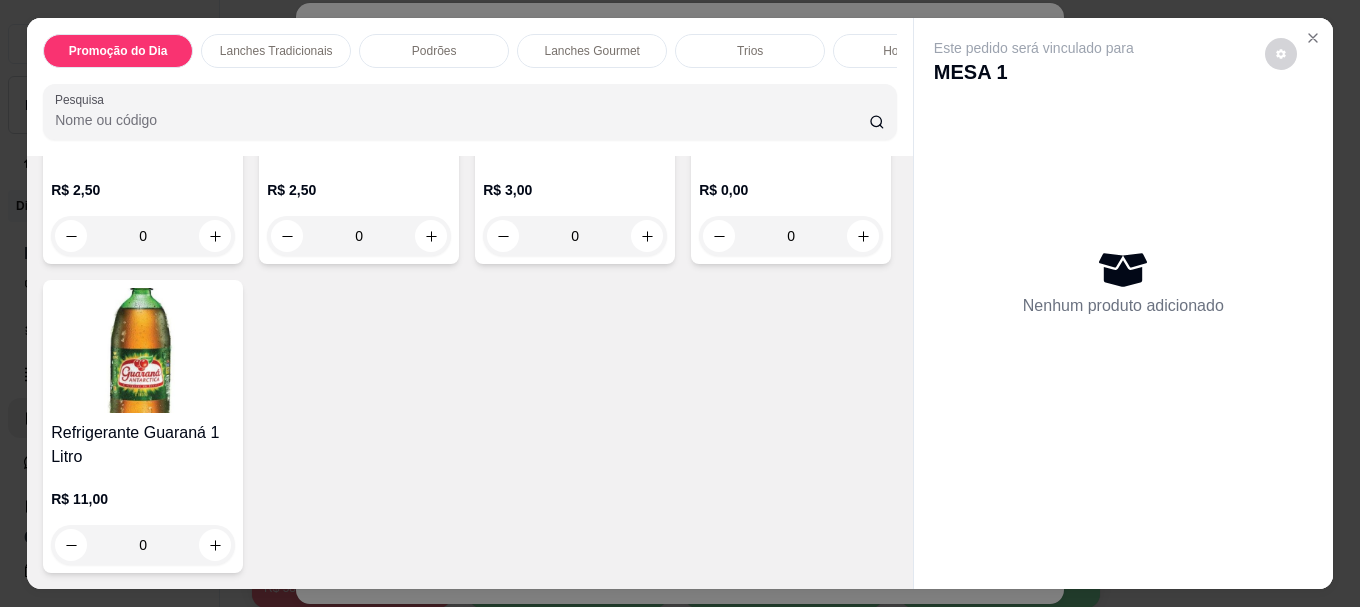click at bounding box center (575, 65) 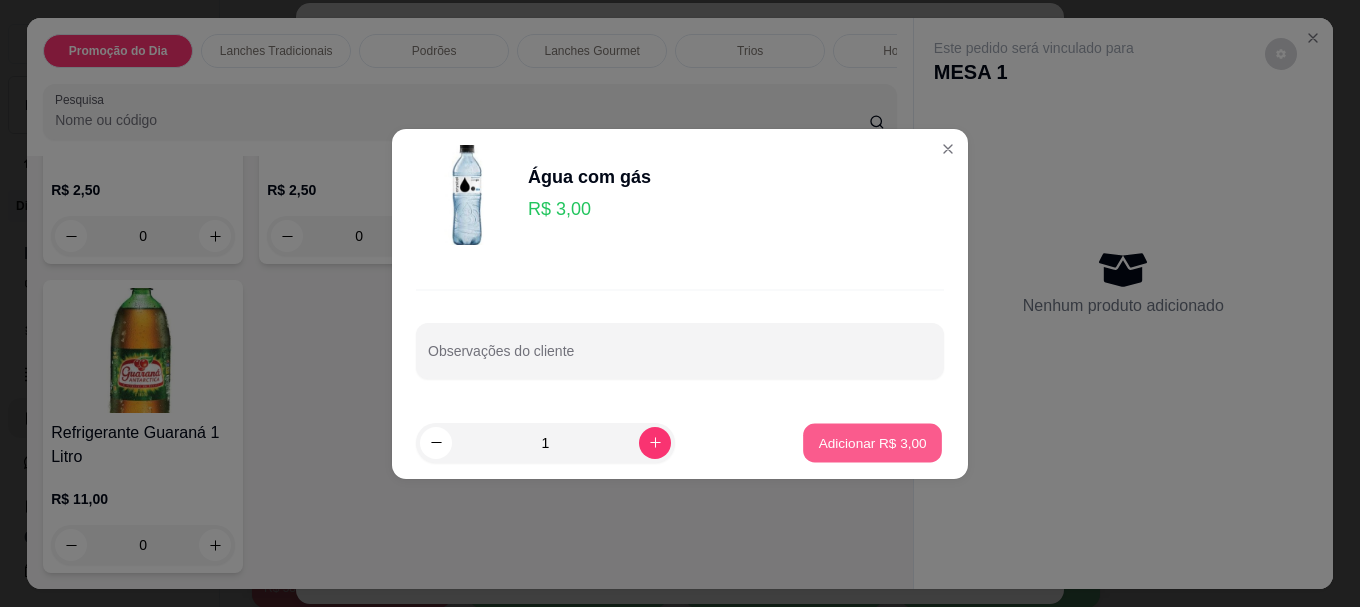 click on "Adicionar   R$ 3,00" at bounding box center [872, 442] 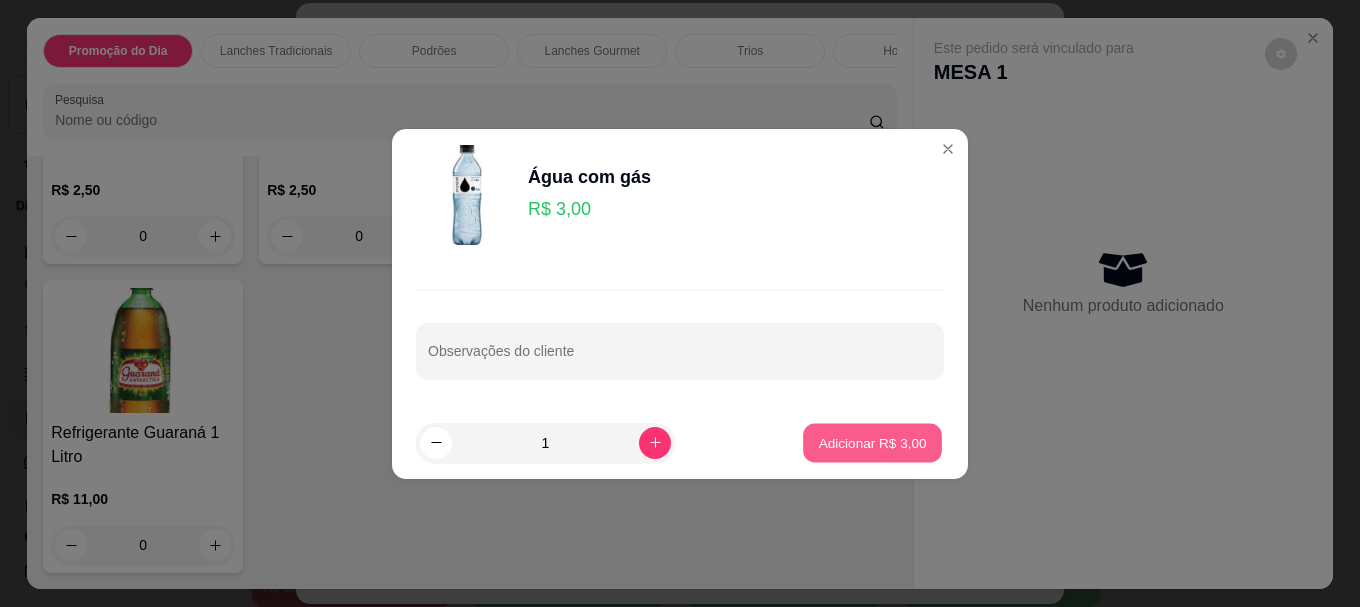 type on "1" 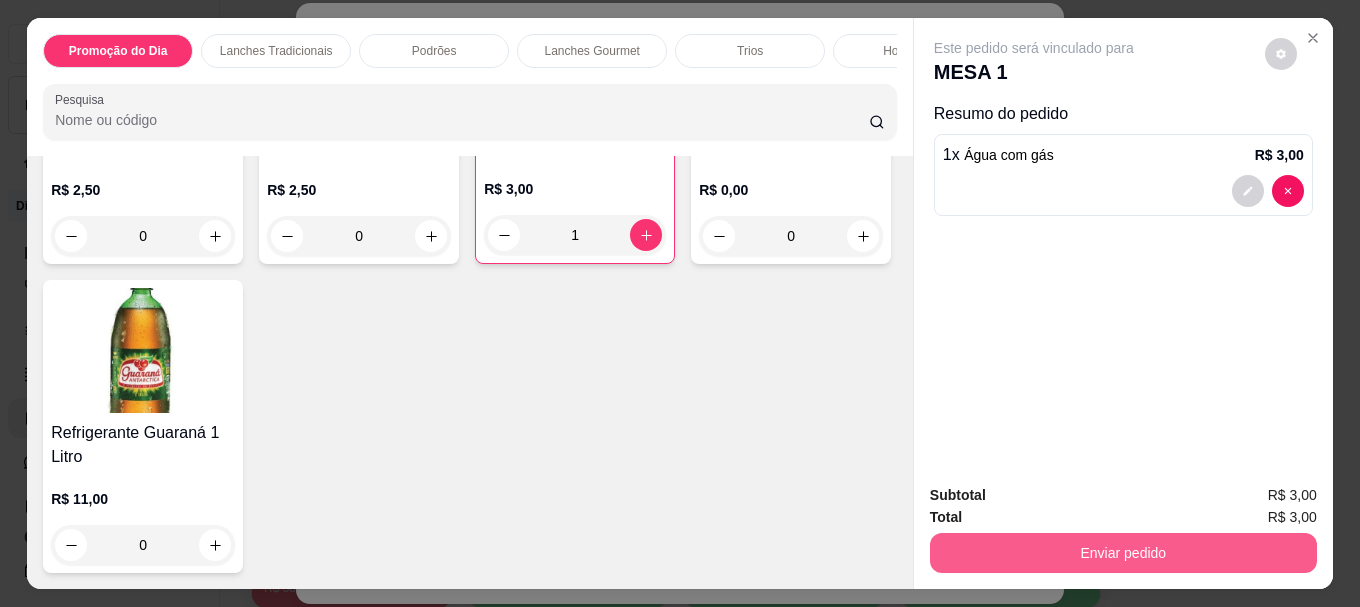 click on "Enviar pedido" at bounding box center (1123, 553) 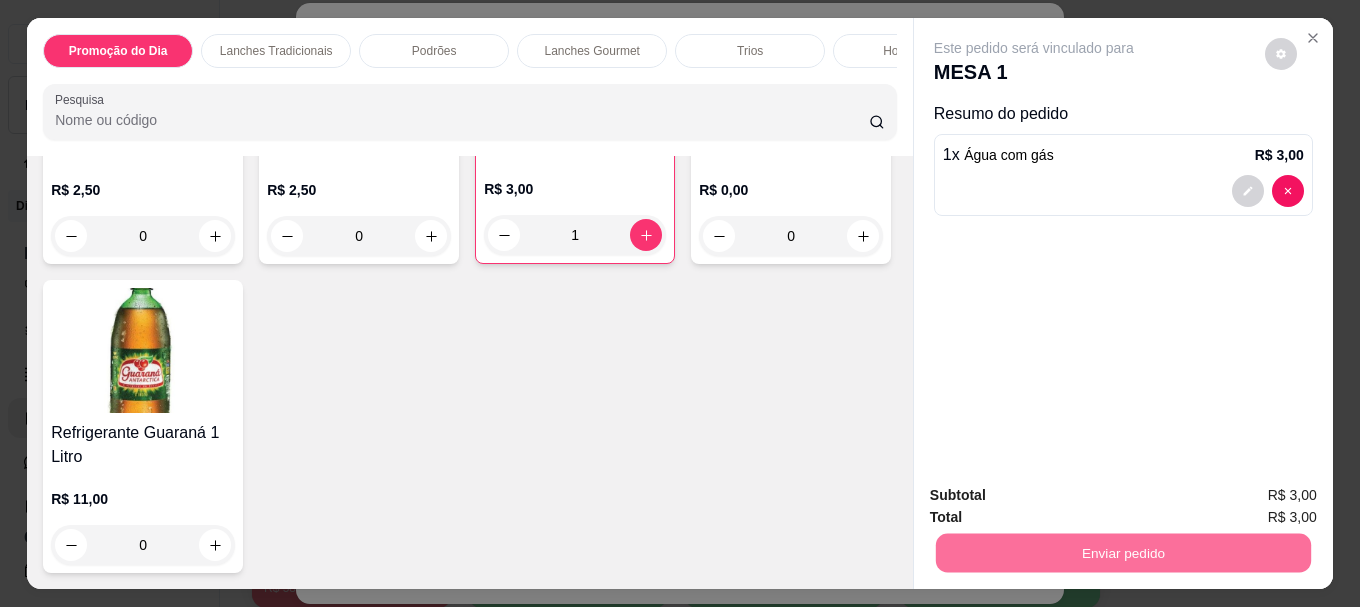 click on "Não registrar e enviar pedido" at bounding box center [1057, 495] 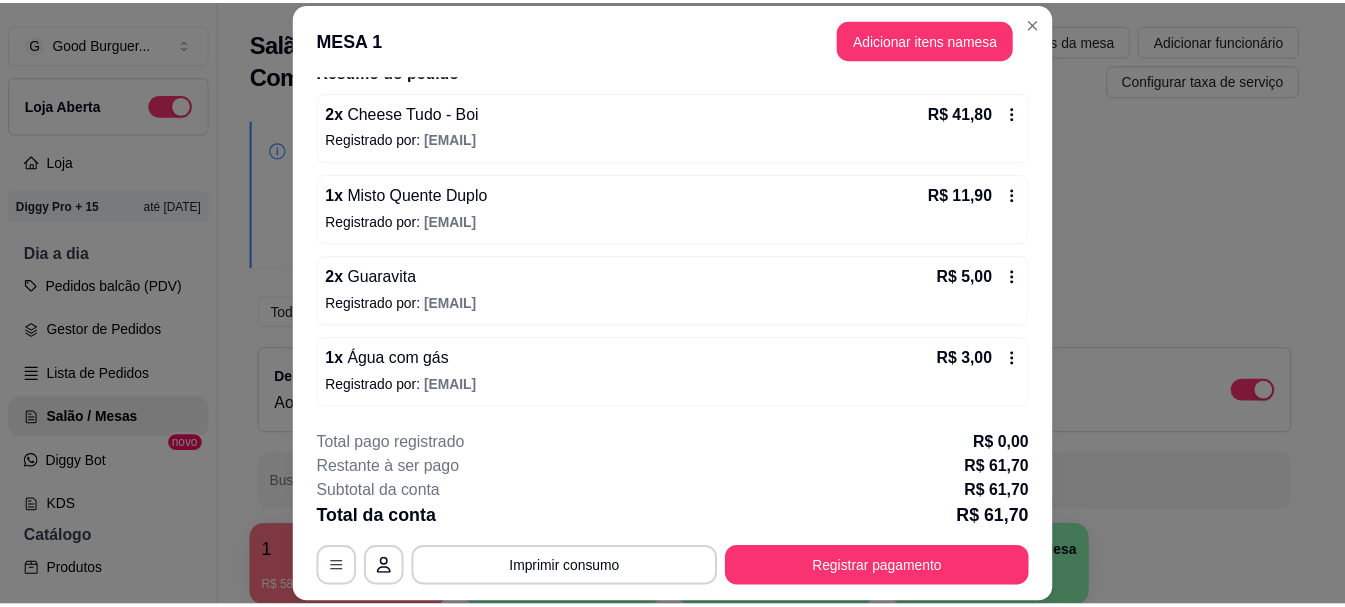scroll, scrollTop: 0, scrollLeft: 0, axis: both 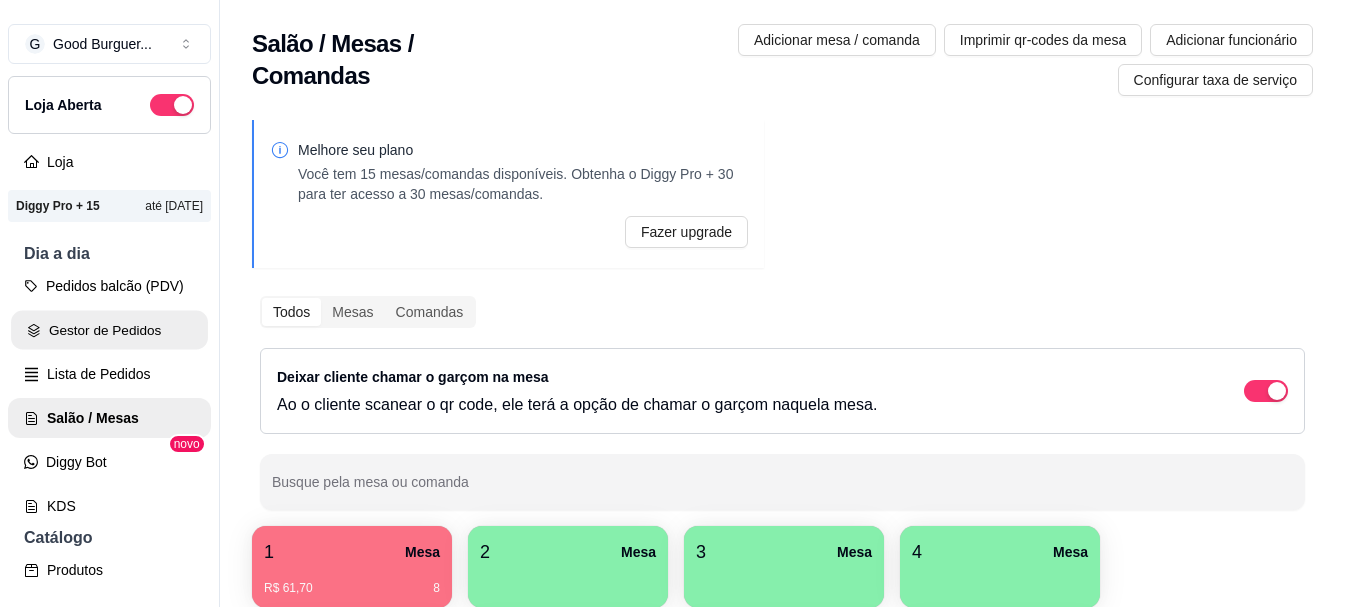 click on "Gestor de Pedidos" at bounding box center [109, 330] 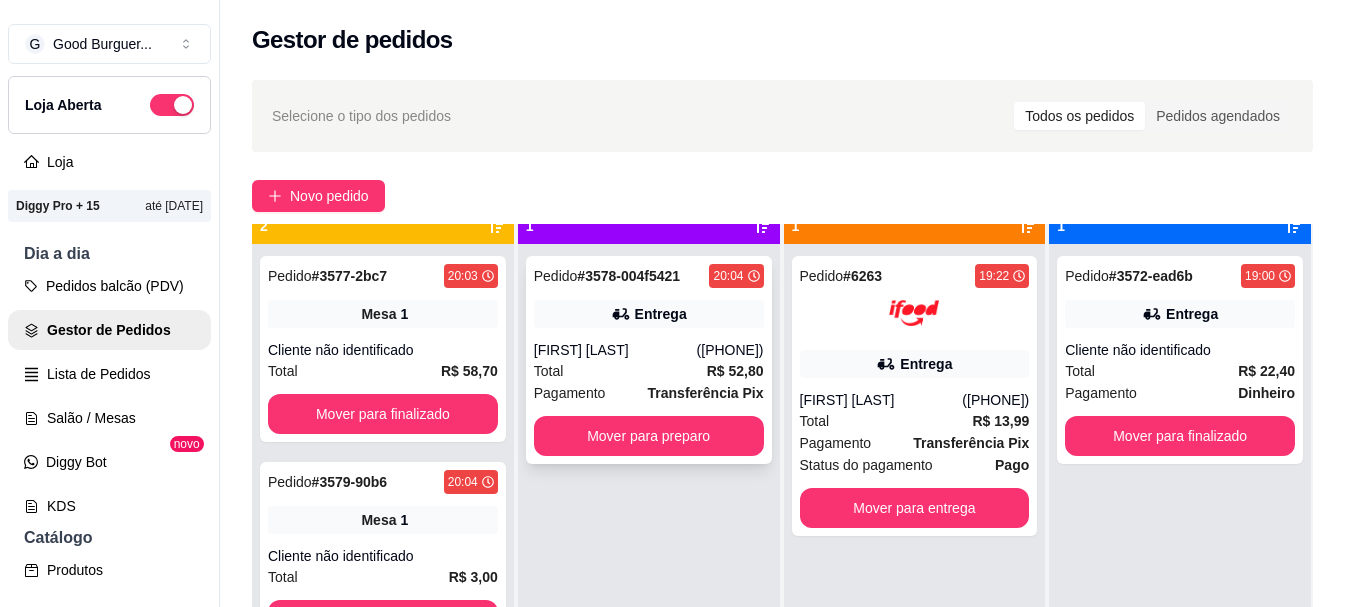 scroll, scrollTop: 56, scrollLeft: 0, axis: vertical 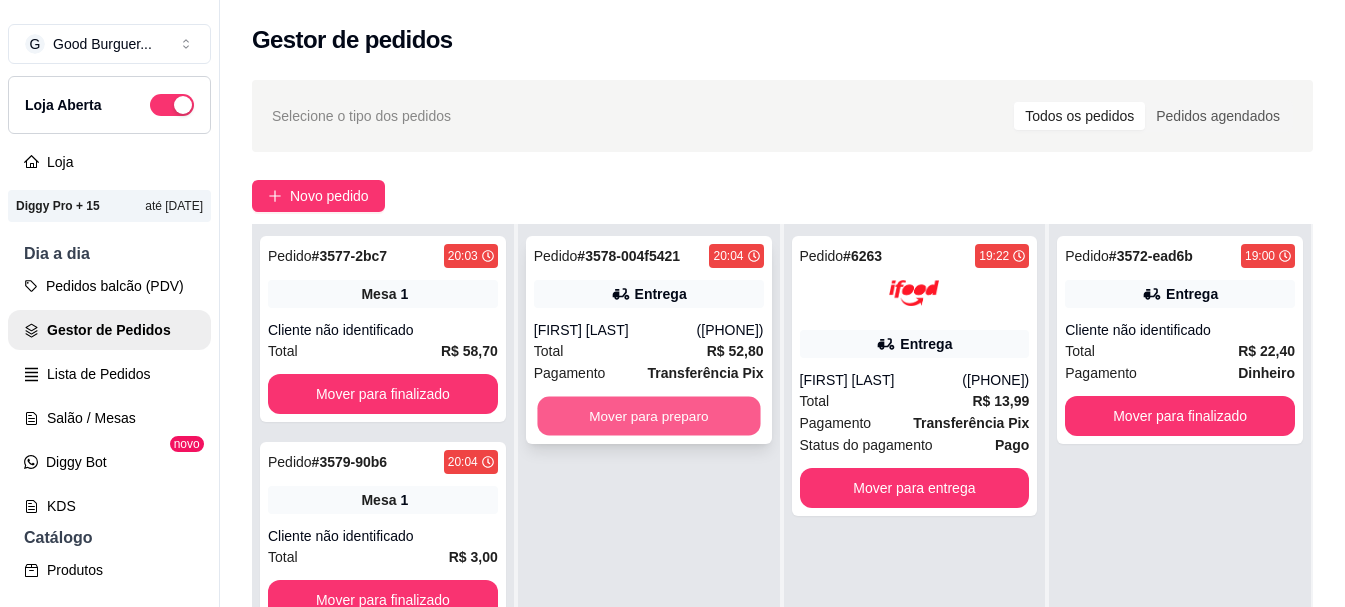 click on "Mover para preparo" at bounding box center [648, 416] 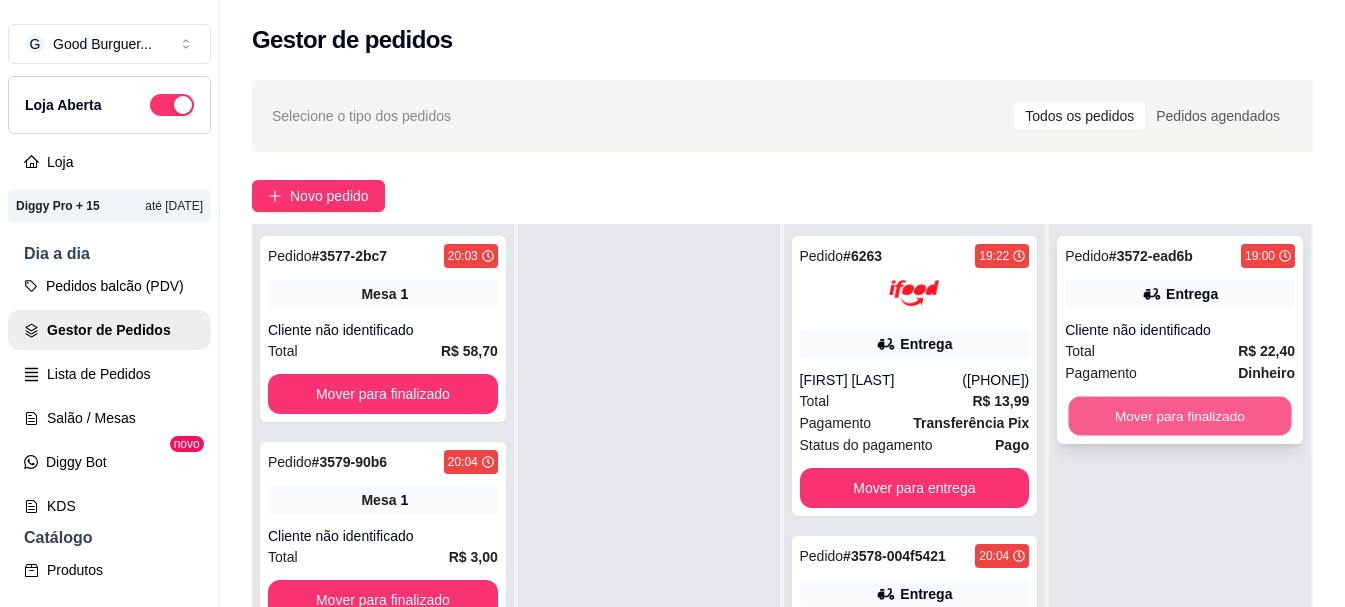 click on "Mover para finalizado" at bounding box center (1180, 416) 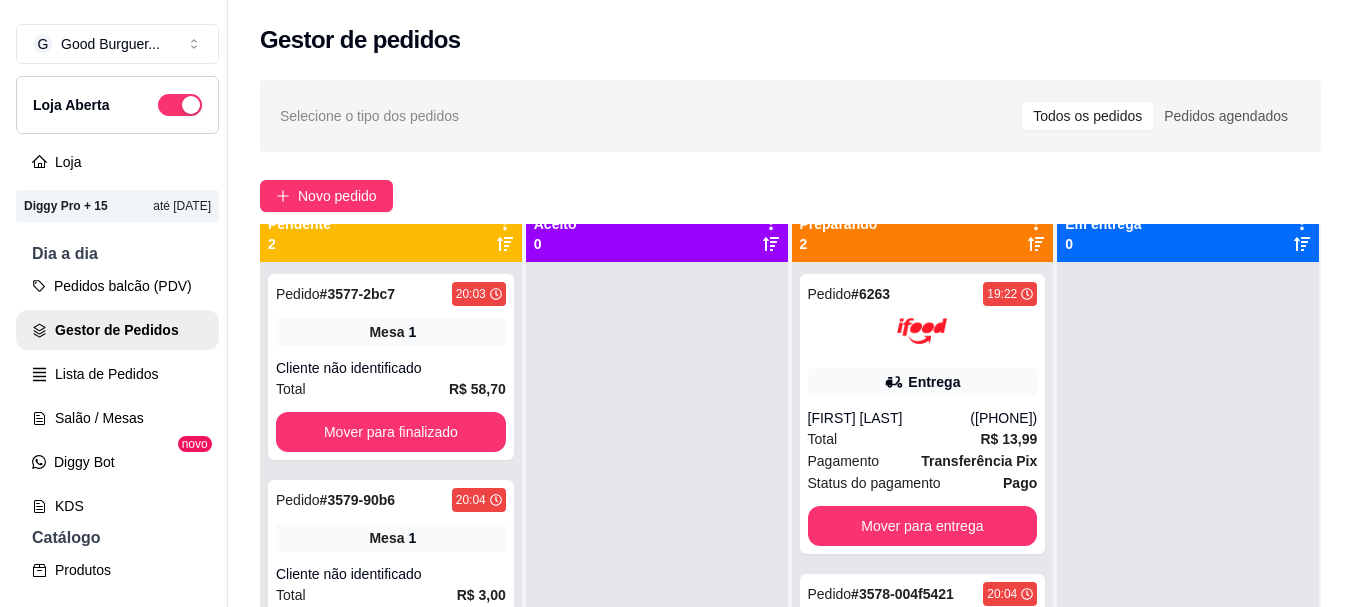 scroll, scrollTop: 0, scrollLeft: 0, axis: both 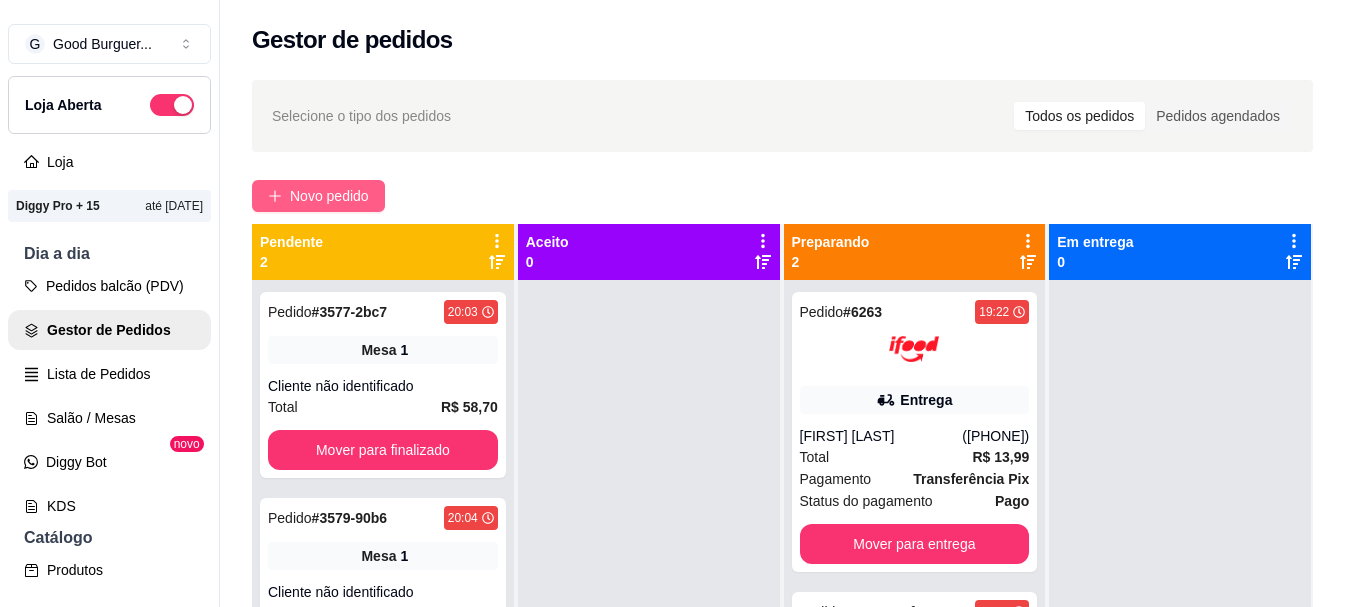 click on "Novo pedido" at bounding box center [318, 196] 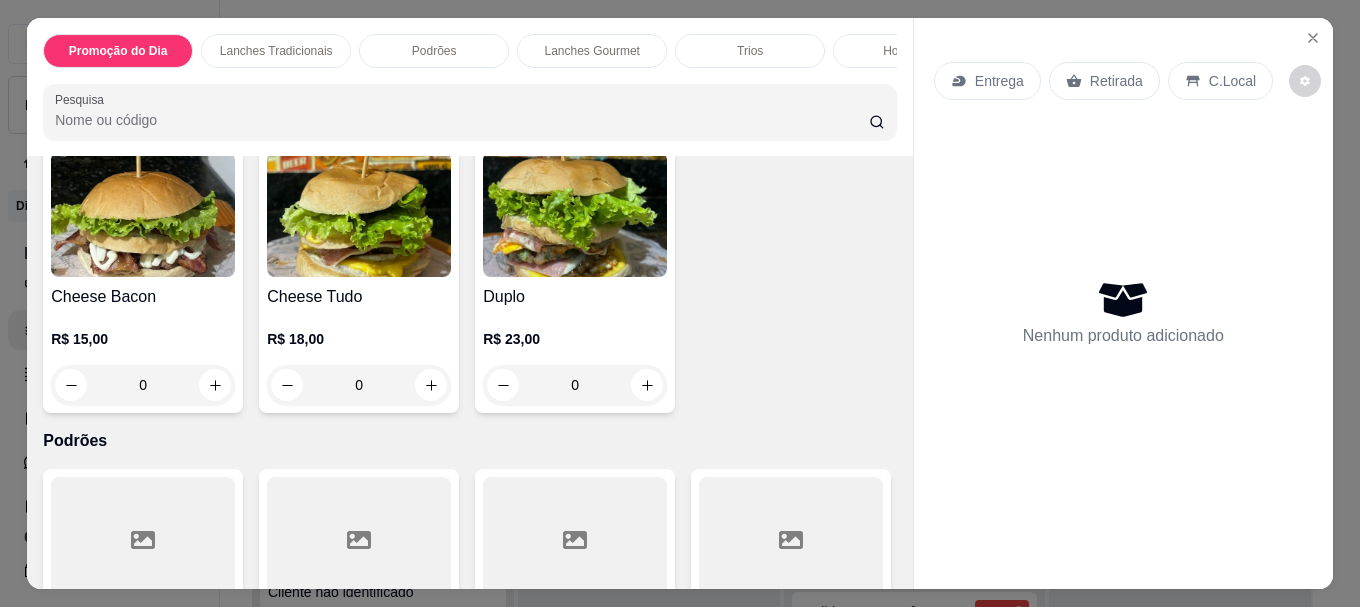 scroll, scrollTop: 900, scrollLeft: 0, axis: vertical 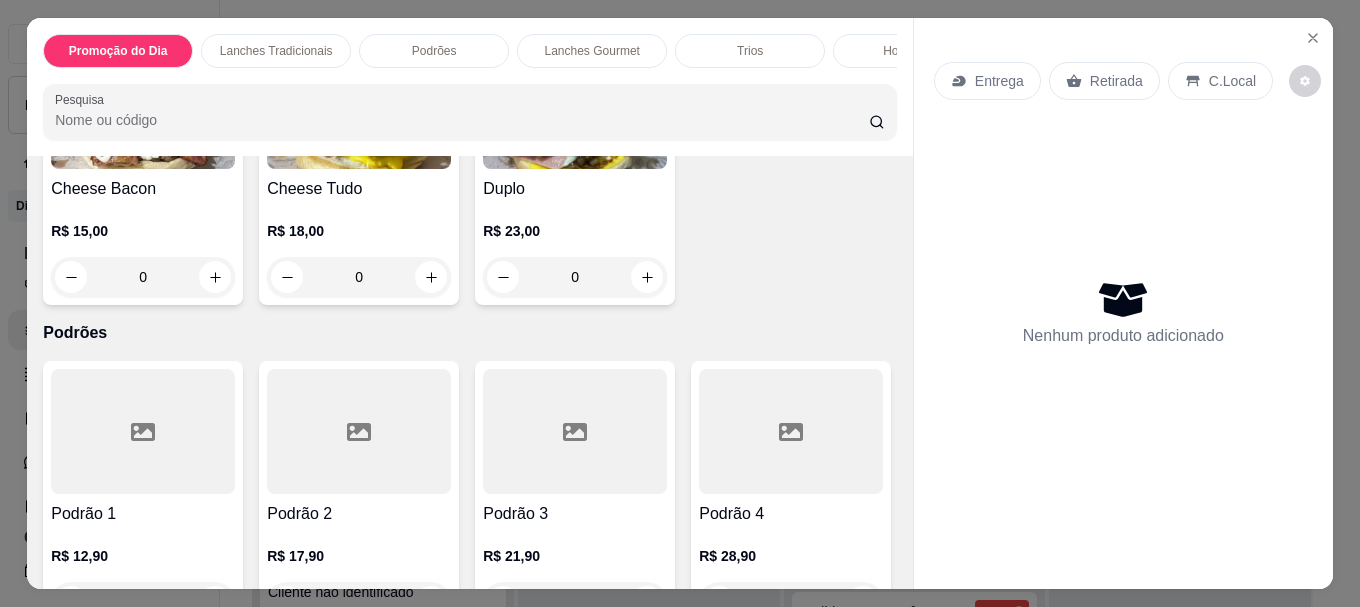 click on "Duplo" at bounding box center [575, 189] 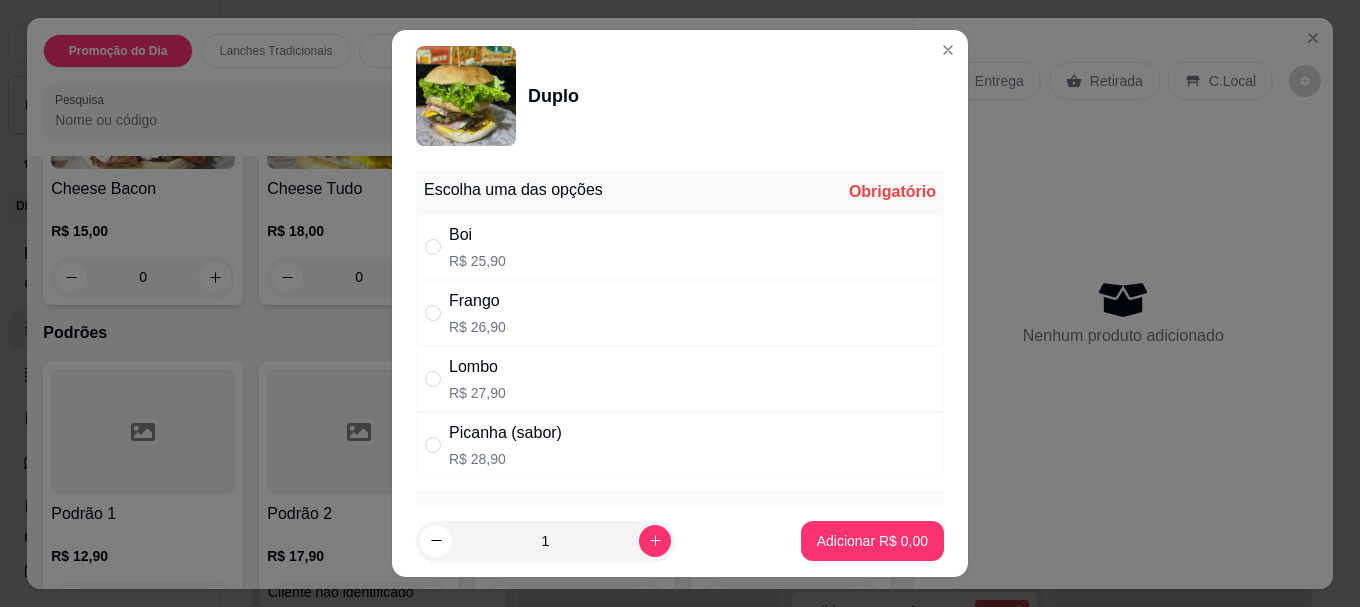 click on "Boi R$ 25,90" at bounding box center [680, 247] 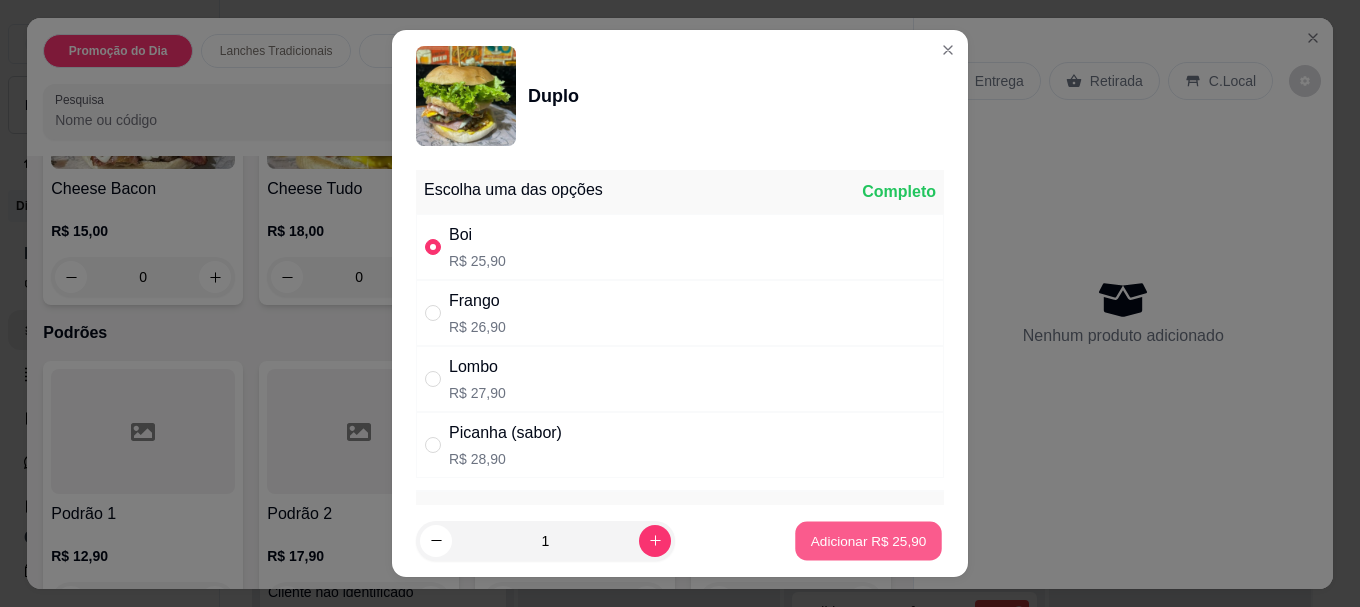 click on "Adicionar   R$ 25,90" at bounding box center (869, 540) 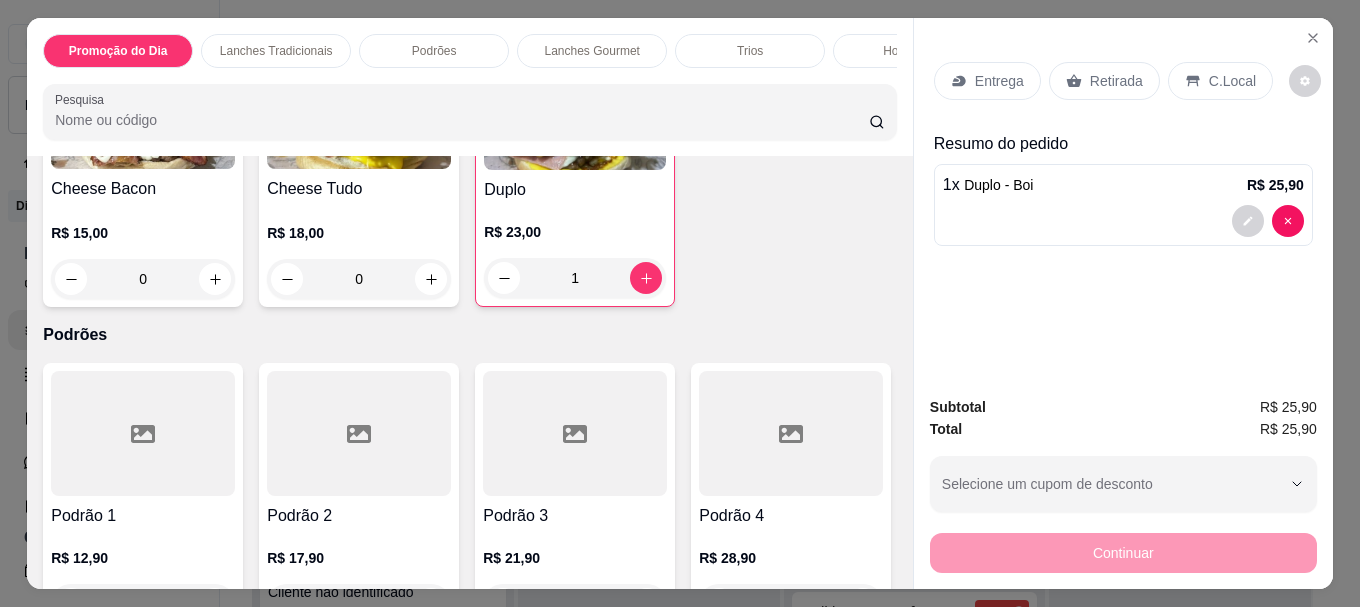 click 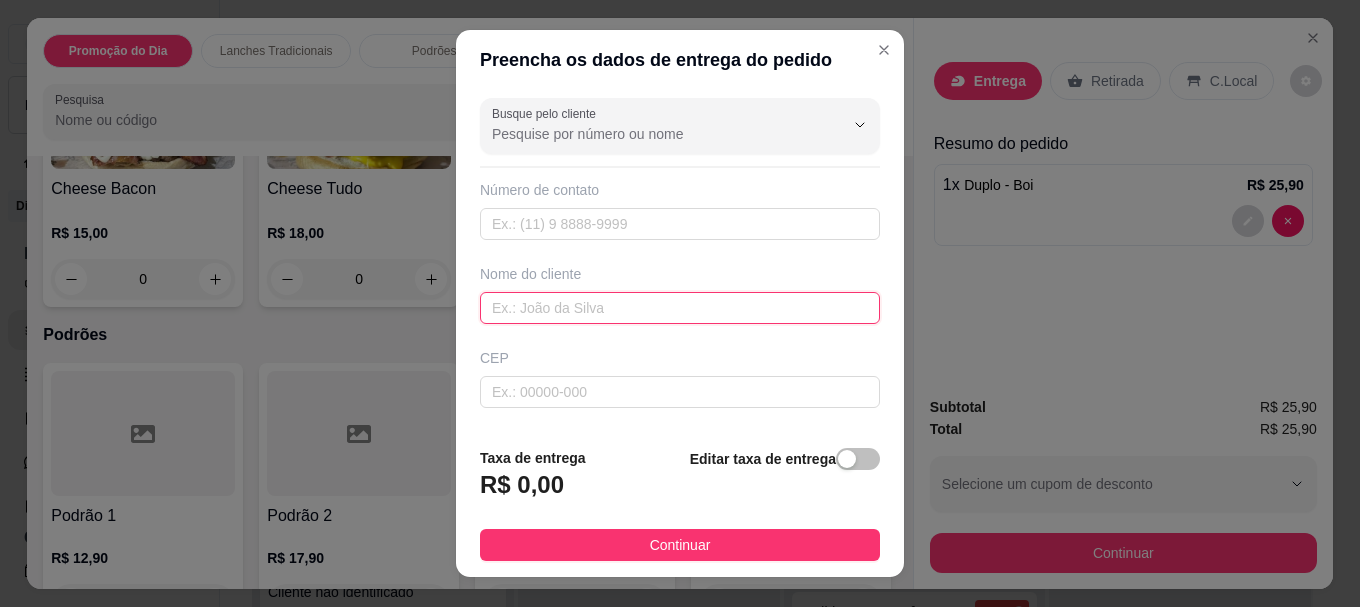 click at bounding box center [680, 308] 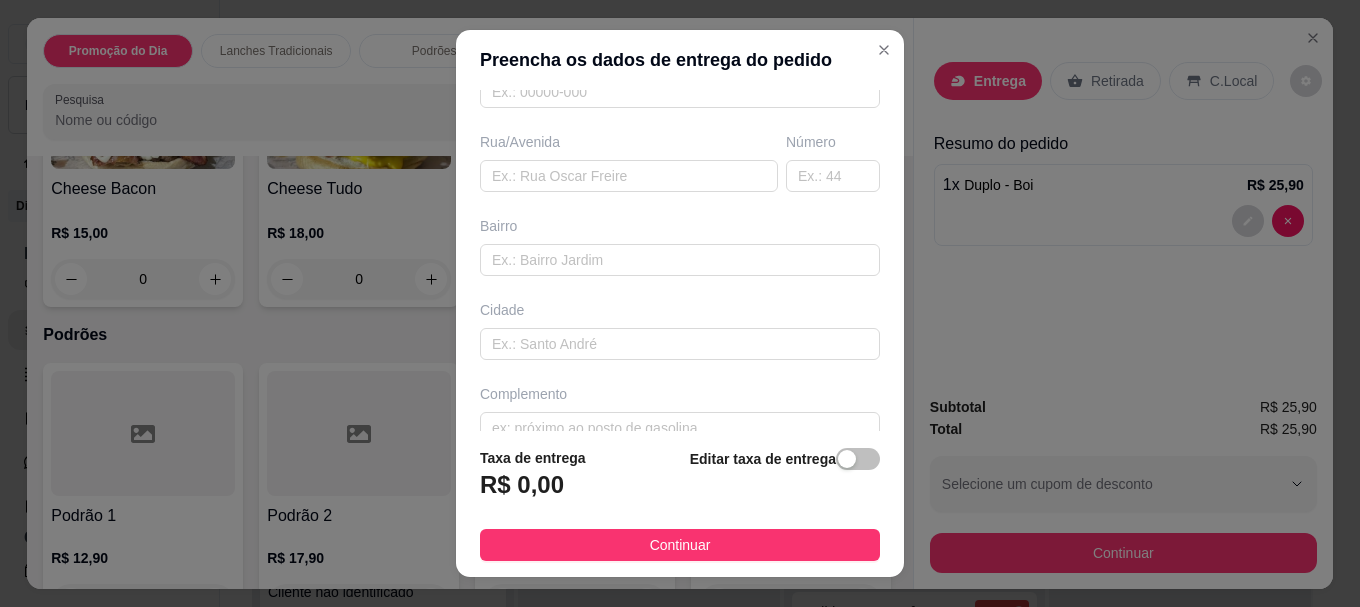 scroll, scrollTop: 200, scrollLeft: 0, axis: vertical 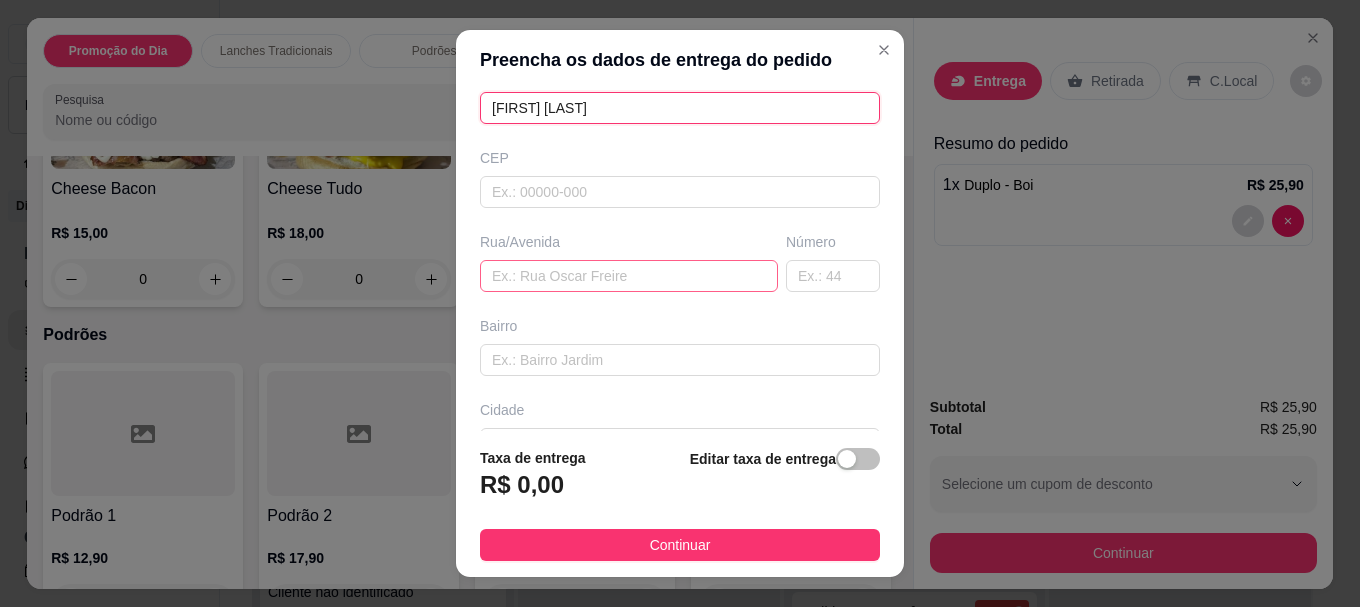 type on "[FIRST] [LAST]" 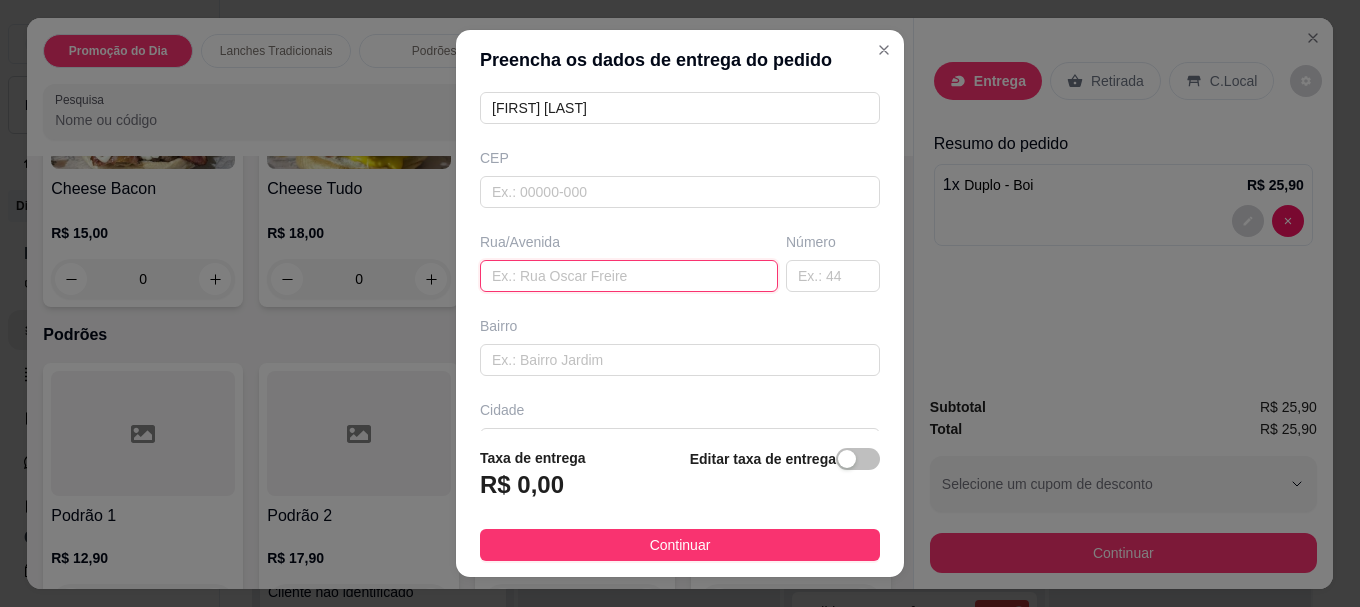 click at bounding box center (629, 276) 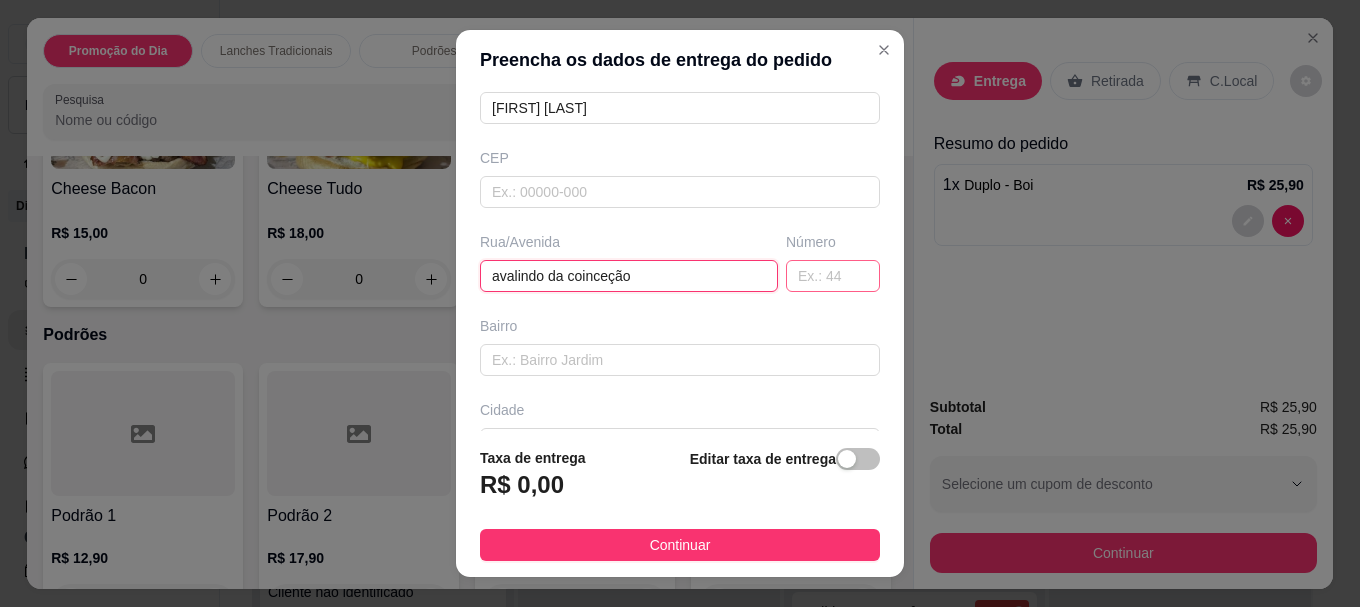 type on "avalindo da coinceção" 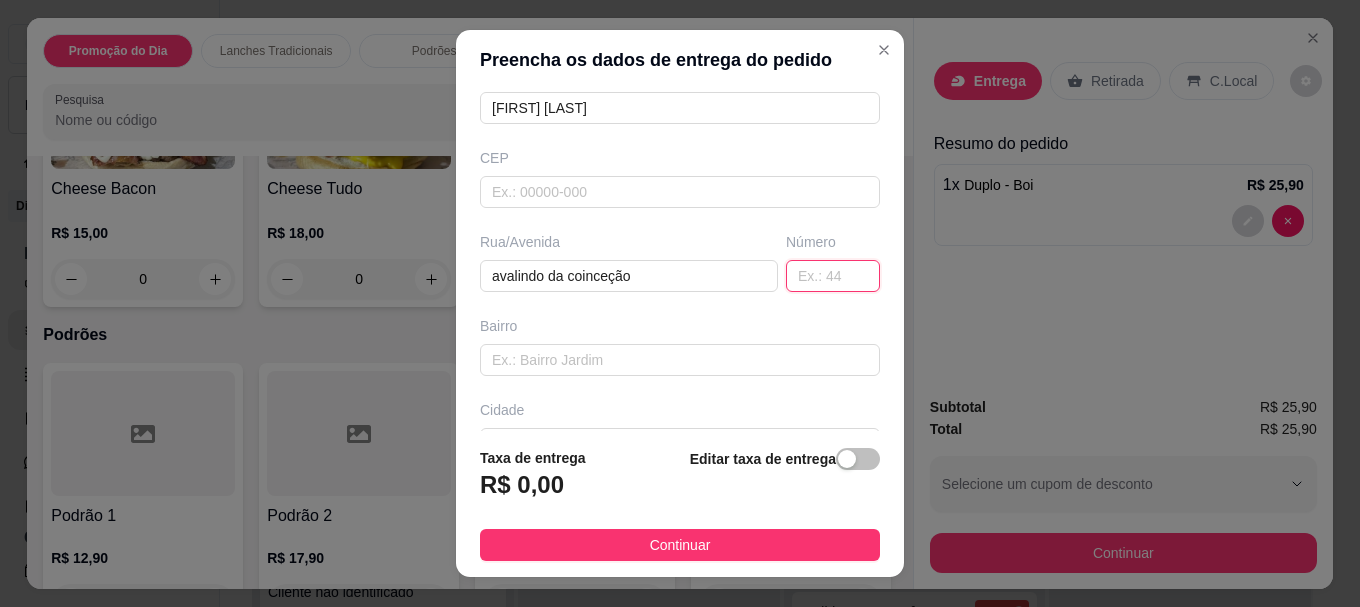 click at bounding box center [833, 276] 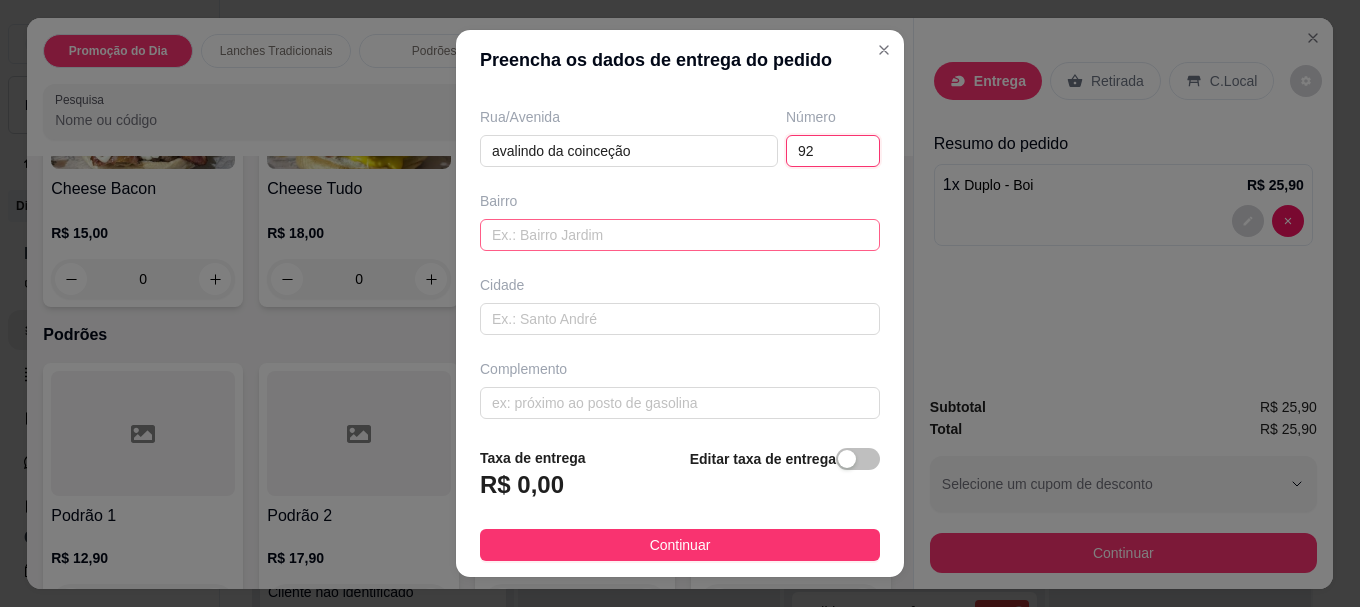 scroll, scrollTop: 333, scrollLeft: 0, axis: vertical 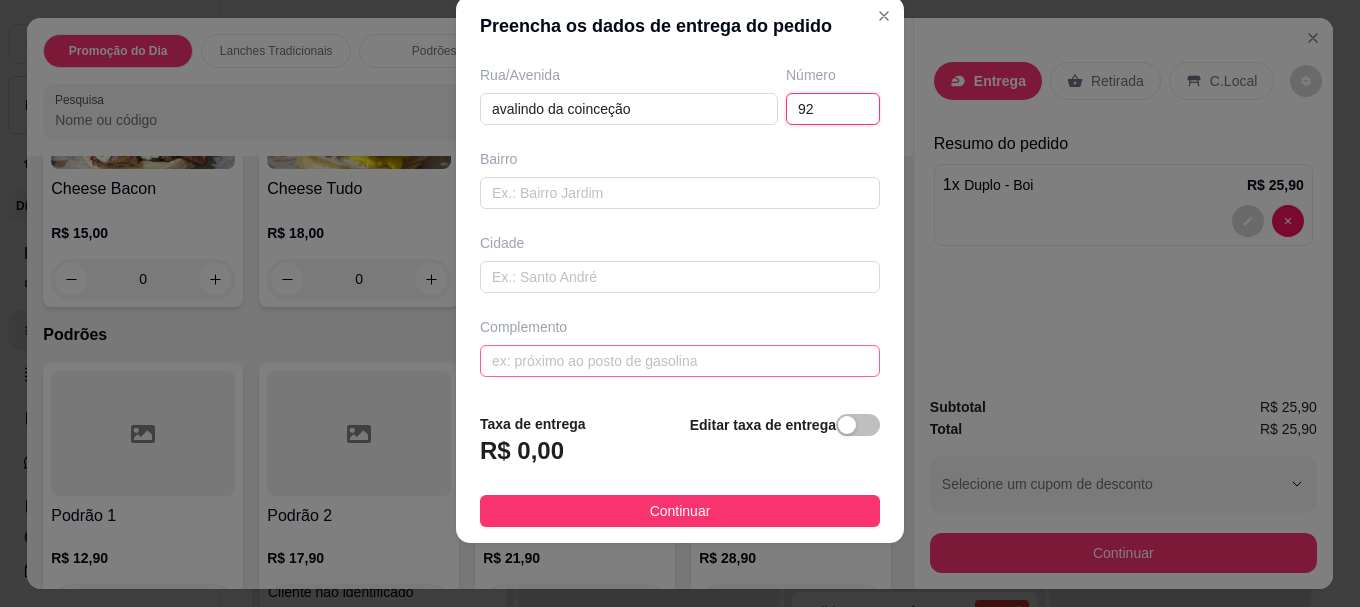 type on "92" 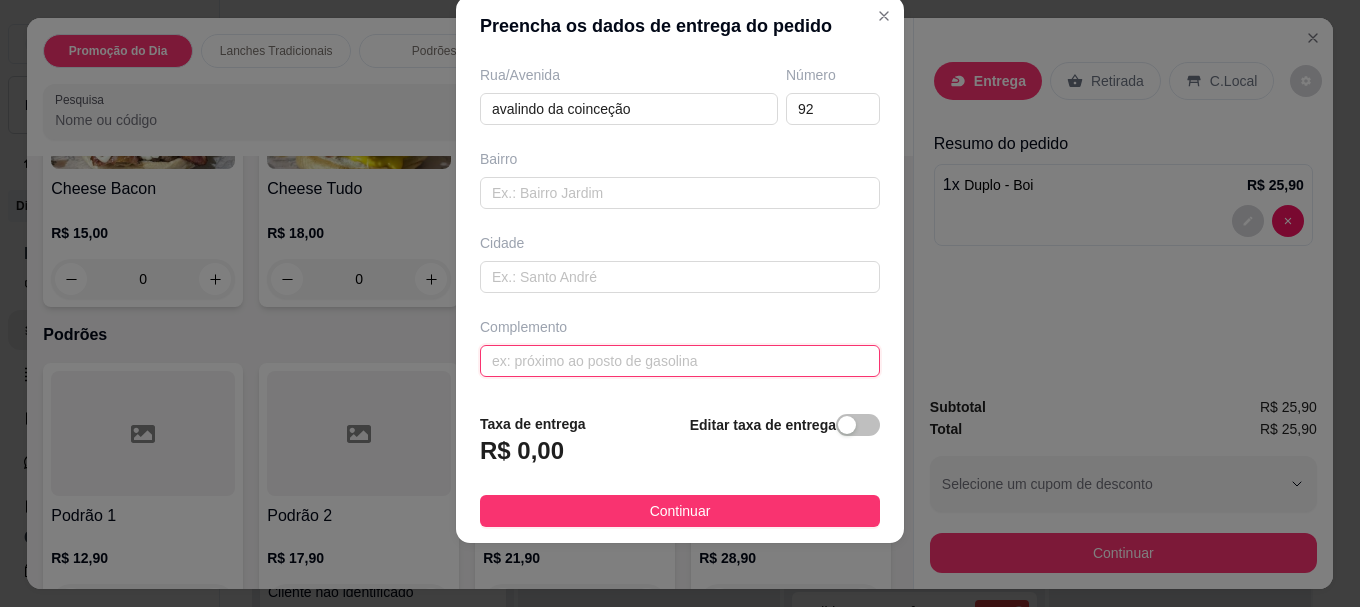 click at bounding box center (680, 361) 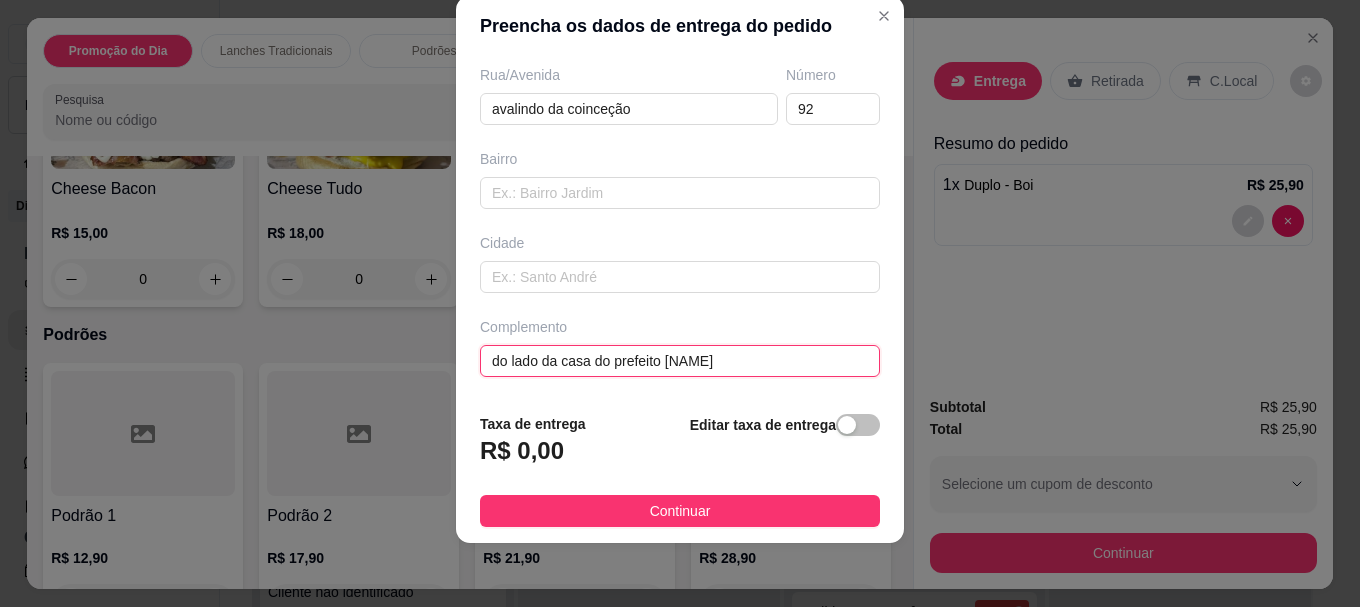 click on "do lado da casa do prefeito [NAME]" at bounding box center [680, 361] 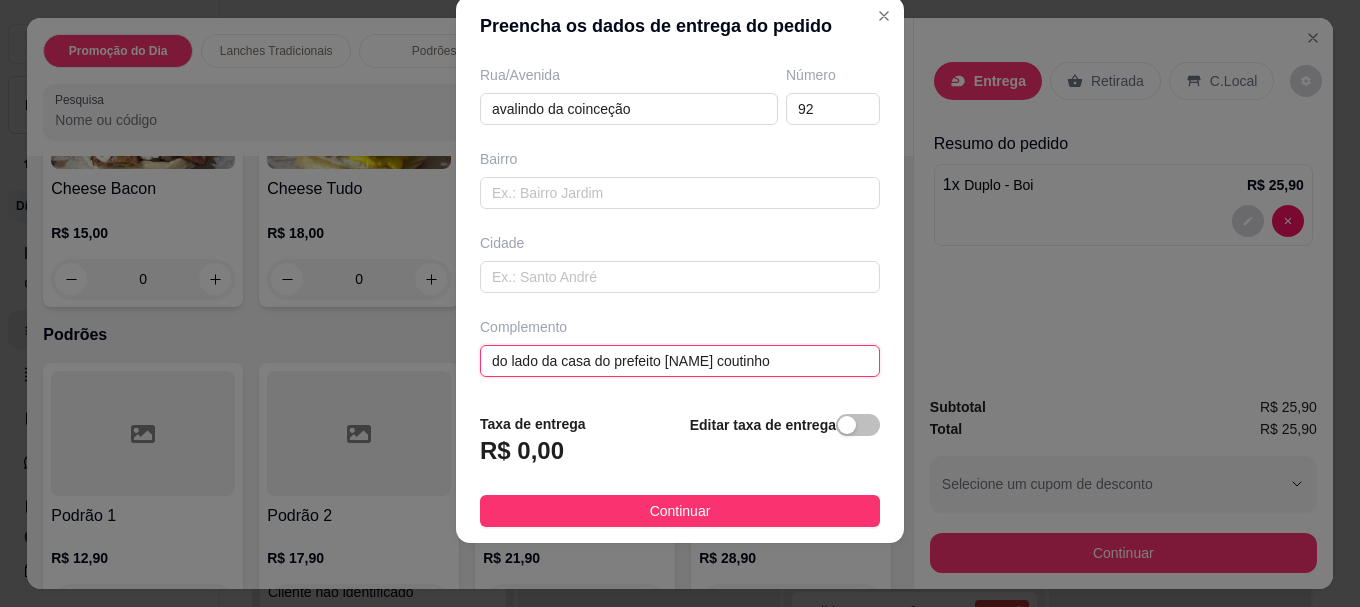 click on "do lado da casa do prefeito [NAME] coutinho" at bounding box center (680, 361) 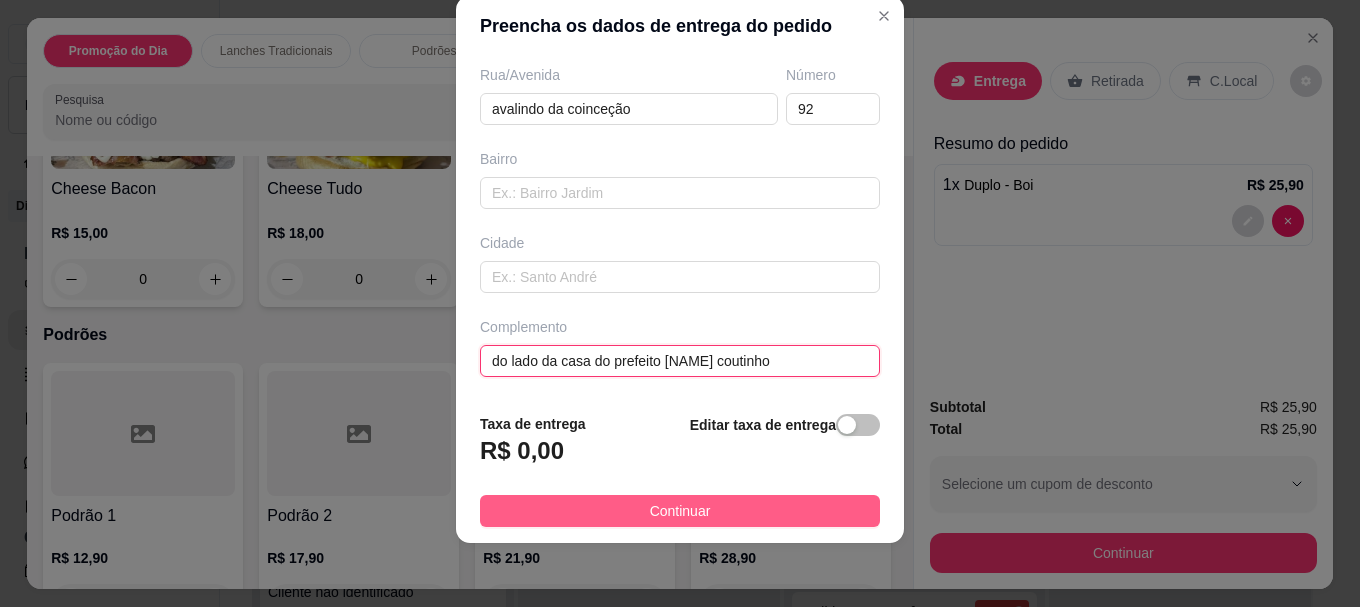 type on "do lado da casa do prefeito [NAME] coutinho" 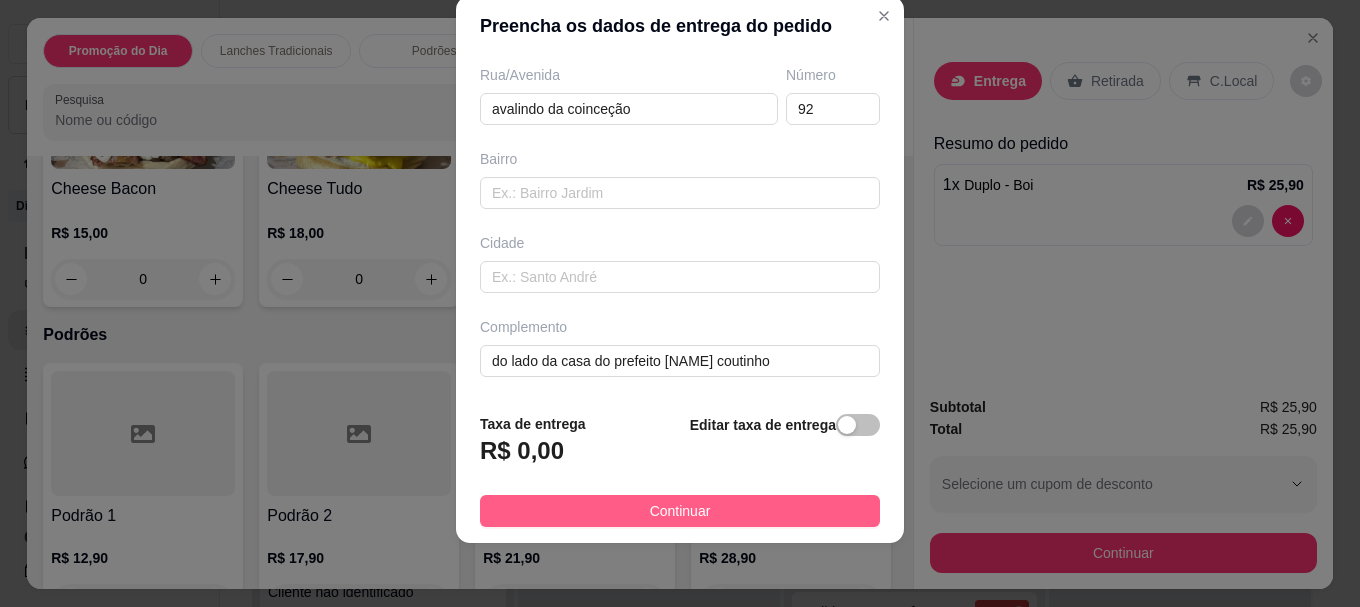 click on "Continuar" at bounding box center [680, 511] 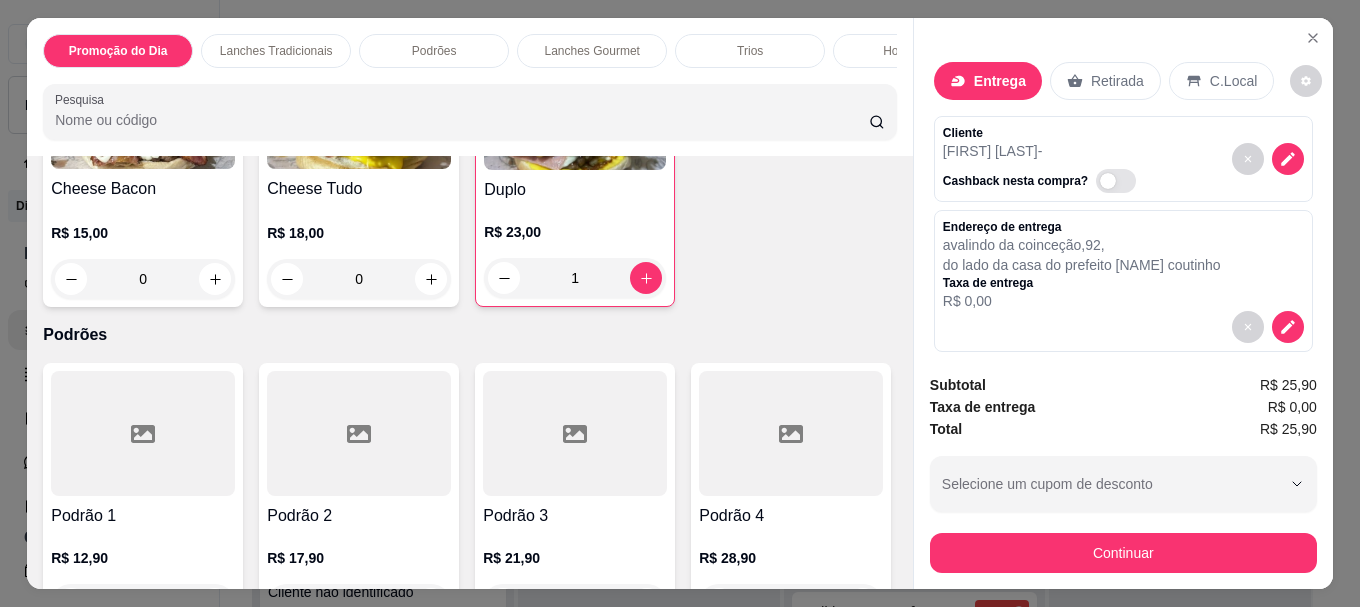 click at bounding box center [575, 107] 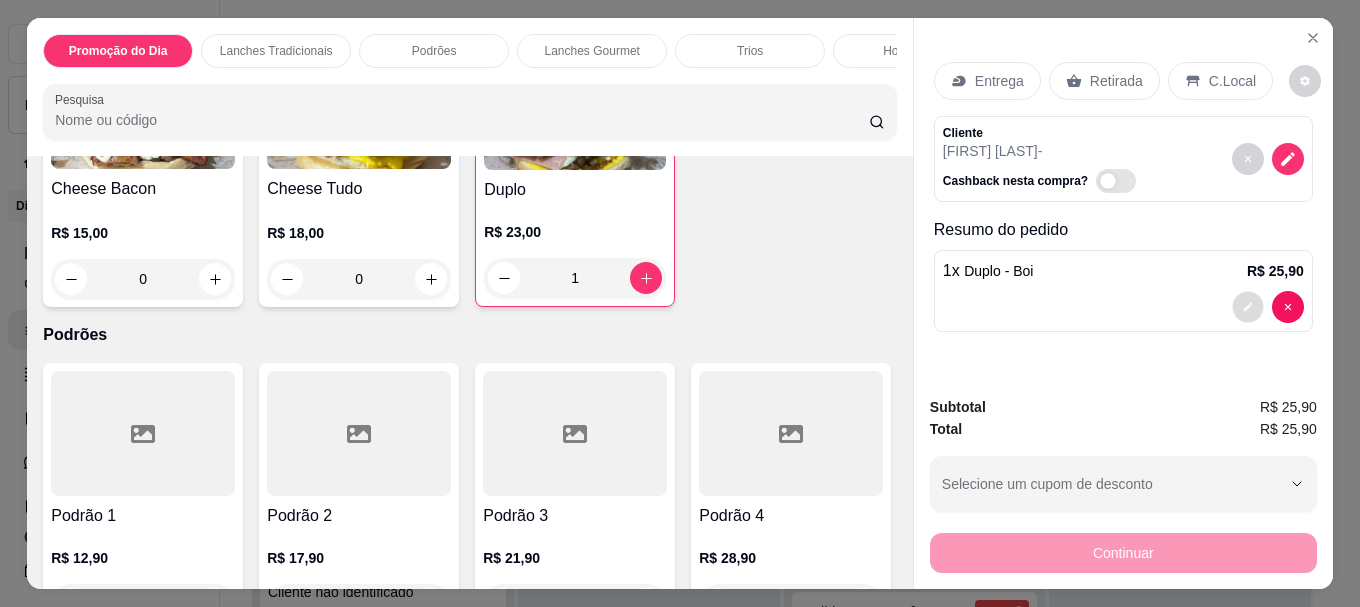 click at bounding box center (1247, 307) 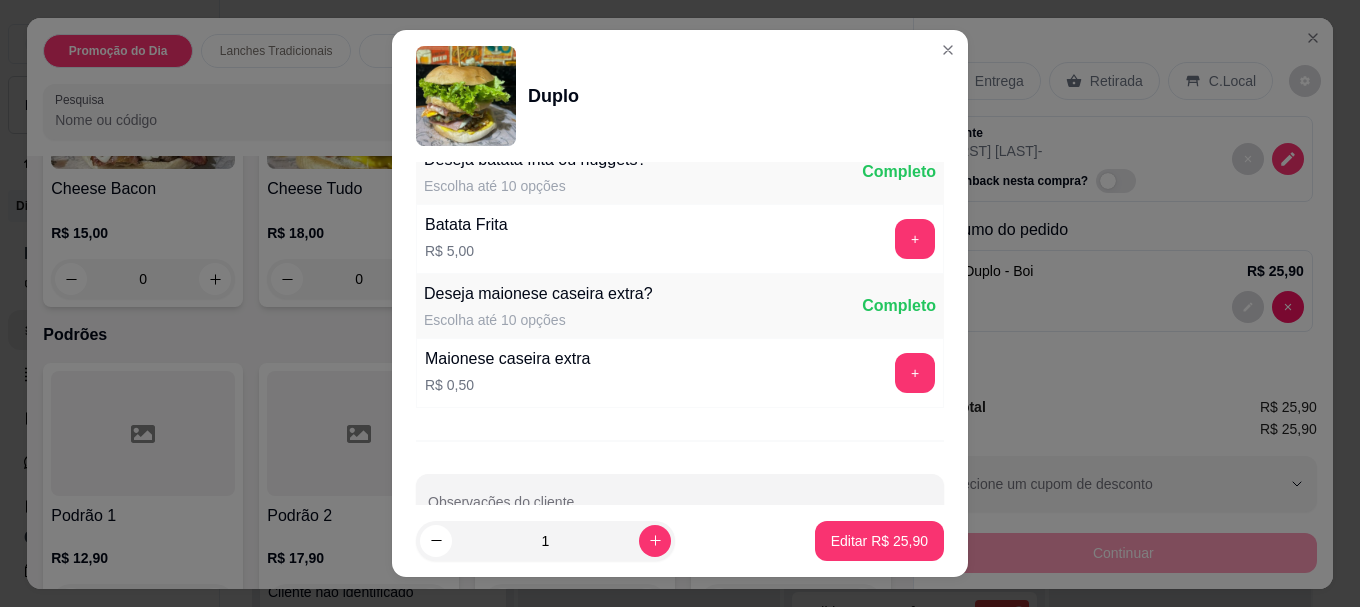 scroll, scrollTop: 1653, scrollLeft: 0, axis: vertical 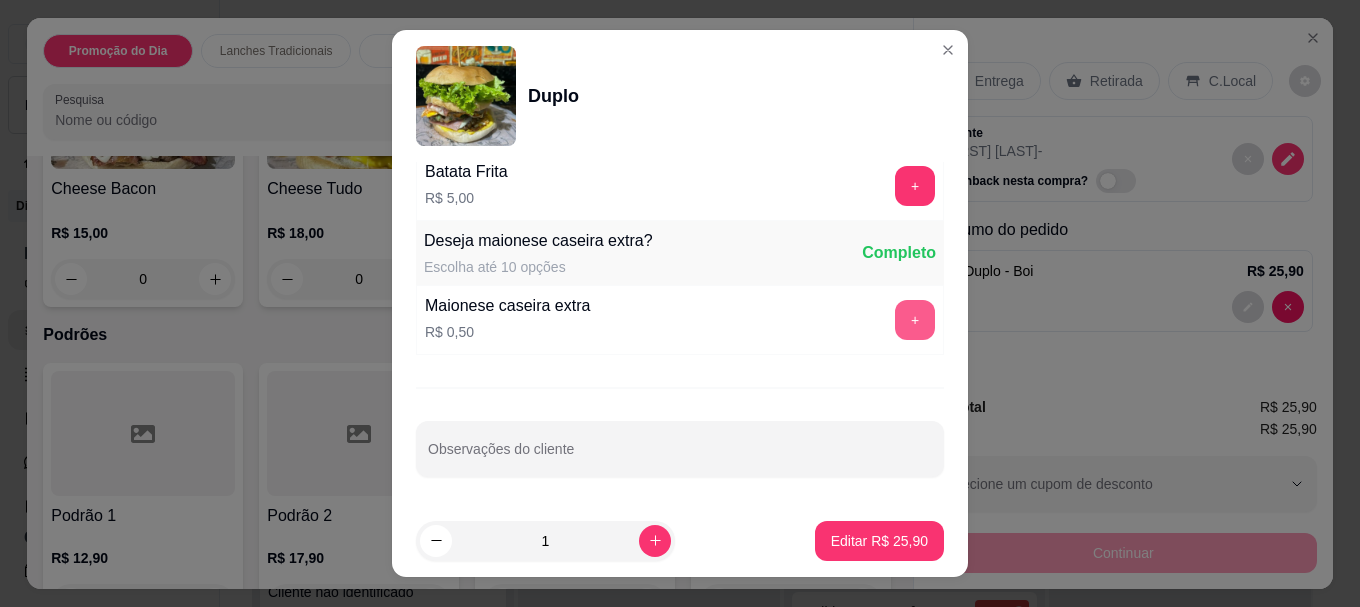 click on "+" at bounding box center (915, 320) 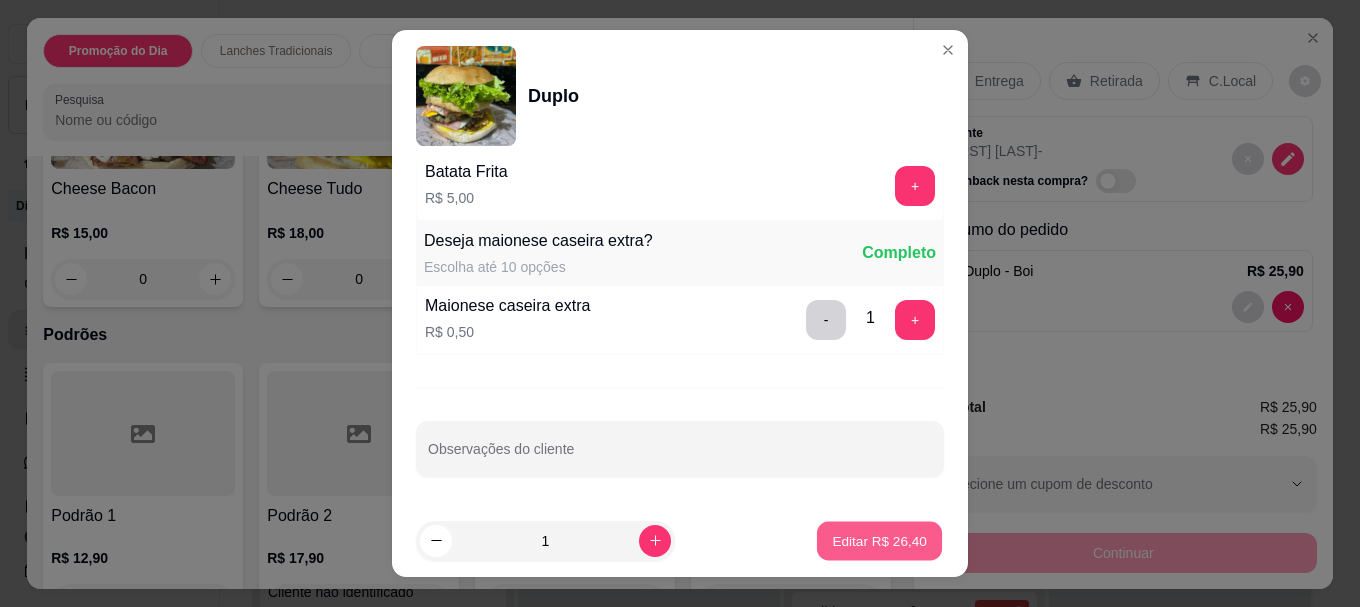 click on "Editar   R$ 26,40" at bounding box center (879, 540) 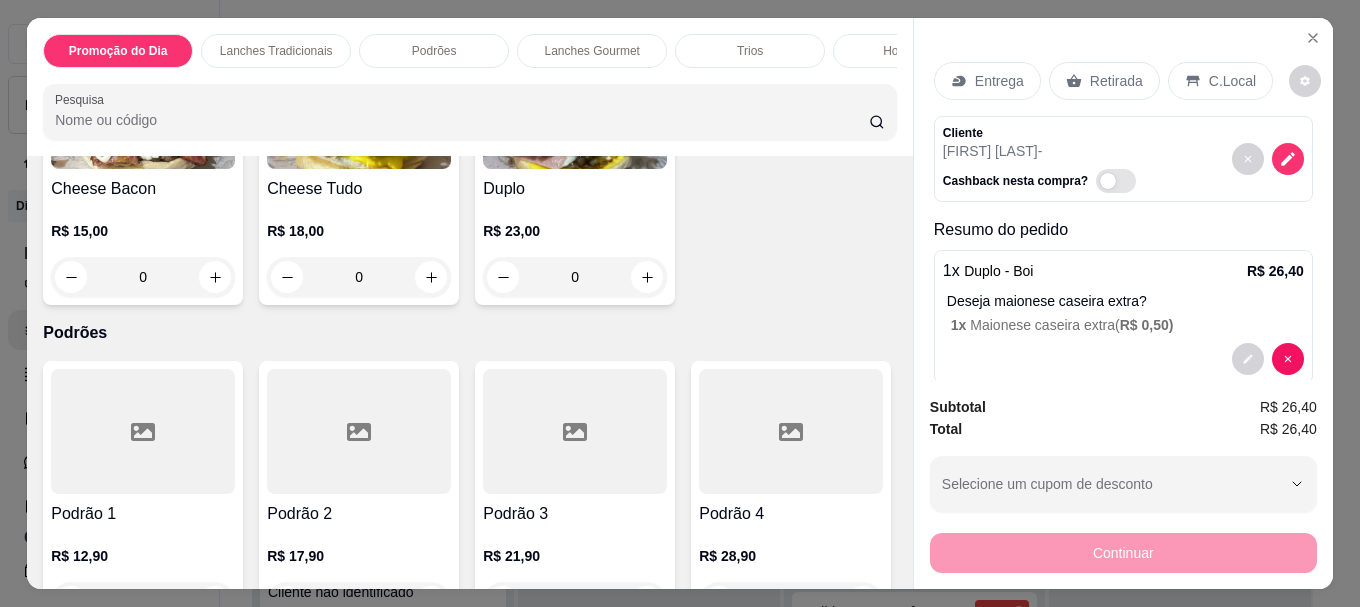 click at bounding box center (1116, 181) 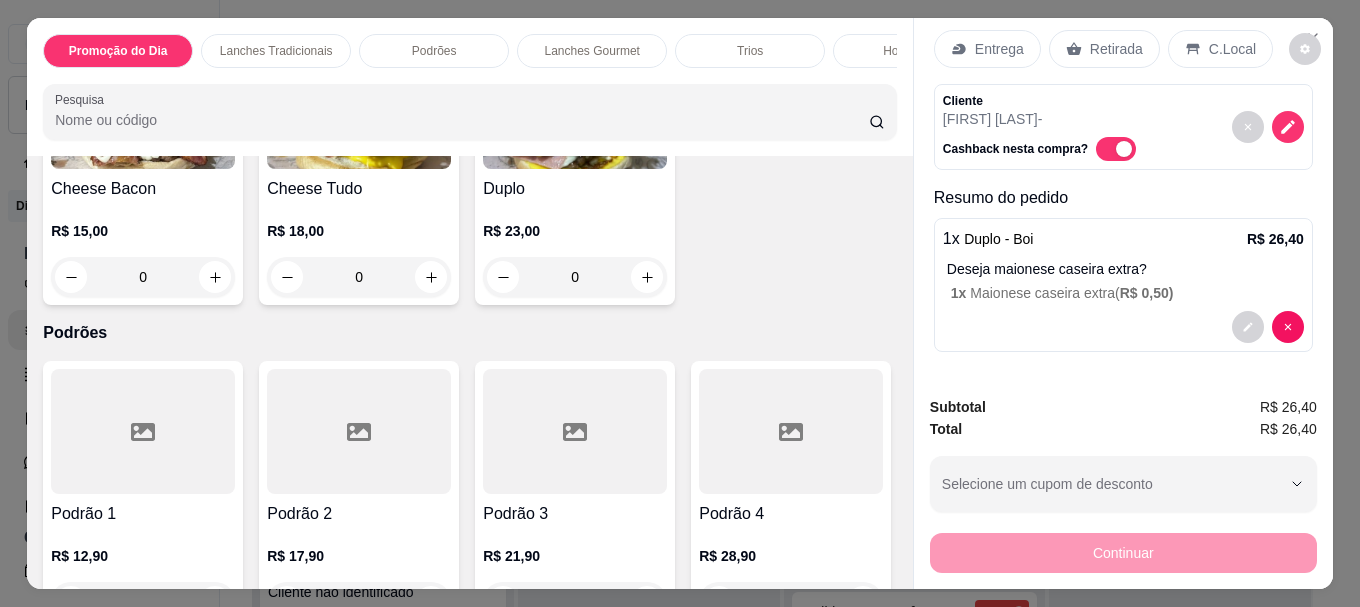 scroll, scrollTop: 0, scrollLeft: 0, axis: both 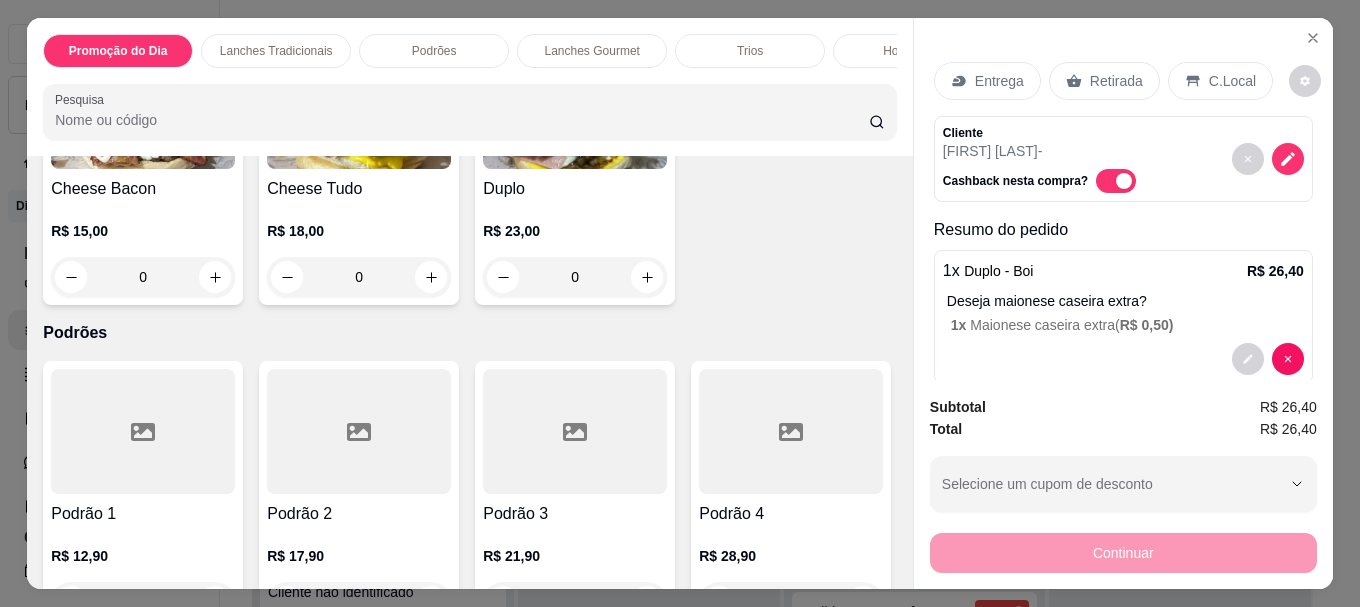 click on "Cliente" at bounding box center [1043, 133] 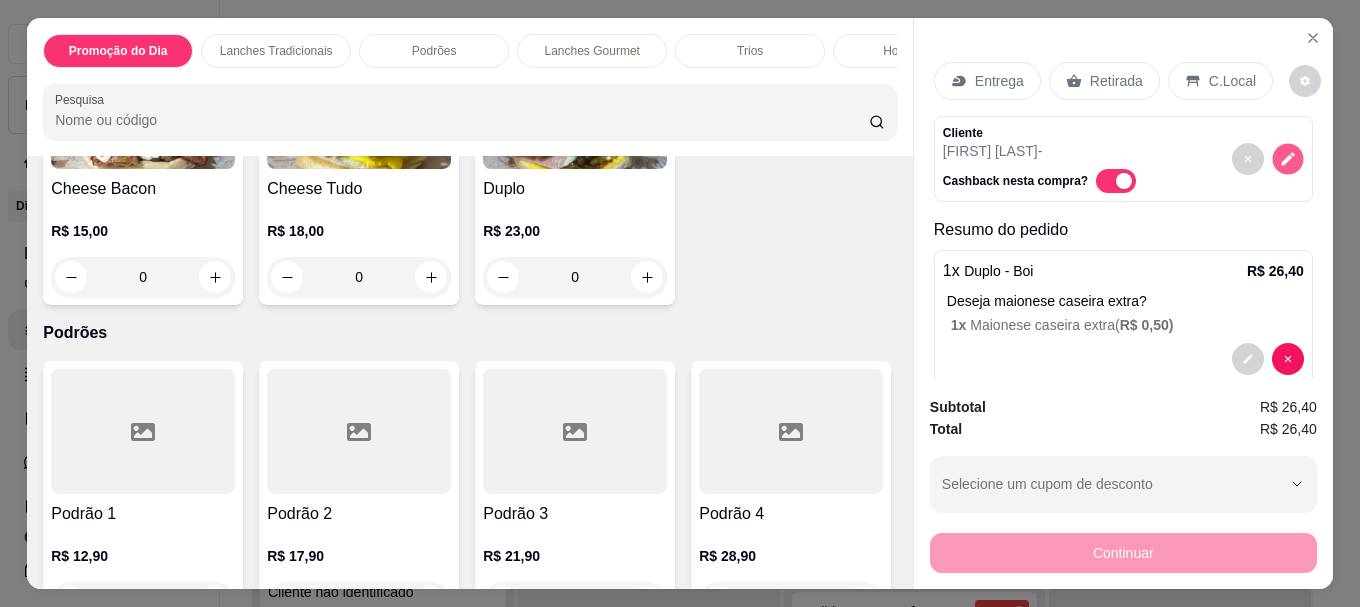 click 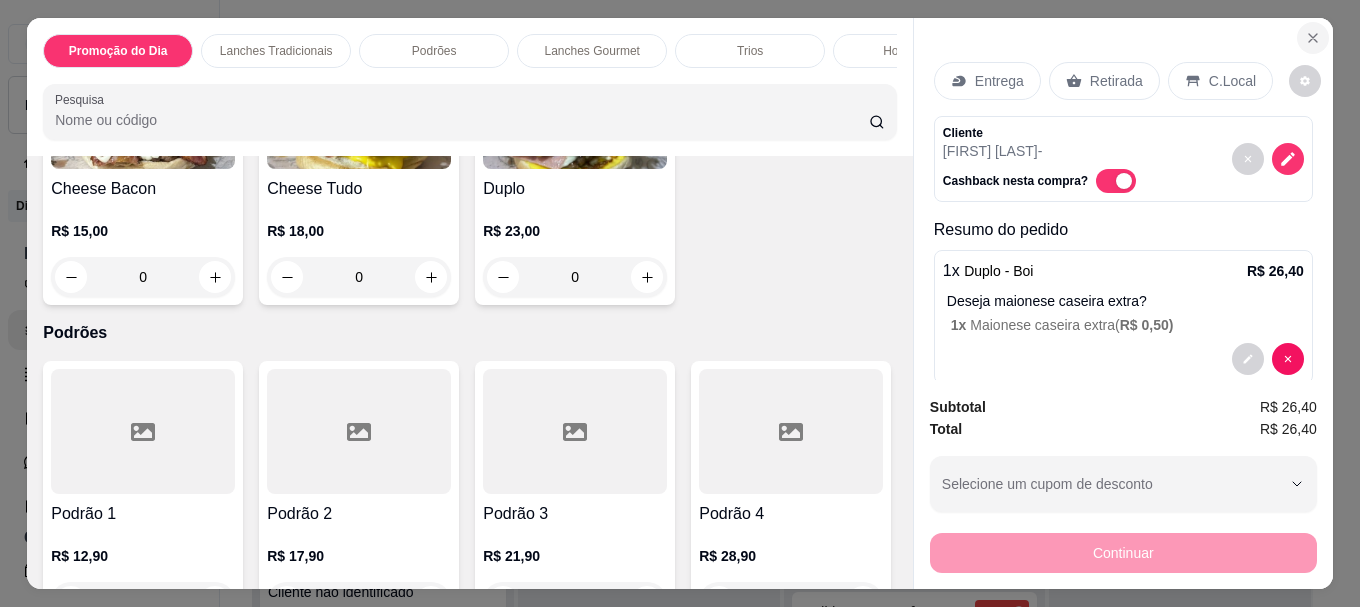 click 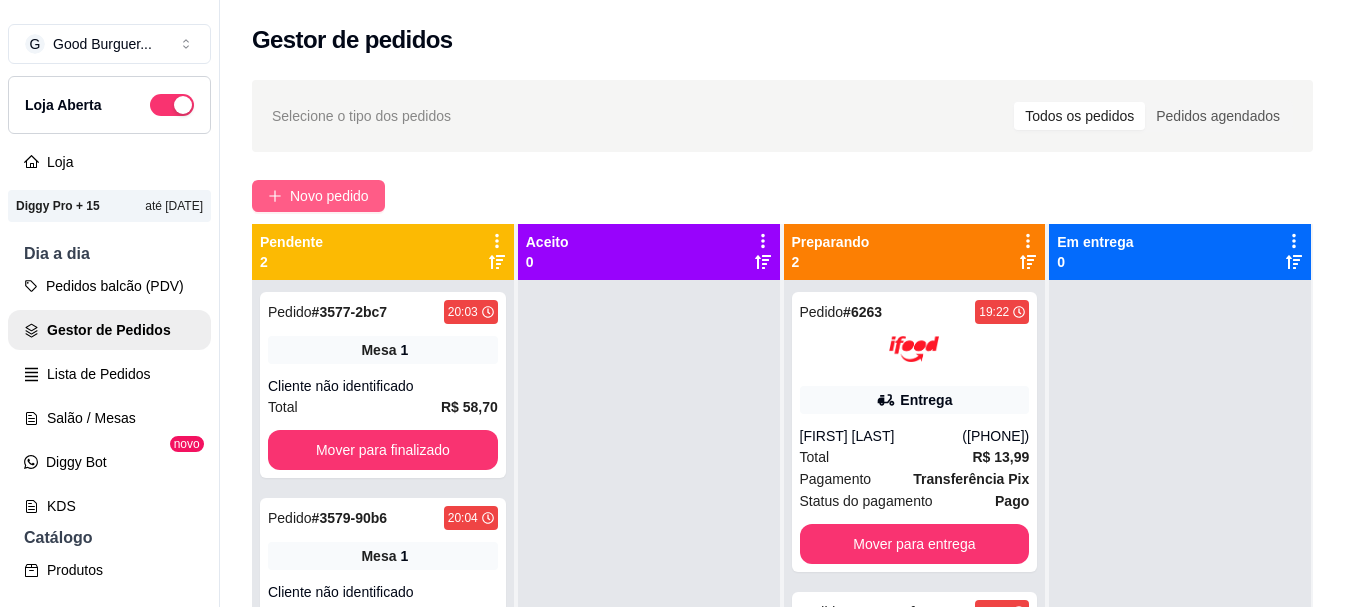 click on "Novo pedido" at bounding box center [318, 196] 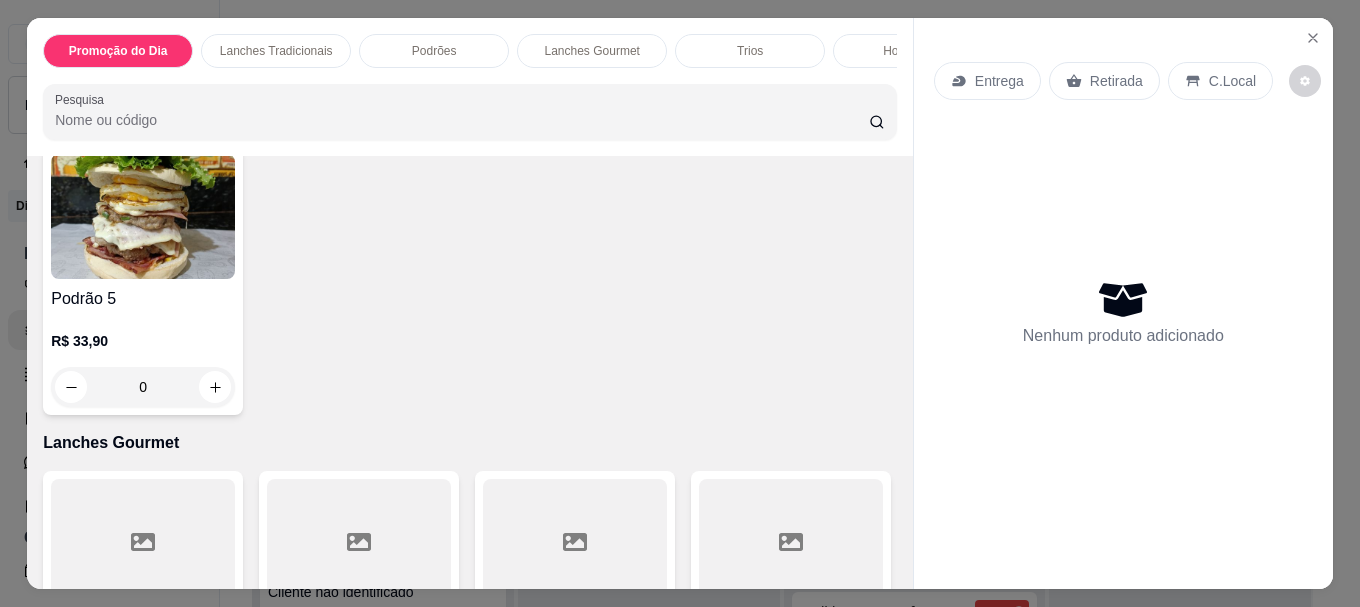 scroll, scrollTop: 1200, scrollLeft: 0, axis: vertical 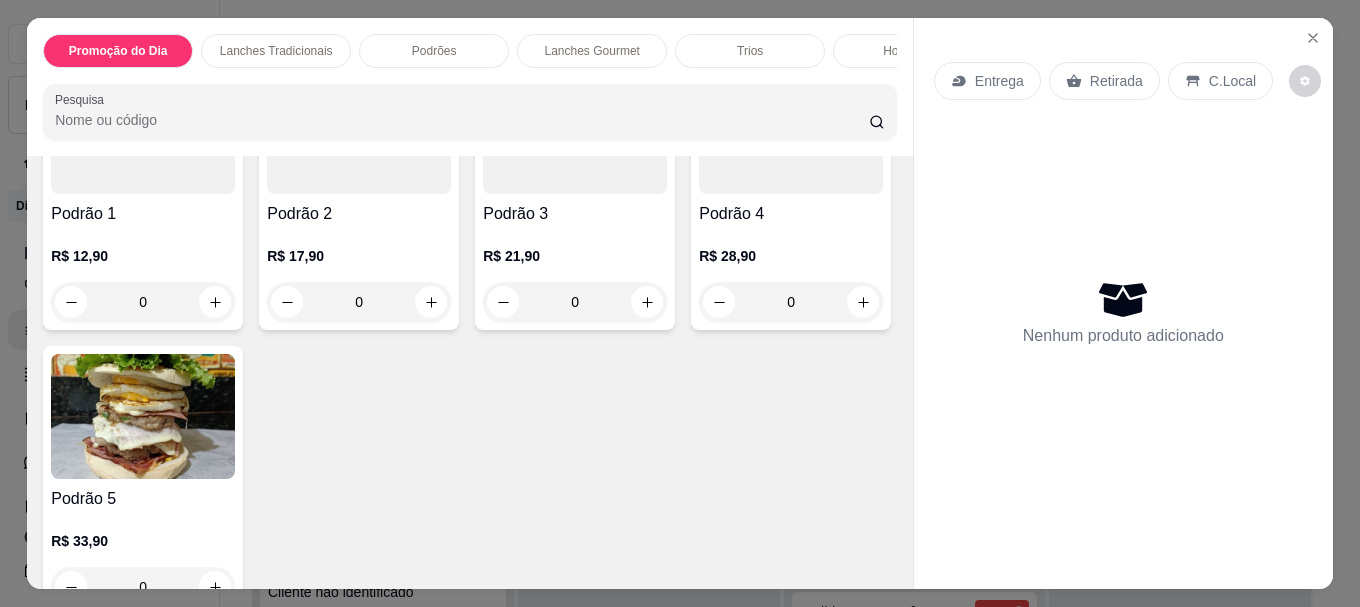 click on "R$ 23,00 0" at bounding box center (575, -51) 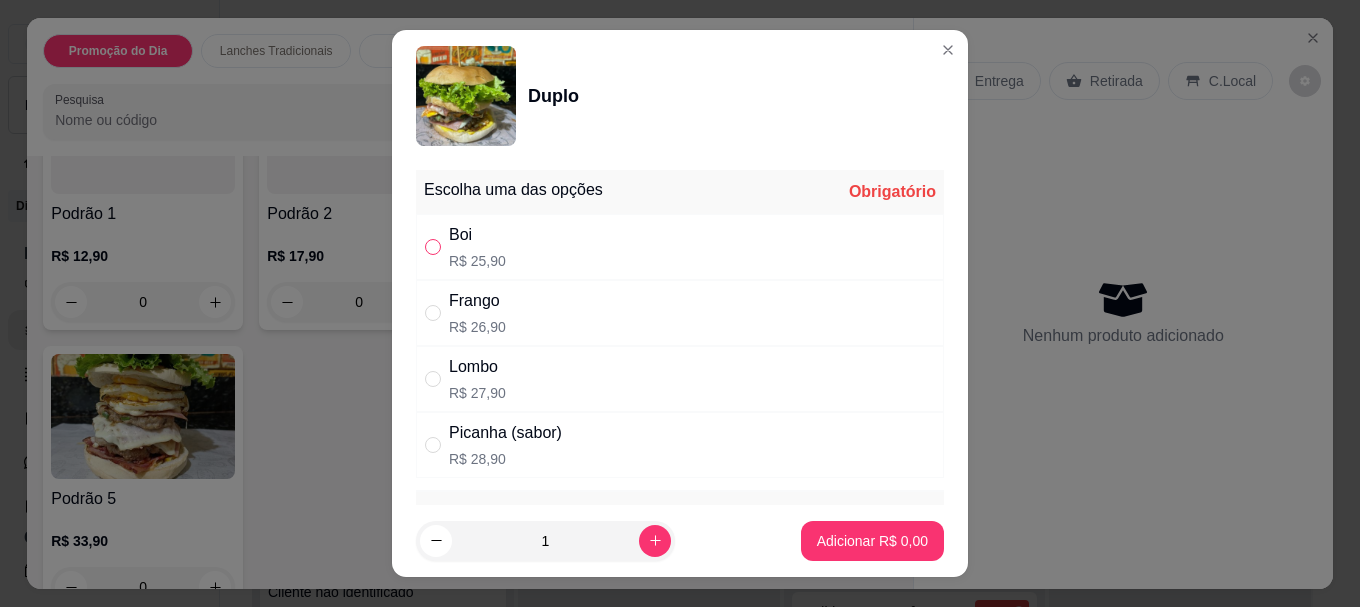 click at bounding box center (433, 247) 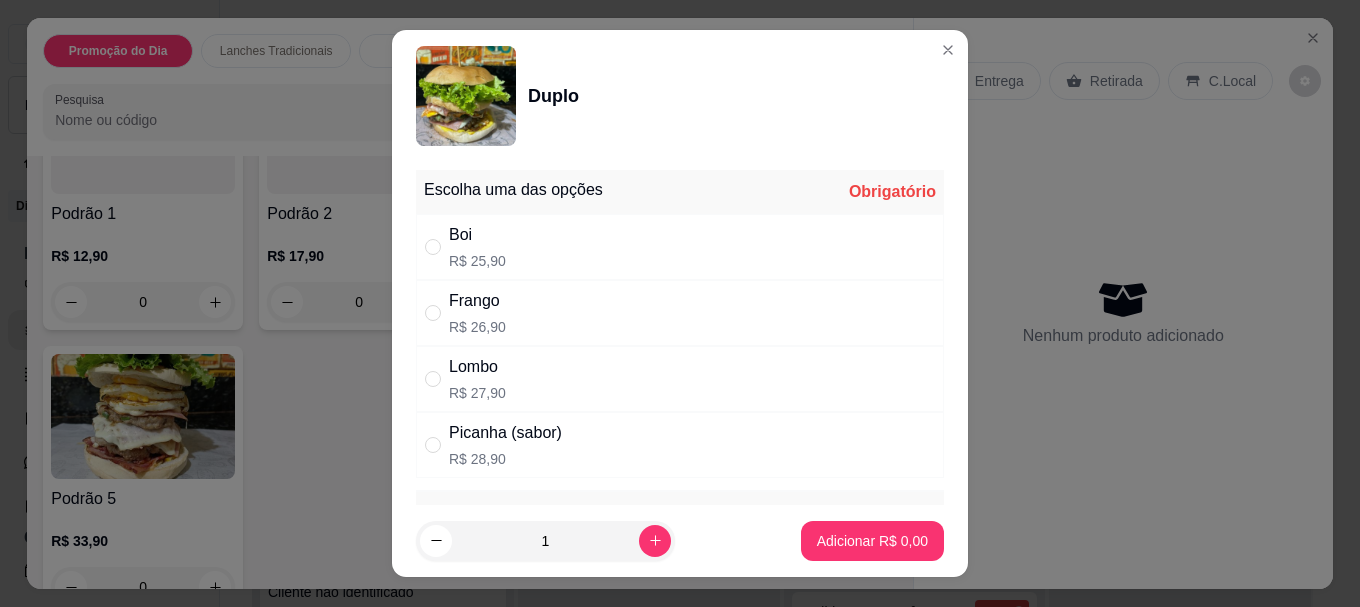 click on "Boi" at bounding box center (477, 235) 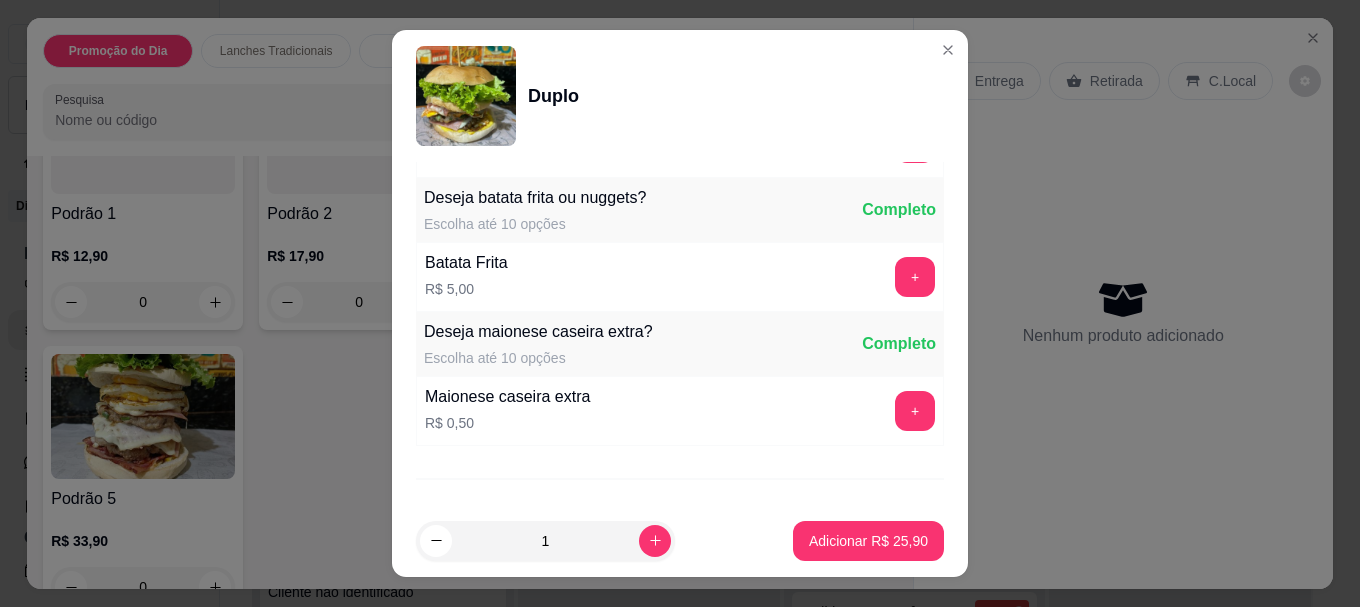 scroll, scrollTop: 1653, scrollLeft: 0, axis: vertical 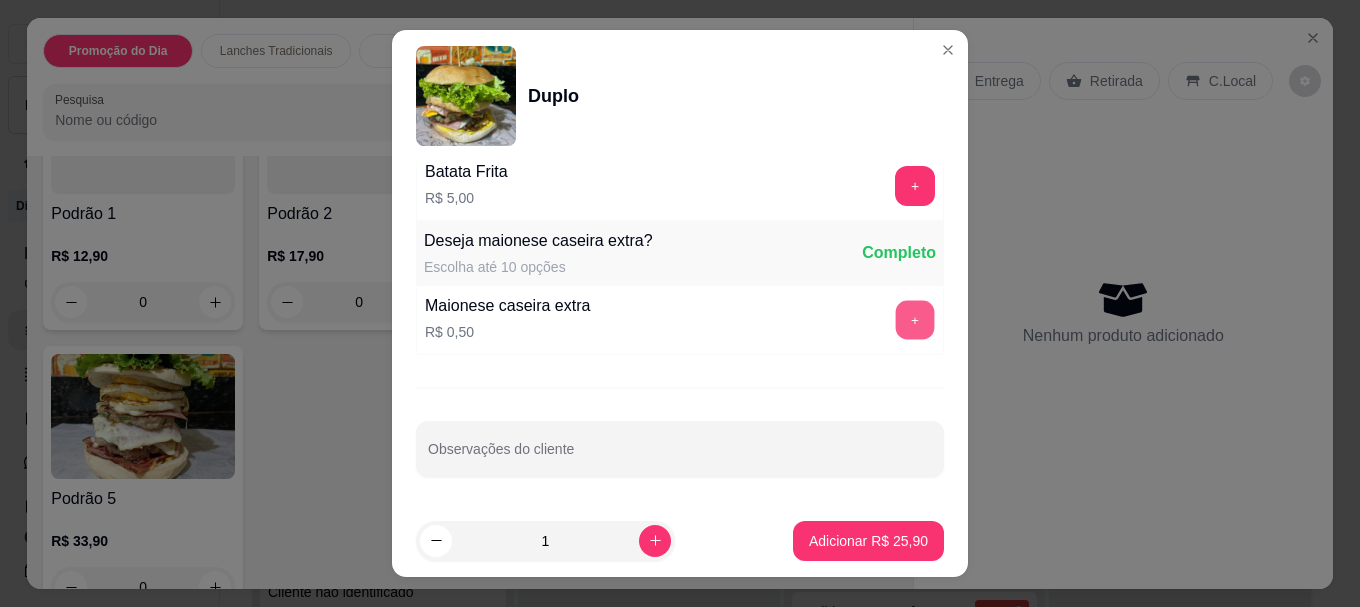 click on "+" at bounding box center (915, 320) 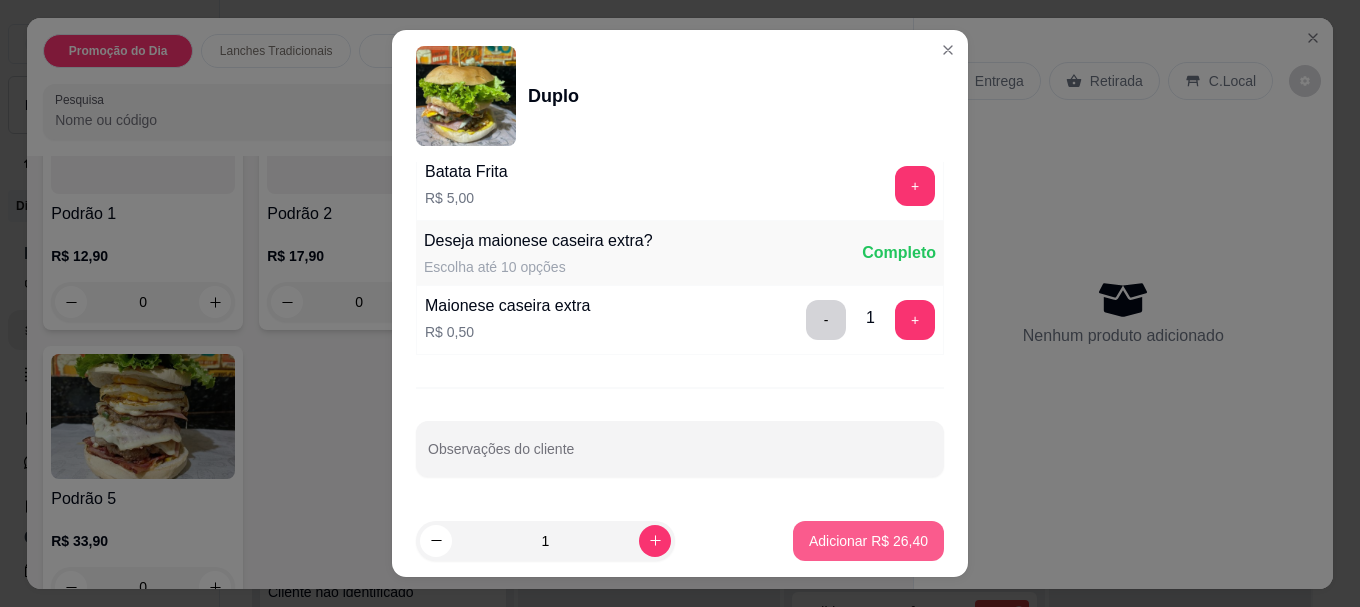 click on "Adicionar   R$ 26,40" at bounding box center (868, 541) 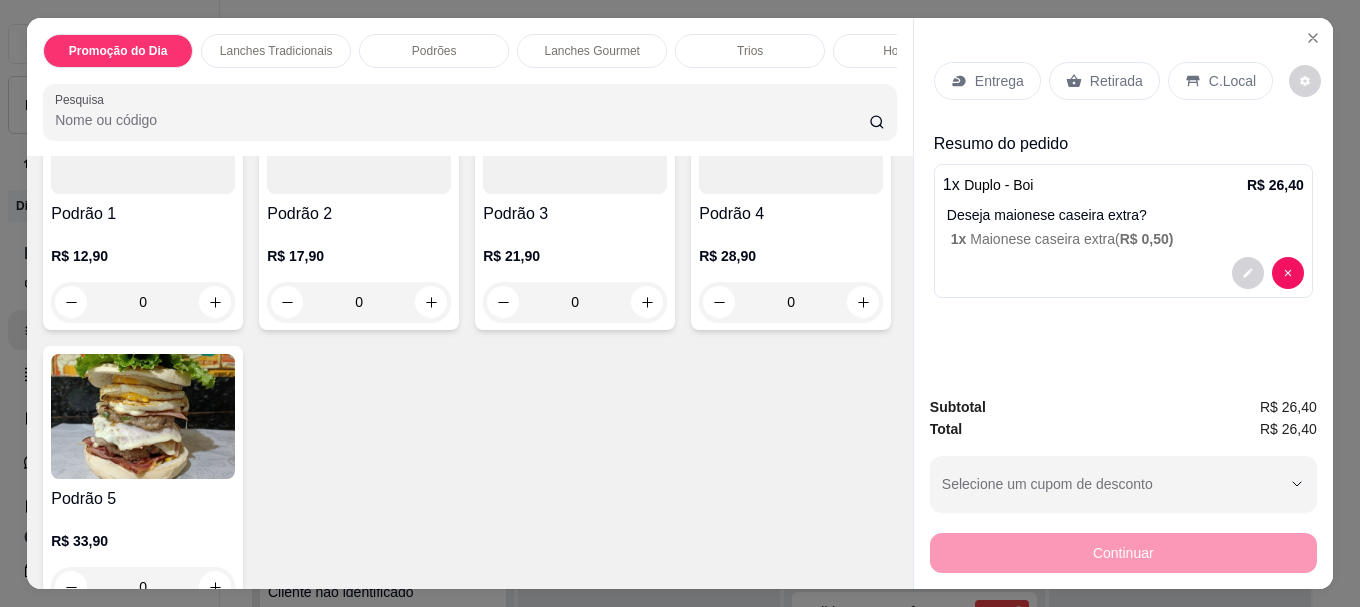 click on "Entrega" at bounding box center (987, 81) 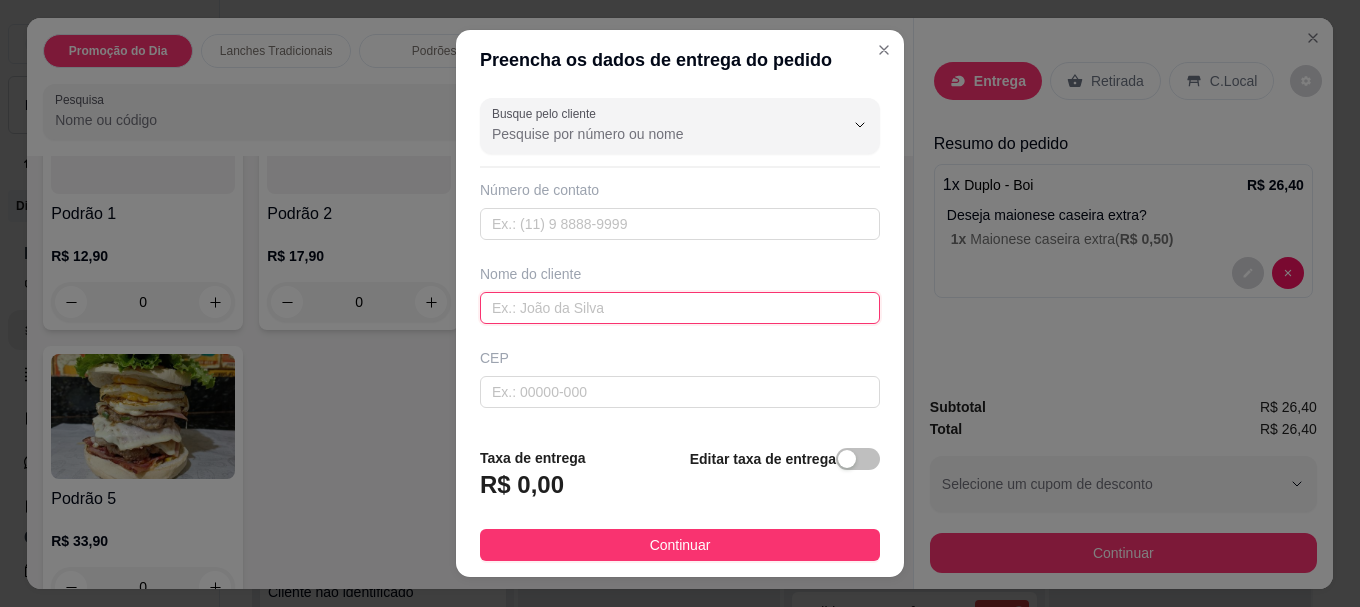 click at bounding box center [680, 308] 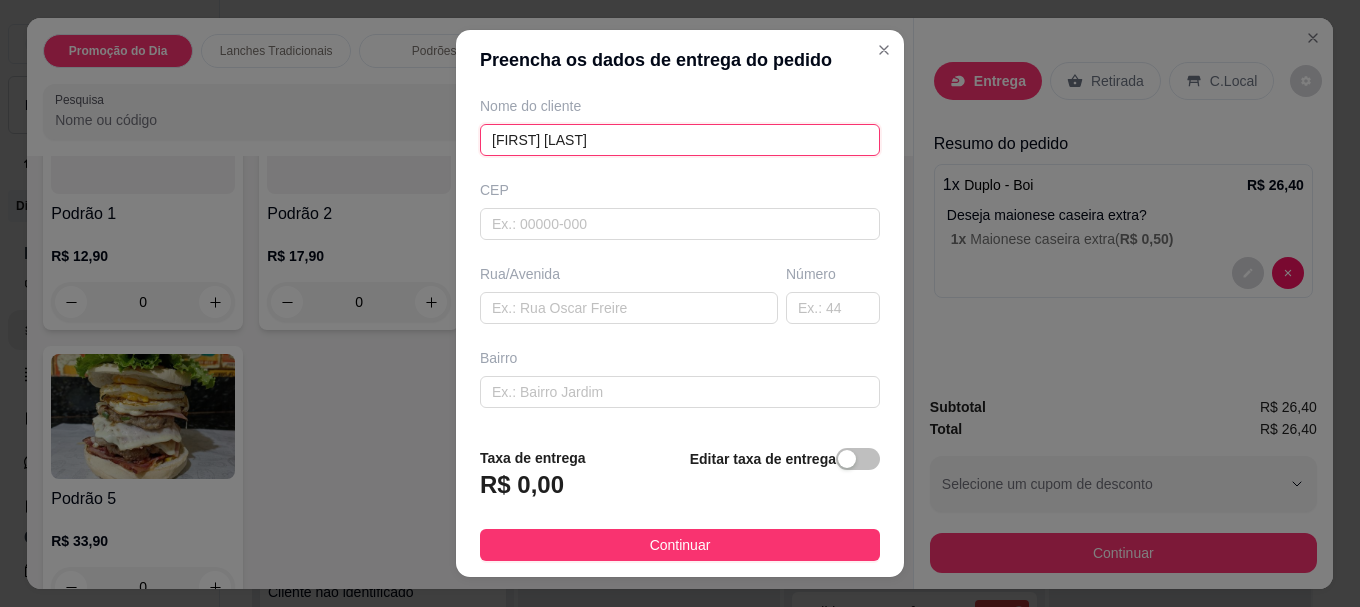 scroll, scrollTop: 200, scrollLeft: 0, axis: vertical 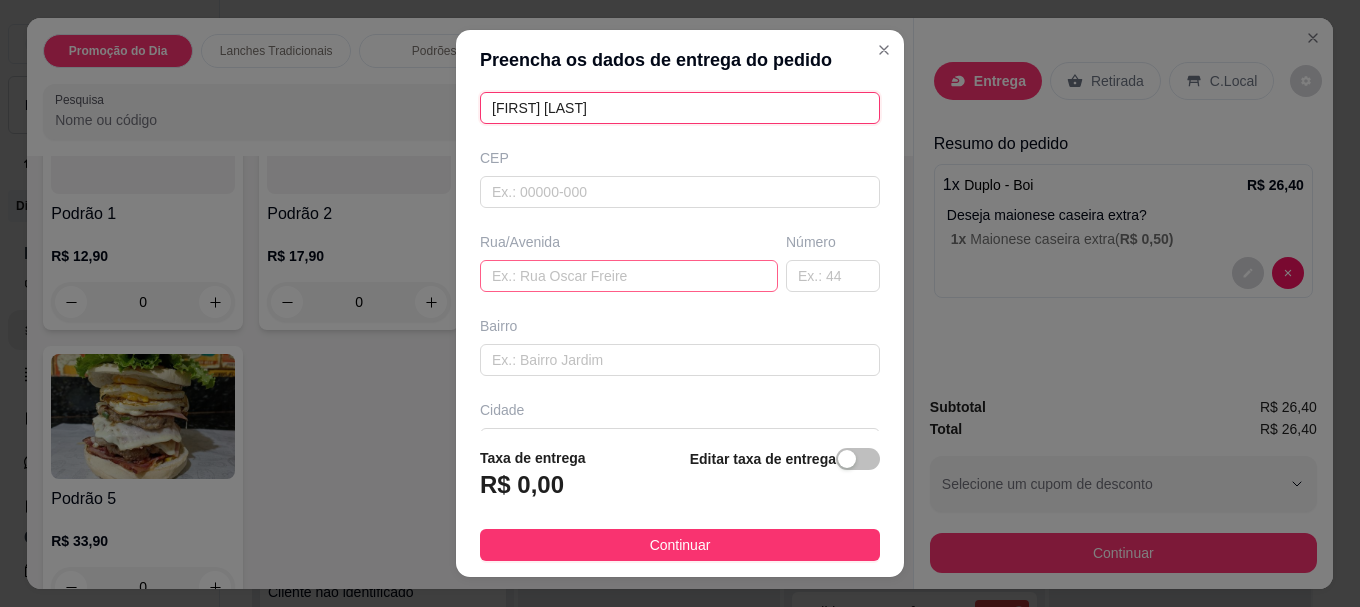 type on "[FIRST] [LAST]" 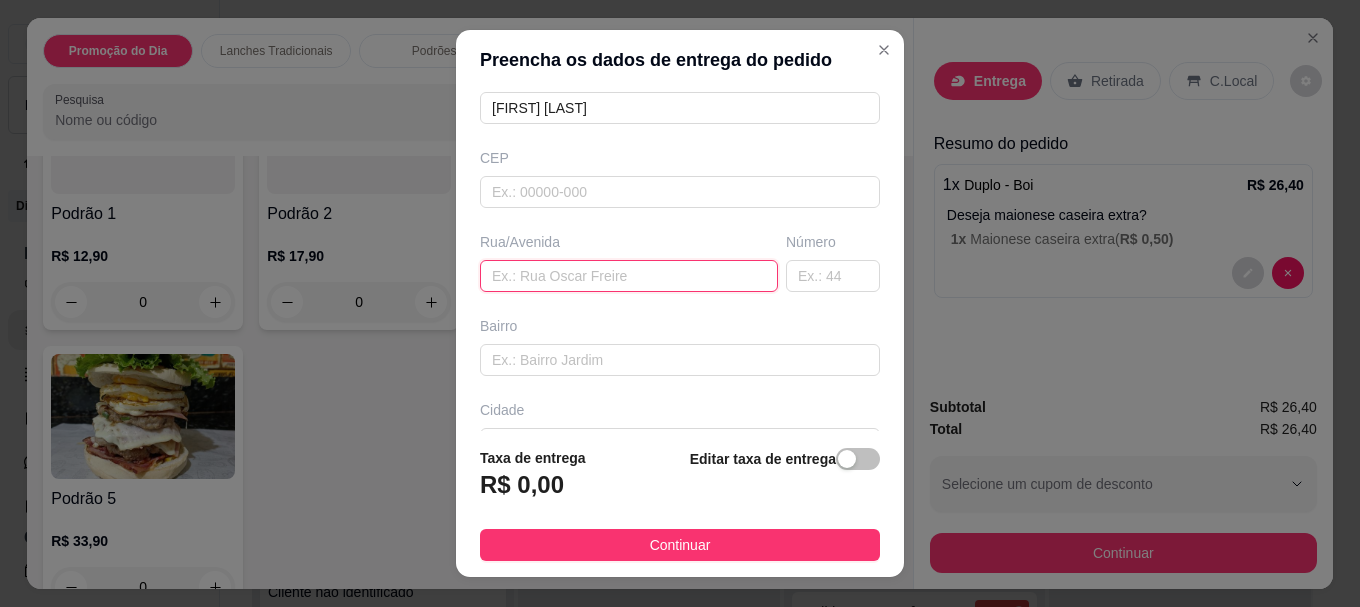 click at bounding box center [629, 276] 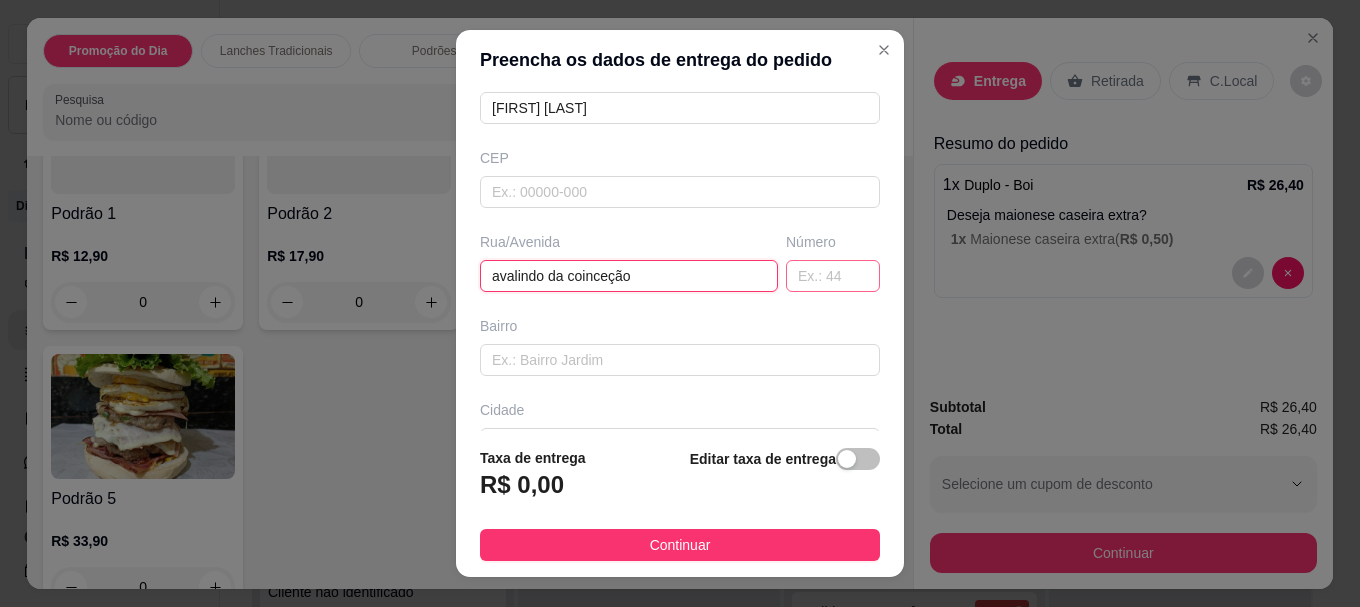 type on "avalindo da coinceção" 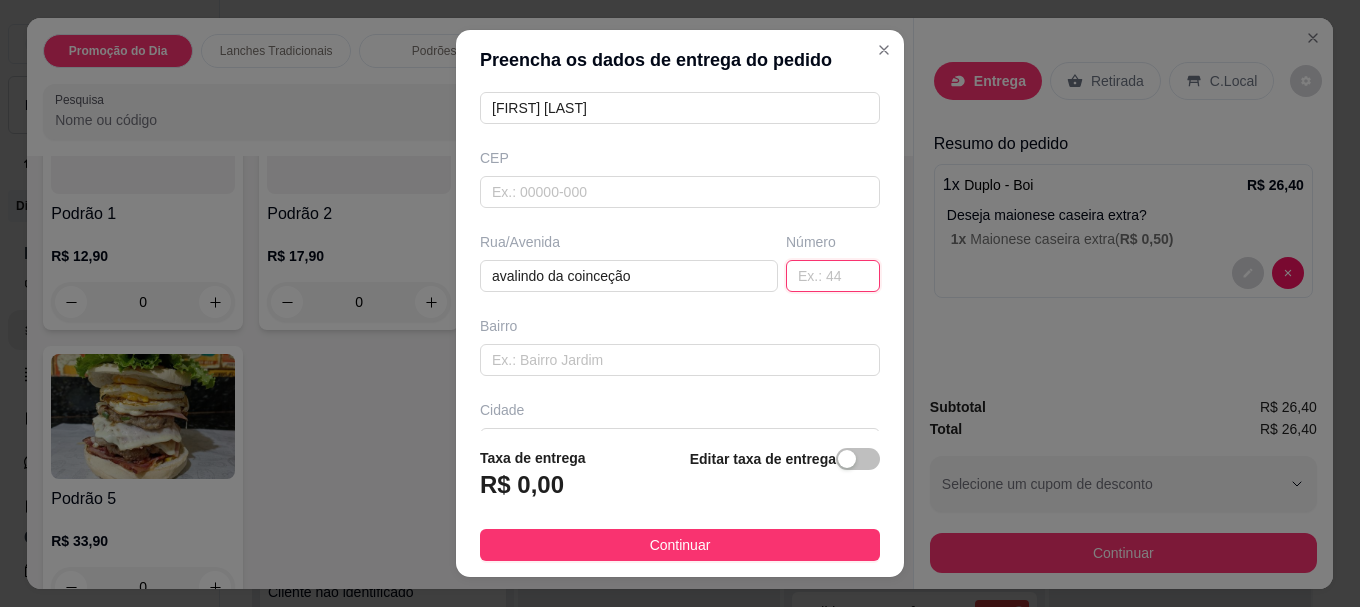 click at bounding box center [833, 276] 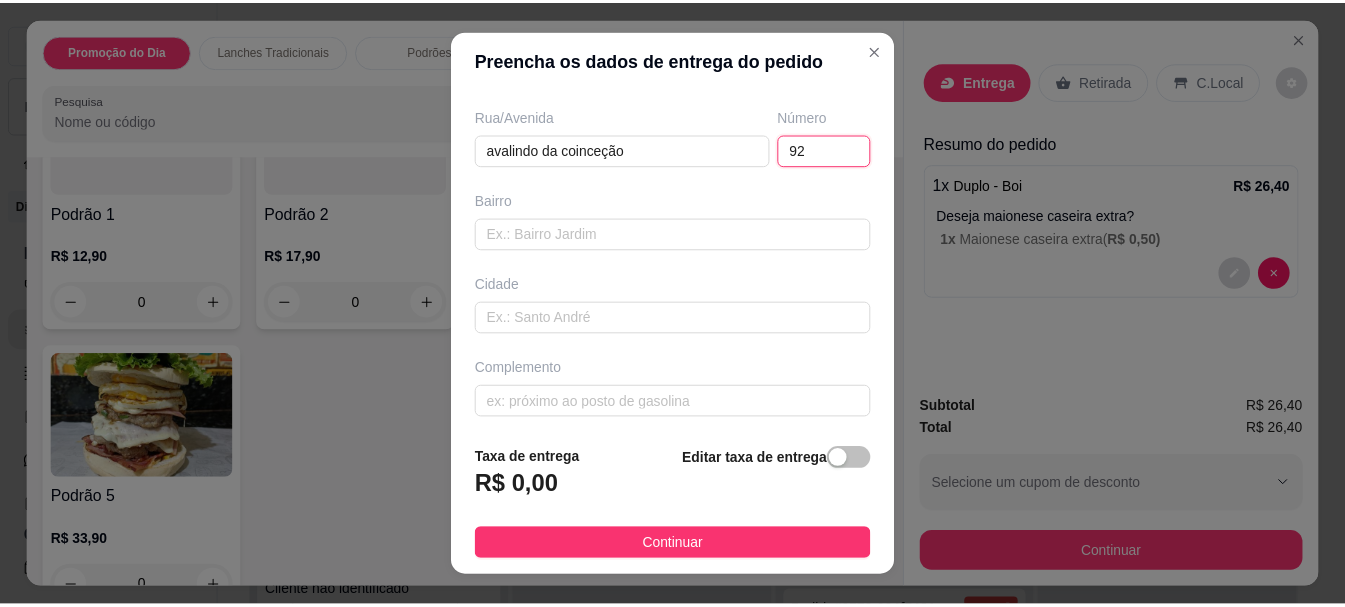 scroll, scrollTop: 333, scrollLeft: 0, axis: vertical 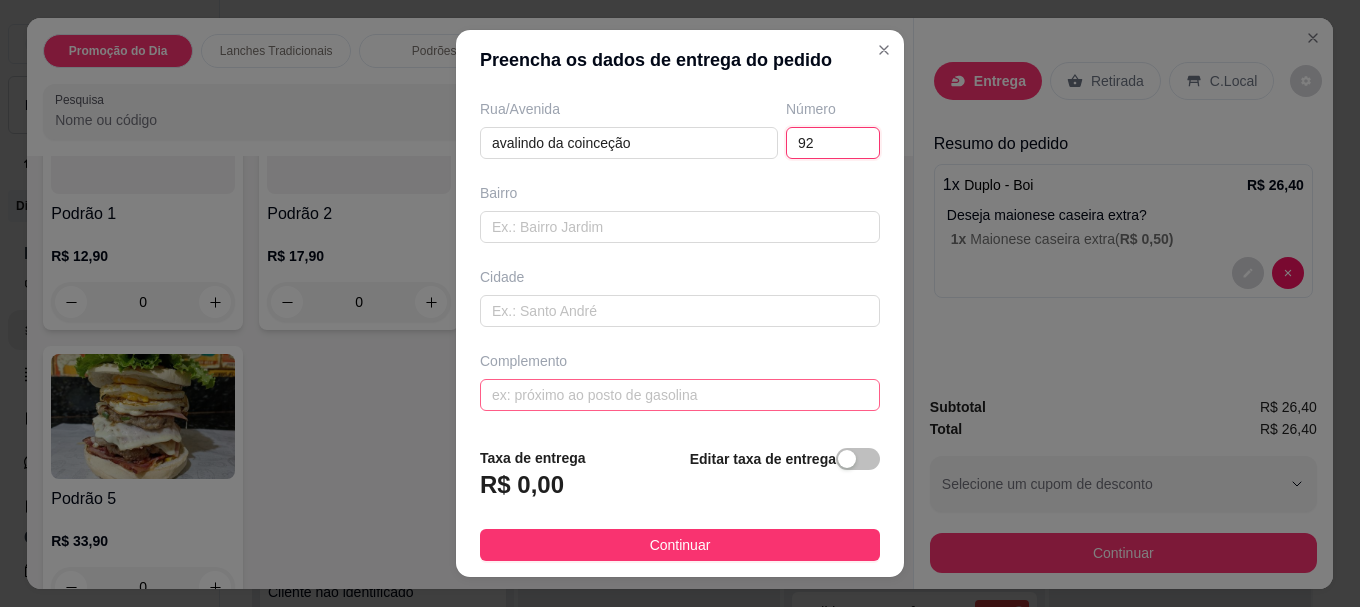 type on "92" 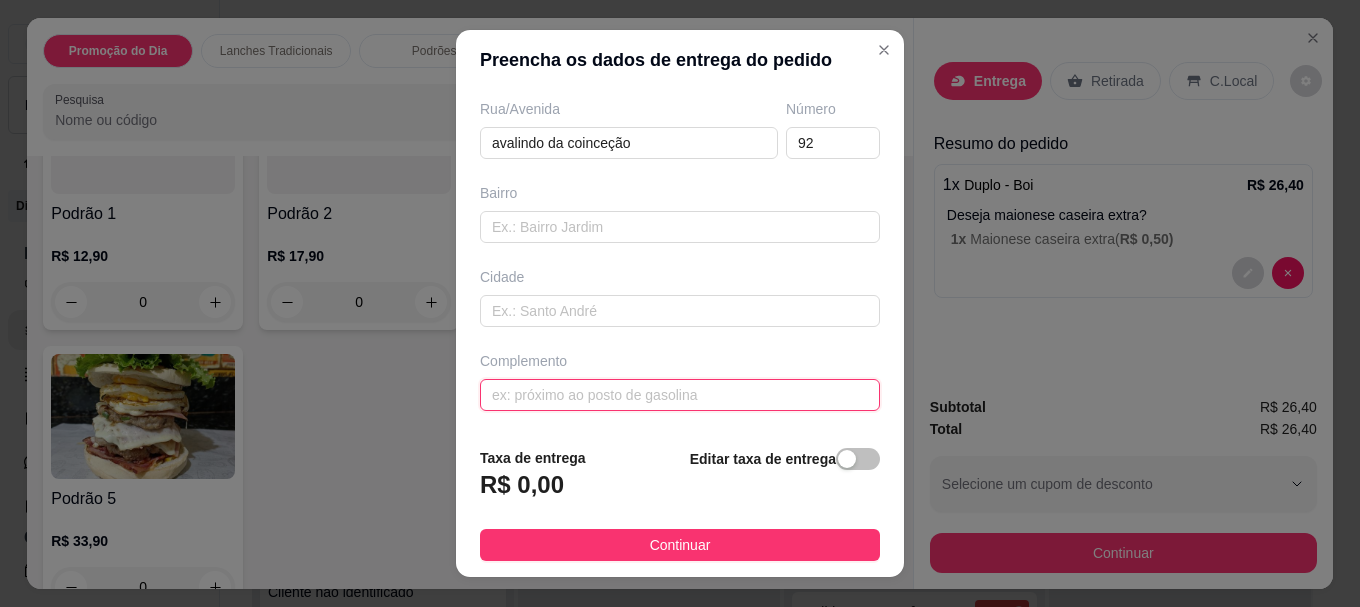 click at bounding box center (680, 395) 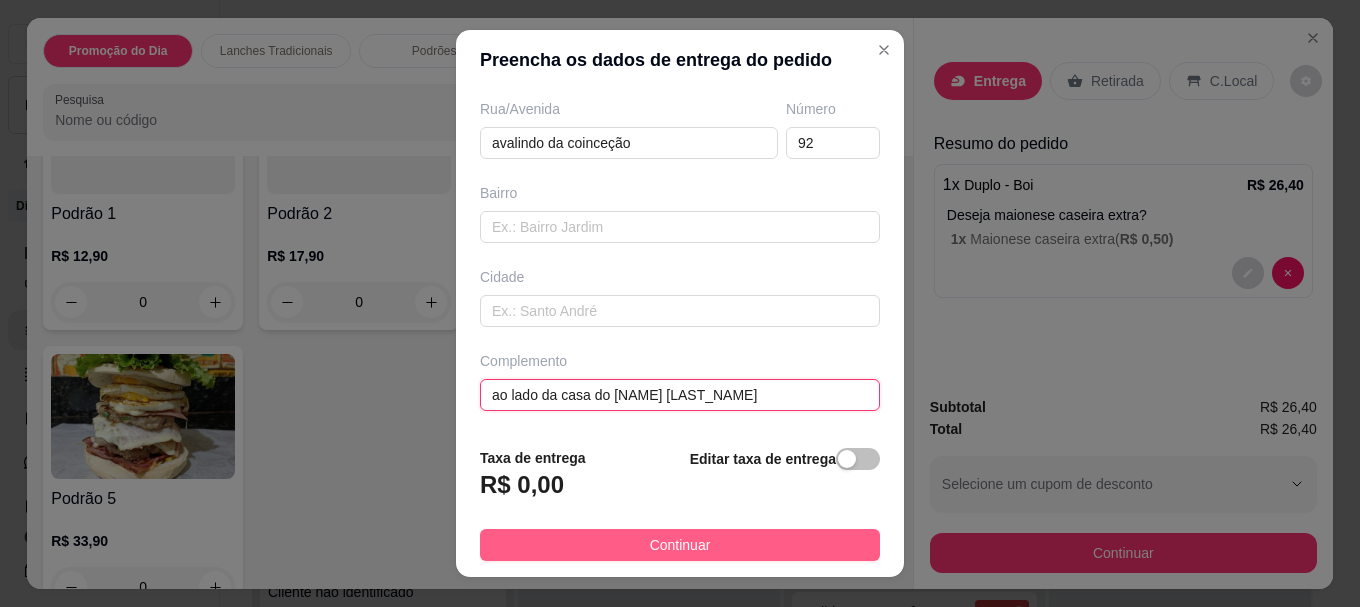 type on "ao lado da casa do [NAME] [LAST_NAME]" 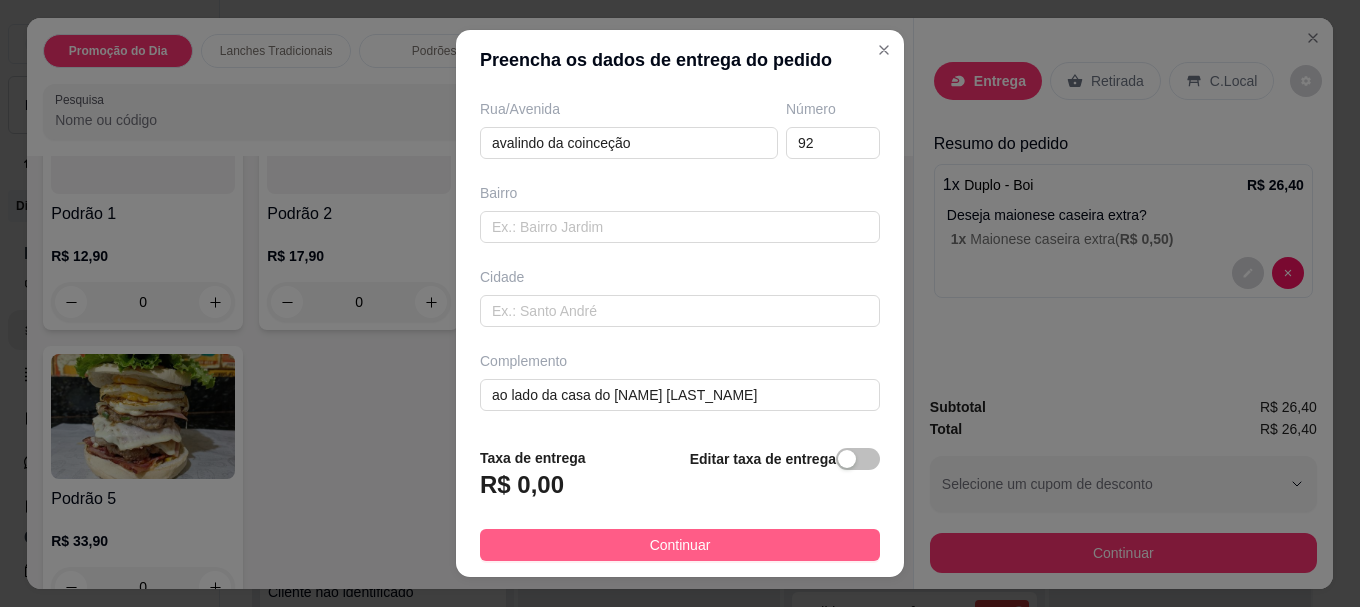 click on "Continuar" at bounding box center (680, 545) 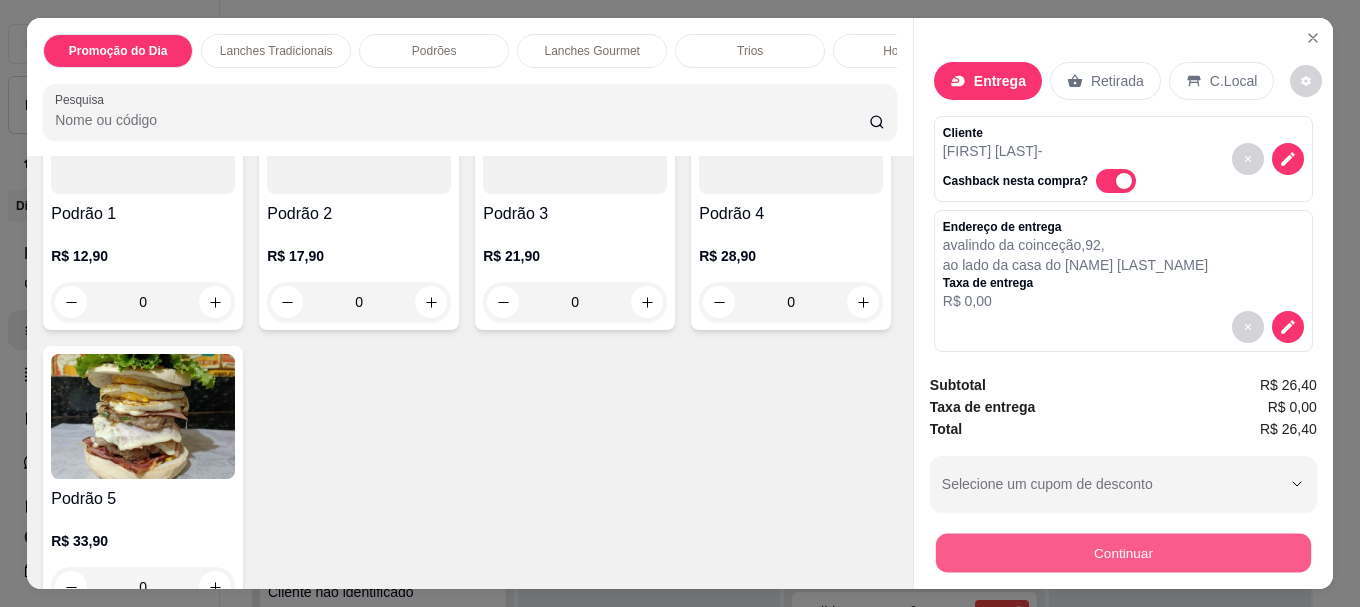 click on "Continuar" at bounding box center [1123, 552] 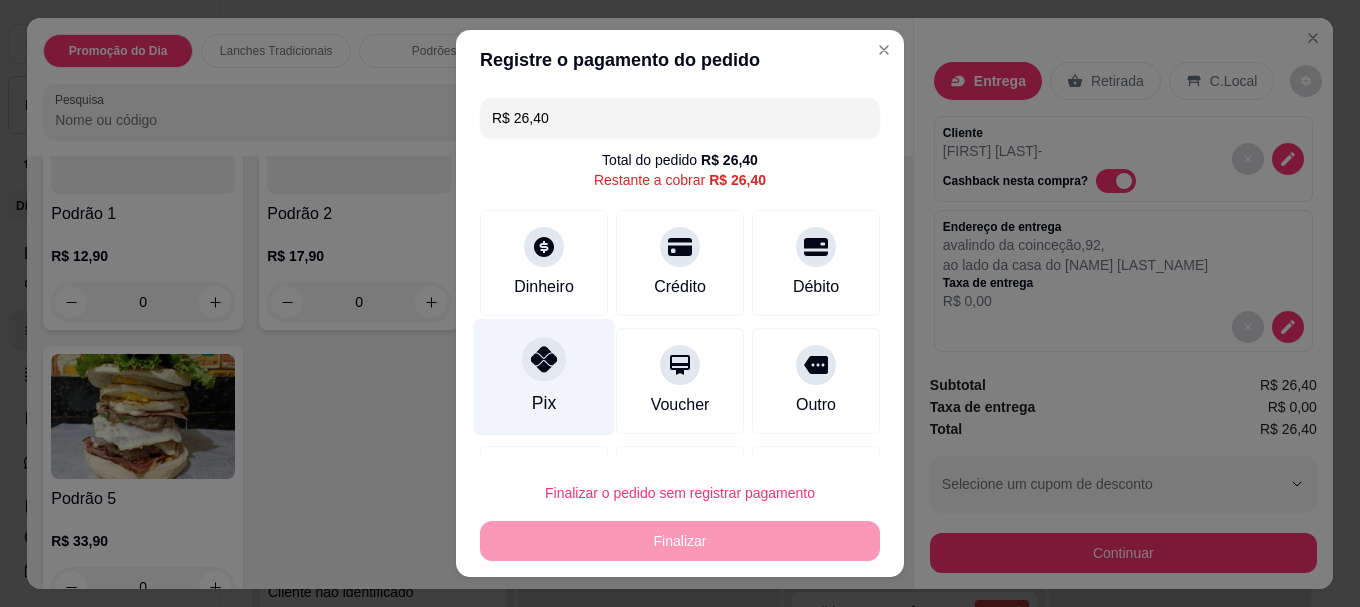 click 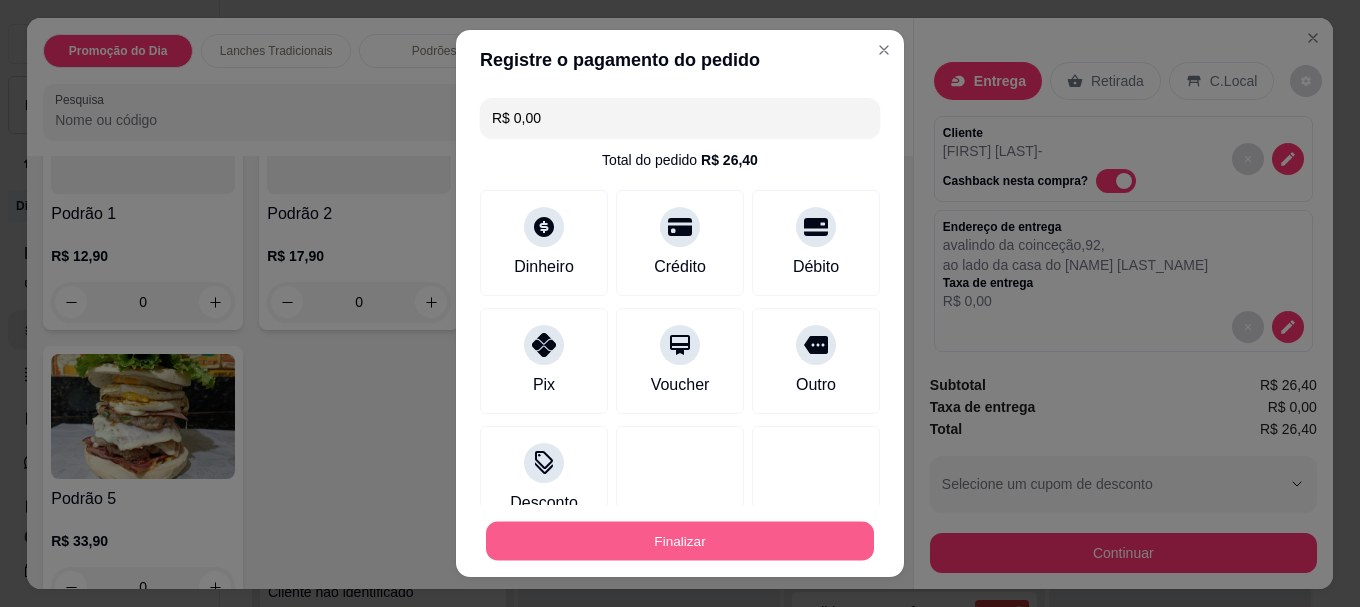 click on "Finalizar" at bounding box center [680, 540] 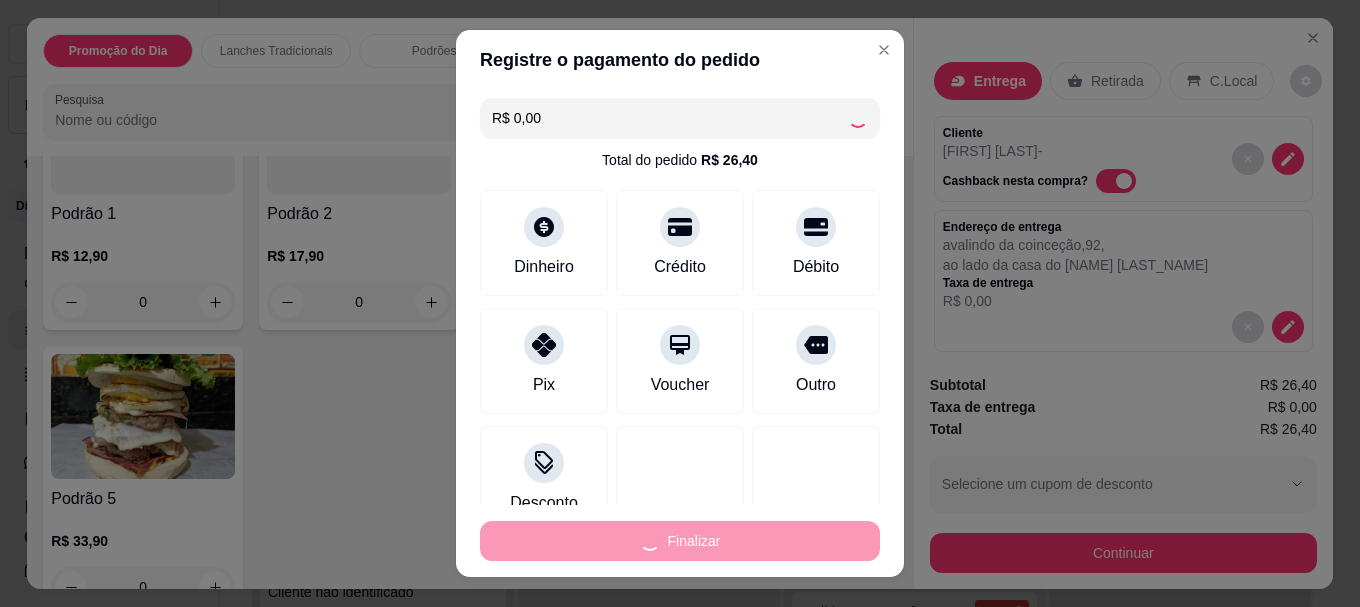 type on "-R$ 26,40" 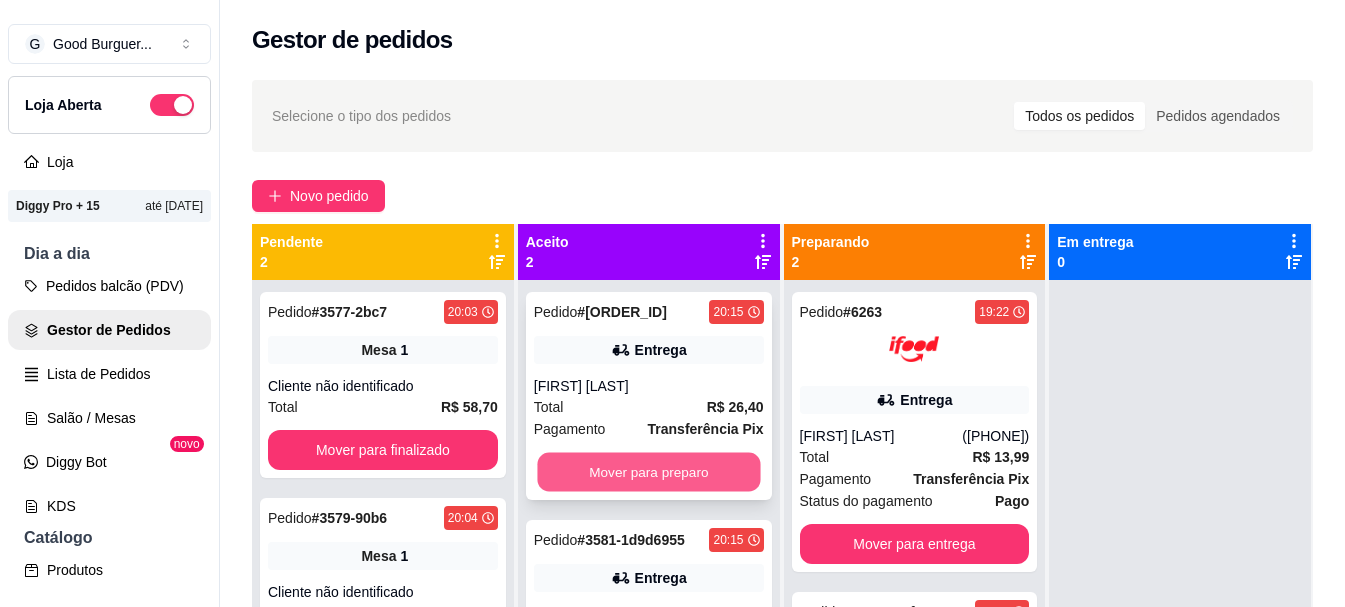 click on "Mover para preparo" at bounding box center [648, 472] 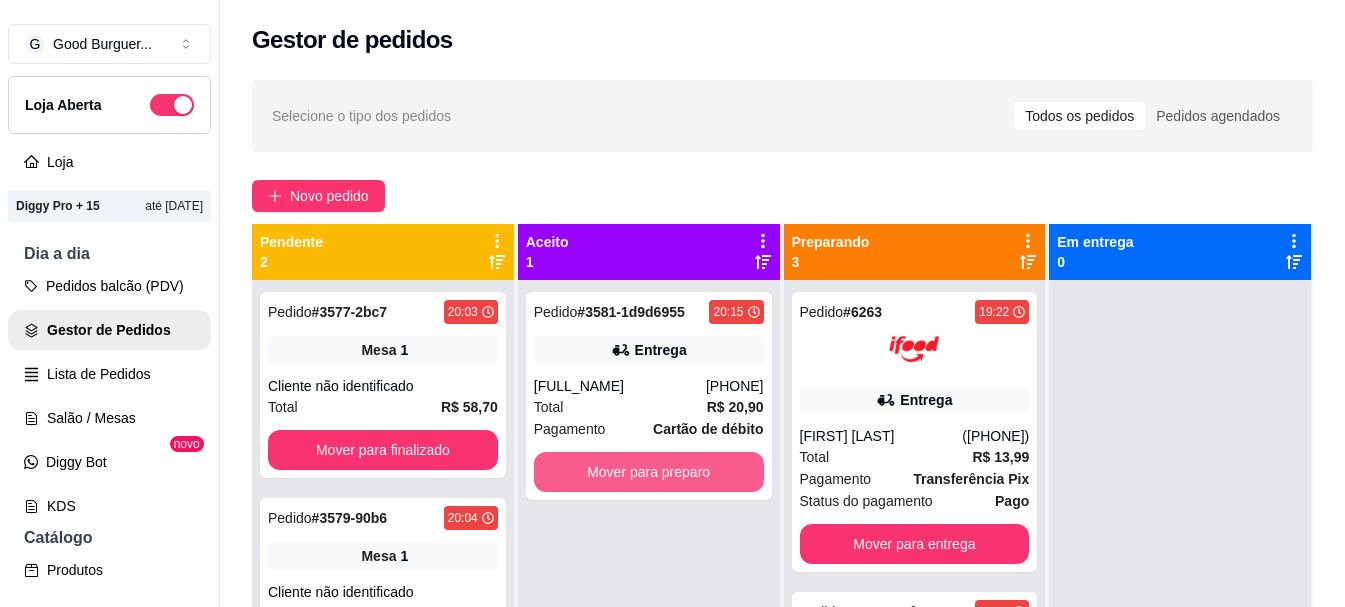 click on "Mover para preparo" at bounding box center (649, 472) 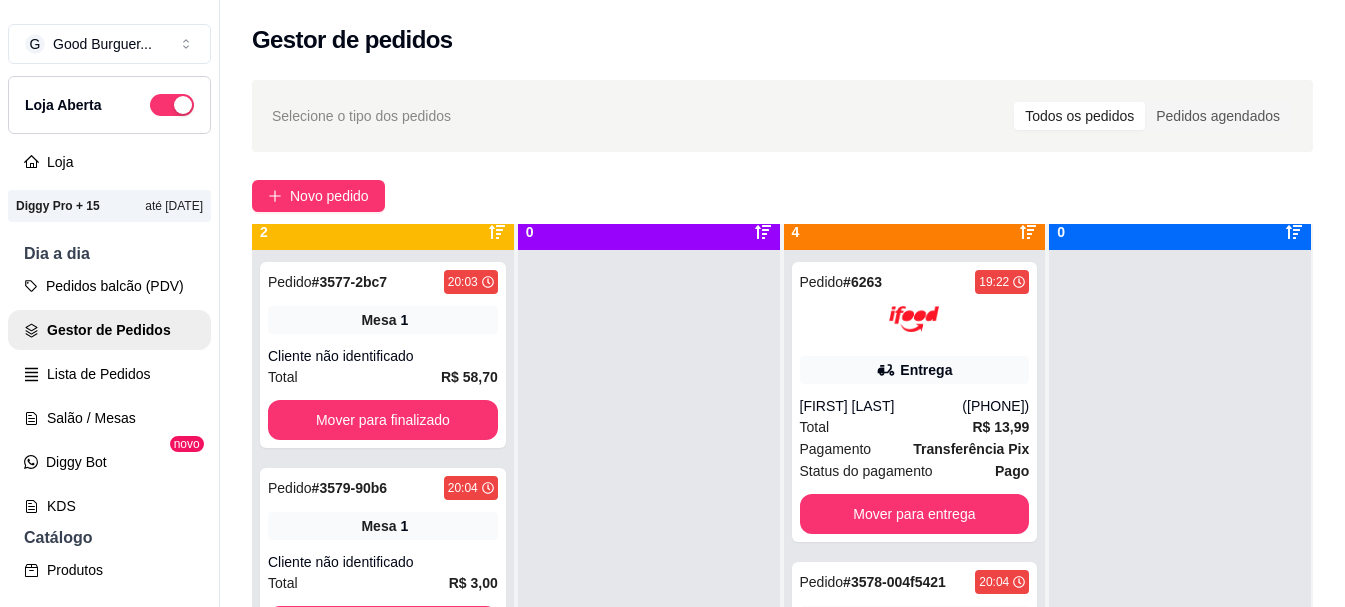 scroll, scrollTop: 56, scrollLeft: 0, axis: vertical 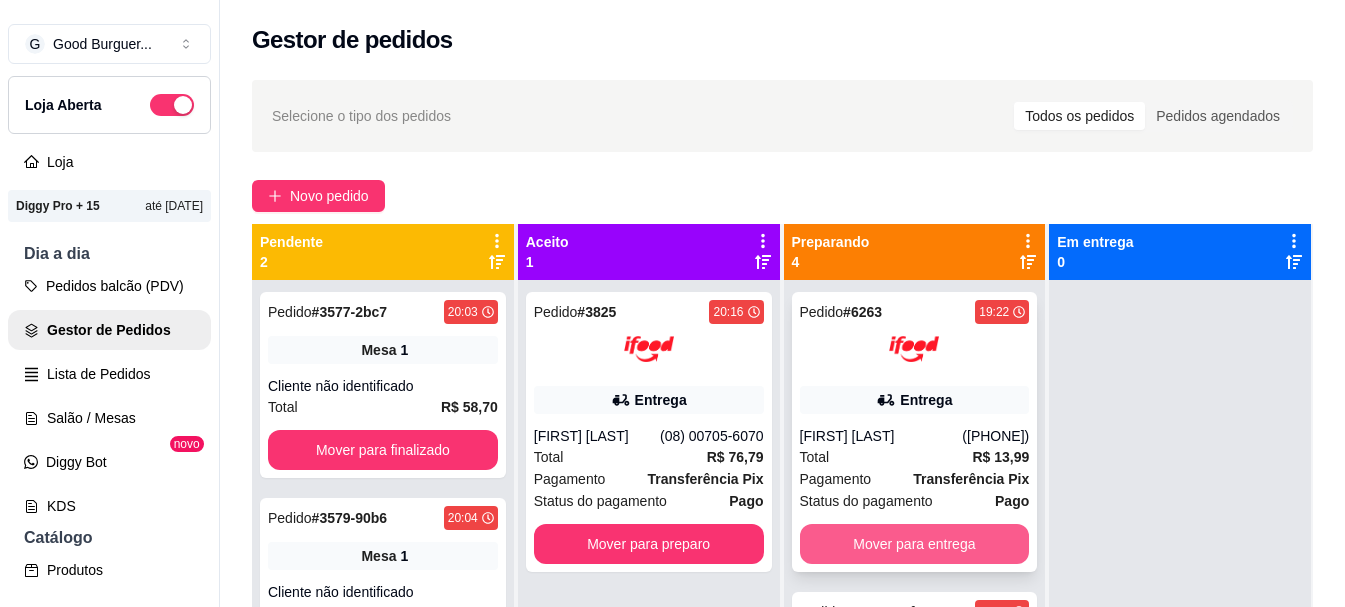 click on "Mover para entrega" at bounding box center (915, 544) 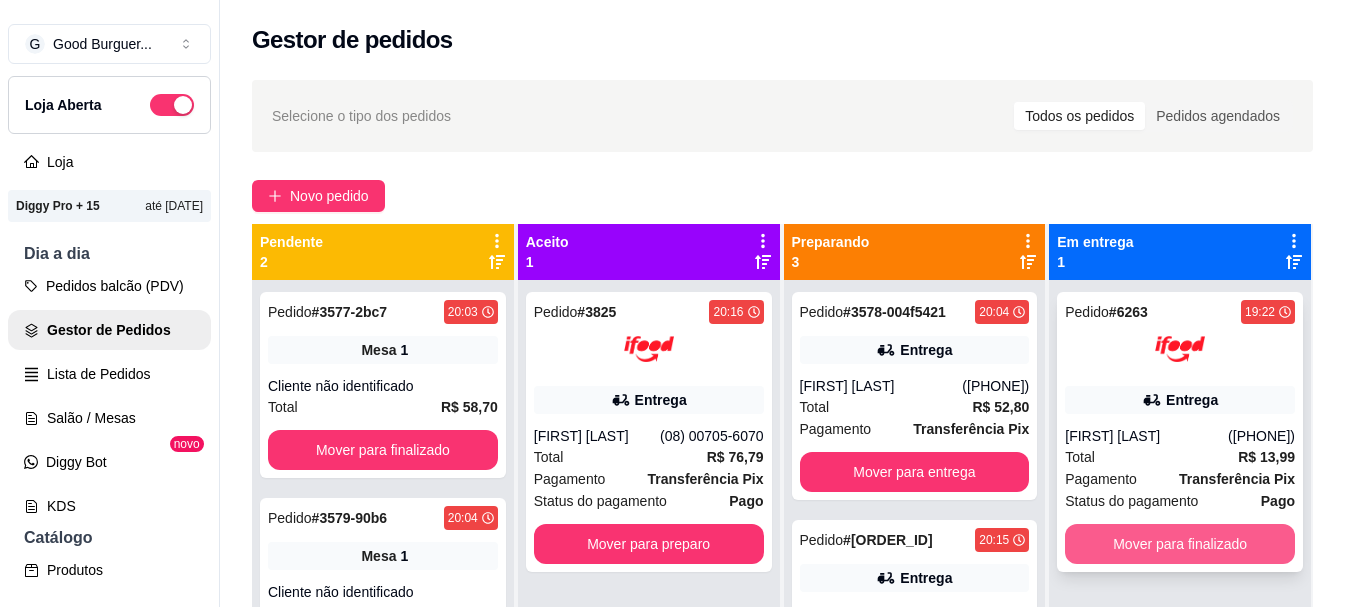 click on "Mover para finalizado" at bounding box center [1180, 544] 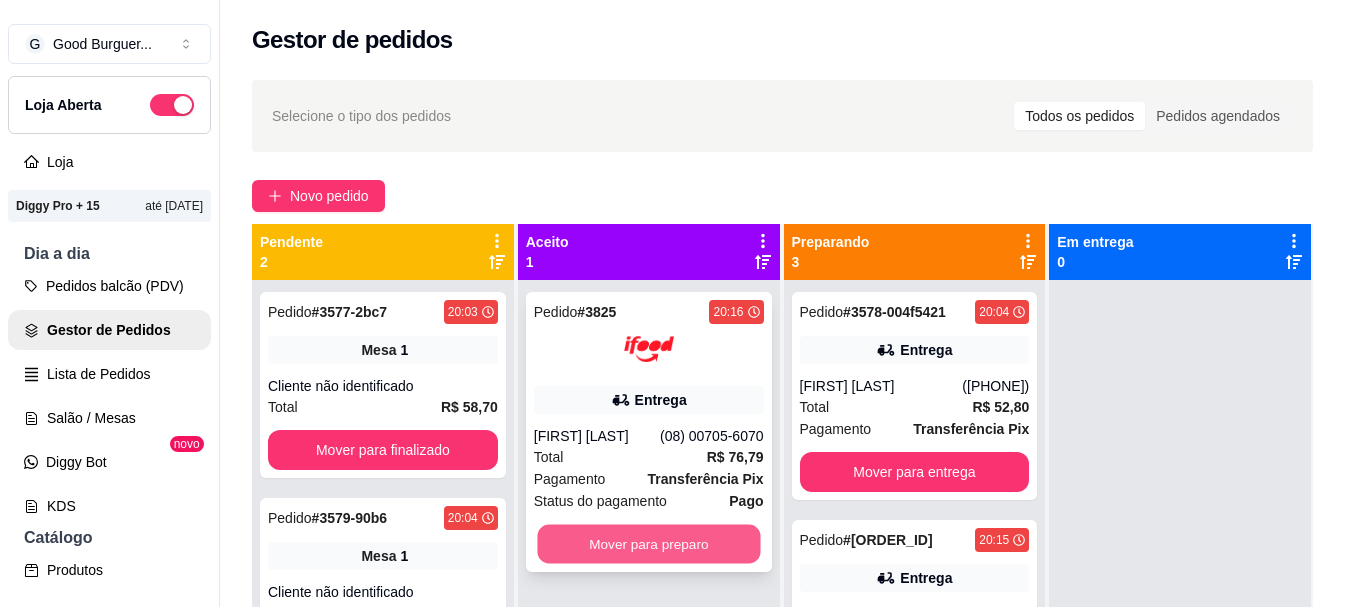 click on "Mover para preparo" at bounding box center (648, 544) 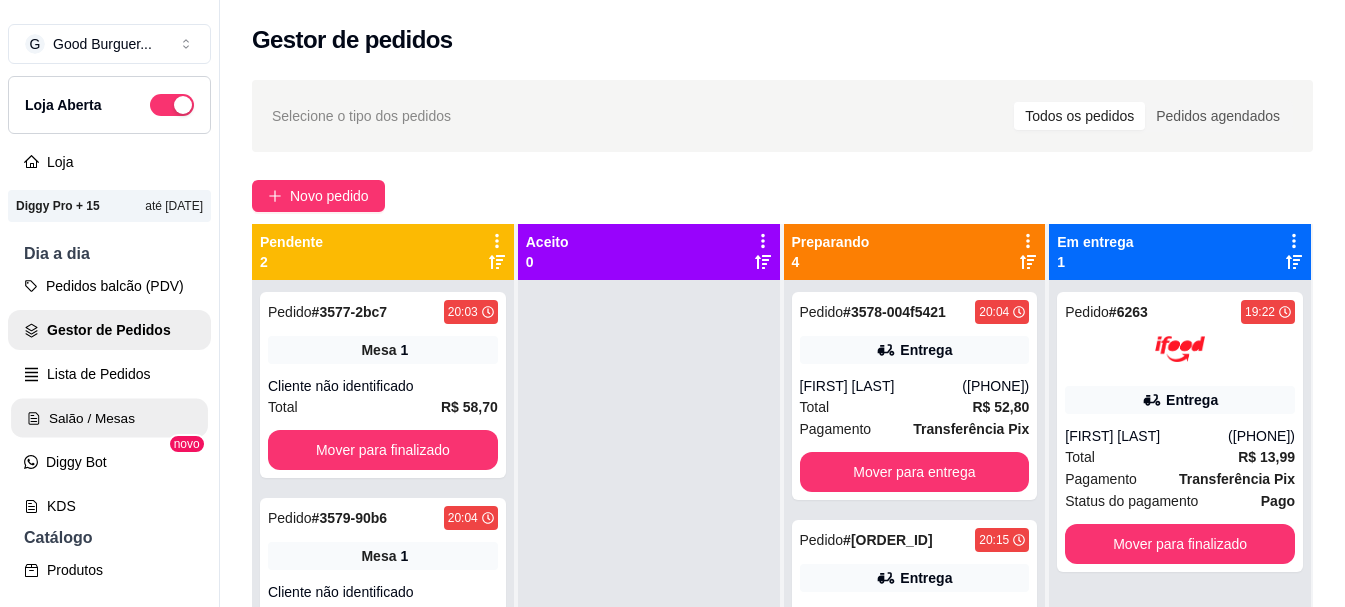 click on "Salão / Mesas" at bounding box center [109, 418] 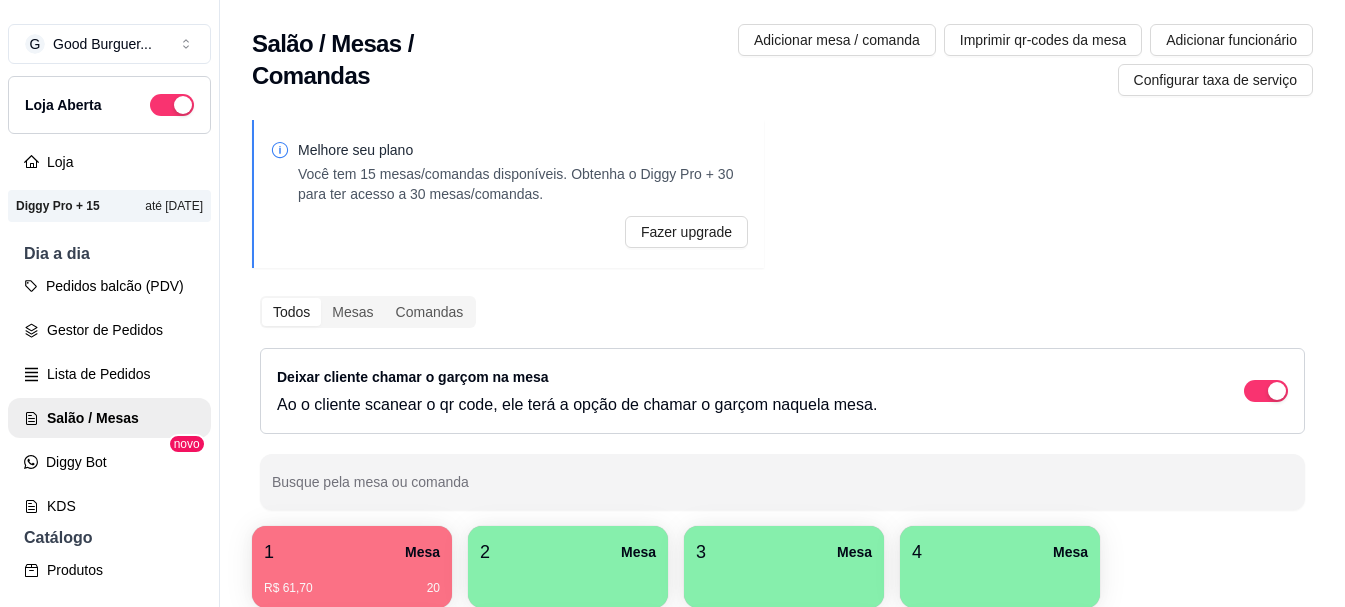 click on "2 Mesa" at bounding box center [568, 552] 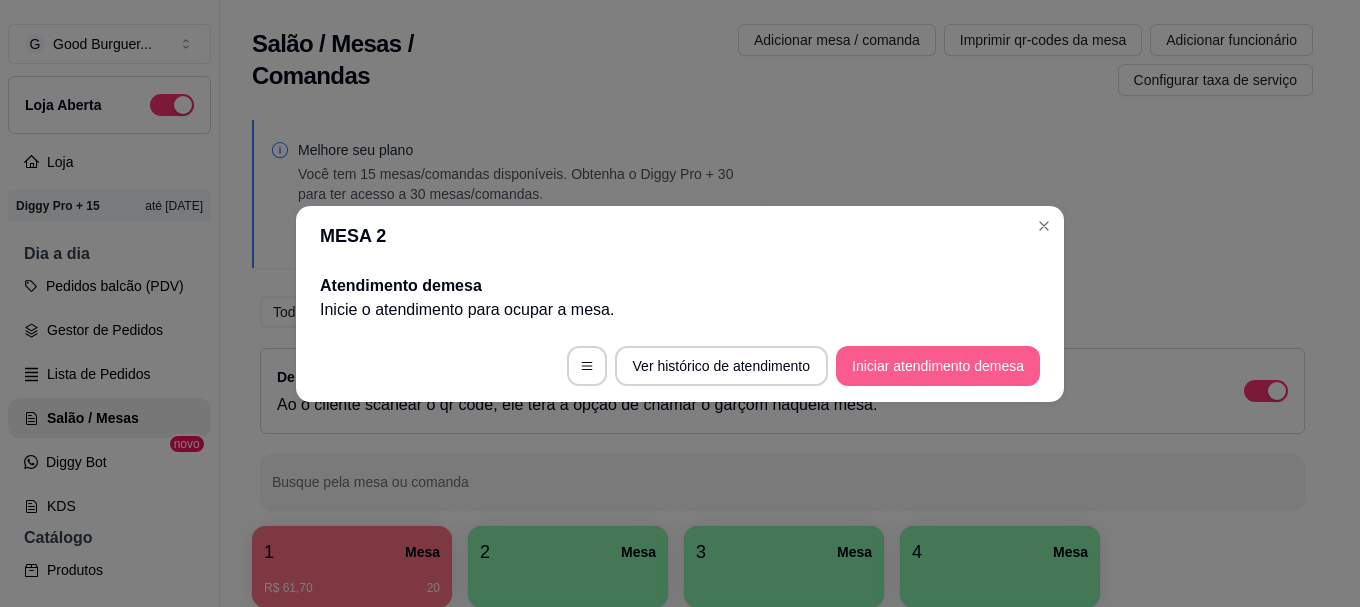 click on "Iniciar atendimento de  mesa" at bounding box center (938, 366) 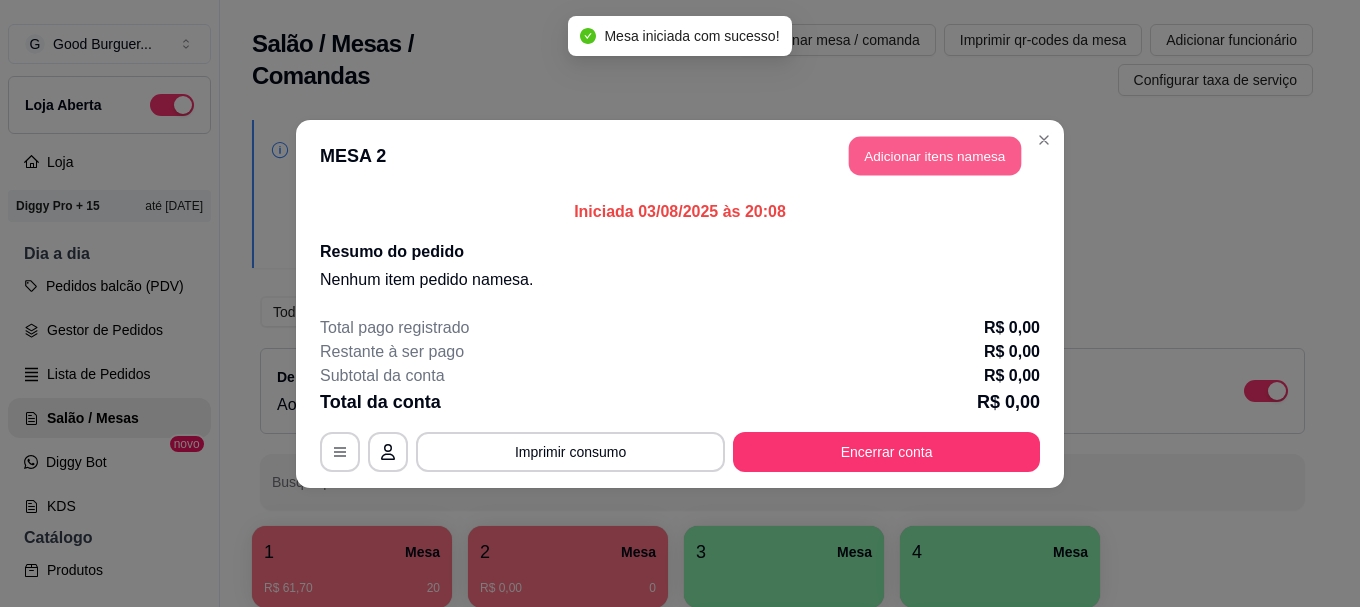 click on "Adicionar itens na  mesa" at bounding box center [935, 155] 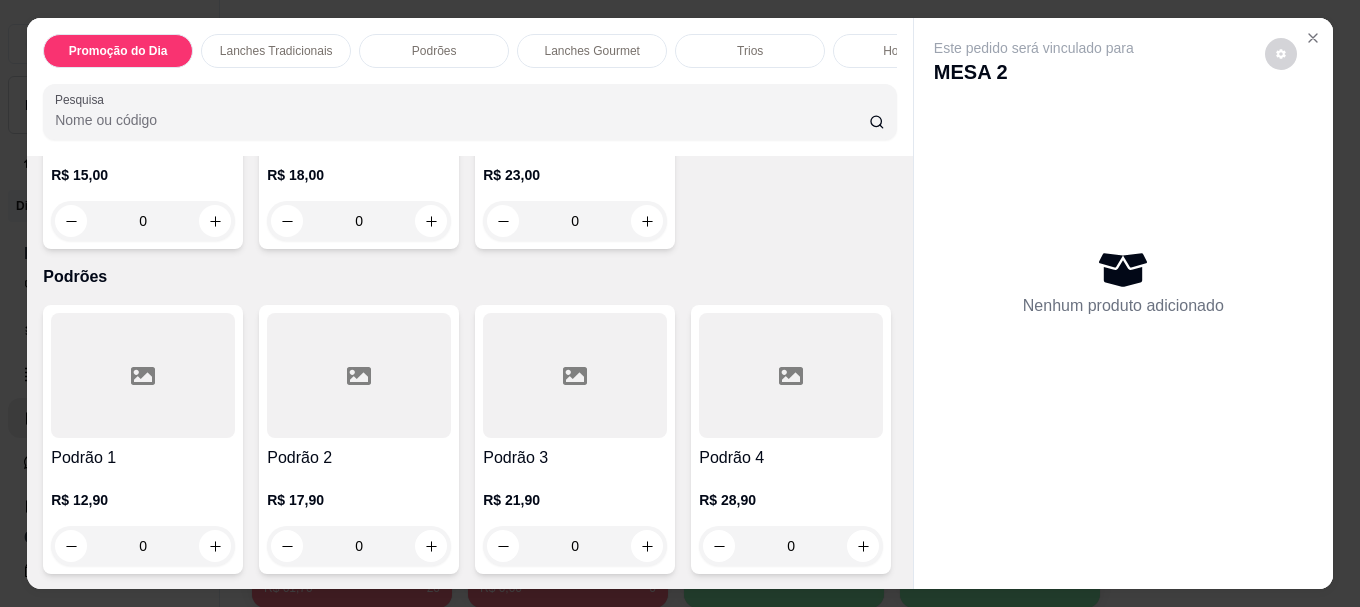 scroll, scrollTop: 1000, scrollLeft: 0, axis: vertical 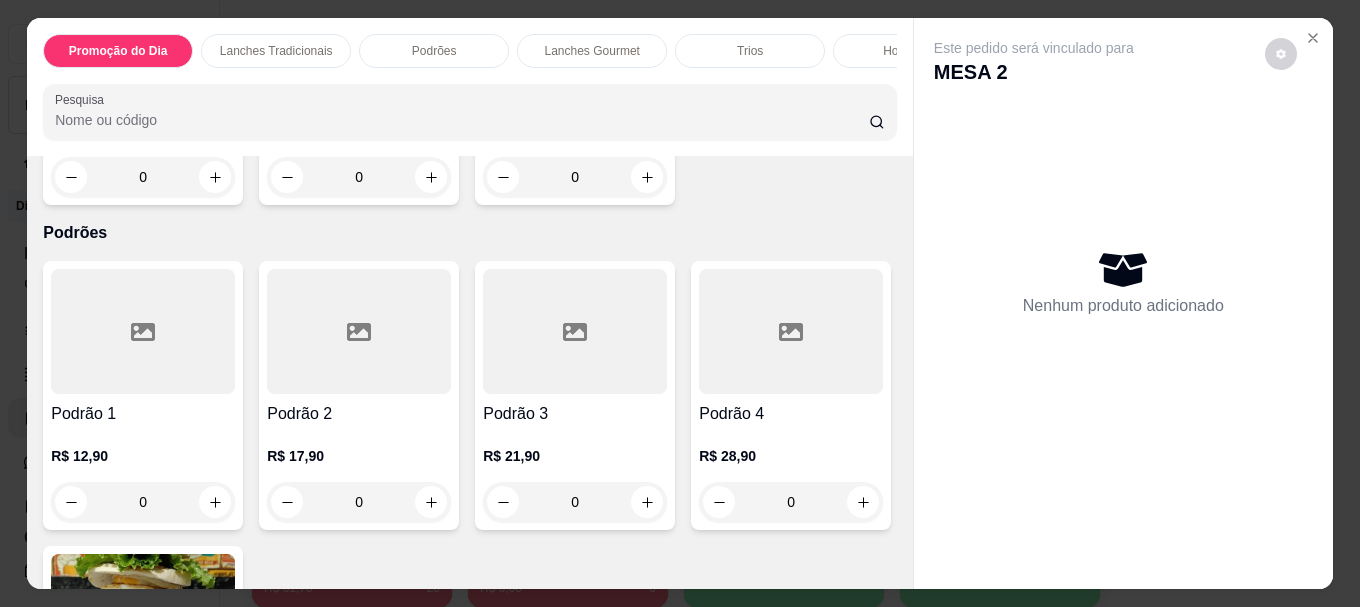 click on "Duplo   R$ 23,00 0" at bounding box center (575, 70) 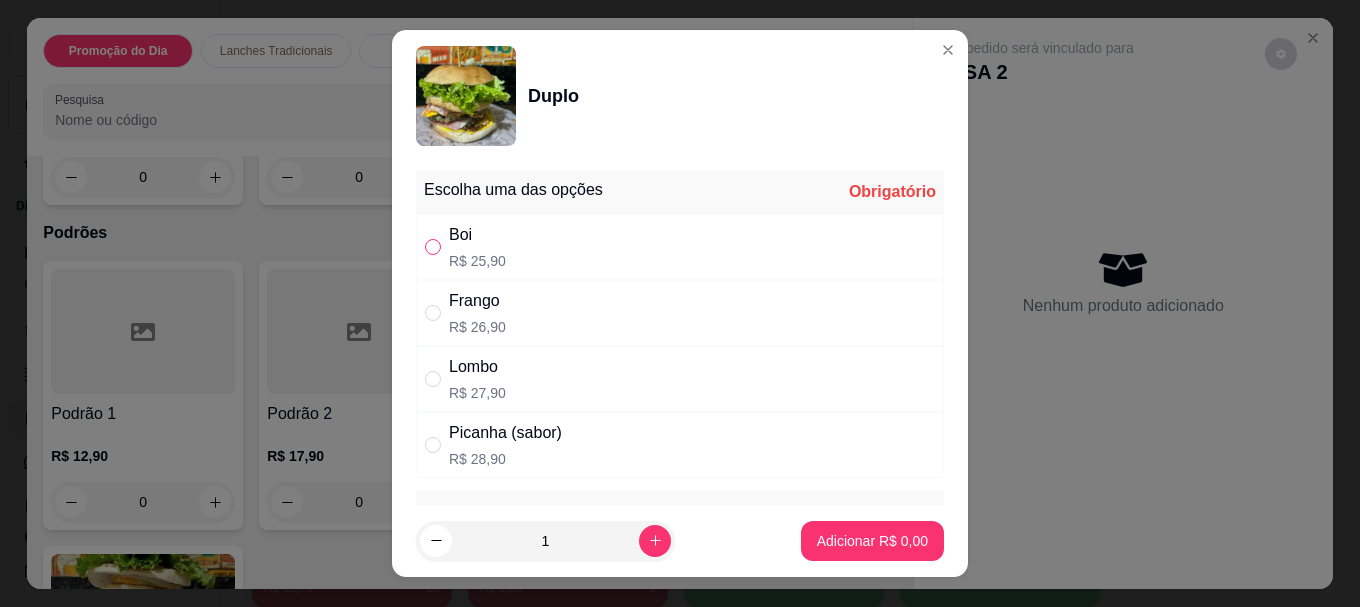 click at bounding box center (433, 247) 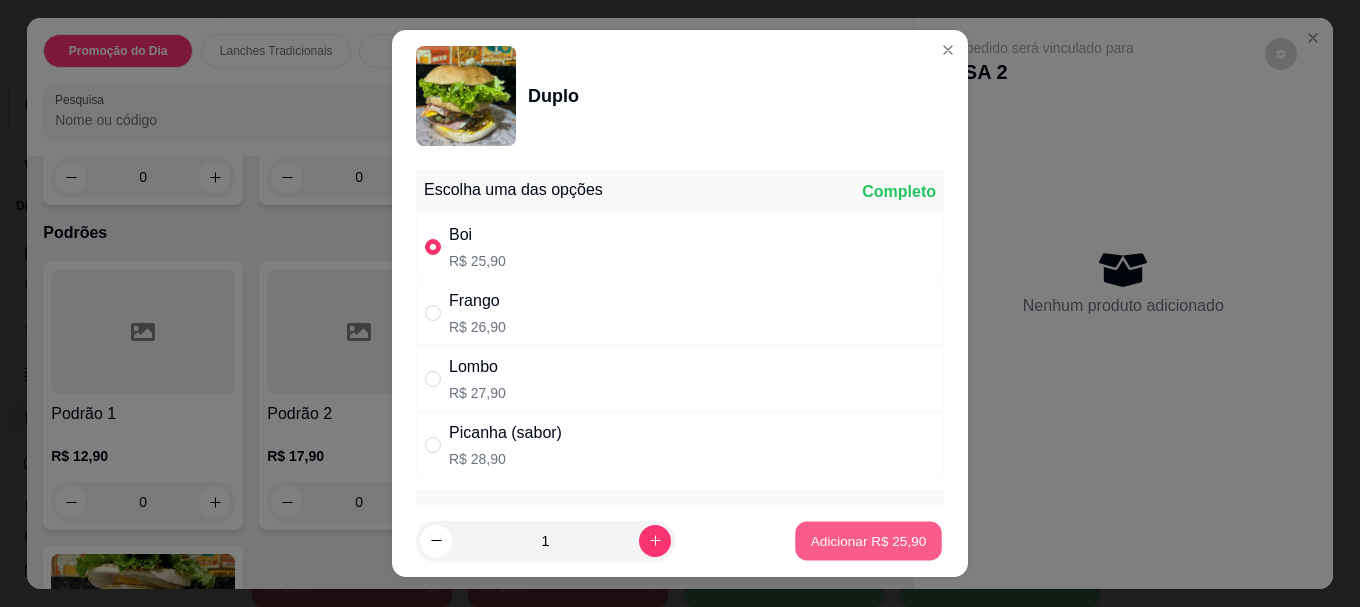 click on "Adicionar   R$ 25,90" at bounding box center [869, 540] 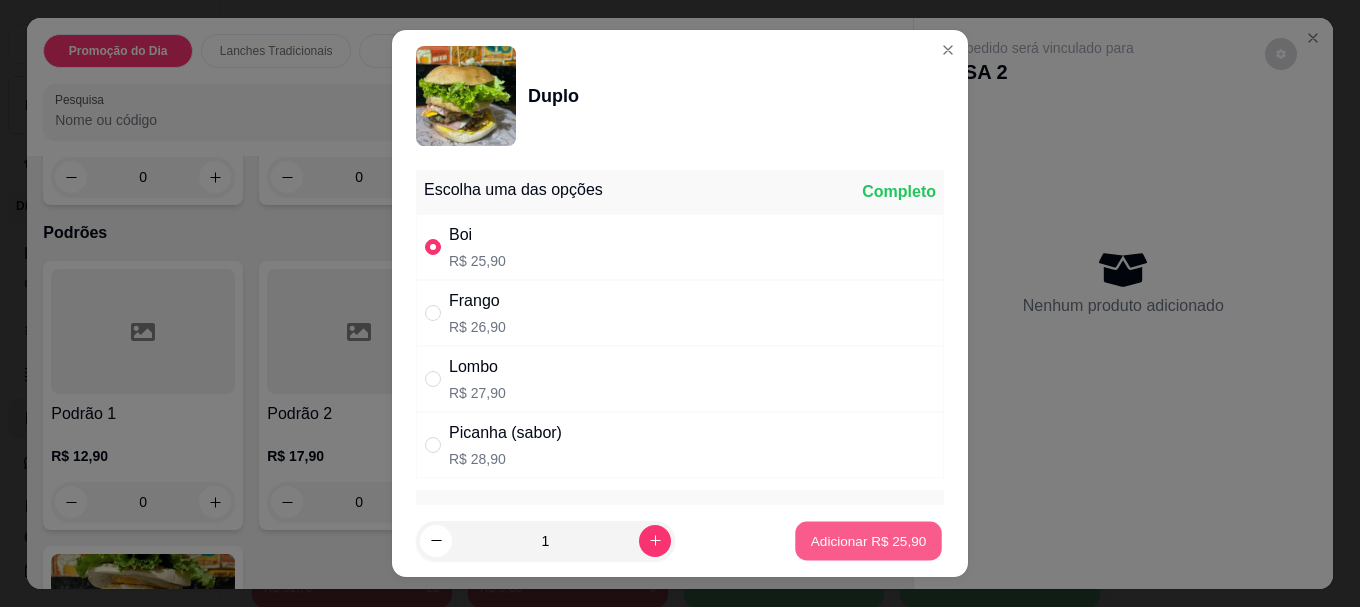 type on "1" 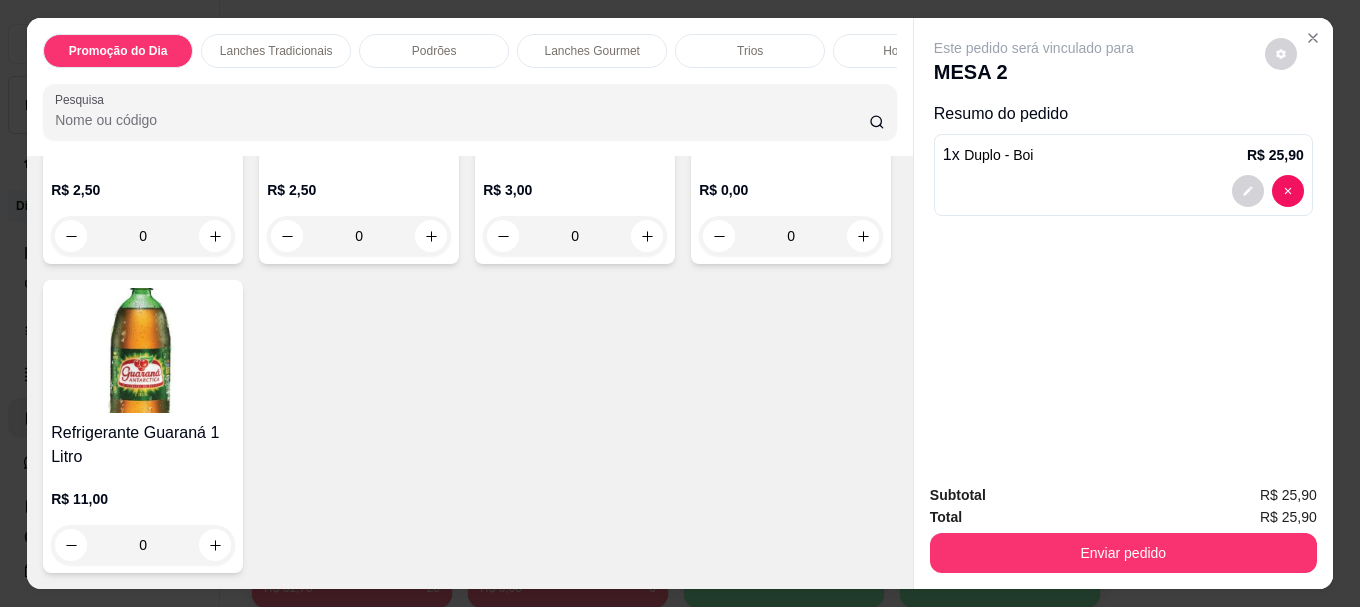 scroll, scrollTop: 6500, scrollLeft: 0, axis: vertical 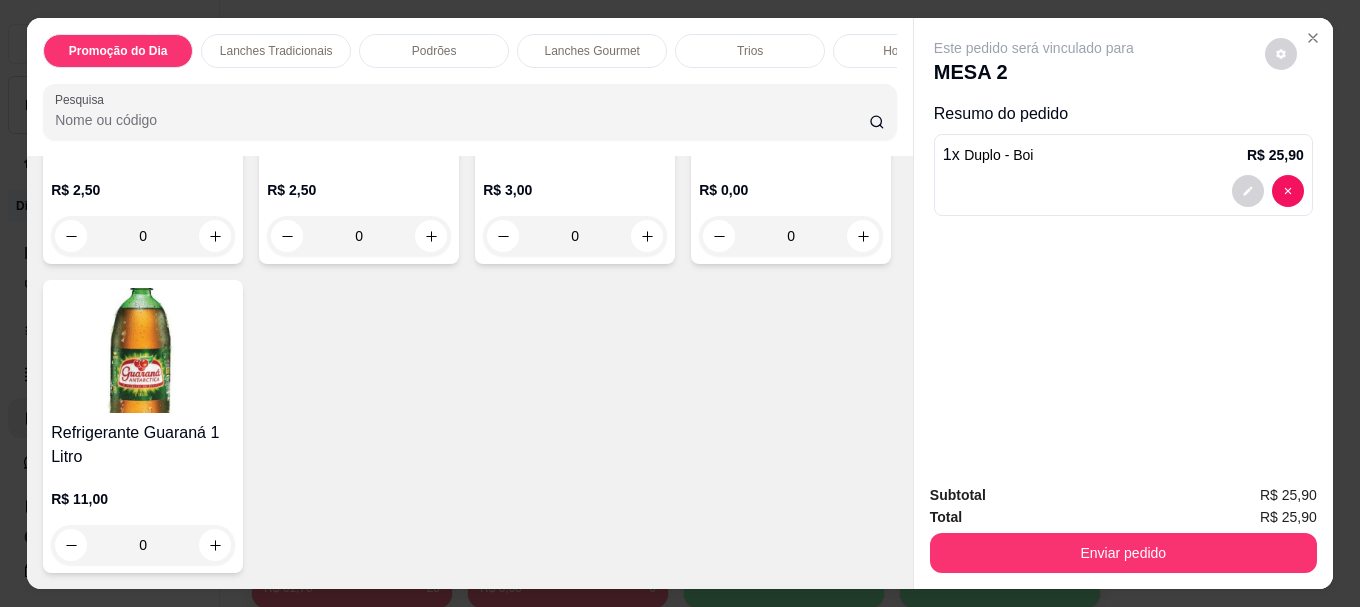 click on "Guaravita" at bounding box center [143, 148] 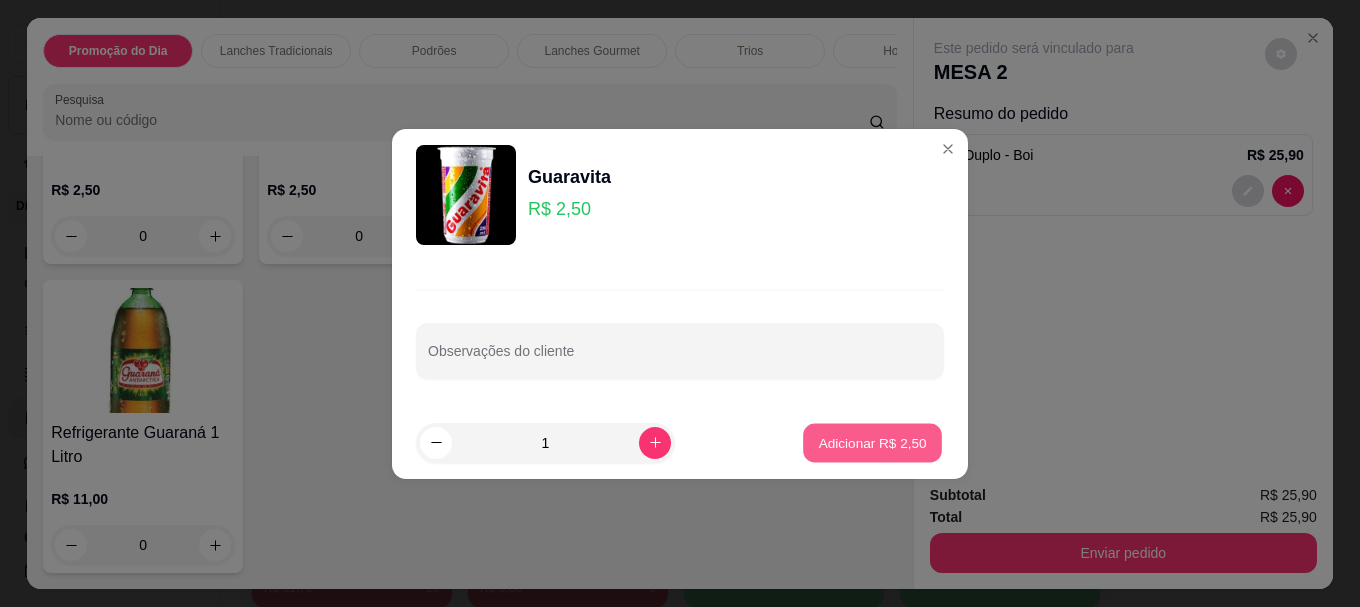 click on "Adicionar   R$ 2,50" at bounding box center (872, 442) 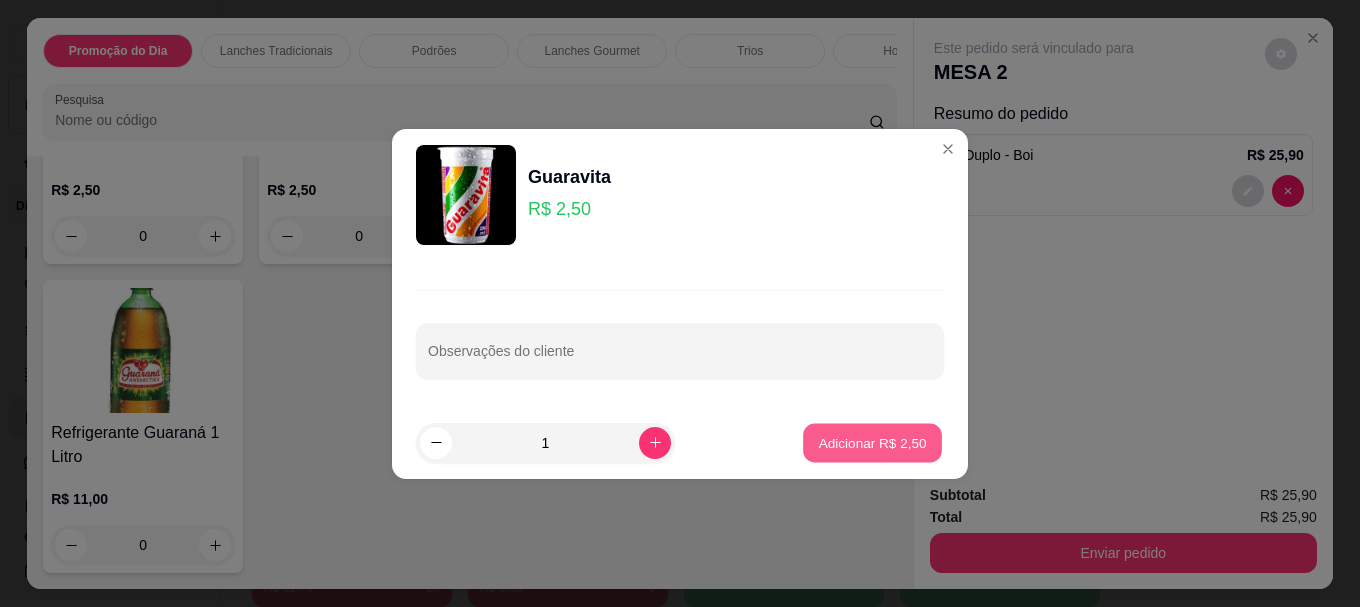 type on "1" 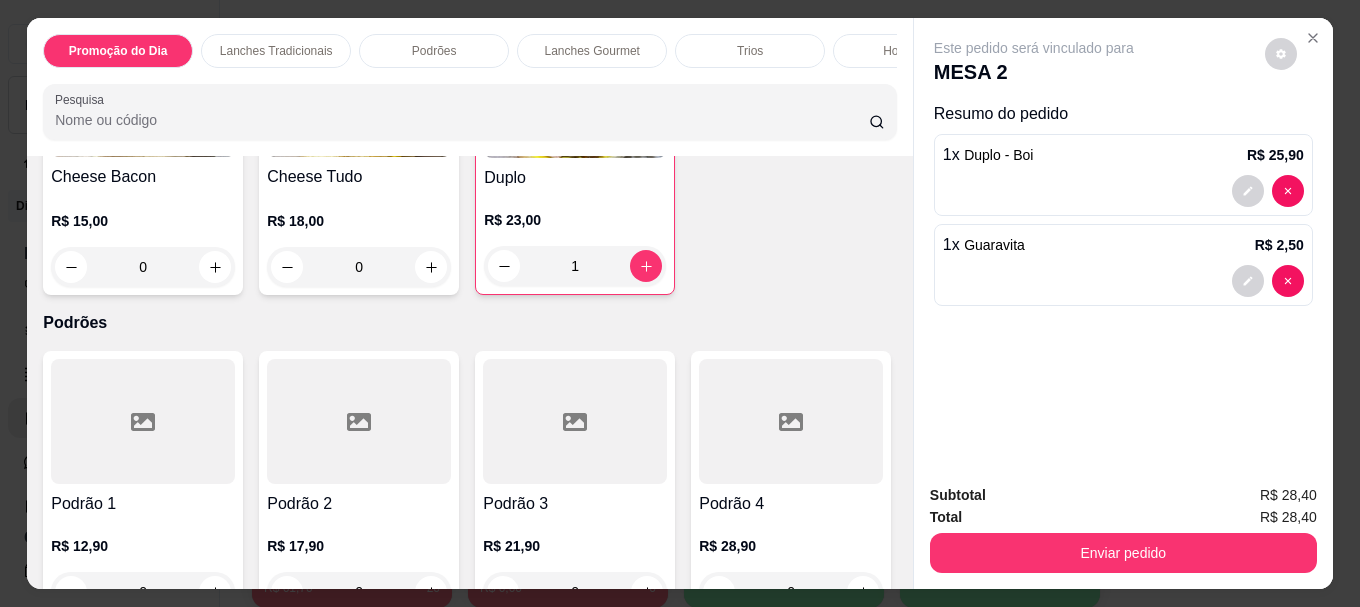 scroll, scrollTop: 801, scrollLeft: 0, axis: vertical 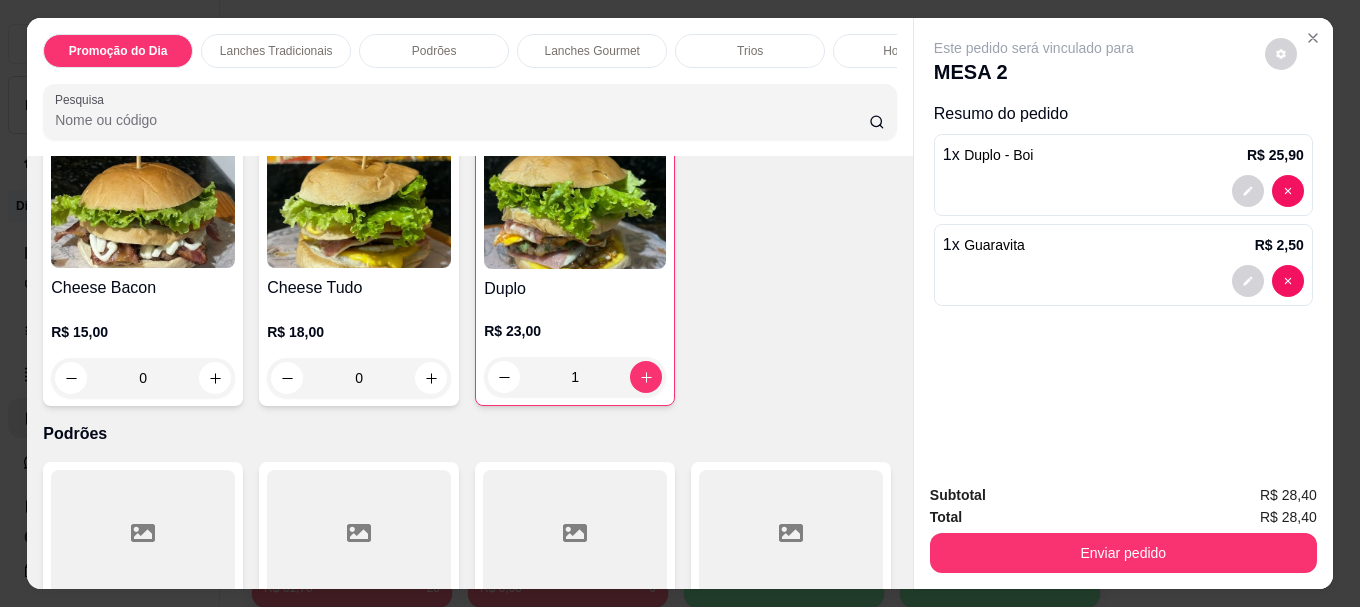 click on "R$ 15,00 0" at bounding box center [143, 350] 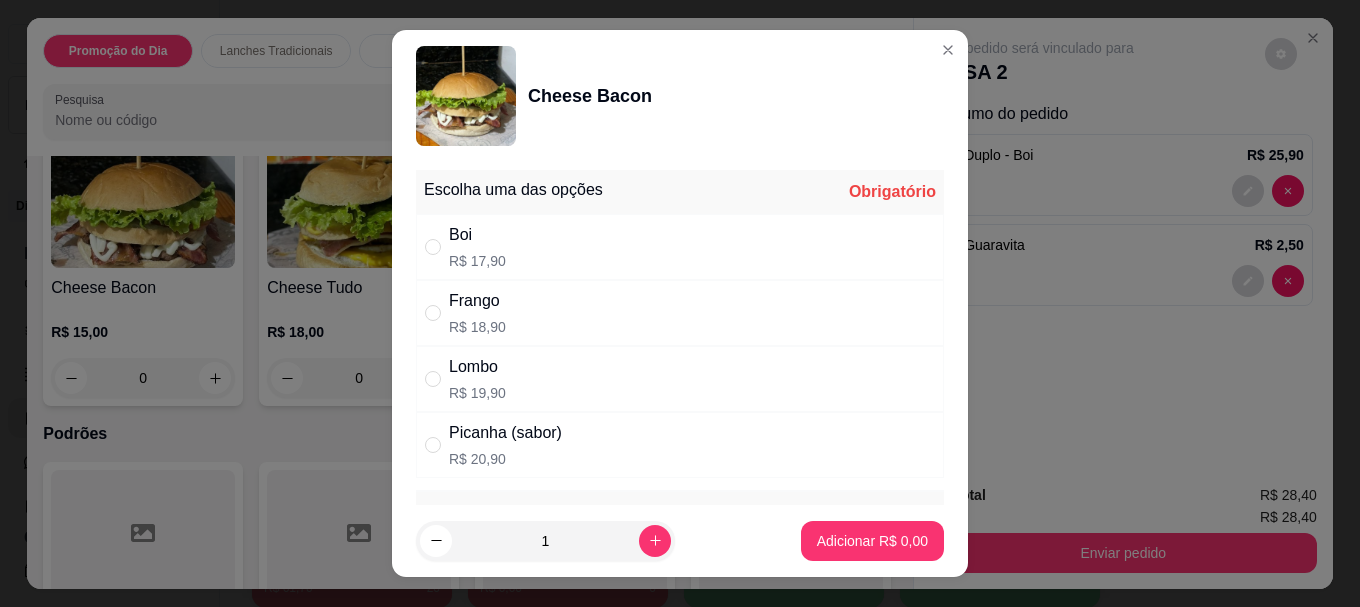 click at bounding box center [437, 247] 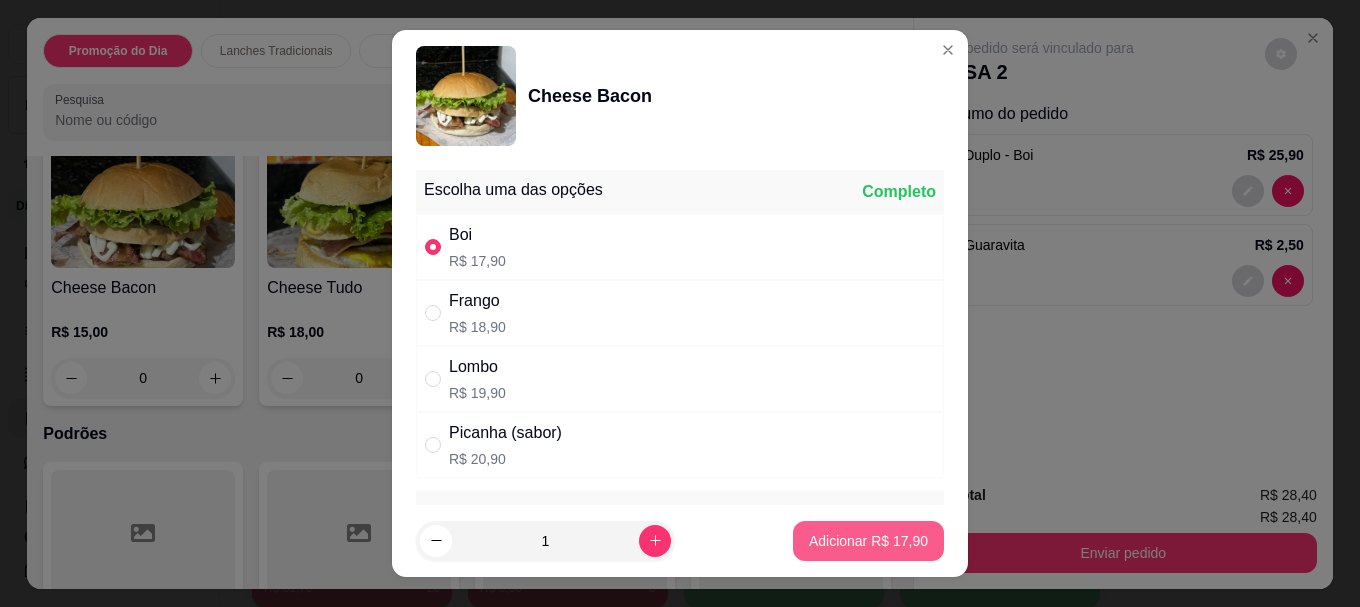 click on "Adicionar   R$ 17,90" at bounding box center (868, 541) 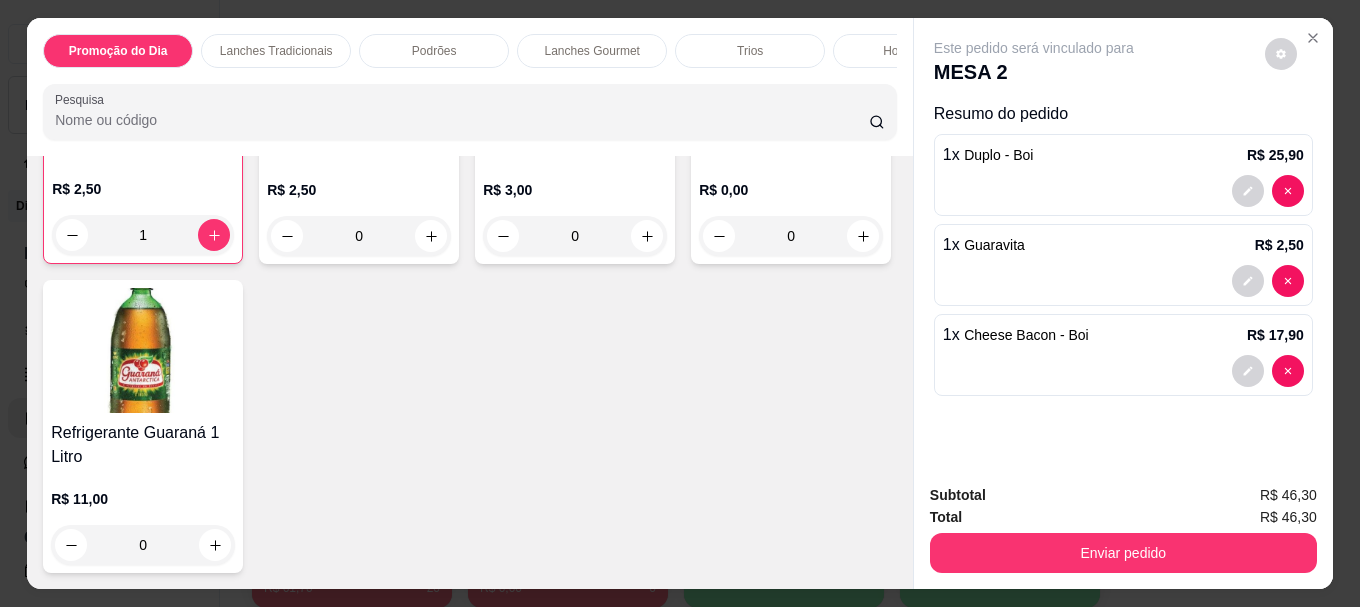 scroll, scrollTop: 6368, scrollLeft: 0, axis: vertical 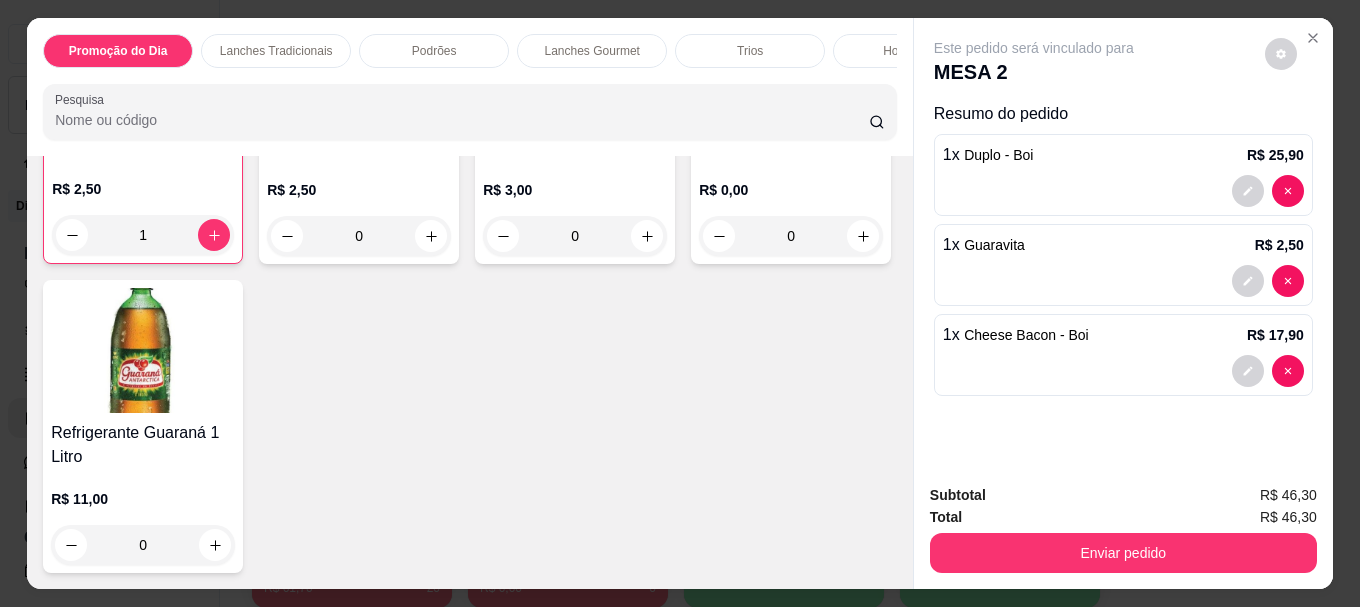 click at bounding box center (791, 63) 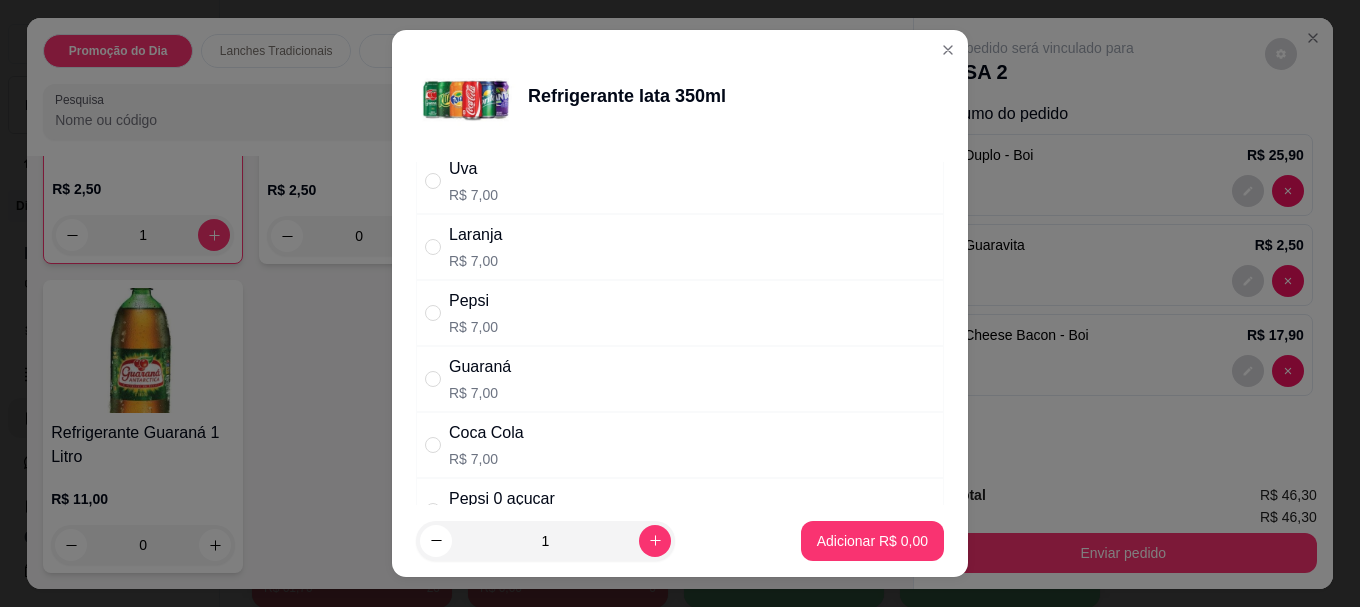 scroll, scrollTop: 200, scrollLeft: 0, axis: vertical 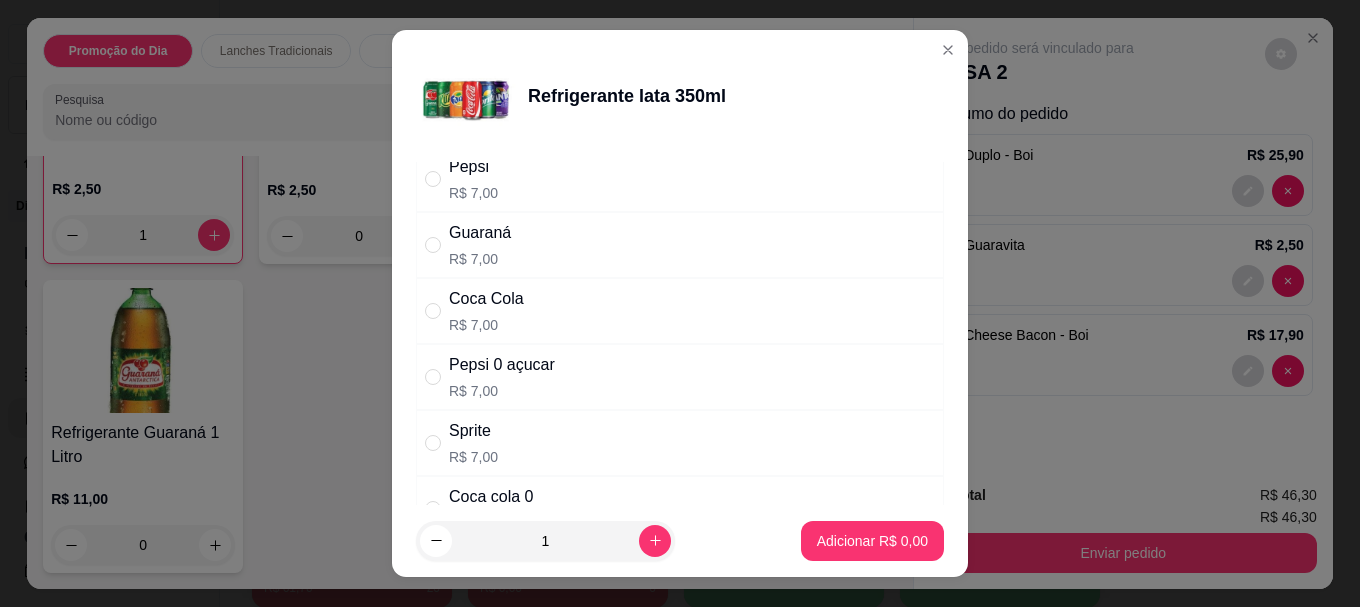 click on "Coca Cola" at bounding box center [486, 299] 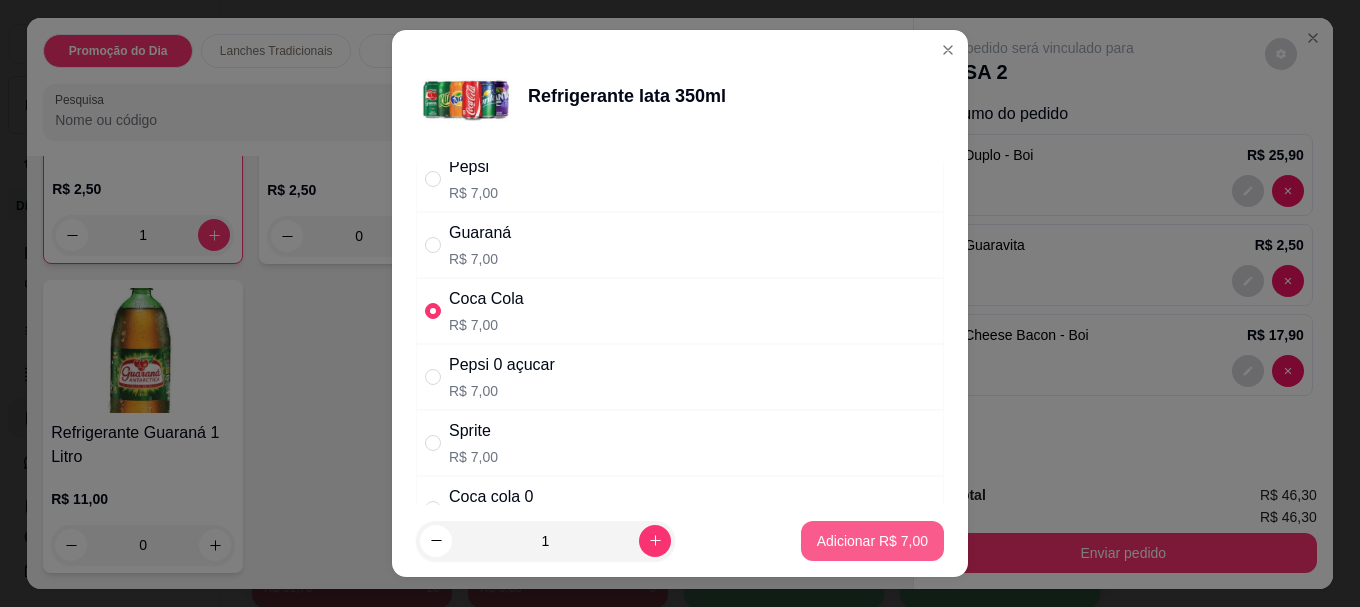 click on "Adicionar   R$ 7,00" at bounding box center (872, 541) 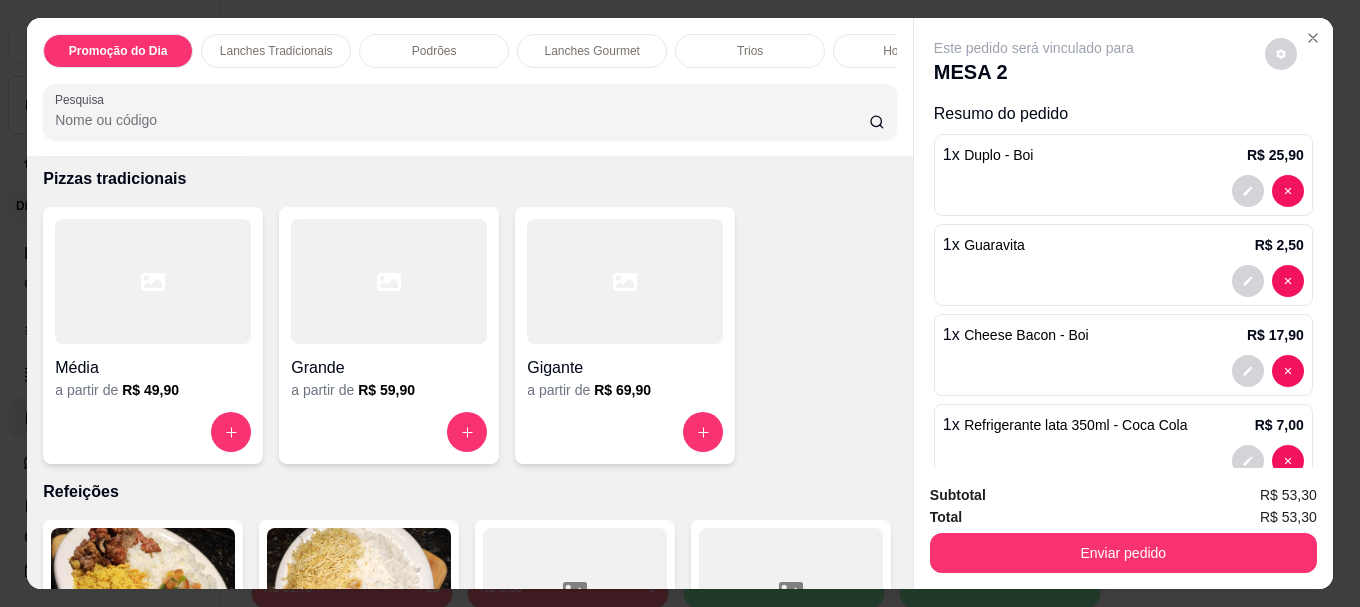 scroll, scrollTop: 3668, scrollLeft: 0, axis: vertical 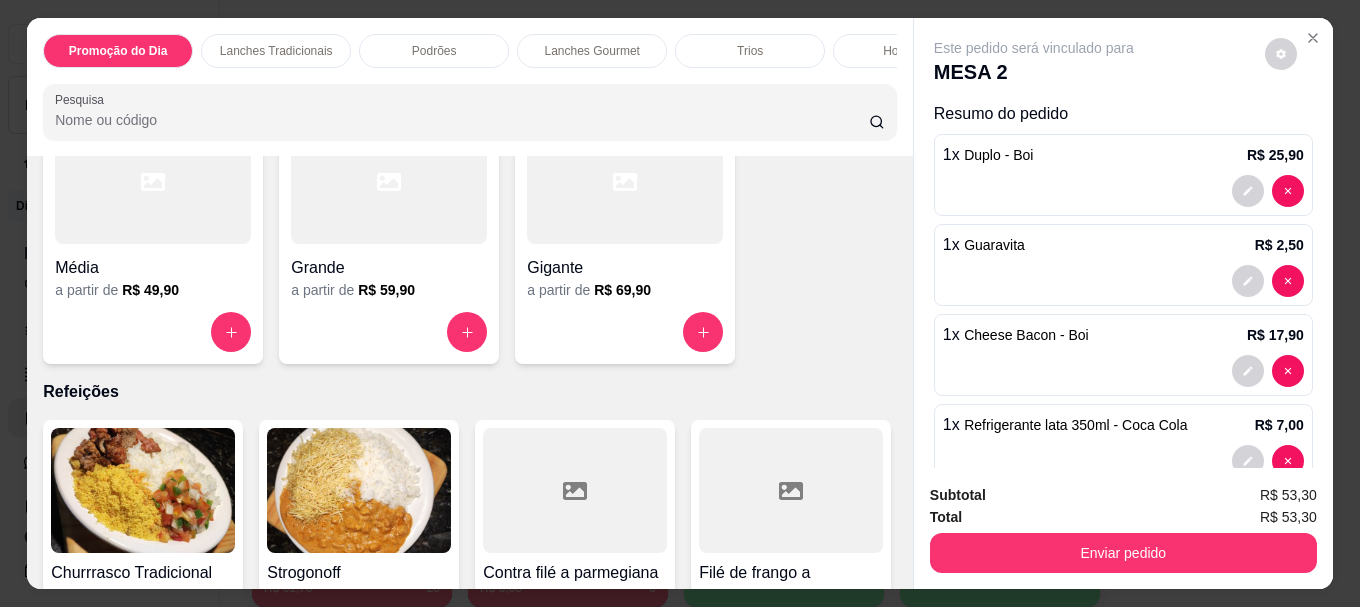 click on "Qual sabor do pastel?" at bounding box center [143, -65] 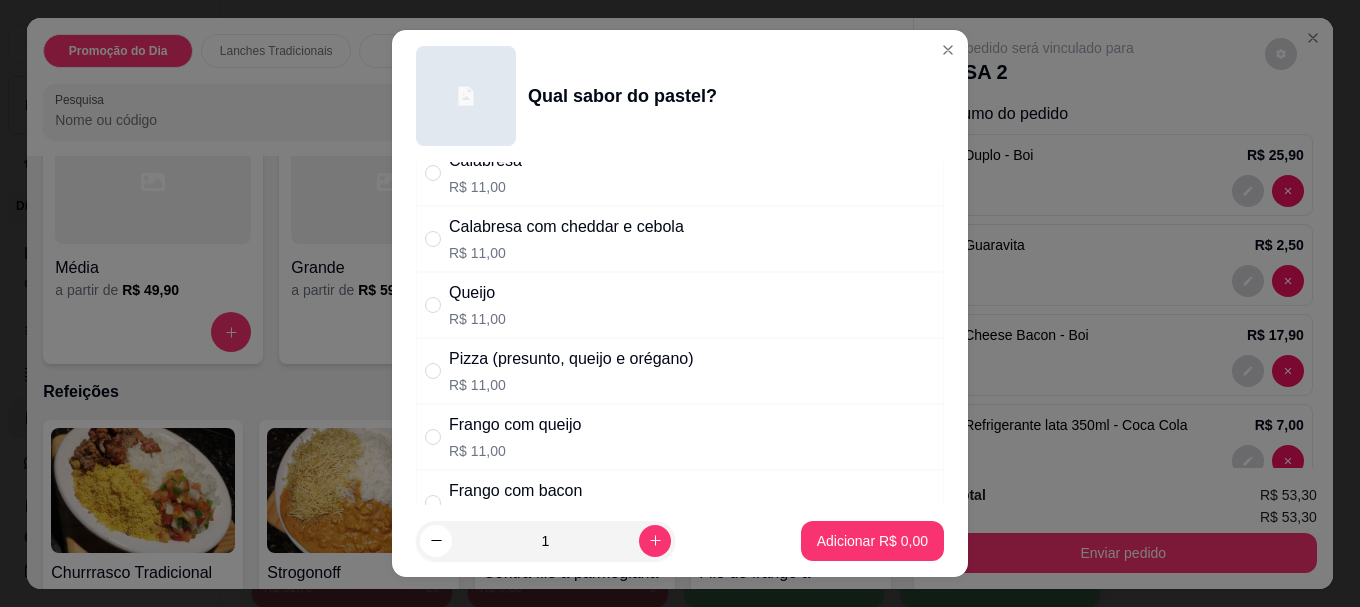 scroll, scrollTop: 500, scrollLeft: 0, axis: vertical 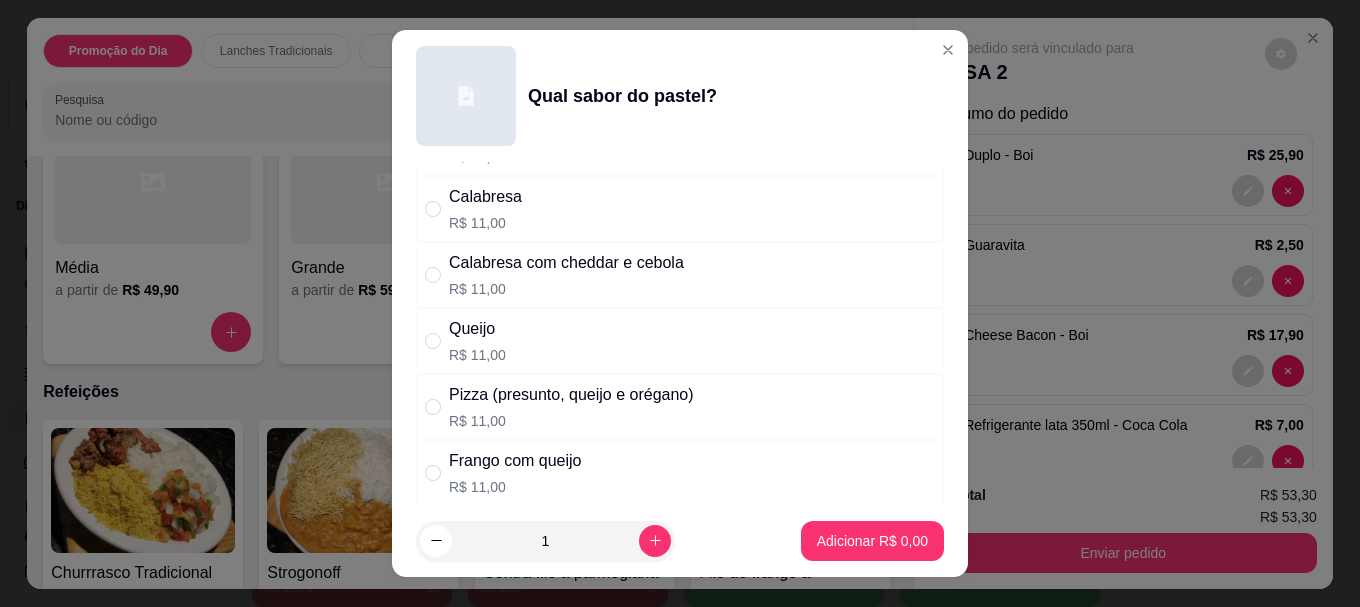 click on "Pizza (presunto, queijo e orégano)" at bounding box center [571, 395] 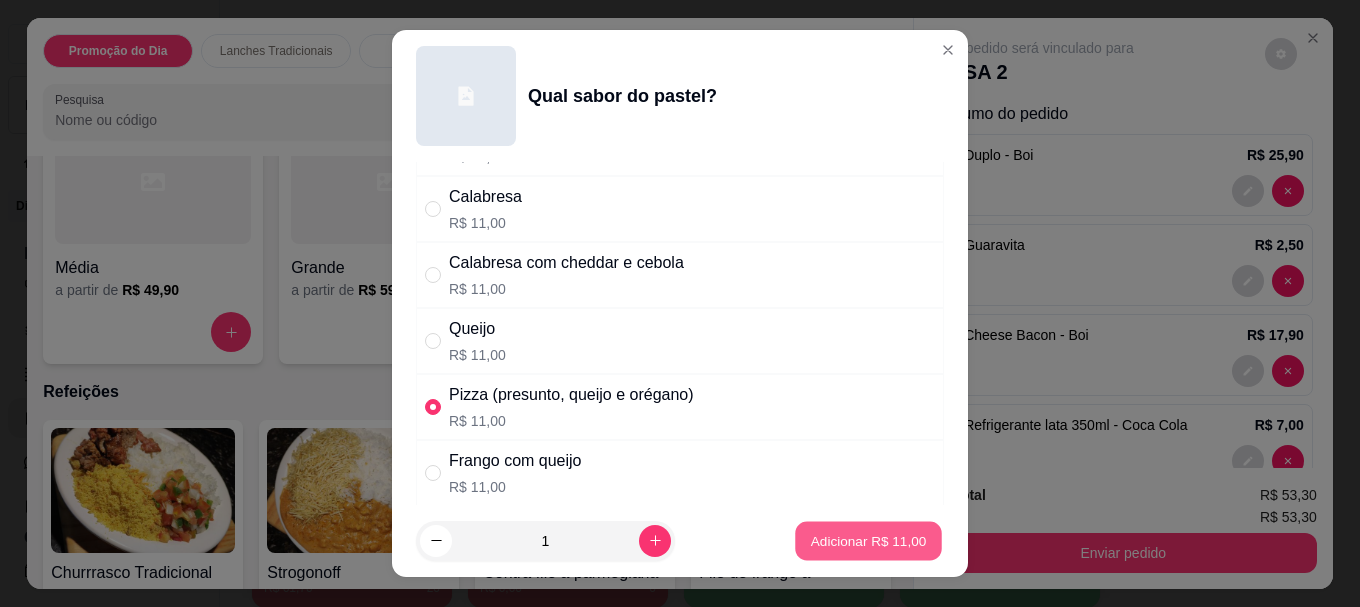 click on "Adicionar   R$ 11,00" at bounding box center [869, 540] 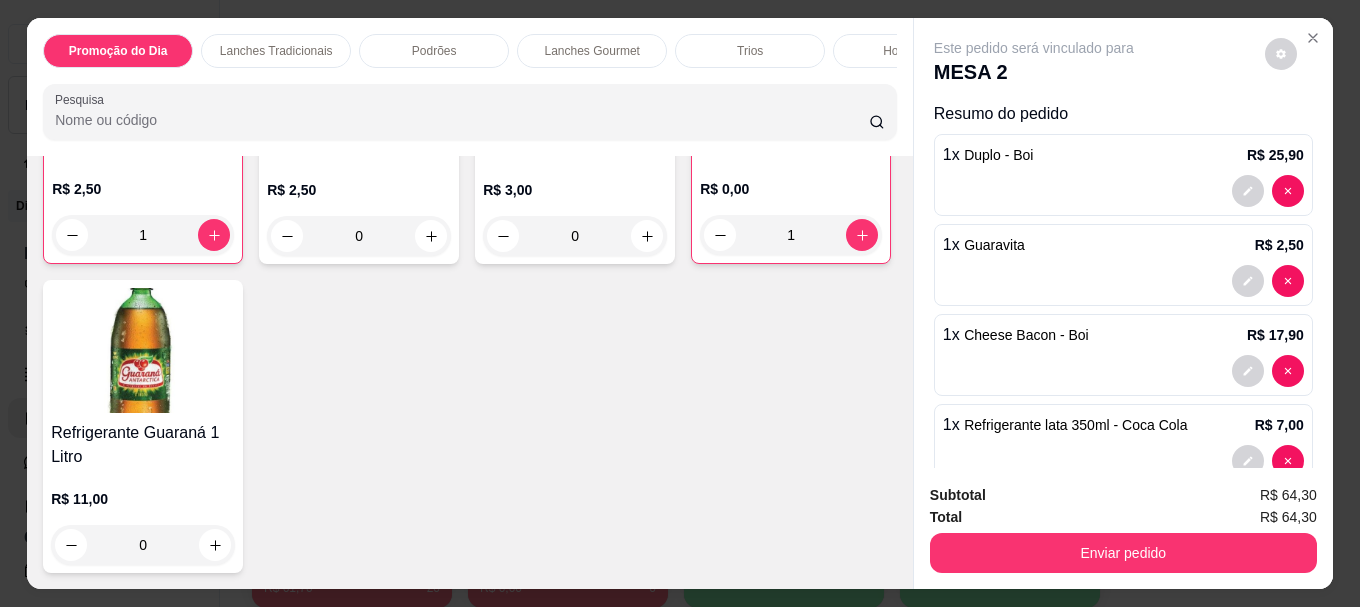 scroll, scrollTop: 6570, scrollLeft: 0, axis: vertical 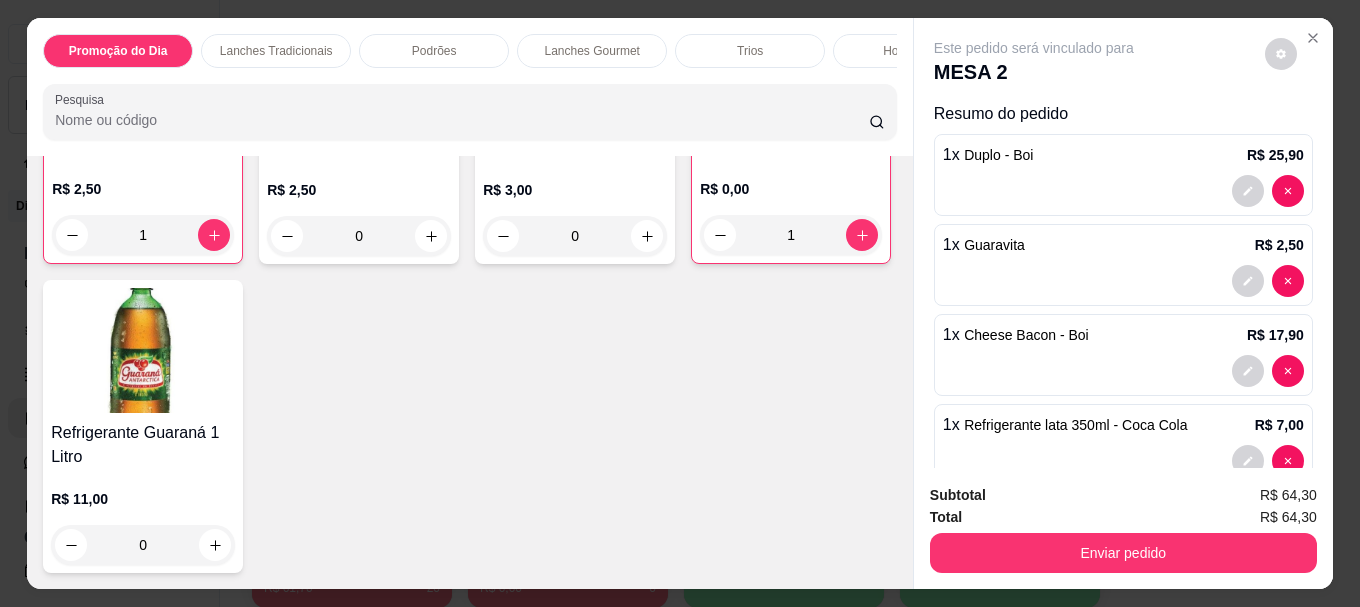 click on "R$ 2,50" at bounding box center (143, 189) 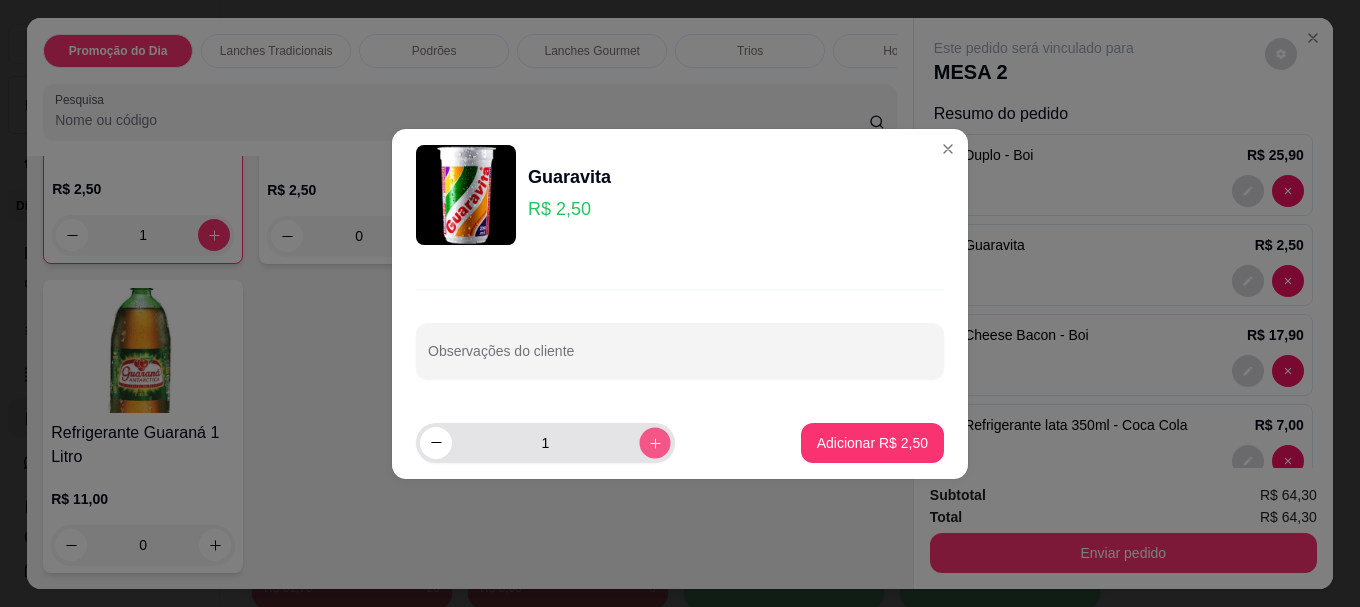 click 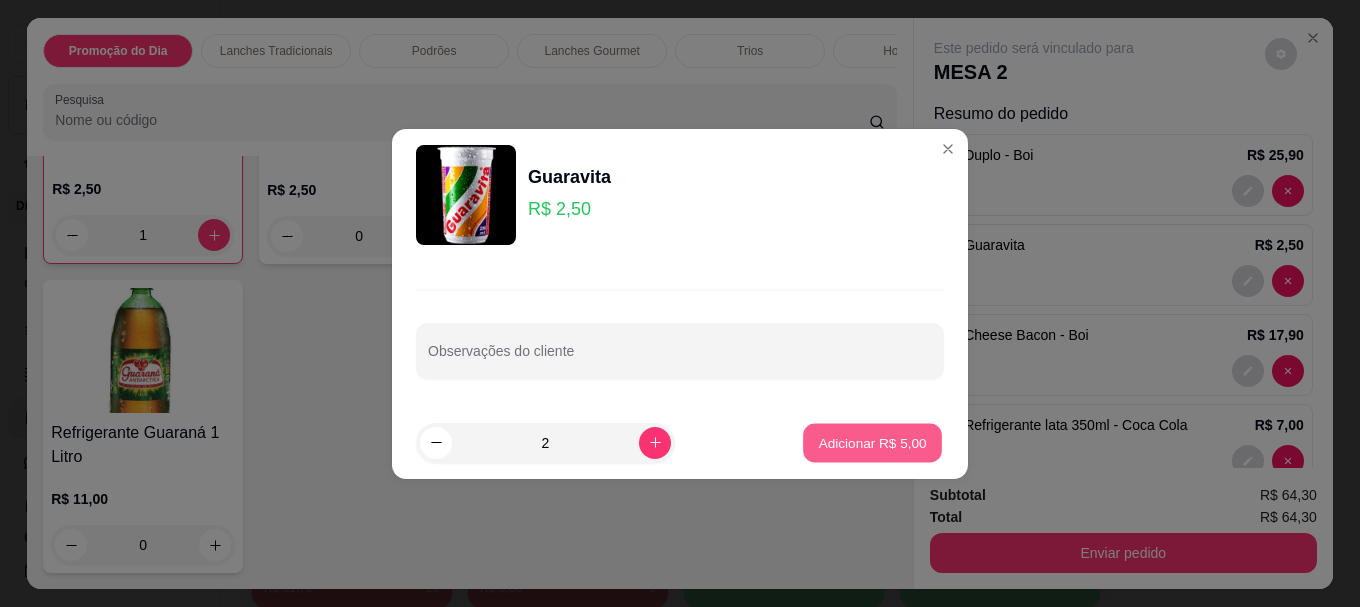 click on "Adicionar   R$ 5,00" at bounding box center (872, 442) 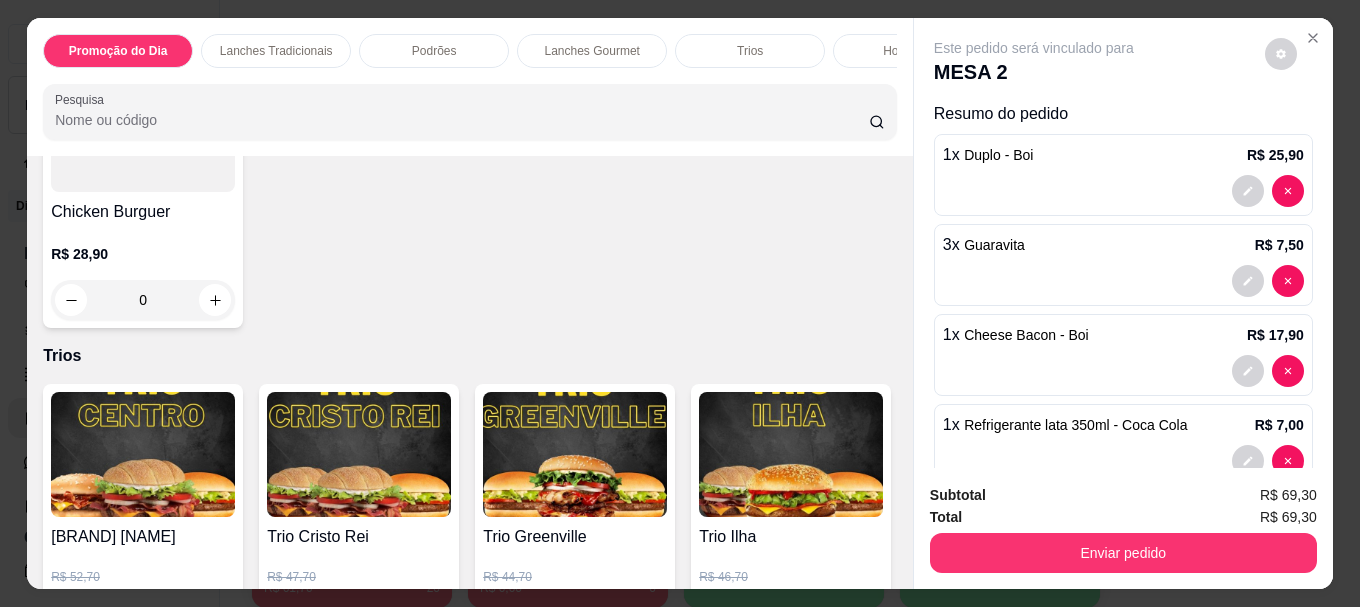 scroll, scrollTop: 2070, scrollLeft: 0, axis: vertical 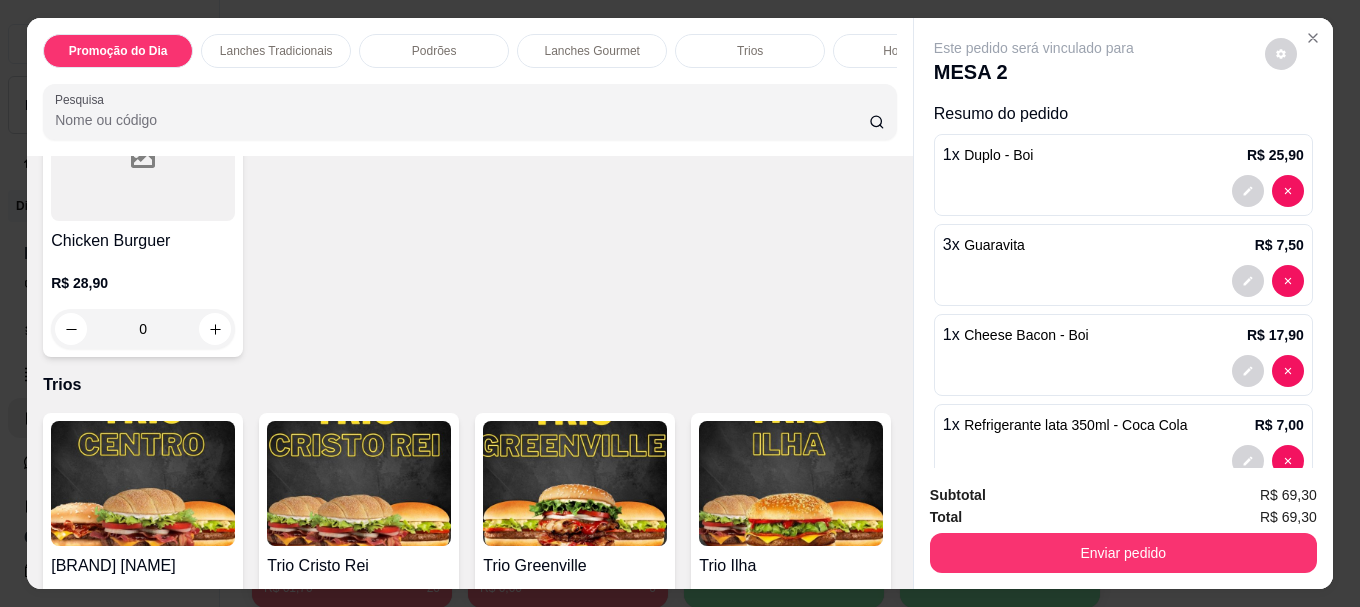 click on "R$ 28,90 0" at bounding box center (575, 16) 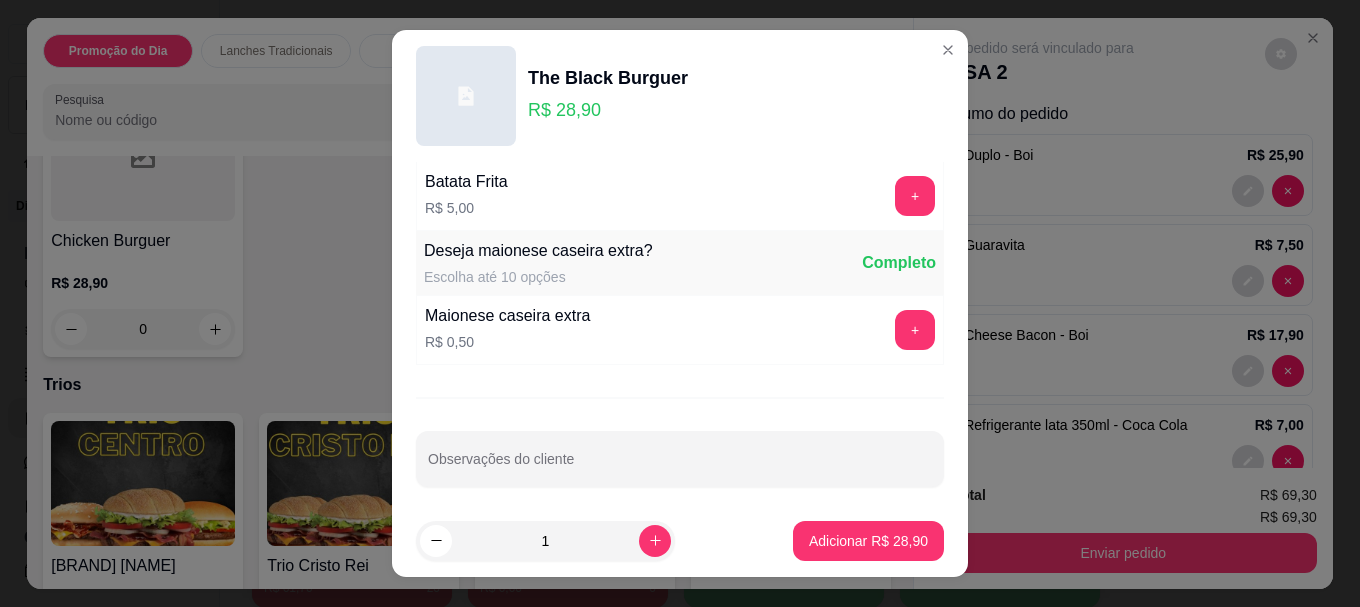 scroll, scrollTop: 1333, scrollLeft: 0, axis: vertical 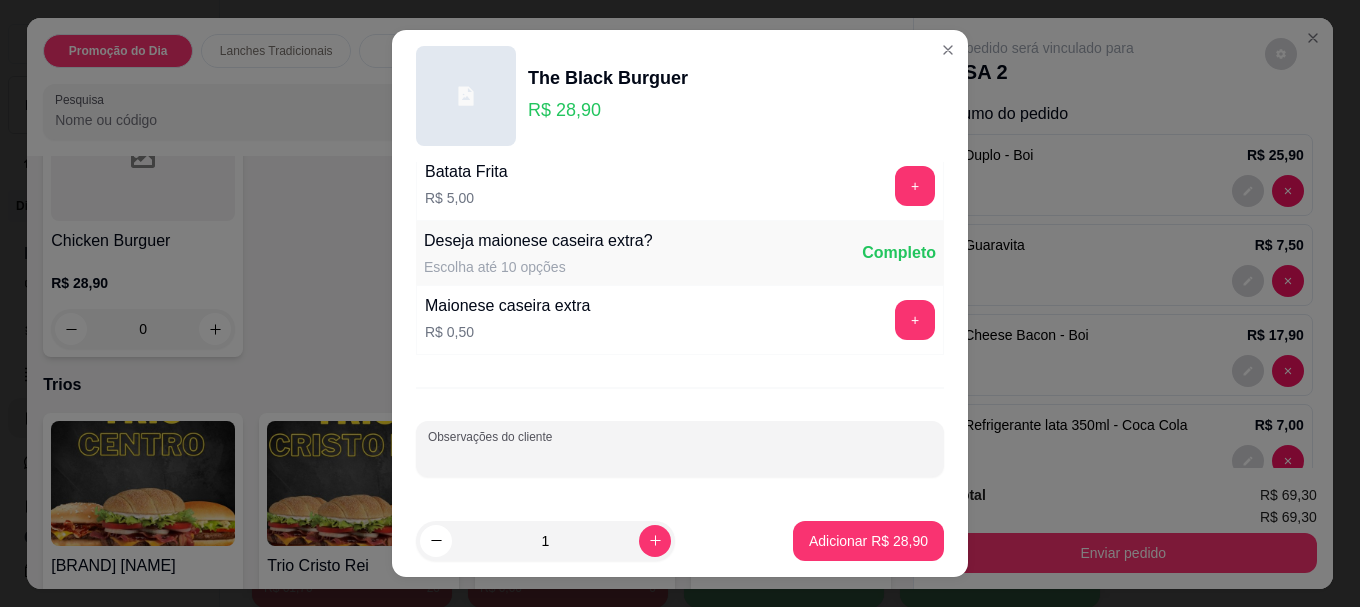 click on "Observações do cliente" at bounding box center [680, 457] 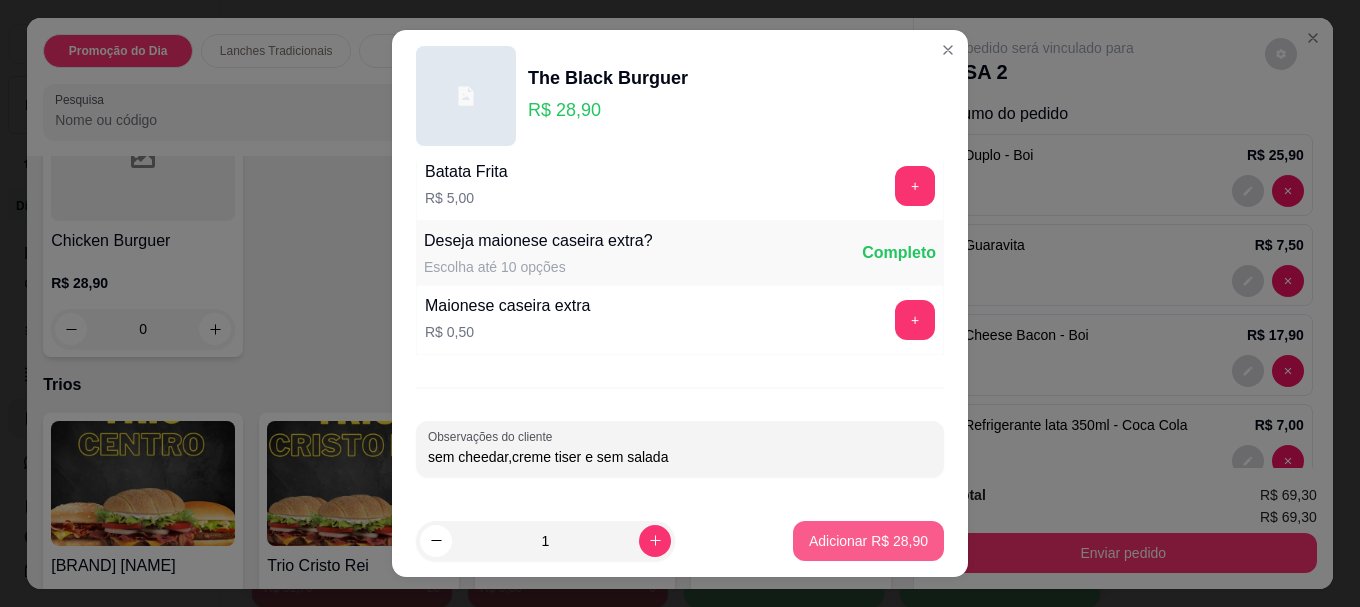 type on "sem cheedar,creme tiser e sem salada" 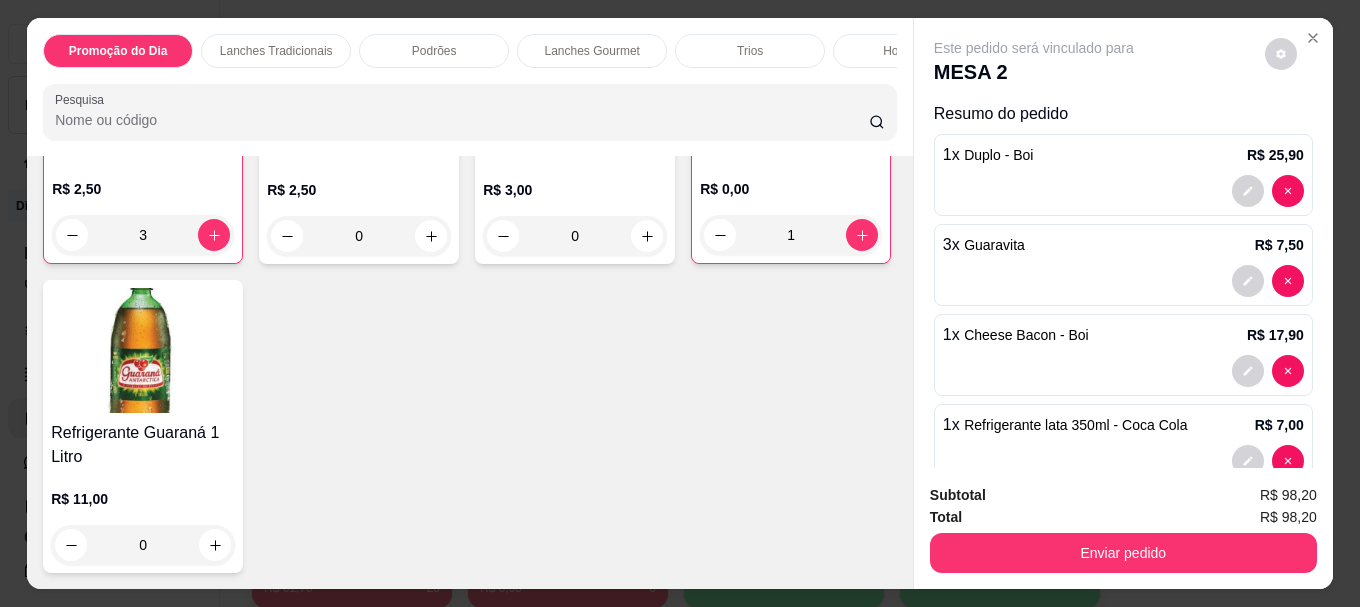 scroll, scrollTop: 6270, scrollLeft: 0, axis: vertical 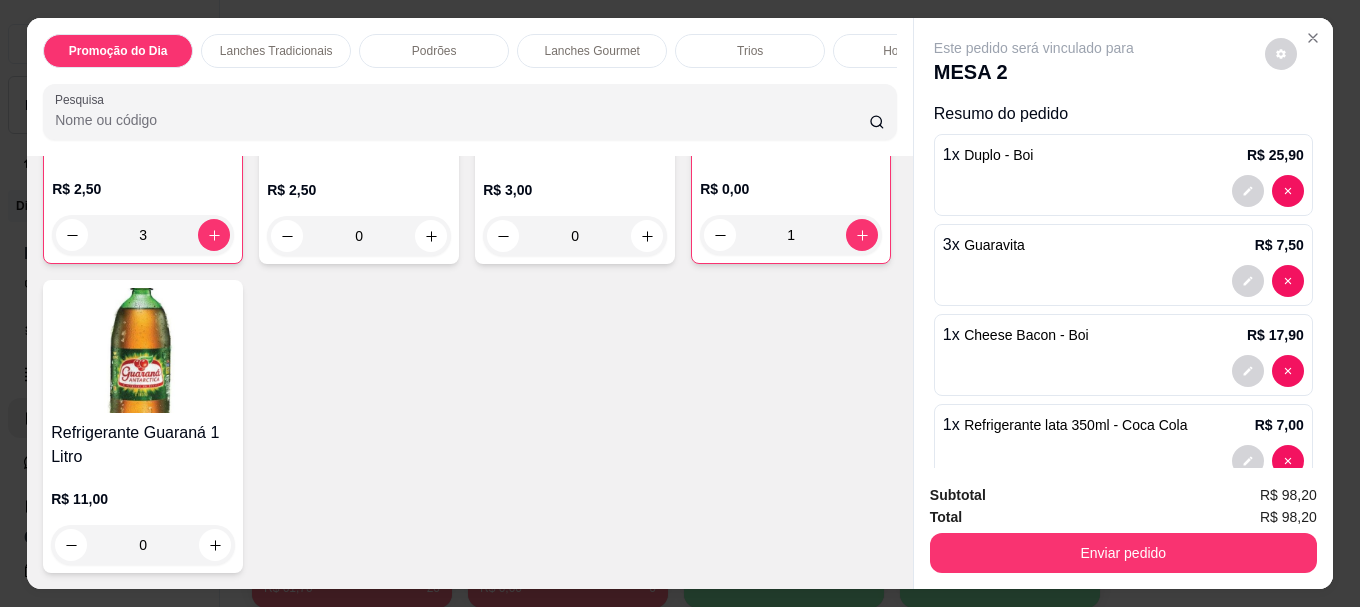 click on "Guaravita" at bounding box center (143, 147) 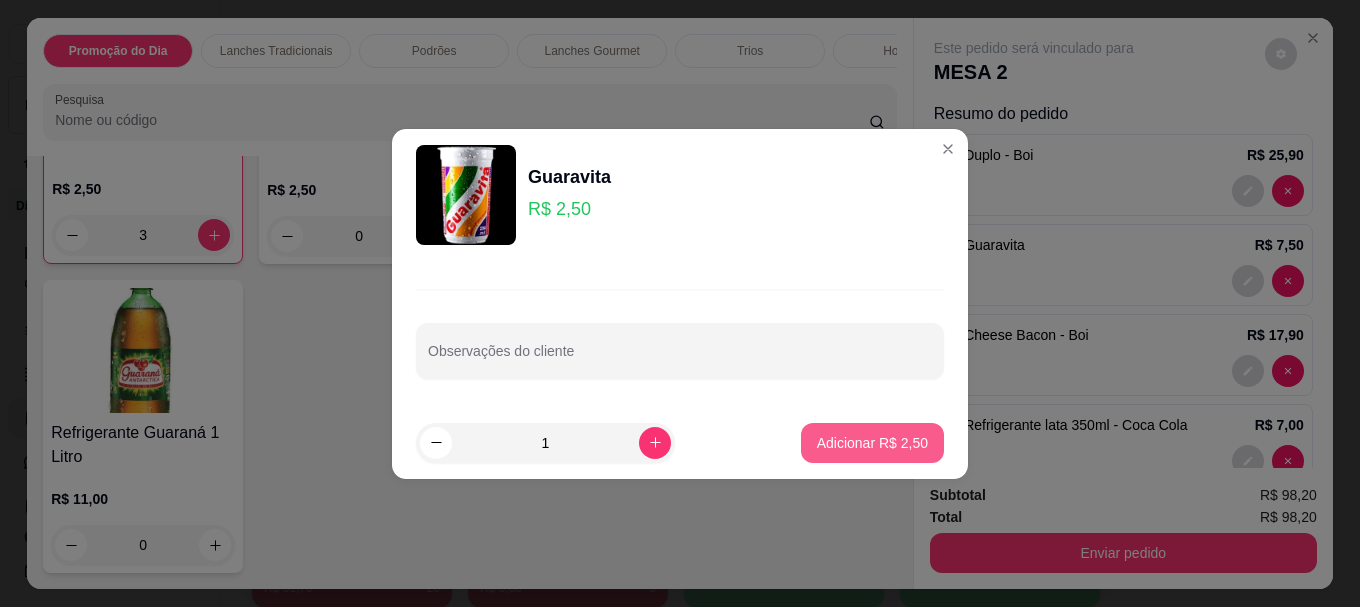 click on "Adicionar   R$ 2,50" at bounding box center [872, 443] 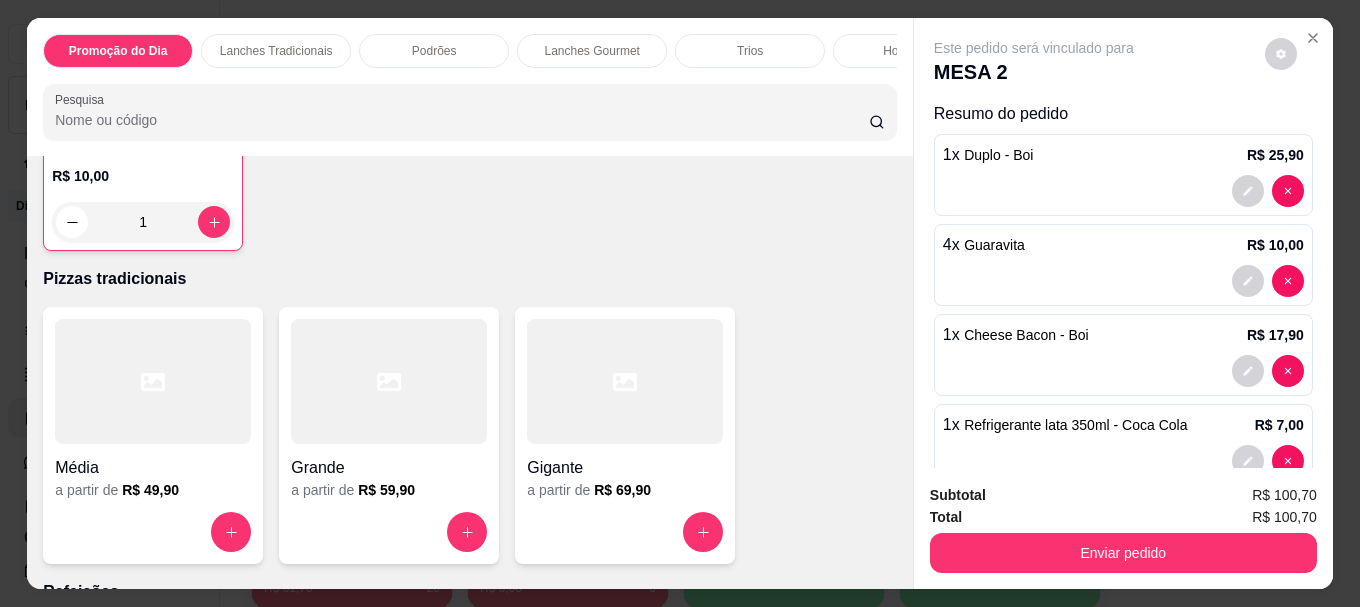 scroll, scrollTop: 3370, scrollLeft: 0, axis: vertical 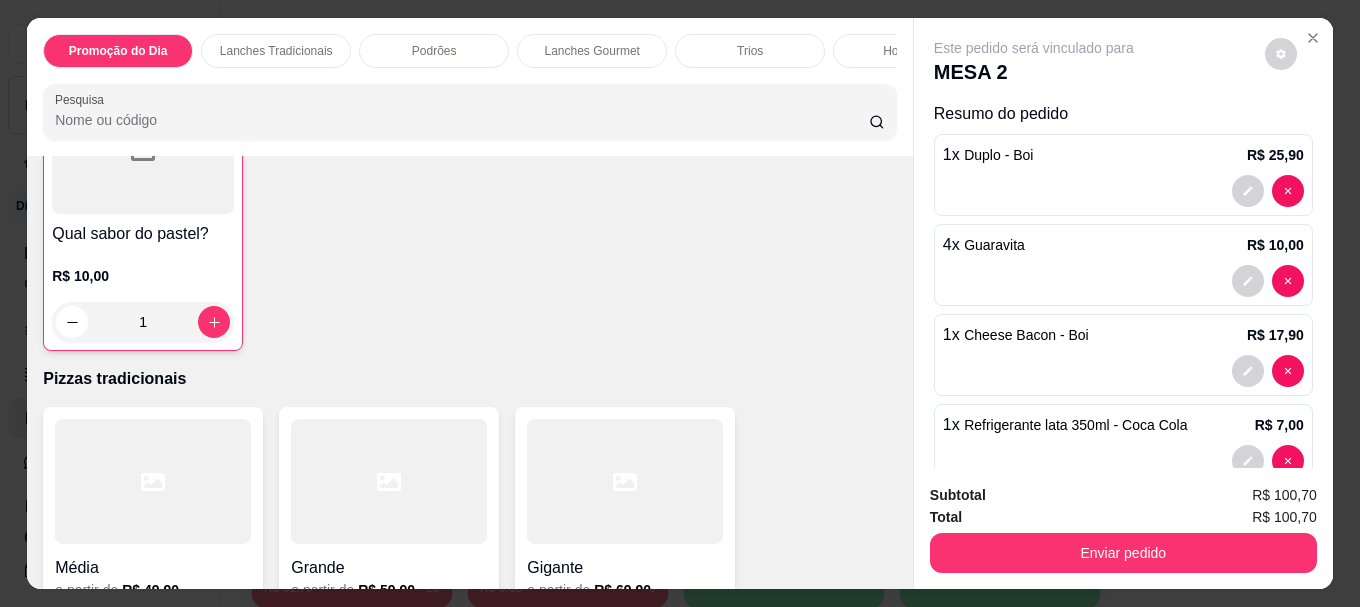 click at bounding box center (143, 151) 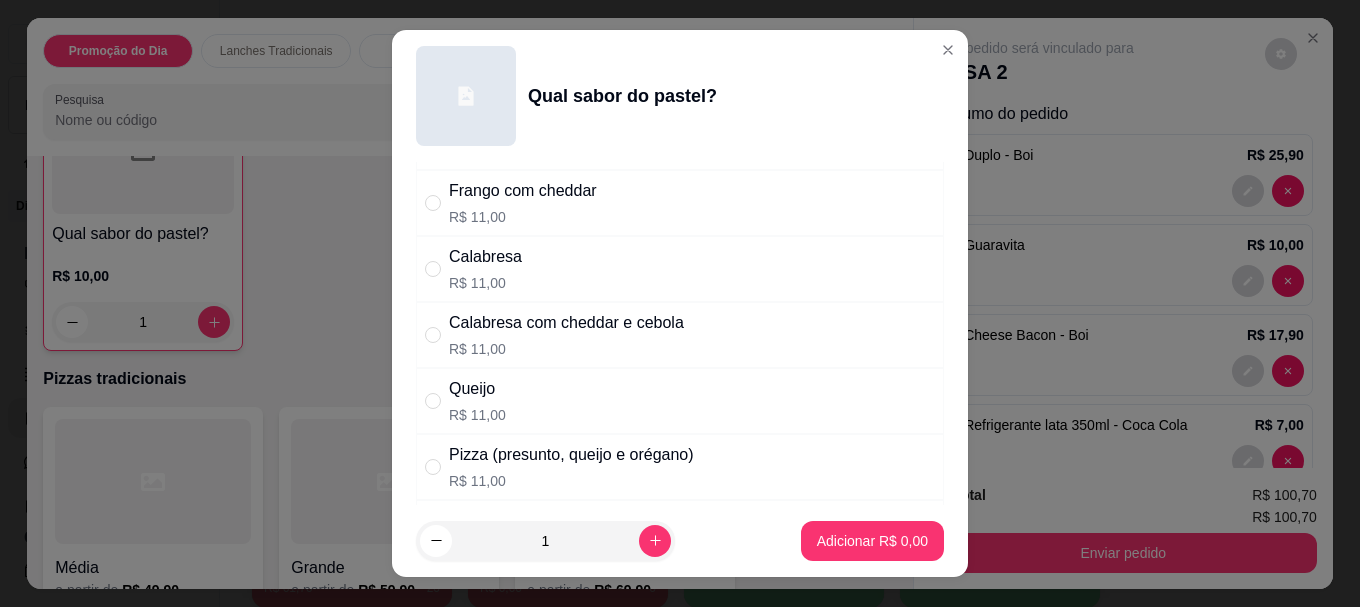 scroll, scrollTop: 500, scrollLeft: 0, axis: vertical 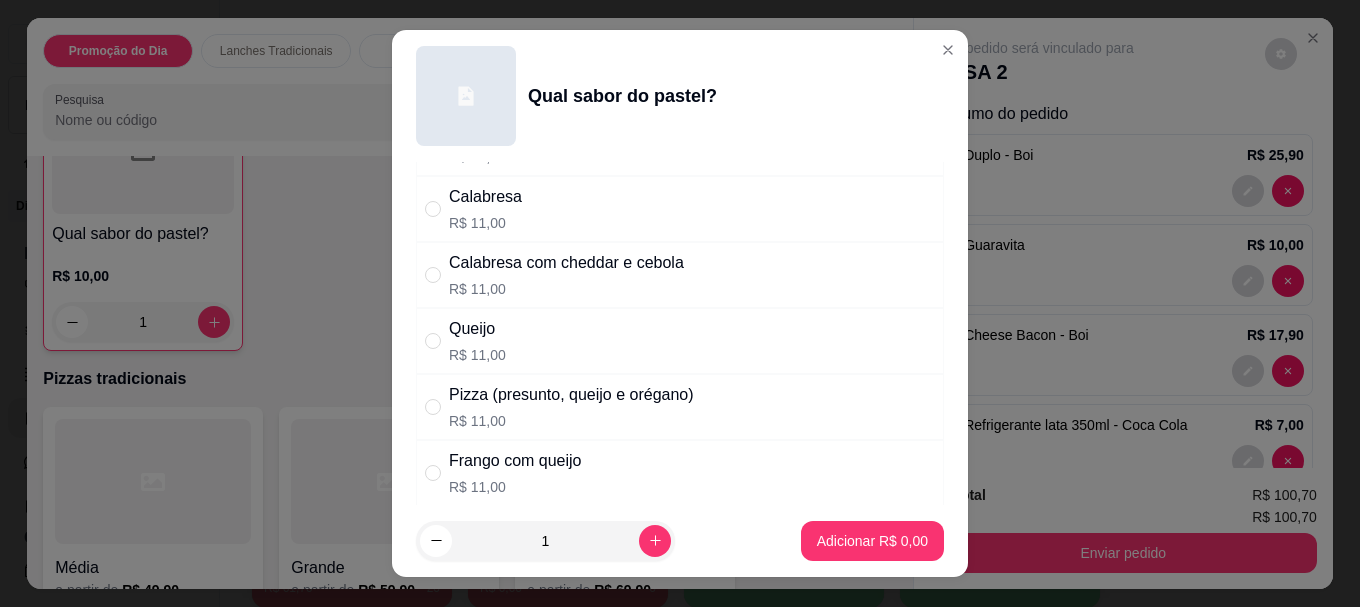 click at bounding box center (437, 407) 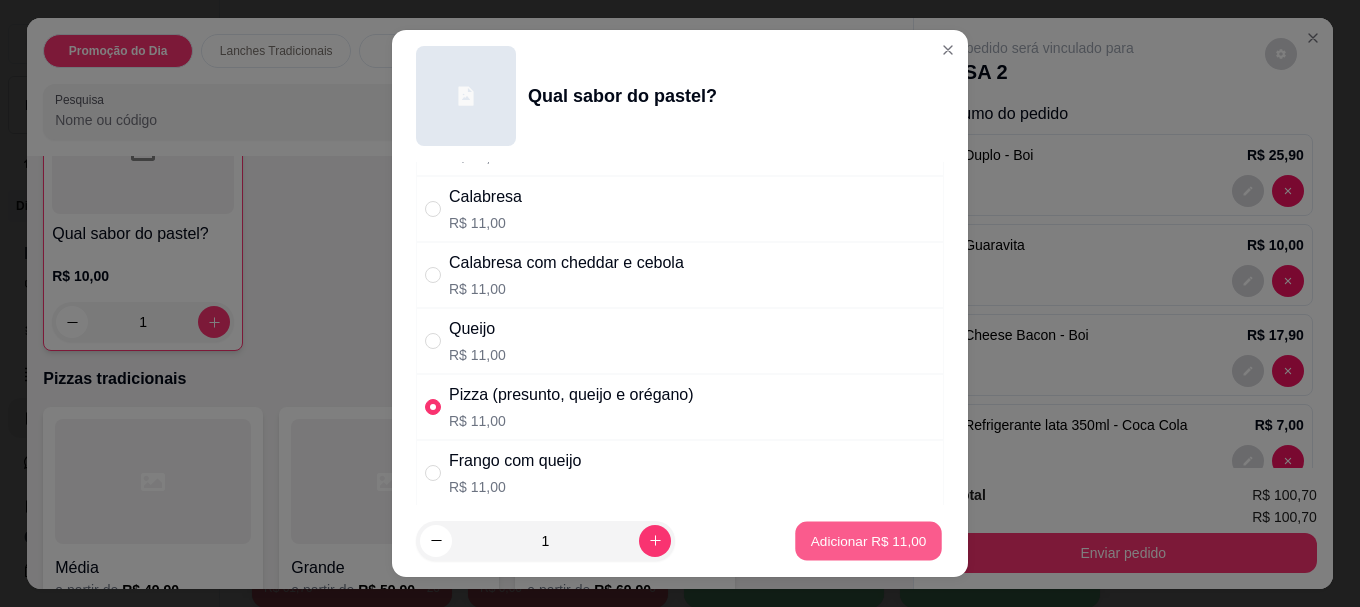 click on "Adicionar   R$ 11,00" at bounding box center [869, 540] 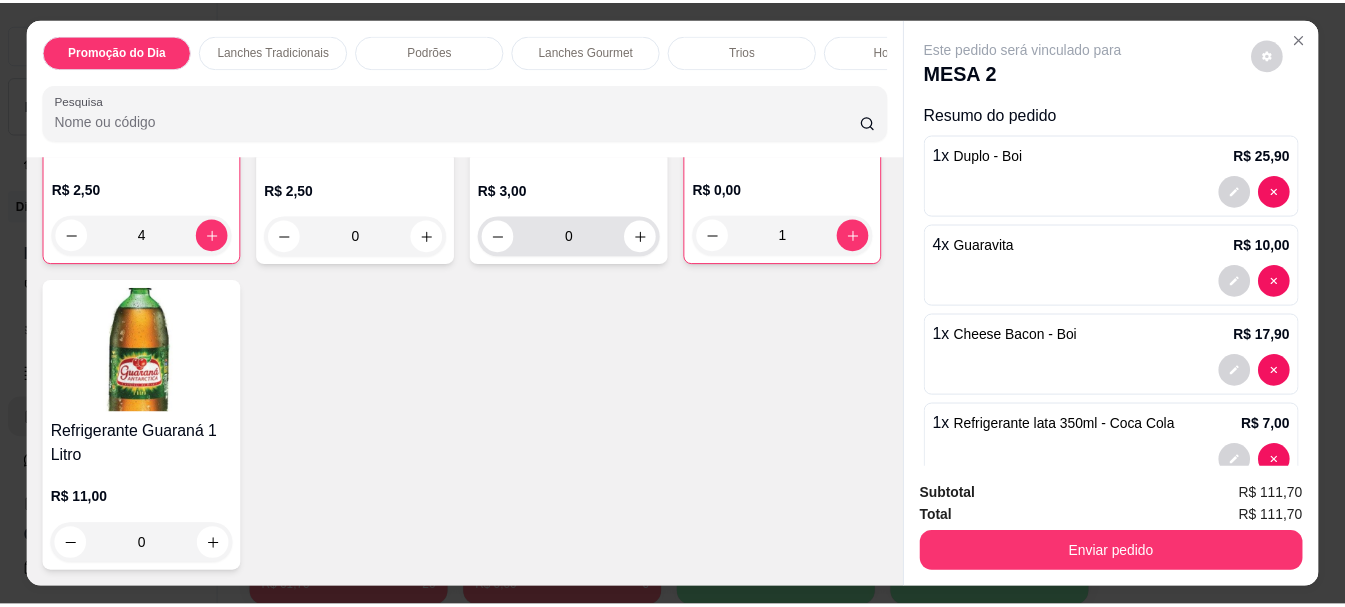scroll, scrollTop: 6370, scrollLeft: 0, axis: vertical 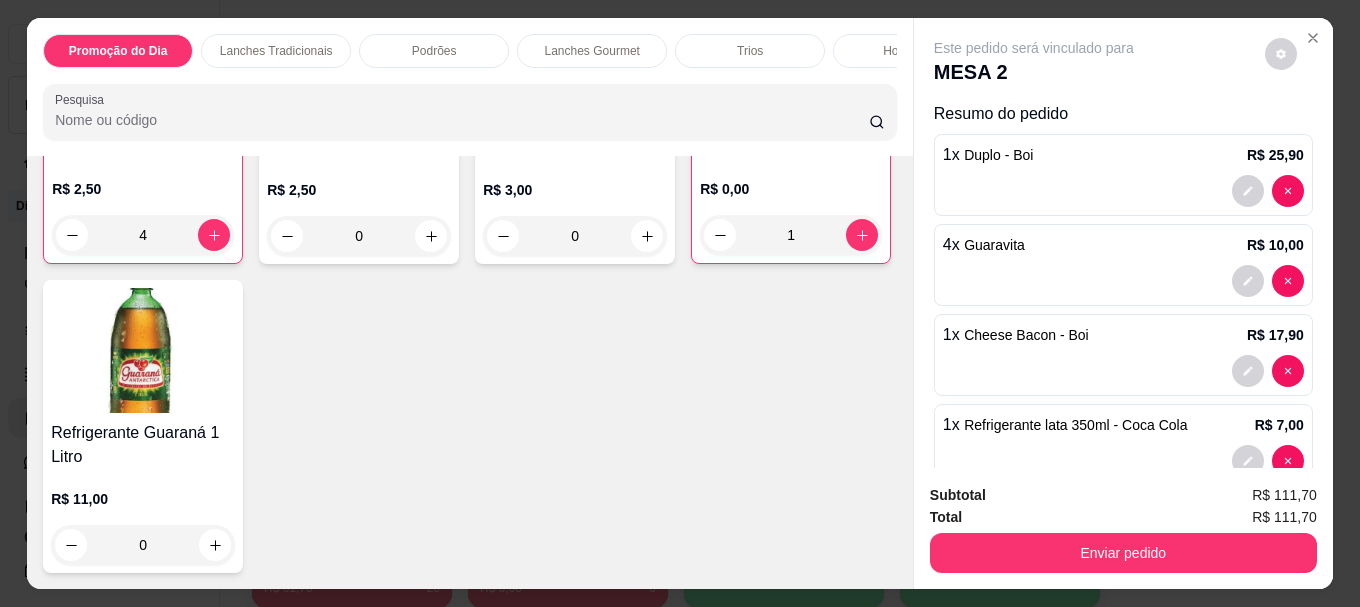 click on "R$ 2,50" at bounding box center (143, 189) 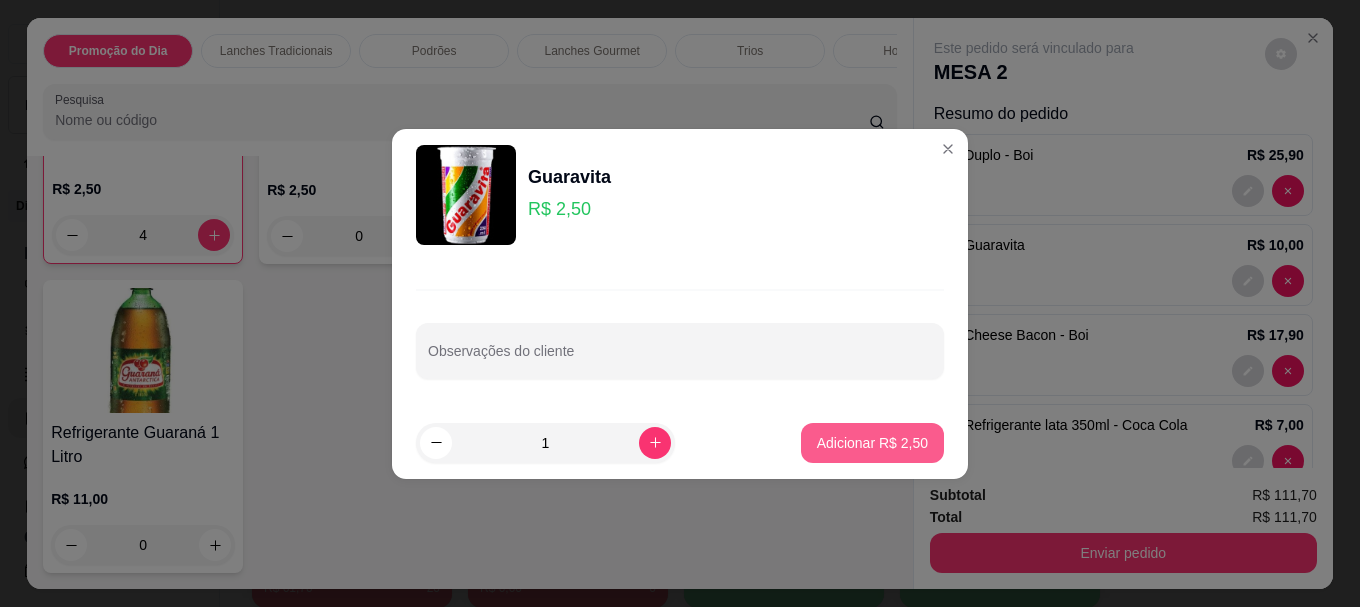 click on "Adicionar   R$ 2,50" at bounding box center (872, 443) 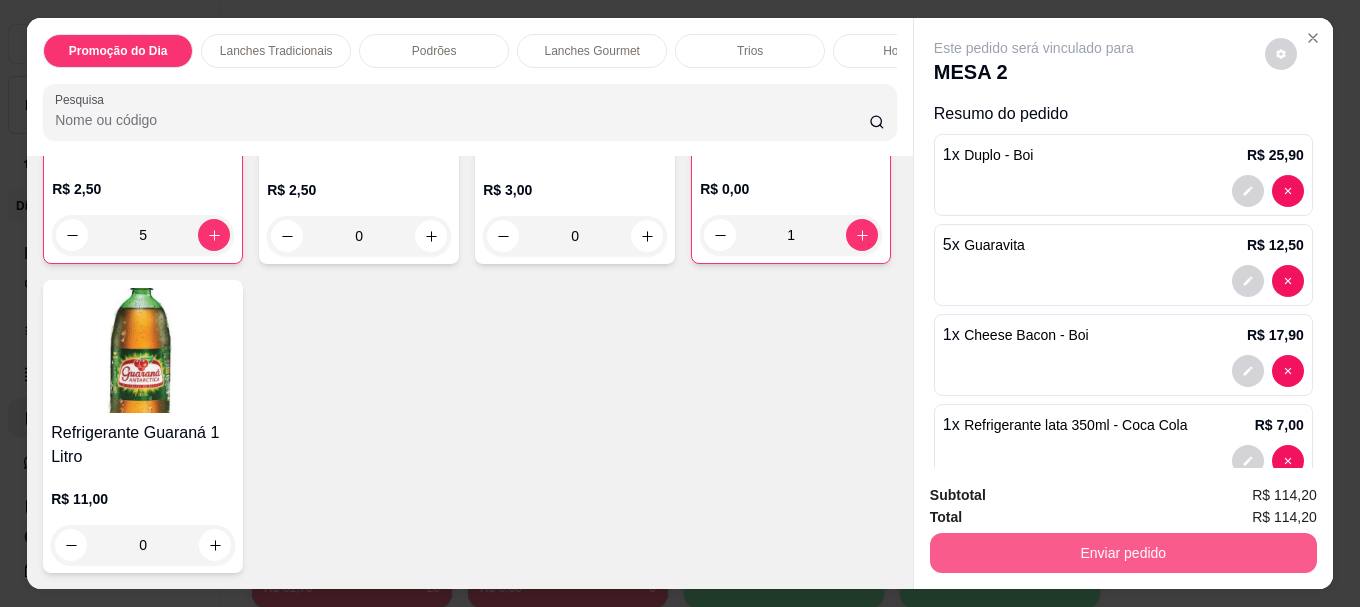click on "Enviar pedido" at bounding box center [1123, 553] 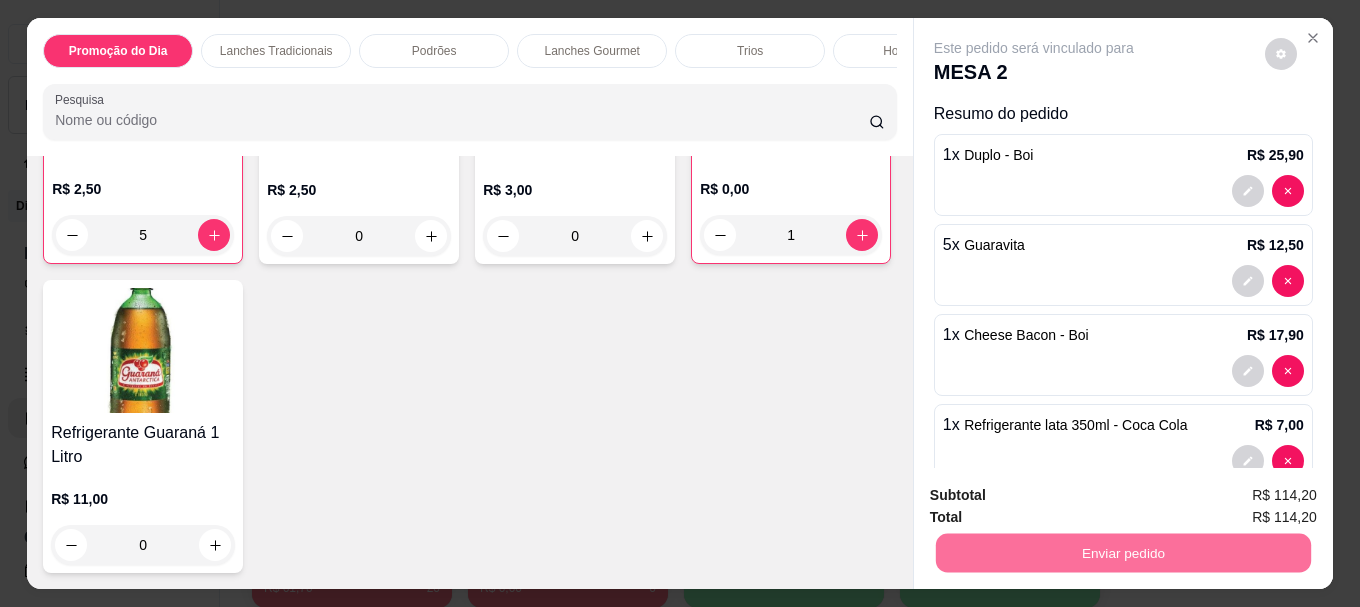 click on "Não registrar e enviar pedido" at bounding box center (1057, 495) 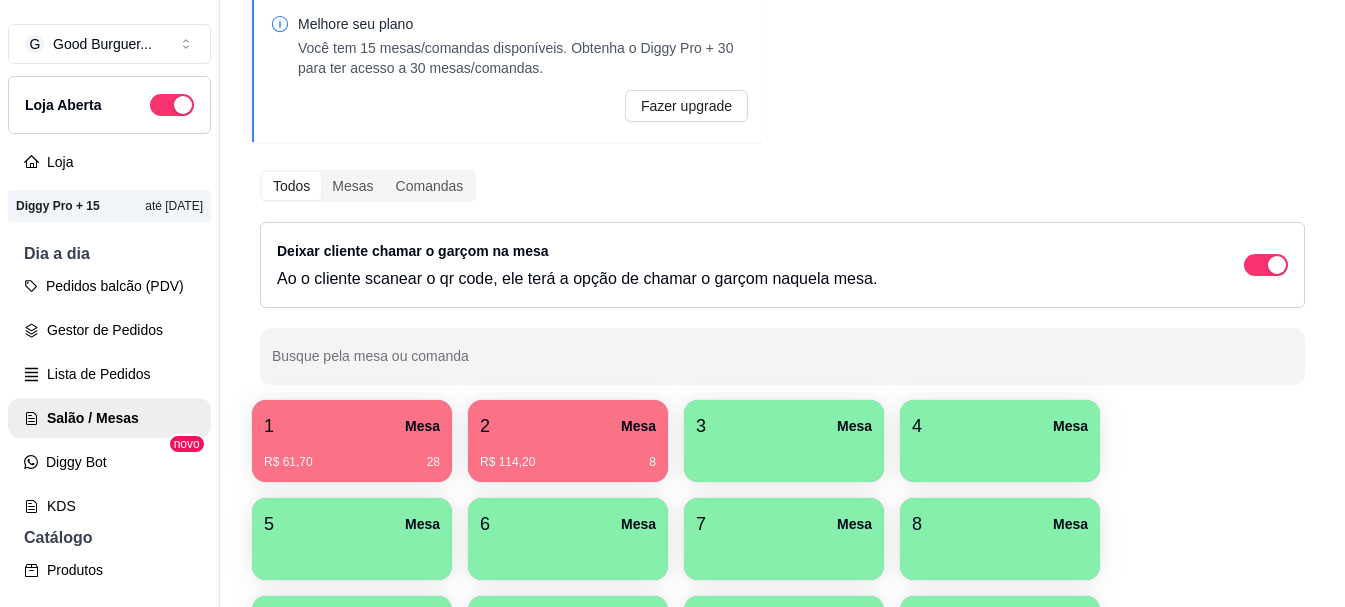 scroll, scrollTop: 390, scrollLeft: 0, axis: vertical 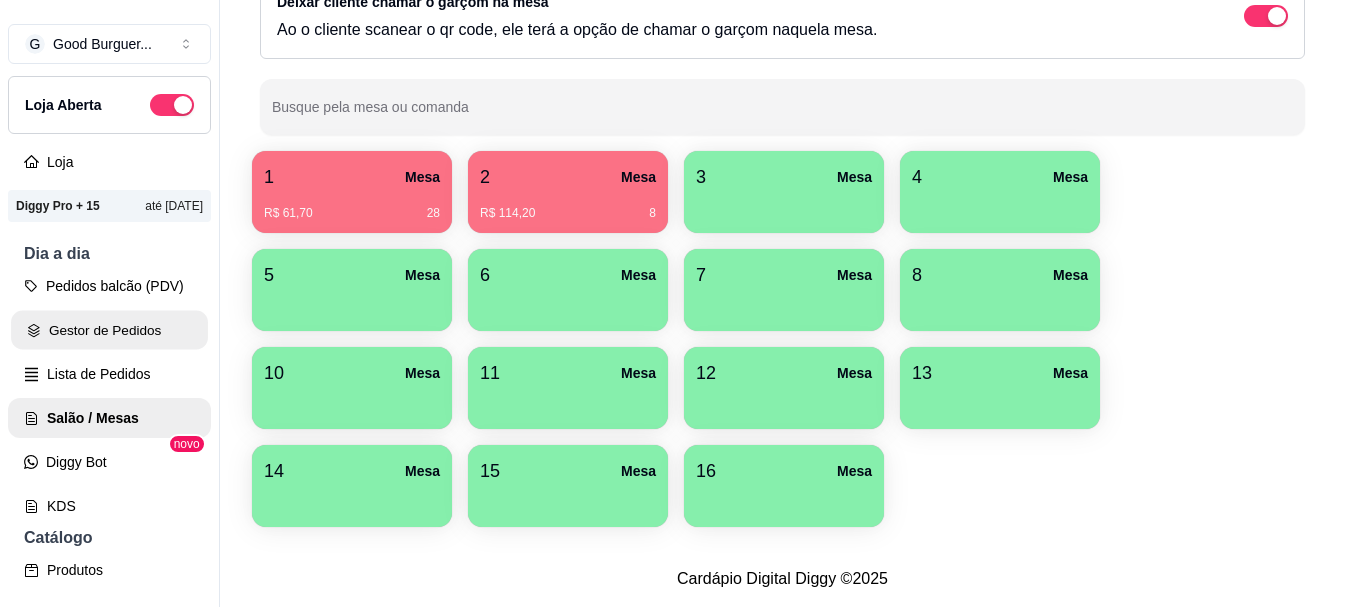 click on "Gestor de Pedidos" at bounding box center (109, 330) 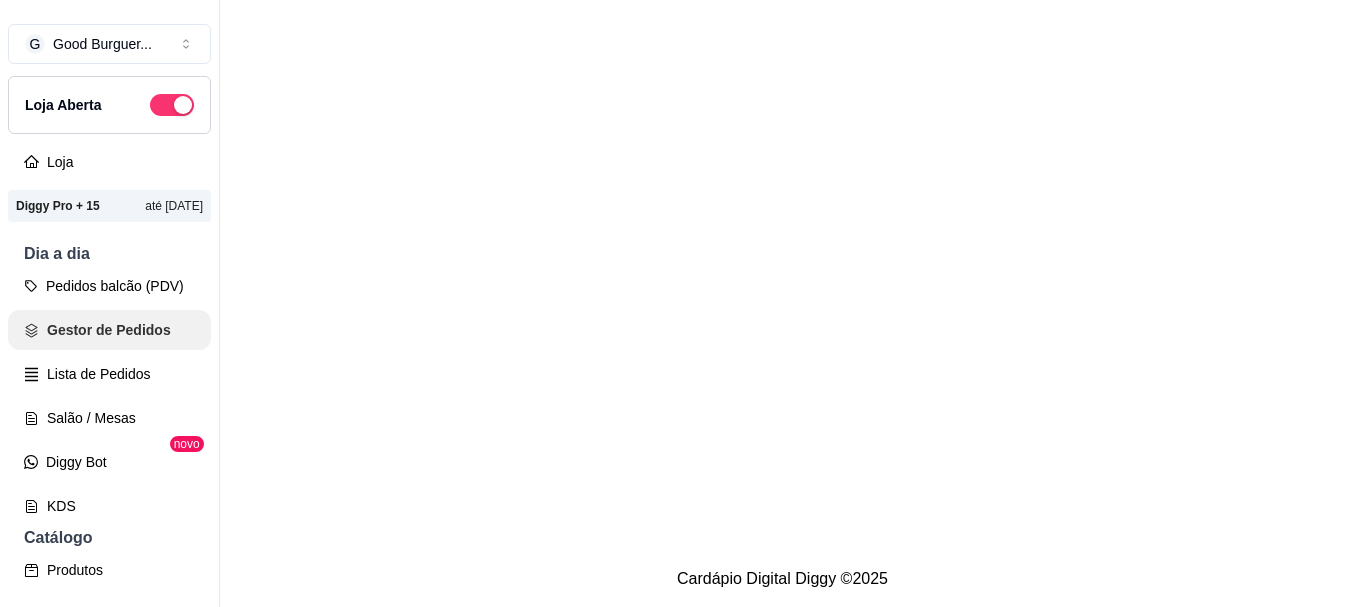 scroll, scrollTop: 0, scrollLeft: 0, axis: both 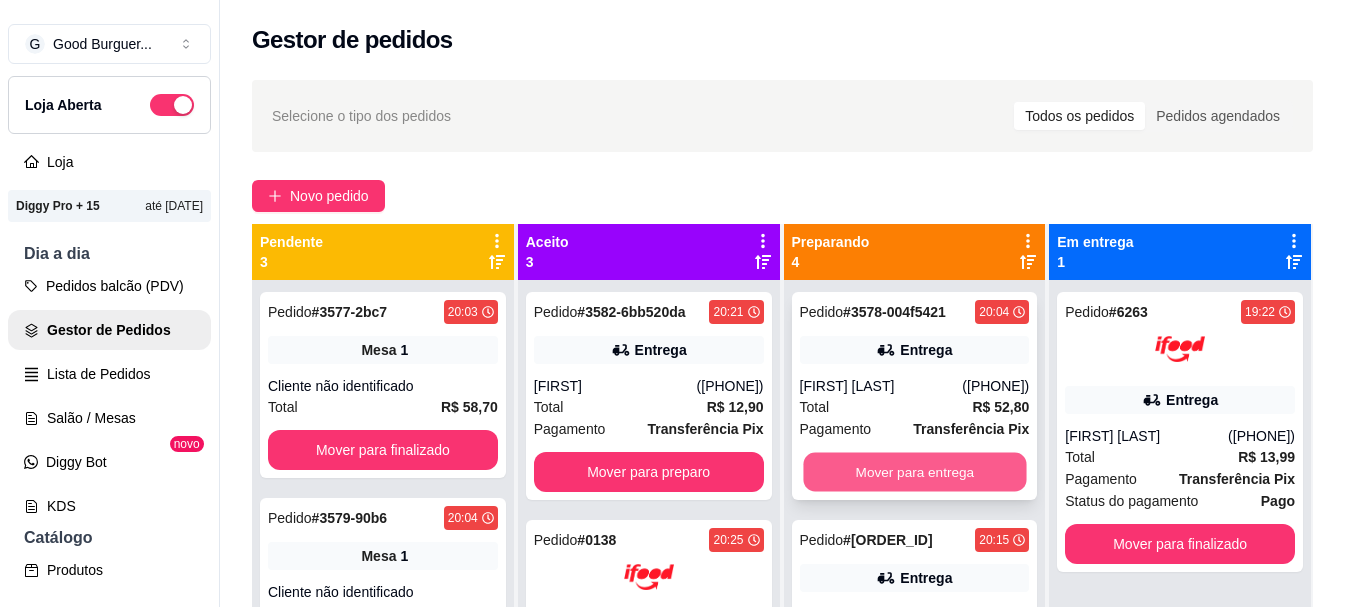 click on "Mover para entrega" at bounding box center (914, 472) 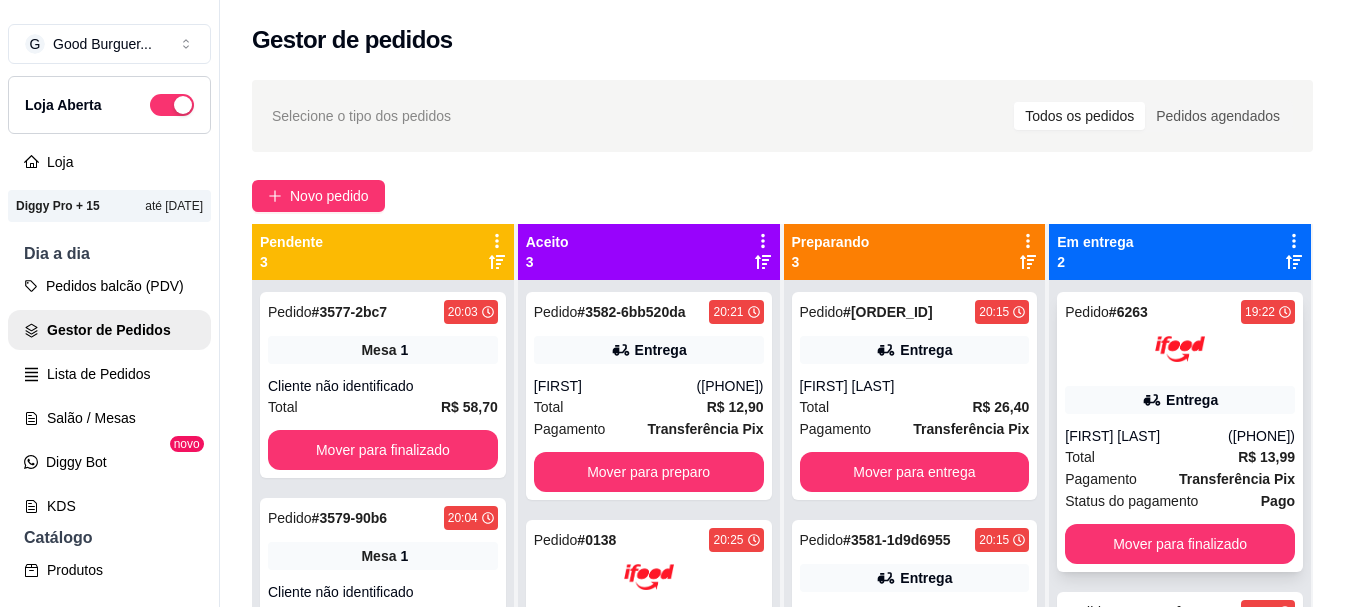 scroll, scrollTop: 56, scrollLeft: 0, axis: vertical 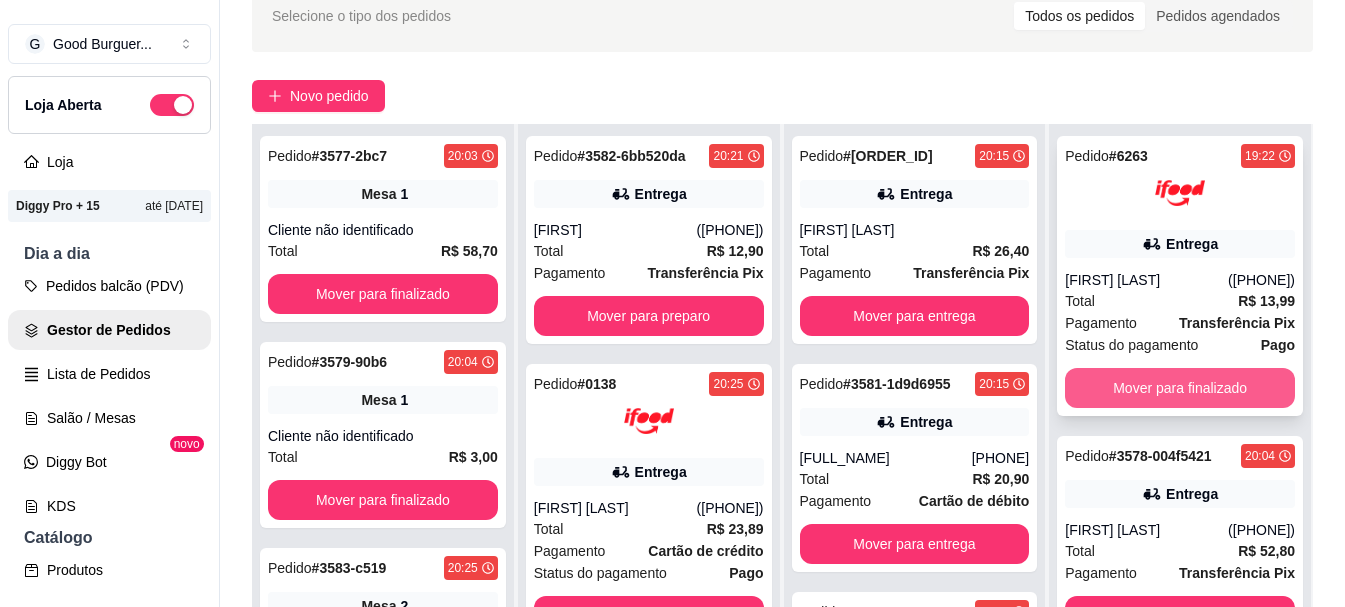 click on "Mover para finalizado" at bounding box center [1180, 388] 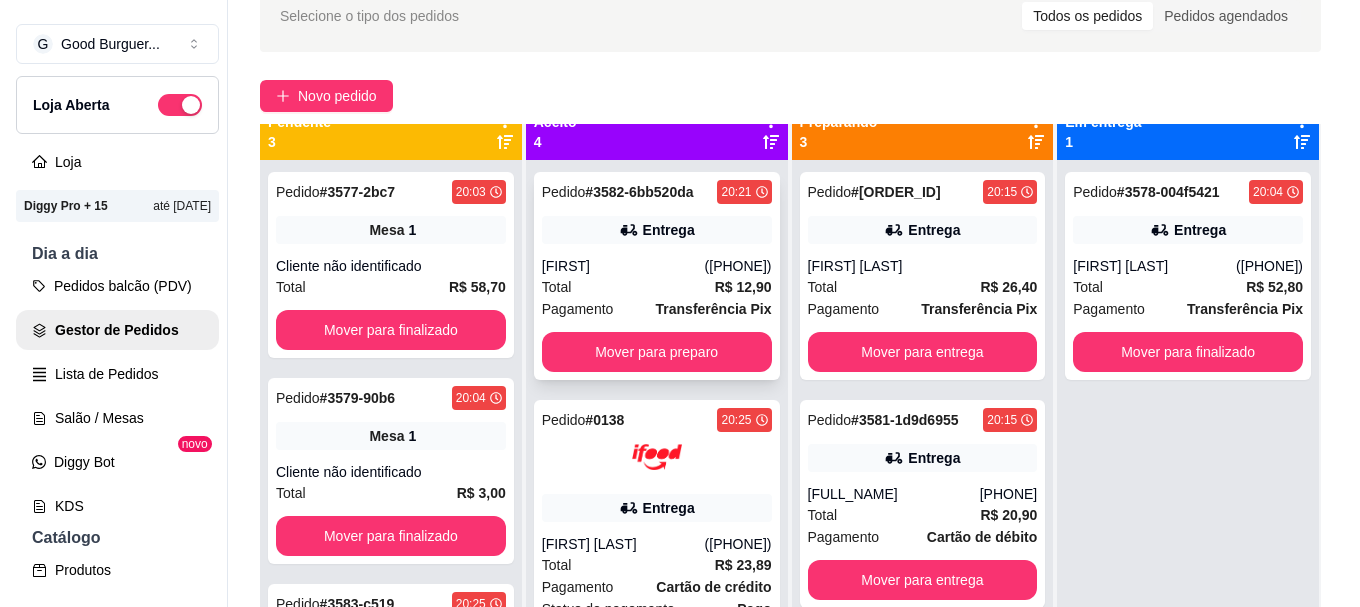 scroll, scrollTop: 0, scrollLeft: 0, axis: both 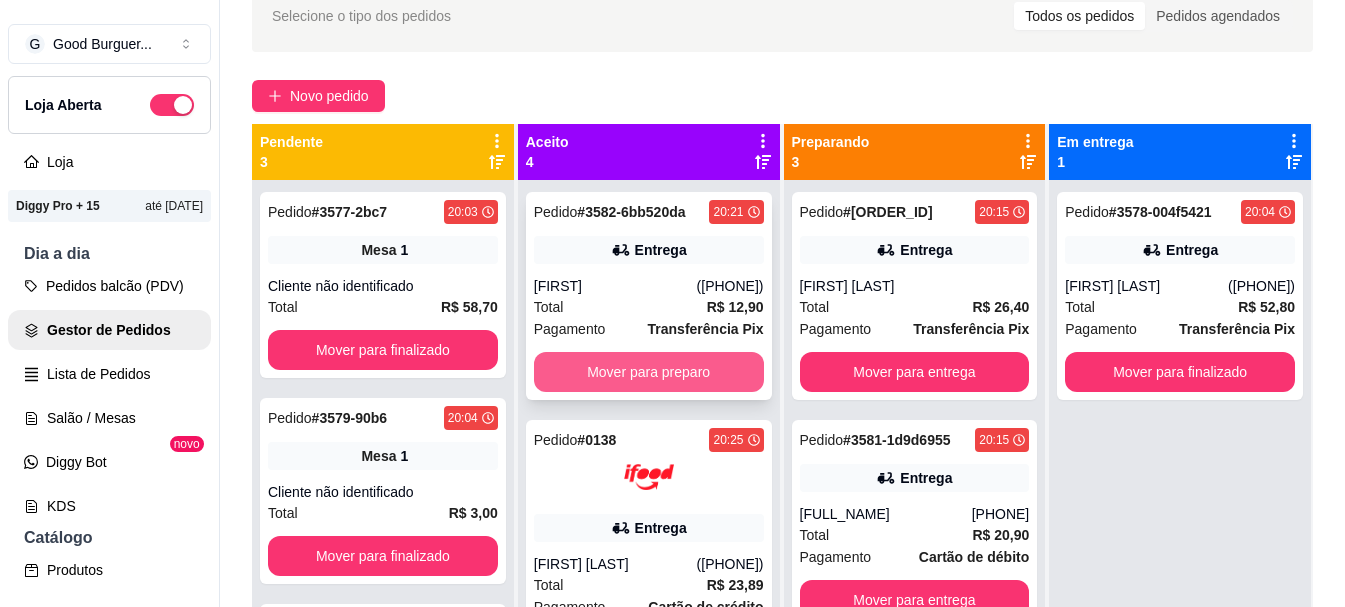 click on "Mover para preparo" at bounding box center [649, 372] 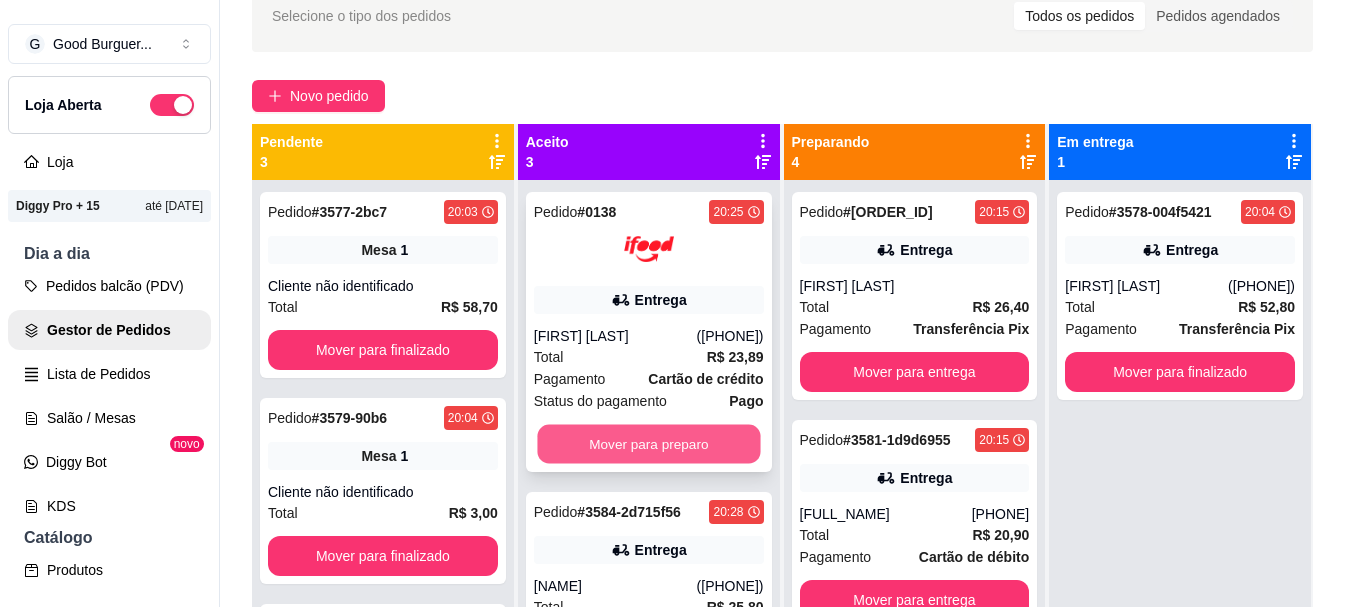 click on "Mover para preparo" at bounding box center (648, 444) 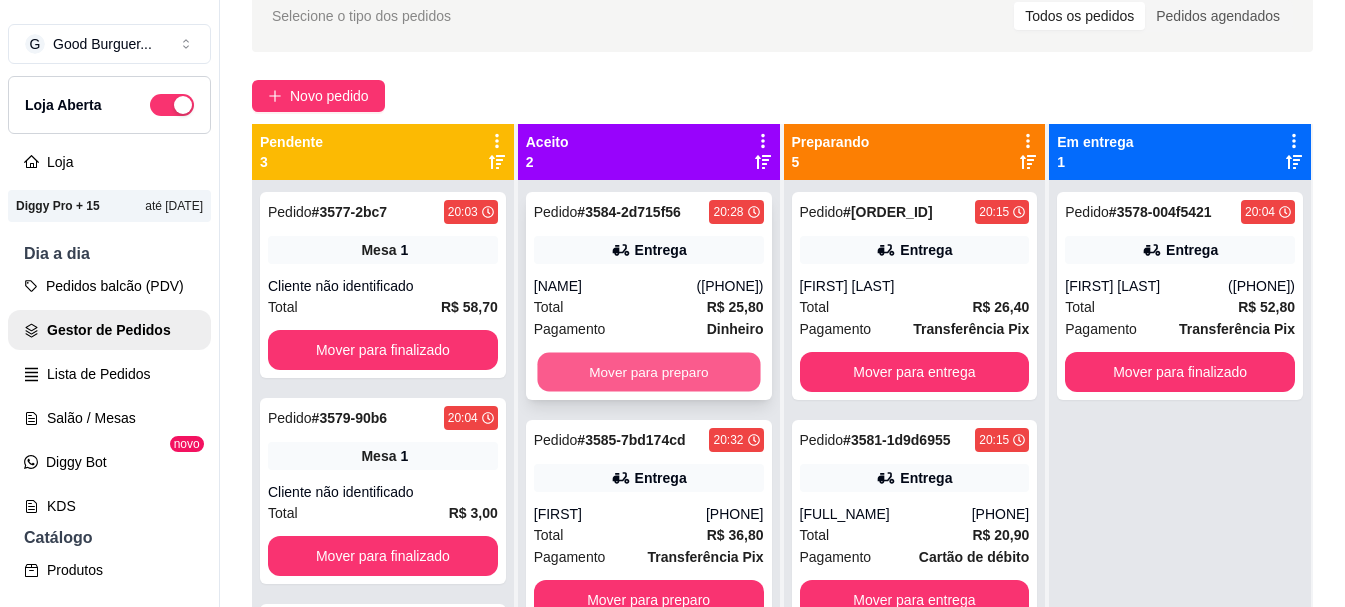 click on "Mover para preparo" at bounding box center [648, 372] 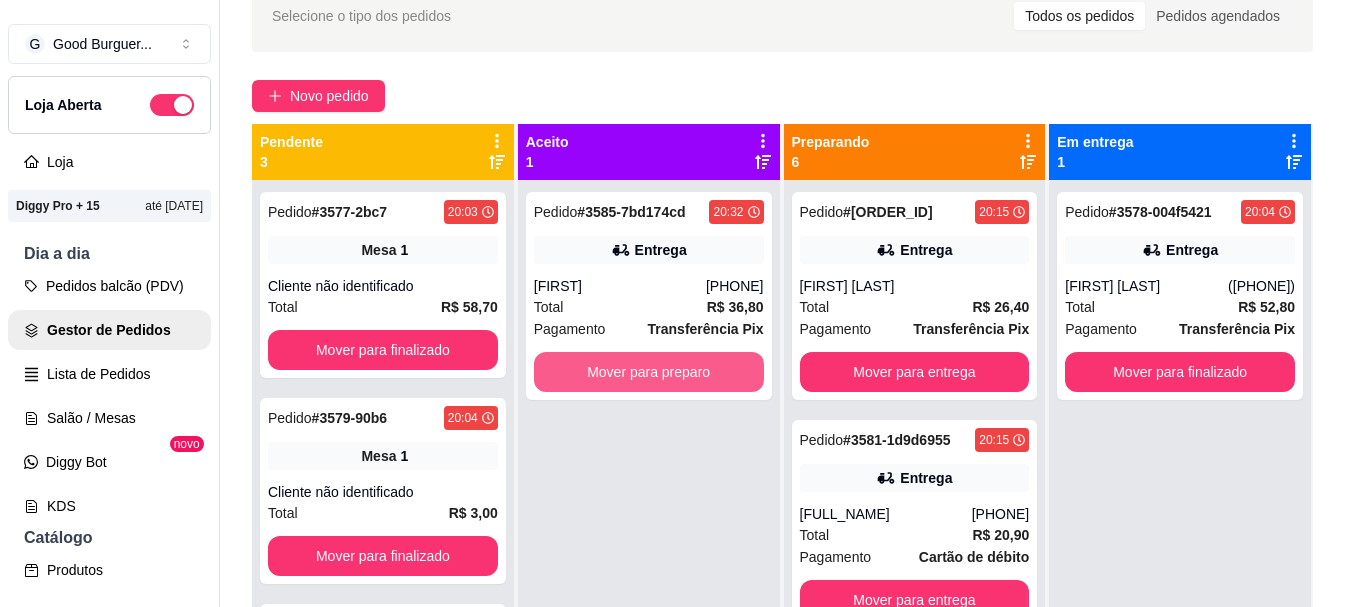 click on "Mover para preparo" at bounding box center [649, 372] 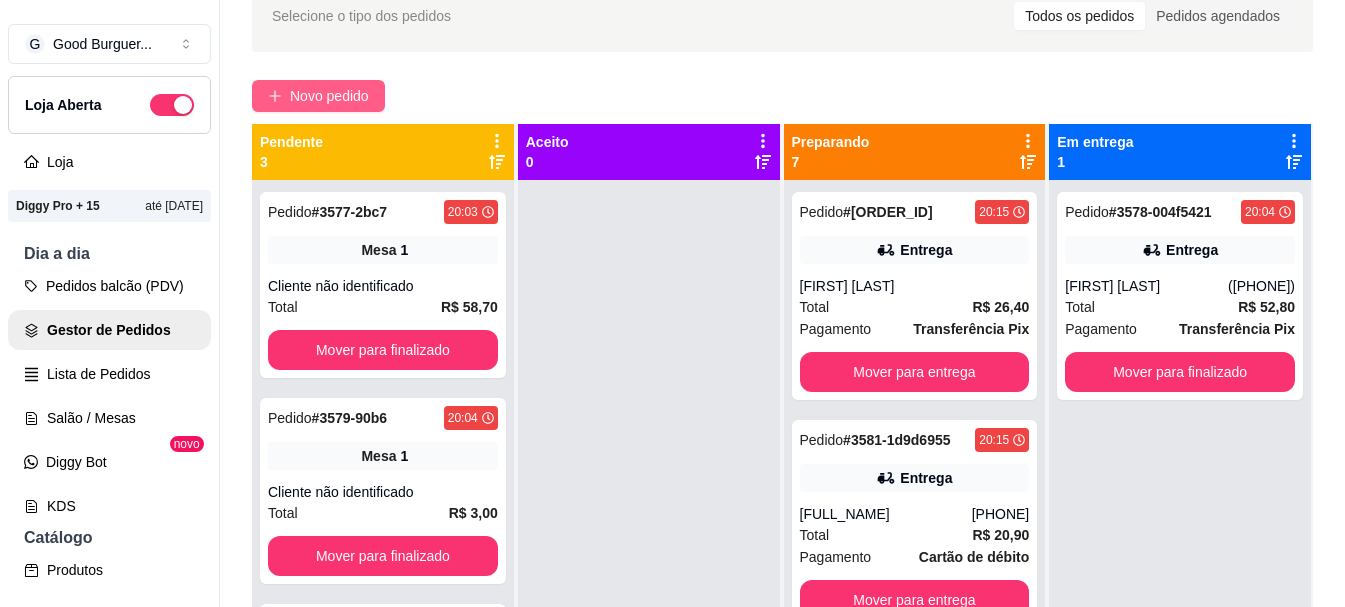 click on "Novo pedido" at bounding box center [329, 96] 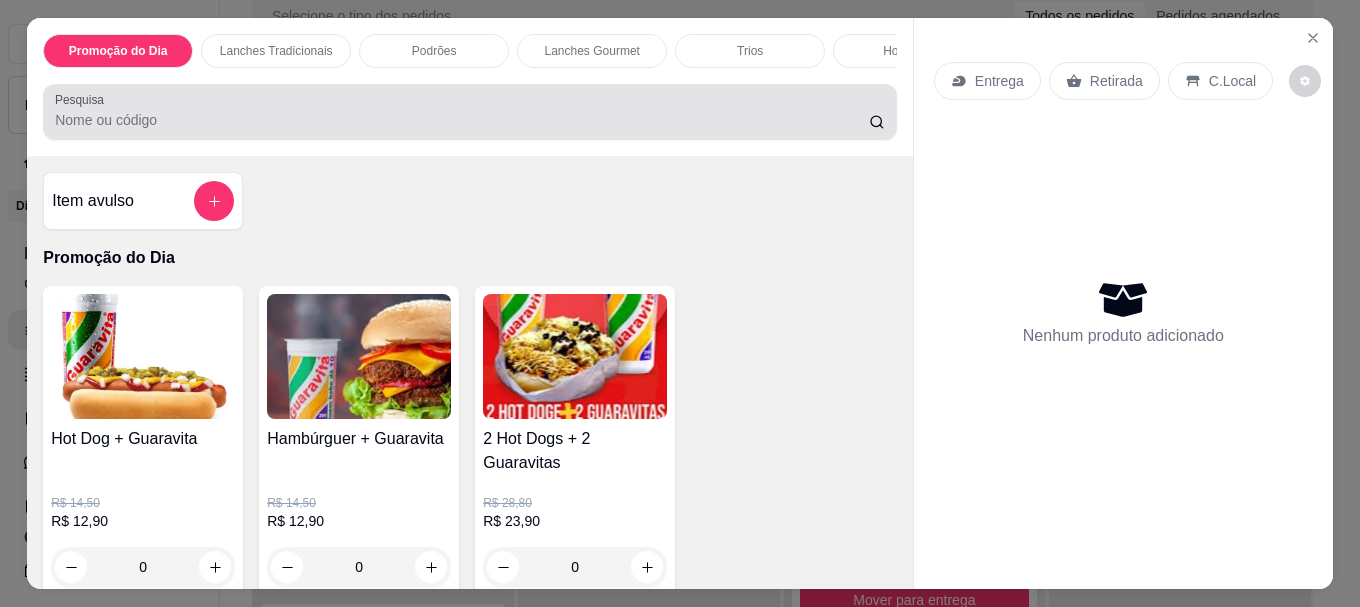 click at bounding box center (470, 112) 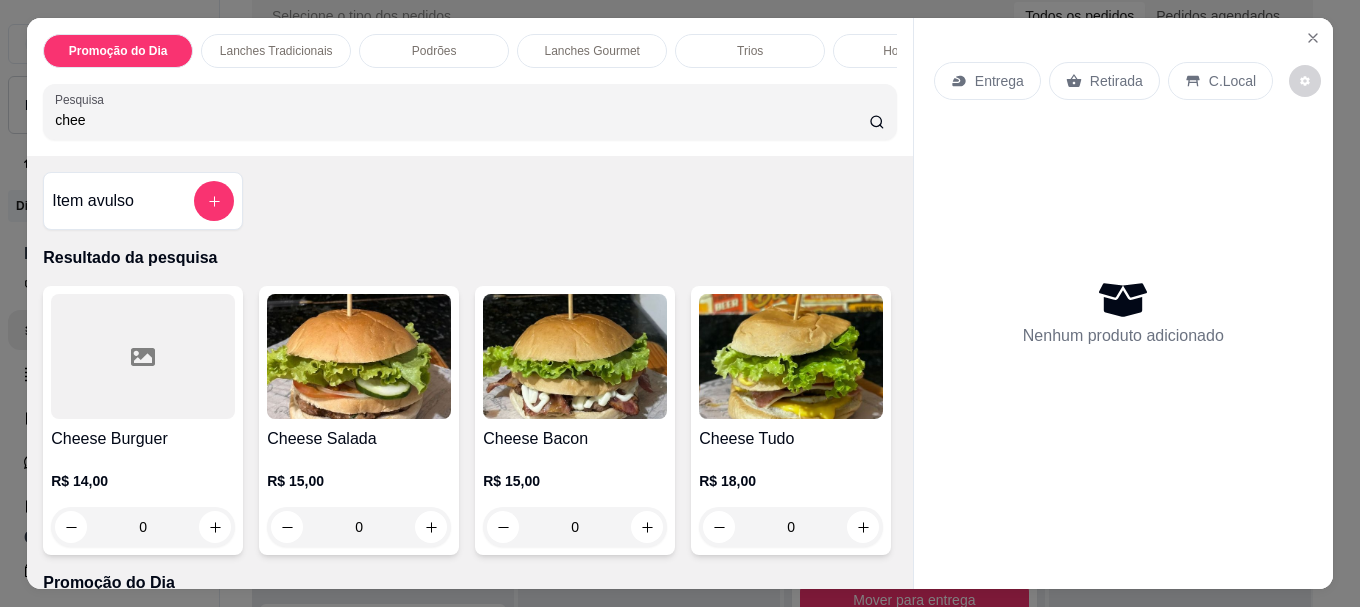 type on "chee" 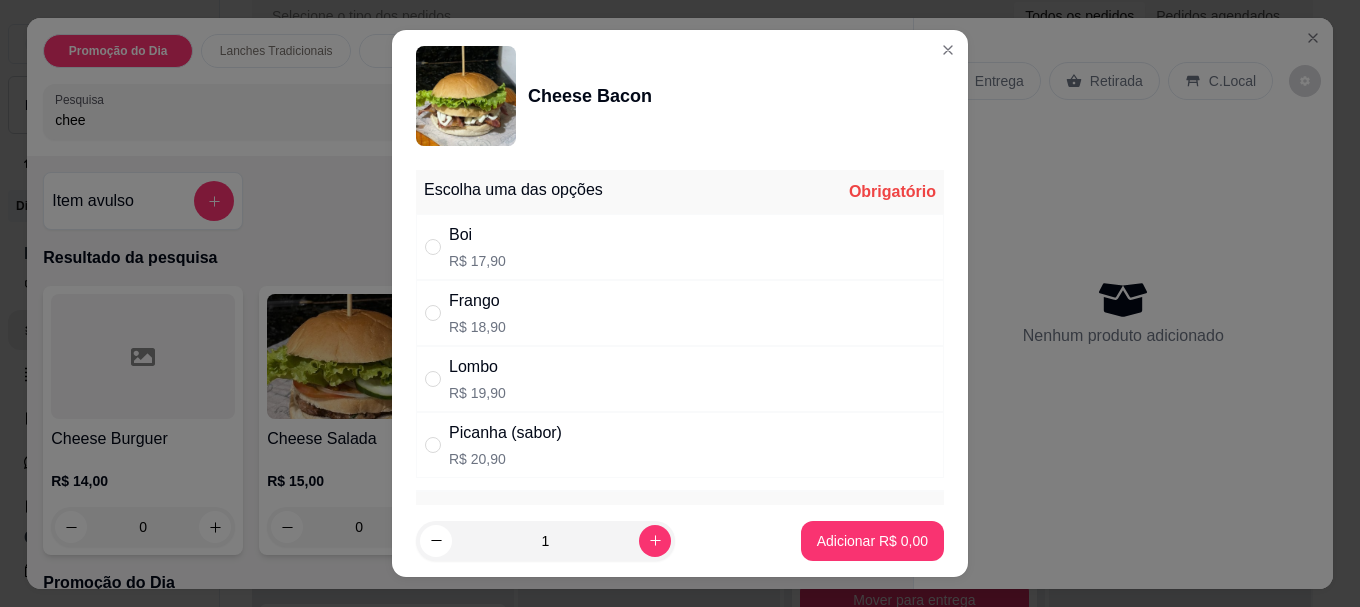 click on "Boi" at bounding box center (477, 235) 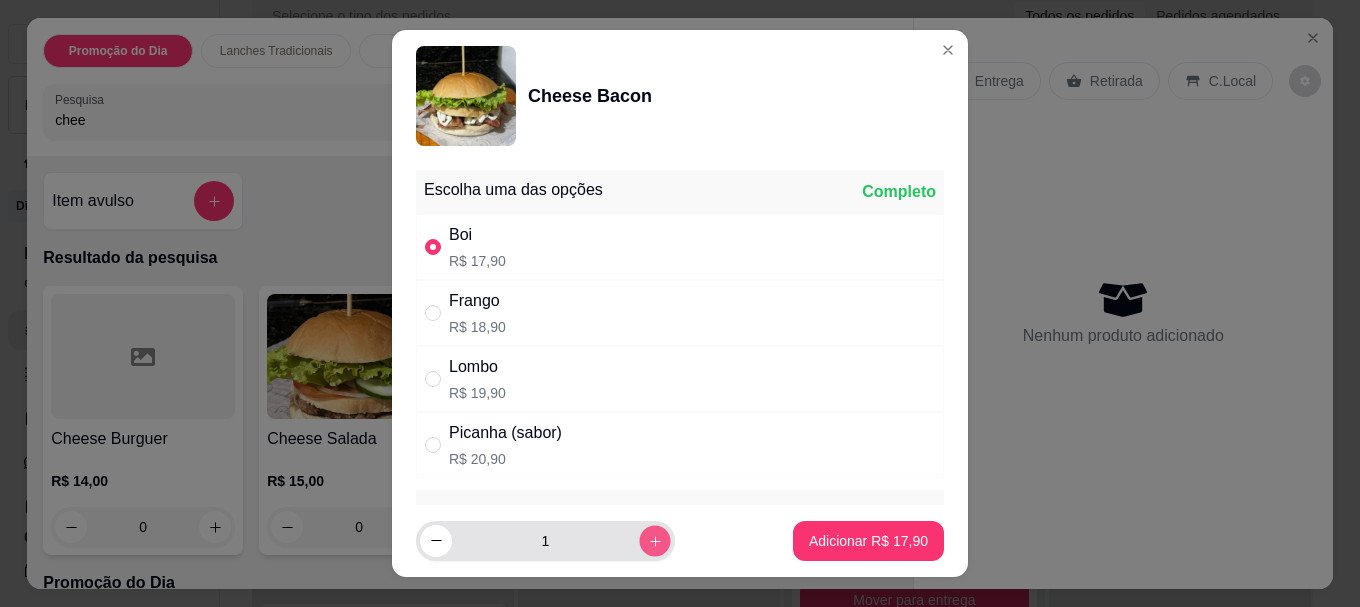 click 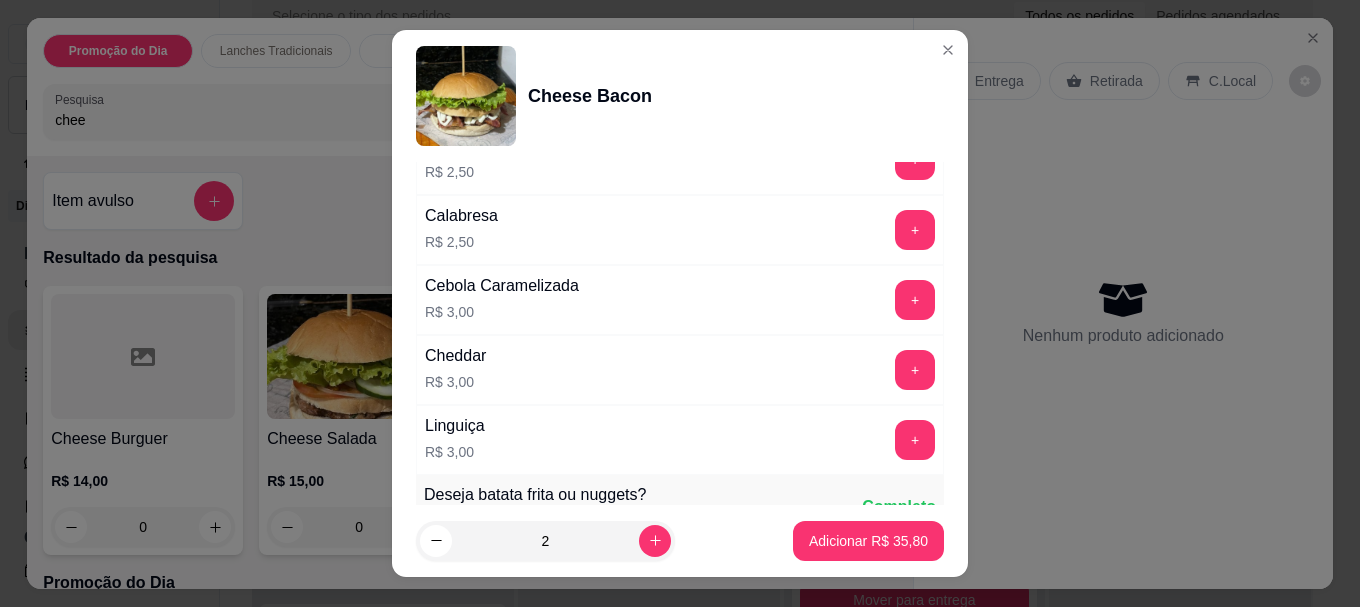 scroll, scrollTop: 1300, scrollLeft: 0, axis: vertical 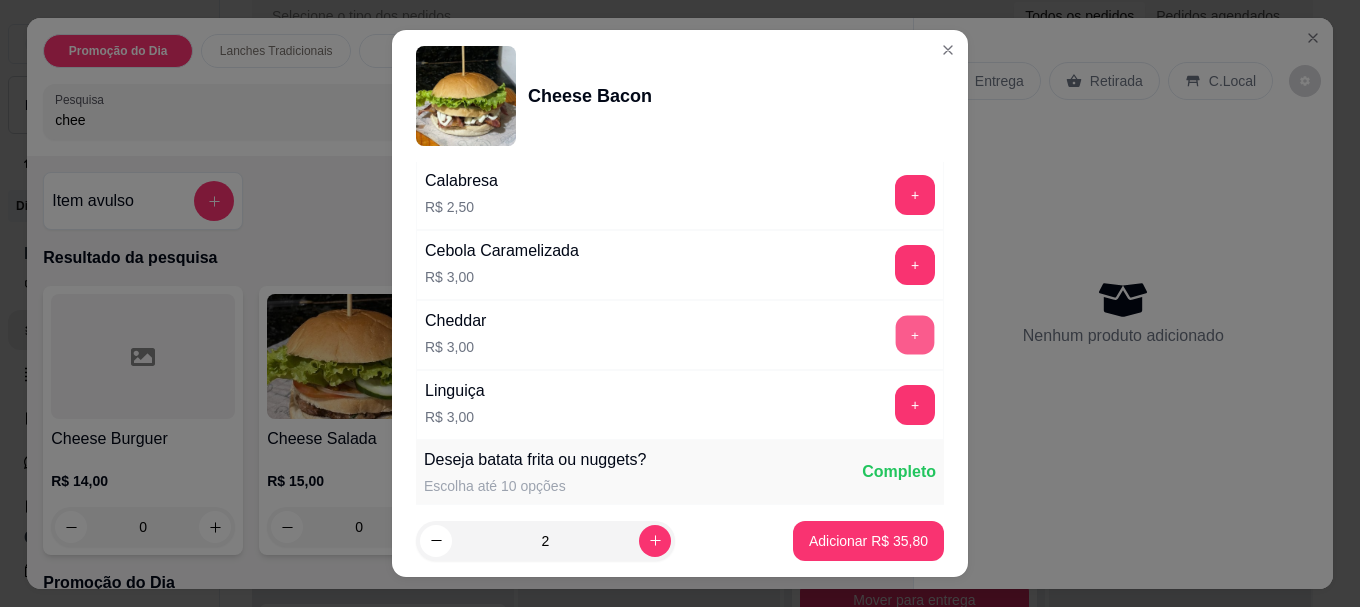 click on "+" at bounding box center (915, 335) 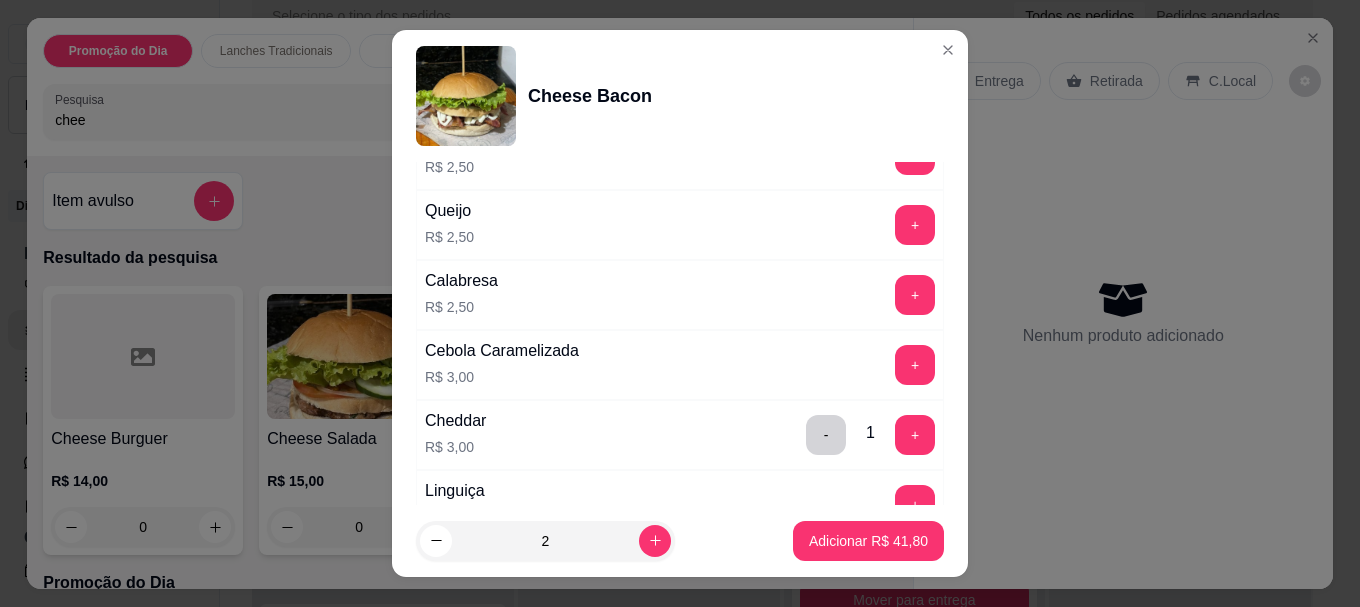 scroll, scrollTop: 1300, scrollLeft: 0, axis: vertical 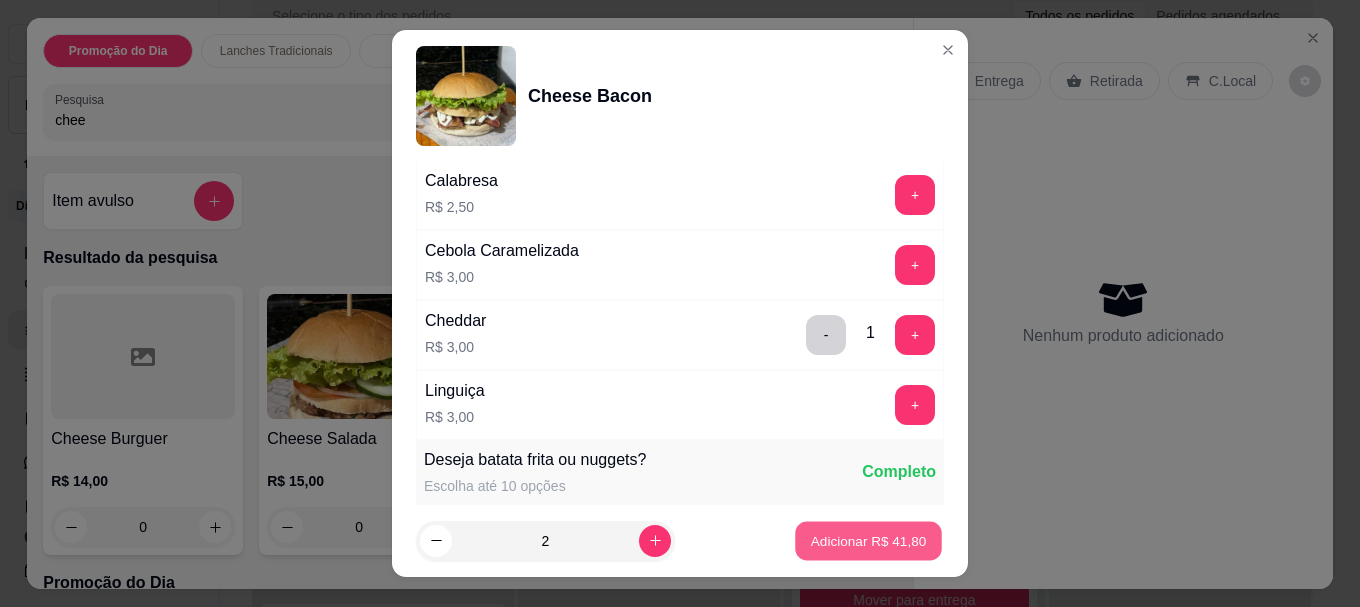 click on "Adicionar   R$ 41,80" at bounding box center [869, 540] 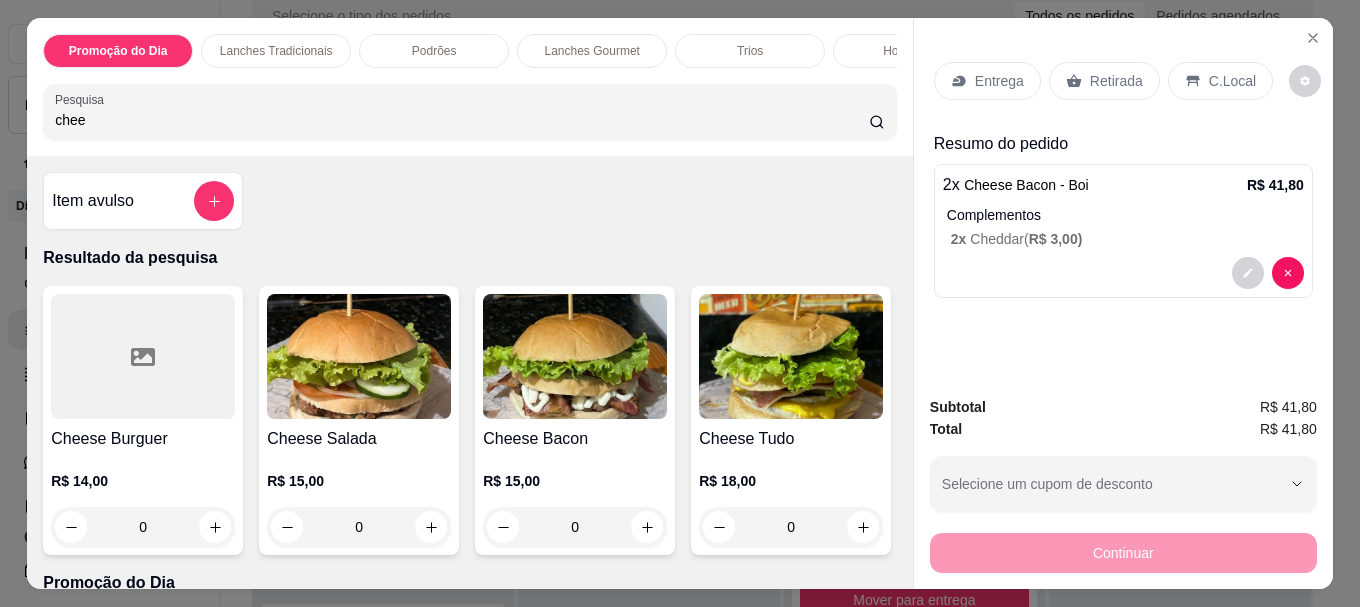 click on "Entrega" at bounding box center [999, 81] 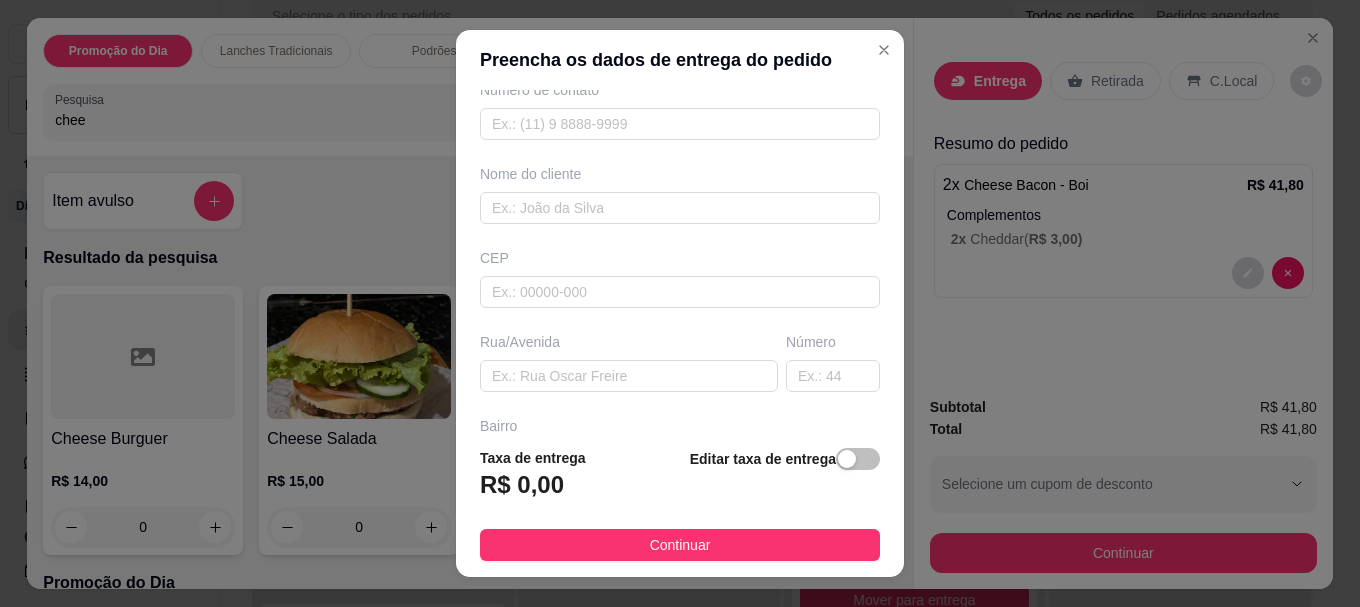 scroll, scrollTop: 200, scrollLeft: 0, axis: vertical 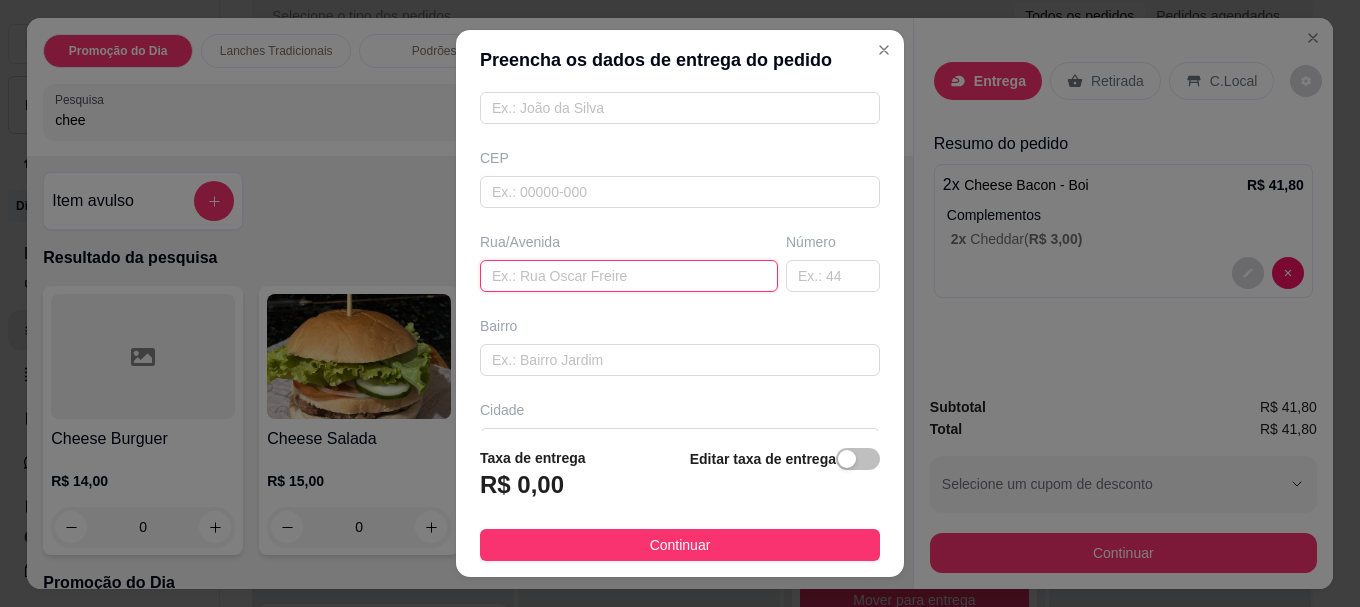 click at bounding box center (629, 276) 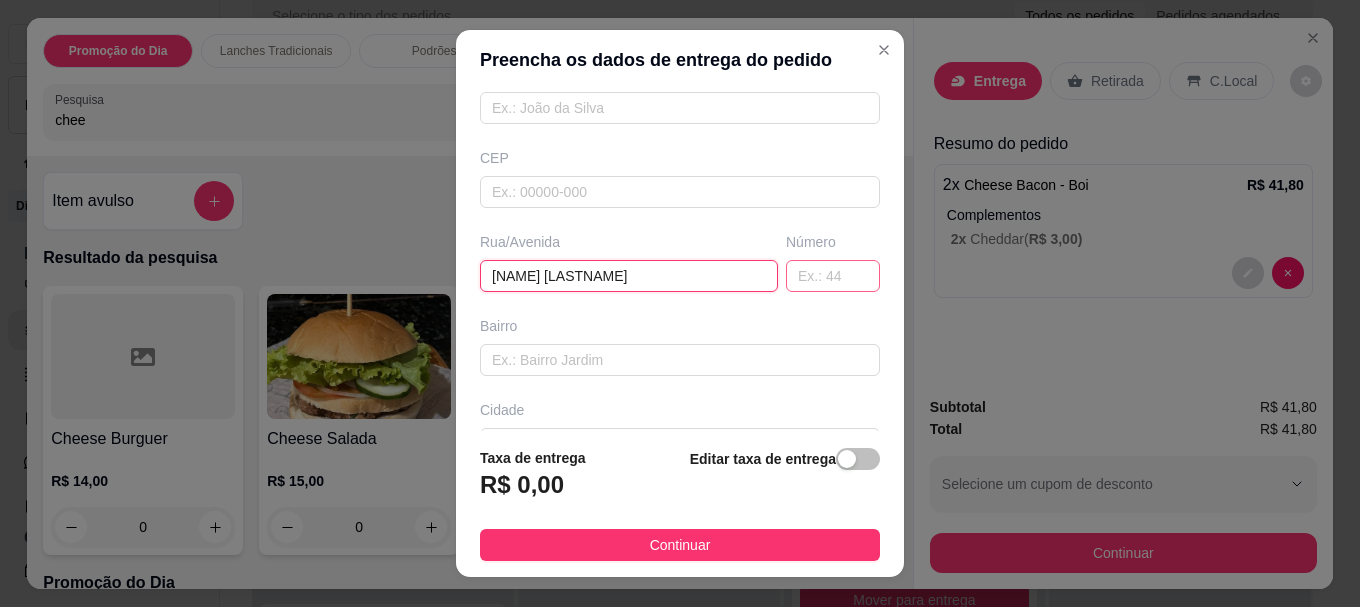 type on "[NAME] [LASTNAME]" 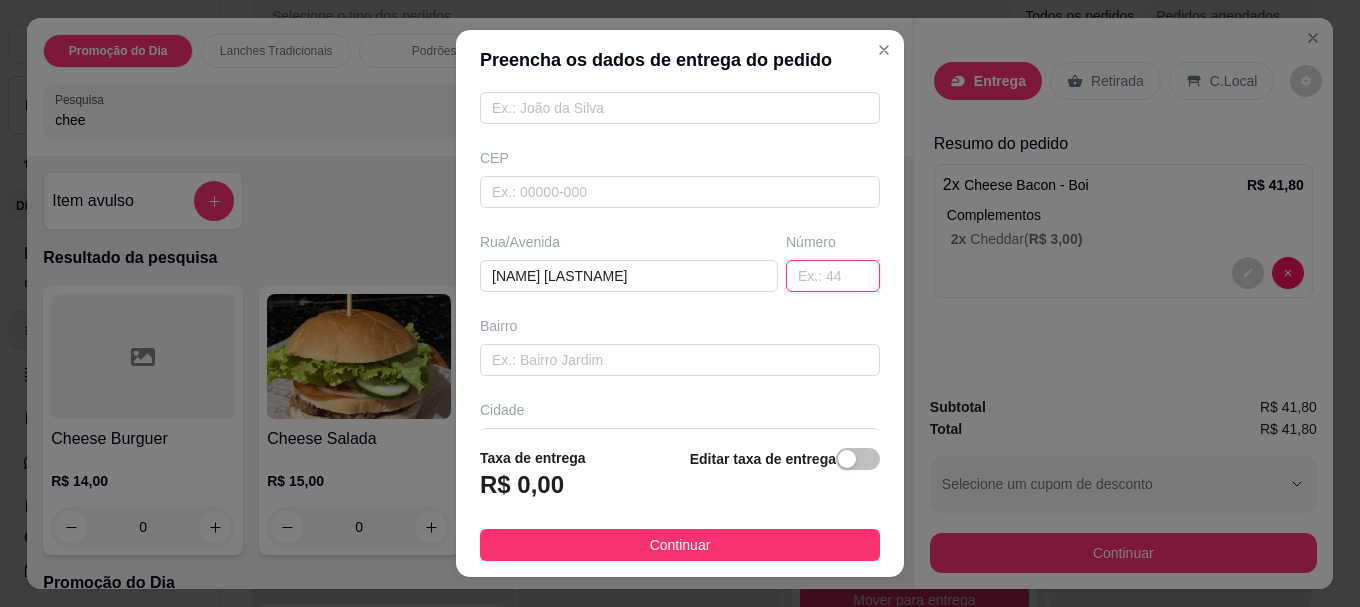 click at bounding box center [833, 276] 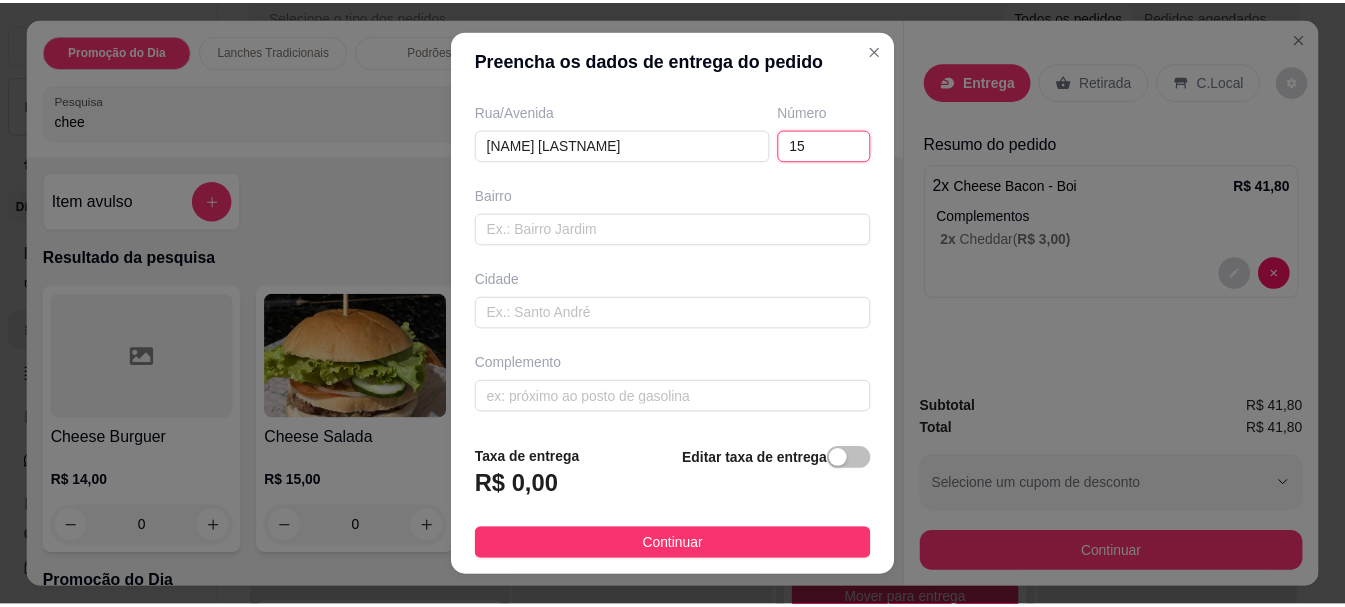 scroll, scrollTop: 333, scrollLeft: 0, axis: vertical 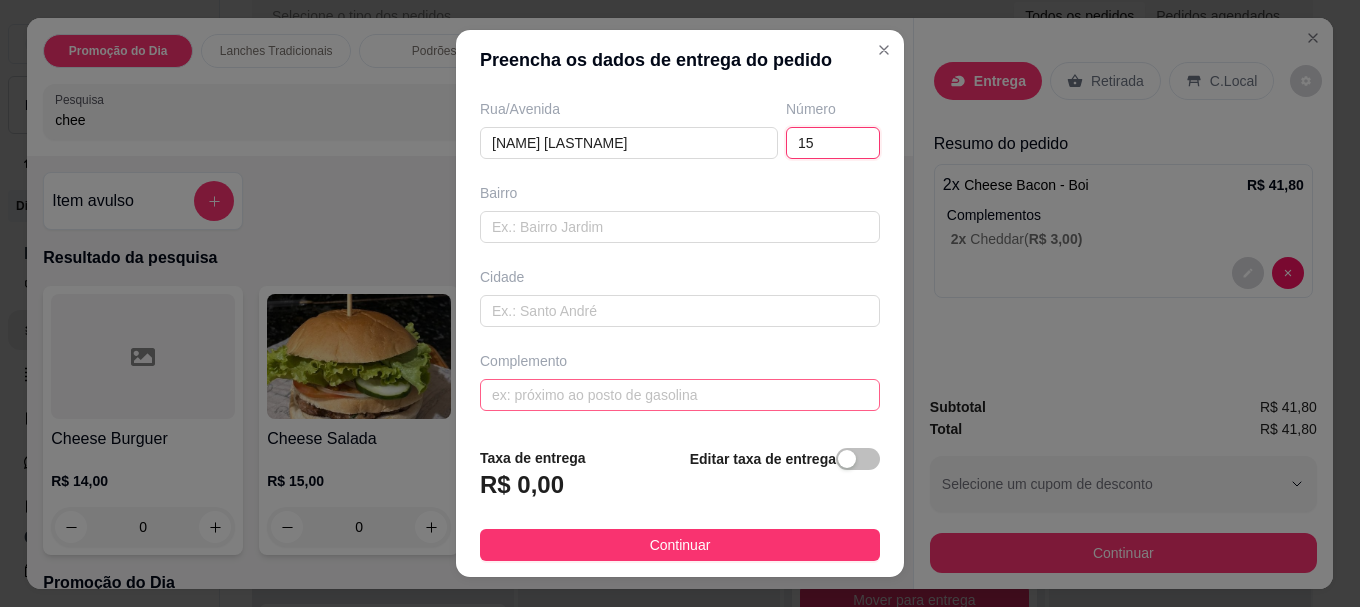 type on "15" 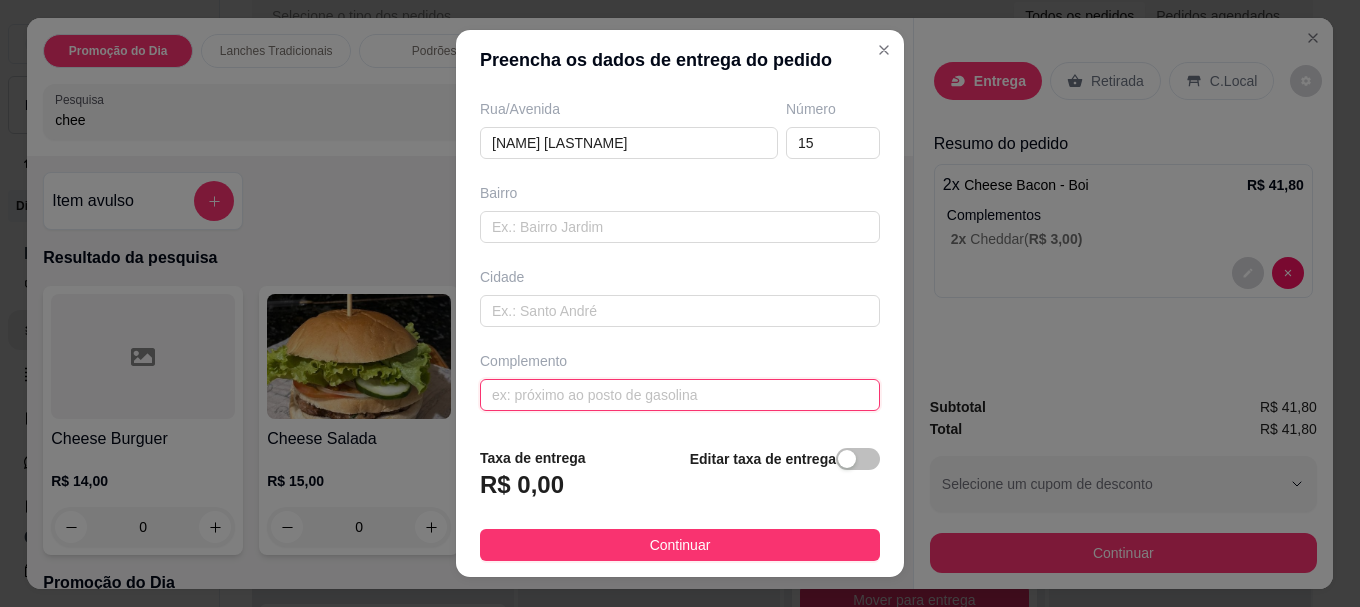 click at bounding box center (680, 395) 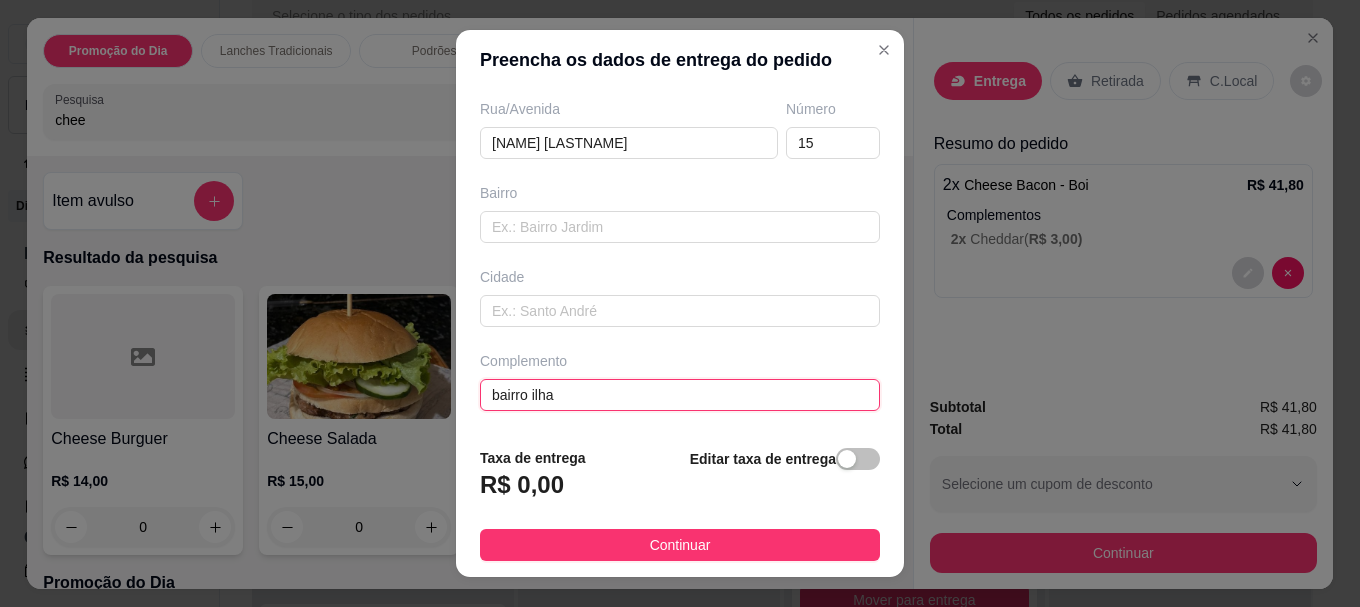type on "bairro ilha" 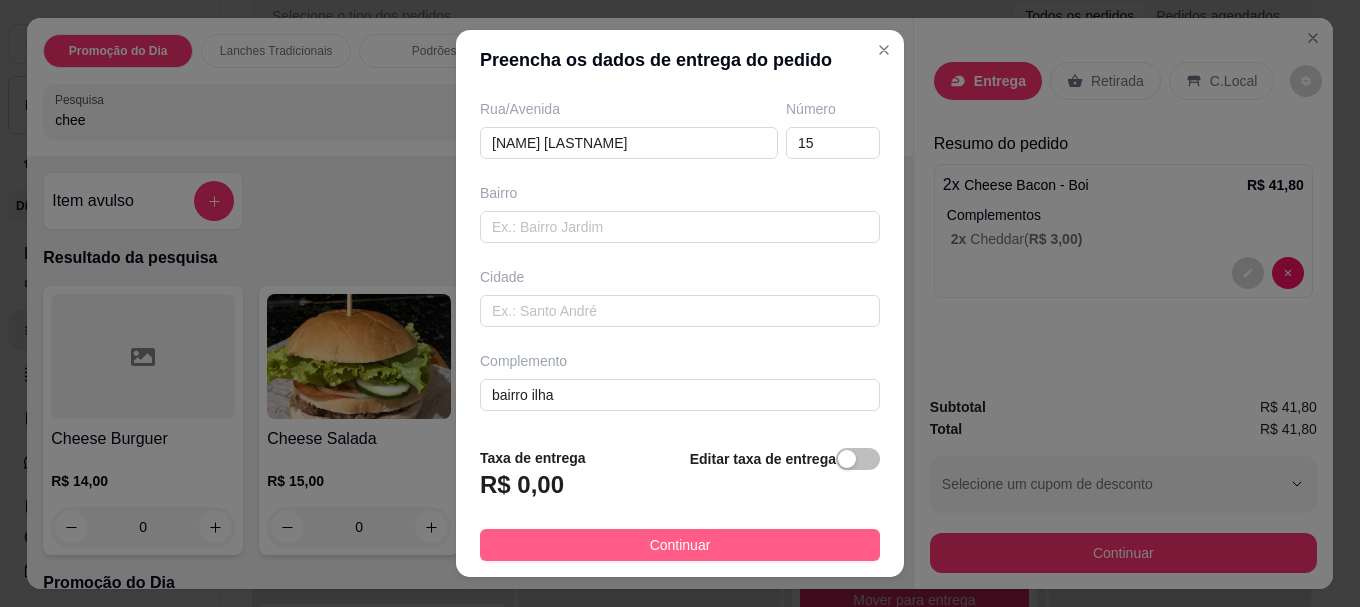 click on "Continuar" at bounding box center (680, 545) 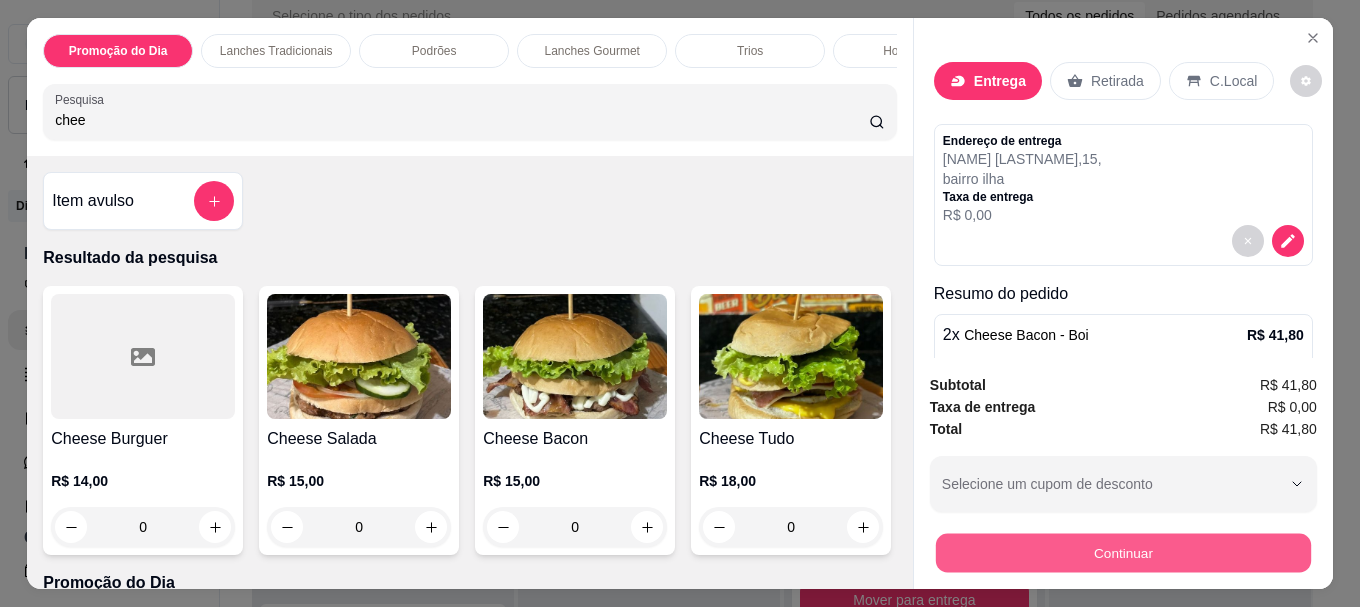 click on "Continuar" at bounding box center [1123, 552] 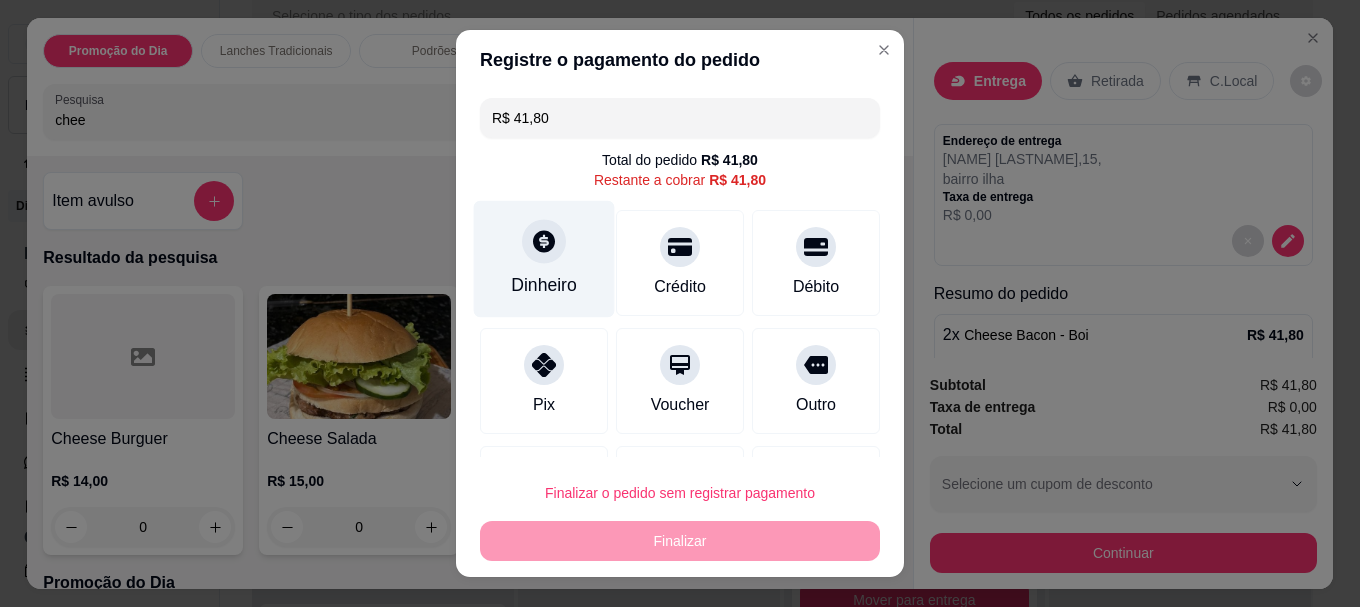 click on "Dinheiro" at bounding box center [544, 259] 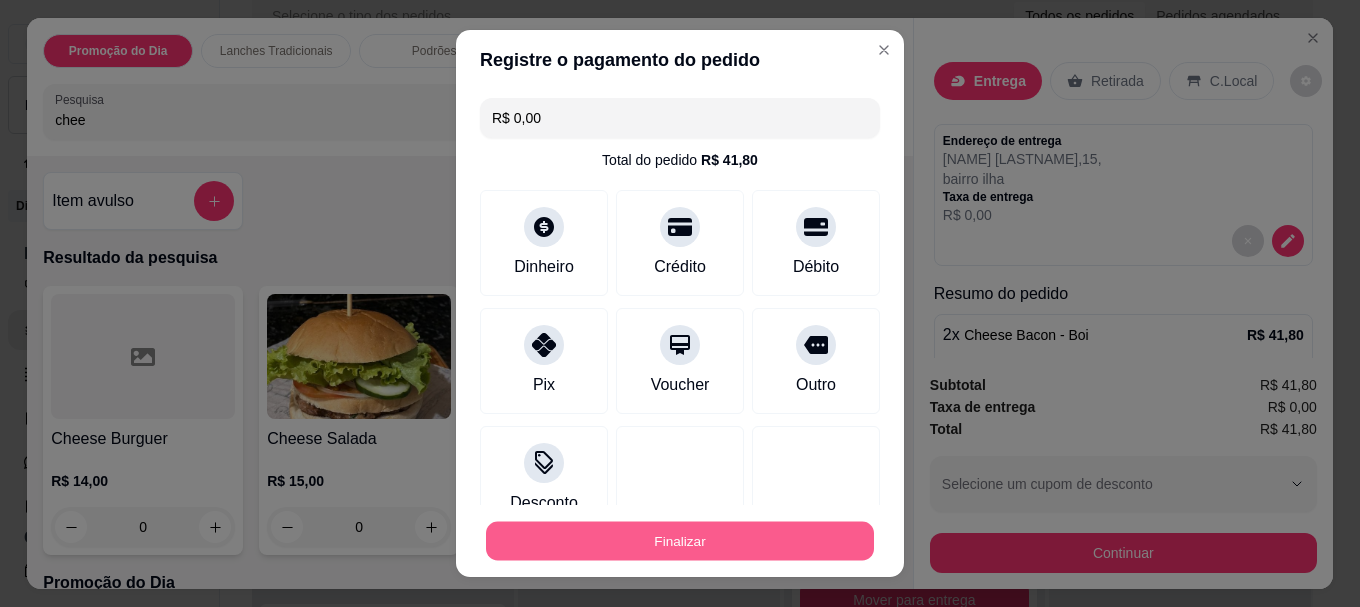 click on "Finalizar" at bounding box center [680, 540] 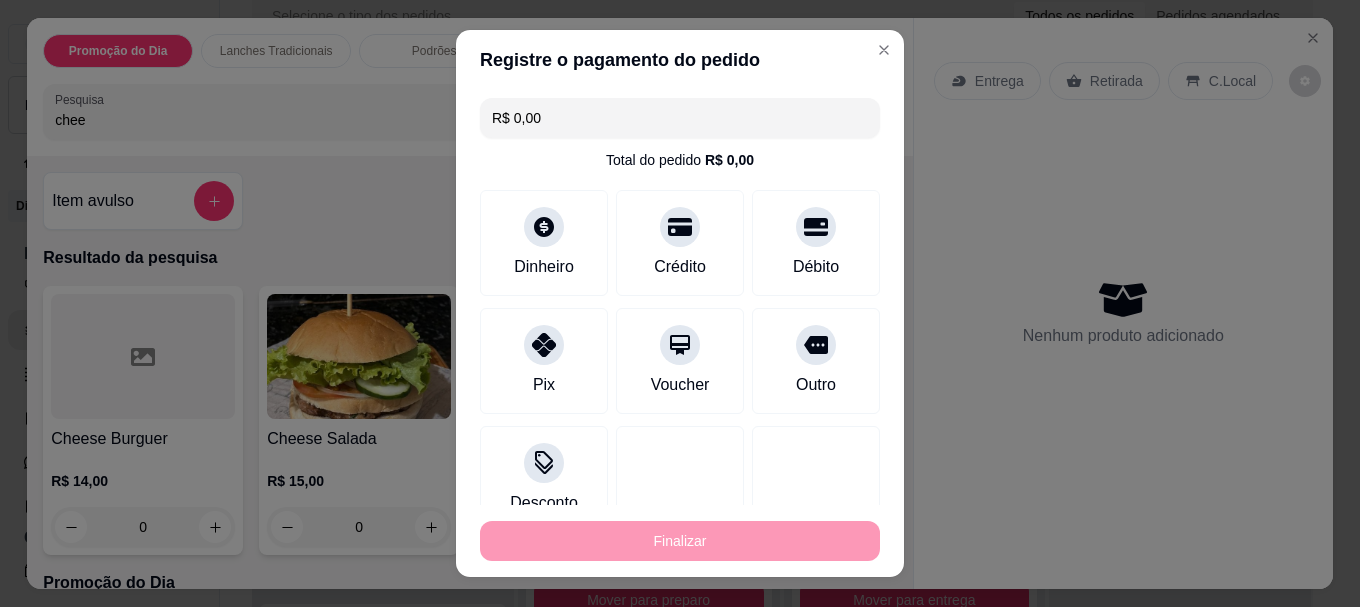 type on "-R$ 41,80" 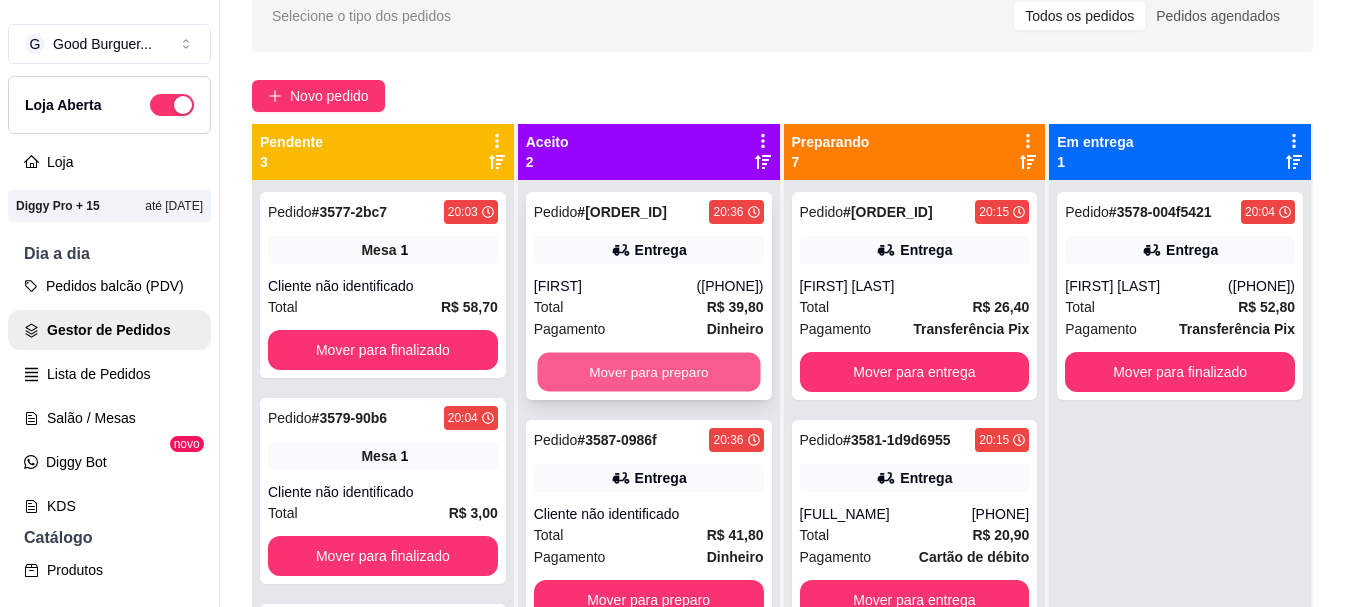 click on "Mover para preparo" at bounding box center (648, 372) 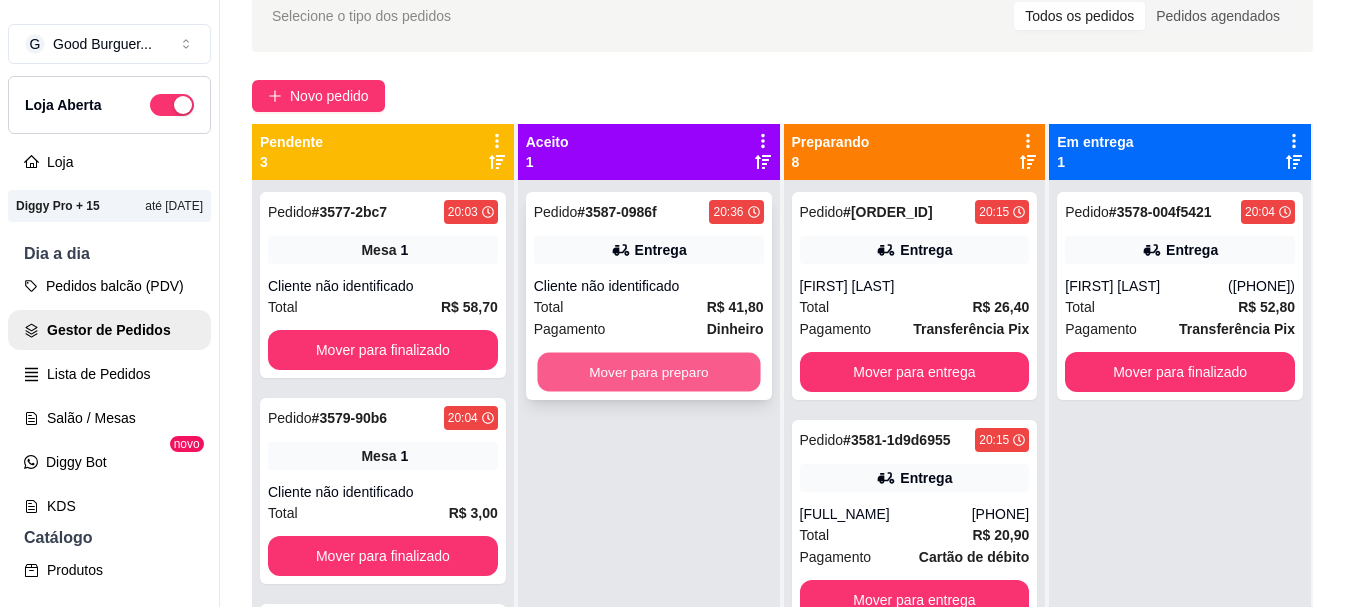 click on "Mover para preparo" at bounding box center [648, 372] 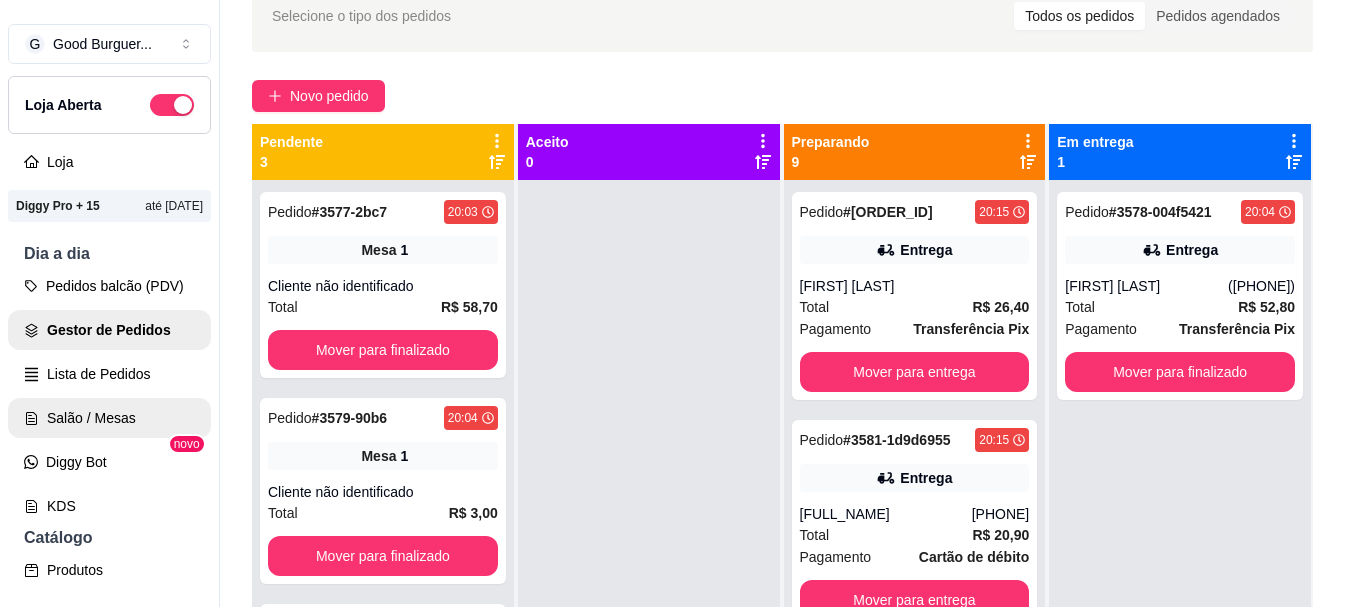 click on "Salão / Mesas" at bounding box center (109, 418) 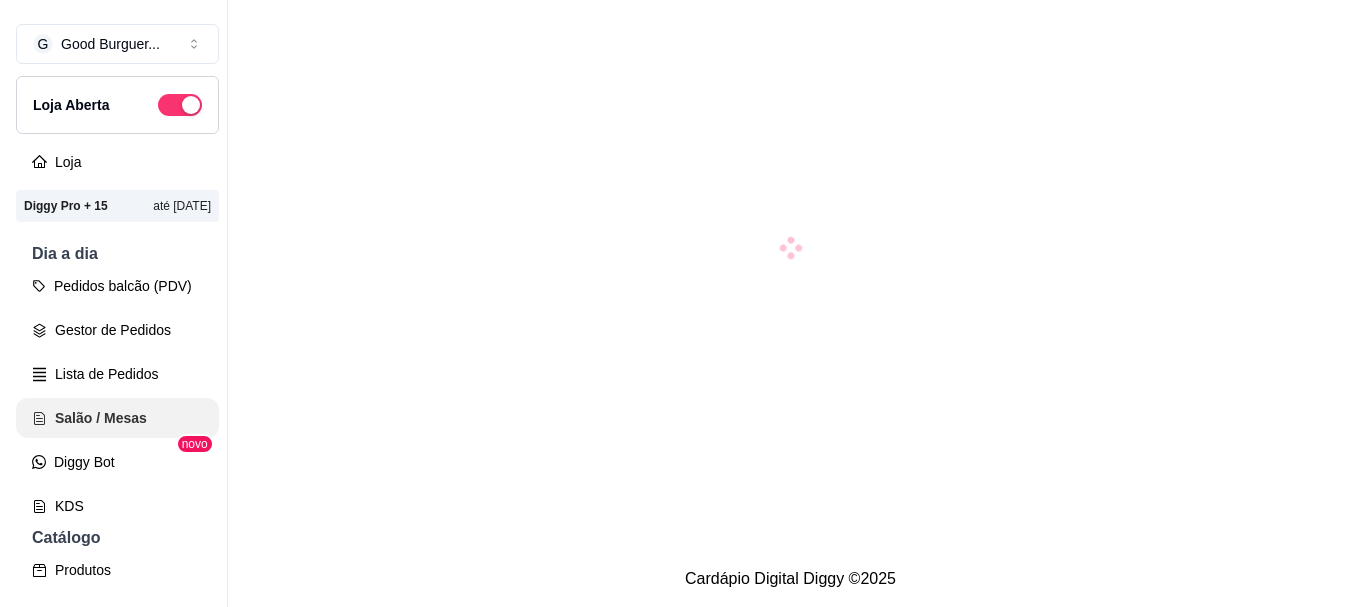scroll, scrollTop: 0, scrollLeft: 0, axis: both 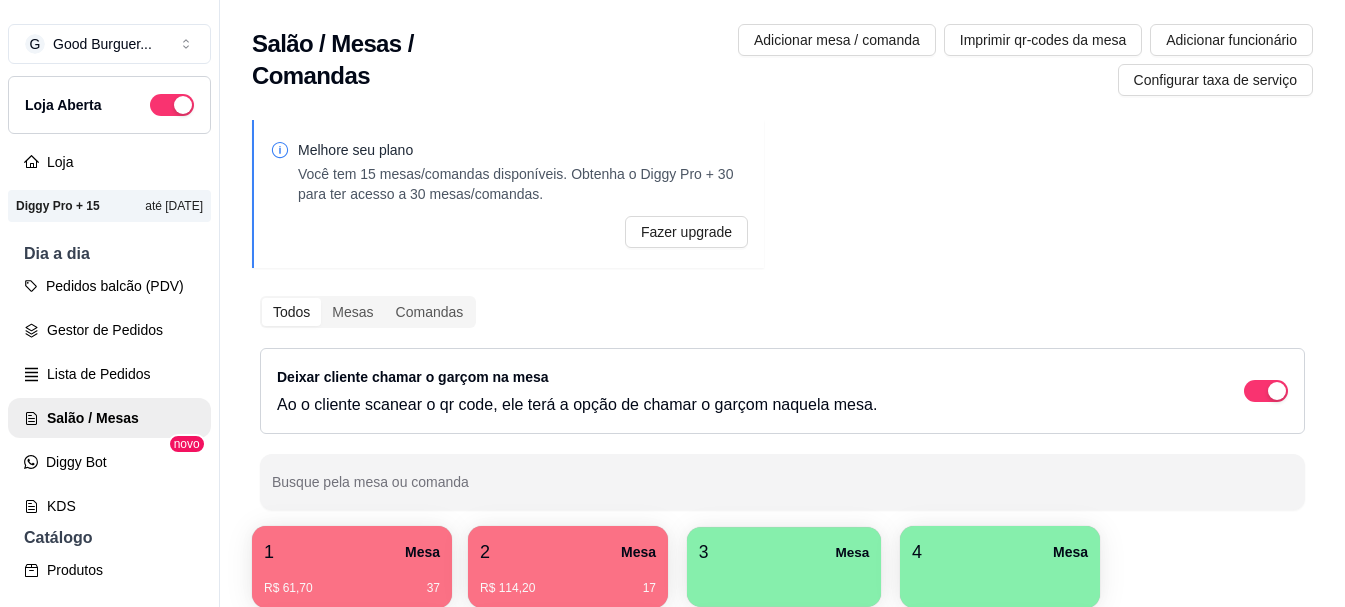 click on "3 Mesa" at bounding box center [784, 552] 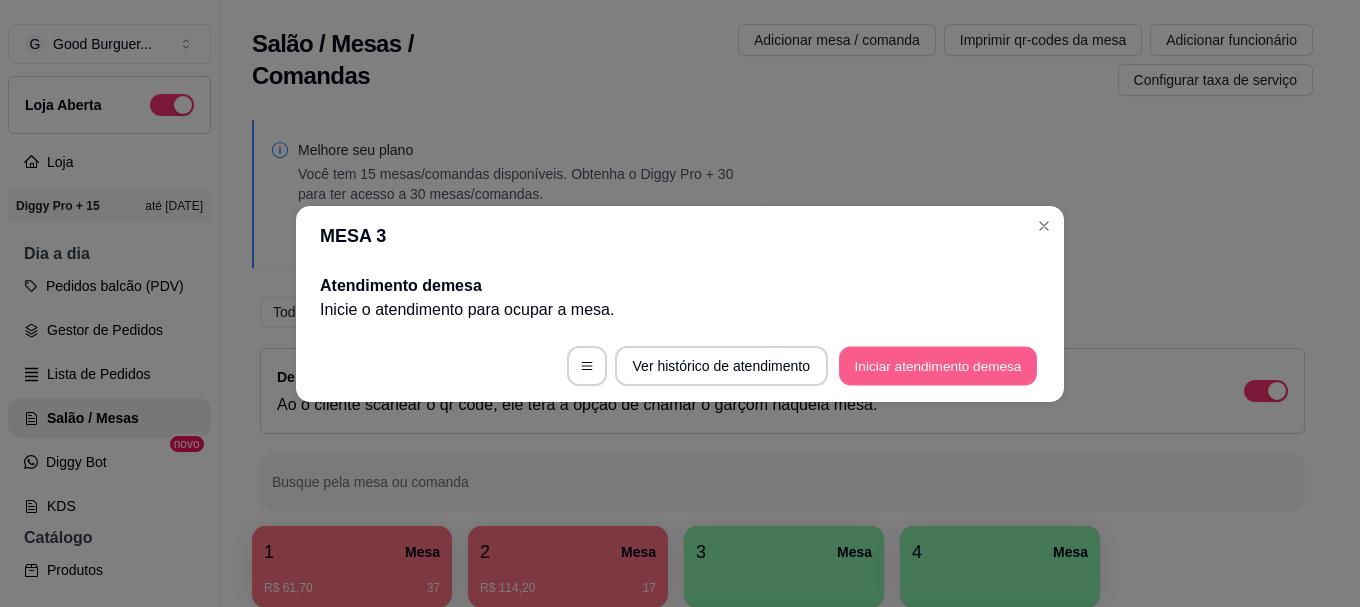 click on "Iniciar atendimento de  mesa" at bounding box center (938, 365) 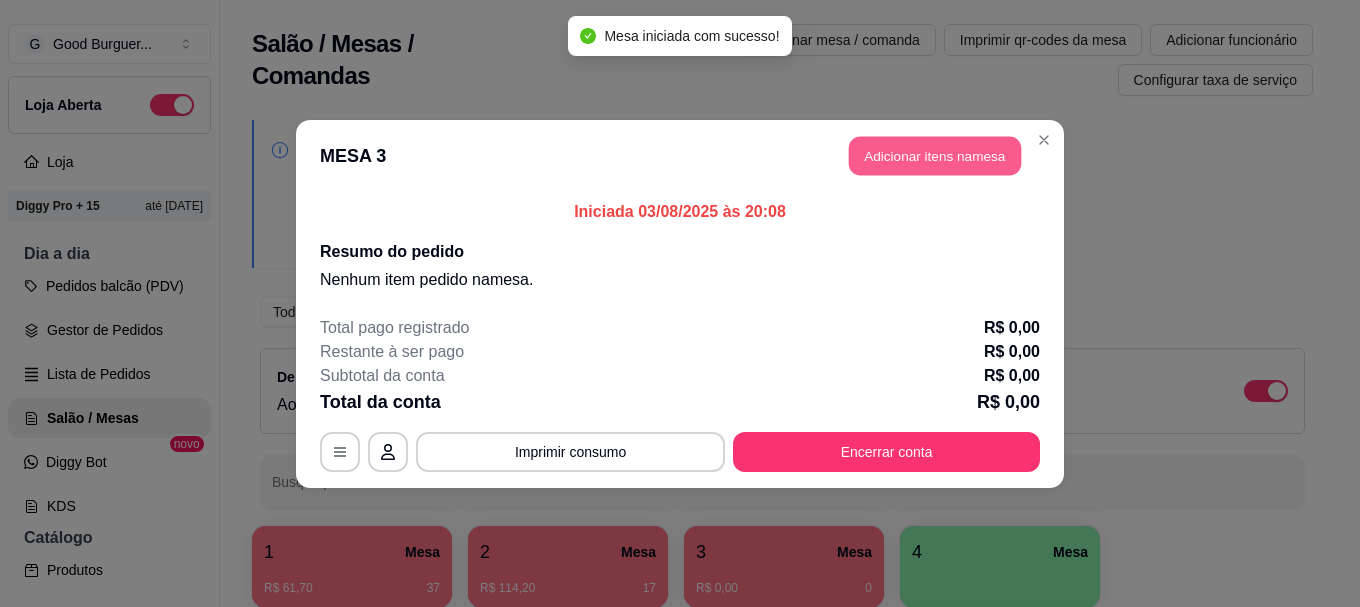 click on "Adicionar itens na  mesa" at bounding box center [935, 155] 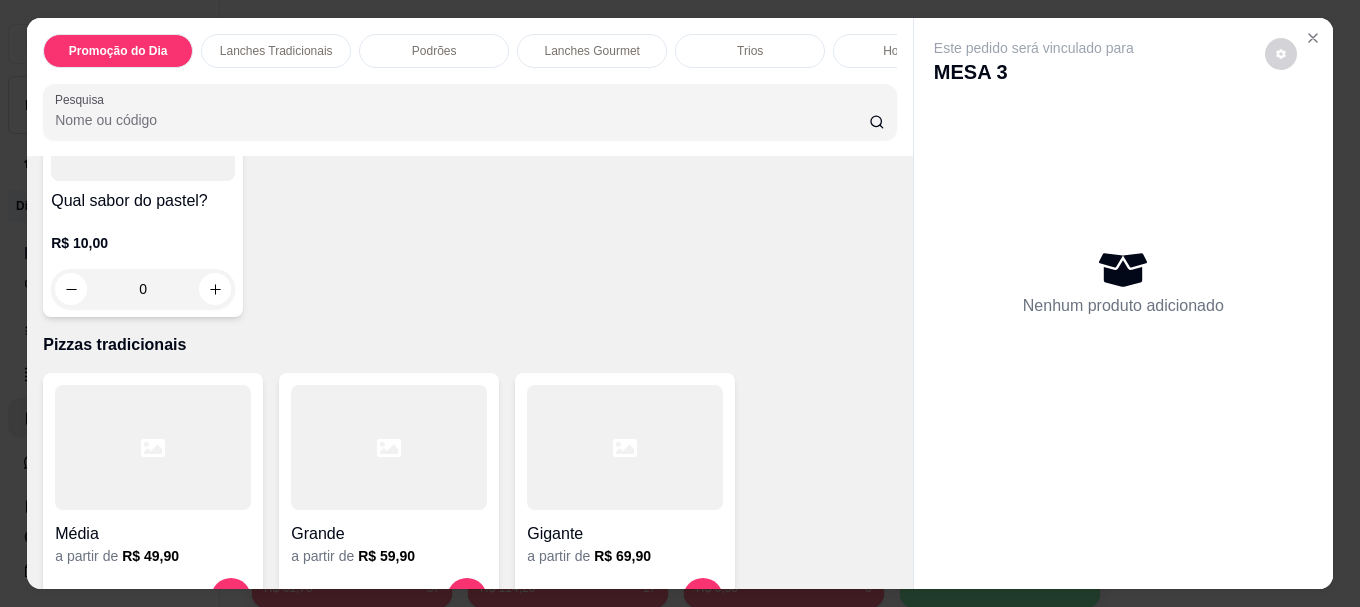 scroll, scrollTop: 3500, scrollLeft: 0, axis: vertical 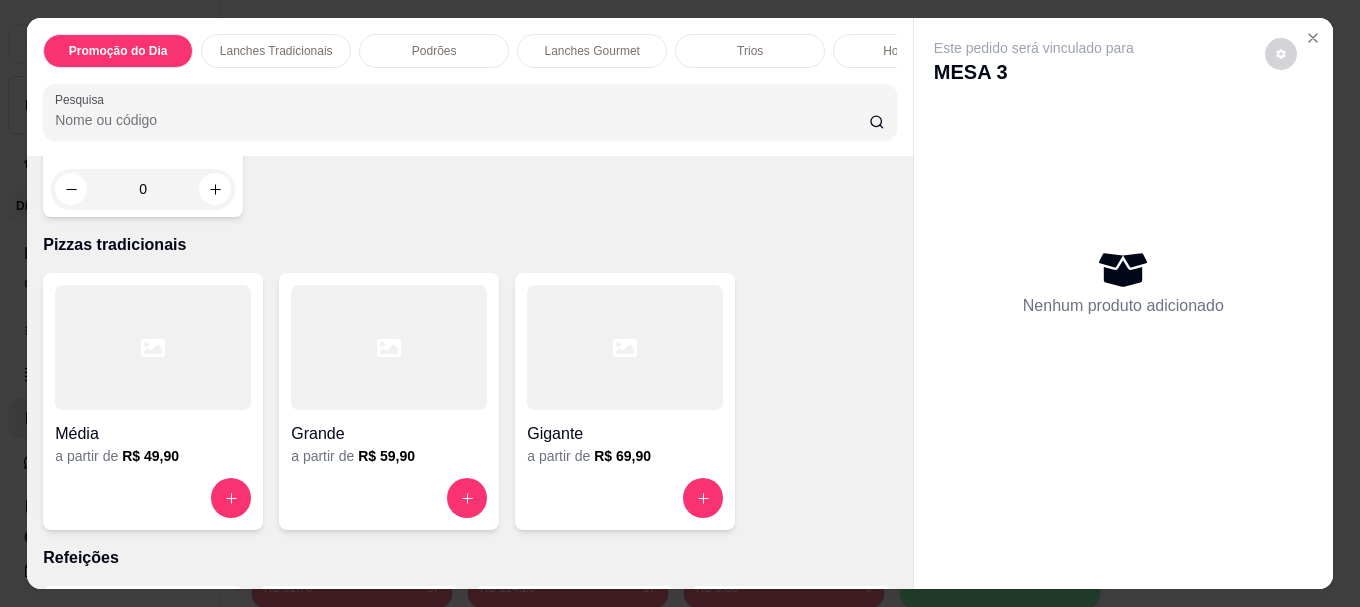 click at bounding box center (143, 18) 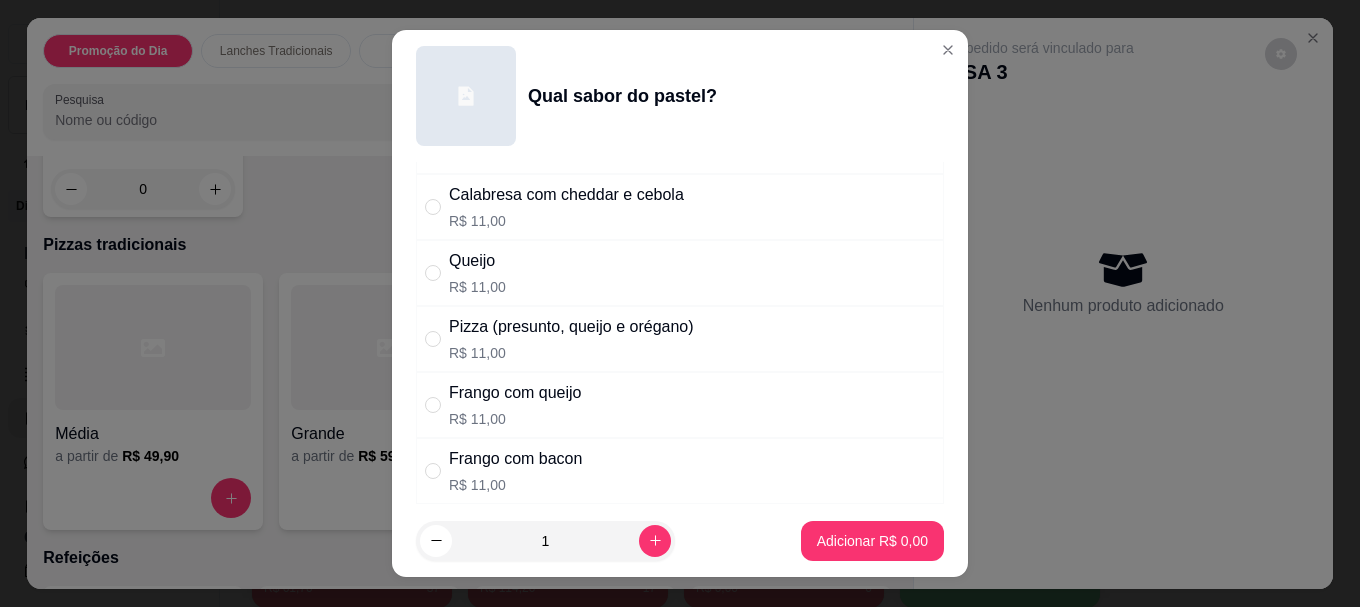 scroll, scrollTop: 600, scrollLeft: 0, axis: vertical 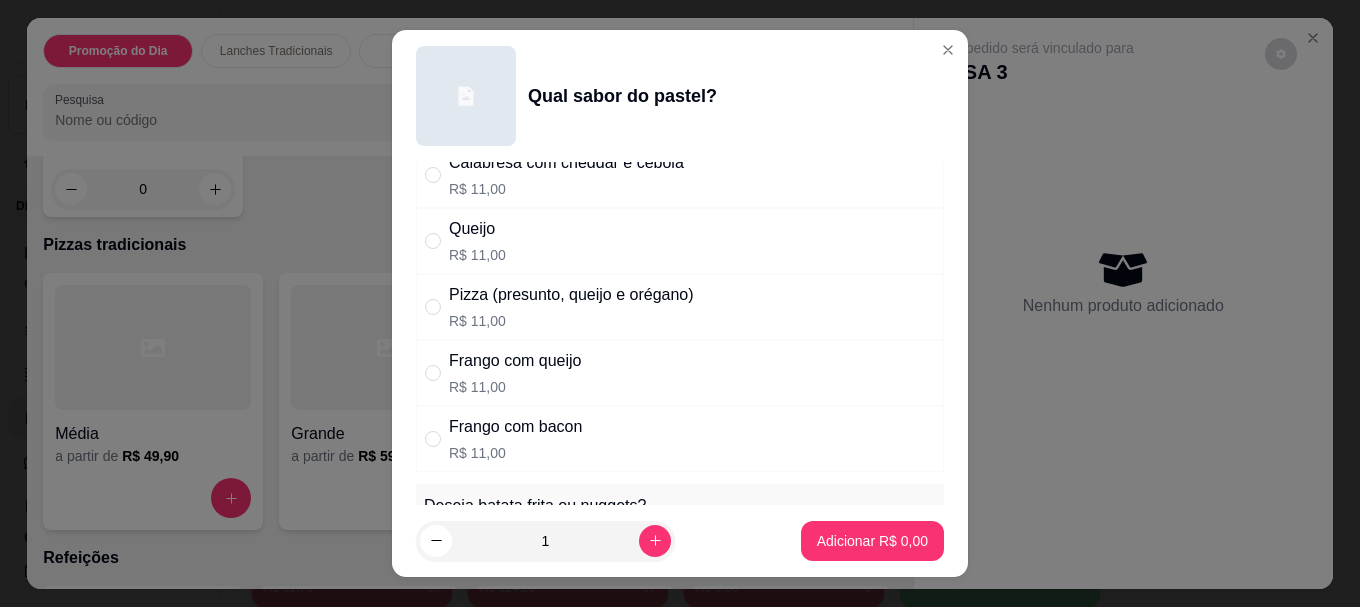 click on "Frango com queijo" at bounding box center (515, 361) 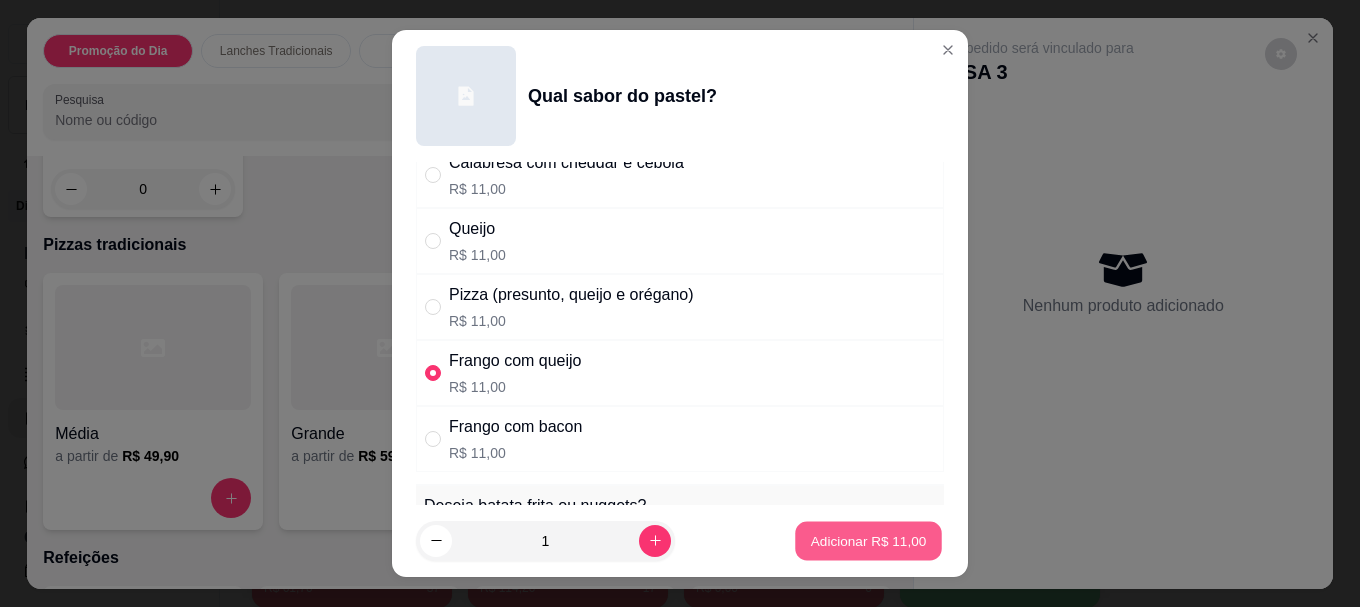 click on "Adicionar   R$ 11,00" at bounding box center [869, 540] 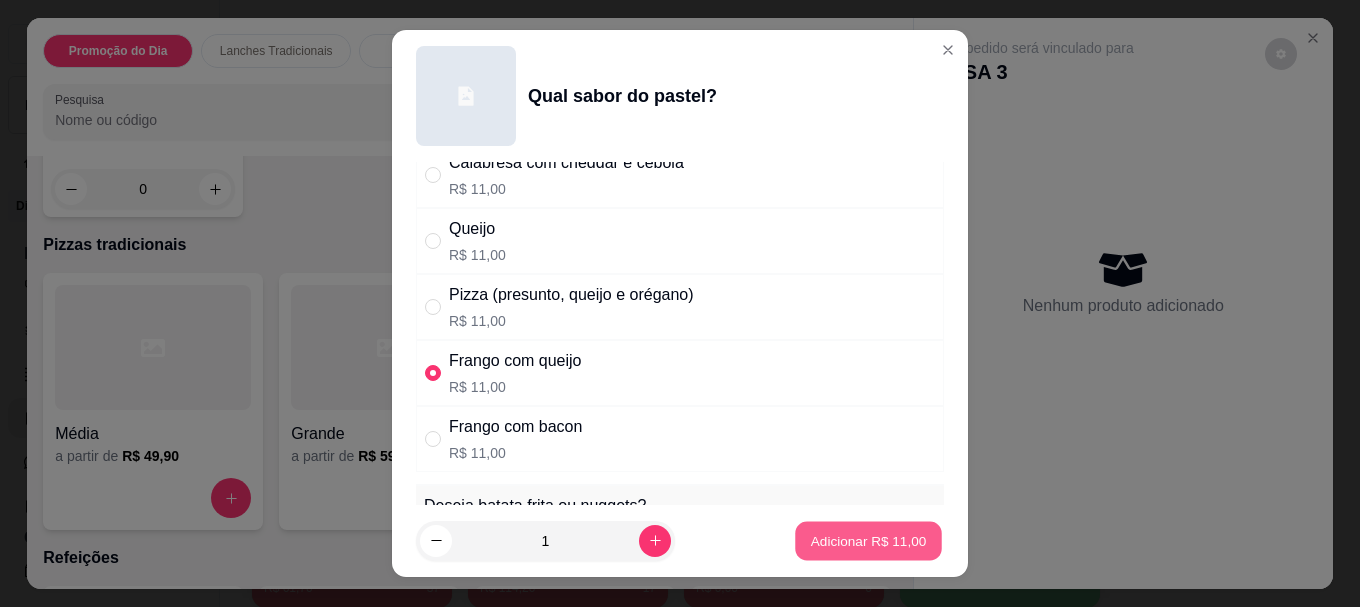 type on "1" 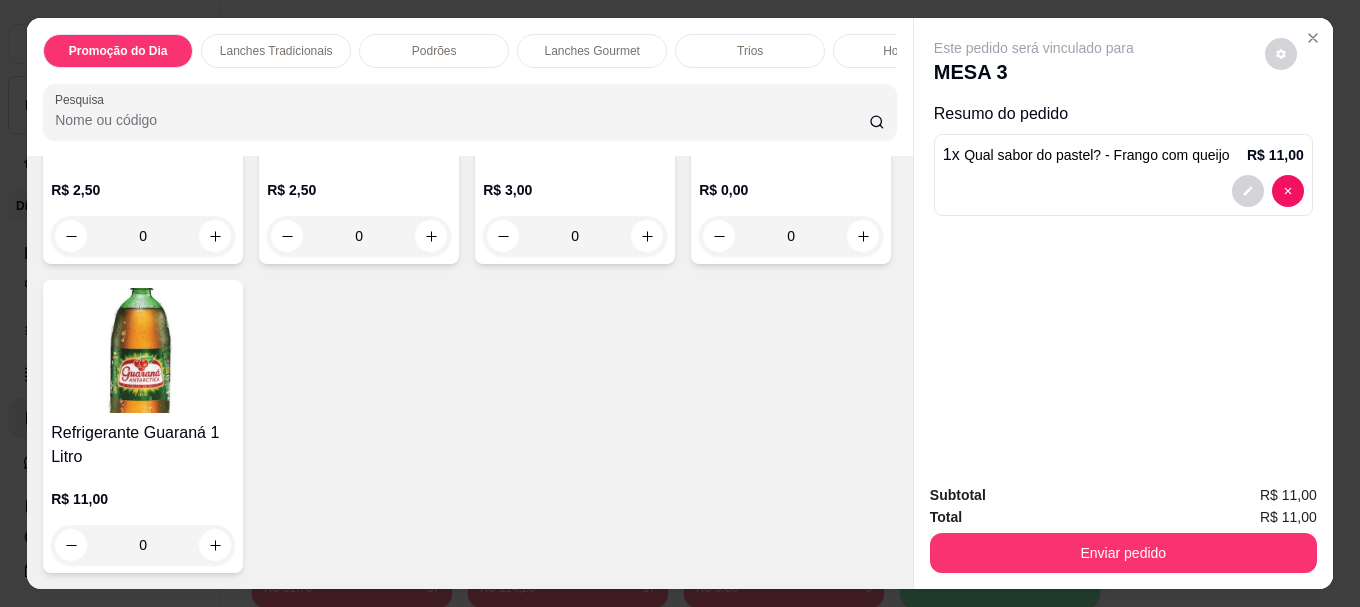 scroll, scrollTop: 6364, scrollLeft: 0, axis: vertical 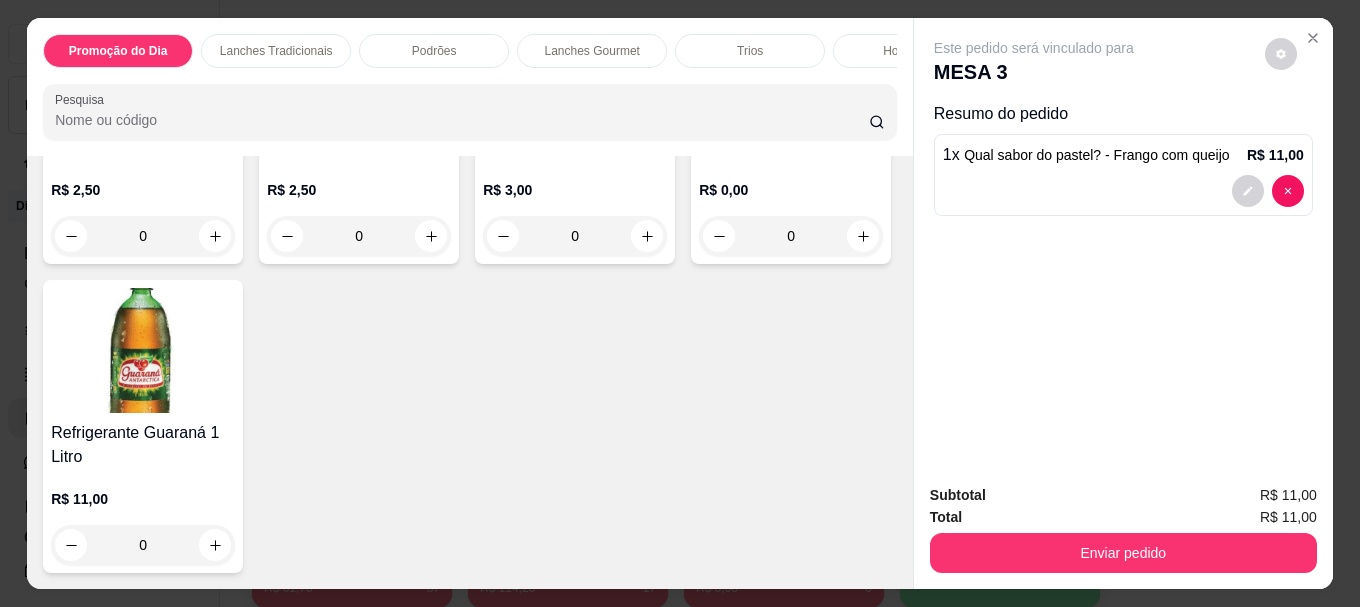click at bounding box center (143, 65) 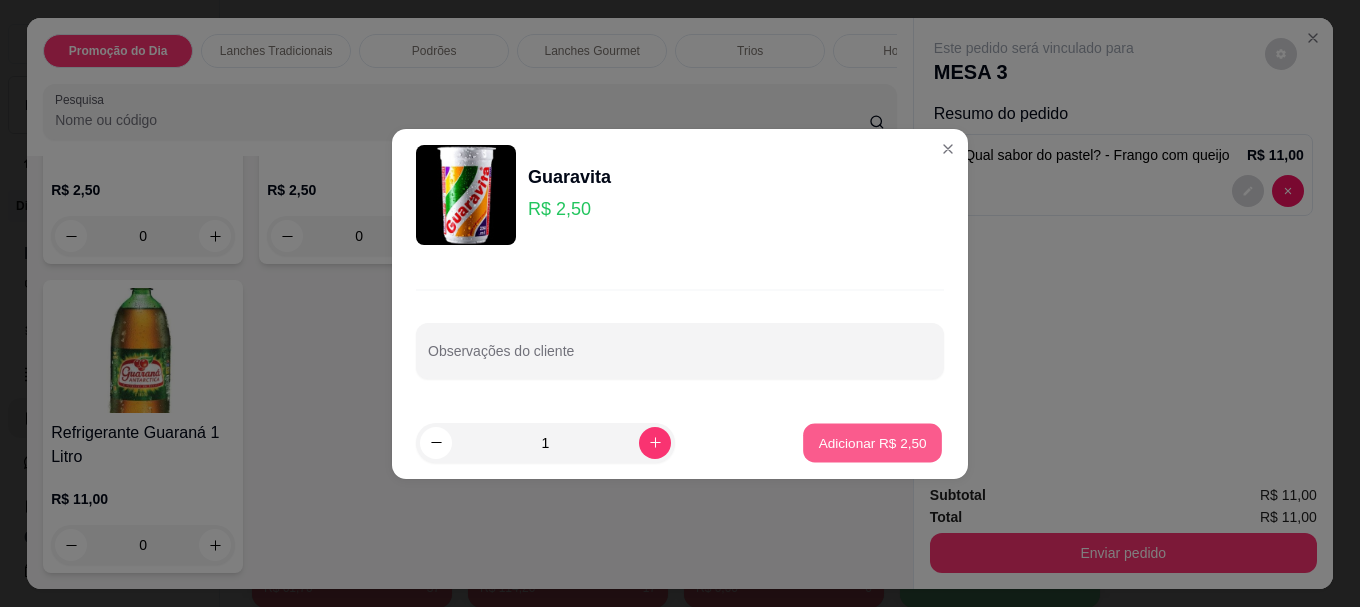click on "Adicionar   R$ 2,50" at bounding box center [872, 442] 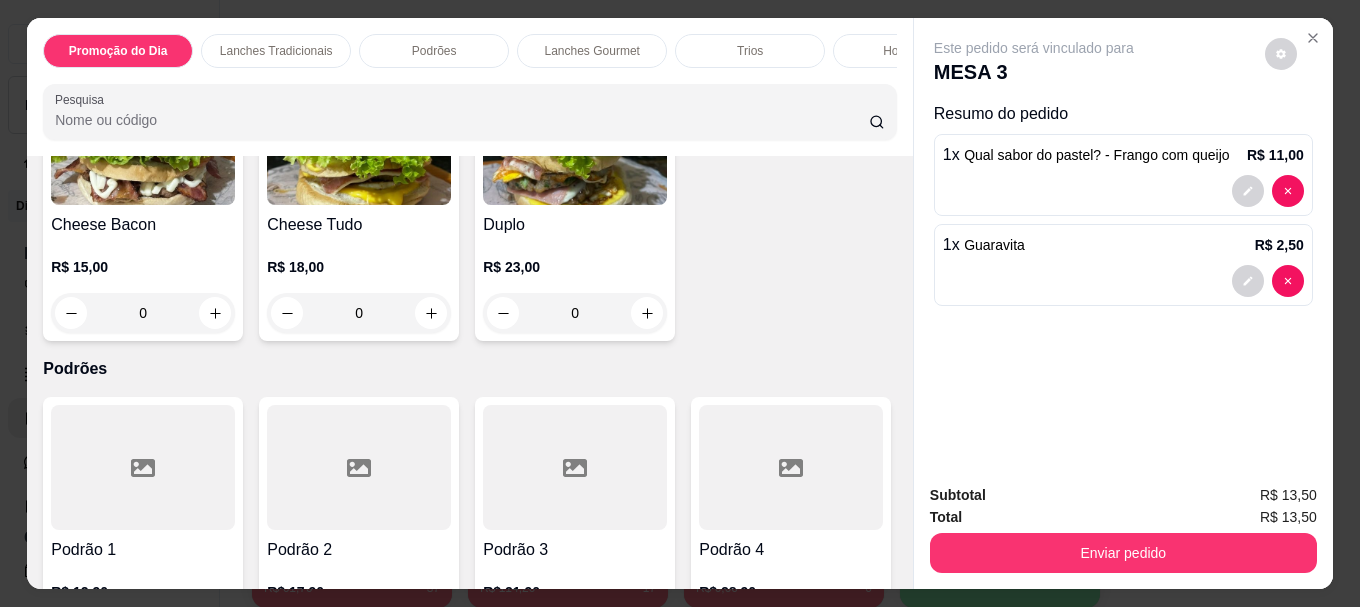 scroll, scrollTop: 764, scrollLeft: 0, axis: vertical 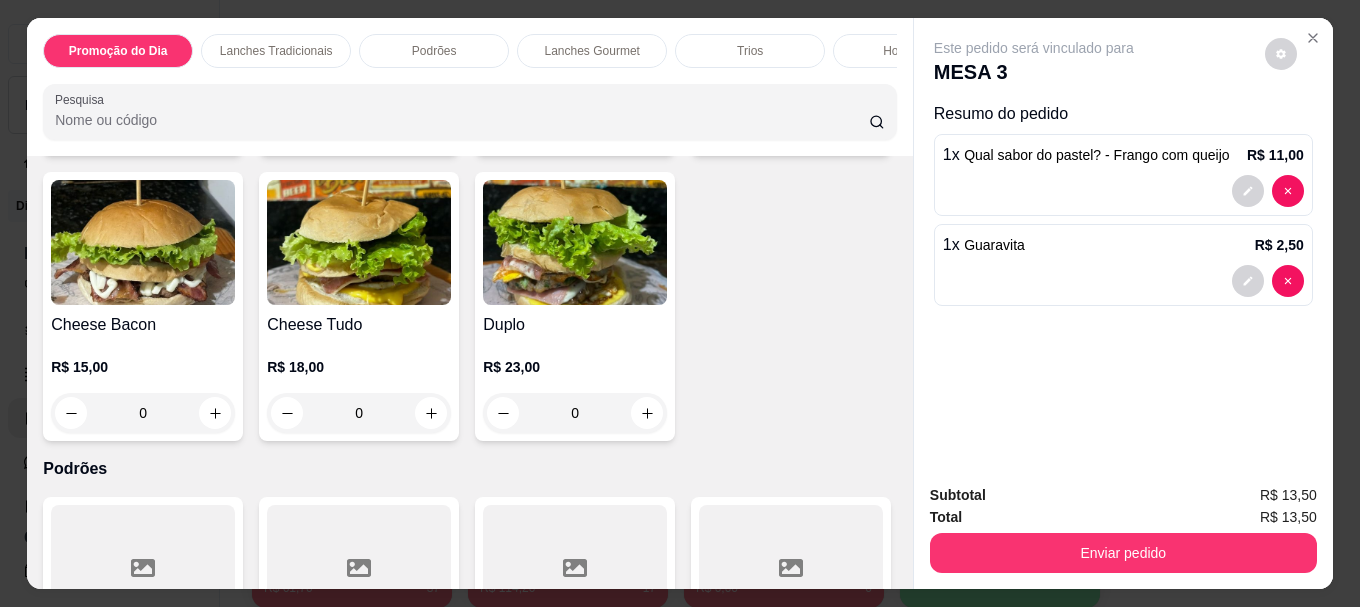 click on "Cheese Tudo R$ 18,00 0" at bounding box center (359, 306) 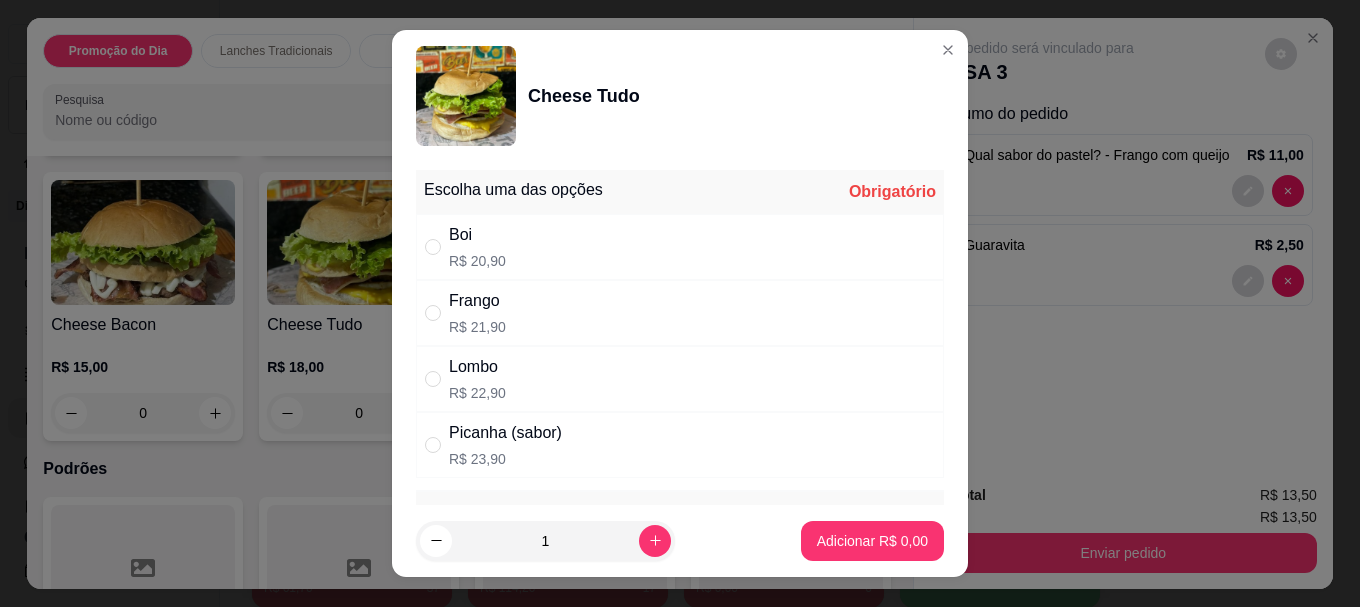 click on "Boi" at bounding box center [477, 235] 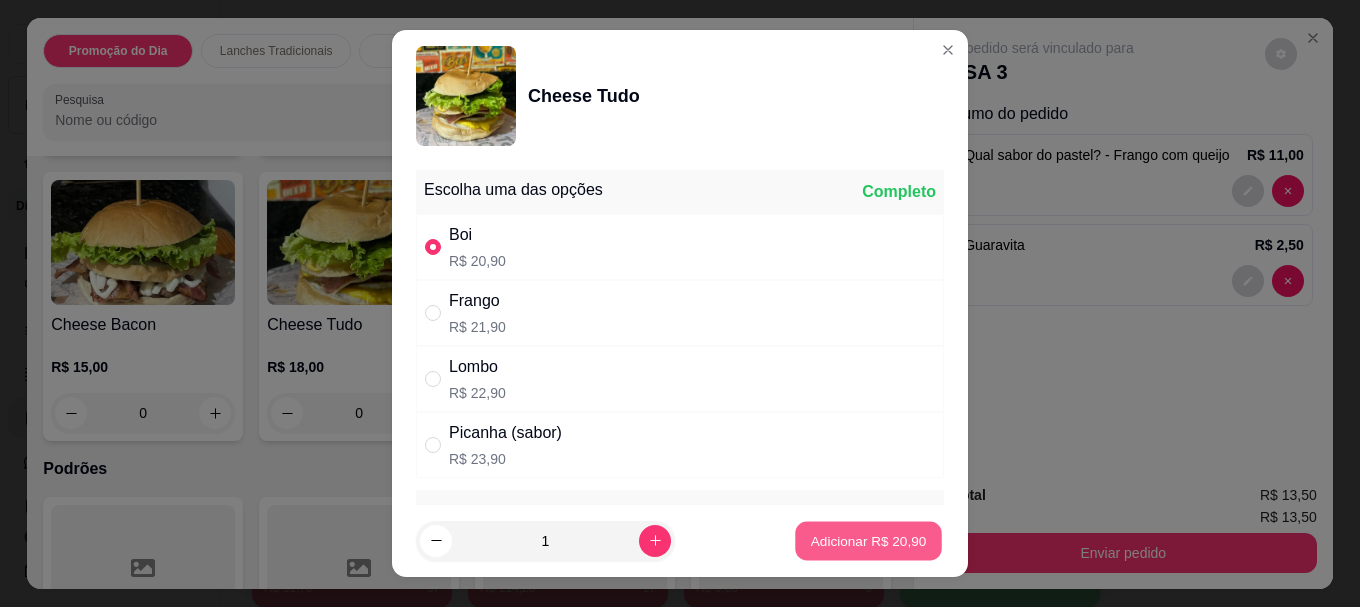 click on "Adicionar   R$ 20,90" at bounding box center [869, 540] 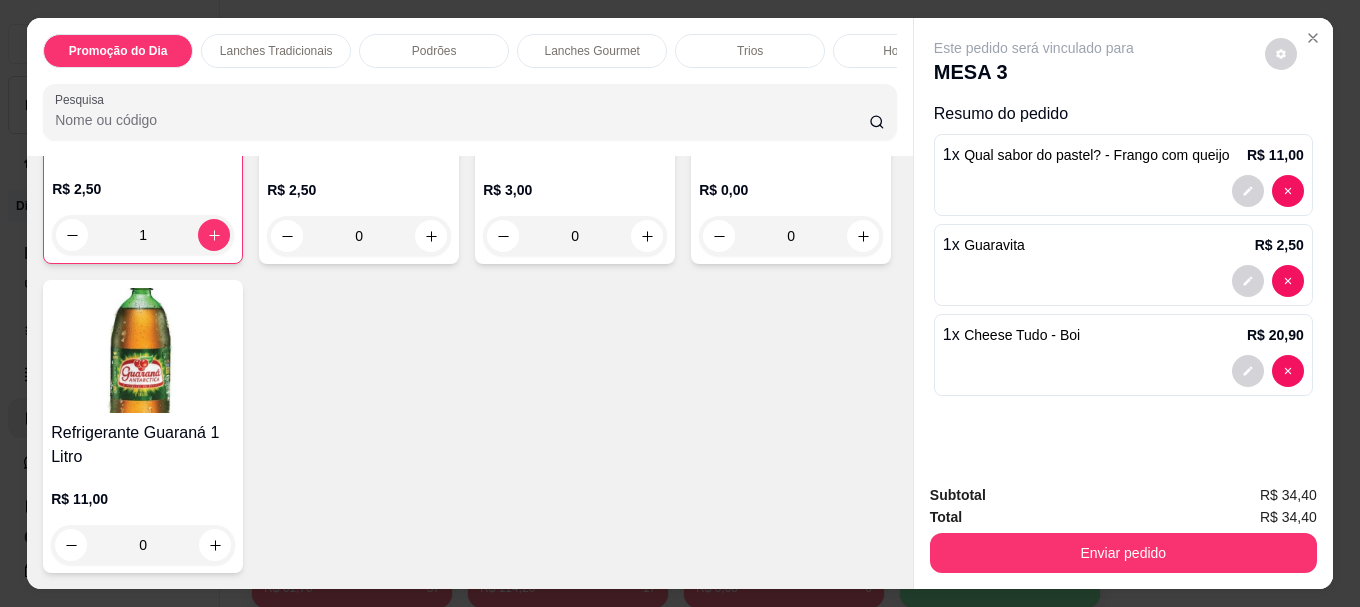 scroll, scrollTop: 6568, scrollLeft: 0, axis: vertical 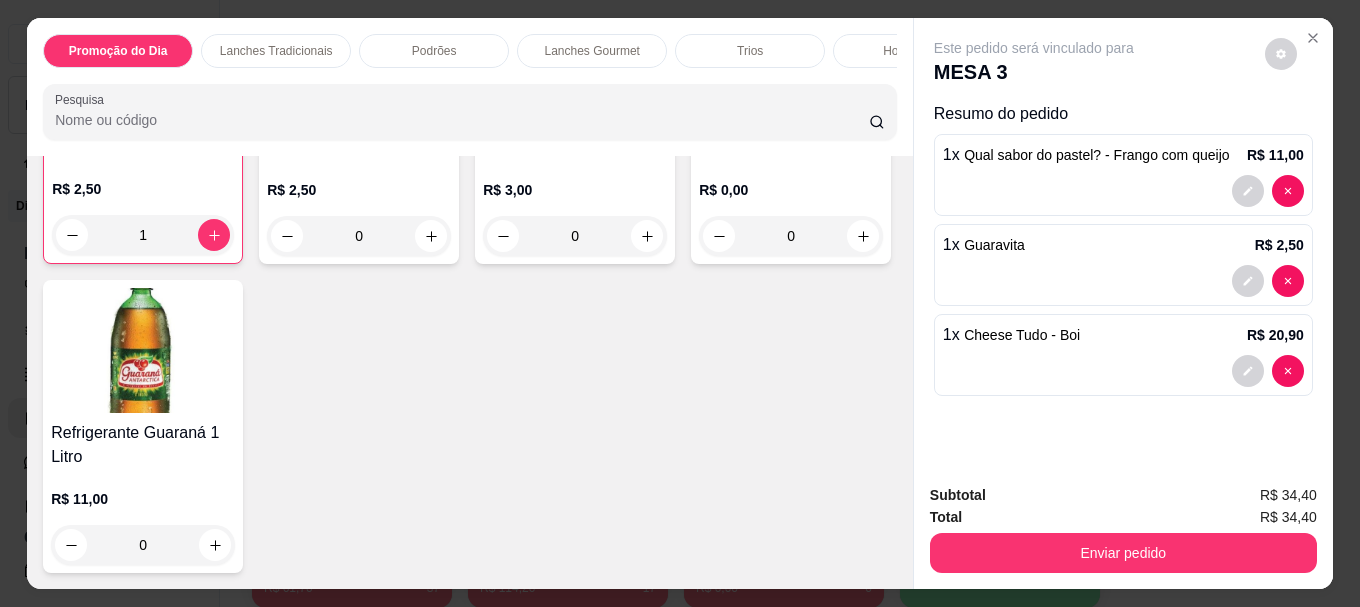 click at bounding box center (791, 63) 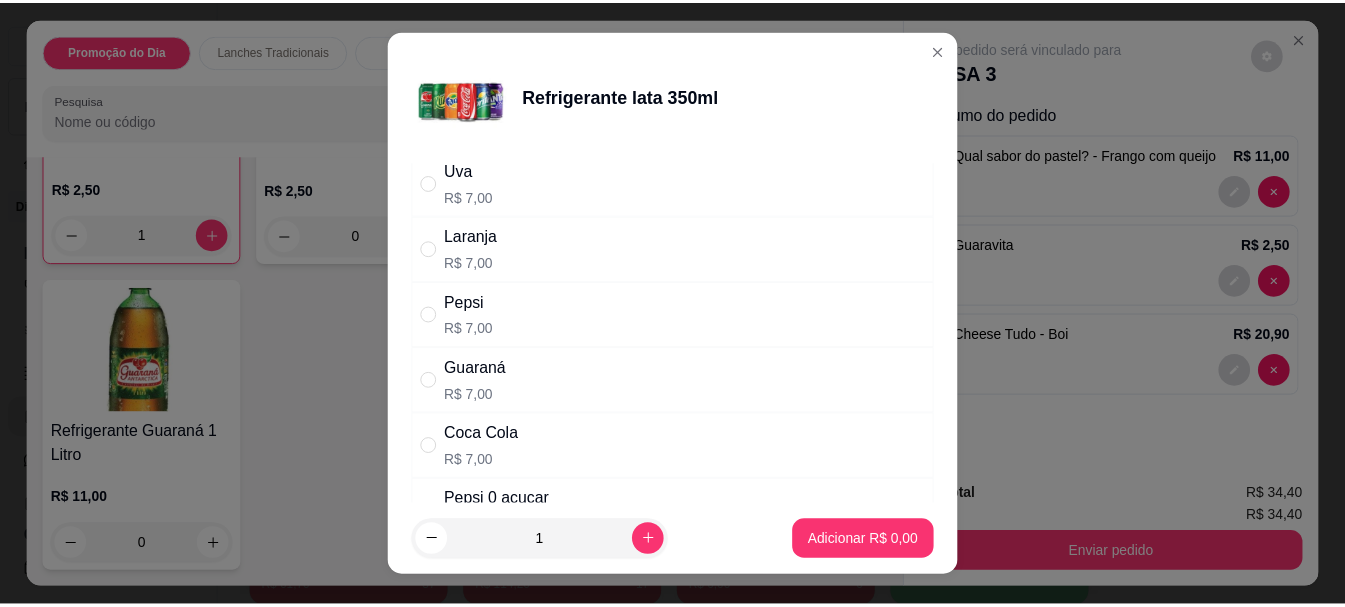scroll, scrollTop: 100, scrollLeft: 0, axis: vertical 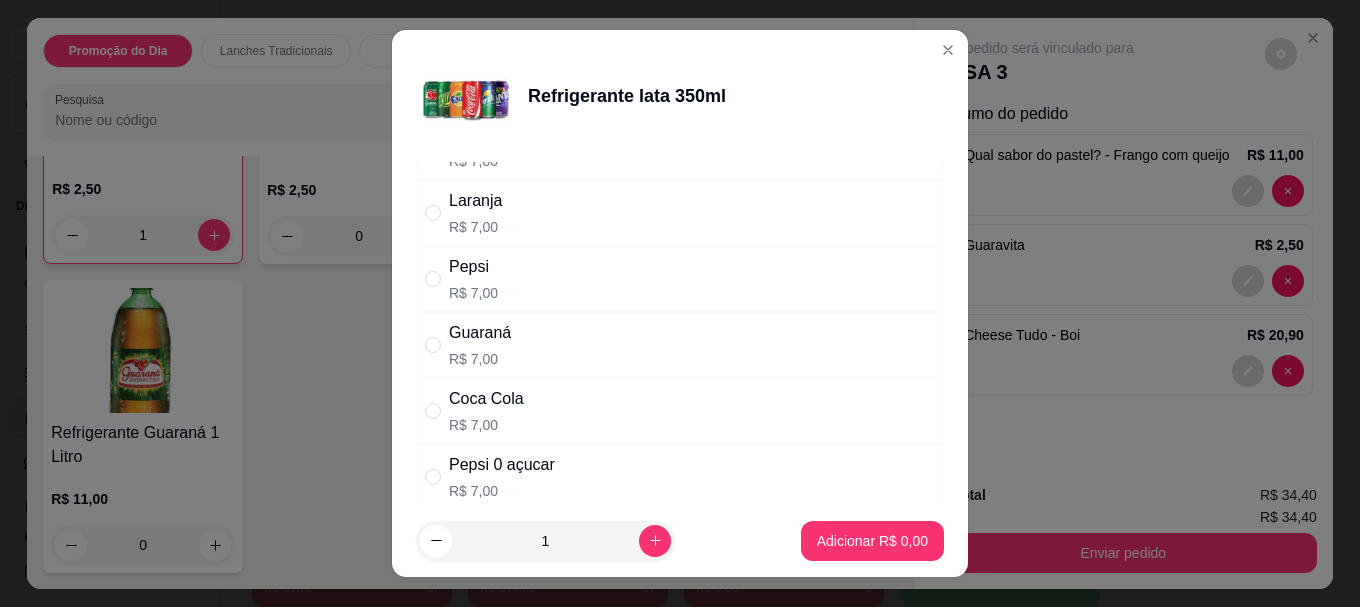 click on "R$ 7,00" at bounding box center (486, 425) 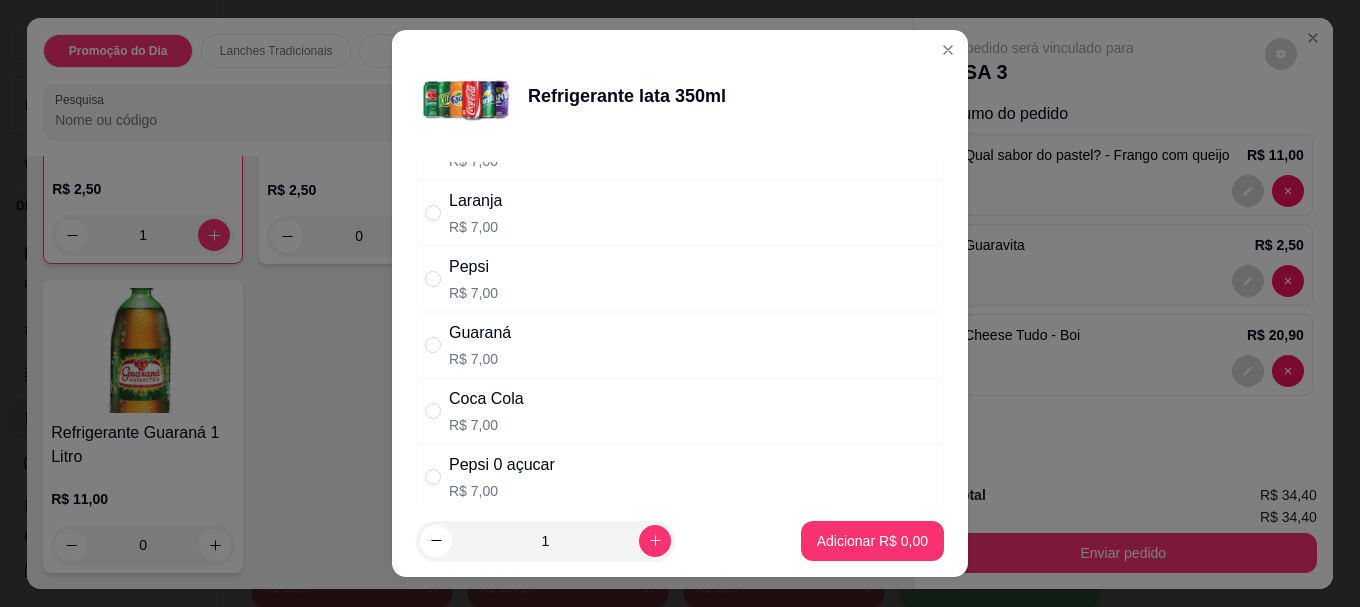 radio on "true" 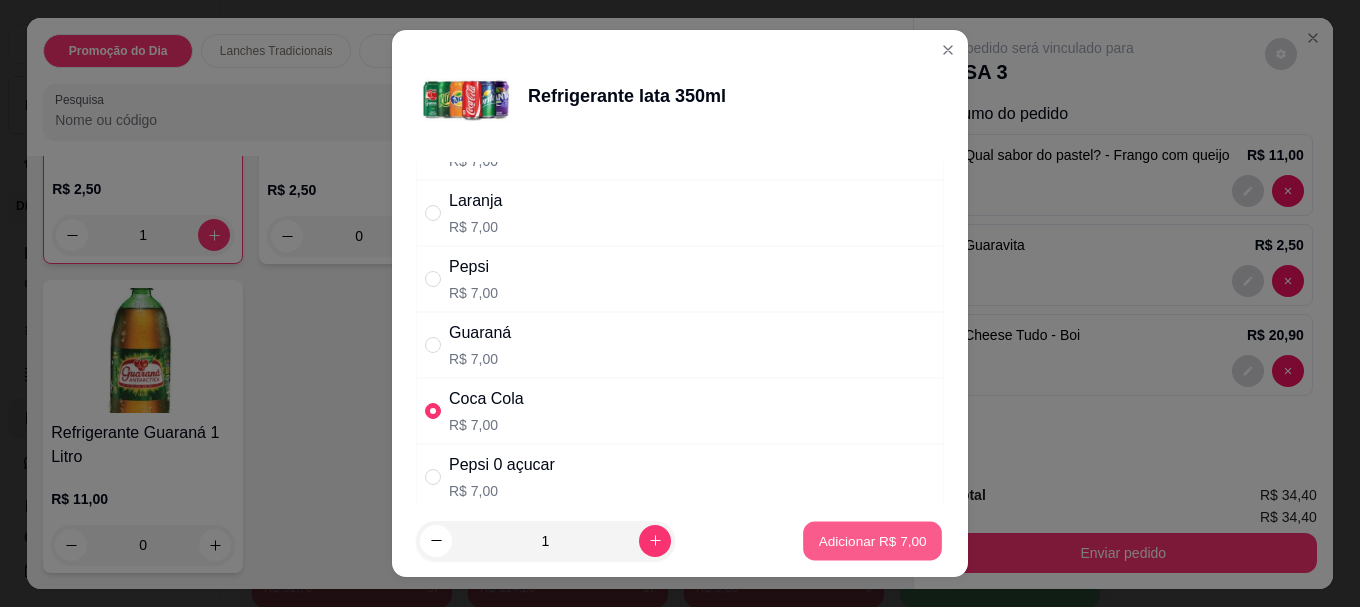 click on "Adicionar   R$ 7,00" at bounding box center (872, 540) 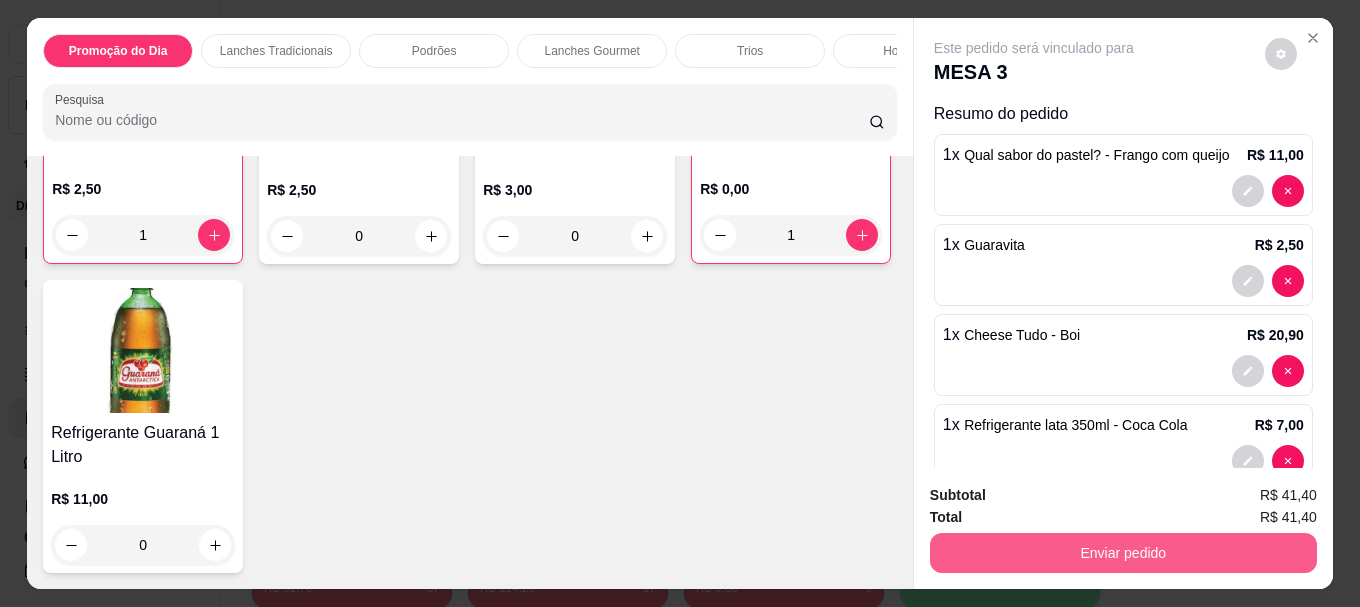 click on "Enviar pedido" at bounding box center [1123, 553] 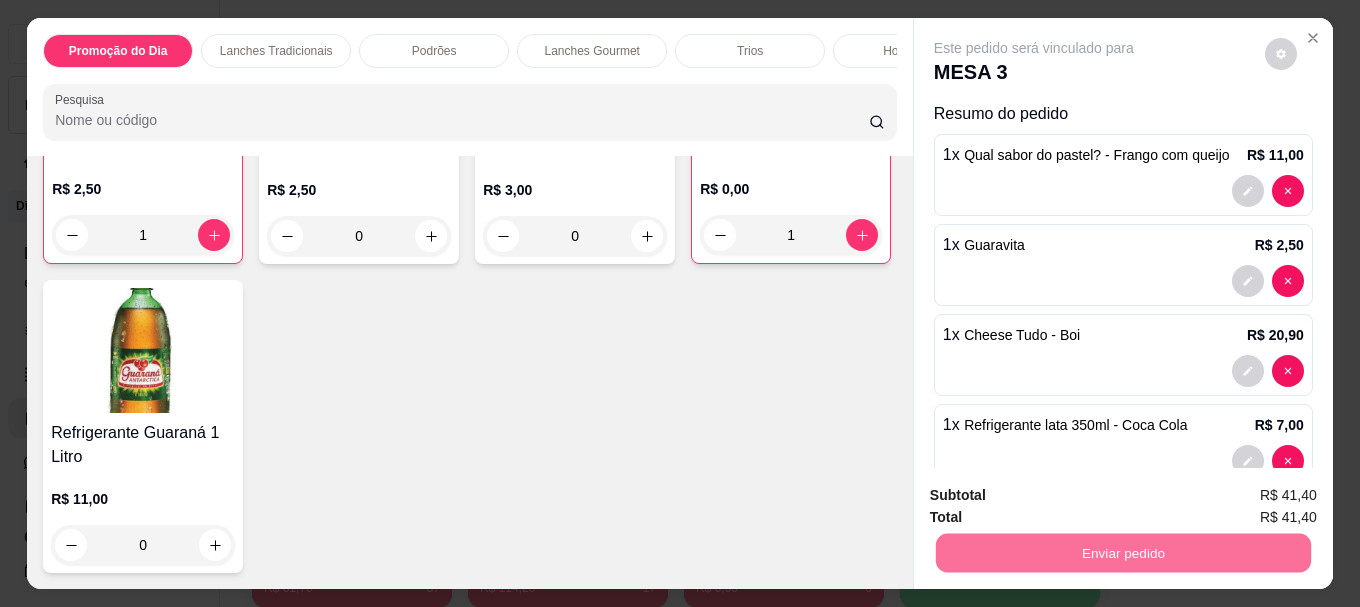 click on "Não registrar e enviar pedido" at bounding box center [1057, 496] 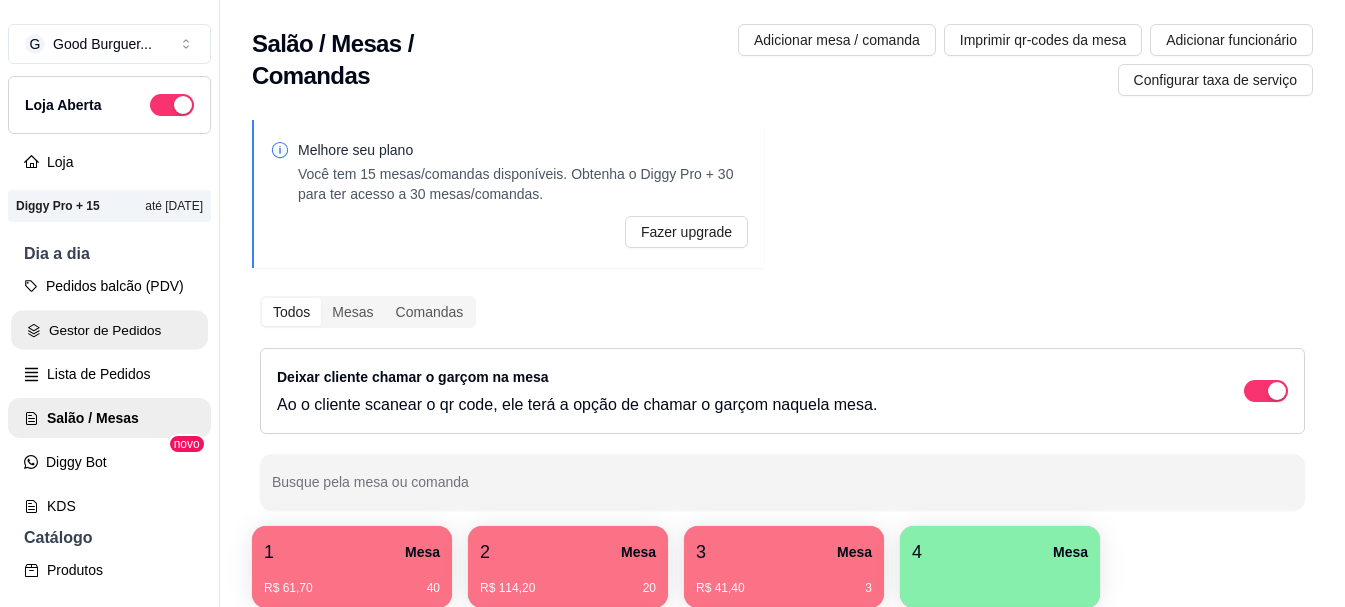 click on "Gestor de Pedidos" at bounding box center (109, 330) 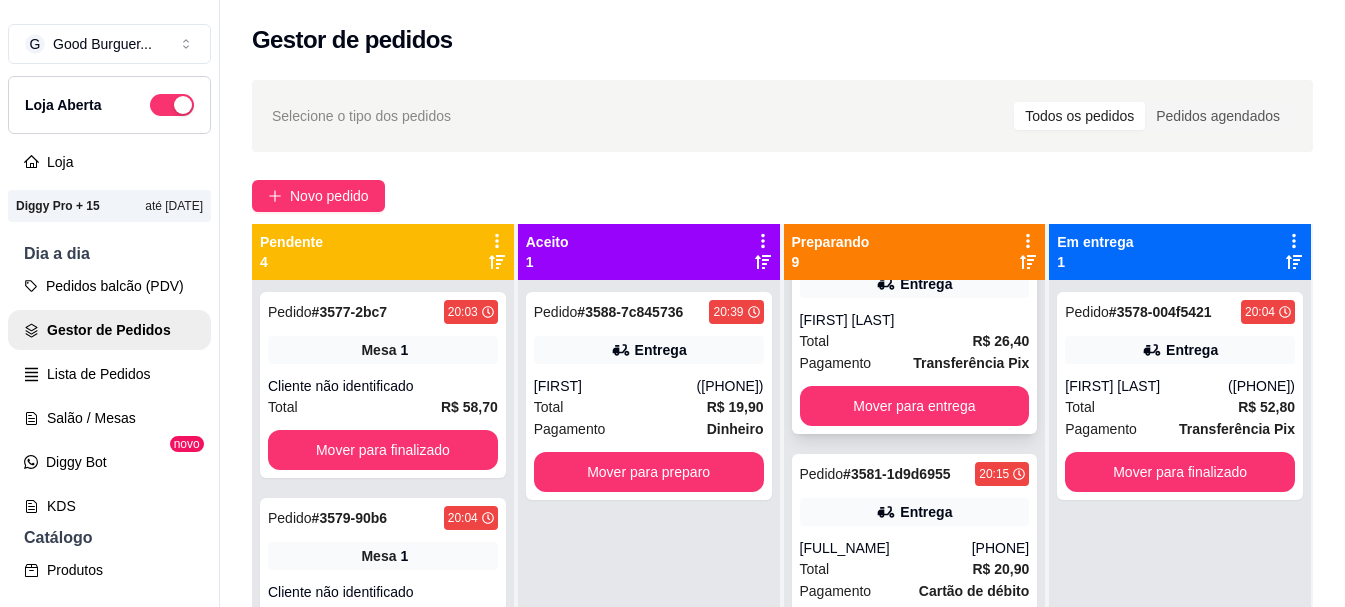 scroll, scrollTop: 100, scrollLeft: 0, axis: vertical 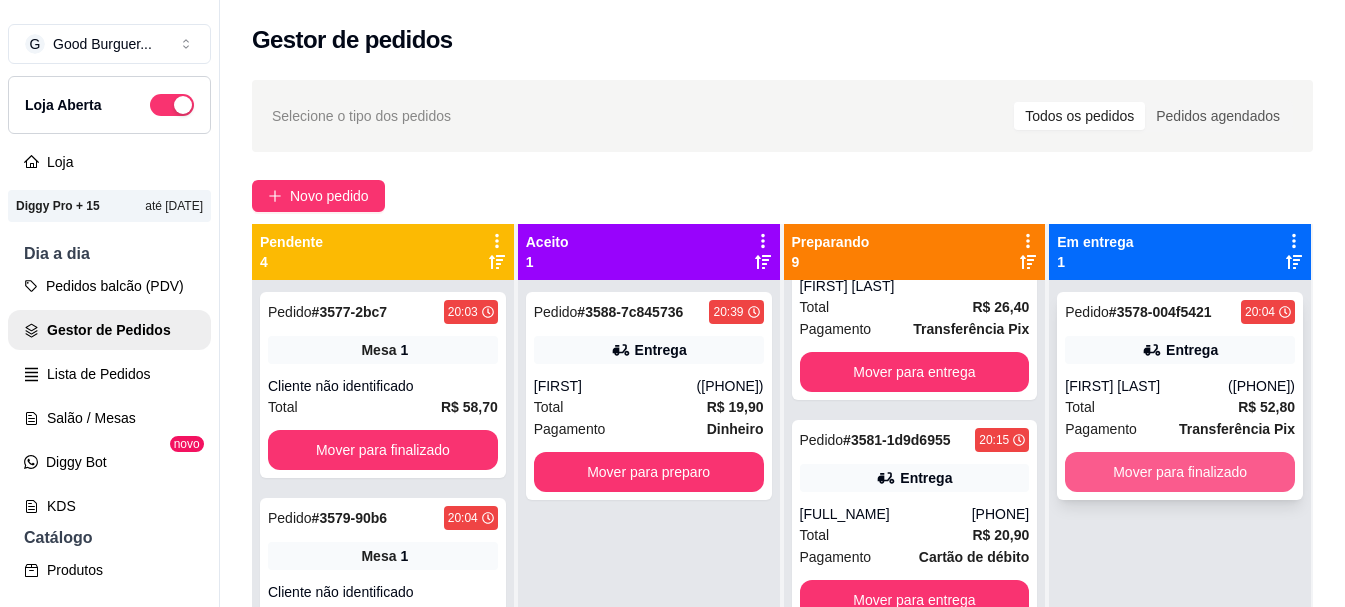 click on "Mover para finalizado" at bounding box center (1180, 472) 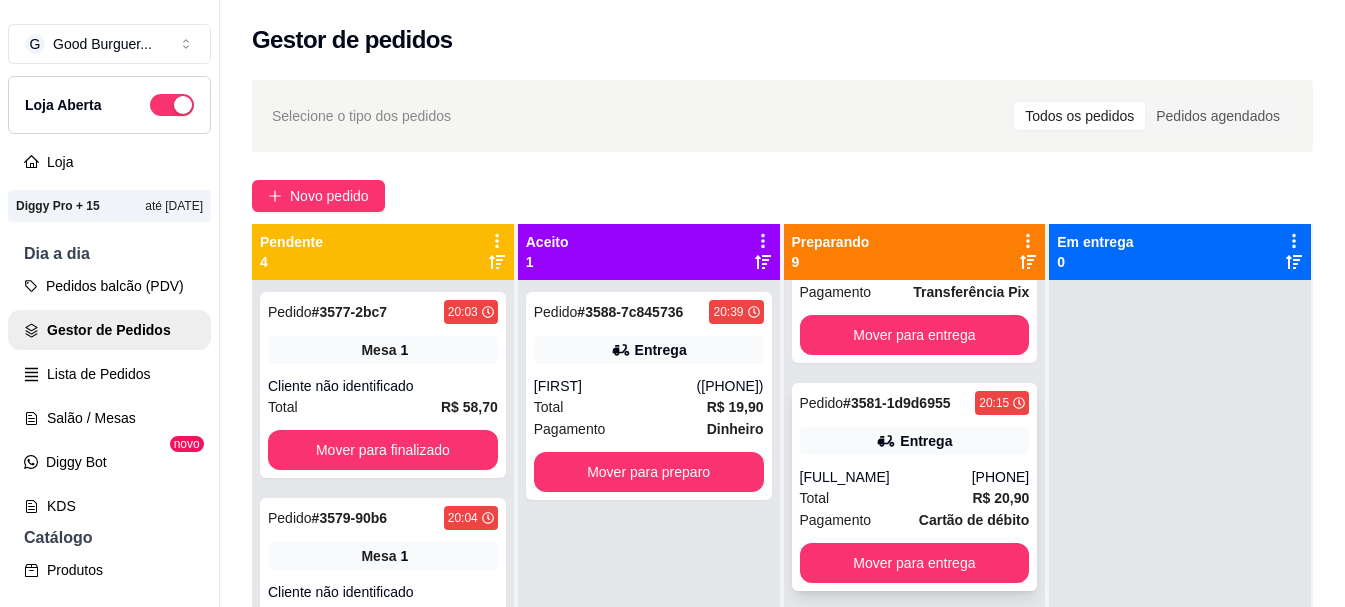 scroll, scrollTop: 200, scrollLeft: 0, axis: vertical 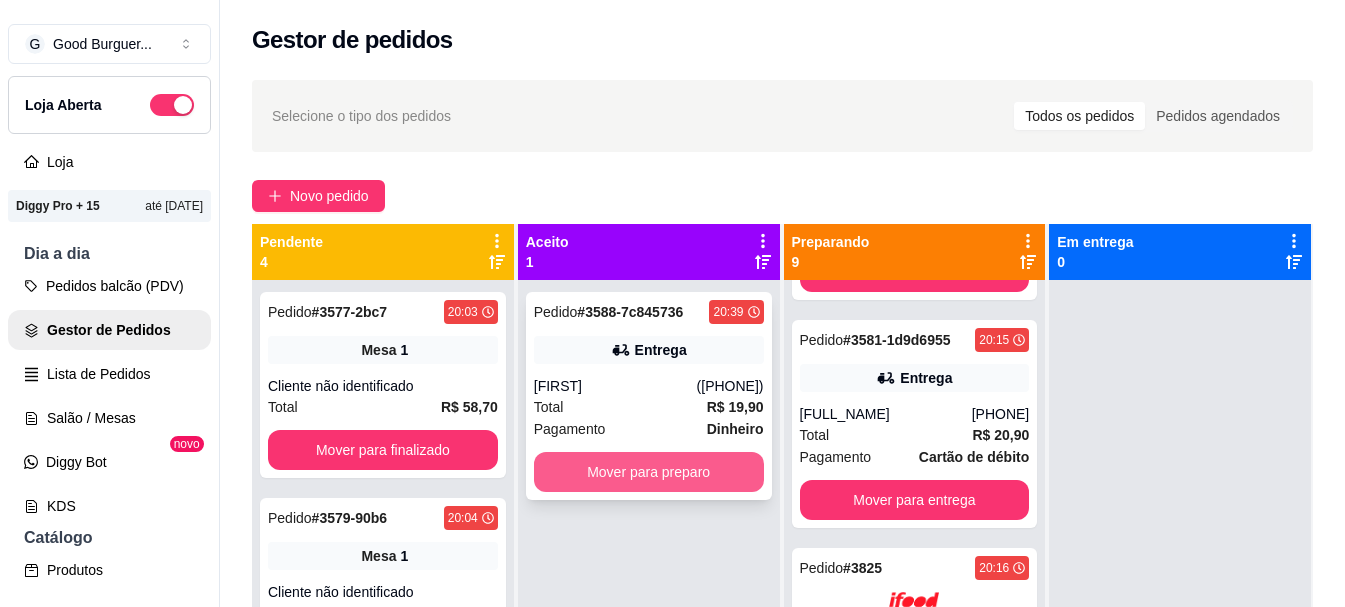 click on "Mover para preparo" at bounding box center [649, 472] 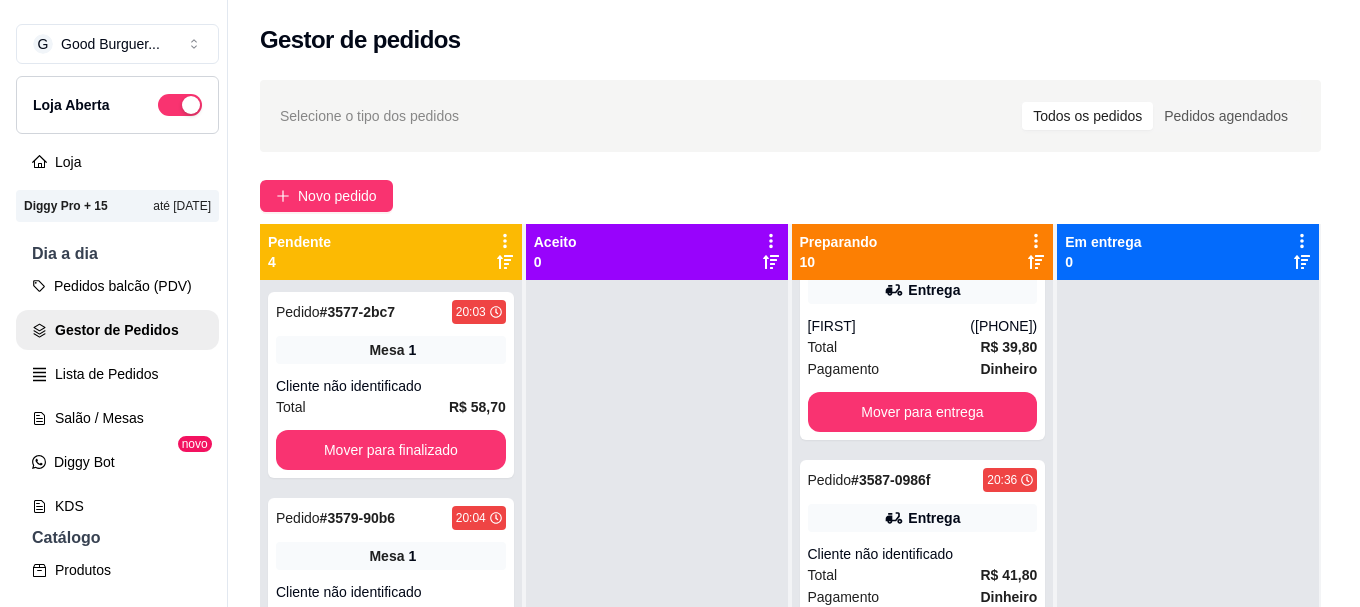 scroll, scrollTop: 1881, scrollLeft: 0, axis: vertical 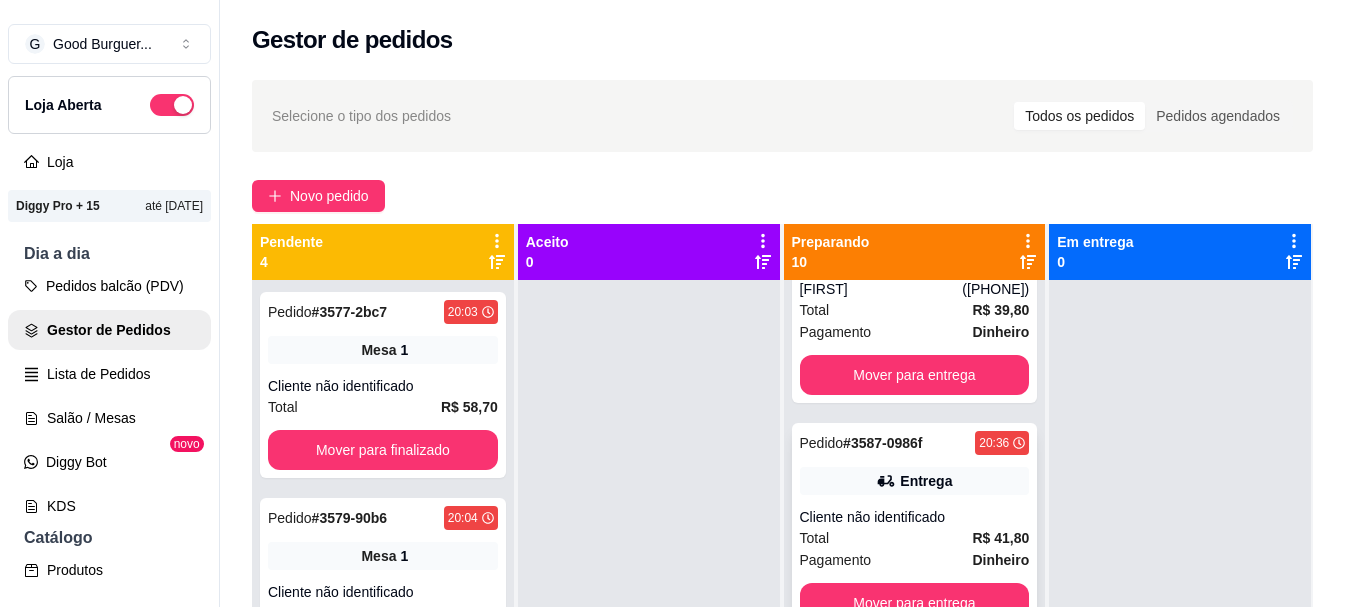 click on "Pedido  # 3587-0986f 20:36 Entrega Cliente não identificado Total R$ 41,80 Pagamento Dinheiro Mover para entrega" at bounding box center (915, 527) 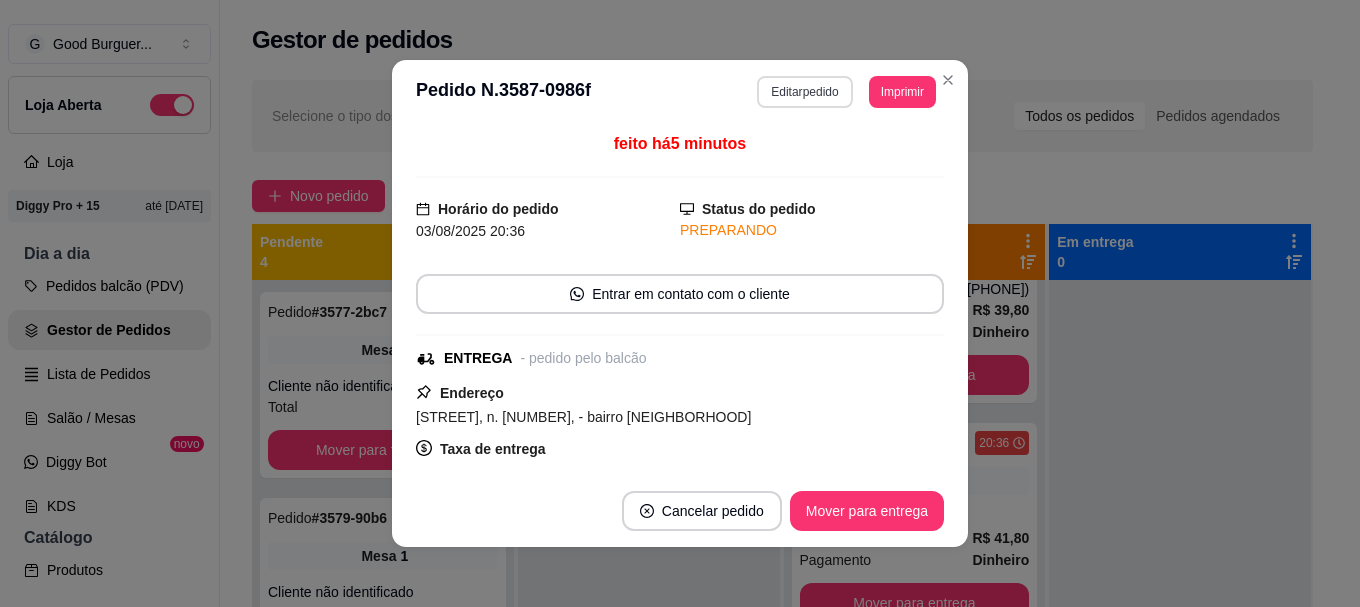 click on "Editar  pedido" at bounding box center (804, 92) 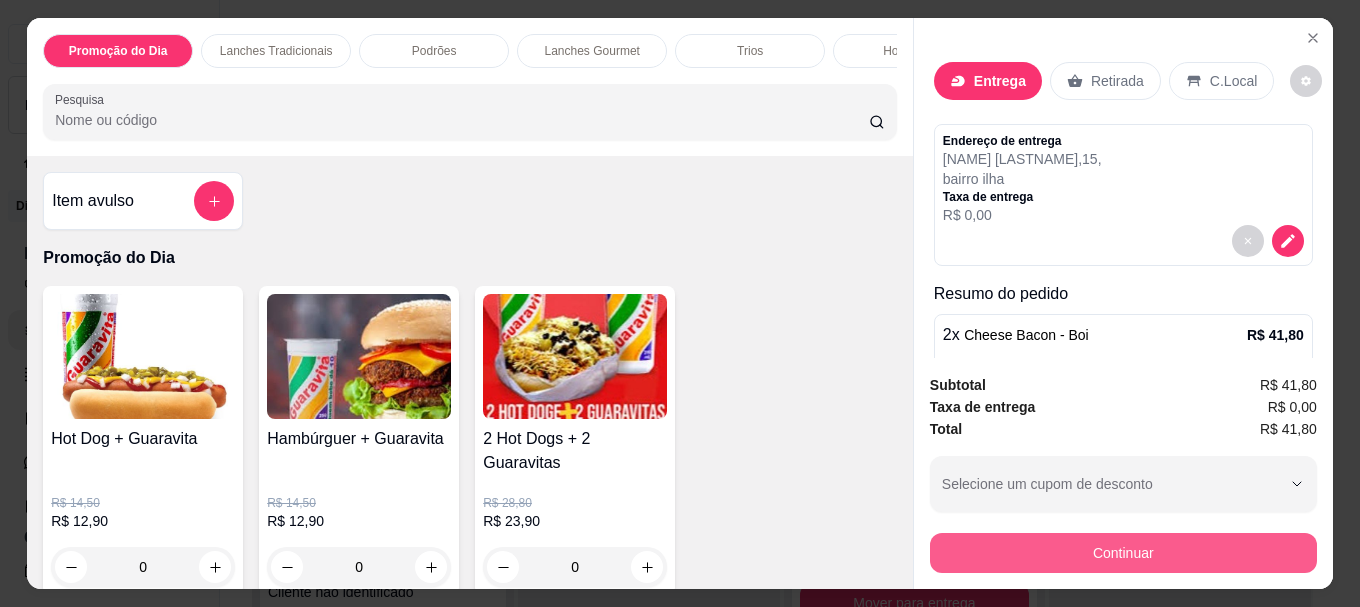 click on "Continuar" at bounding box center [1123, 553] 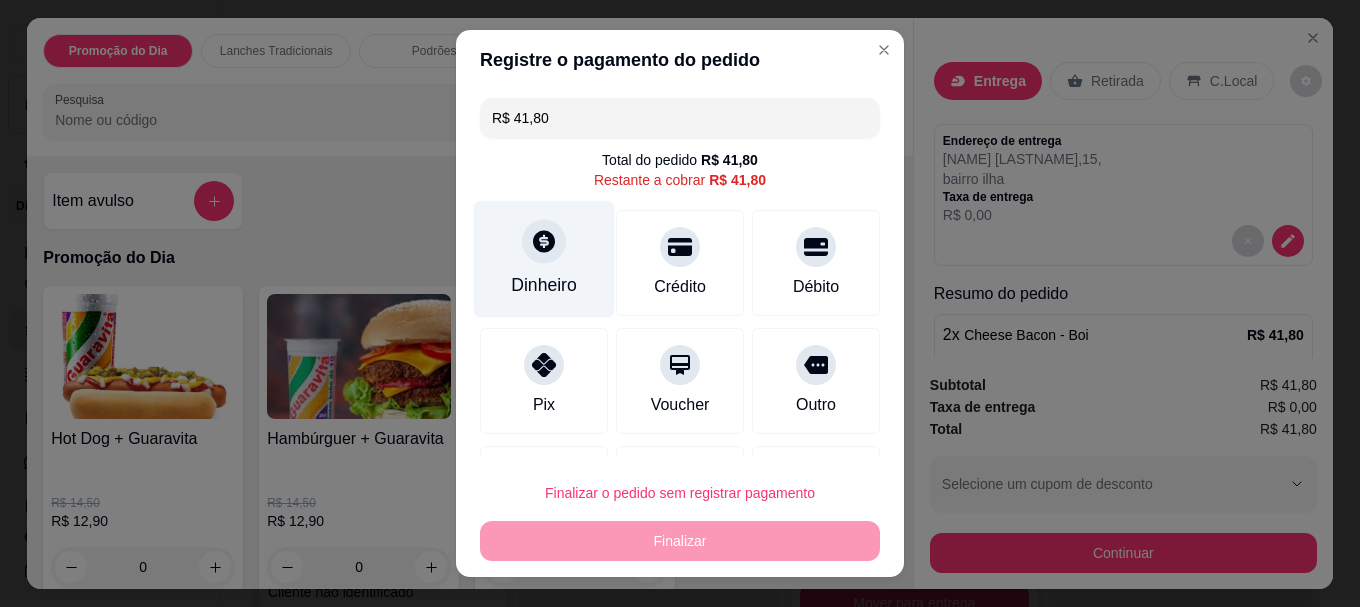 click 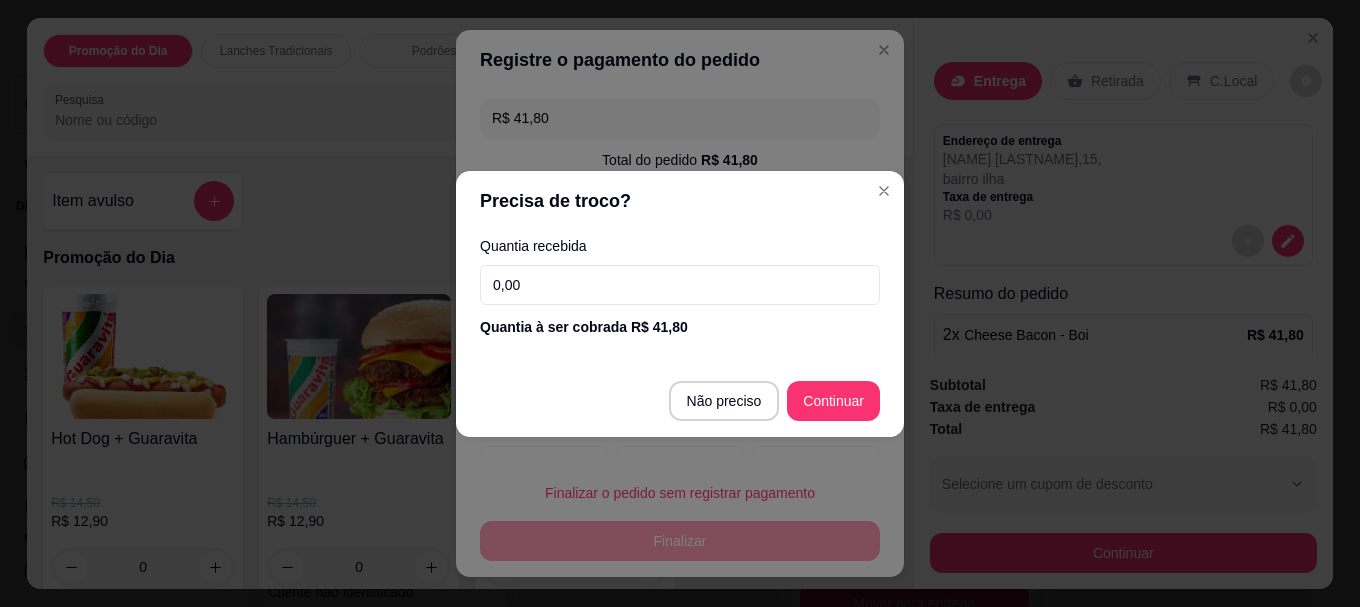 click on "0,00" at bounding box center [680, 285] 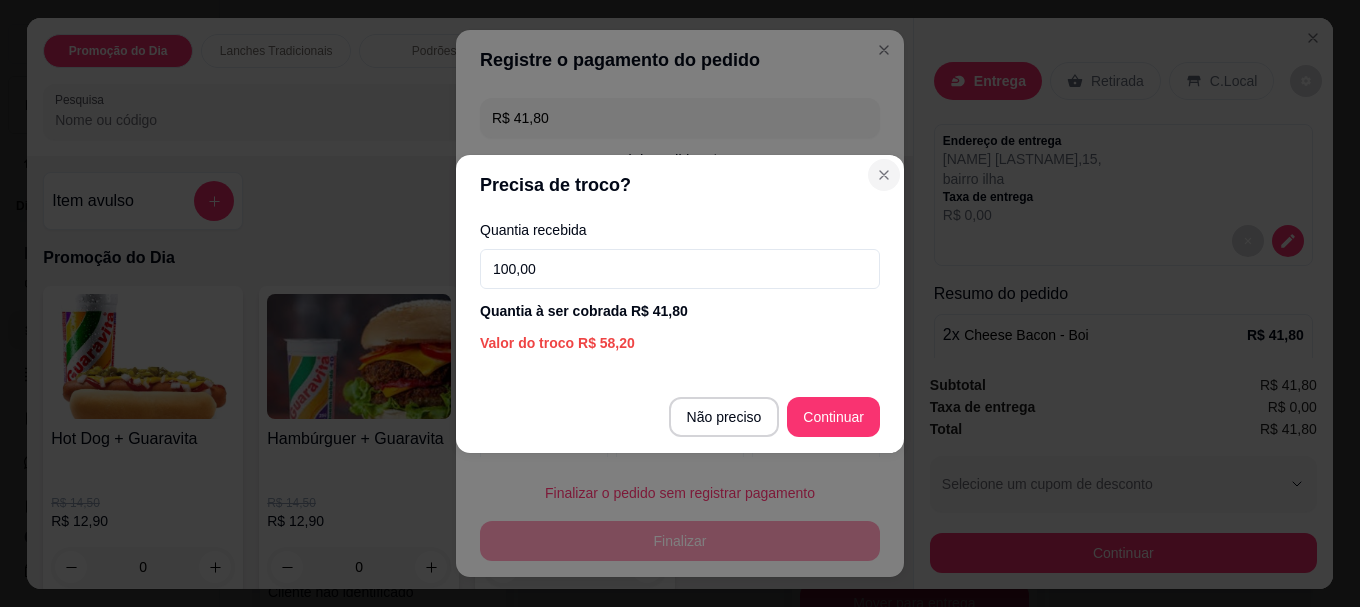 type on "100,00" 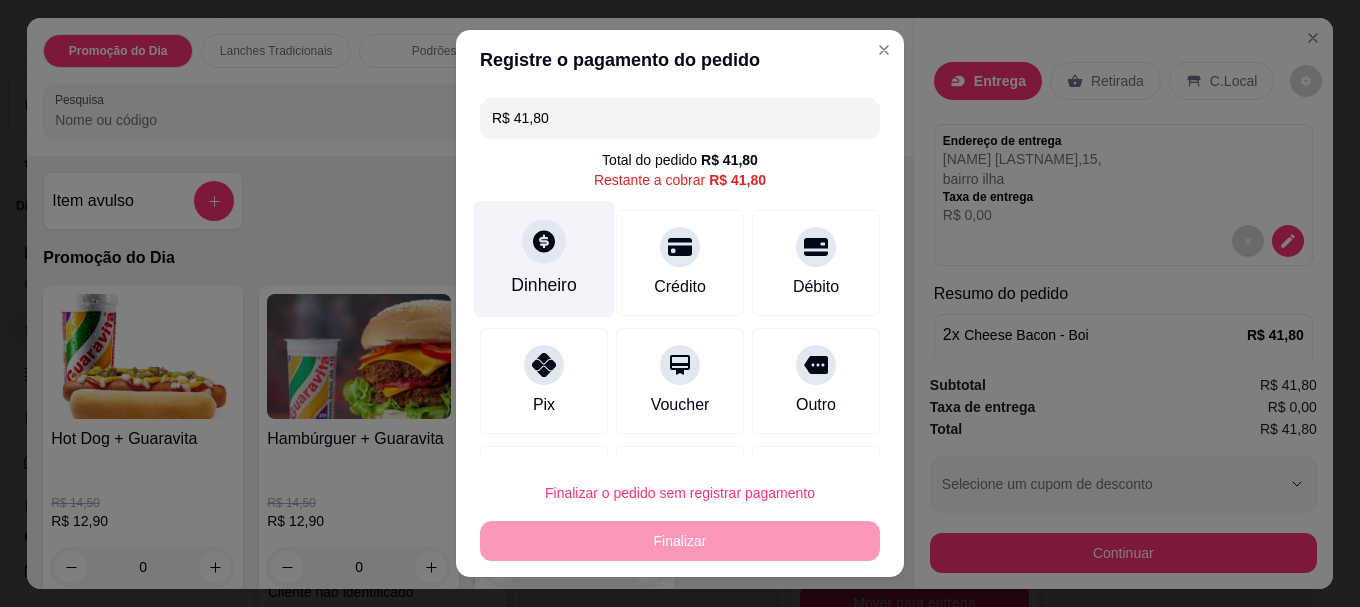click 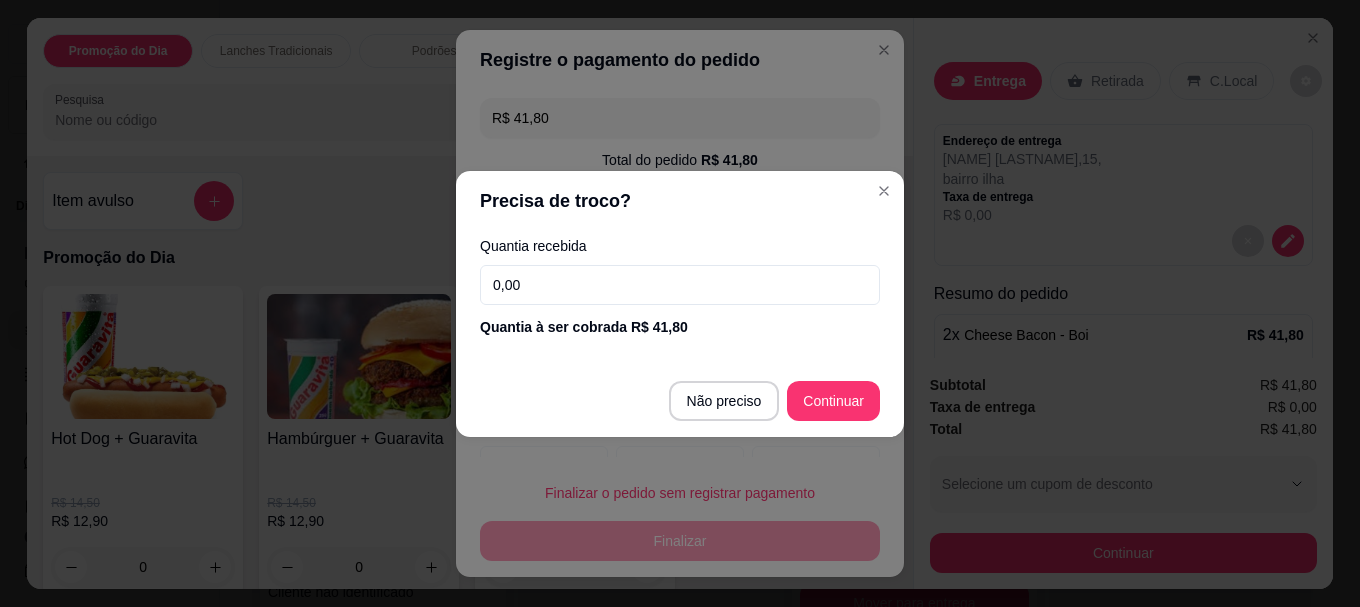 click on "0,00" at bounding box center [680, 285] 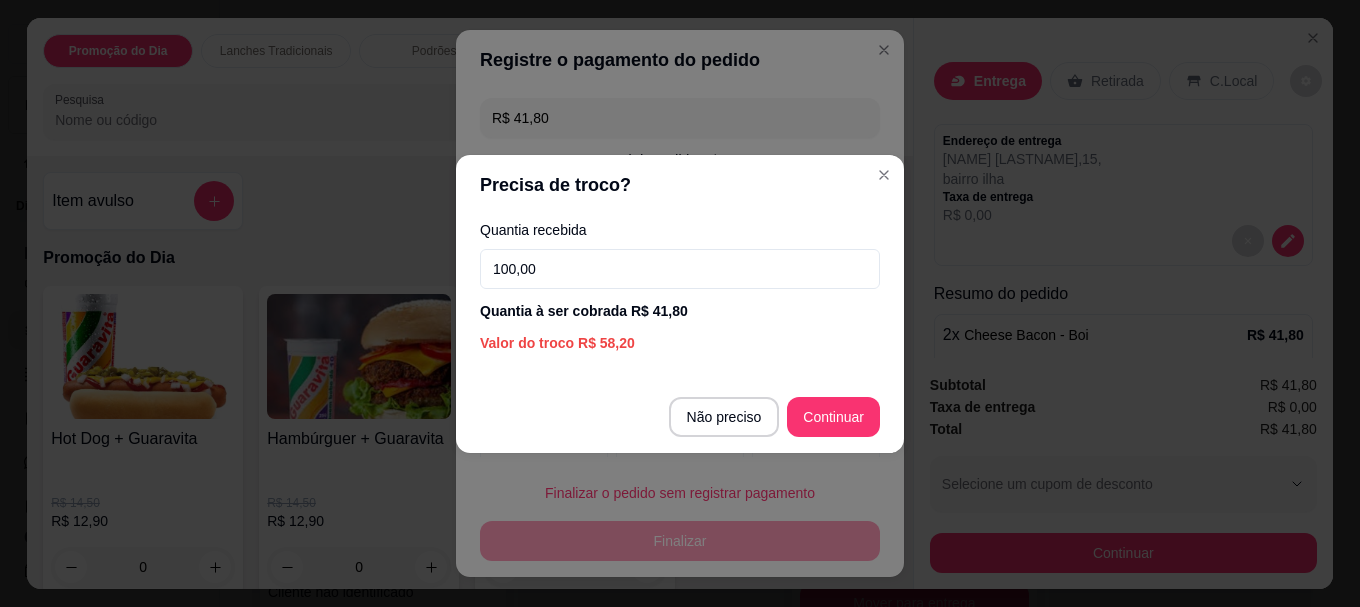 type on "100,00" 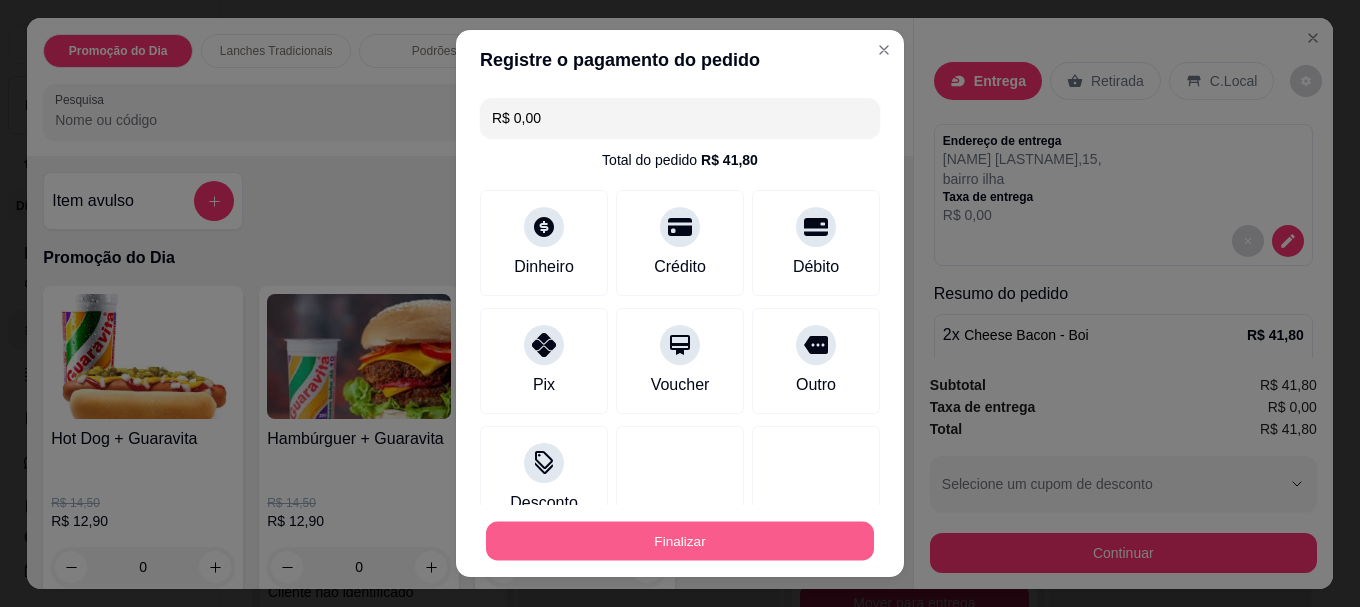 click on "Finalizar" at bounding box center [680, 540] 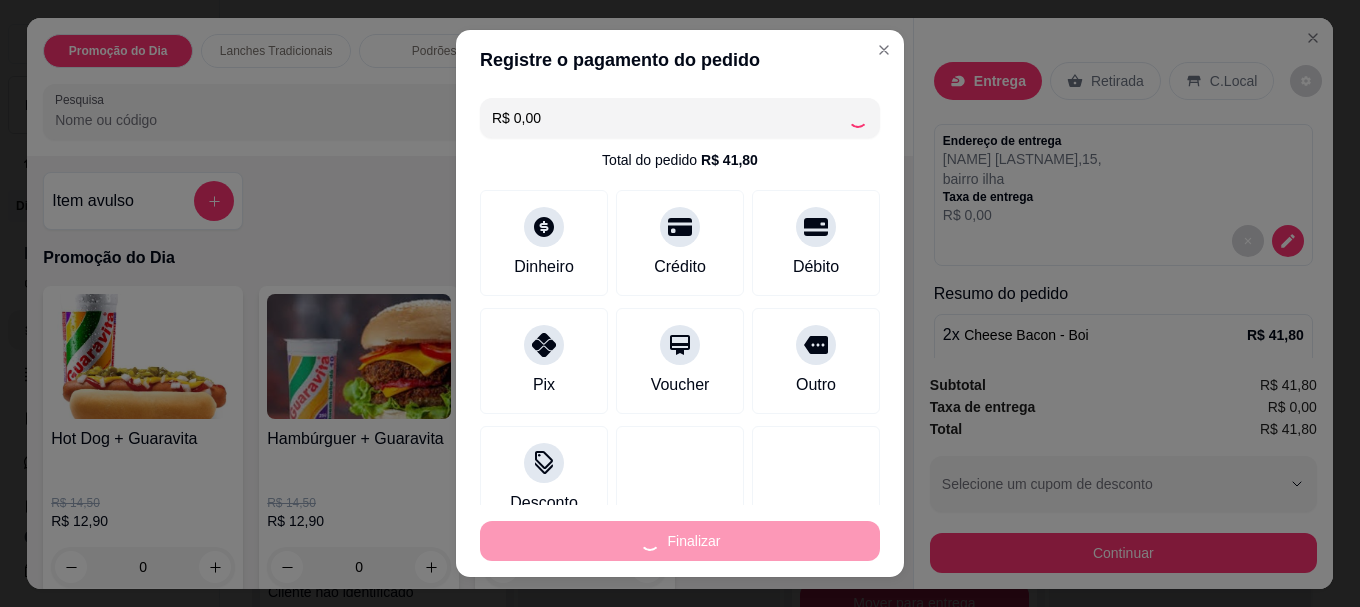 type on "-R$ 41,80" 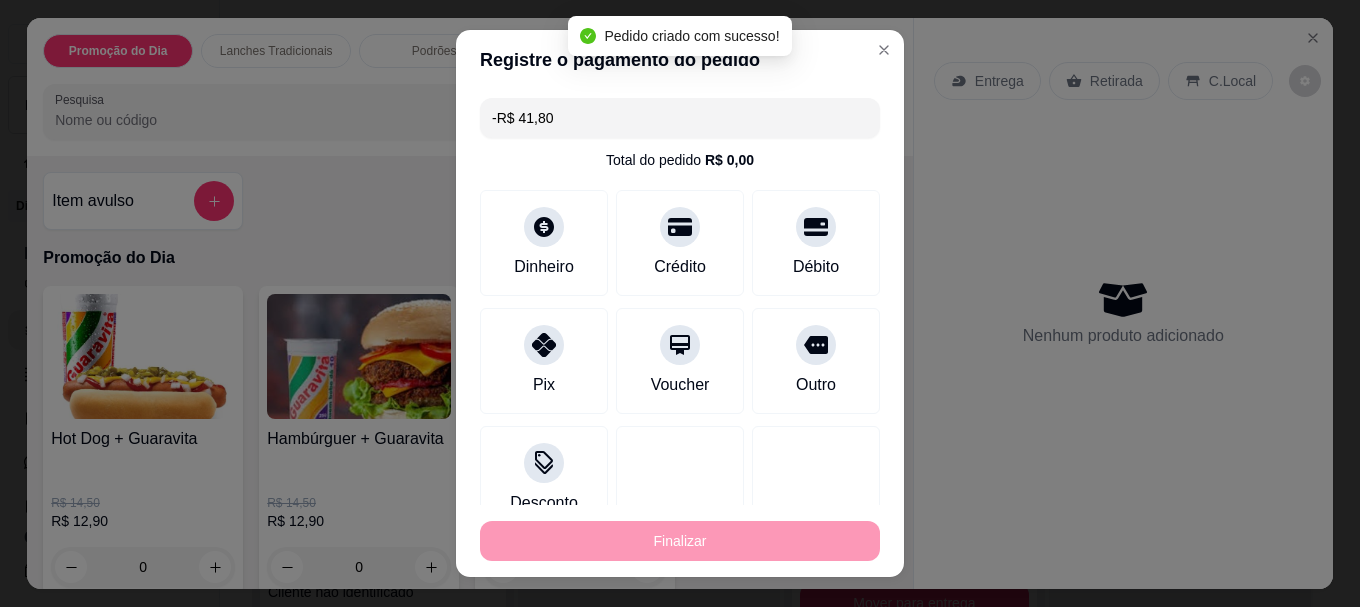 scroll, scrollTop: 1653, scrollLeft: 0, axis: vertical 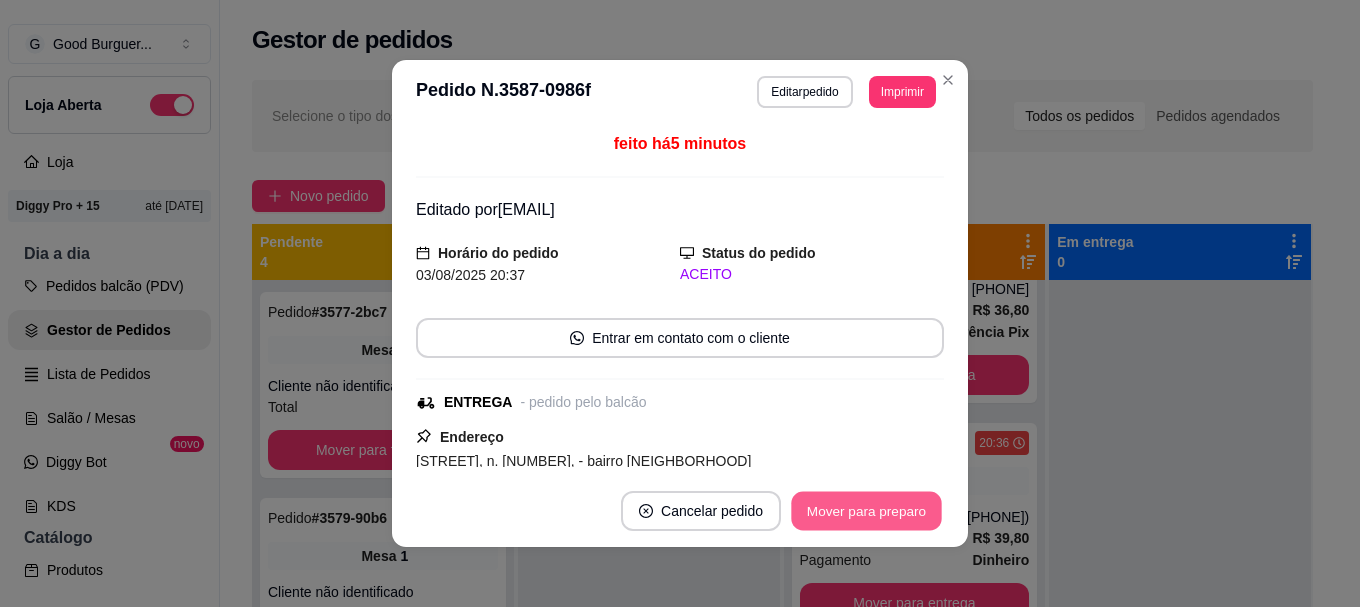 click on "Mover para preparo" at bounding box center [866, 511] 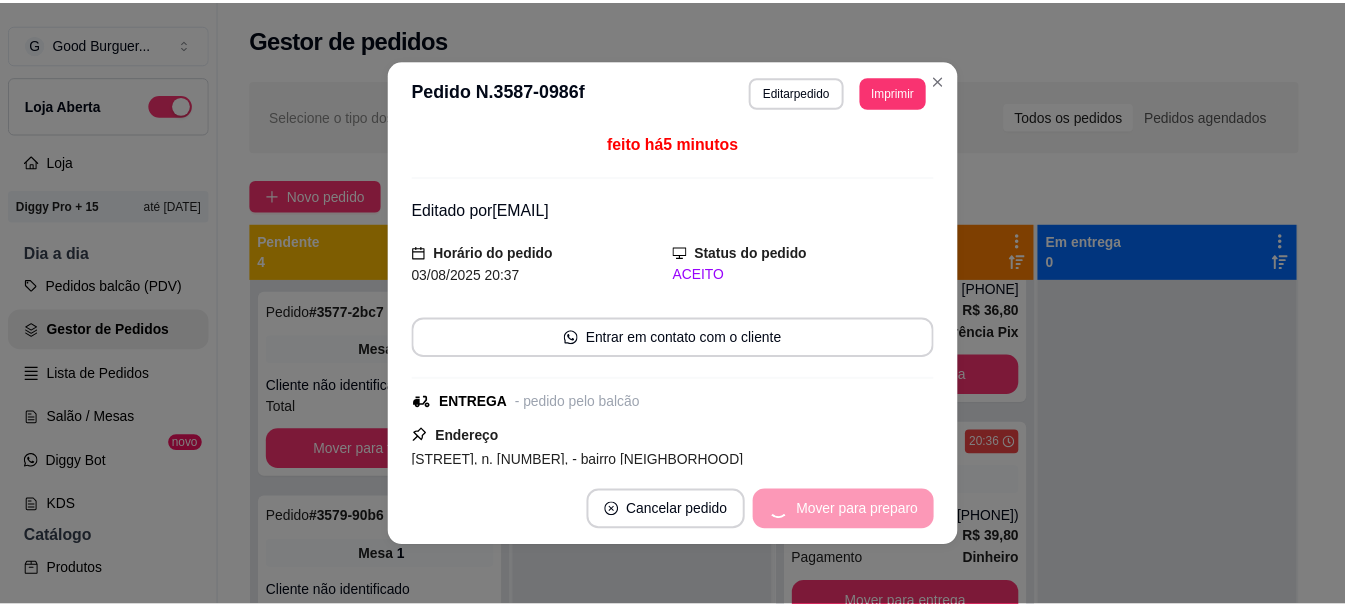 scroll, scrollTop: 1881, scrollLeft: 0, axis: vertical 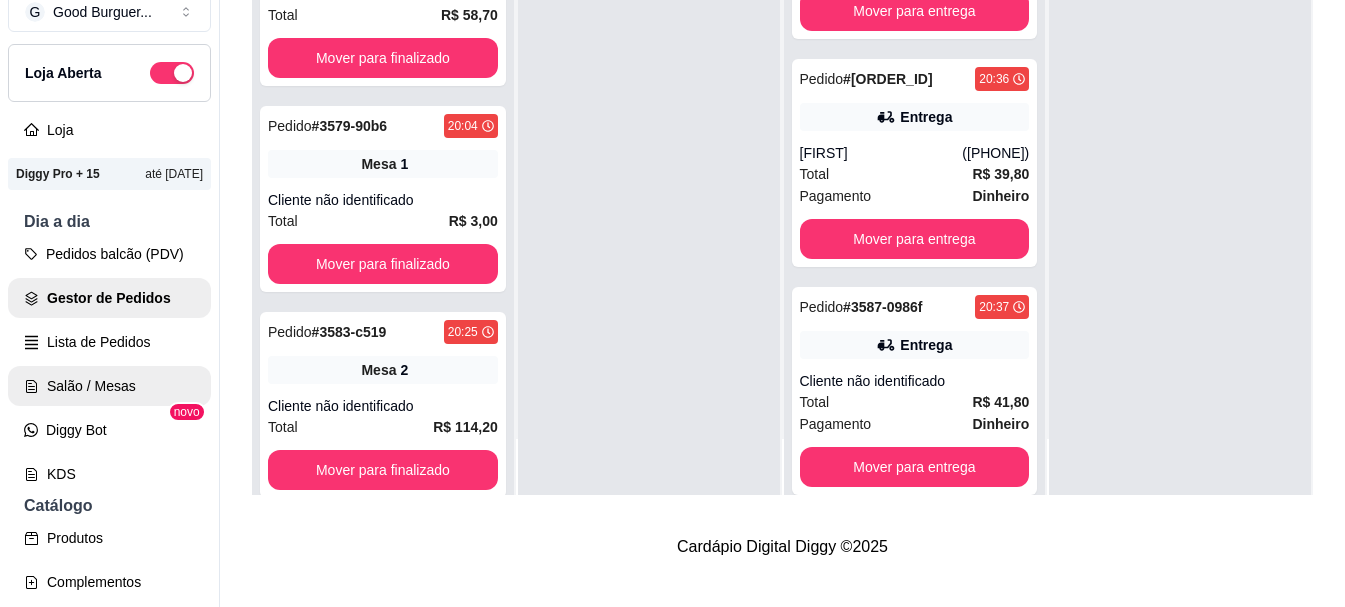 click on "Salão / Mesas" at bounding box center (109, 386) 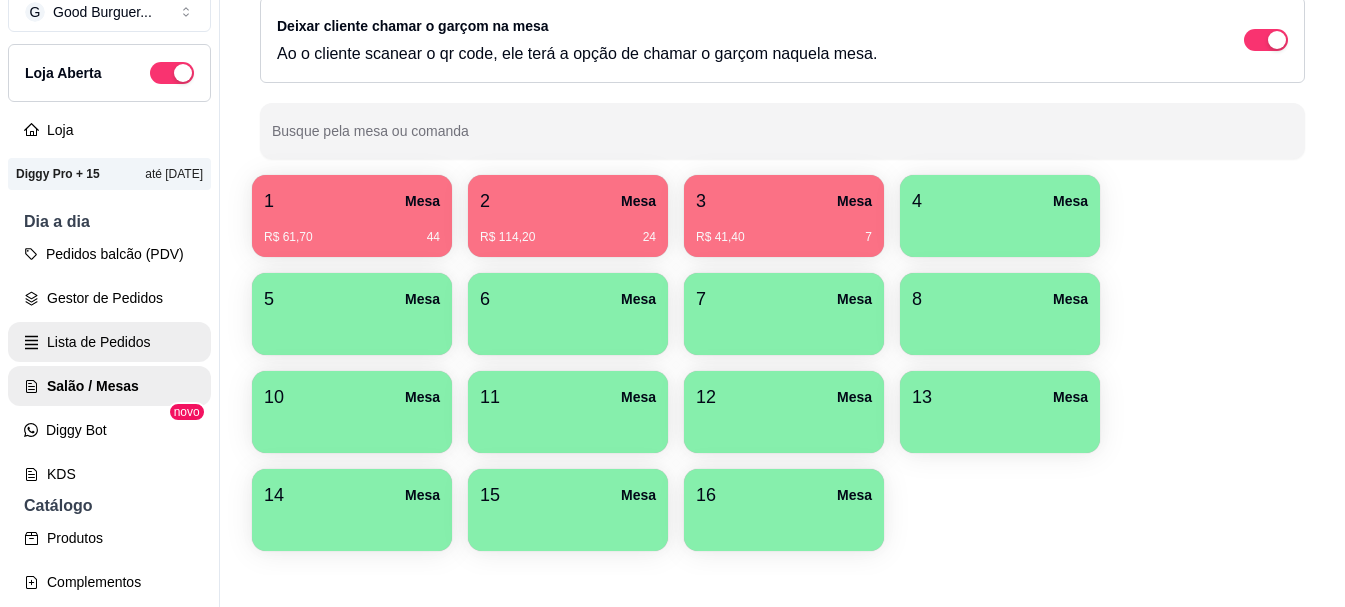 scroll, scrollTop: 0, scrollLeft: 0, axis: both 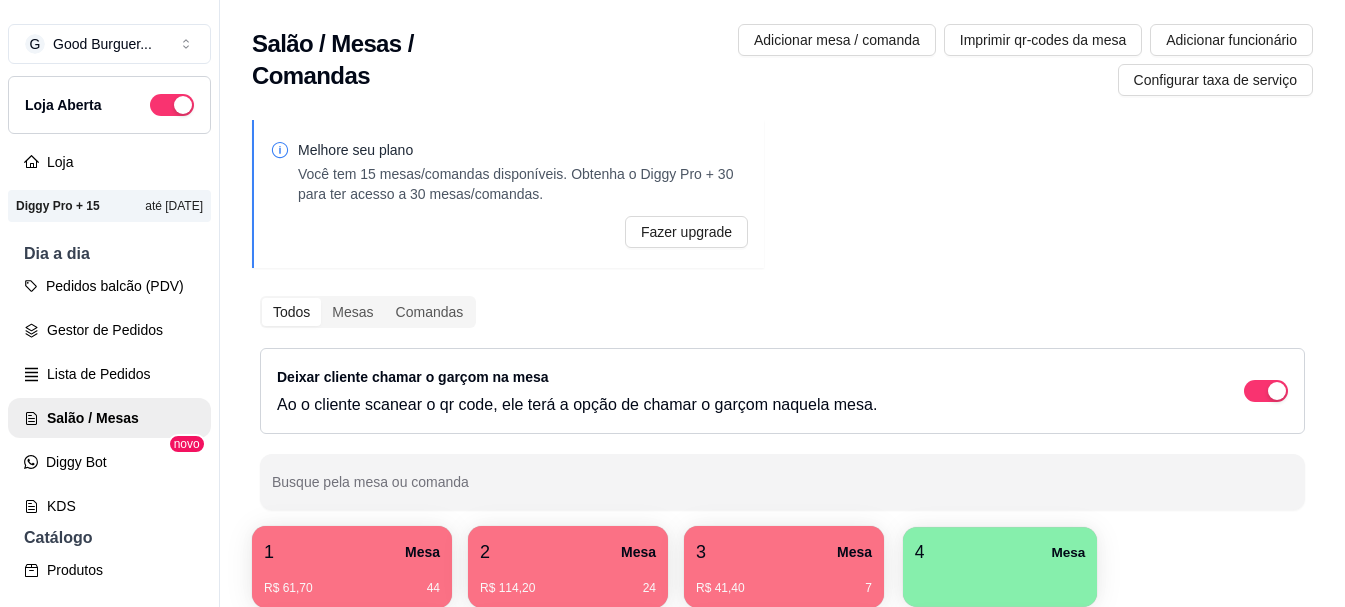 click on "4 Mesa" at bounding box center [1000, 552] 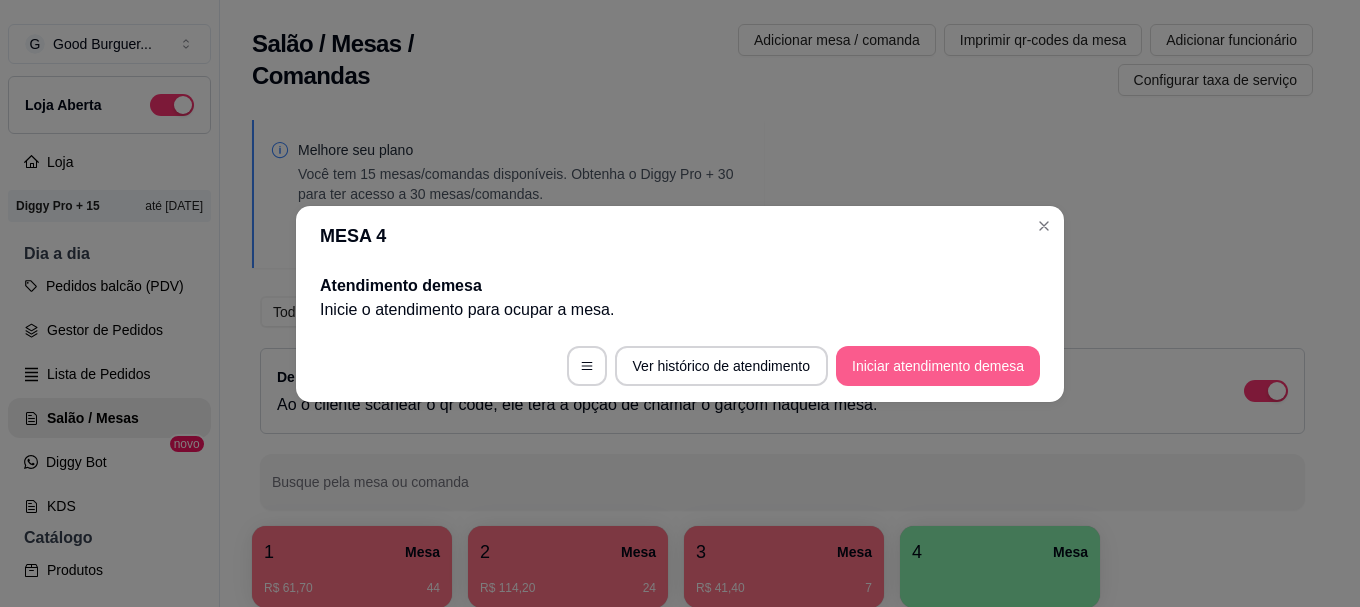 click on "Iniciar atendimento de  mesa" at bounding box center [938, 366] 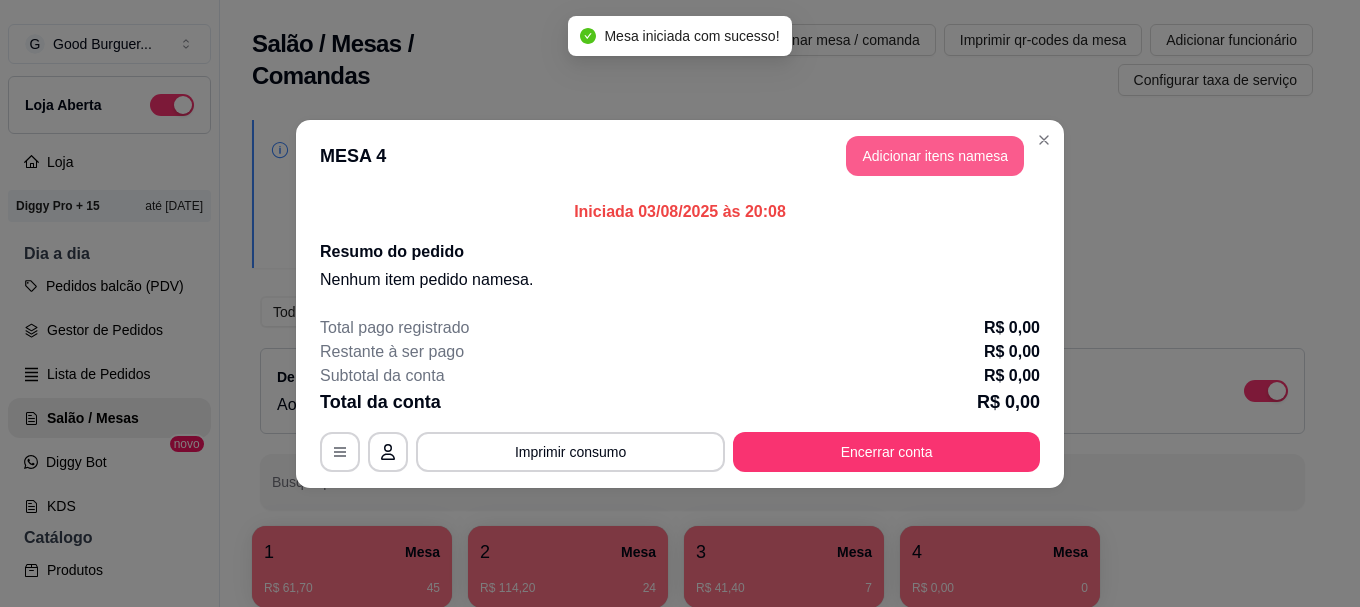 click on "Adicionar itens na  mesa" at bounding box center [935, 156] 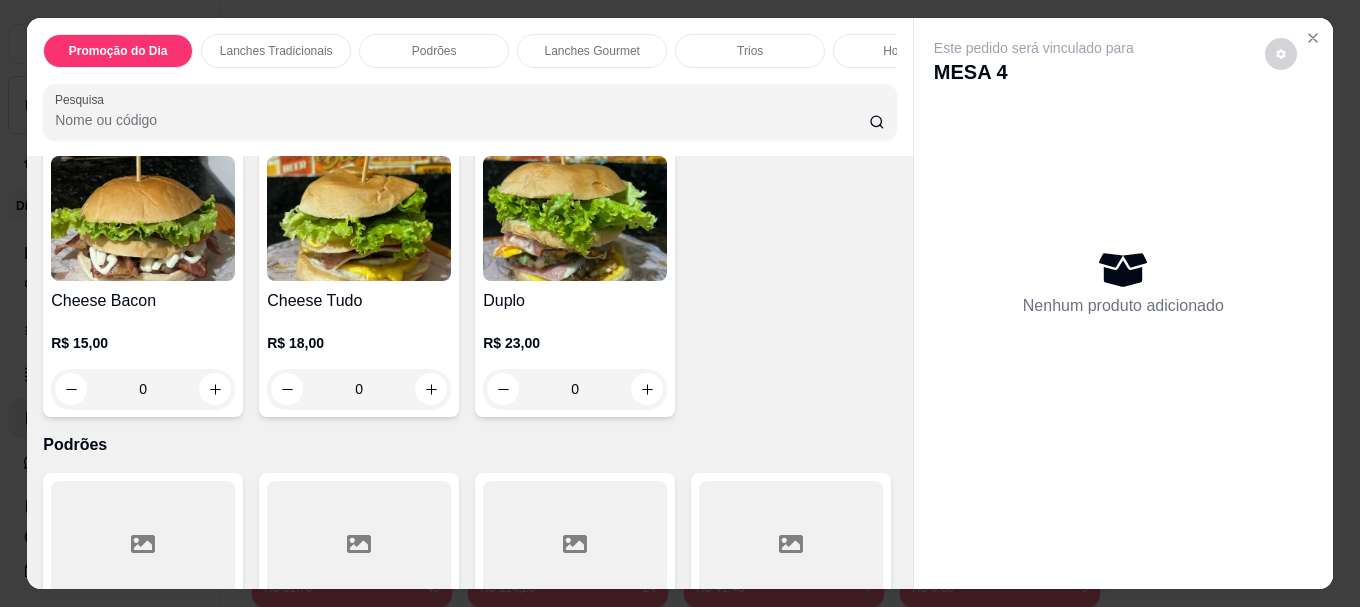 scroll, scrollTop: 800, scrollLeft: 0, axis: vertical 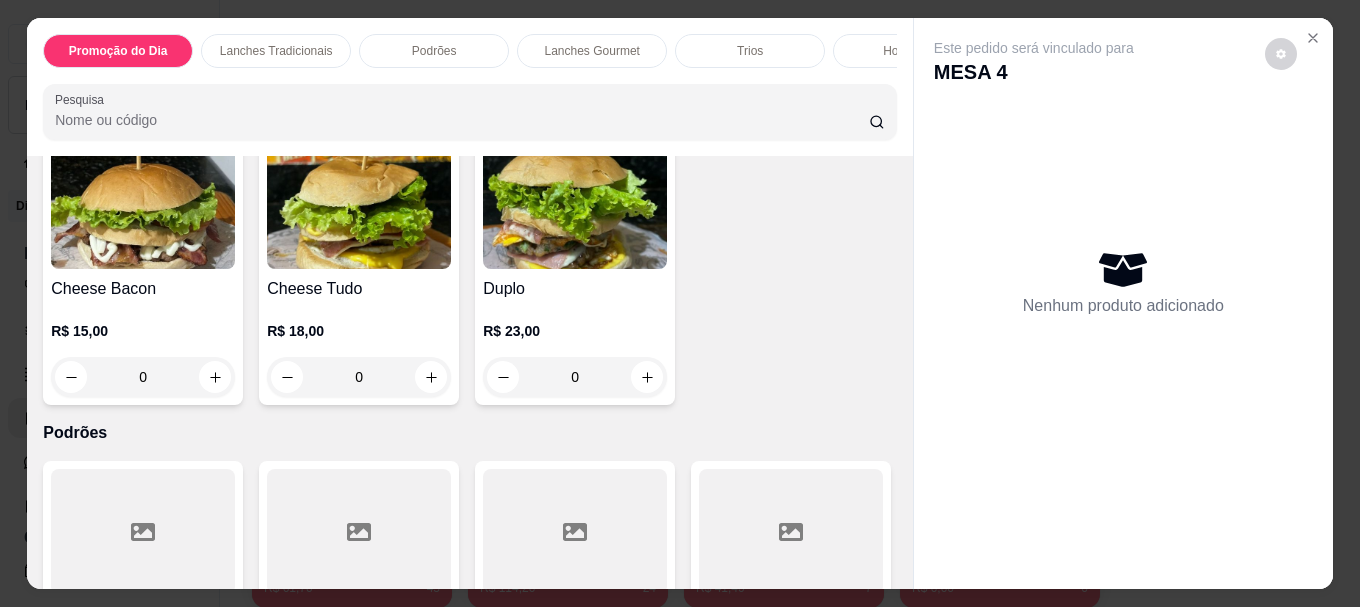click on "R$ 15,00 0" at bounding box center [143, 349] 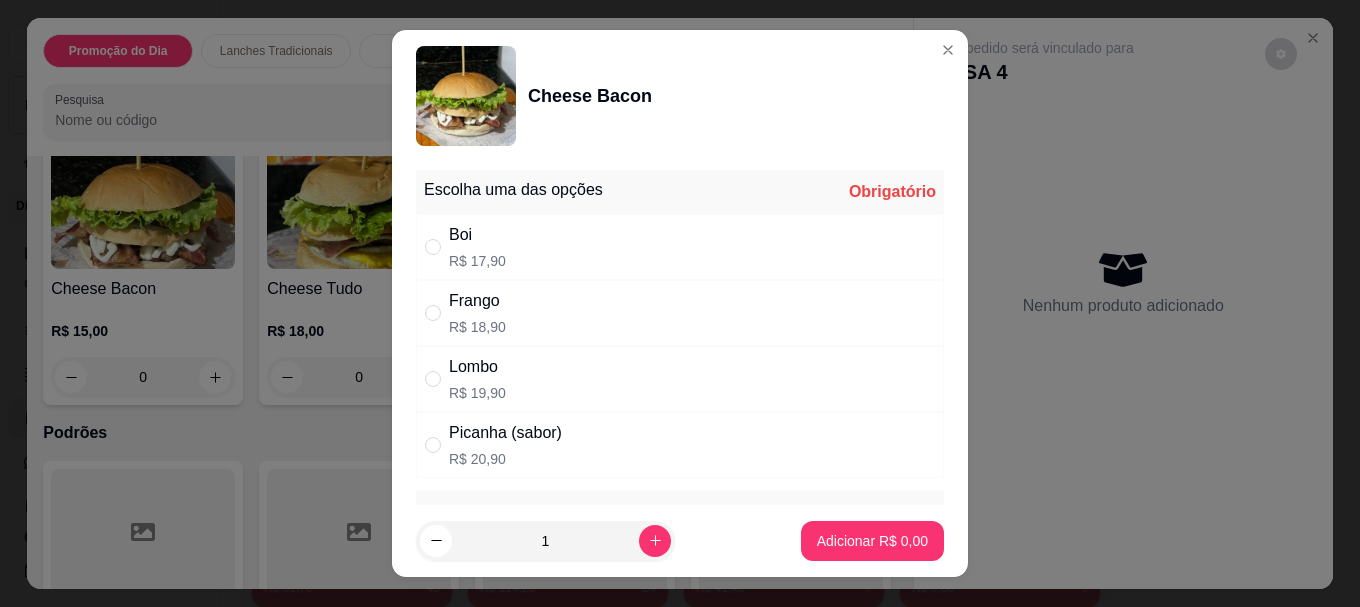 click on "Boi" at bounding box center (477, 235) 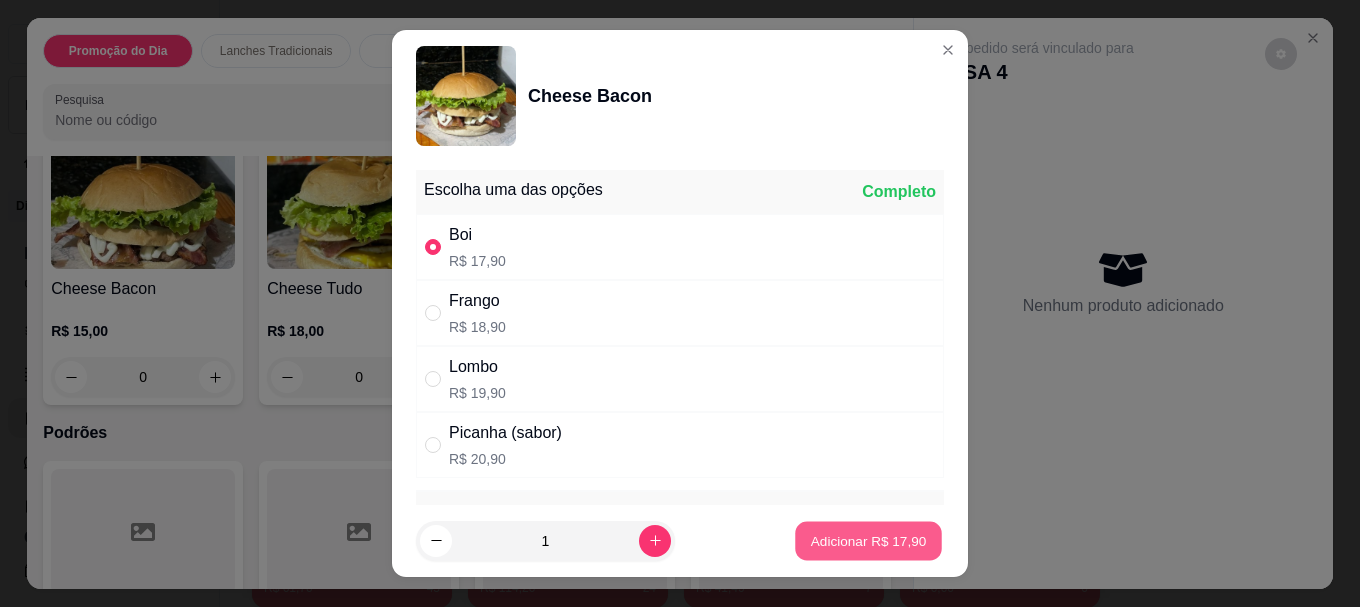 click on "Adicionar   R$ 17,90" at bounding box center [869, 540] 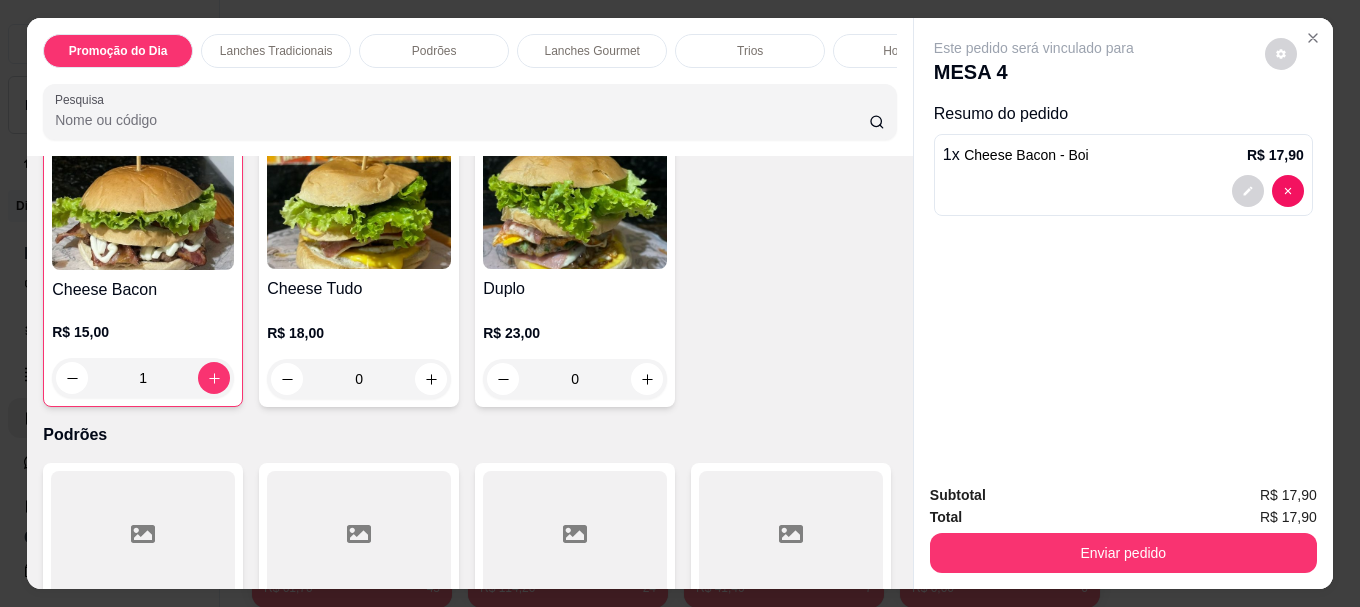 click on "R$ 15,00 1" at bounding box center (143, 350) 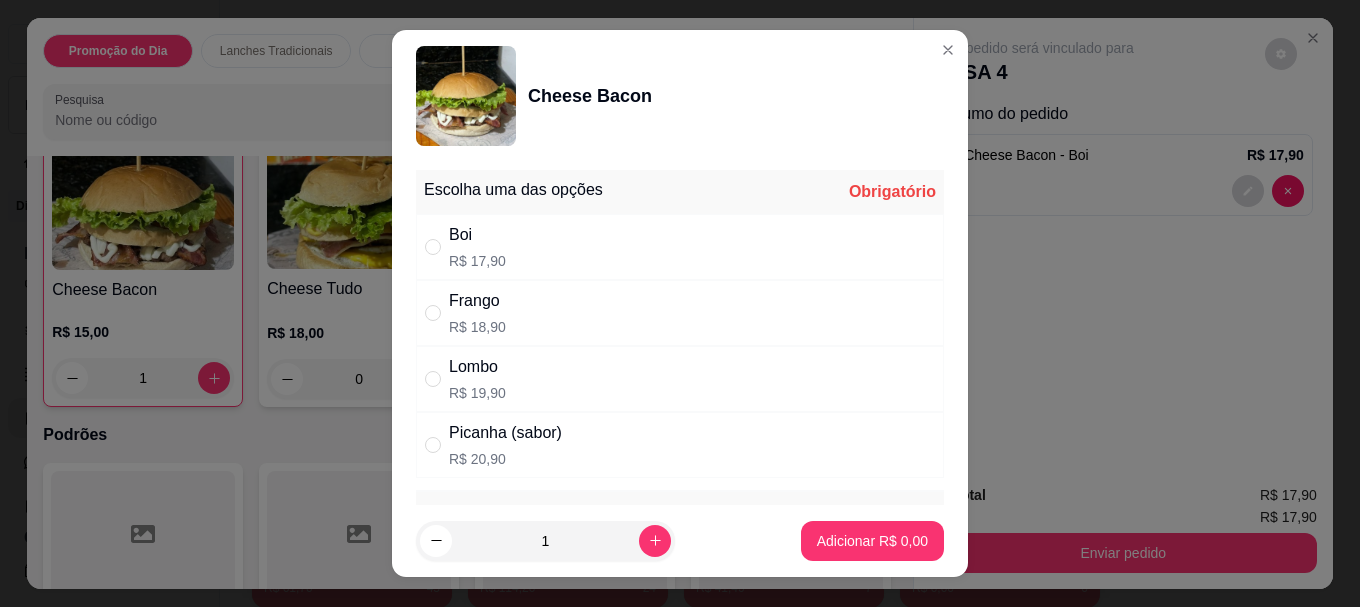 click at bounding box center (437, 247) 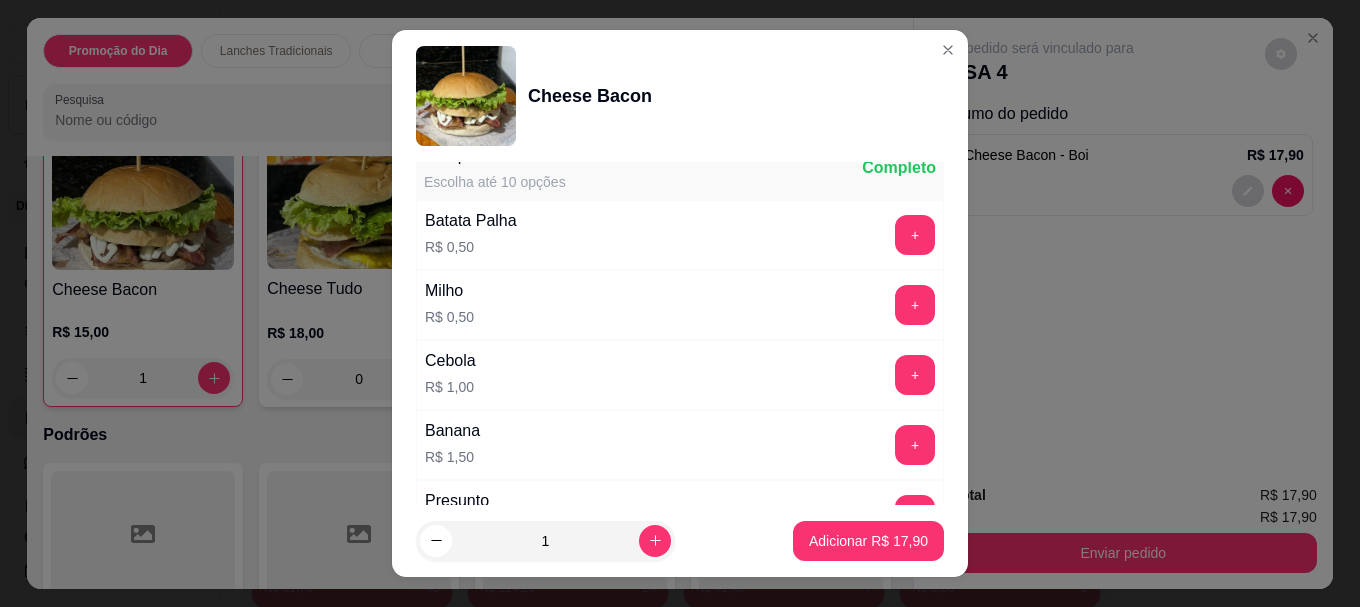 scroll, scrollTop: 800, scrollLeft: 0, axis: vertical 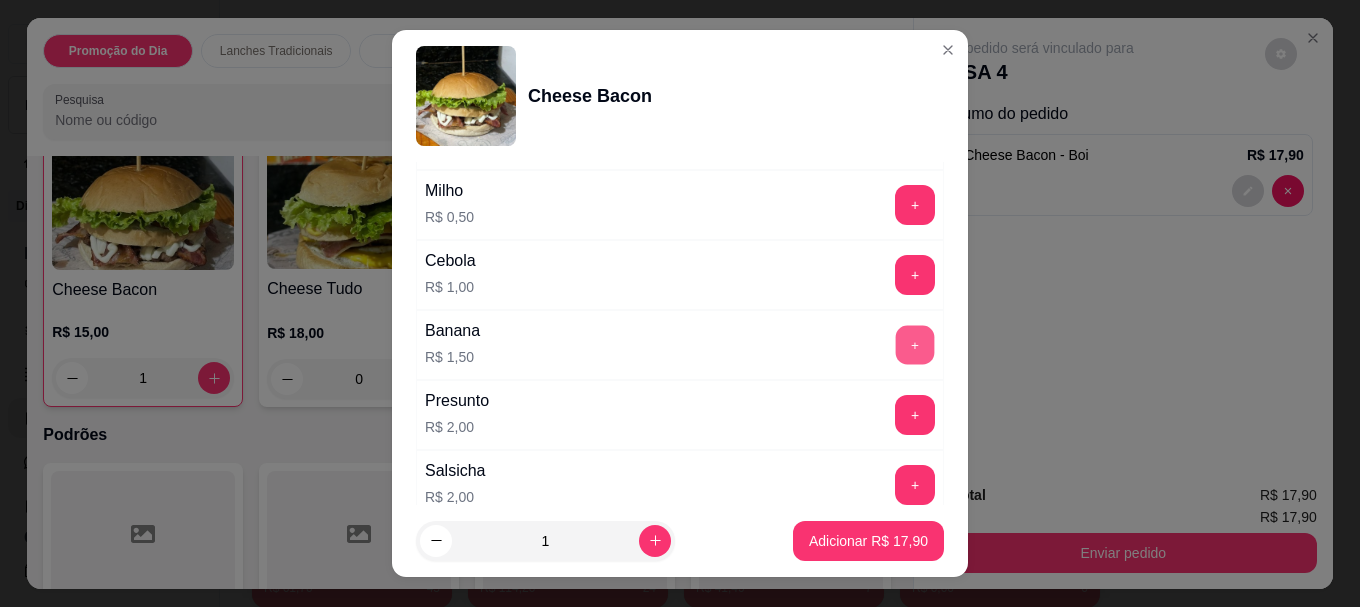 click on "+" at bounding box center [915, 345] 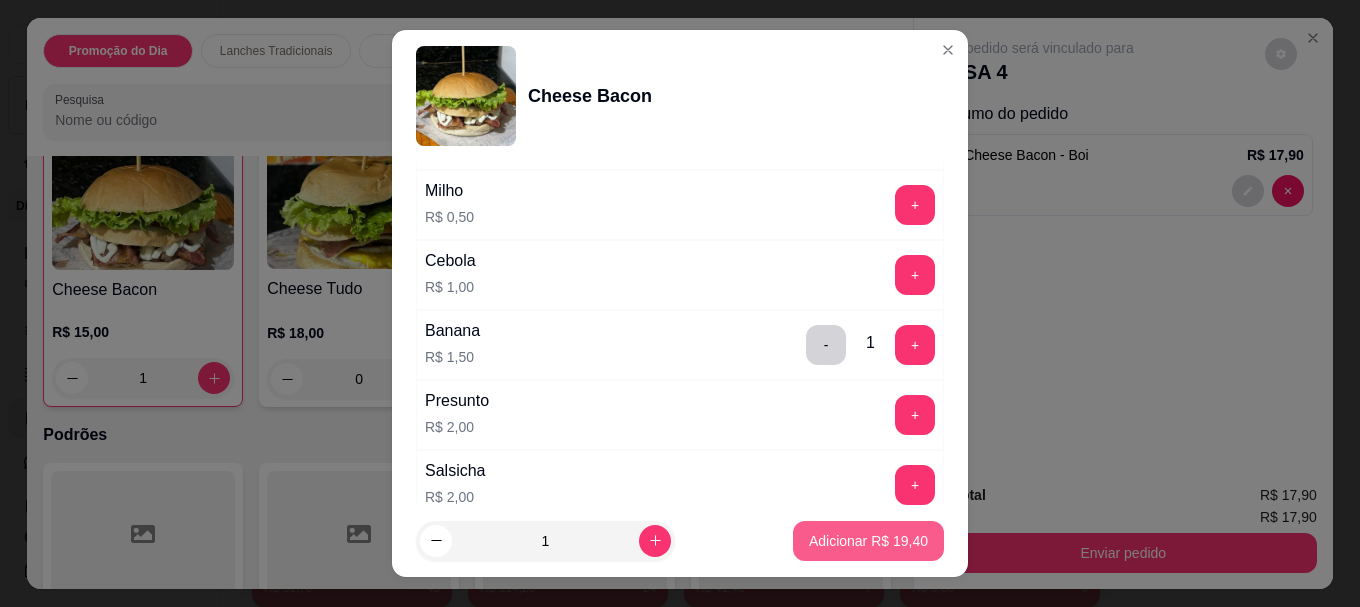 click on "Adicionar   R$ 19,40" at bounding box center [868, 541] 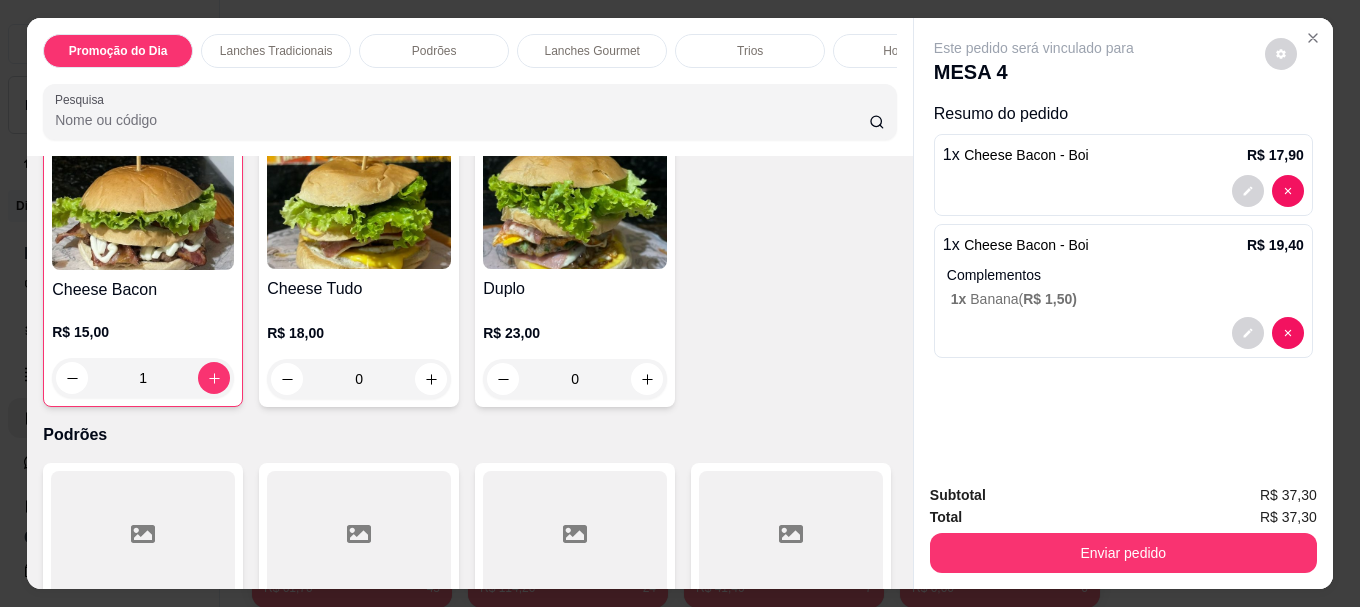 click on "Cheese Tudo" at bounding box center [359, 289] 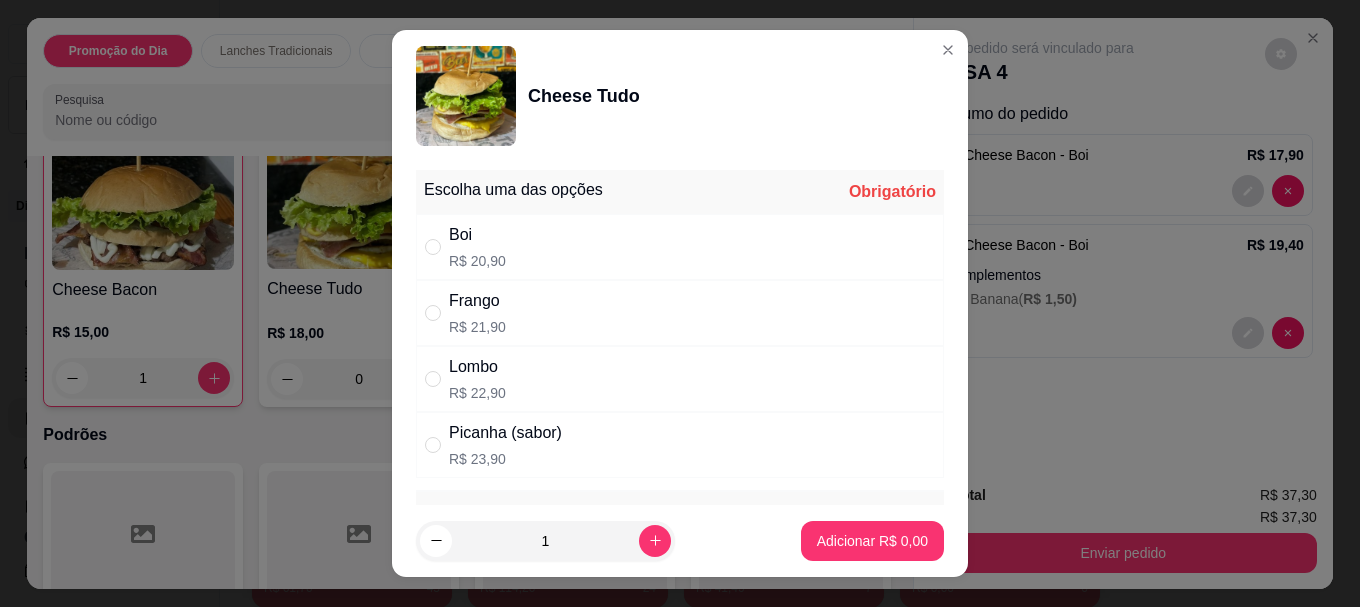 click on "Boi" at bounding box center (477, 235) 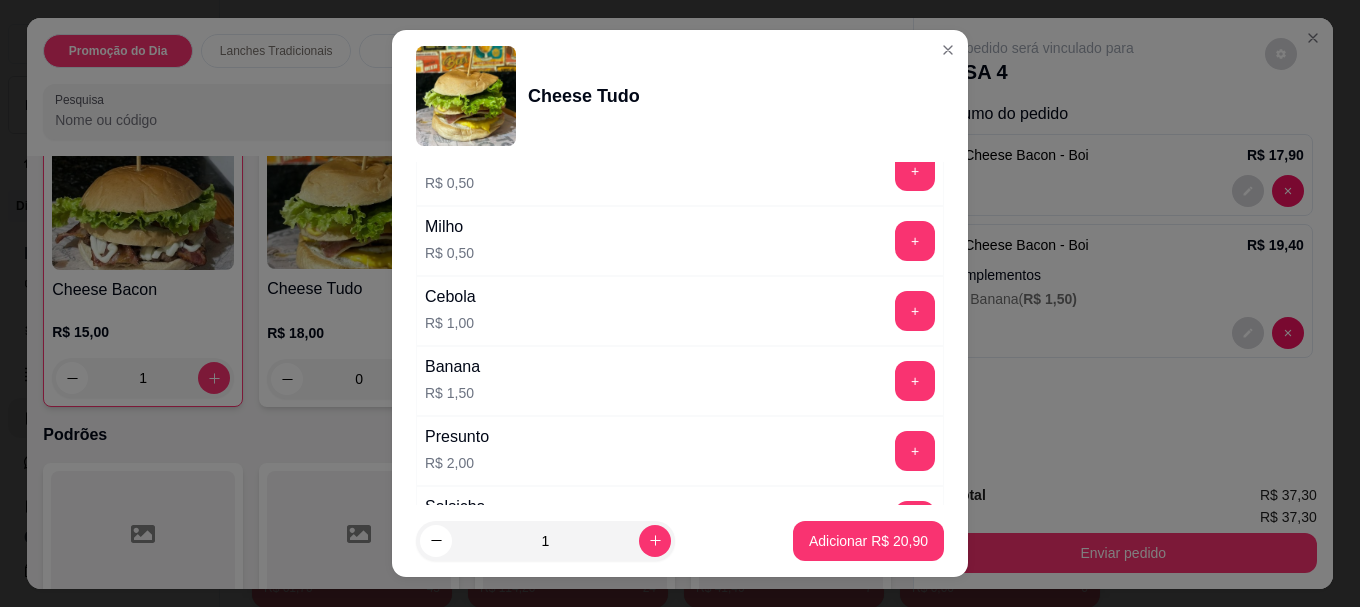 scroll, scrollTop: 800, scrollLeft: 0, axis: vertical 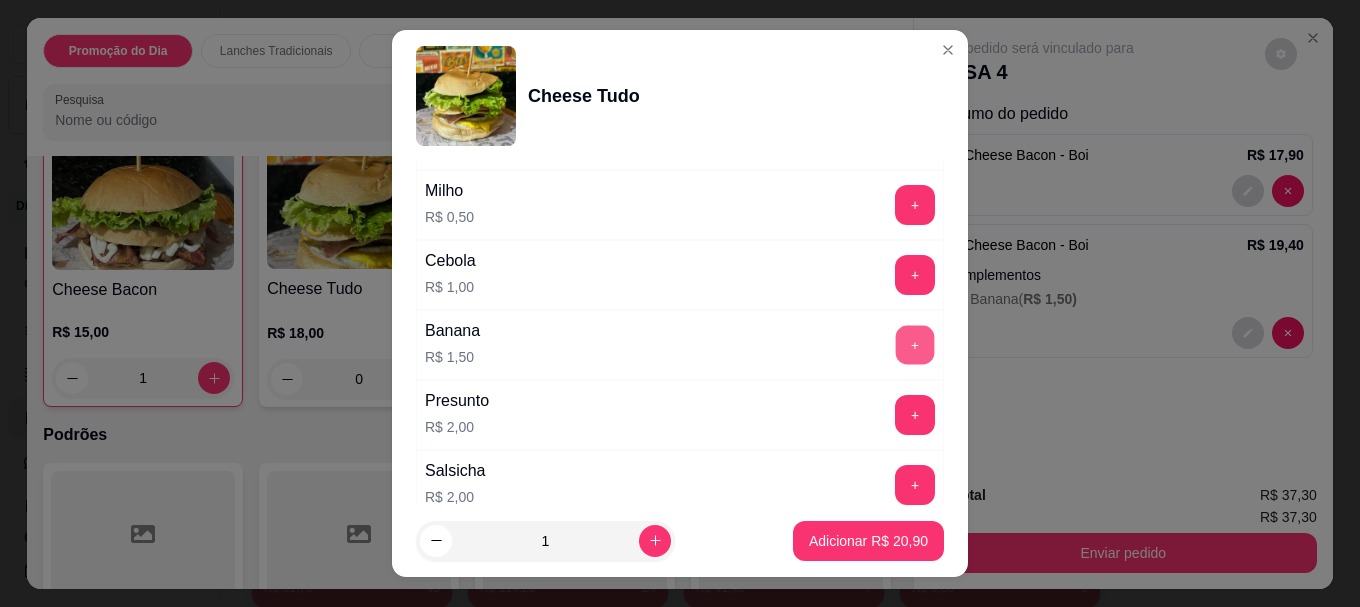 click on "+" at bounding box center (915, 345) 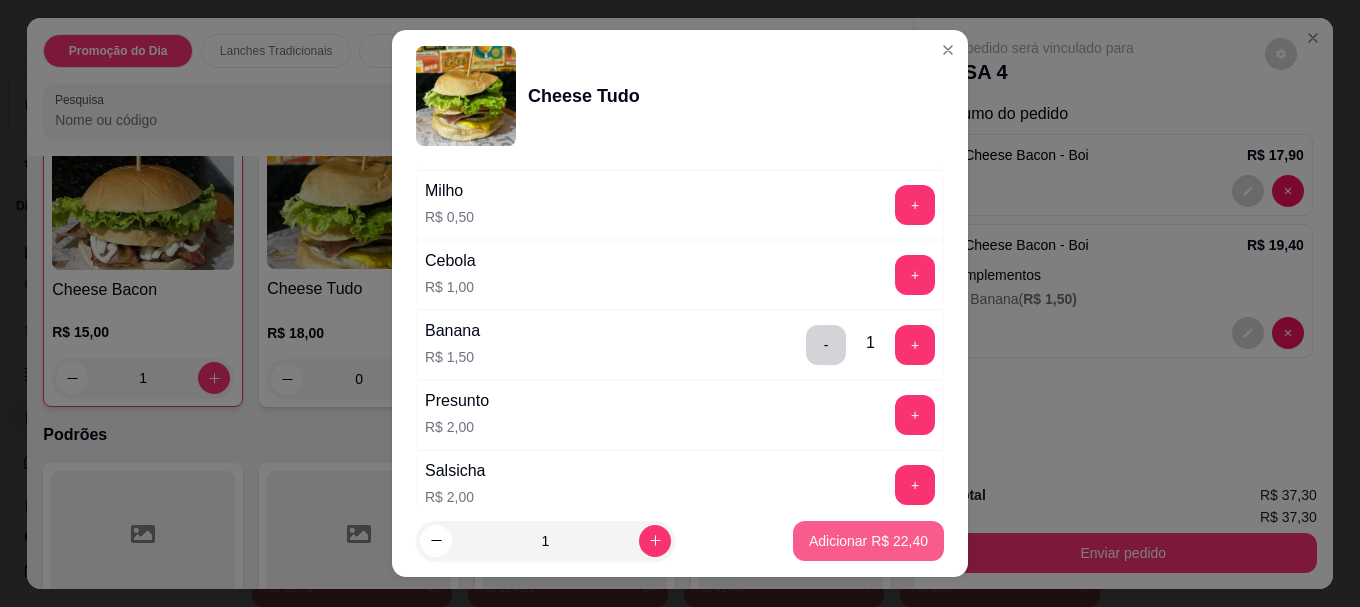 click on "Adicionar   R$ 22,40" at bounding box center (868, 541) 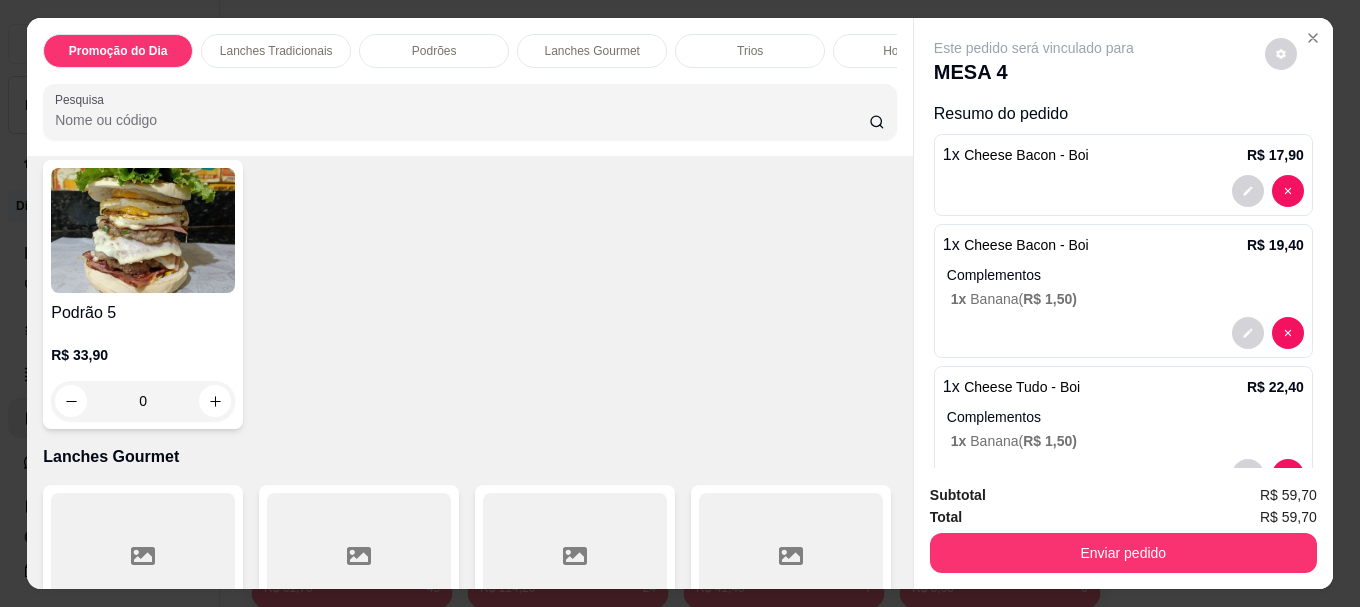 scroll, scrollTop: 1400, scrollLeft: 0, axis: vertical 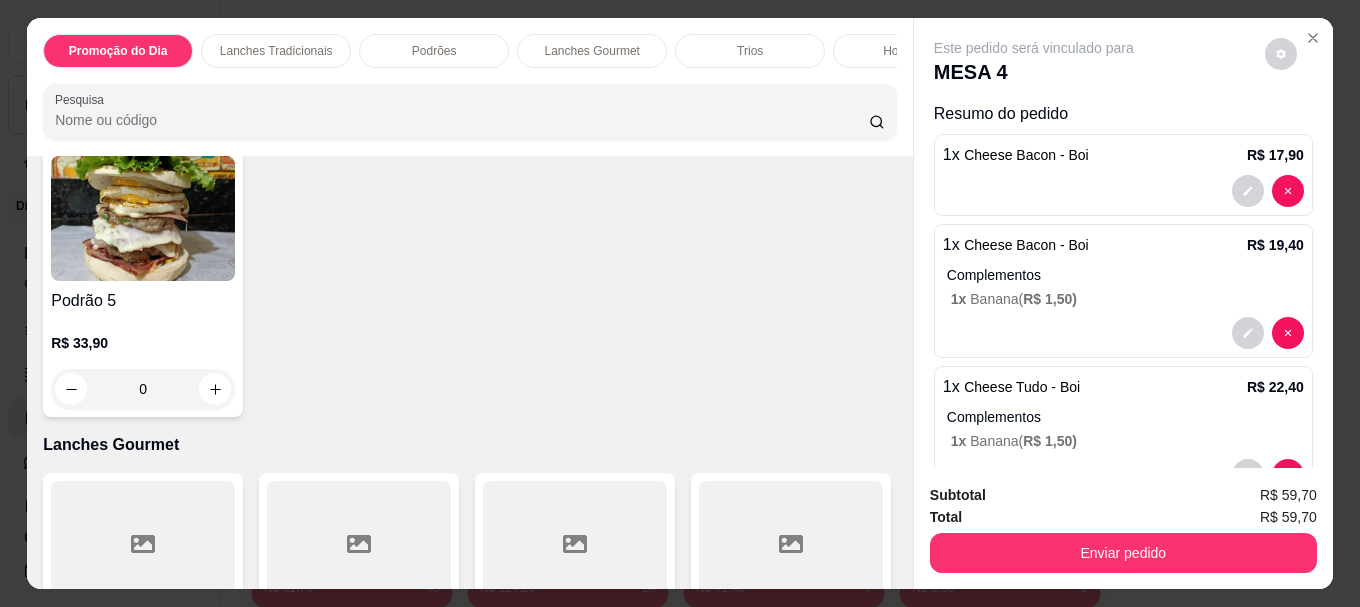 click on "Podrão 3" at bounding box center (575, 16) 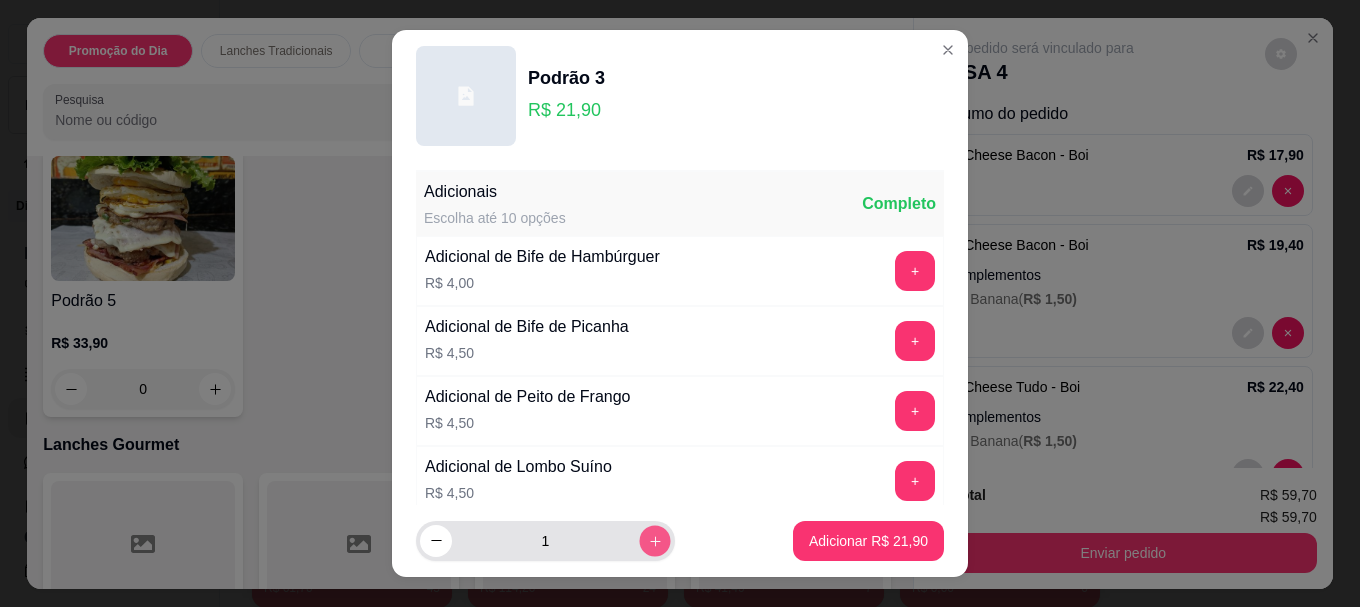 click 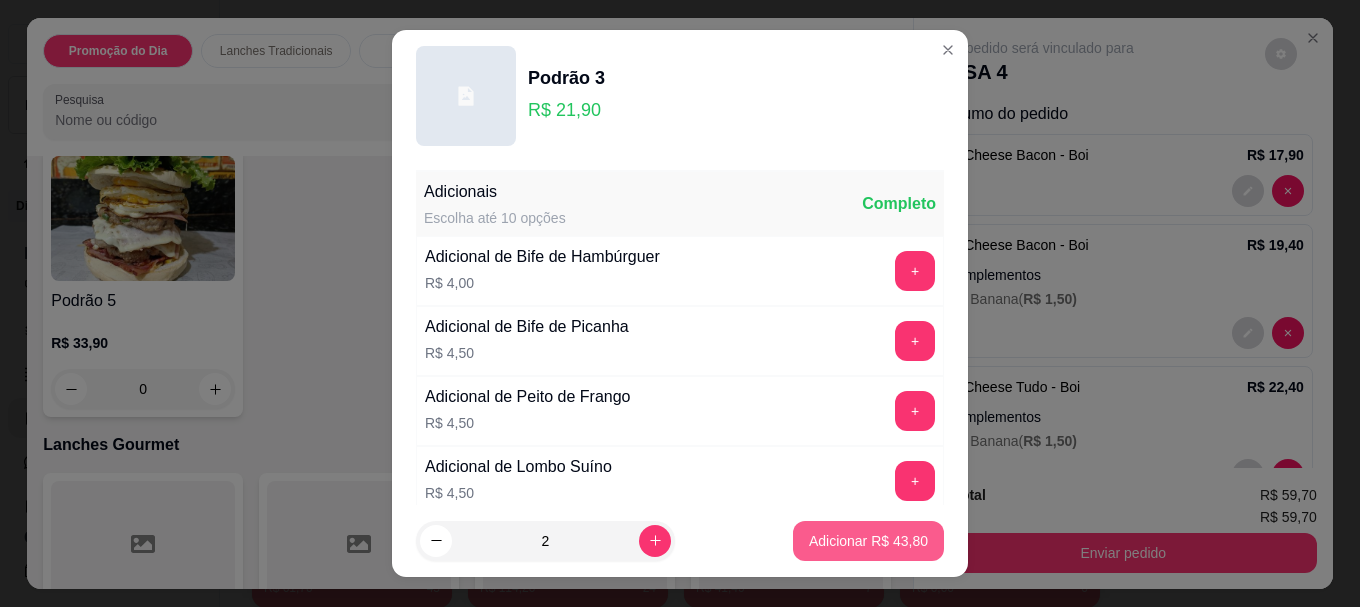 click on "Adicionar   R$ 43,80" at bounding box center (868, 541) 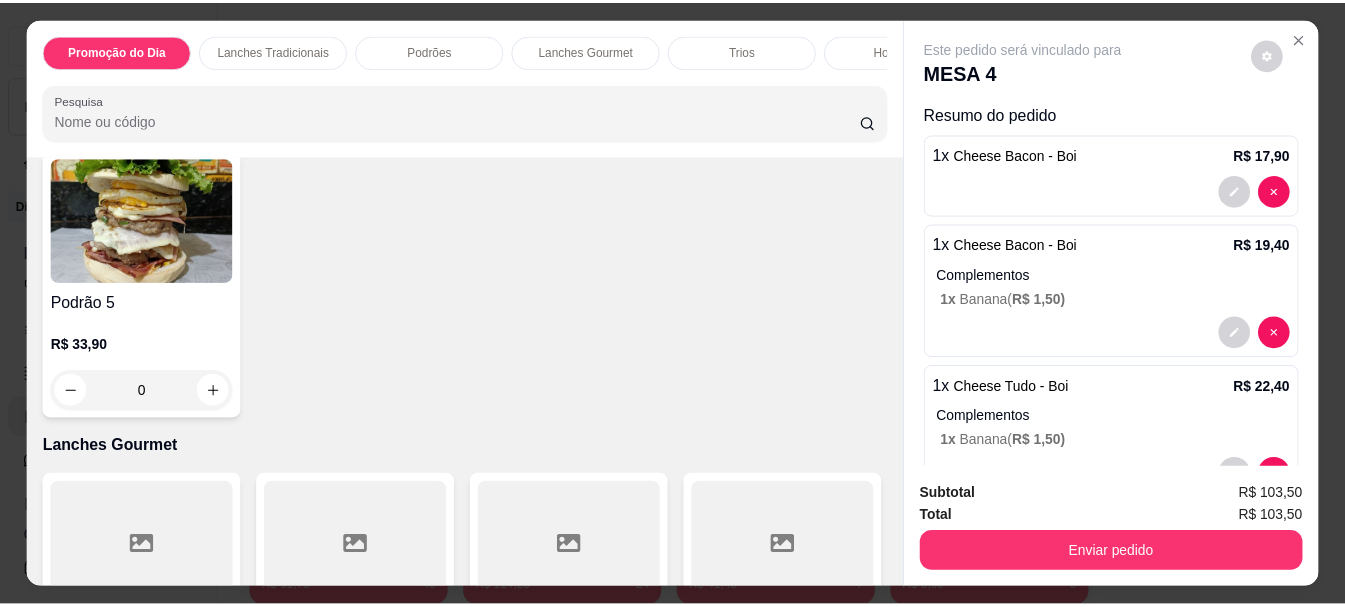 scroll, scrollTop: 100, scrollLeft: 0, axis: vertical 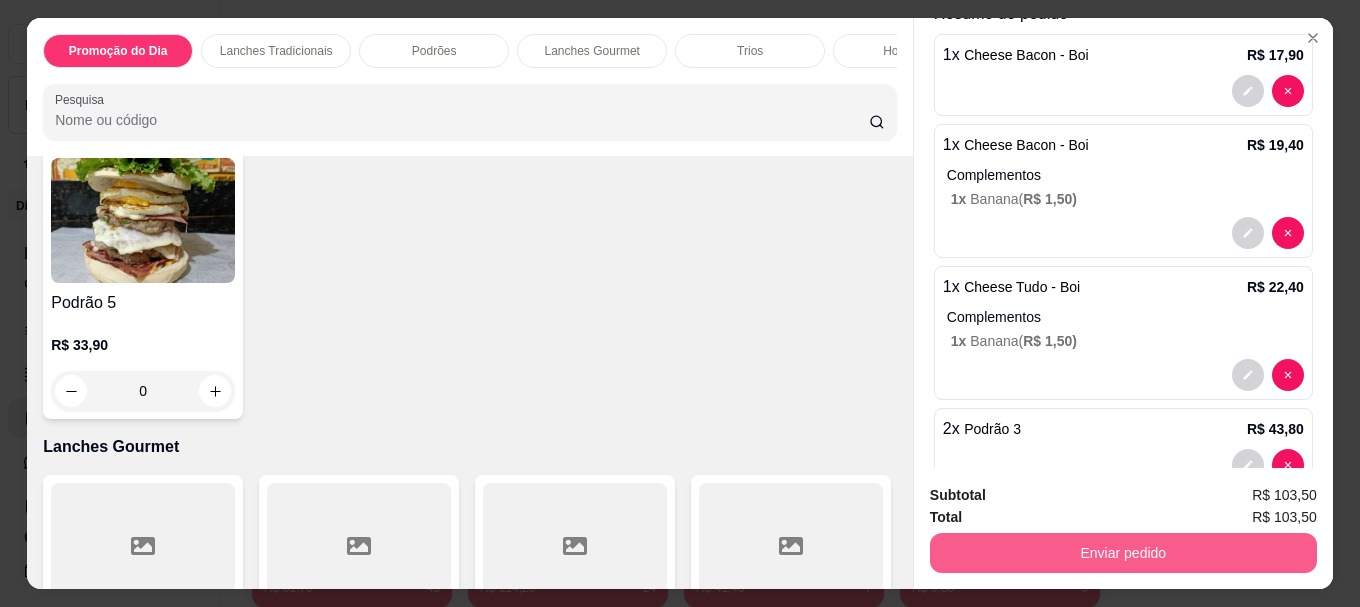 click on "Enviar pedido" at bounding box center [1123, 553] 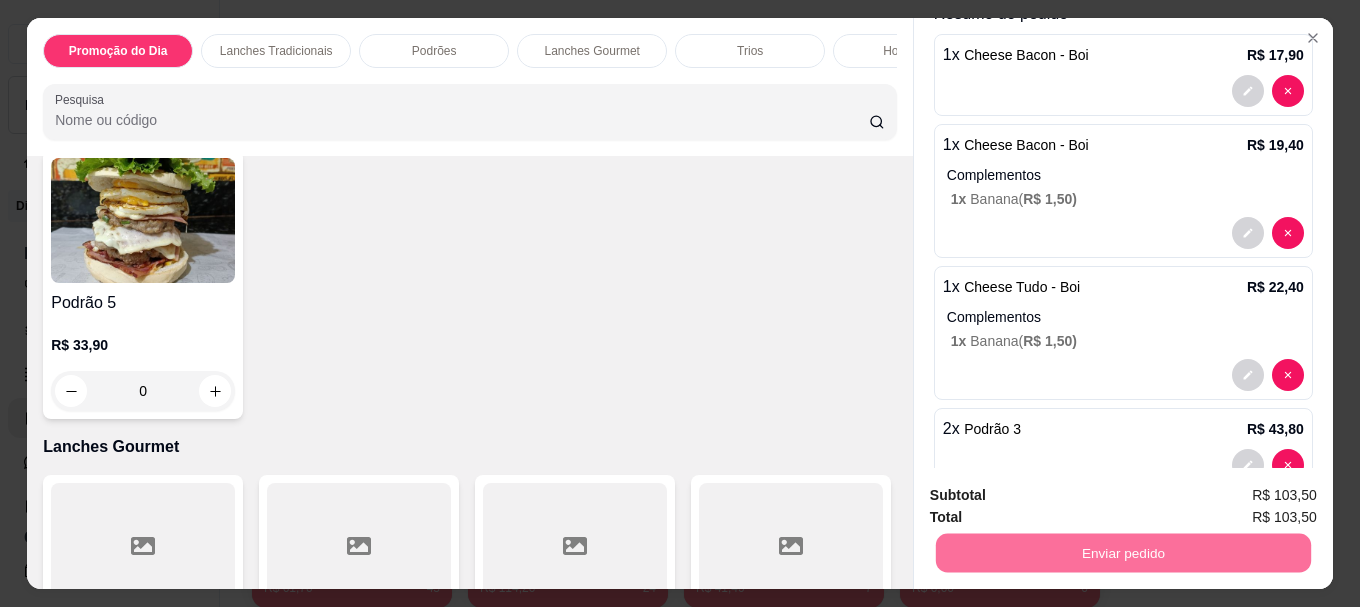 click on "Não registrar e enviar pedido" at bounding box center (1057, 496) 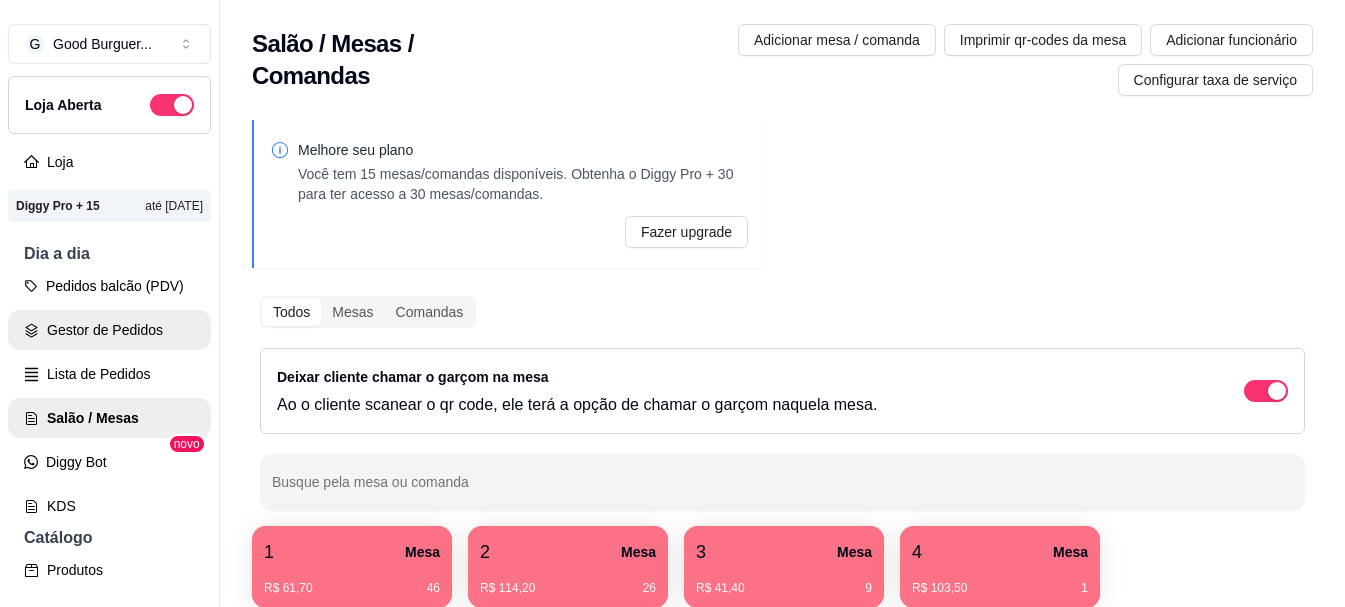 click on "Gestor de Pedidos" at bounding box center (109, 330) 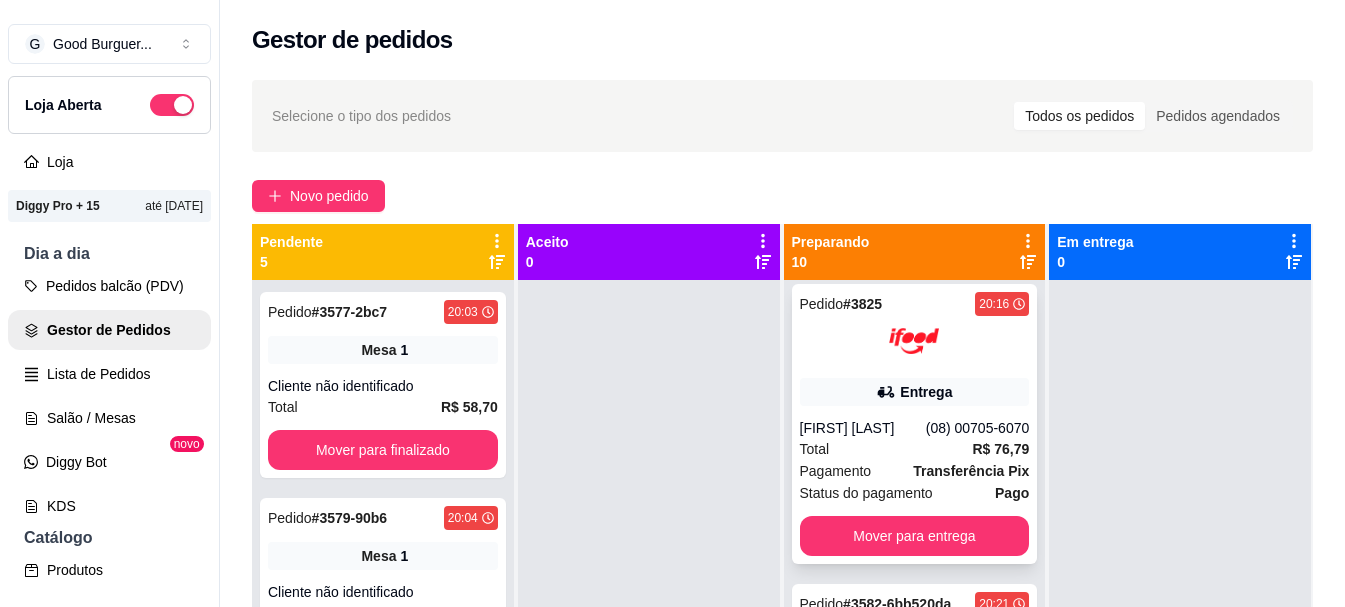 scroll, scrollTop: 500, scrollLeft: 0, axis: vertical 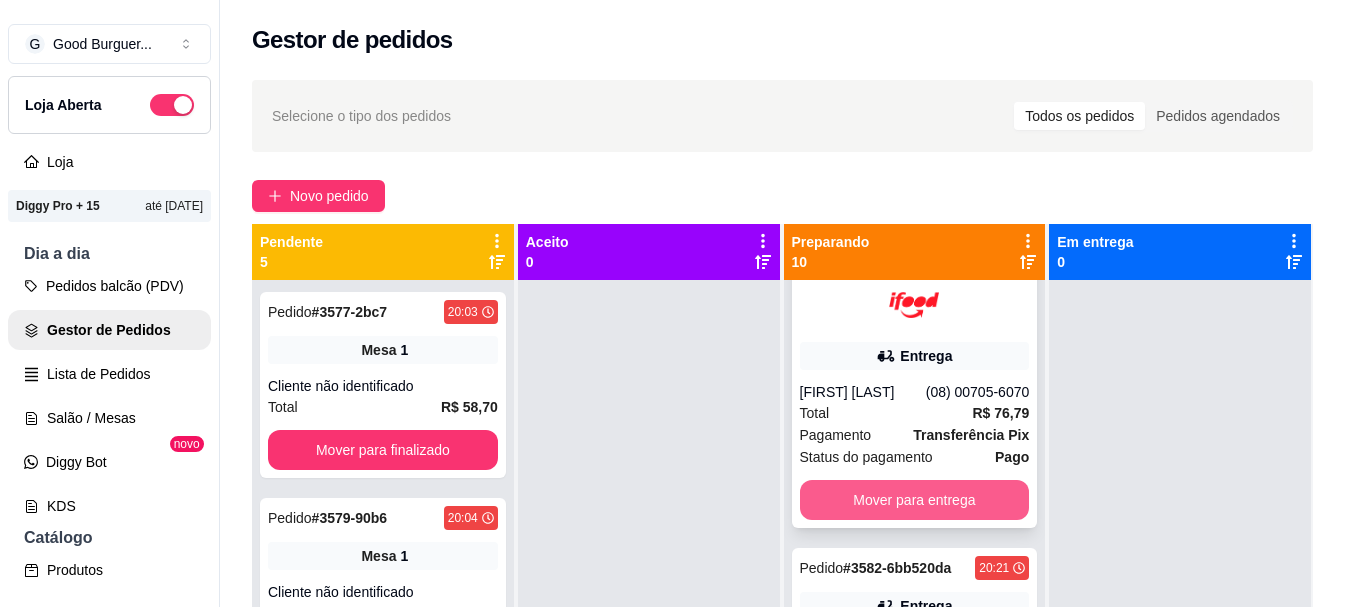 click on "Mover para entrega" at bounding box center (915, 500) 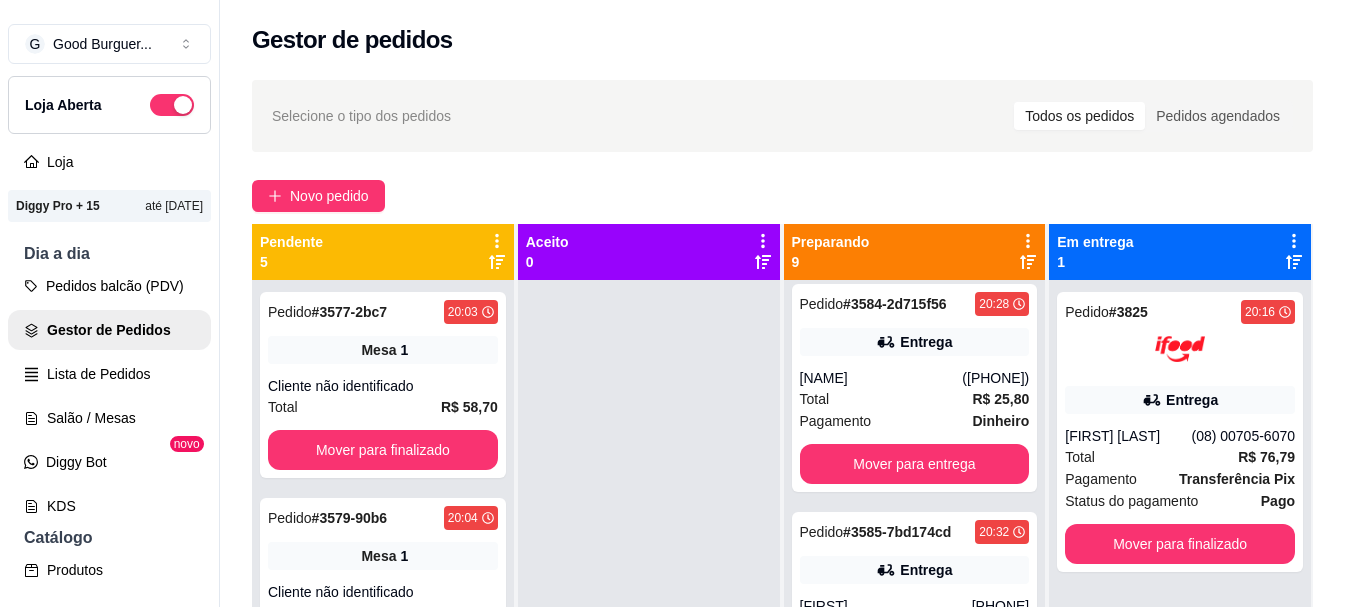scroll, scrollTop: 1000, scrollLeft: 0, axis: vertical 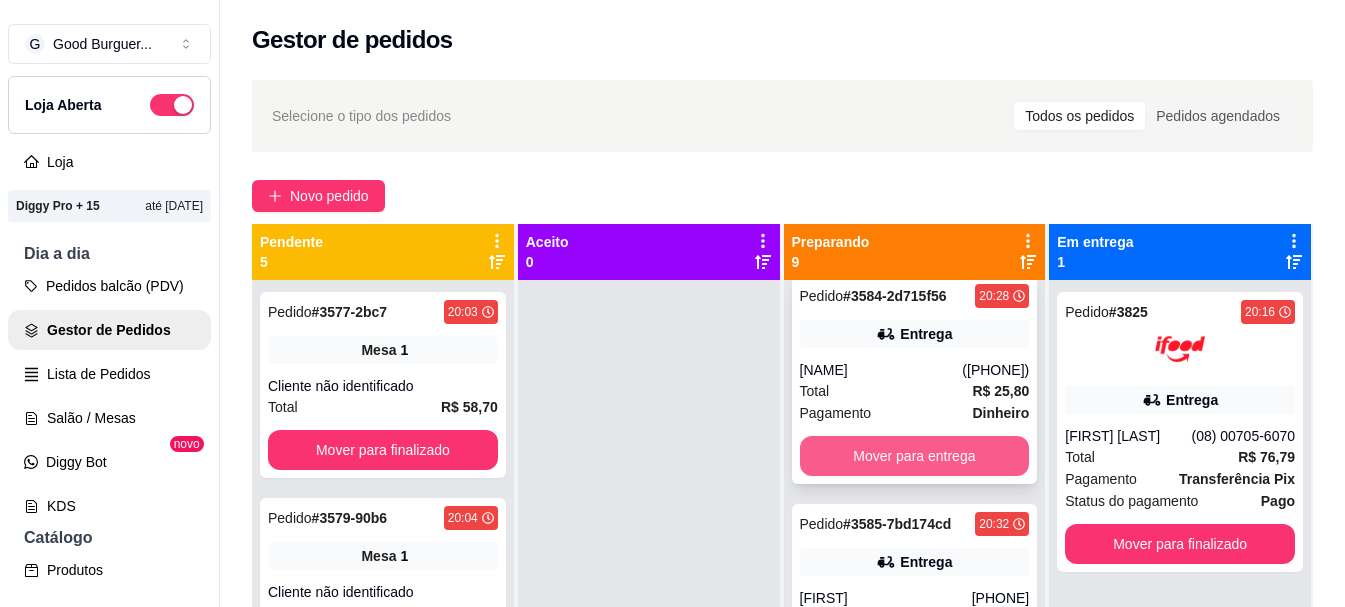 click on "Mover para entrega" at bounding box center (915, 456) 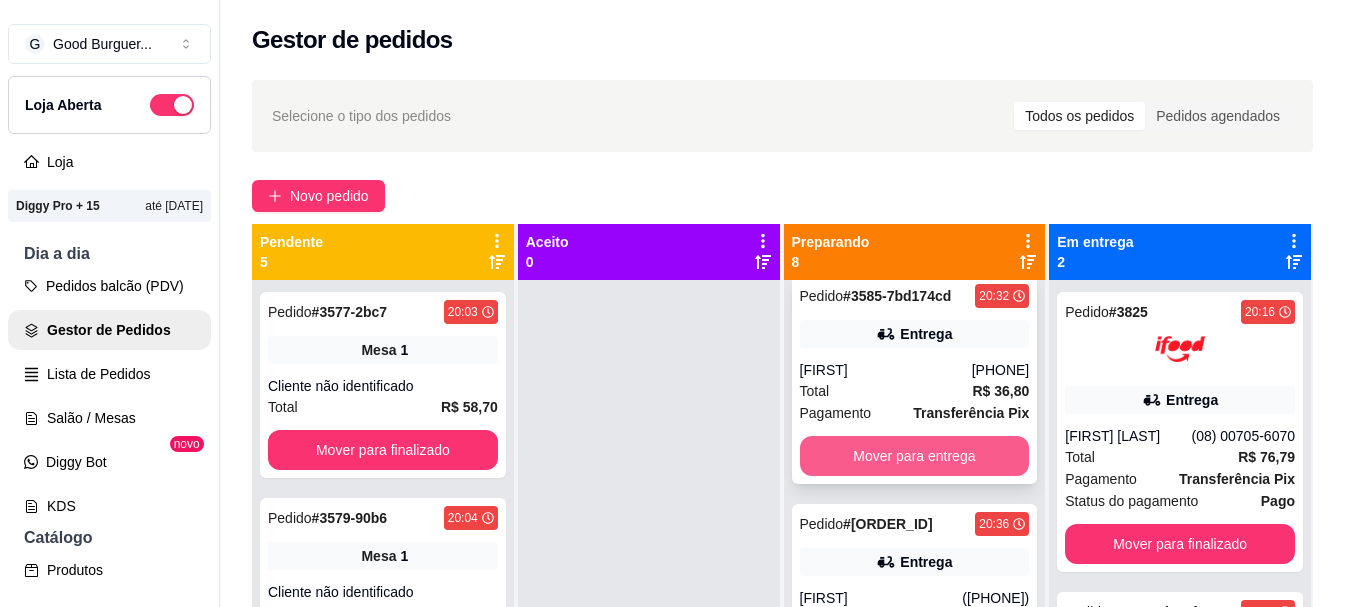 click on "Mover para entrega" at bounding box center (915, 456) 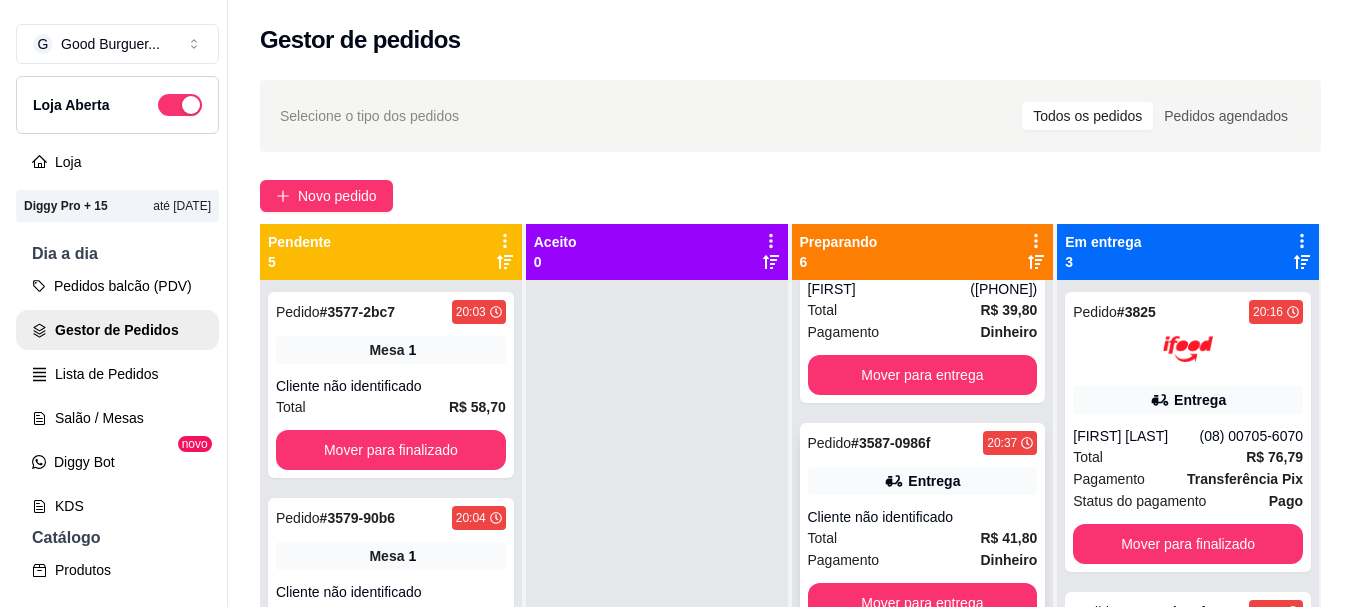 scroll, scrollTop: 805, scrollLeft: 0, axis: vertical 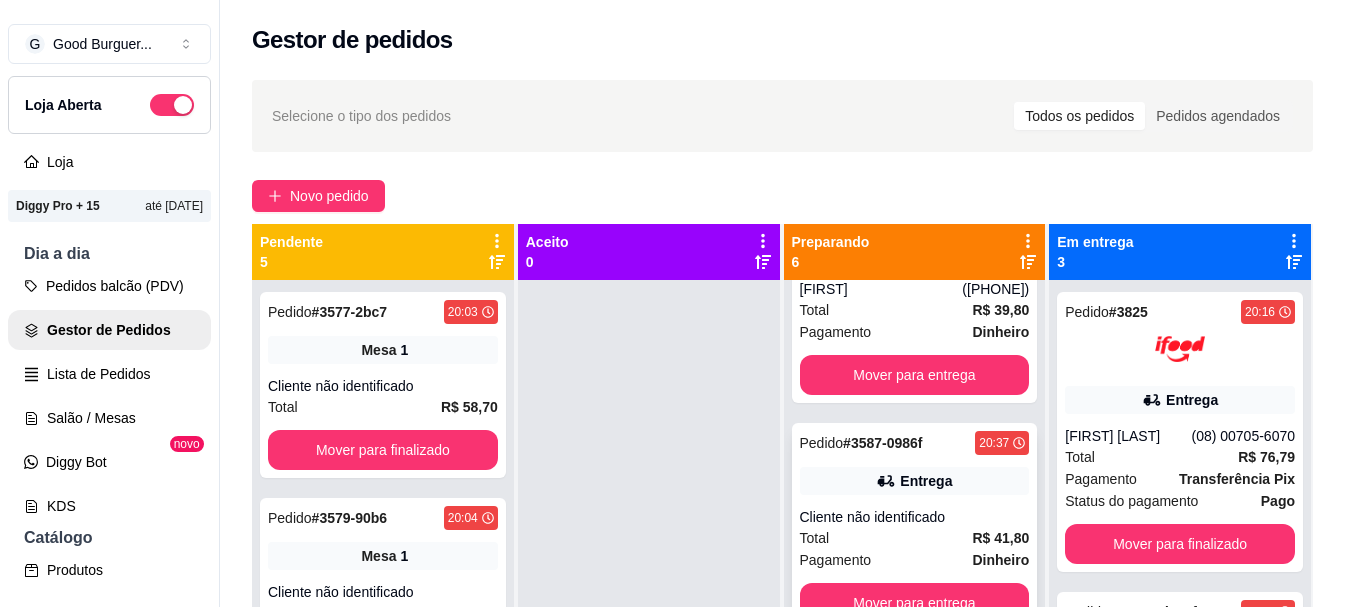 click on "Pedido  # 3587-0986f 20:37 Entrega Cliente não identificado Total R$ 41,80 Pagamento Dinheiro Mover para entrega" at bounding box center (915, 527) 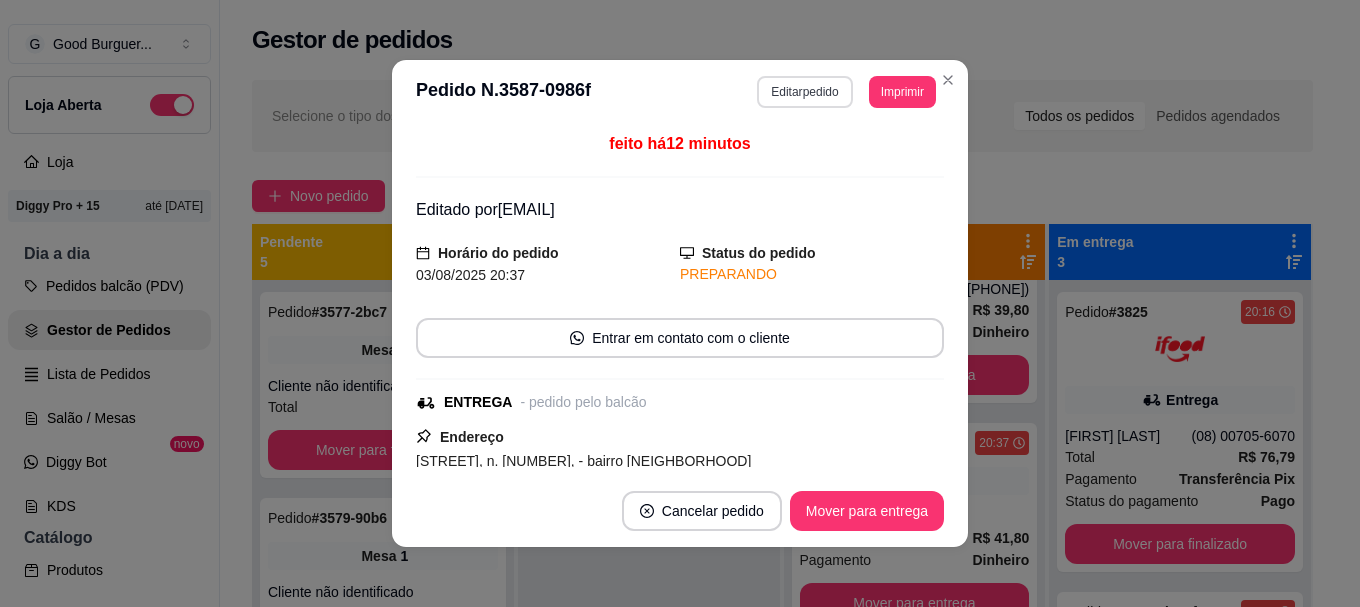 click on "Editar  pedido" at bounding box center [804, 92] 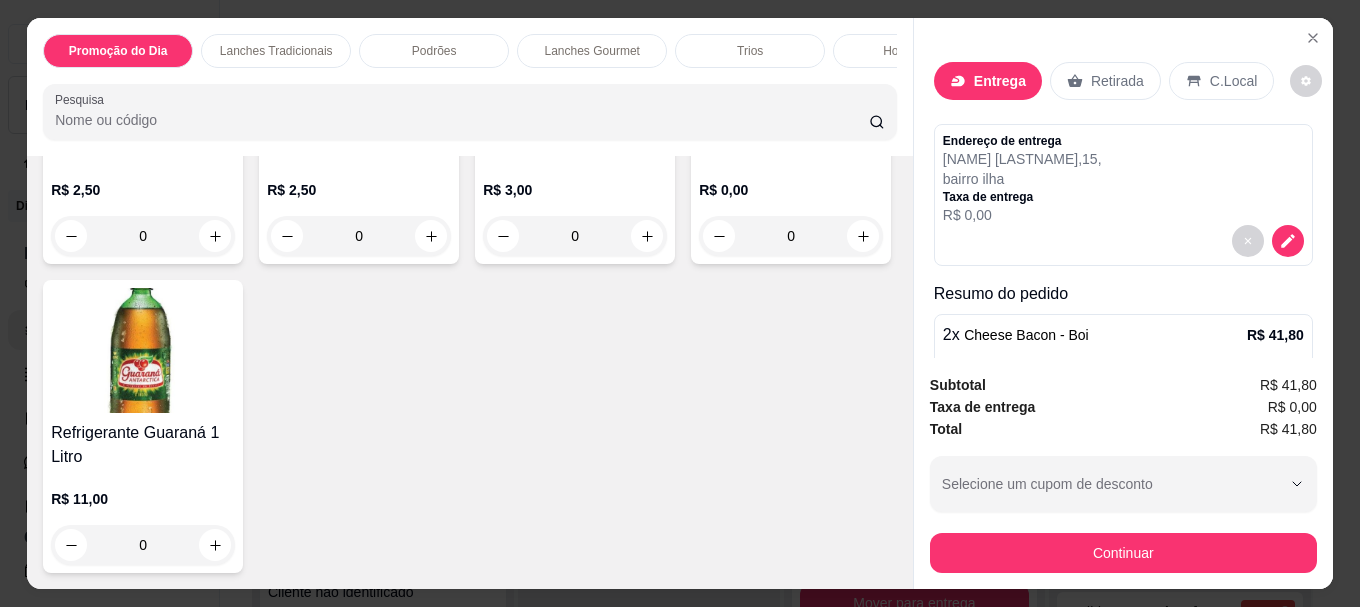 scroll, scrollTop: 6562, scrollLeft: 0, axis: vertical 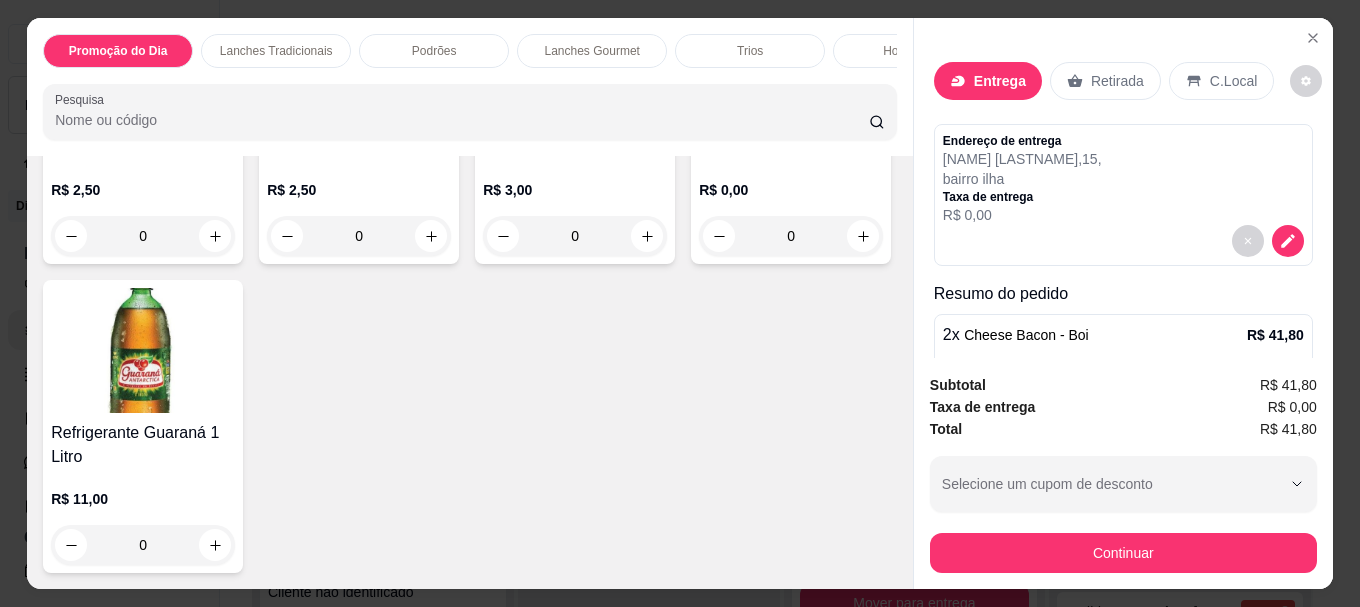 click at bounding box center (143, 350) 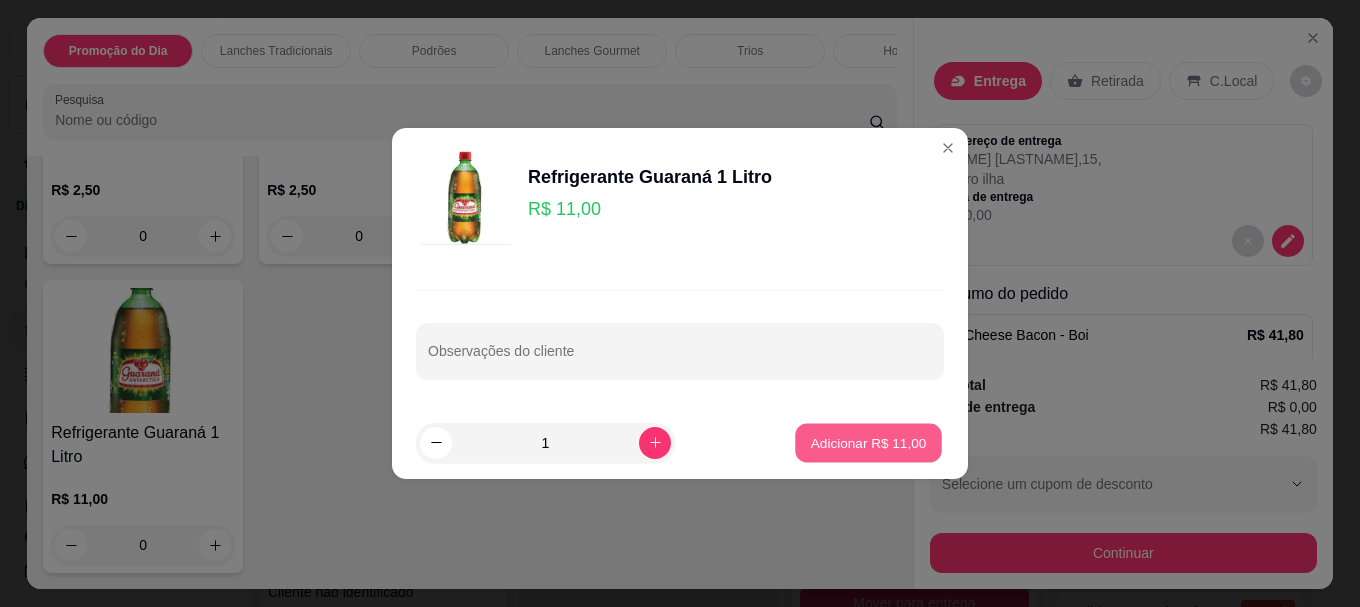click on "Adicionar   R$ 11,00" at bounding box center [868, 442] 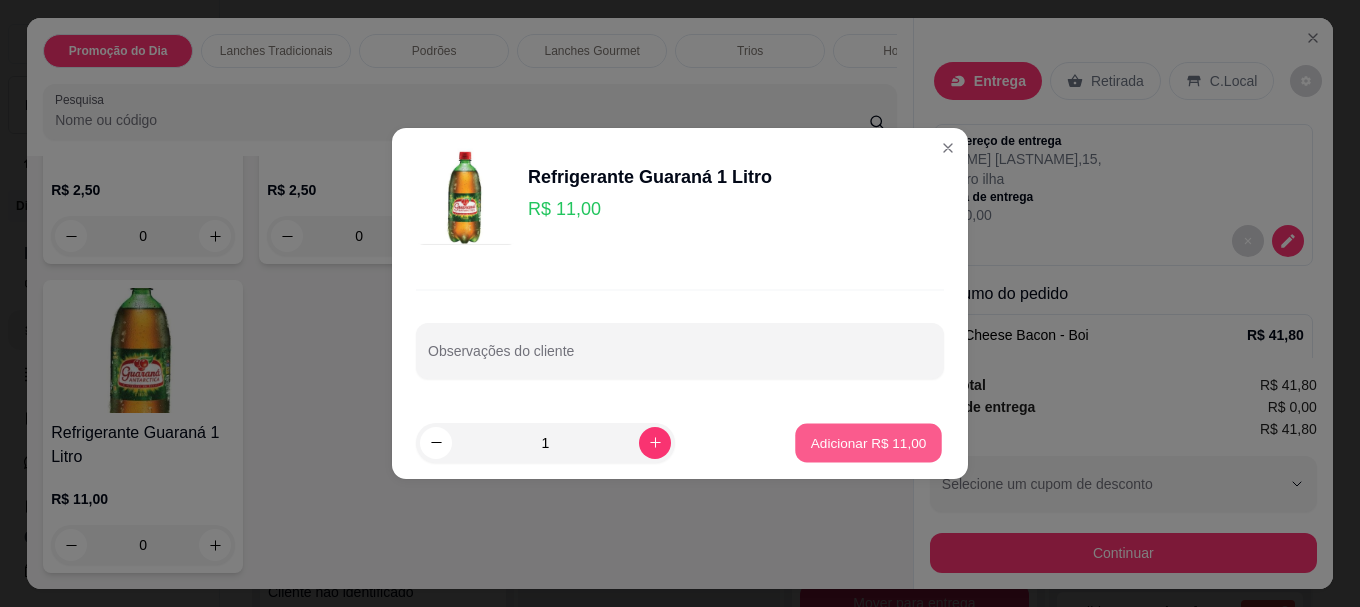 type on "1" 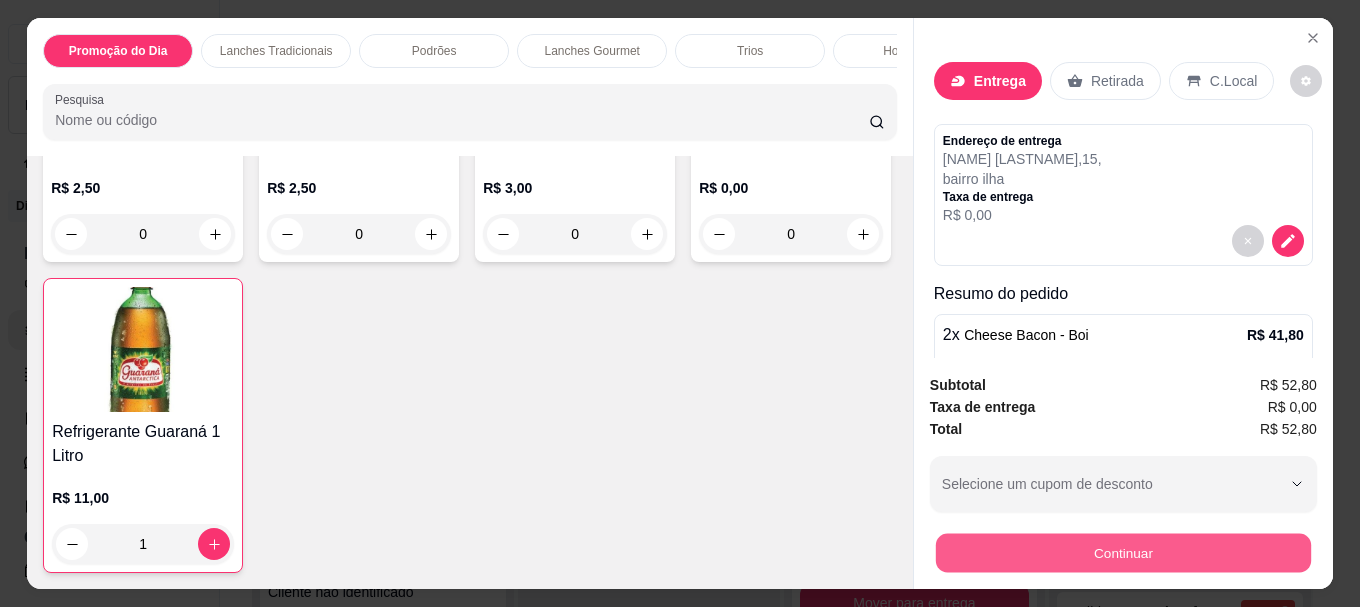 click on "Continuar" at bounding box center (1123, 552) 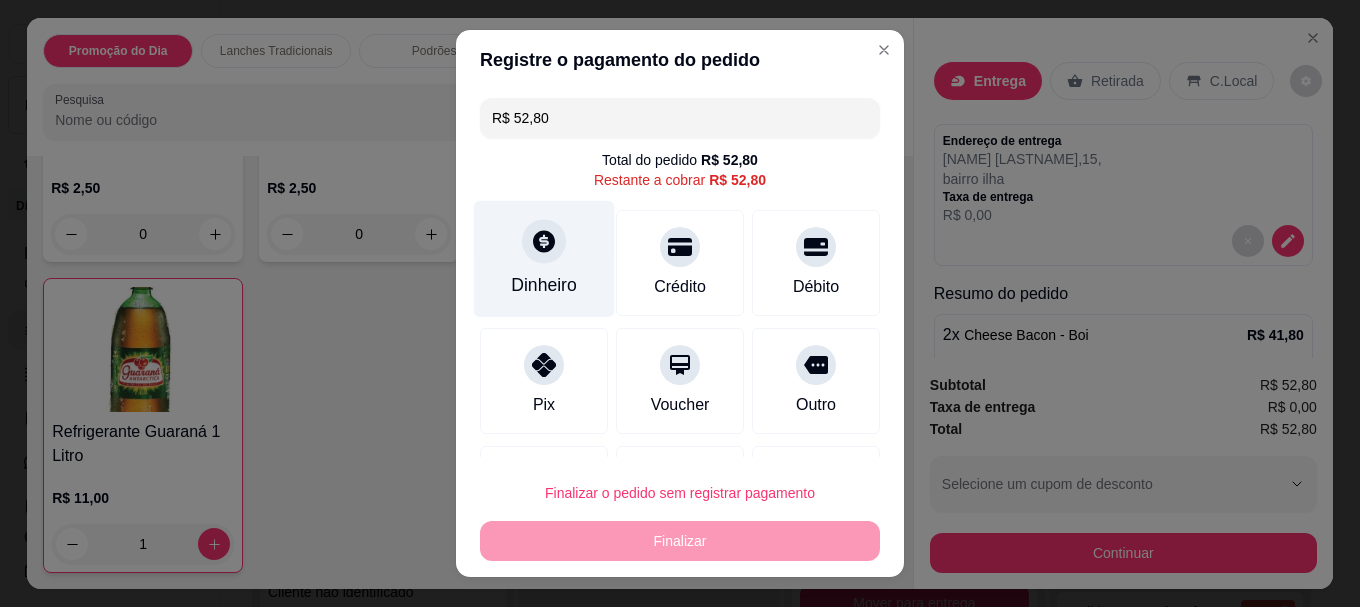 click 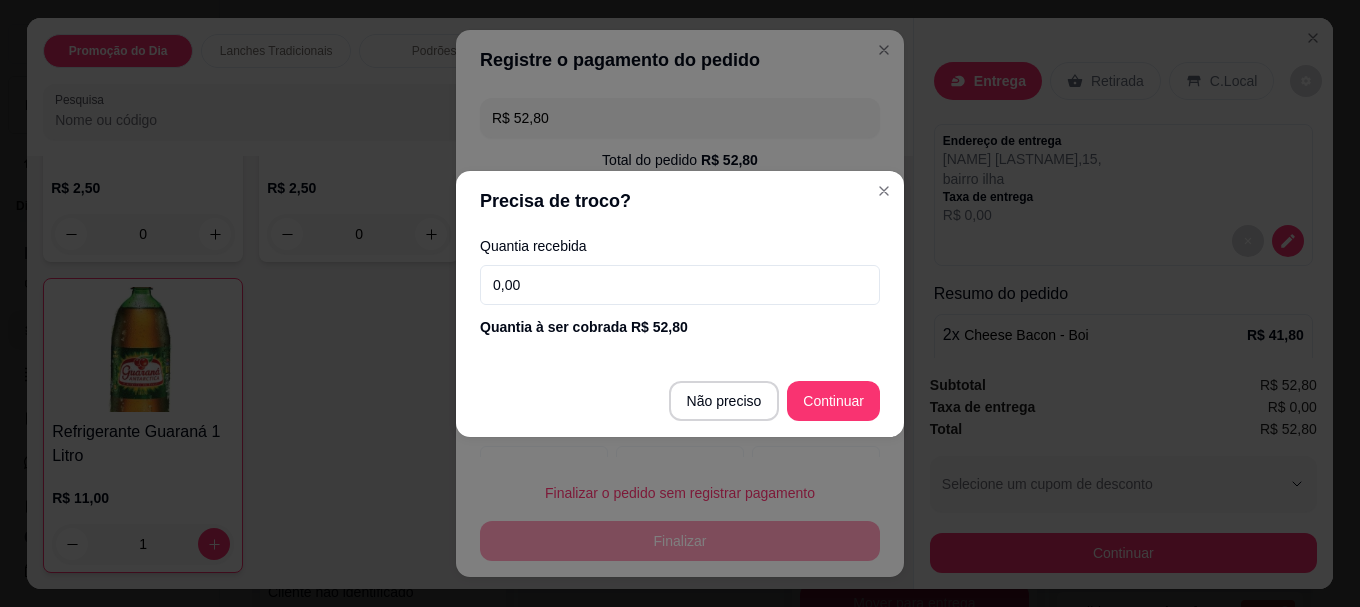 click on "0,00" at bounding box center [680, 285] 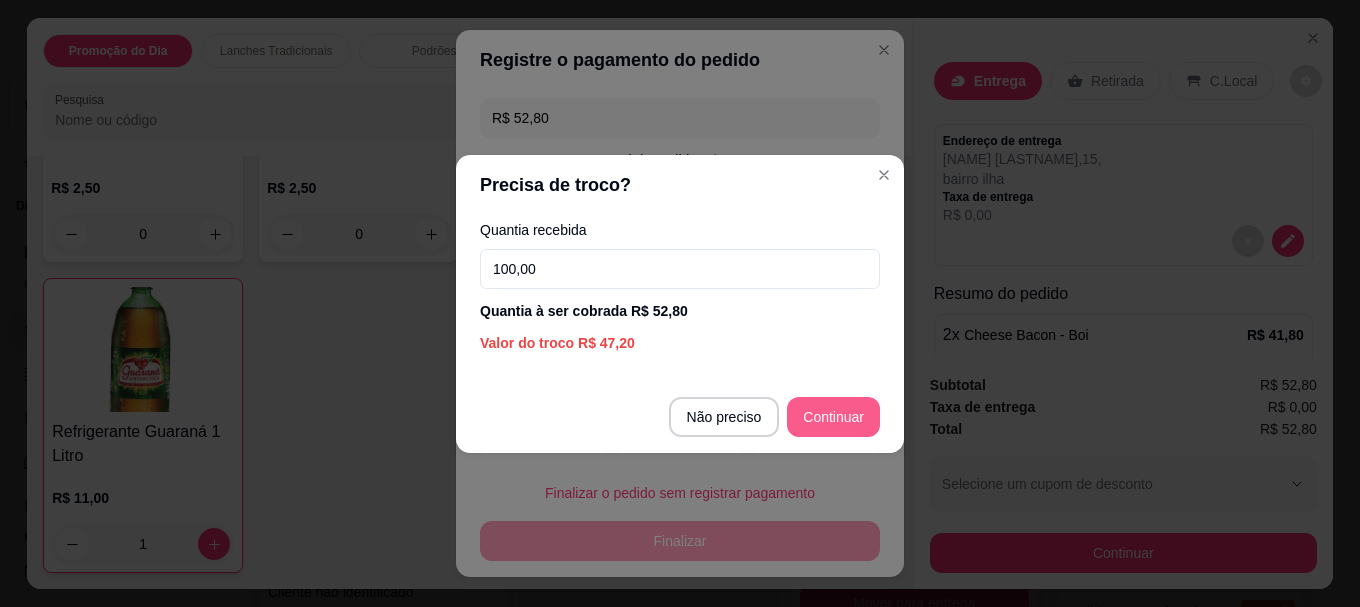 type on "100,00" 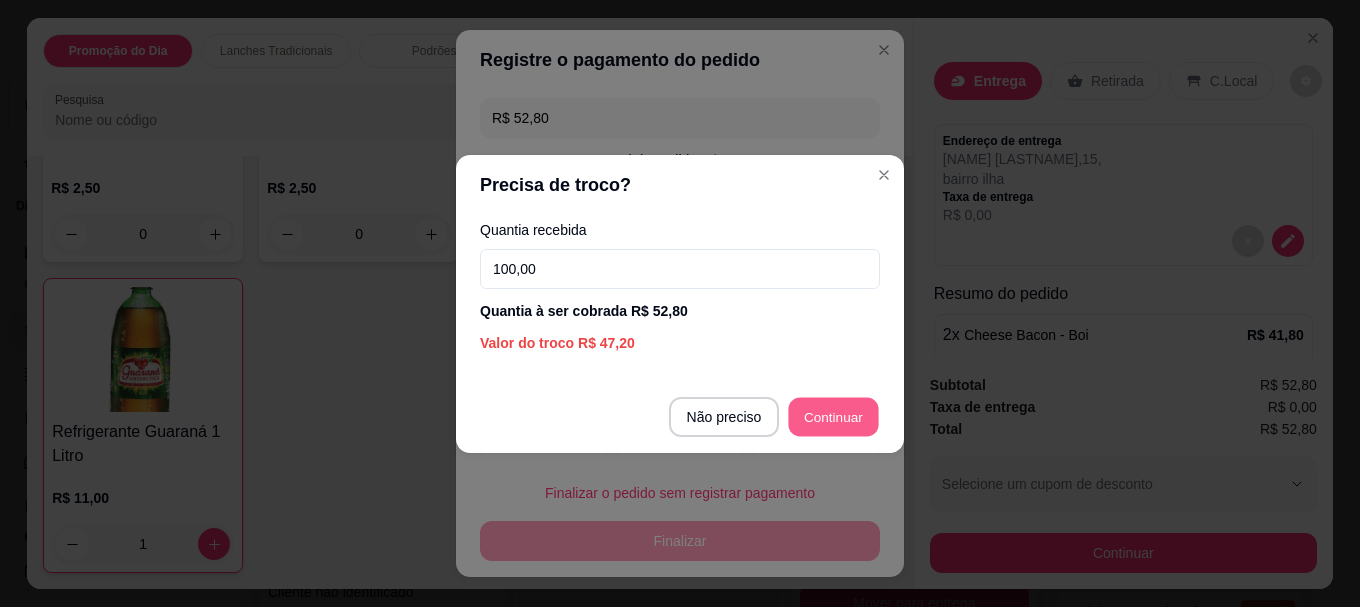 type on "R$ 0,00" 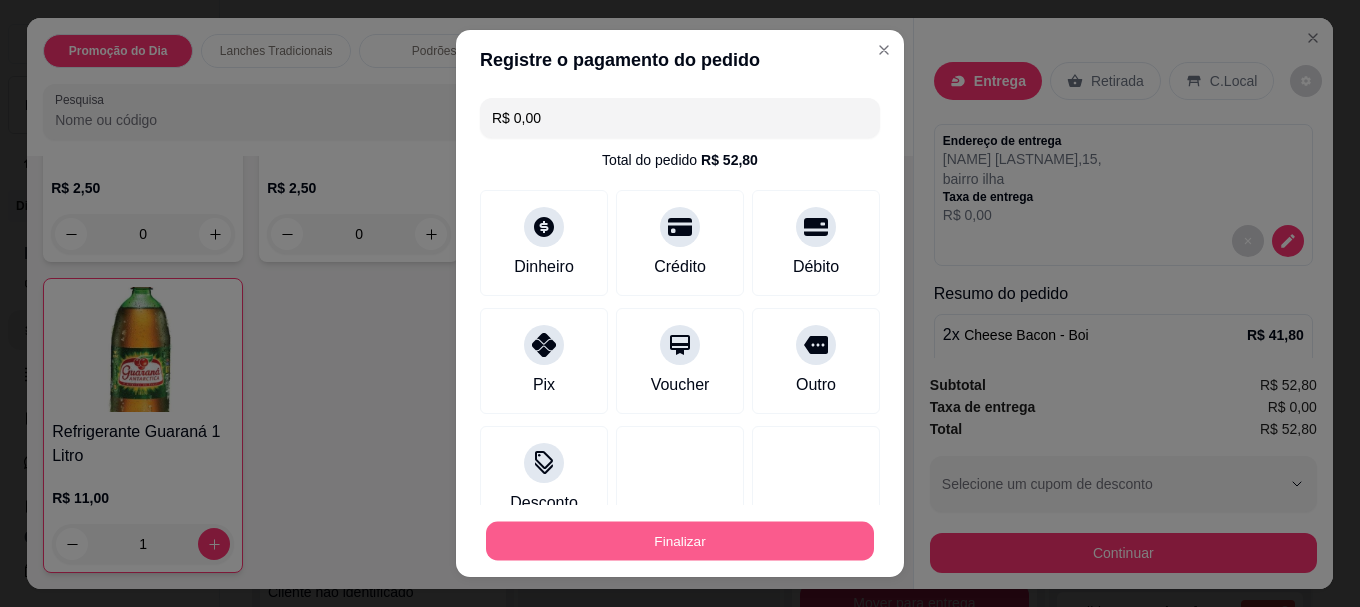 click on "Finalizar" at bounding box center (680, 540) 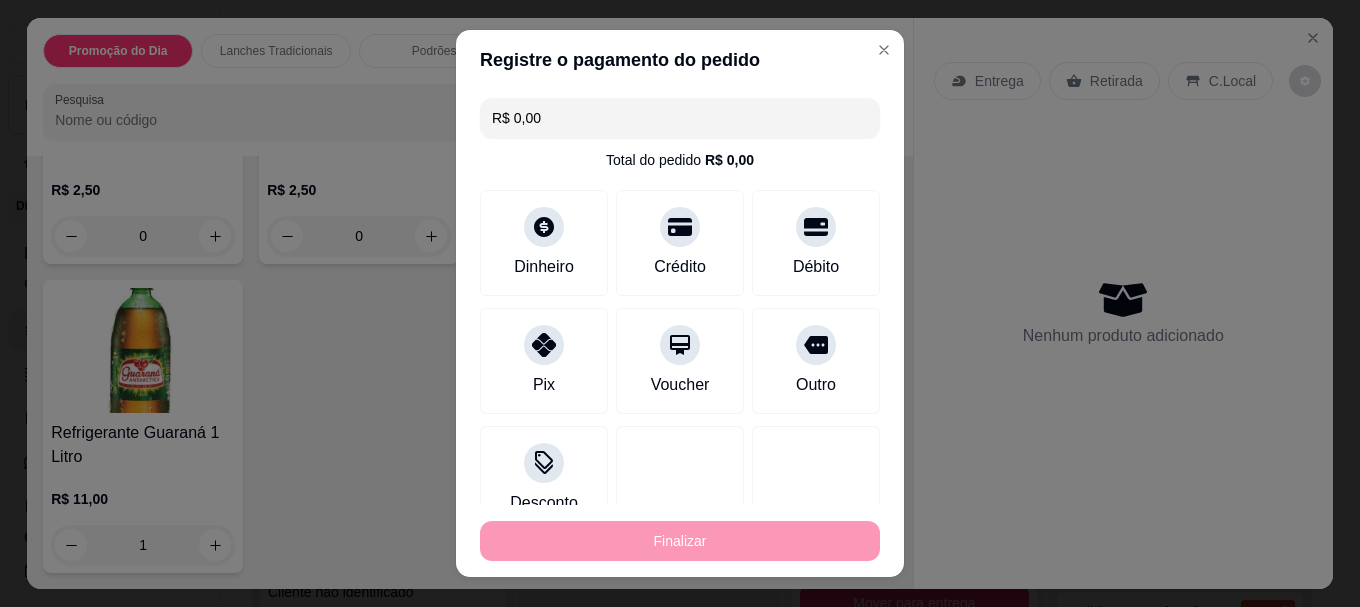 type on "0" 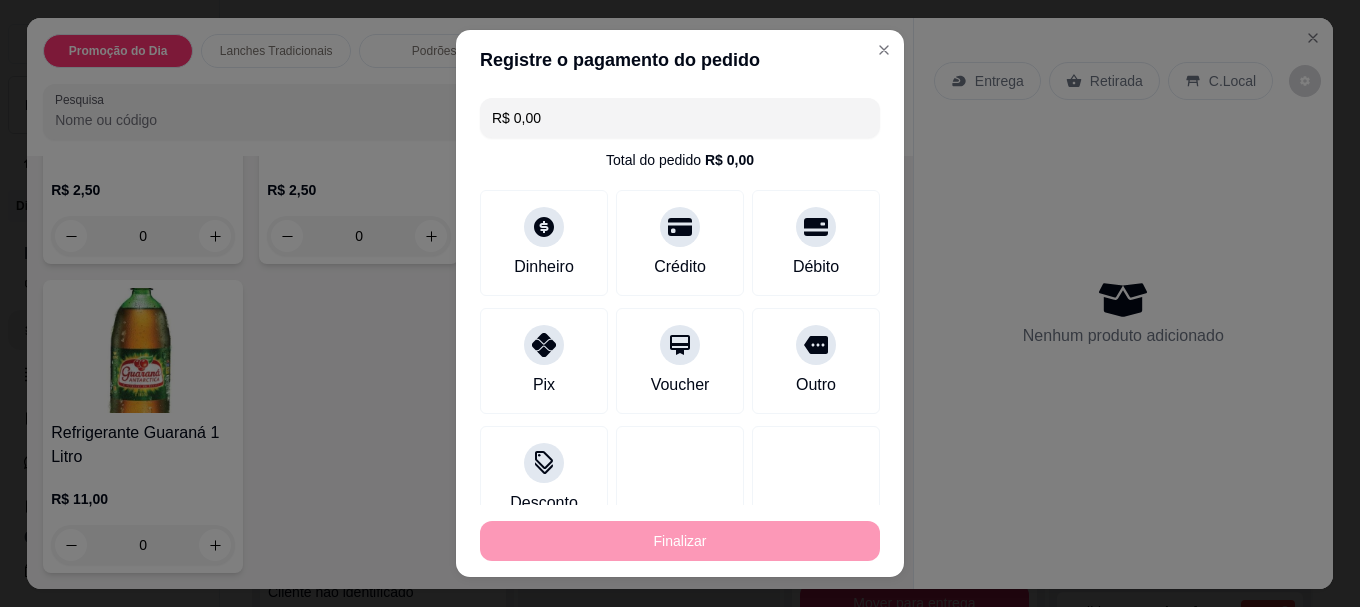 type on "-R$ 52,80" 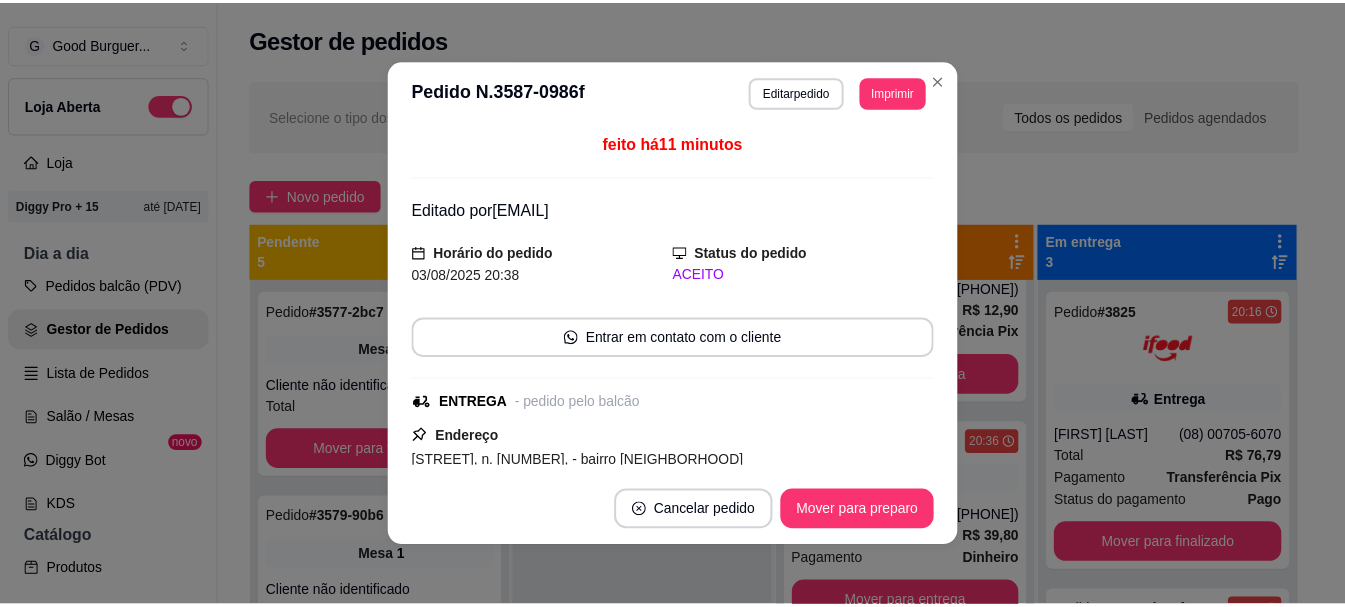 scroll, scrollTop: 577, scrollLeft: 0, axis: vertical 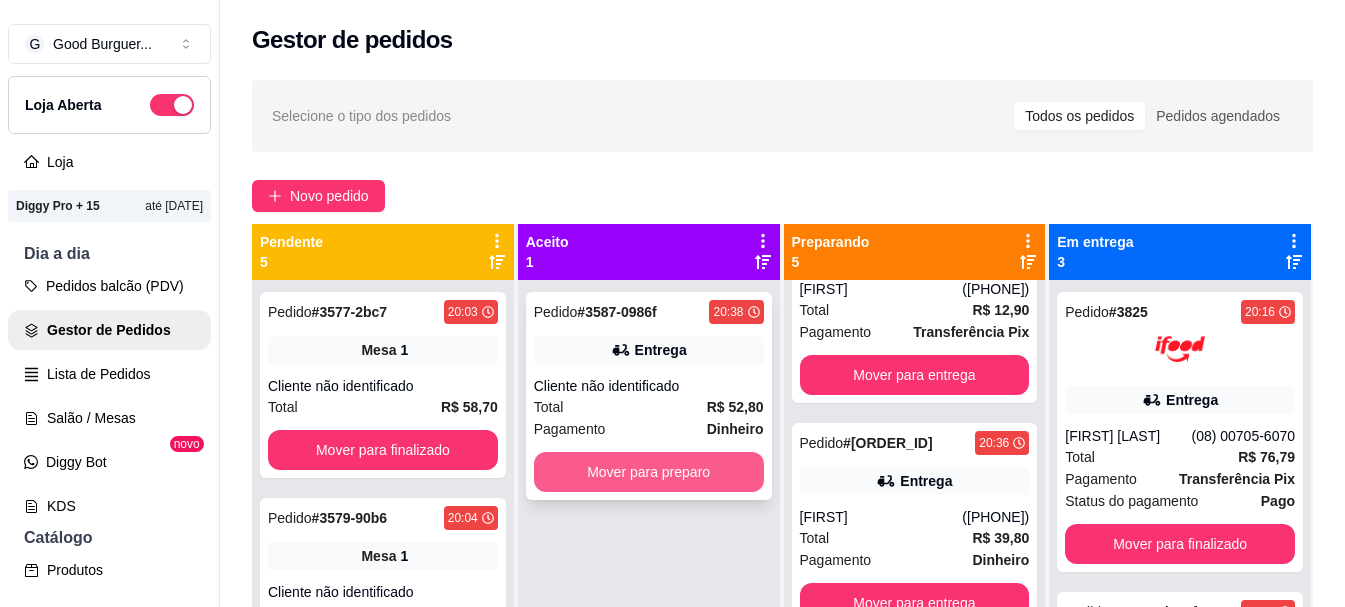 click on "Mover para preparo" at bounding box center (649, 472) 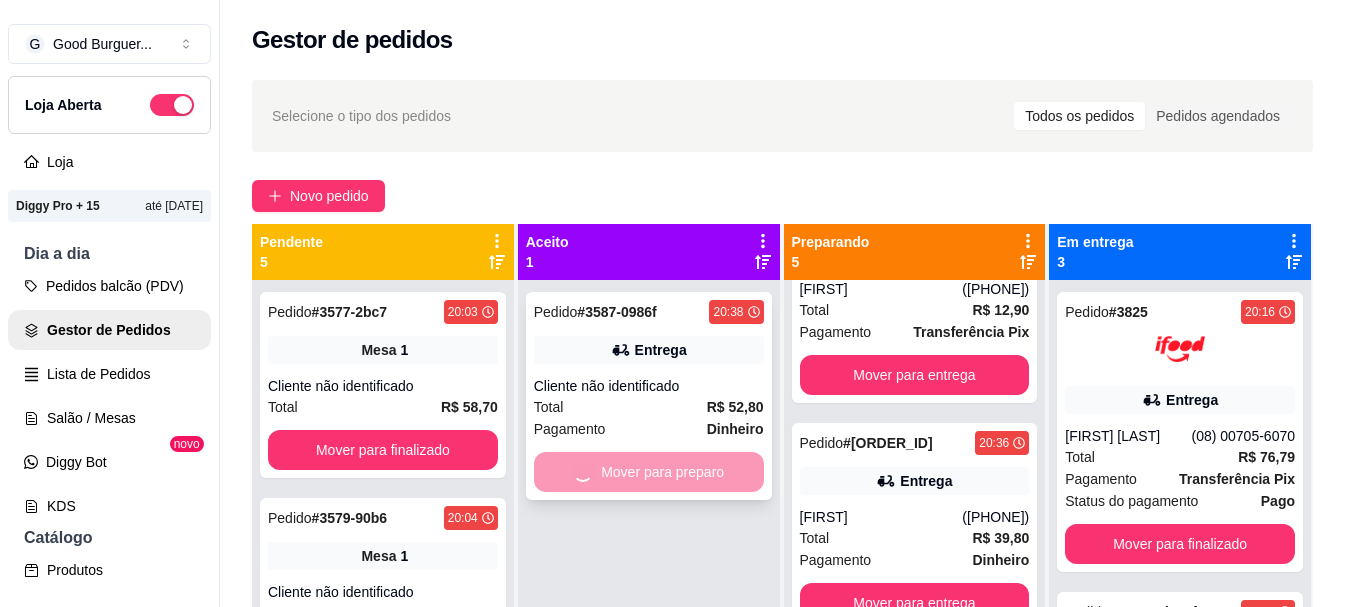 scroll, scrollTop: 805, scrollLeft: 0, axis: vertical 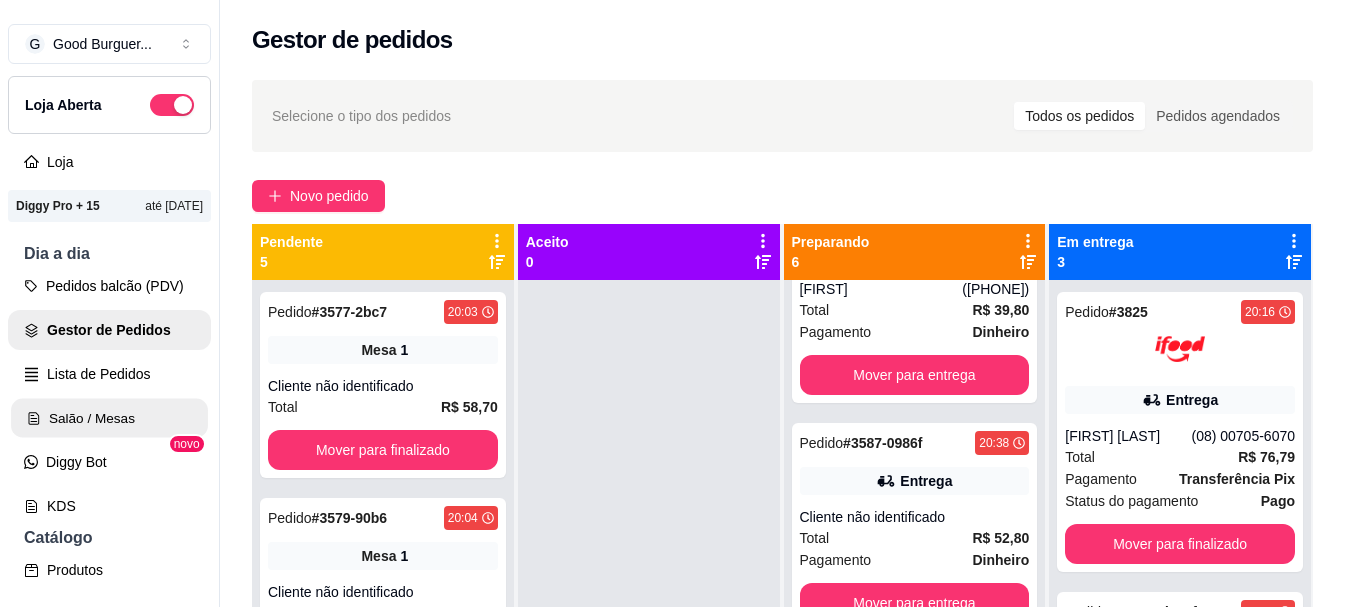 click on "Salão / Mesas" at bounding box center [109, 418] 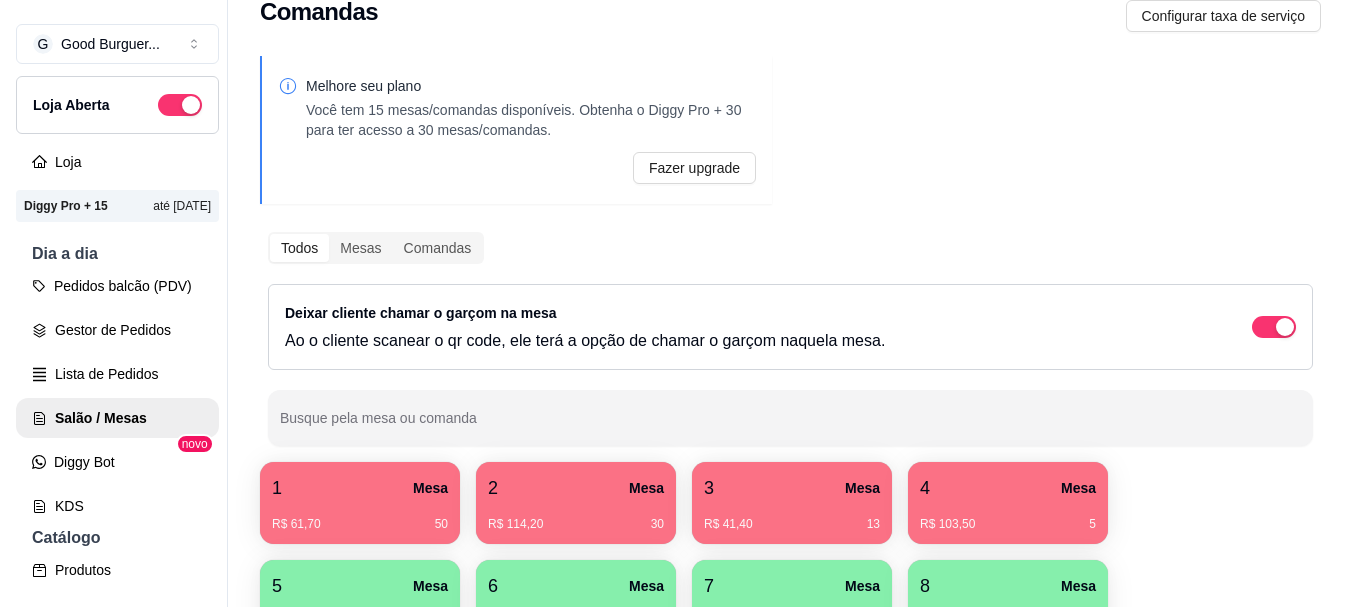 scroll, scrollTop: 100, scrollLeft: 0, axis: vertical 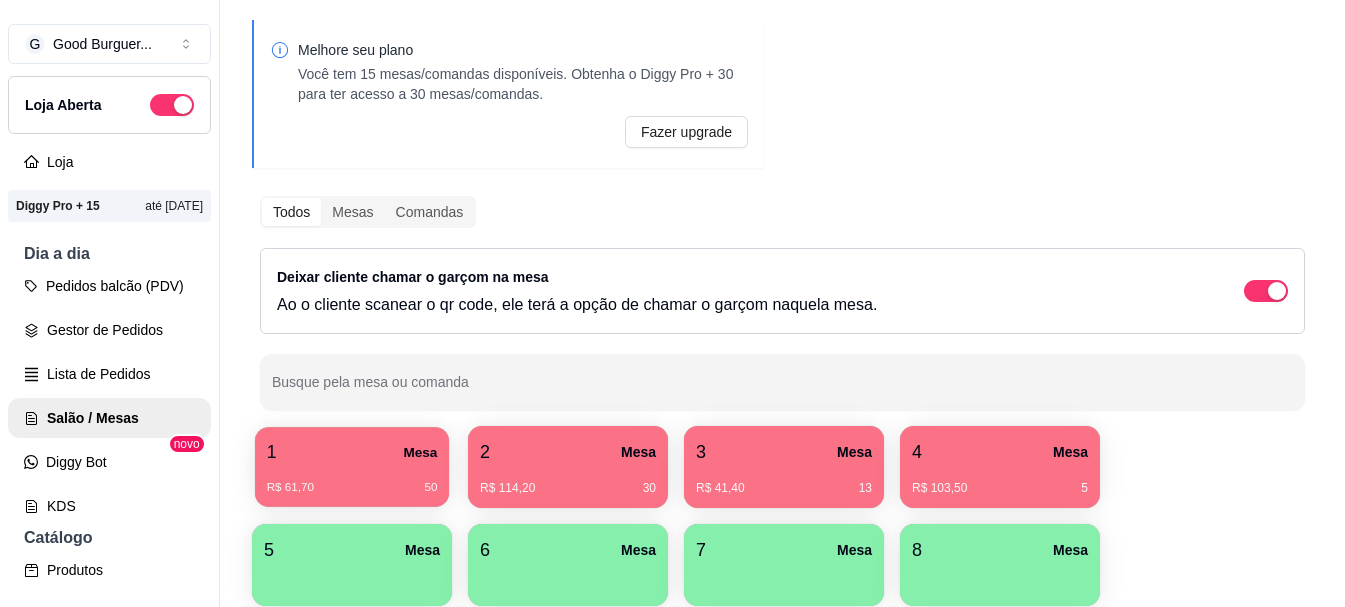 click on "1 Mesa" at bounding box center (352, 452) 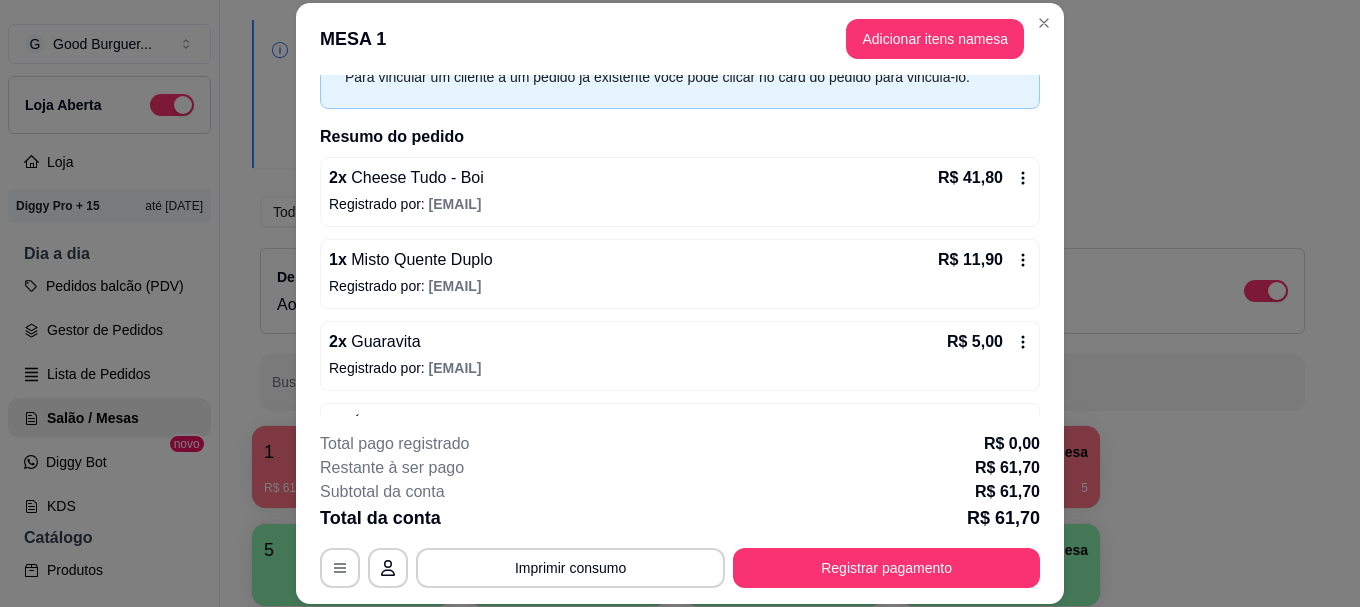 scroll, scrollTop: 72, scrollLeft: 0, axis: vertical 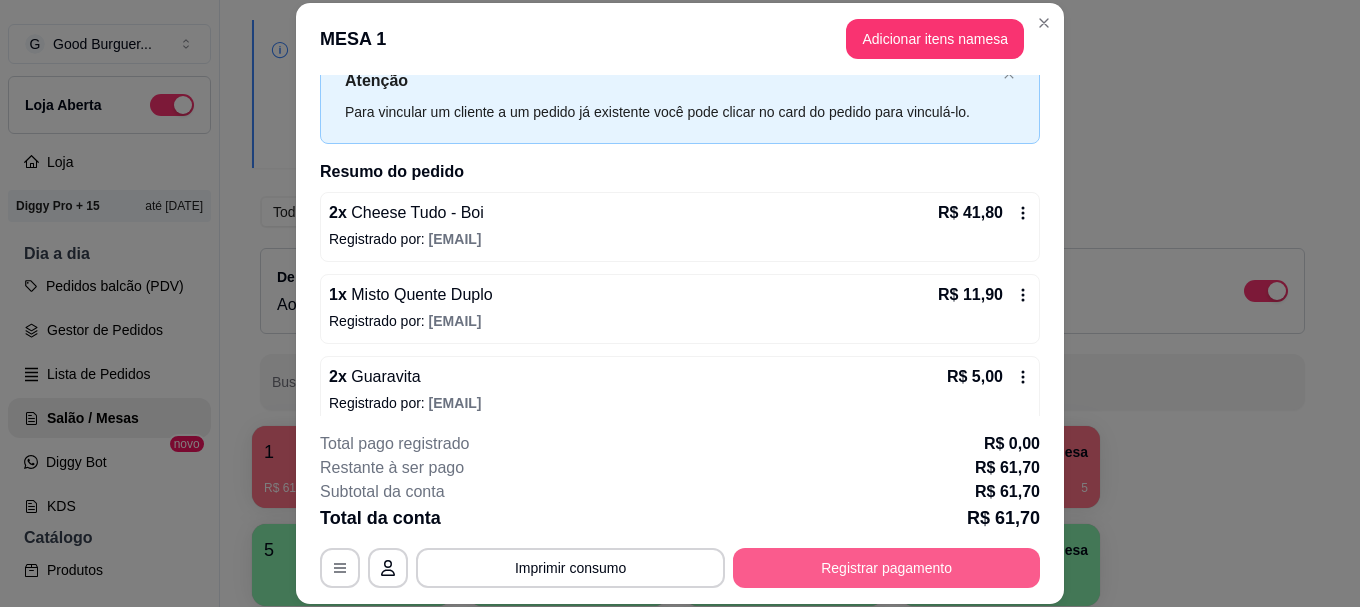 click on "Registrar pagamento" at bounding box center [886, 568] 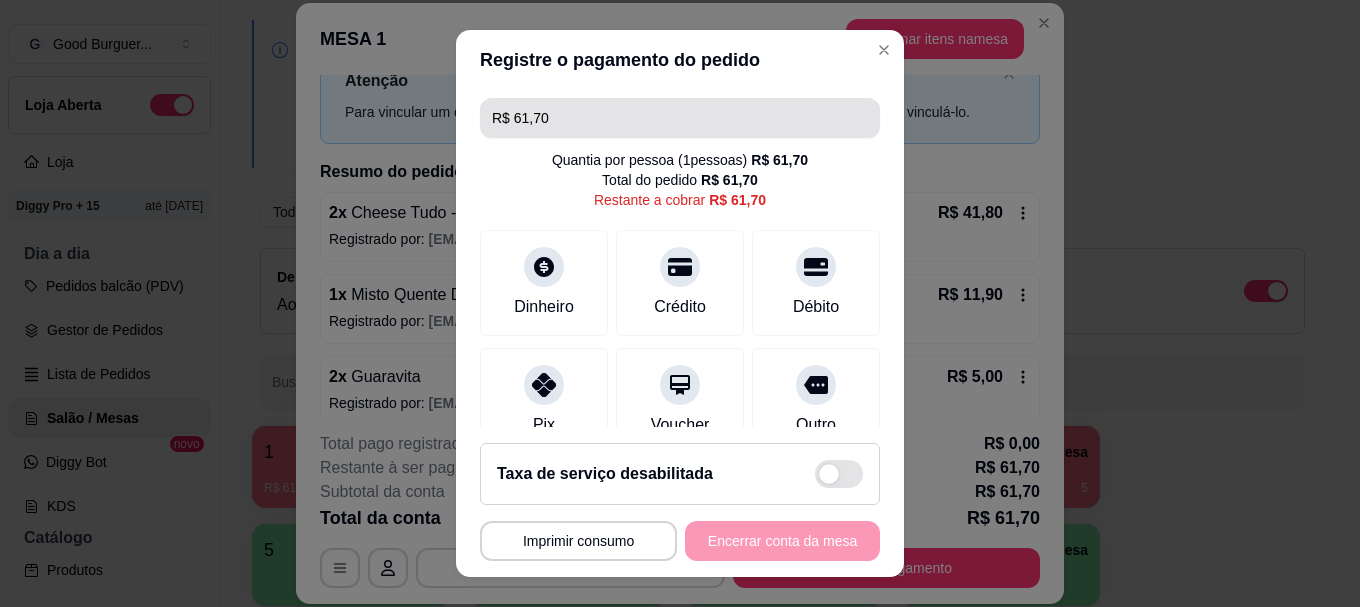 click on "R$ 61,70" at bounding box center [680, 118] 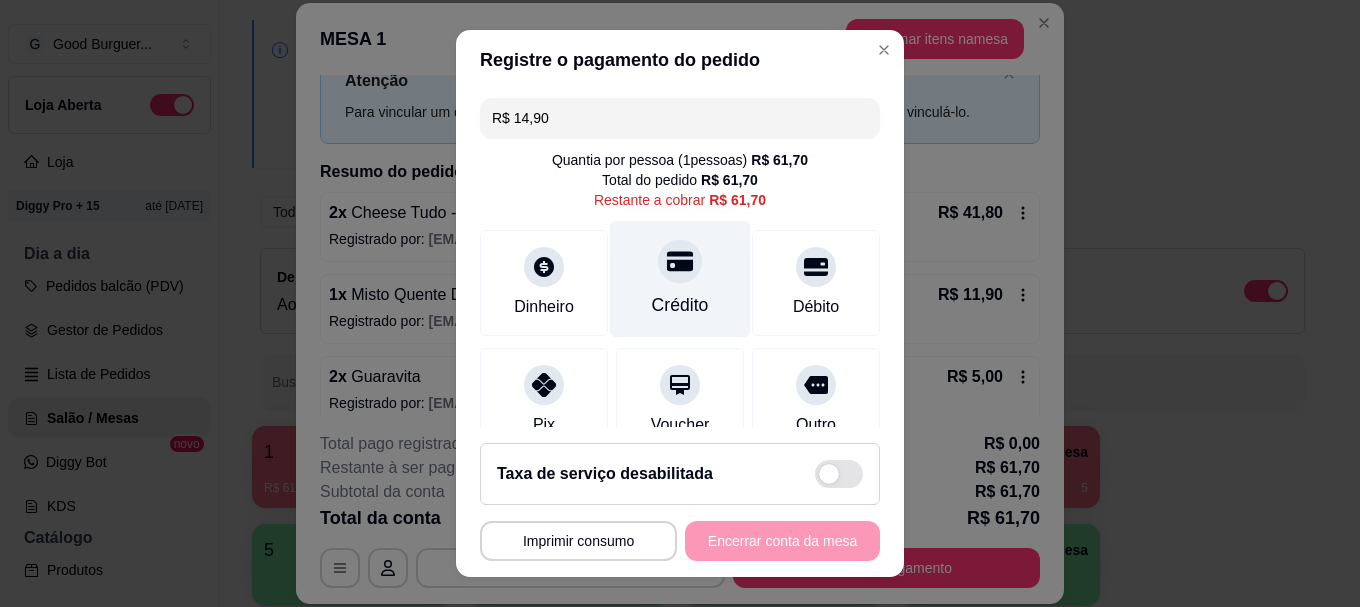 click at bounding box center (680, 262) 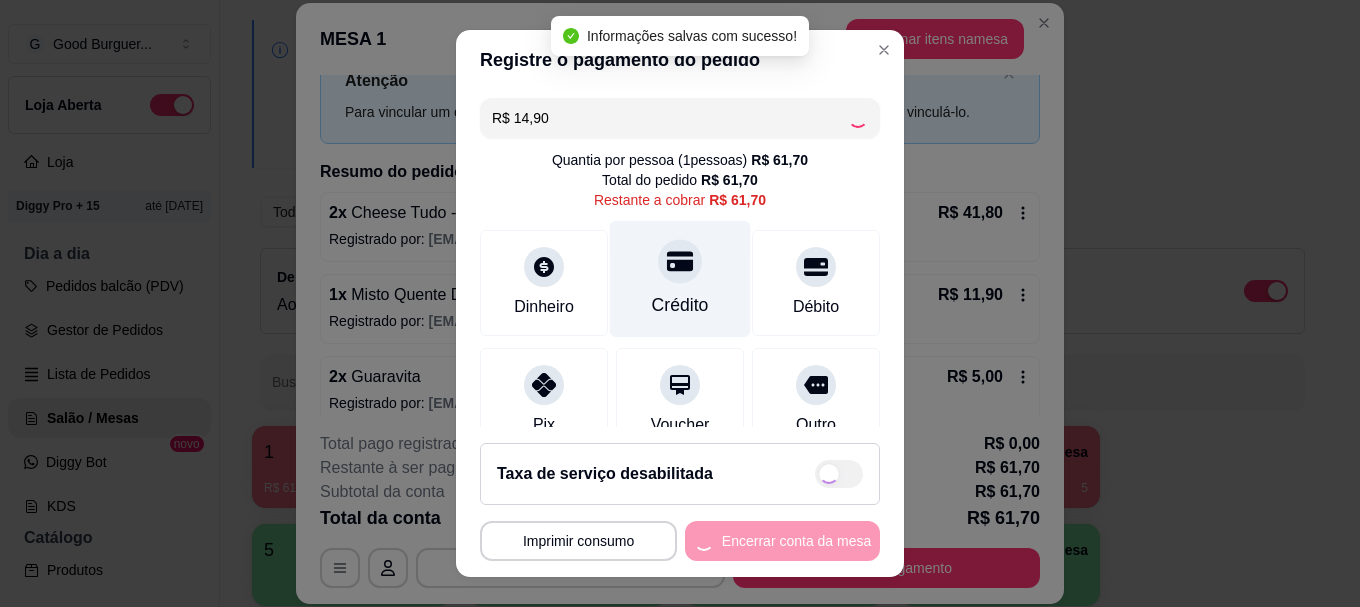 type on "R$ 46,80" 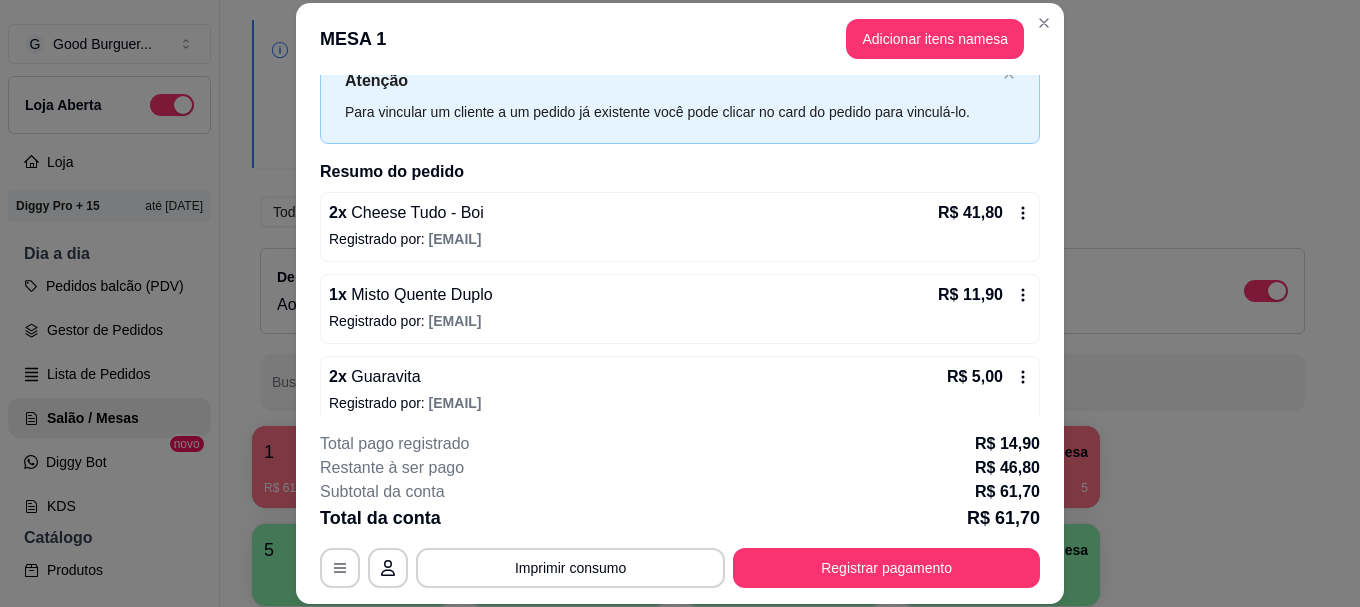click on "2 x Cheese Tudo - Boi R$ 41,80" at bounding box center [680, 213] 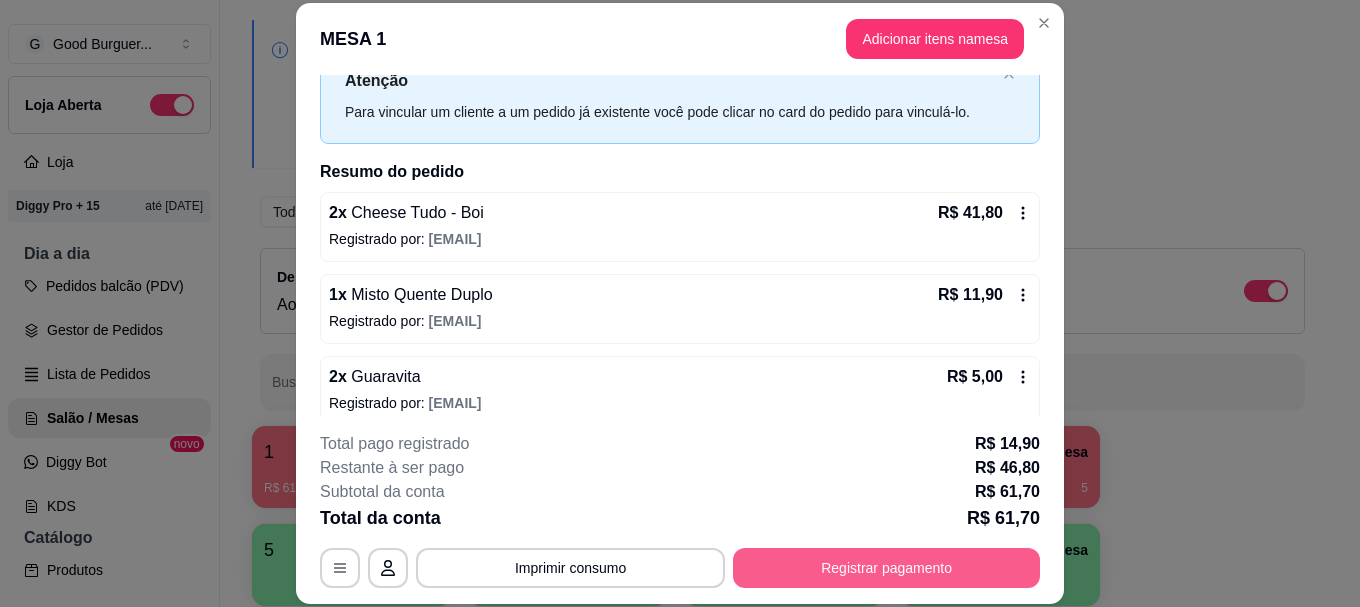 click on "Registrar pagamento" at bounding box center (886, 568) 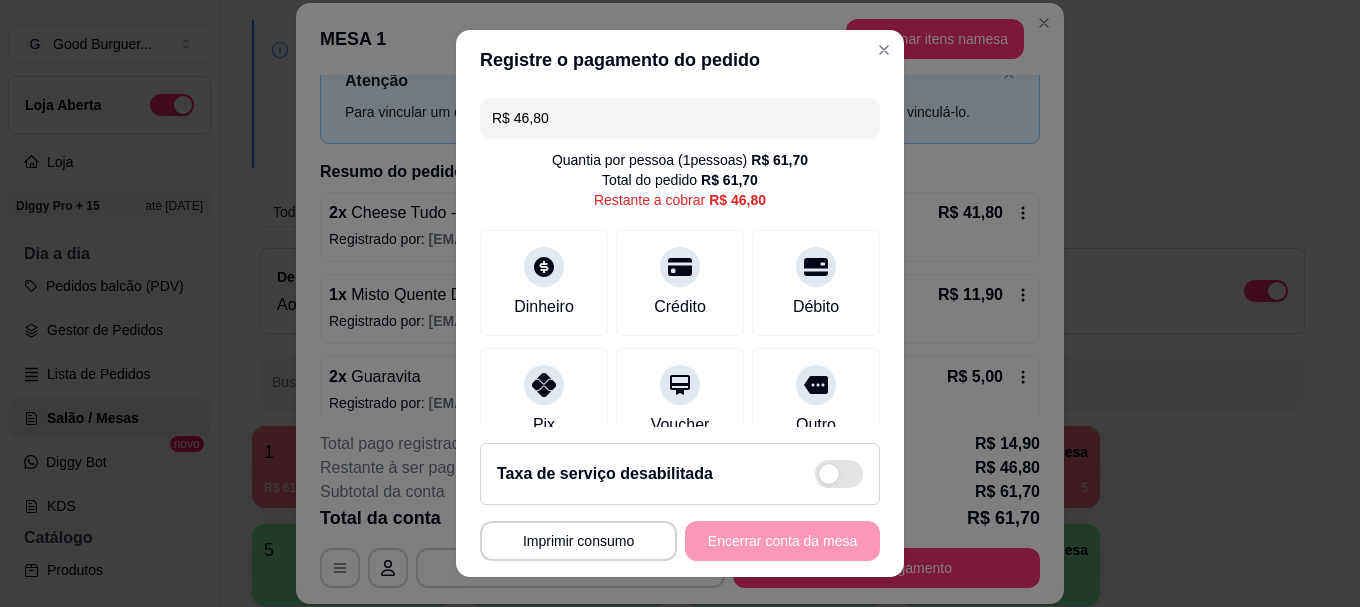 click on "R$ 46,80" at bounding box center [680, 118] 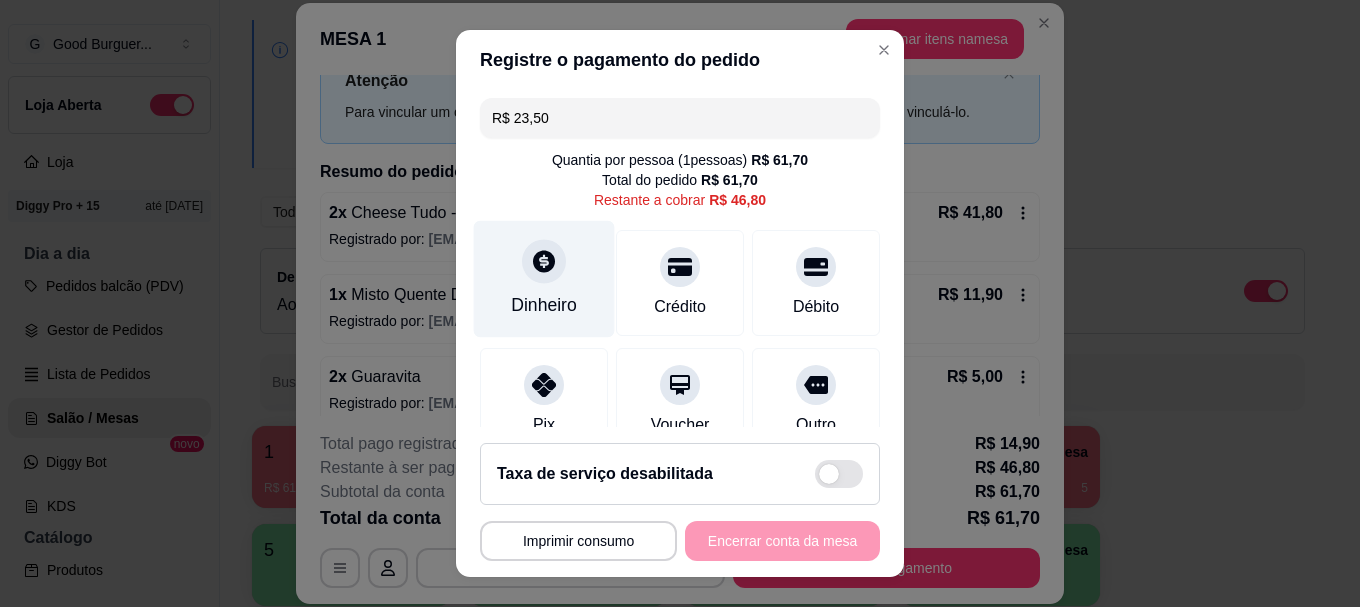 click 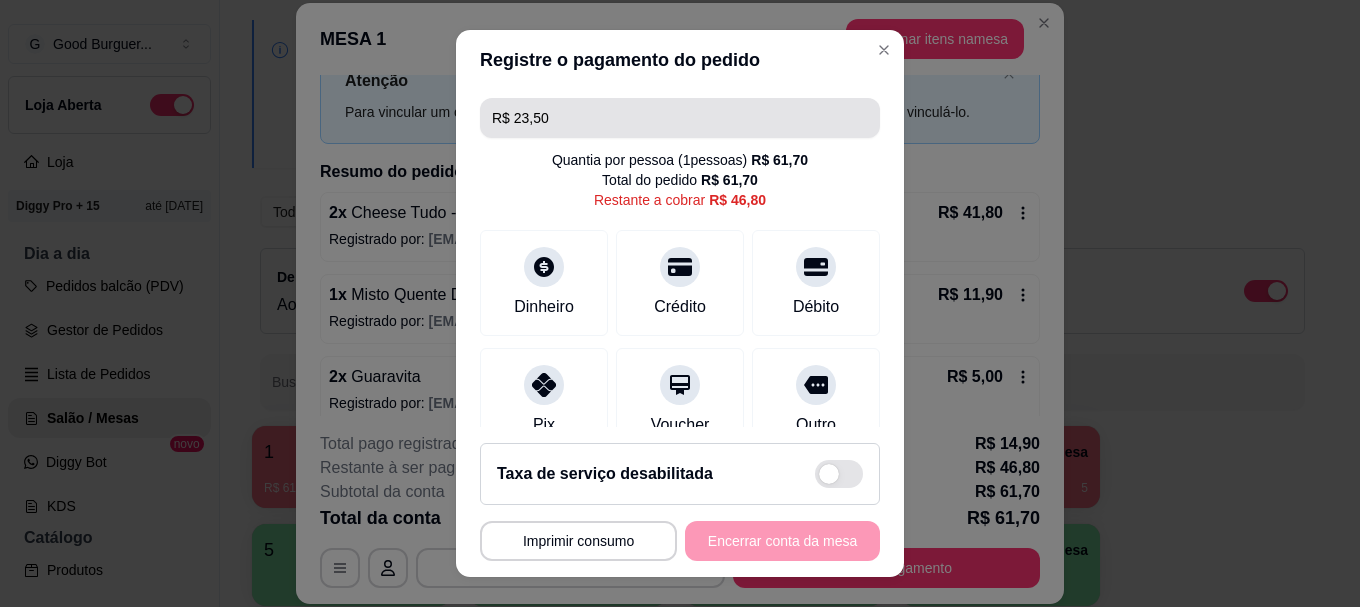 click on "R$ 23,50" at bounding box center [680, 118] 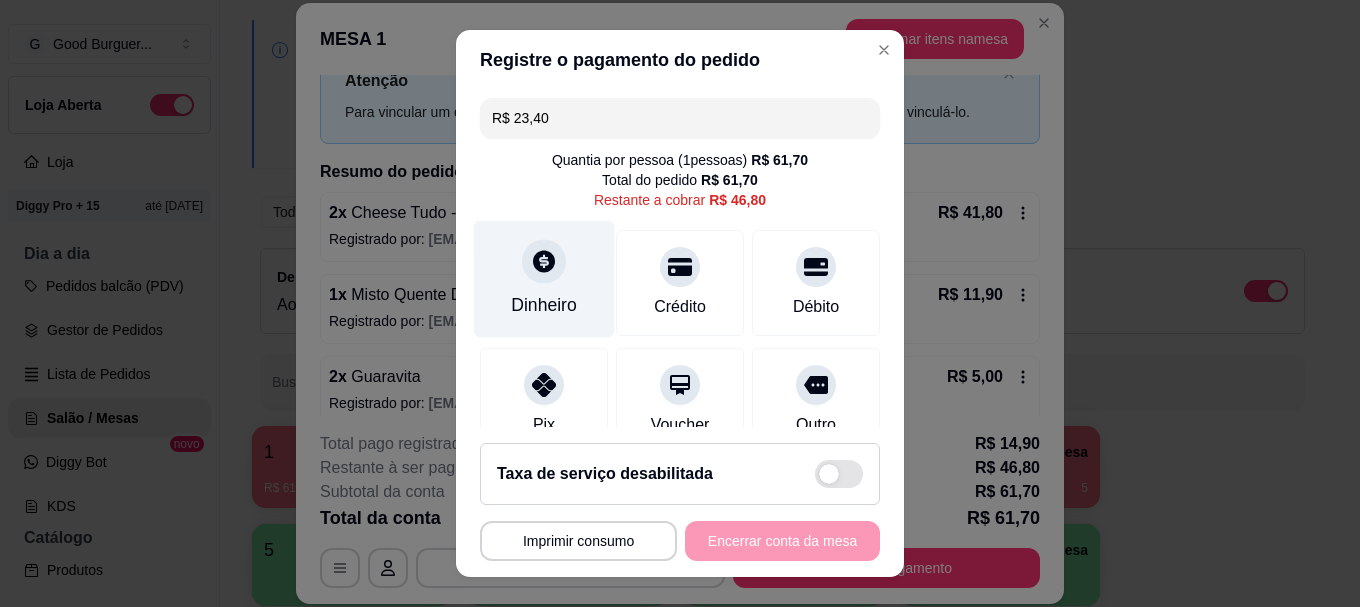type on "R$ 23,40" 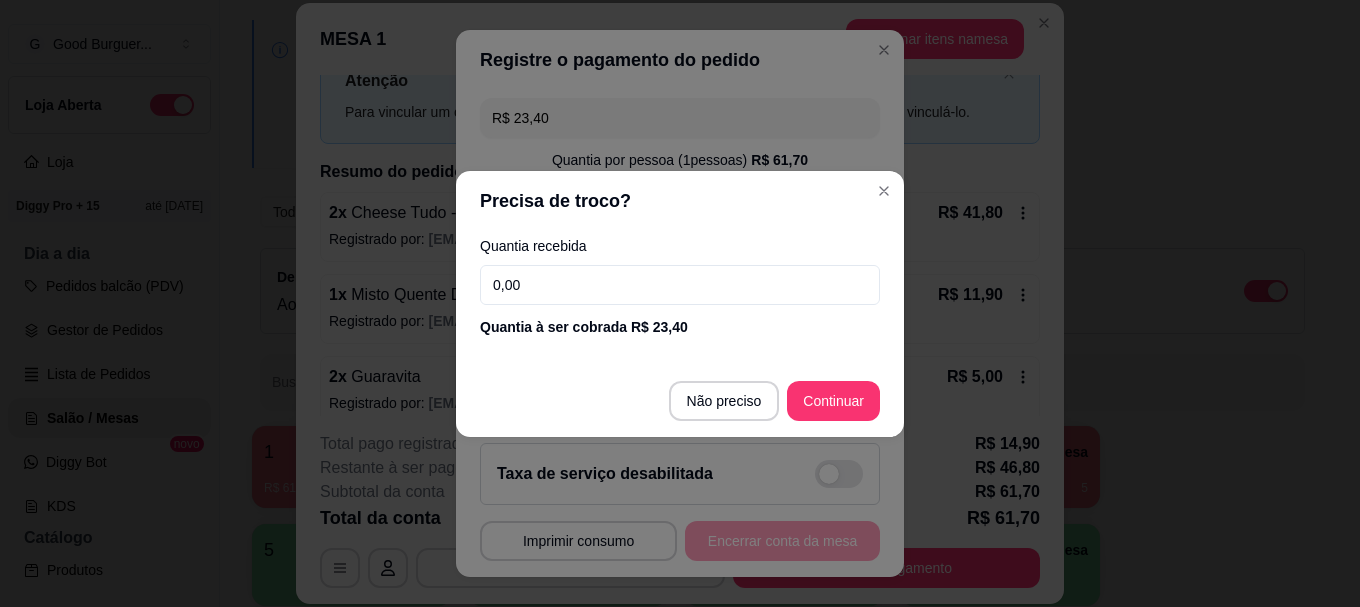 click on "0,00" at bounding box center (680, 285) 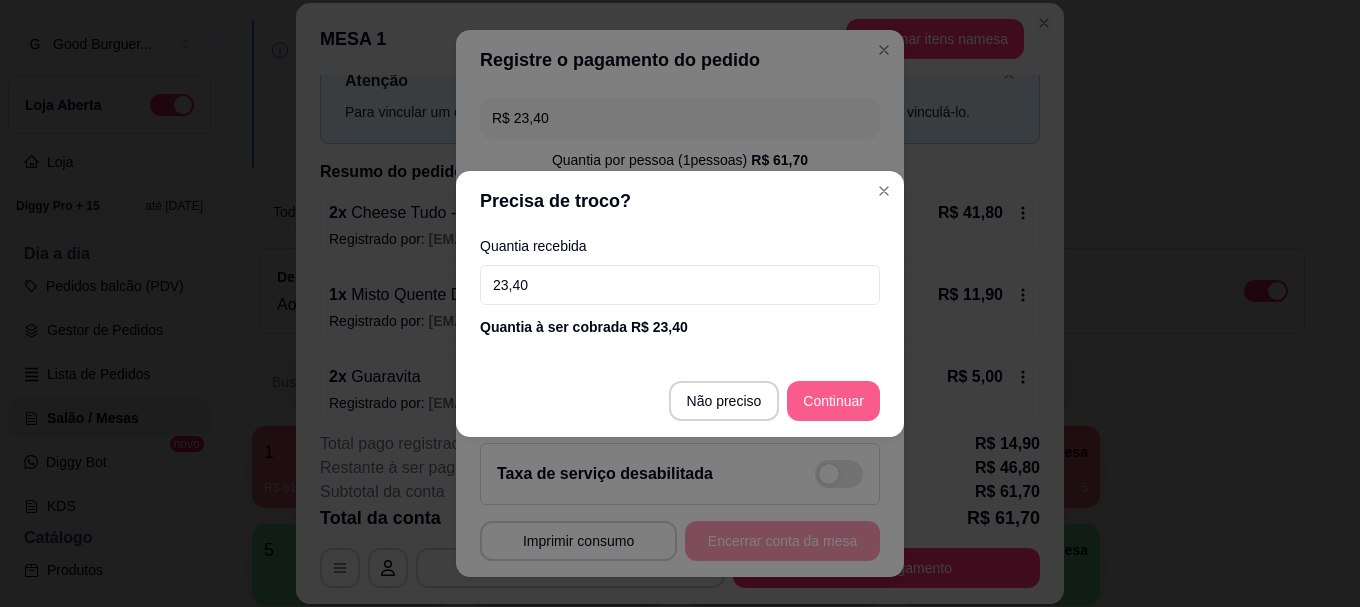 type on "23,40" 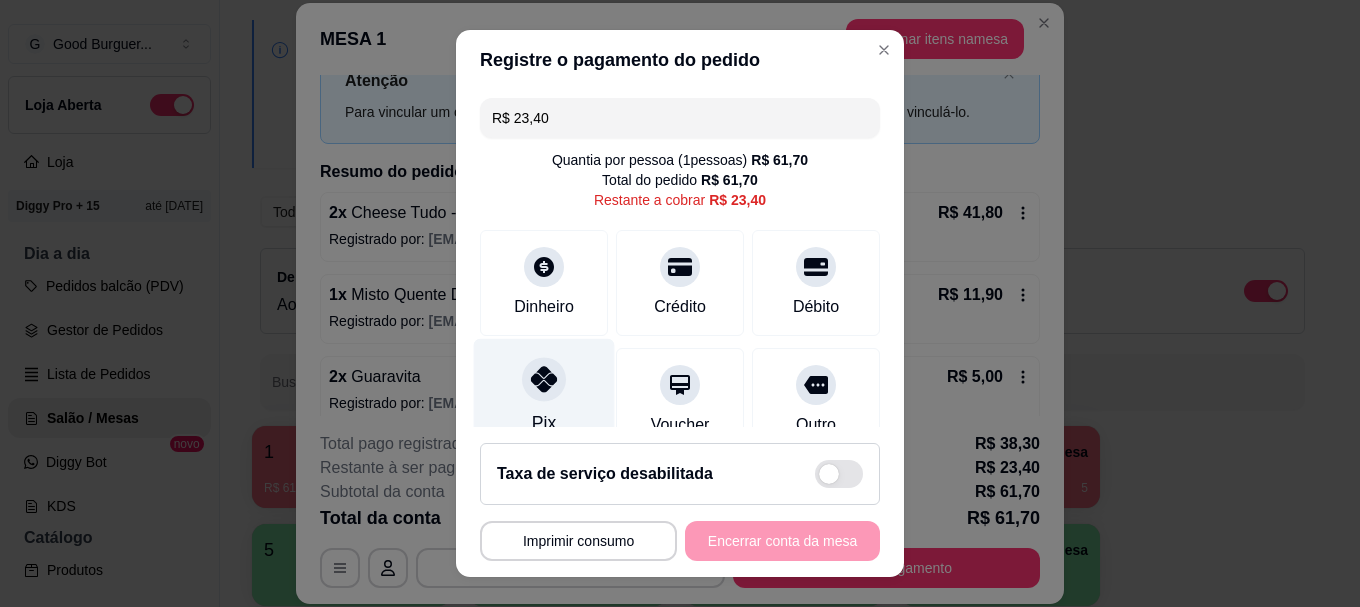 click at bounding box center (544, 380) 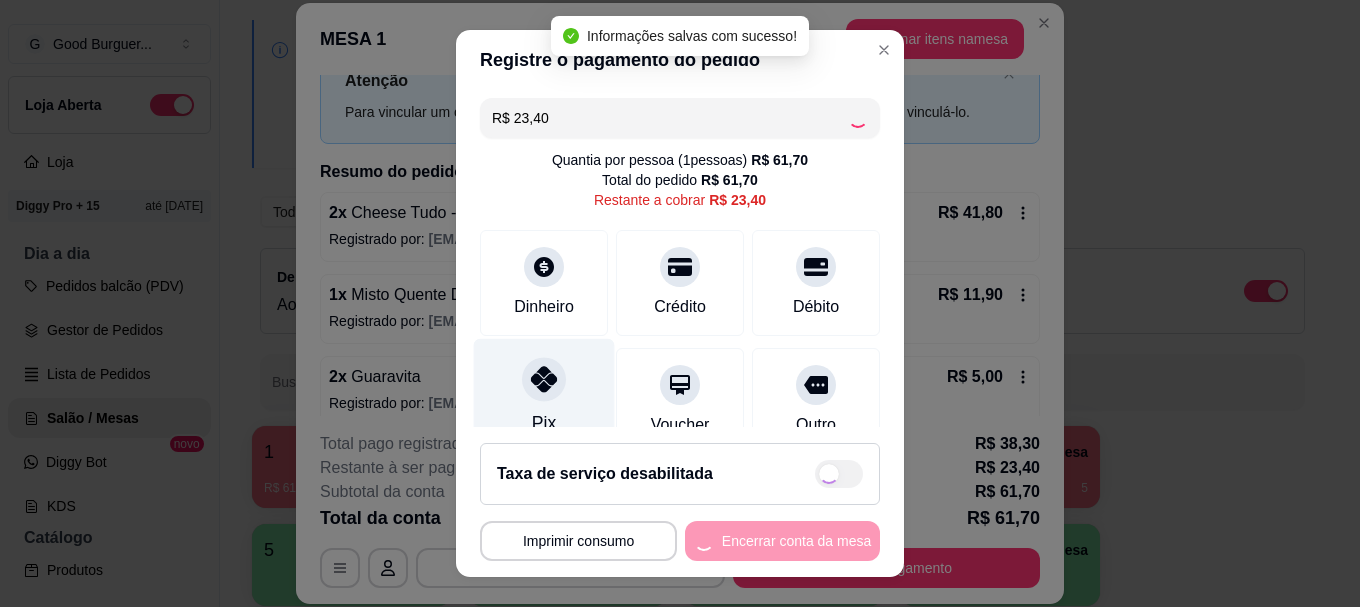 type on "R$ 0,00" 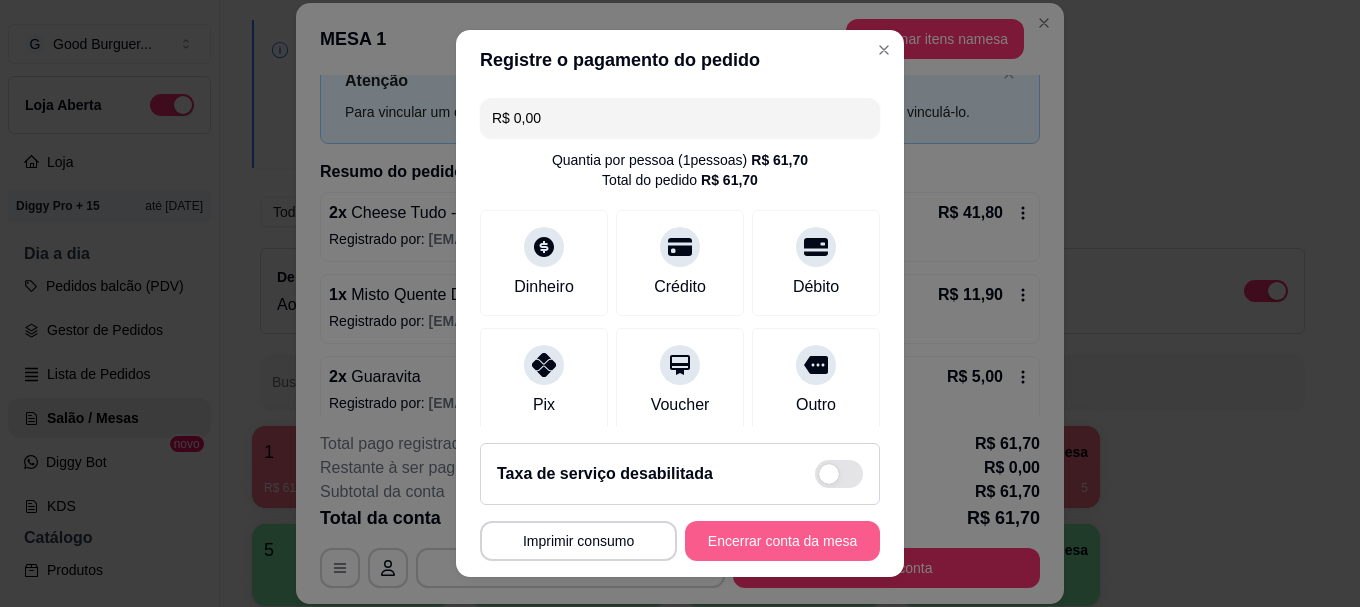 click on "Encerrar conta da mesa" at bounding box center [782, 541] 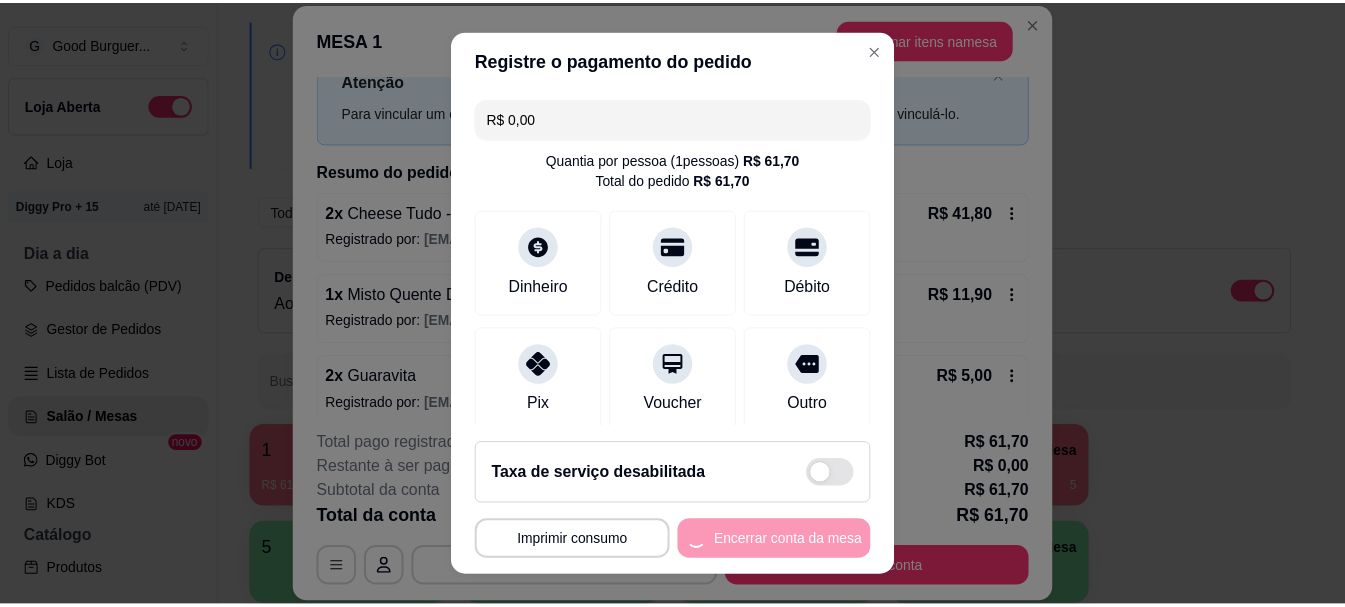 scroll, scrollTop: 0, scrollLeft: 0, axis: both 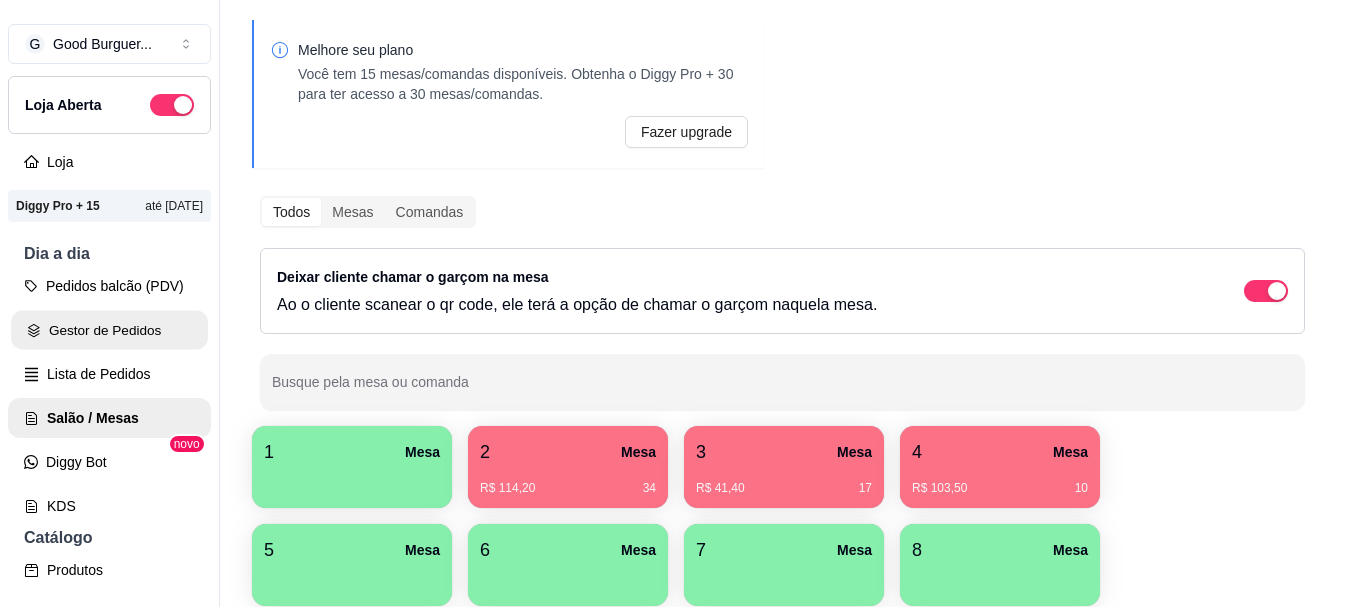 click on "Gestor de Pedidos" at bounding box center (109, 330) 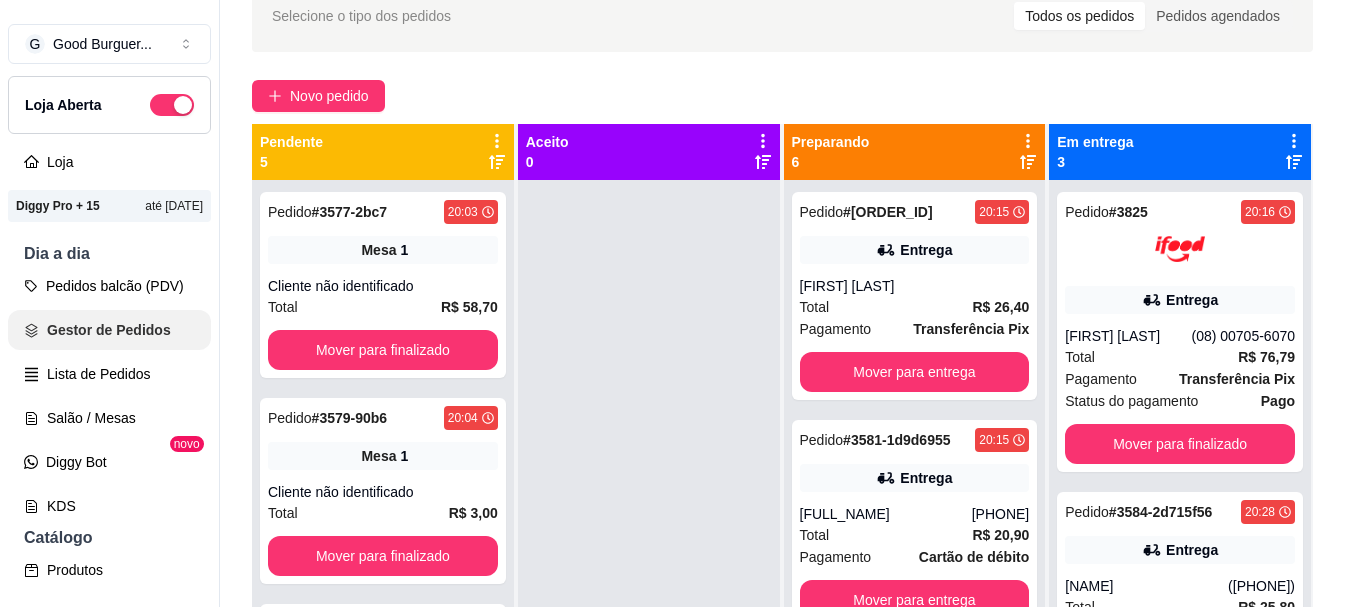 scroll, scrollTop: 0, scrollLeft: 0, axis: both 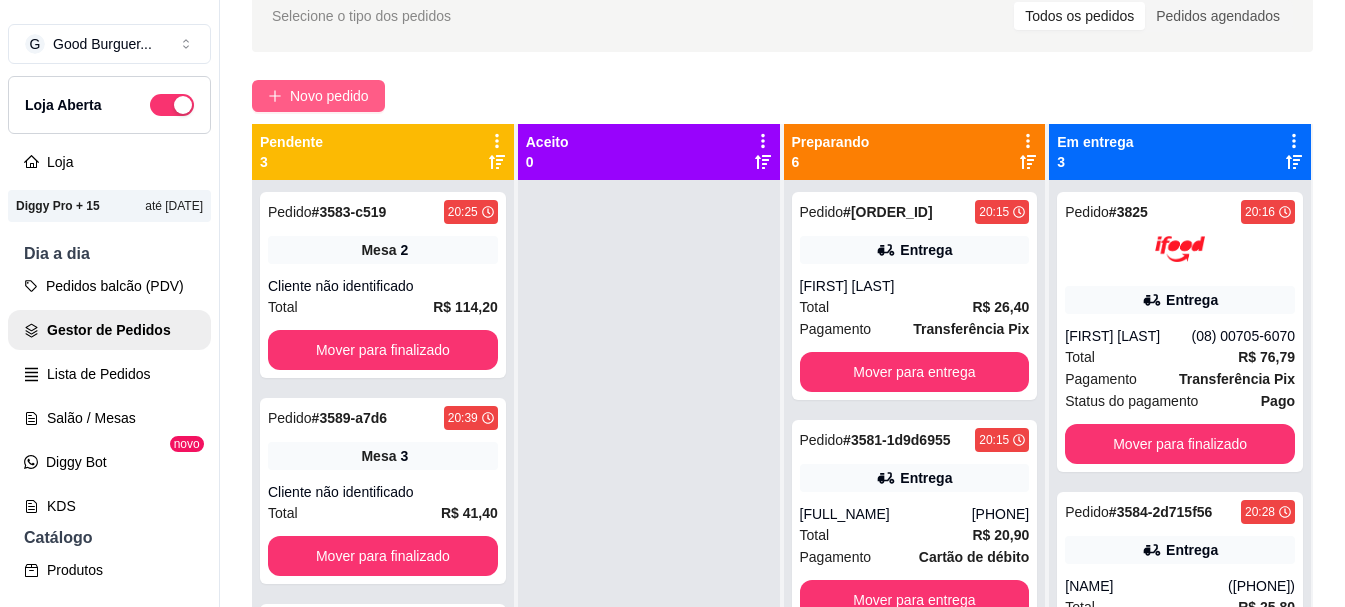 click on "Novo pedido" at bounding box center (318, 96) 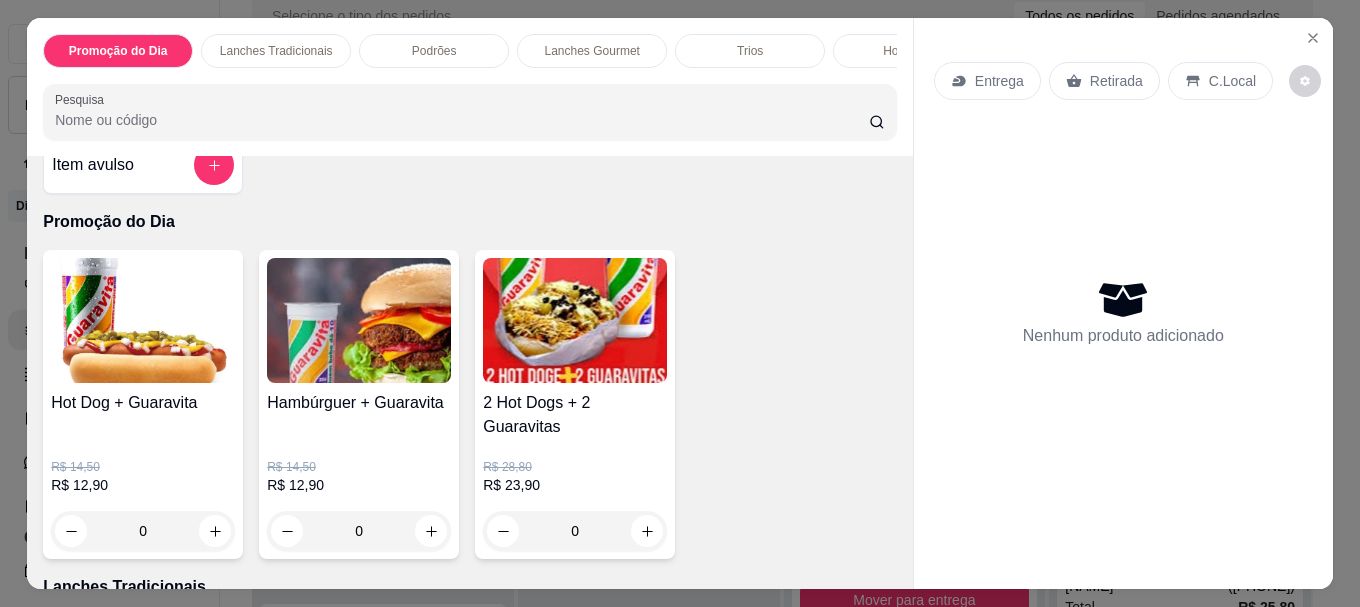 scroll, scrollTop: 0, scrollLeft: 0, axis: both 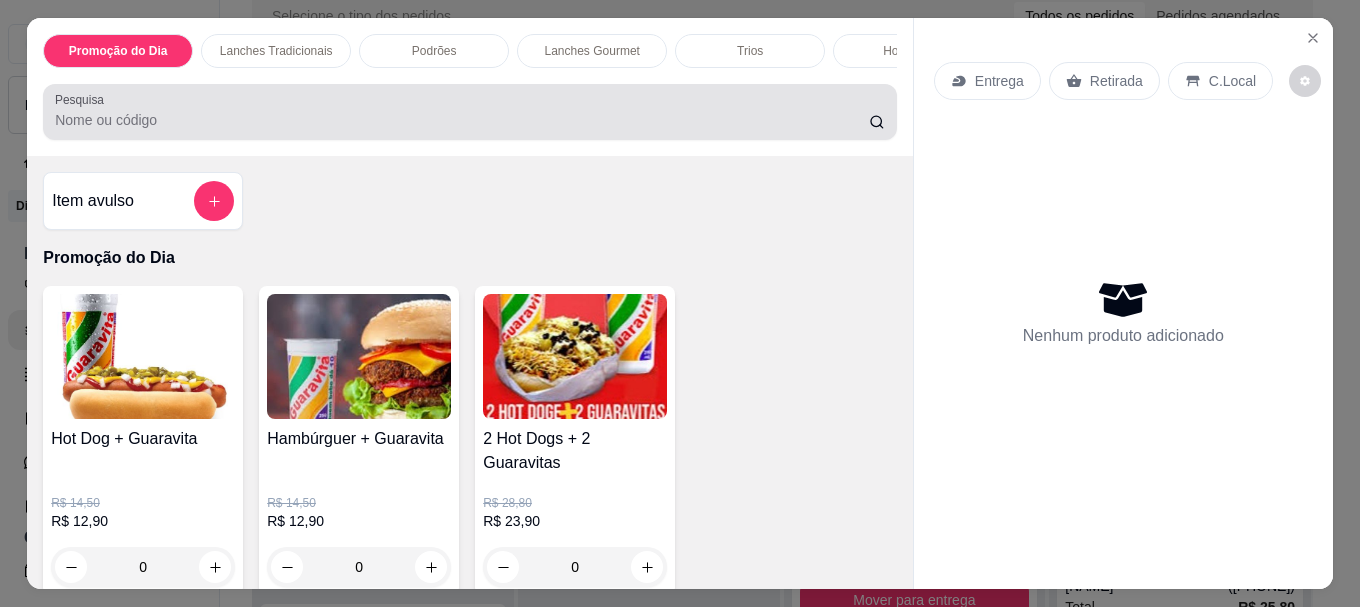 click on "Pesquisa" at bounding box center [462, 120] 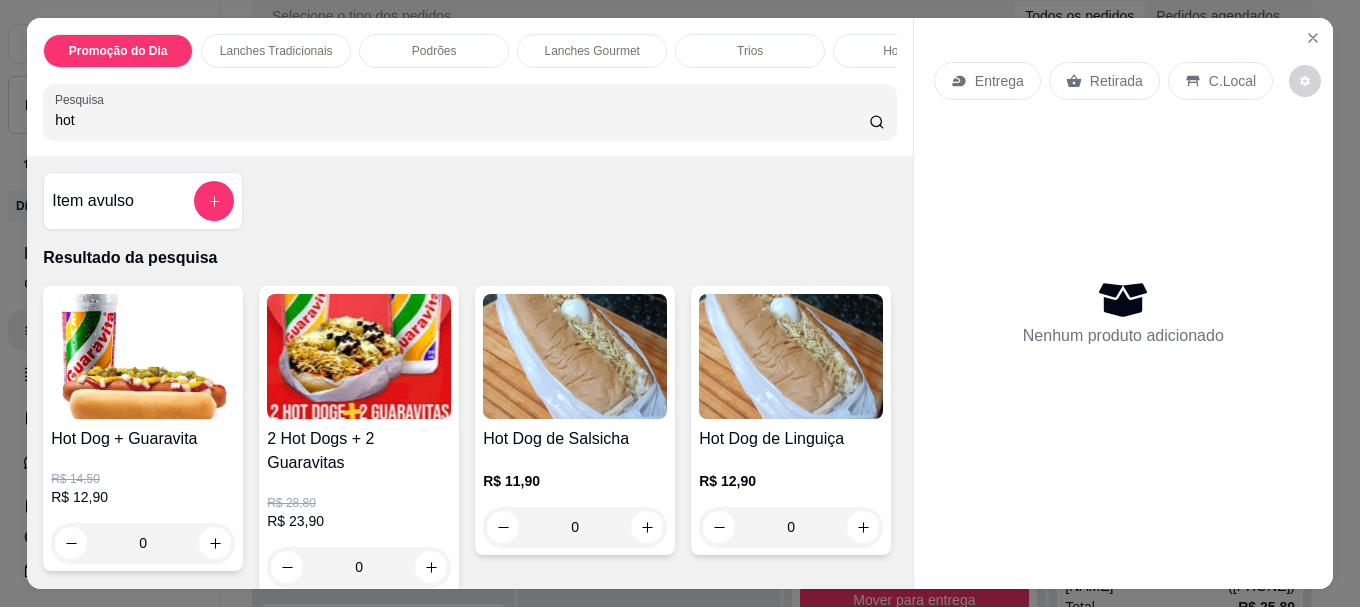 scroll, scrollTop: 100, scrollLeft: 0, axis: vertical 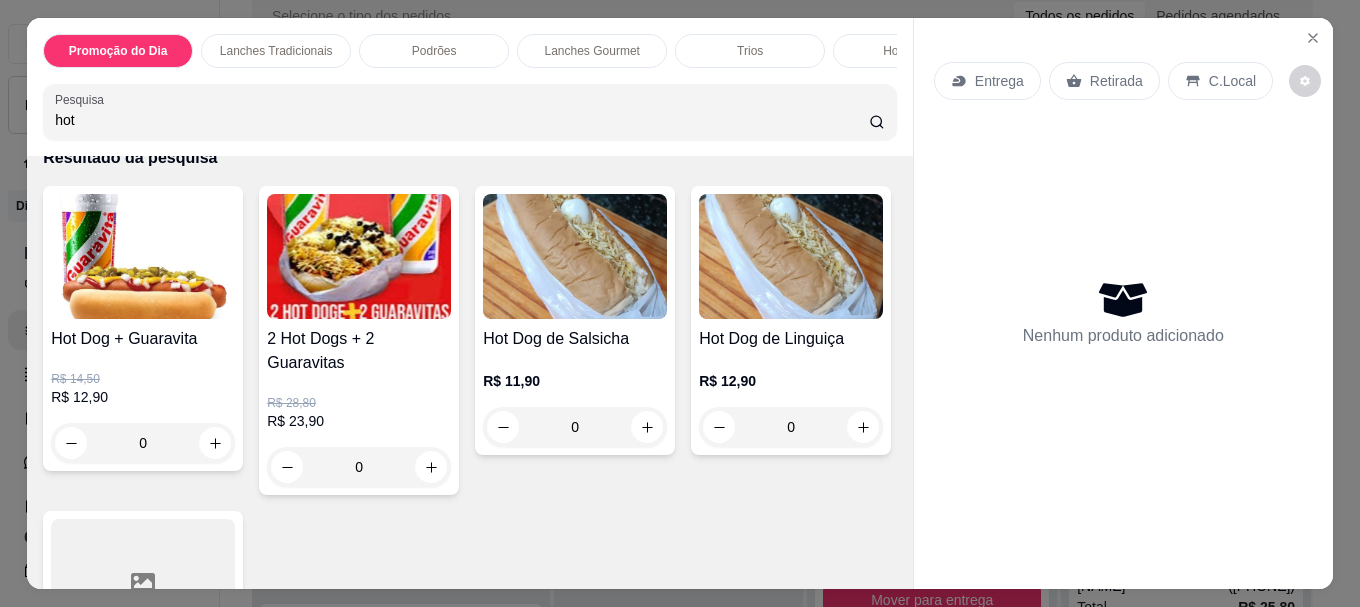 type on "hot" 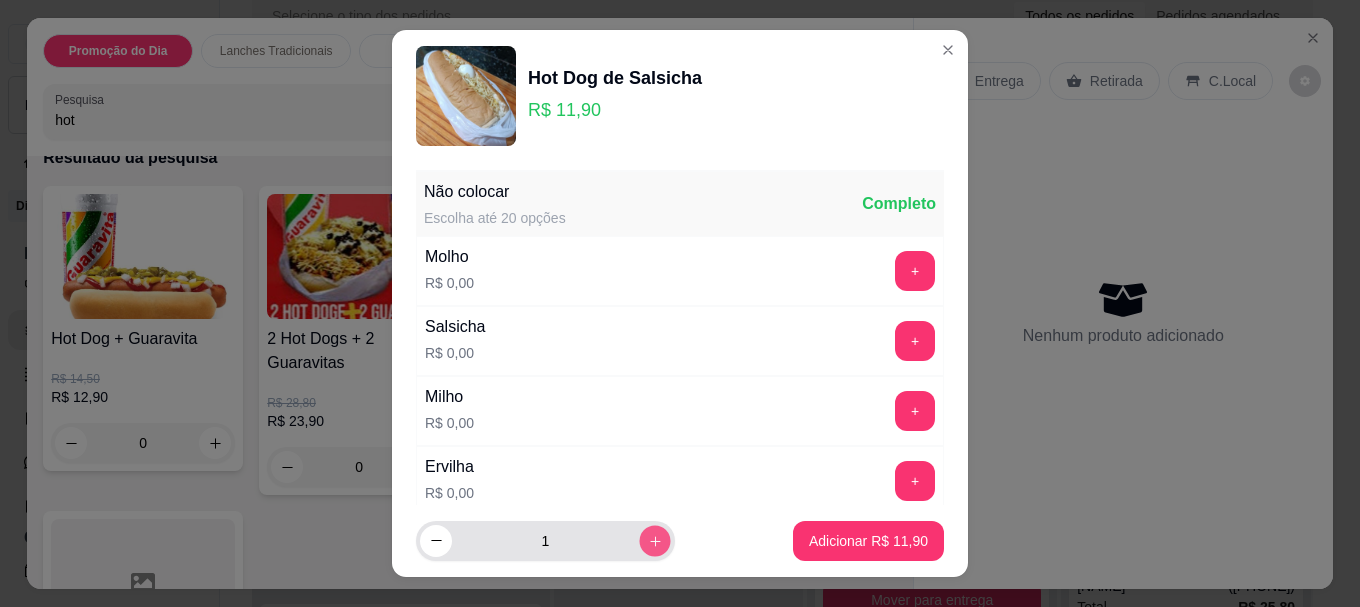 click 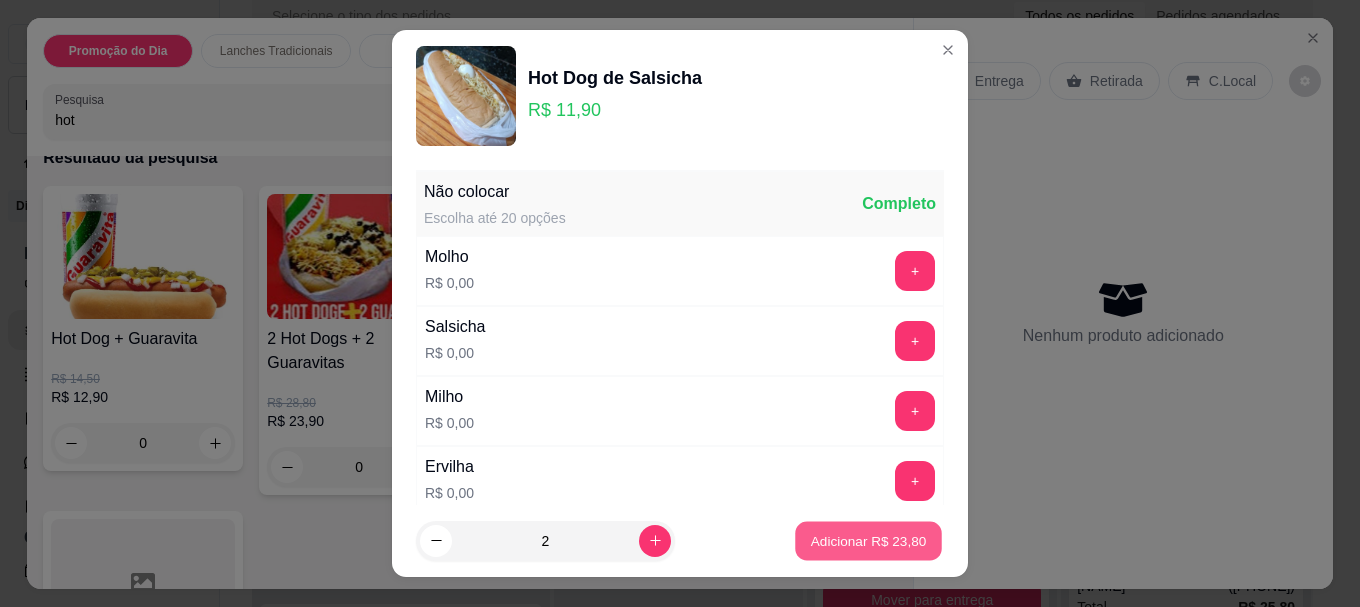 click on "Adicionar   R$ 23,80" at bounding box center [869, 540] 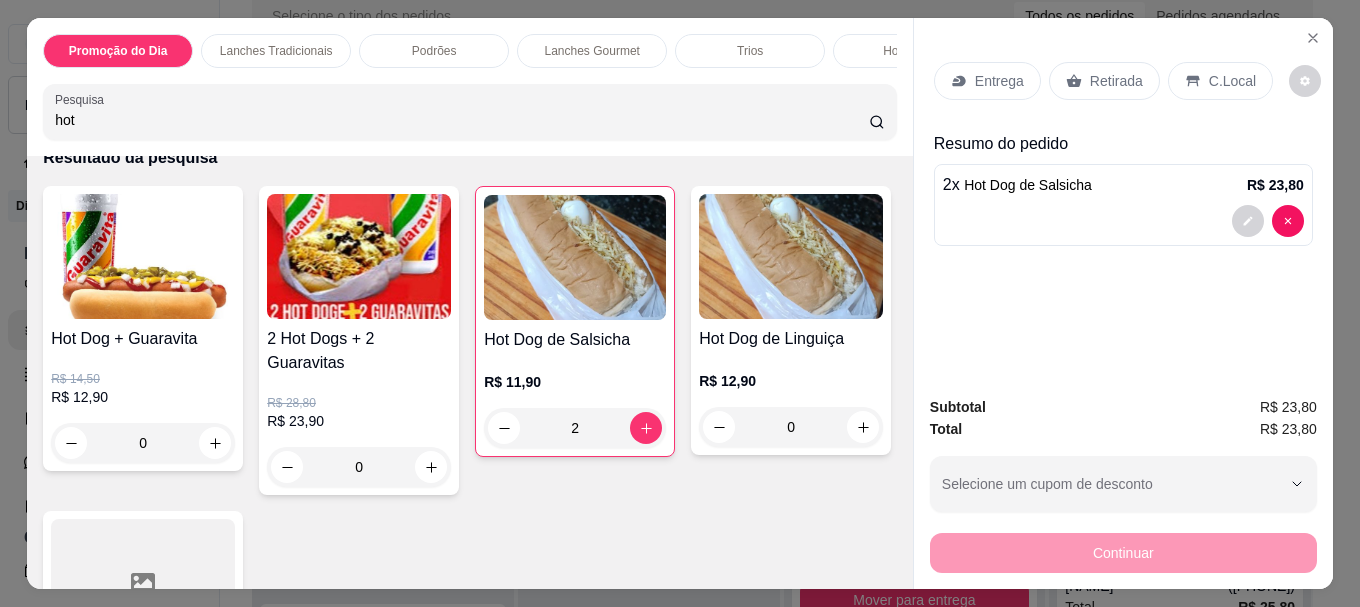 click on "Entrega" at bounding box center [999, 81] 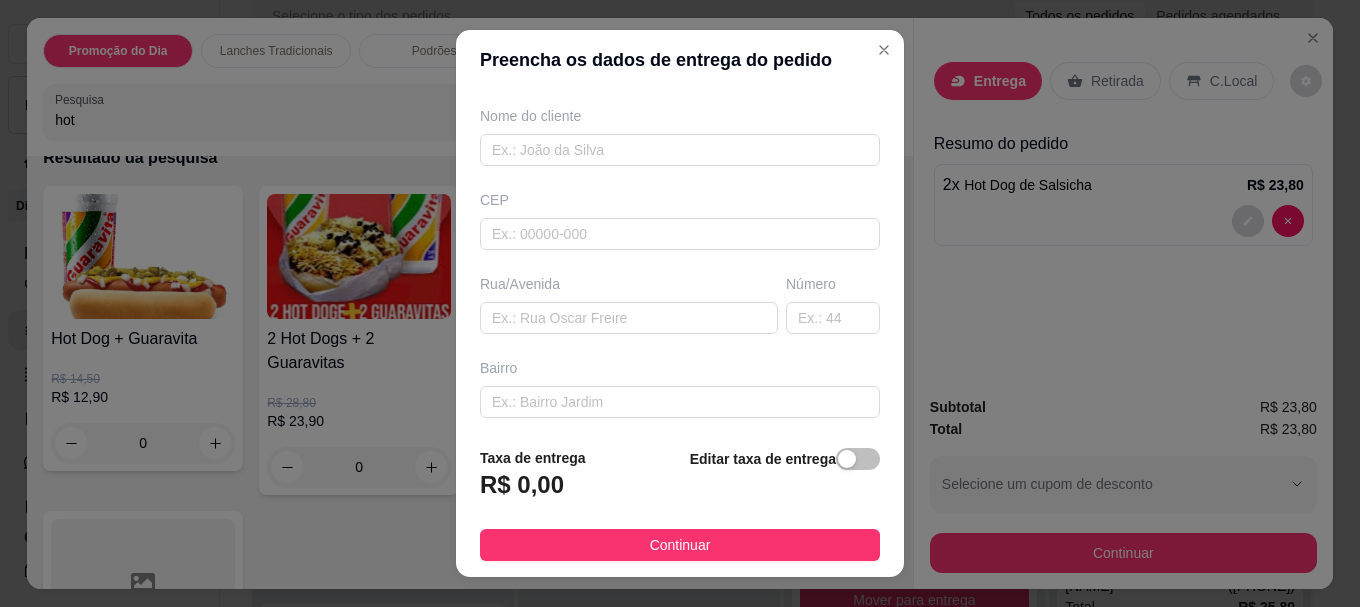 scroll, scrollTop: 200, scrollLeft: 0, axis: vertical 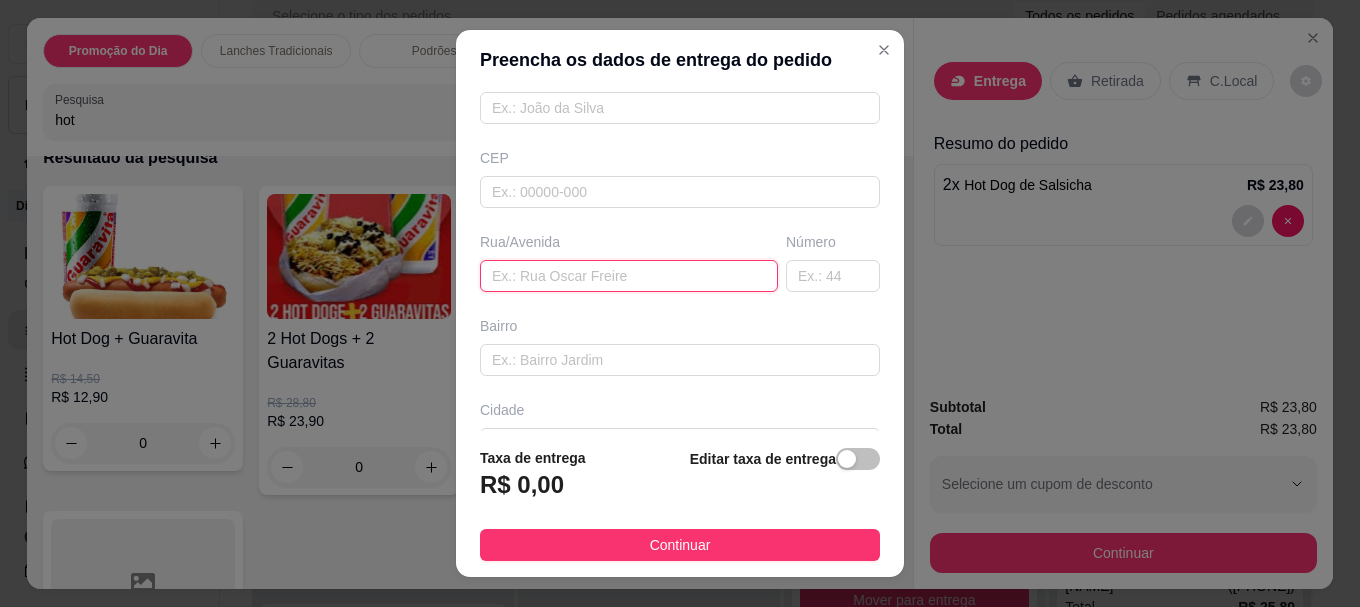click at bounding box center [629, 276] 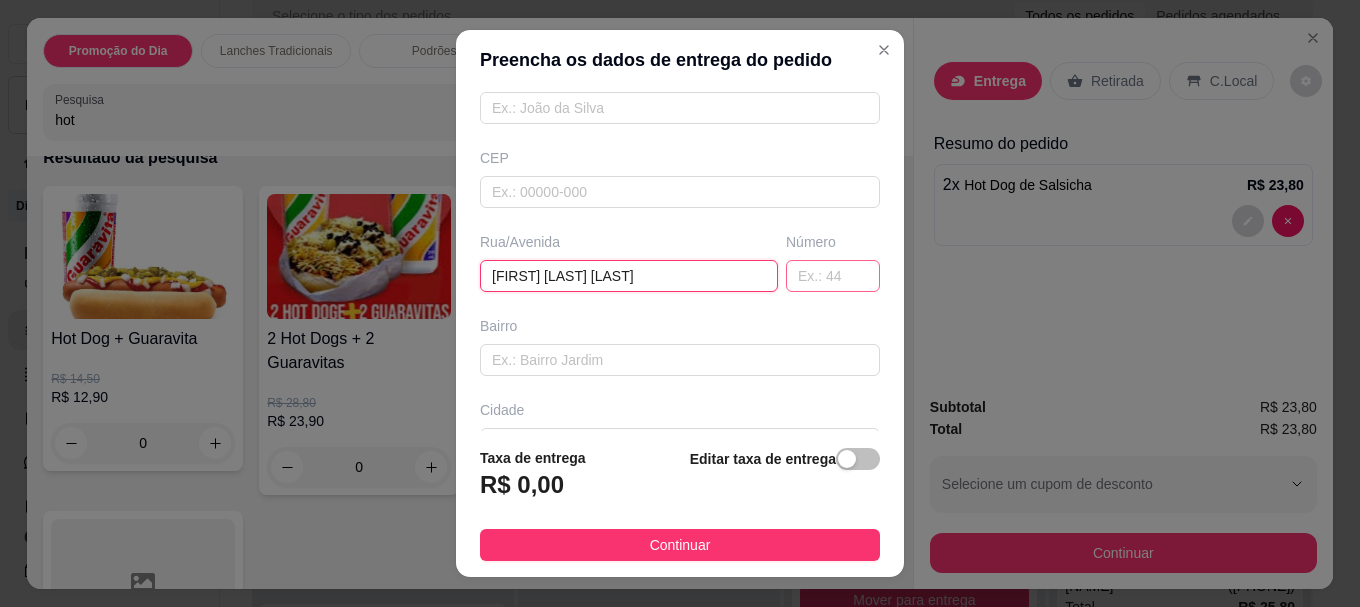 type on "[FIRST] [LAST] [LAST]" 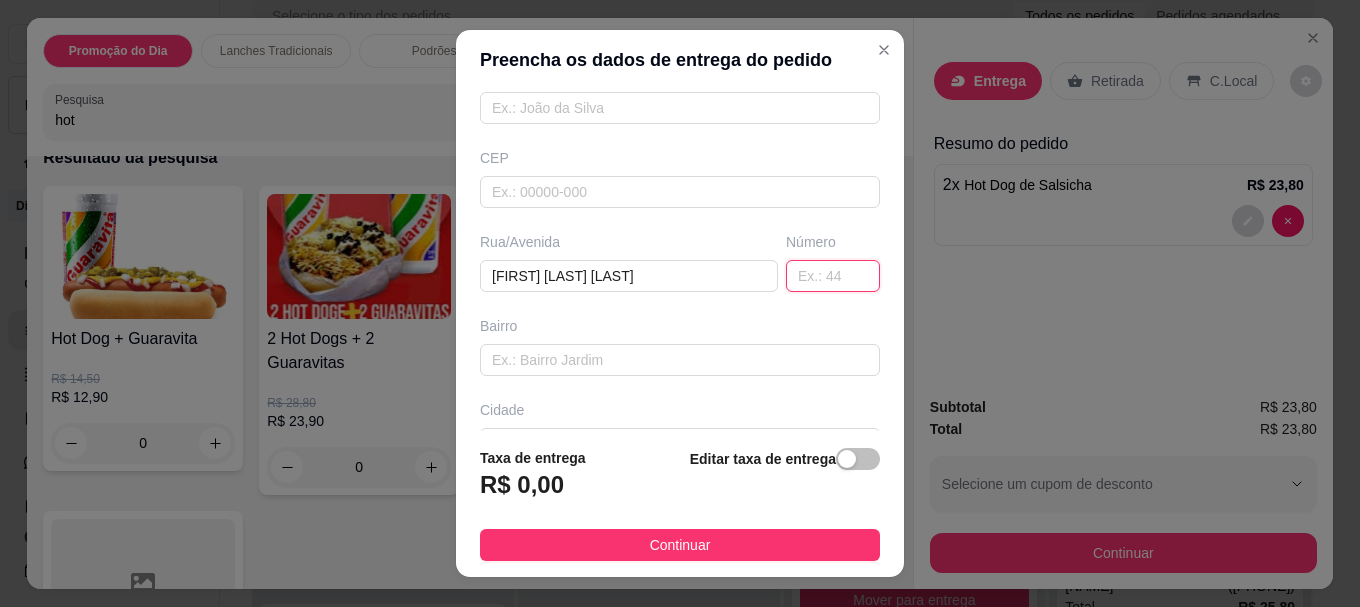 click at bounding box center [833, 276] 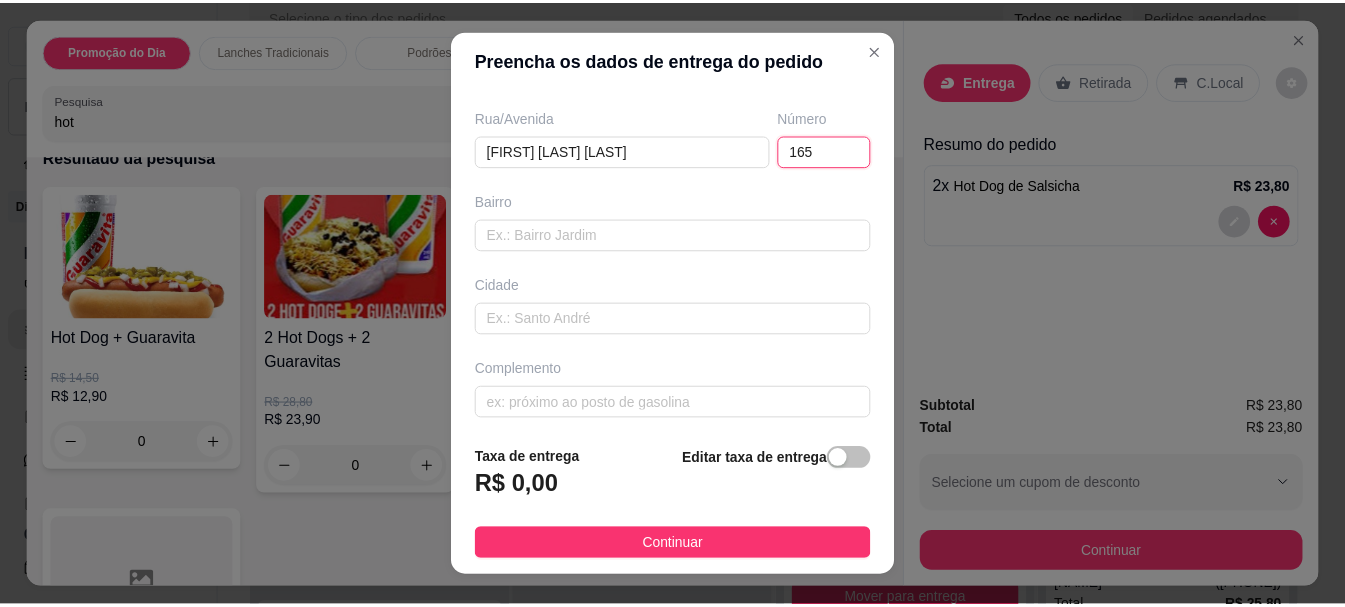 scroll, scrollTop: 333, scrollLeft: 0, axis: vertical 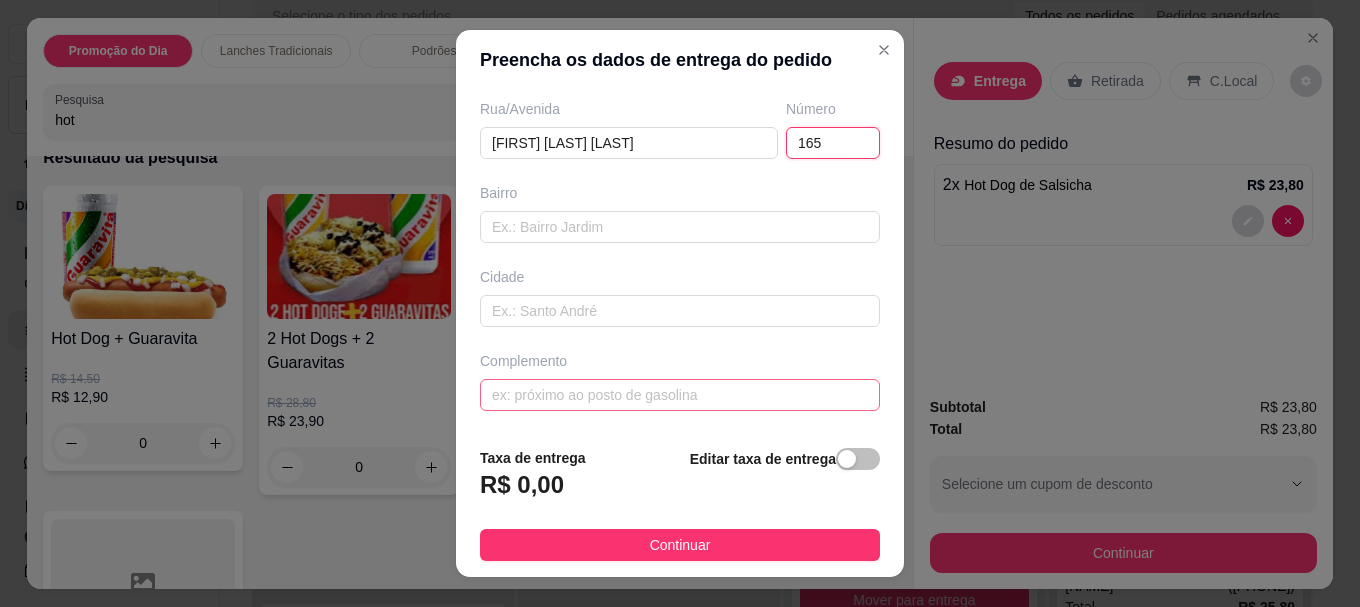 type on "165" 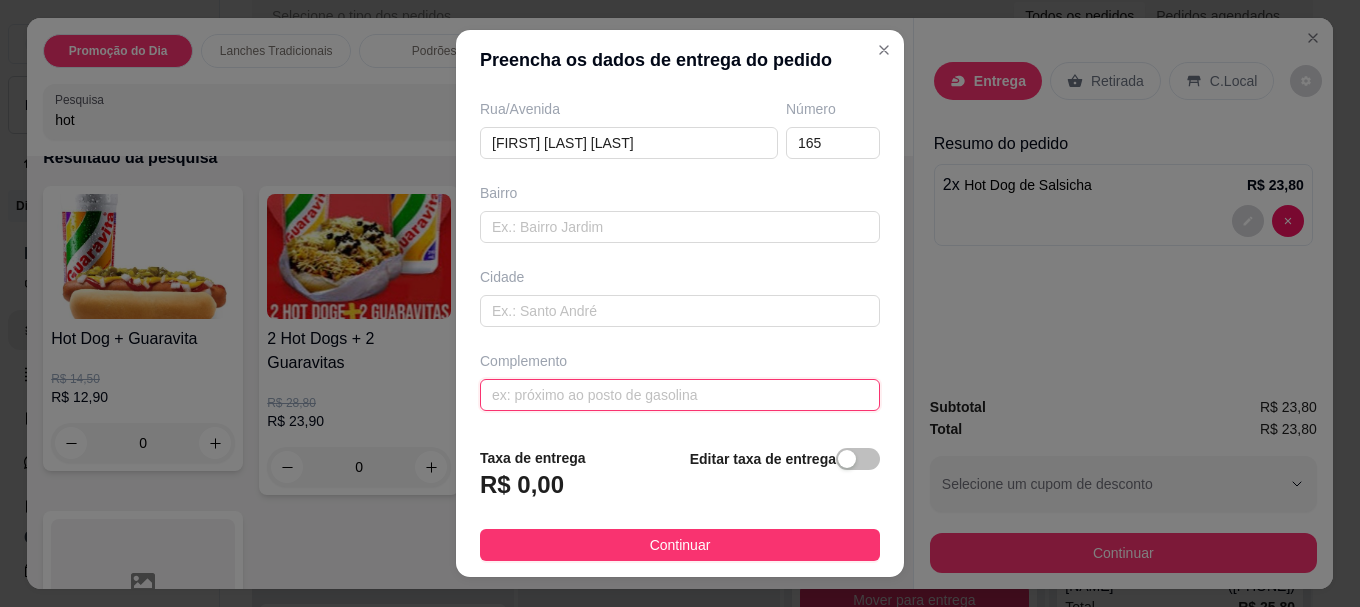 click at bounding box center [680, 395] 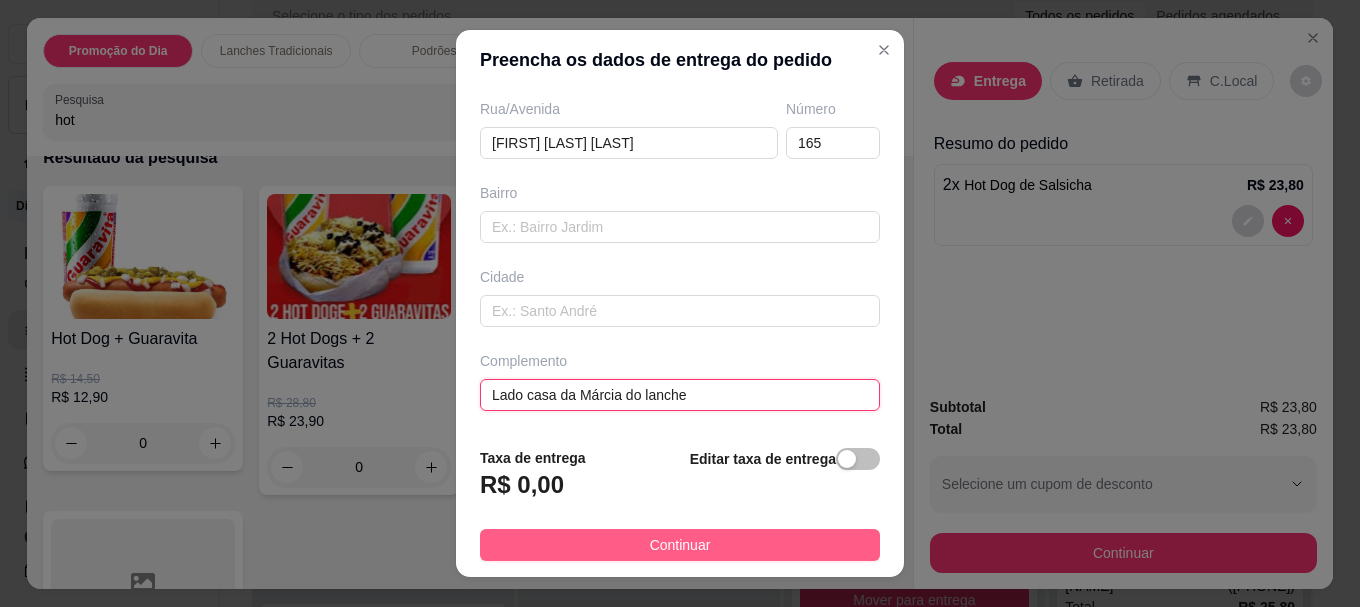 type on "Lado casa da Márcia do lanche" 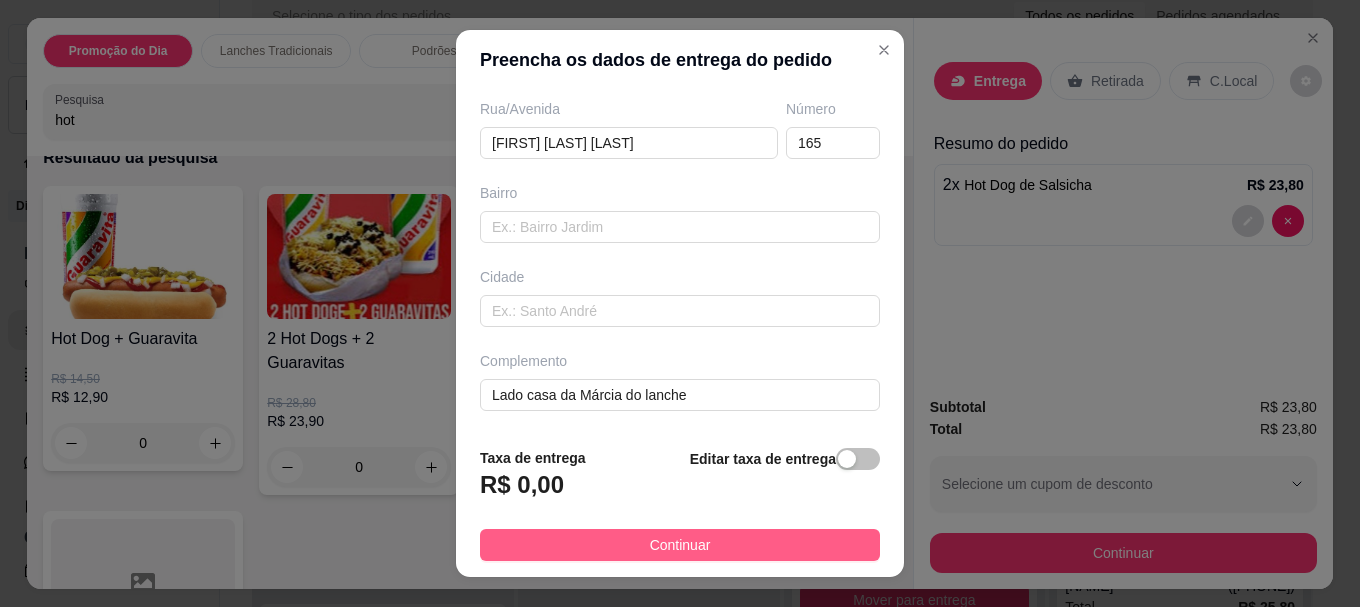 click on "Continuar" at bounding box center (680, 545) 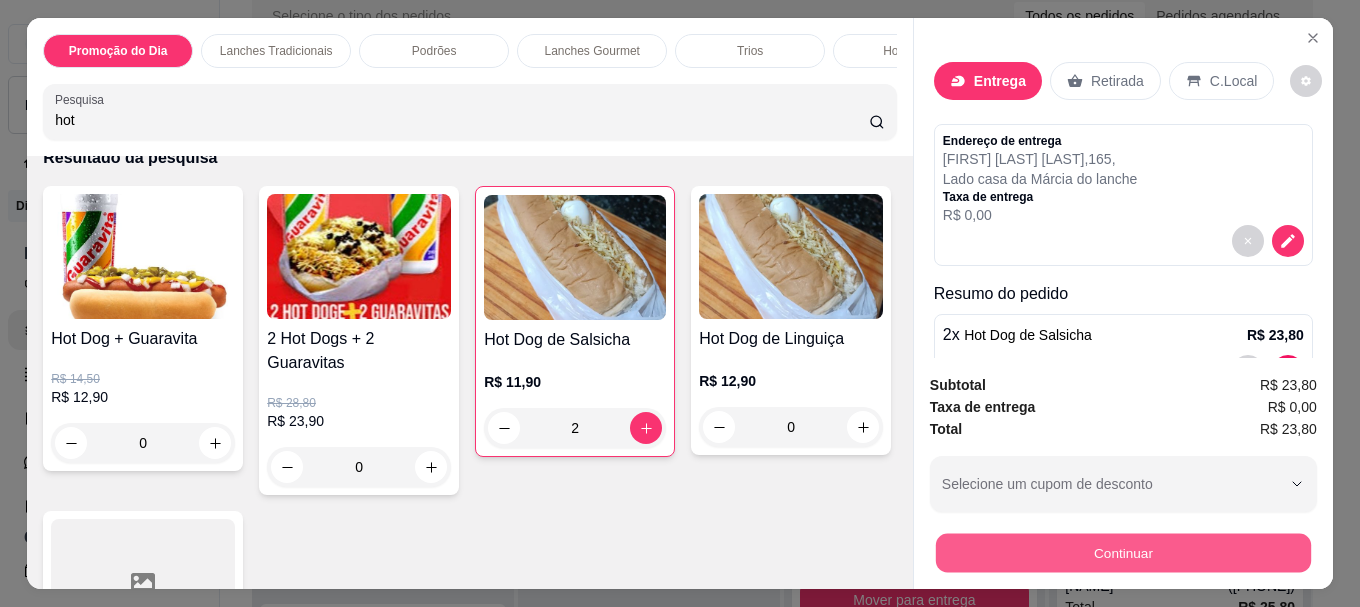 click on "Continuar" at bounding box center (1123, 552) 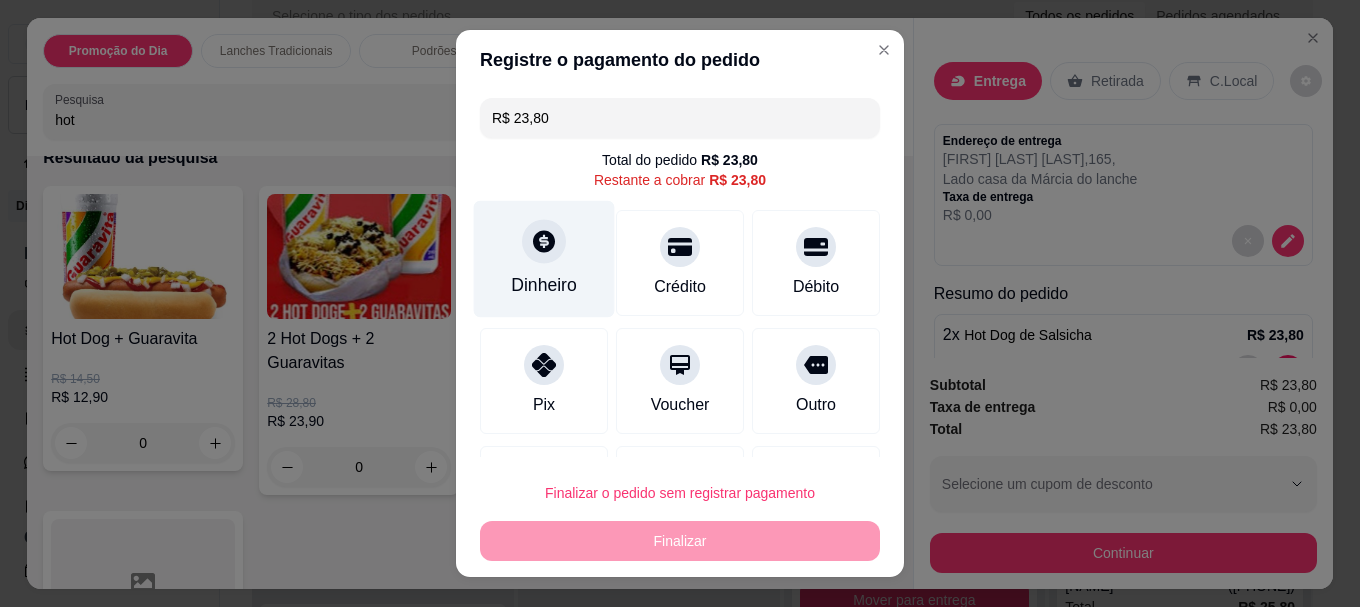 click on "Dinheiro" at bounding box center [544, 259] 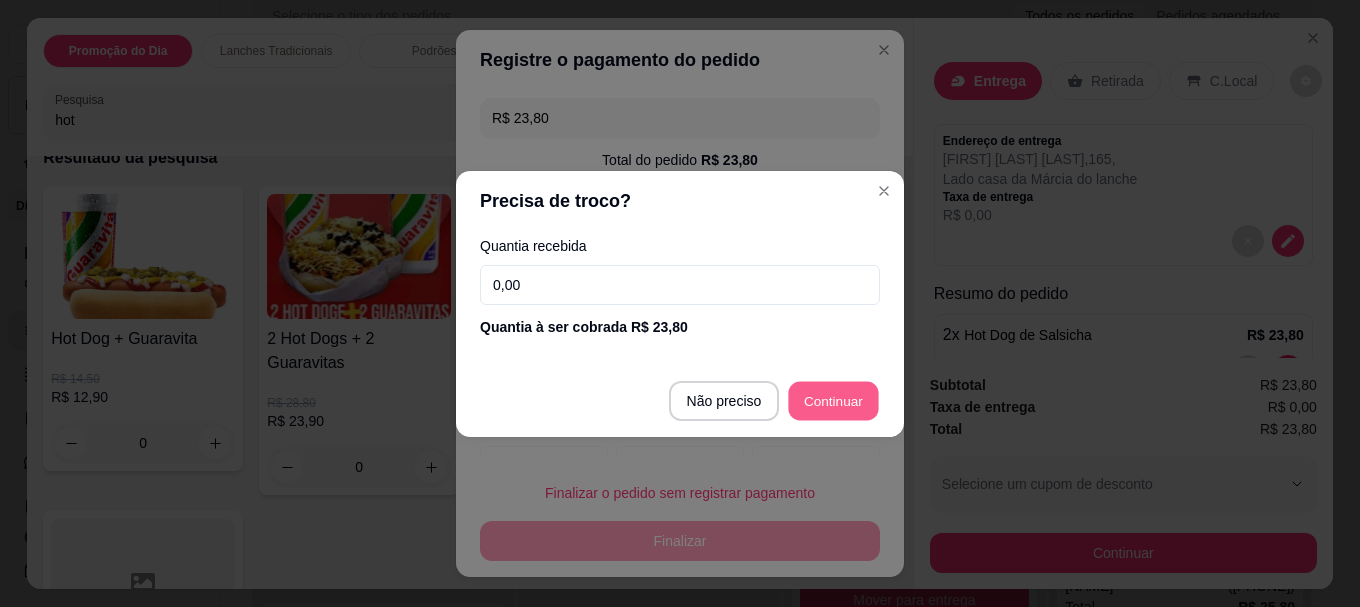 type on "R$ 0,00" 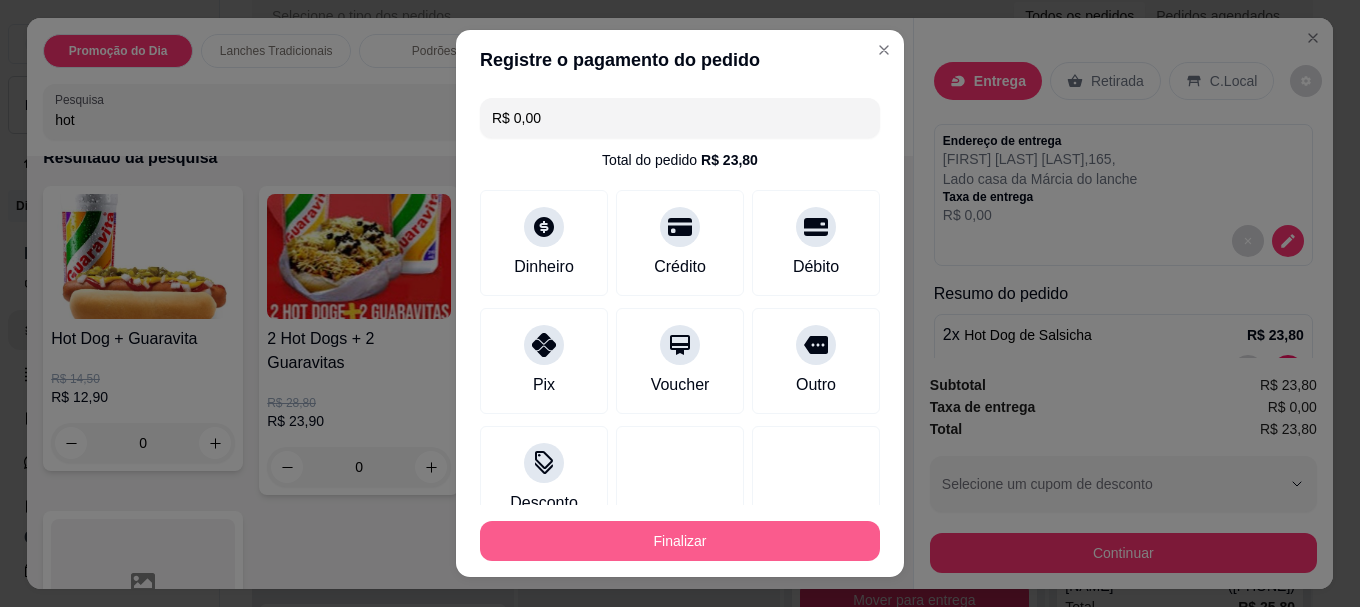 click on "Finalizar" at bounding box center [680, 541] 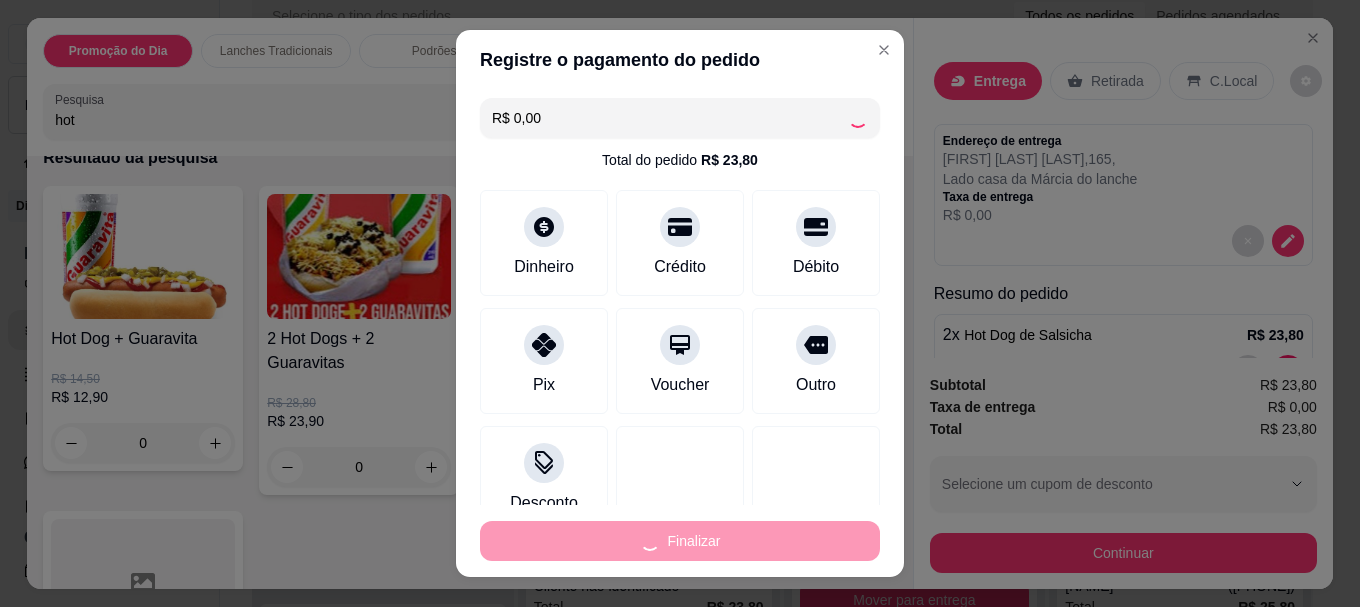 type on "0" 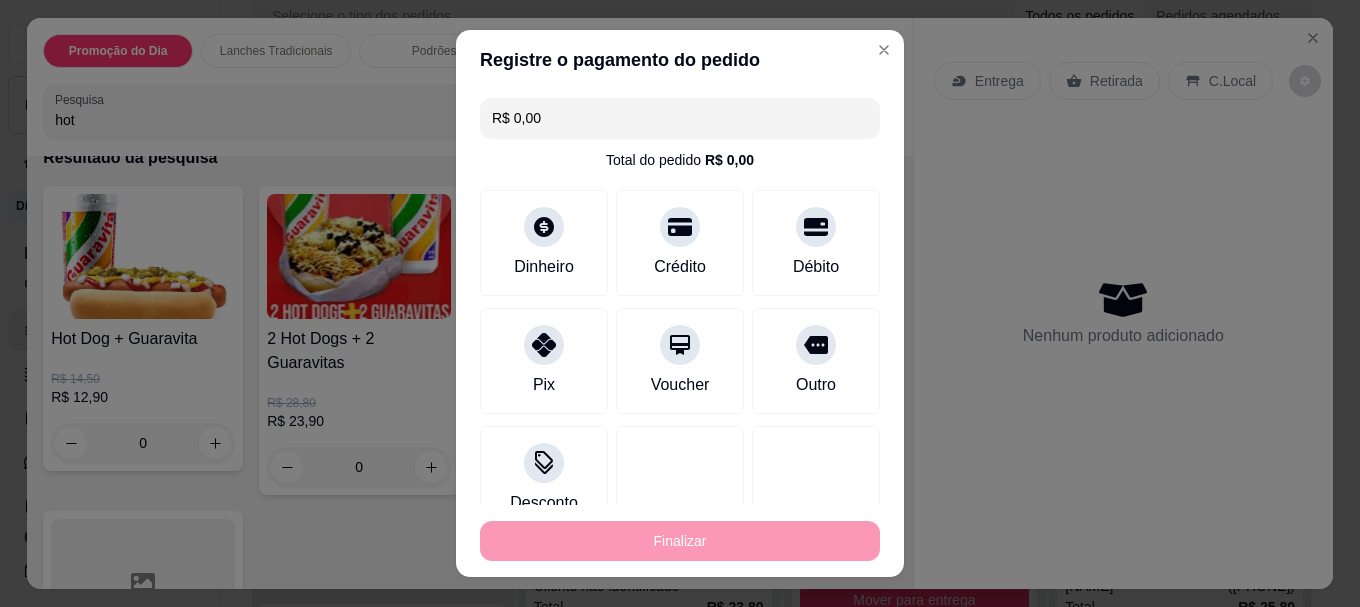 type on "-R$ 23,80" 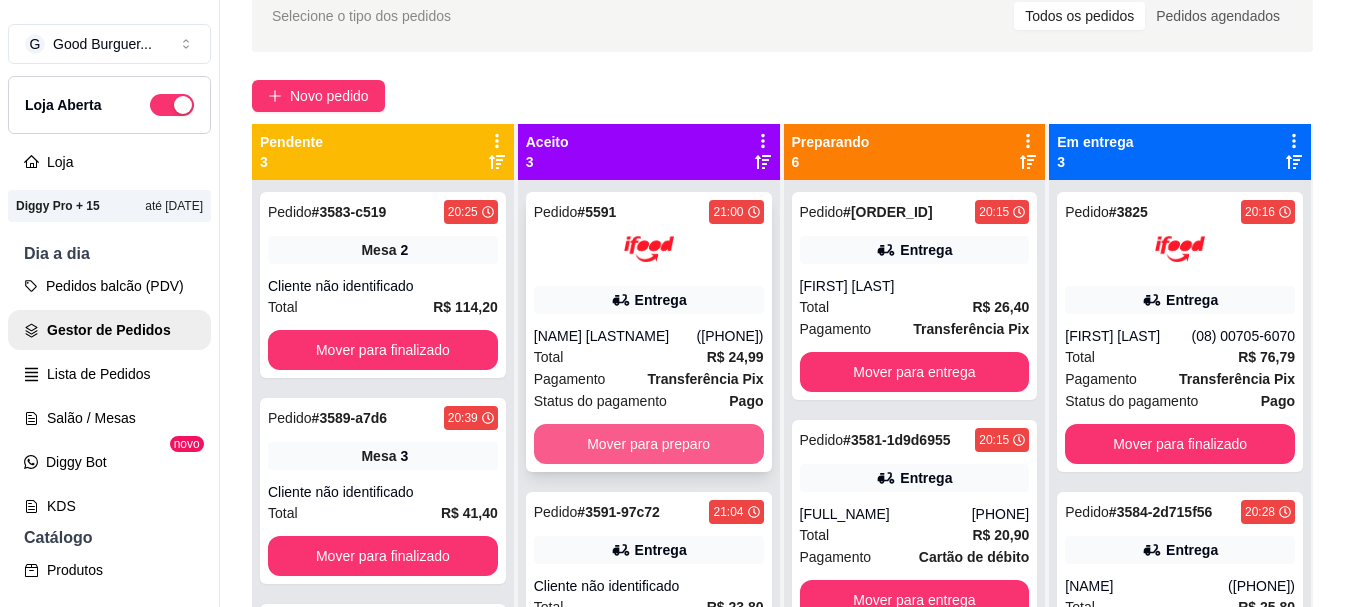 click on "Mover para preparo" at bounding box center [649, 444] 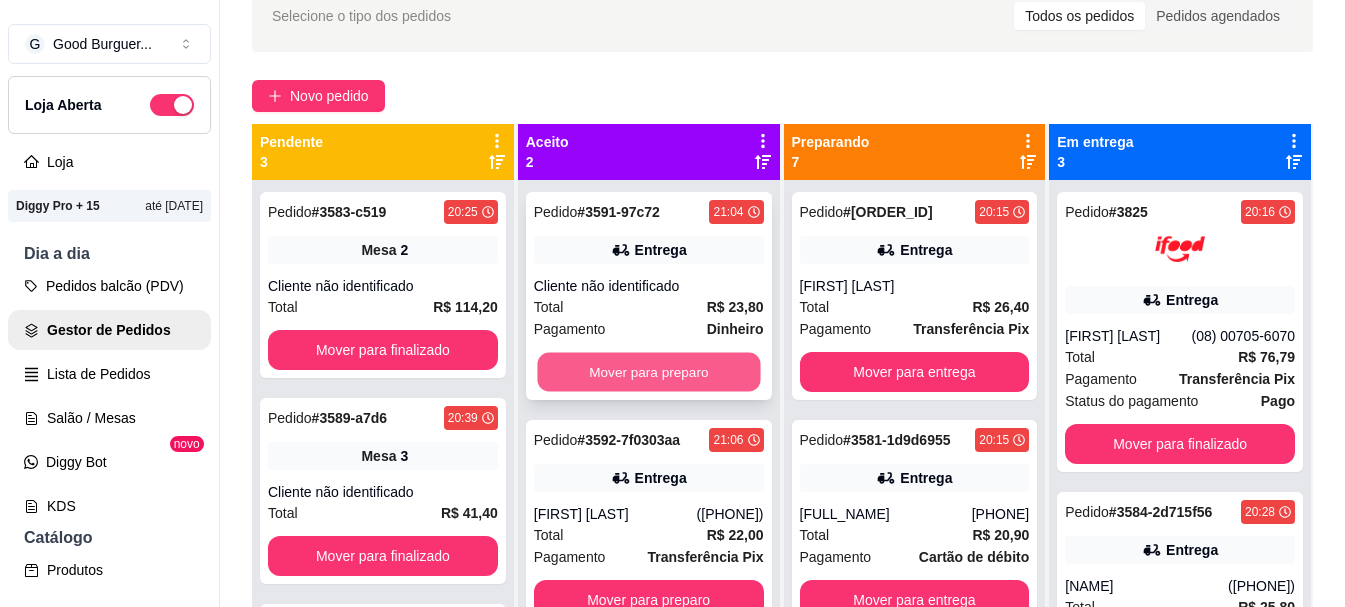 click on "Mover para preparo" at bounding box center [648, 372] 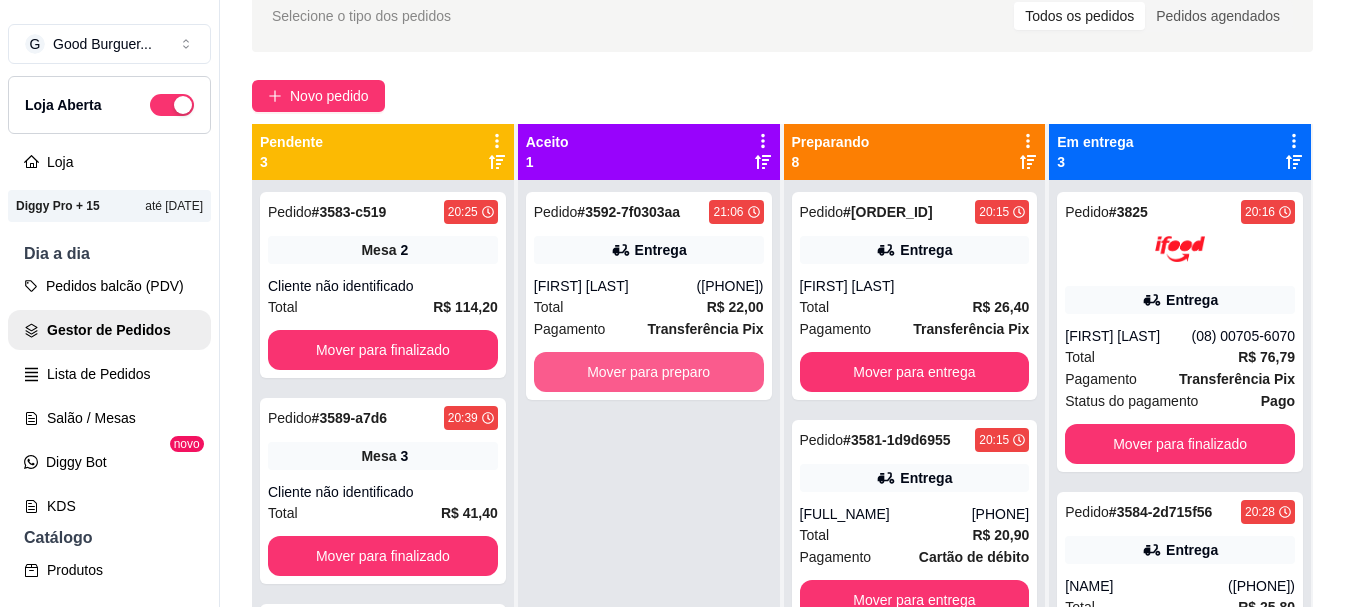 click on "Mover para preparo" at bounding box center [649, 372] 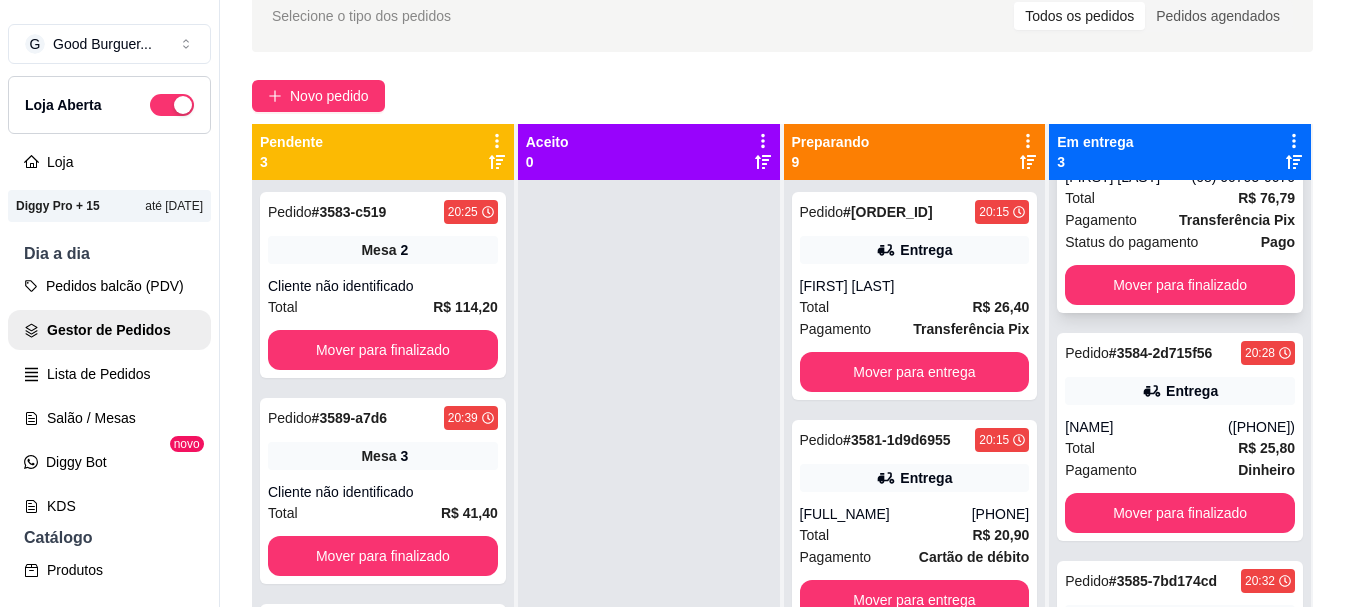 scroll, scrollTop: 169, scrollLeft: 0, axis: vertical 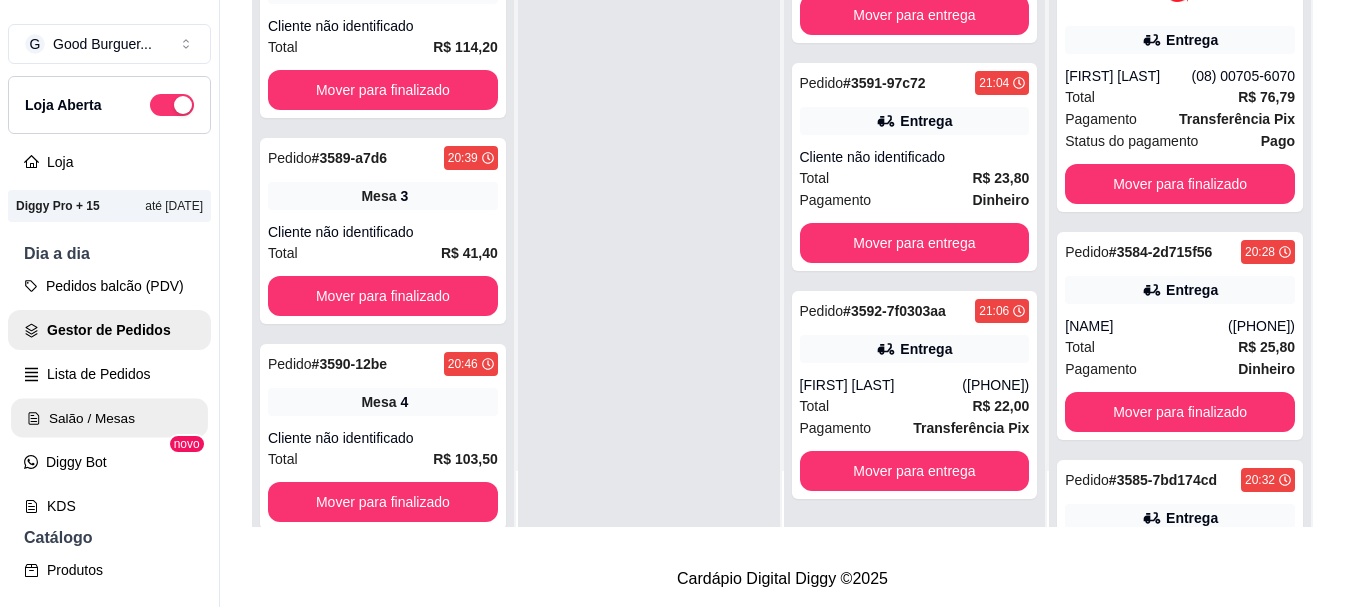 click on "Salão / Mesas" at bounding box center (109, 418) 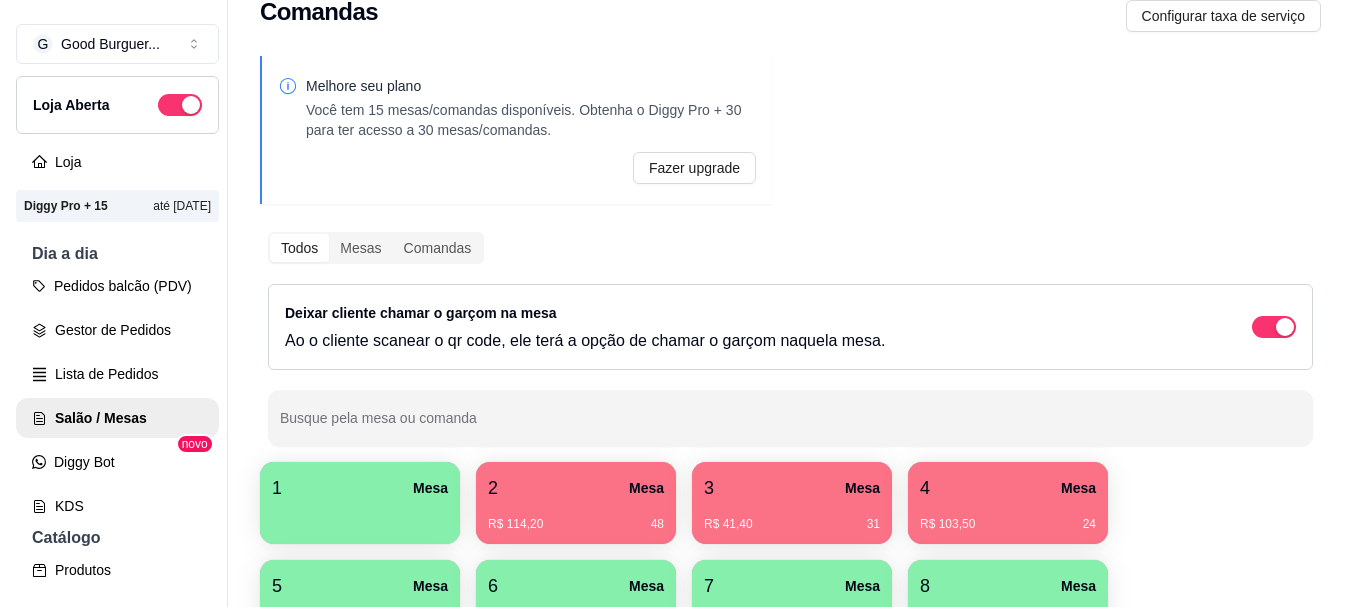 scroll, scrollTop: 100, scrollLeft: 0, axis: vertical 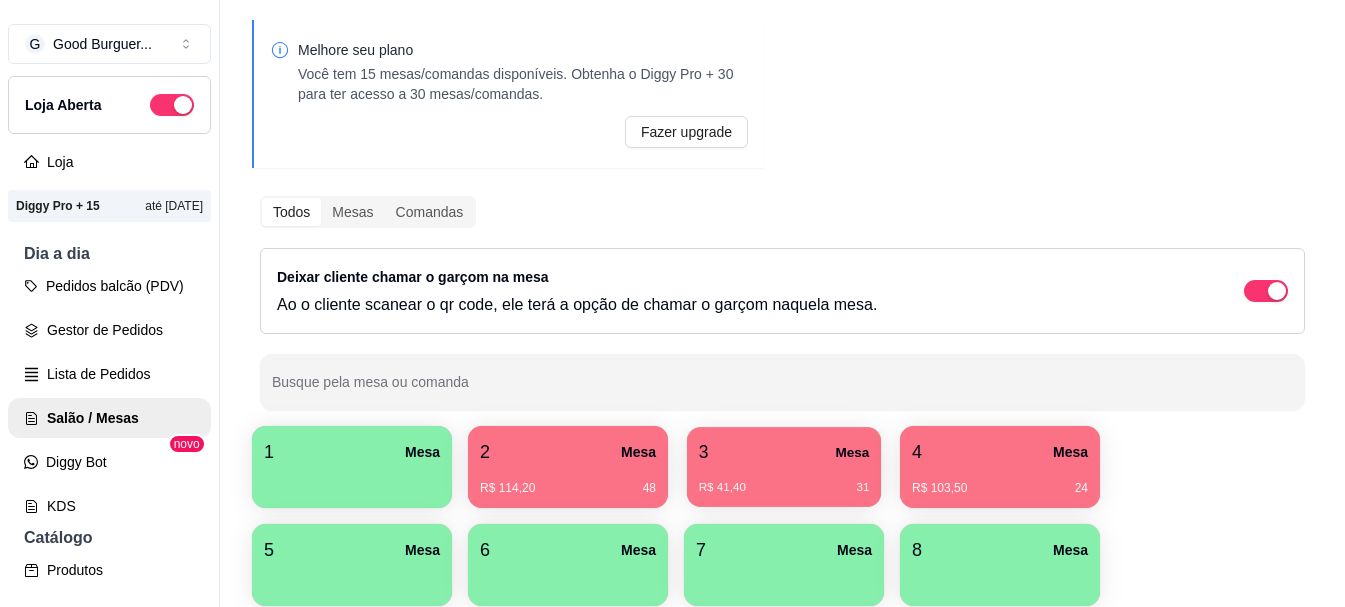 click on "3 Mesa" at bounding box center (784, 452) 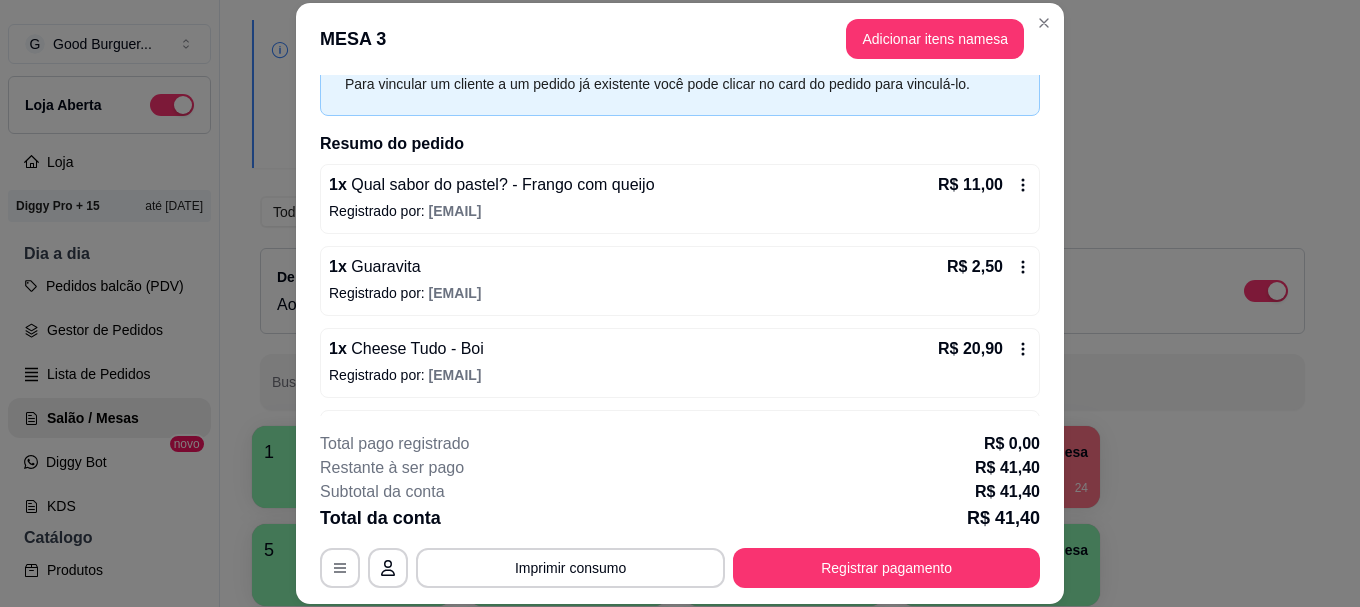 scroll, scrollTop: 0, scrollLeft: 0, axis: both 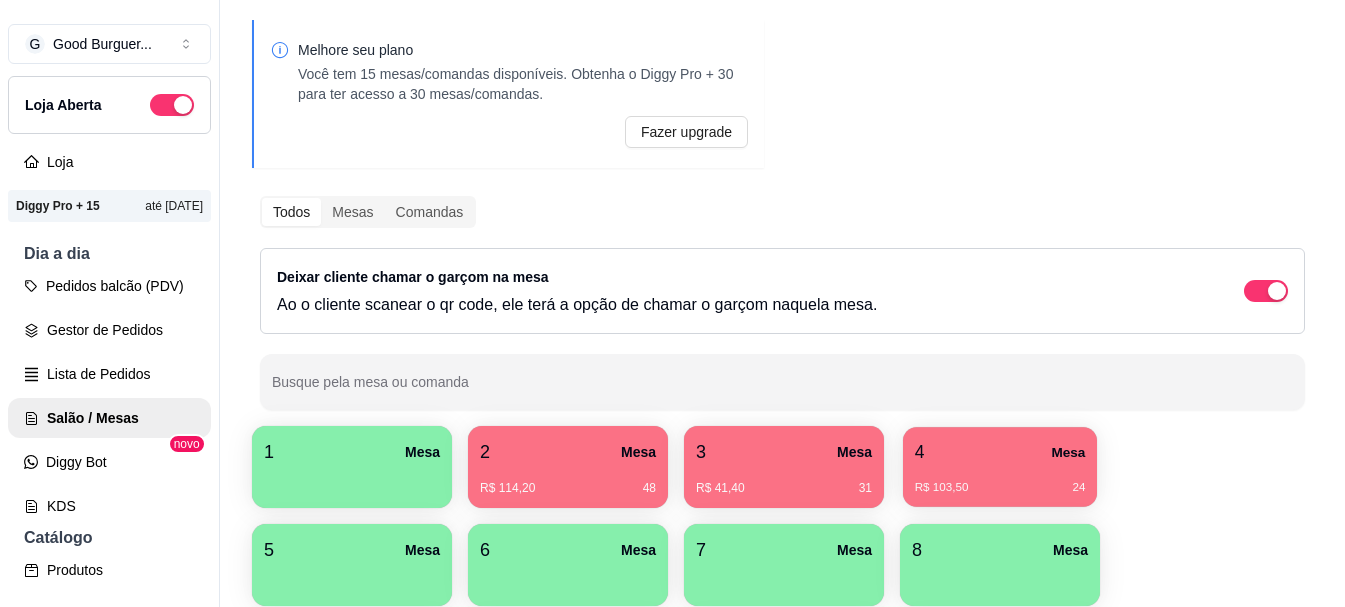 click on "4 Mesa" at bounding box center (1000, 452) 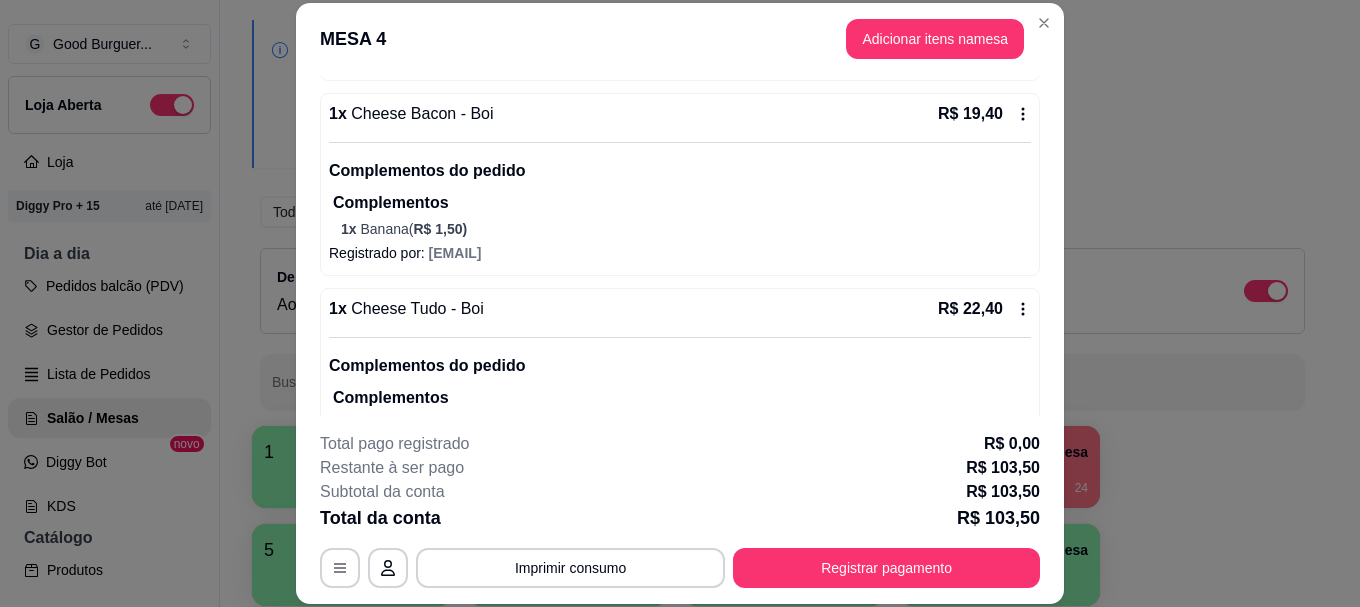 scroll, scrollTop: 300, scrollLeft: 0, axis: vertical 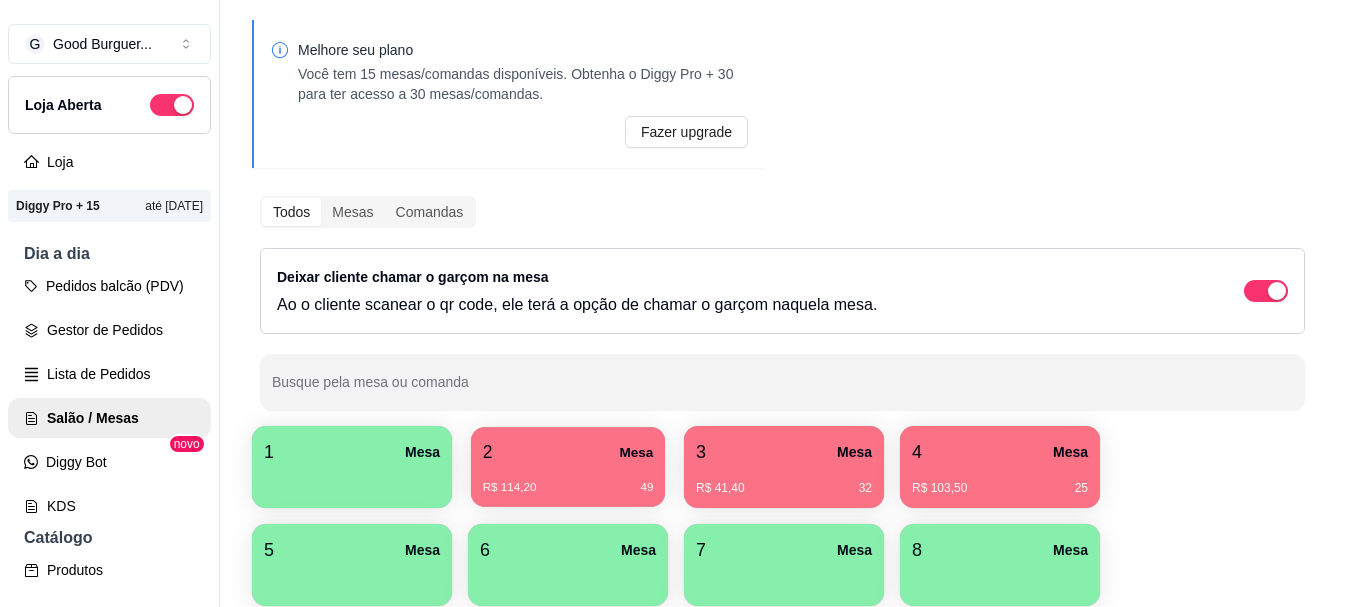 click on "2 Mesa" at bounding box center (568, 452) 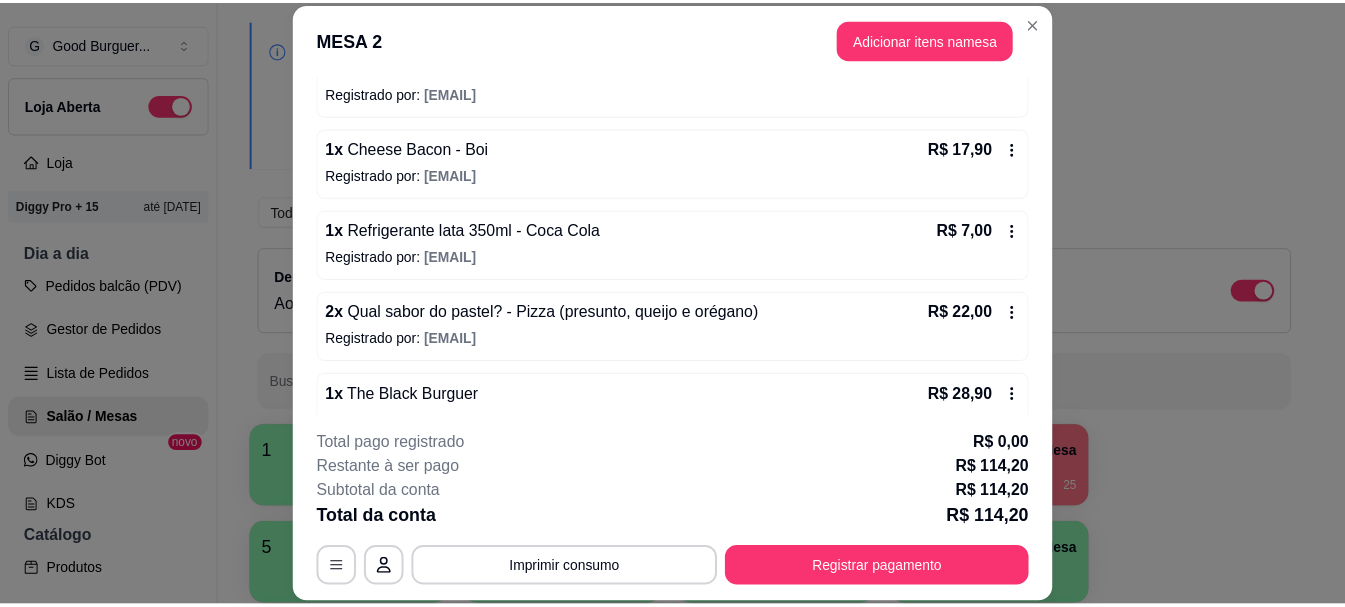 scroll, scrollTop: 392, scrollLeft: 0, axis: vertical 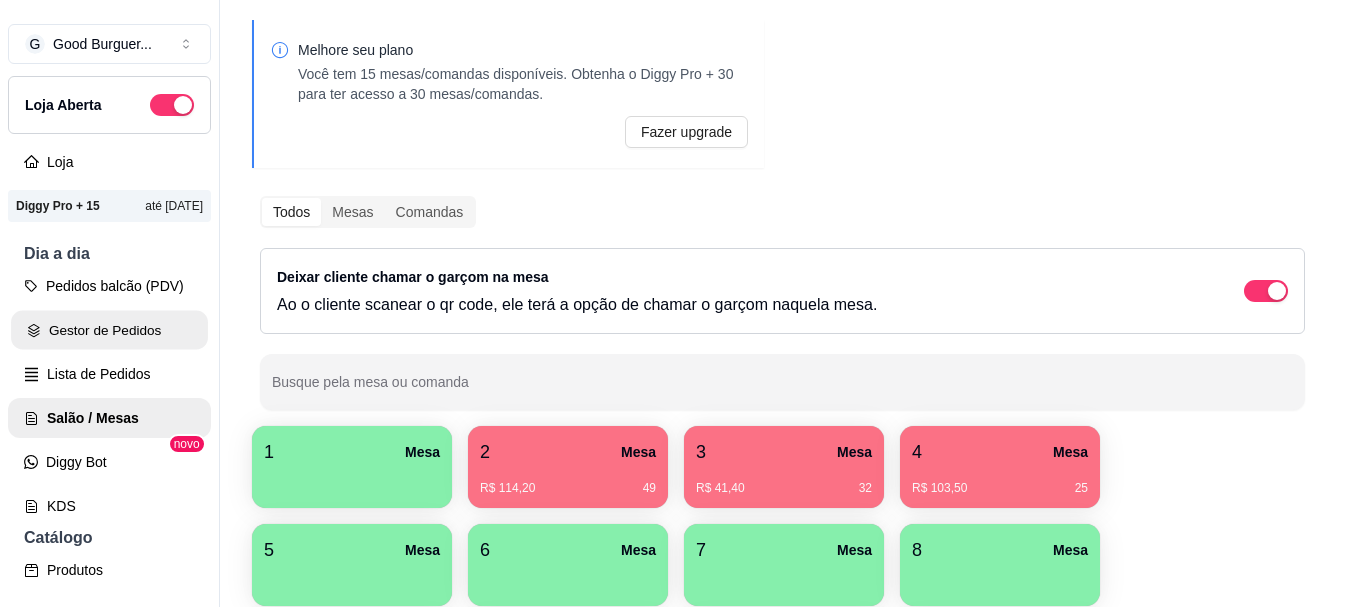 click on "Gestor de Pedidos" at bounding box center [109, 330] 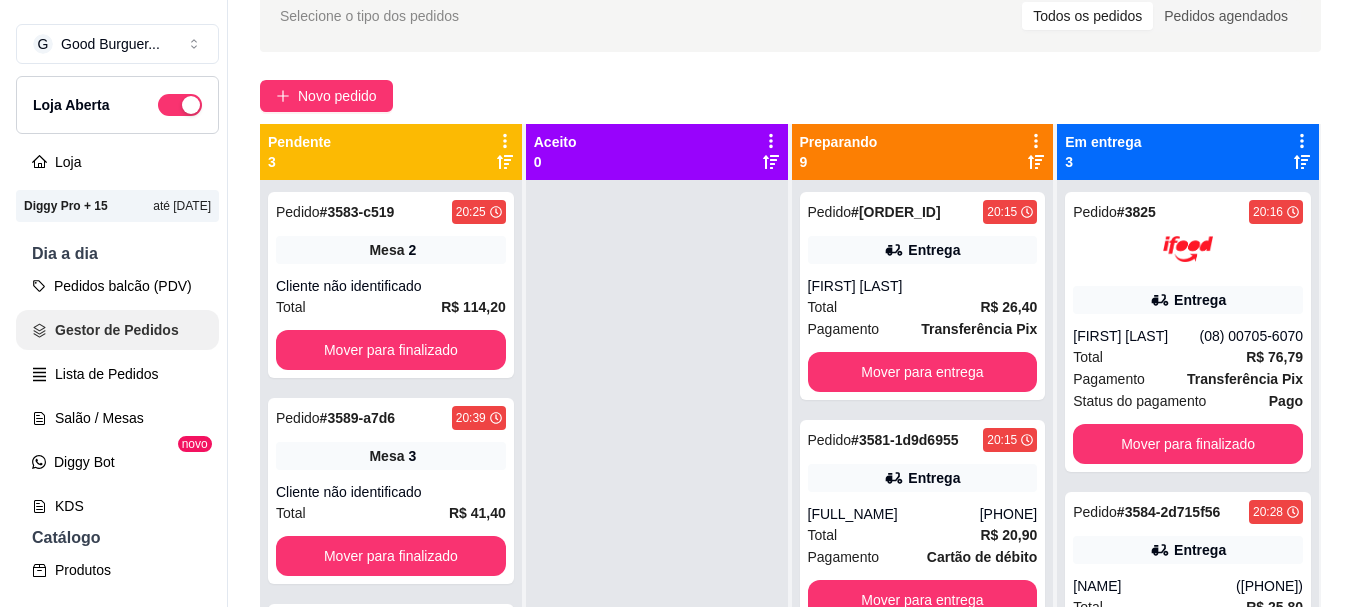 scroll, scrollTop: 0, scrollLeft: 0, axis: both 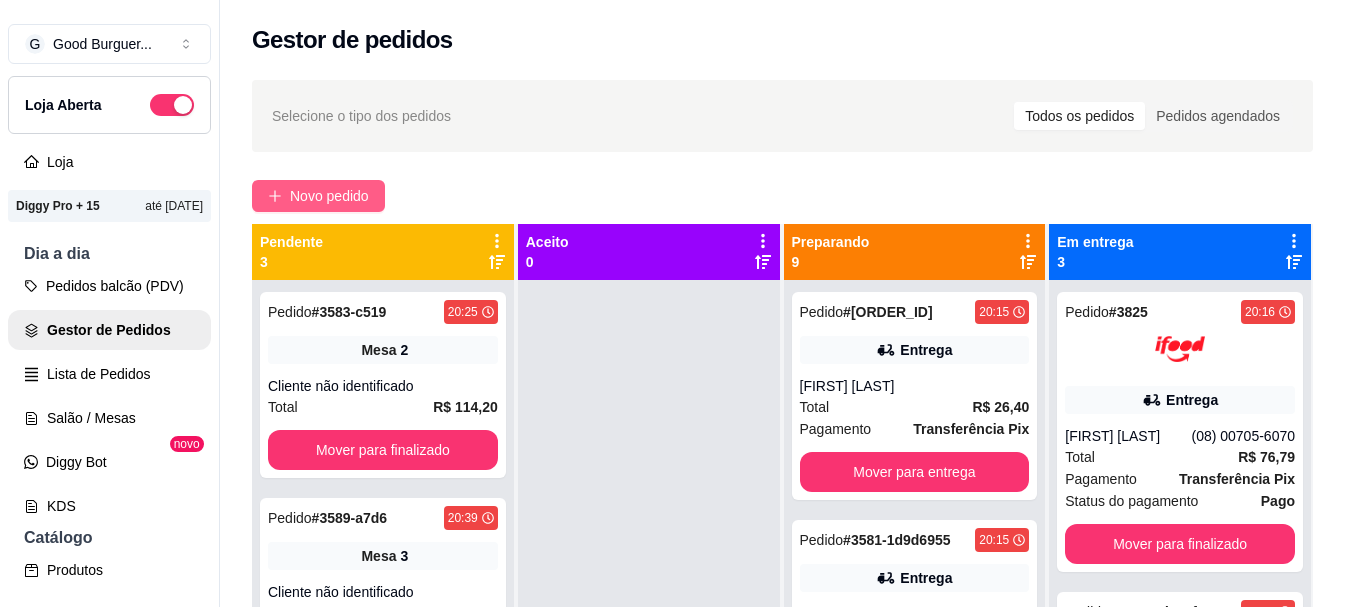 click on "Novo pedido" at bounding box center [329, 196] 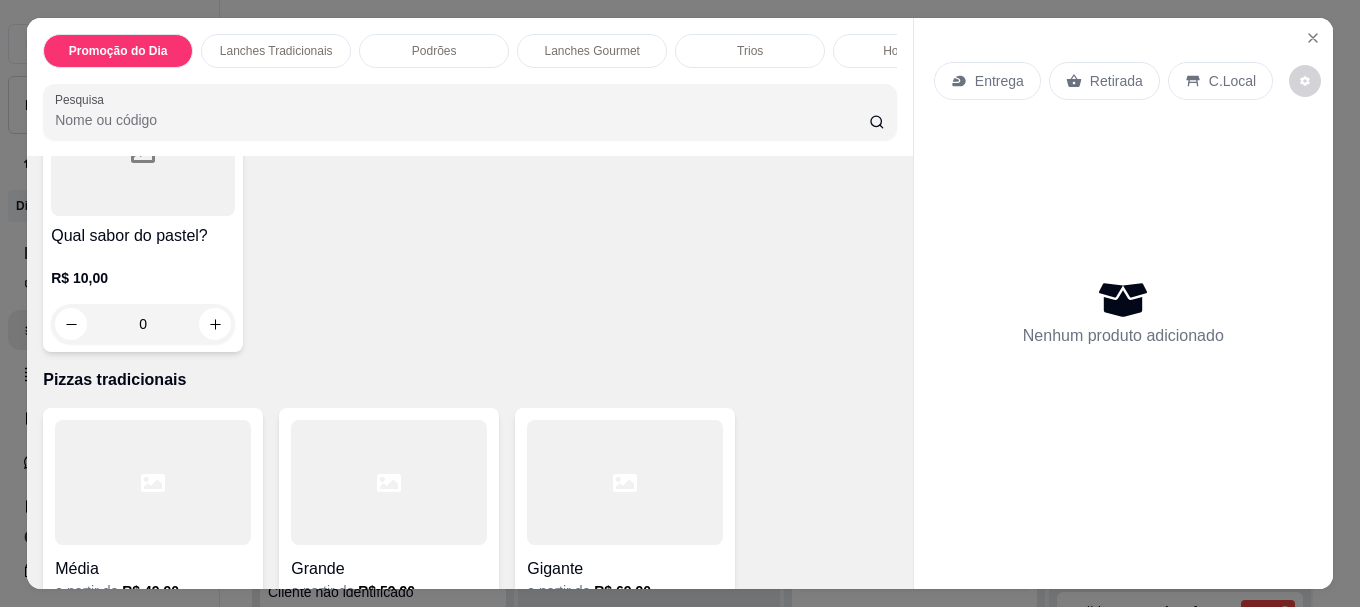 scroll, scrollTop: 3363, scrollLeft: 0, axis: vertical 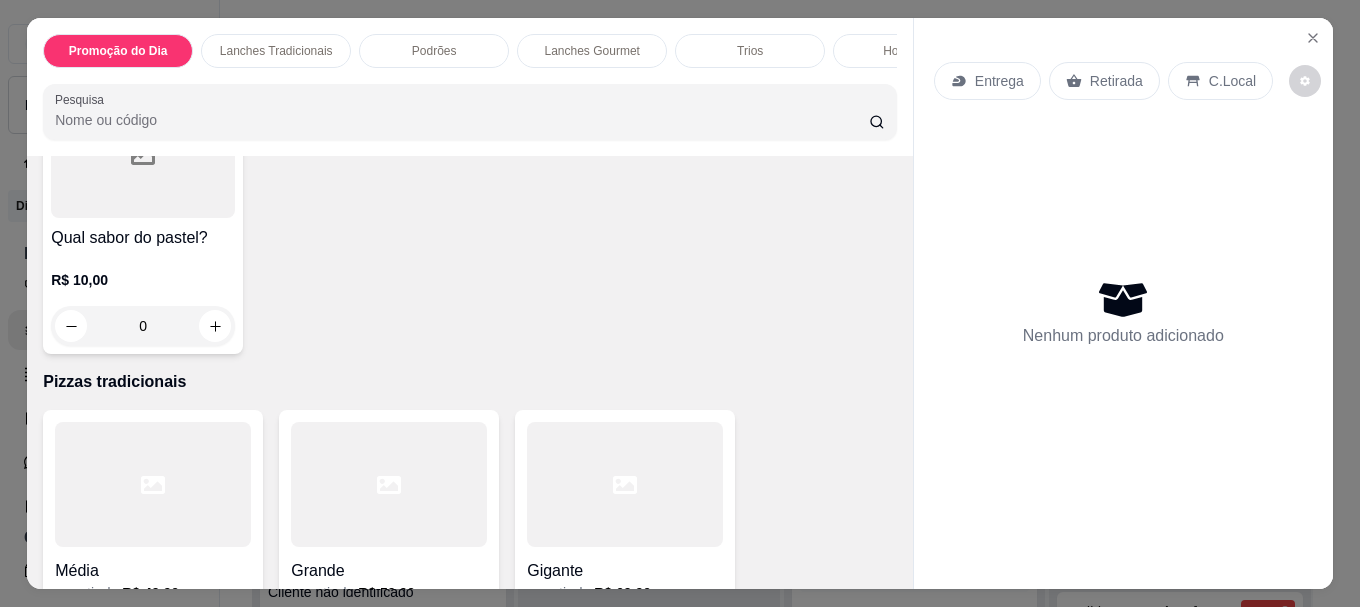 click at bounding box center [143, 155] 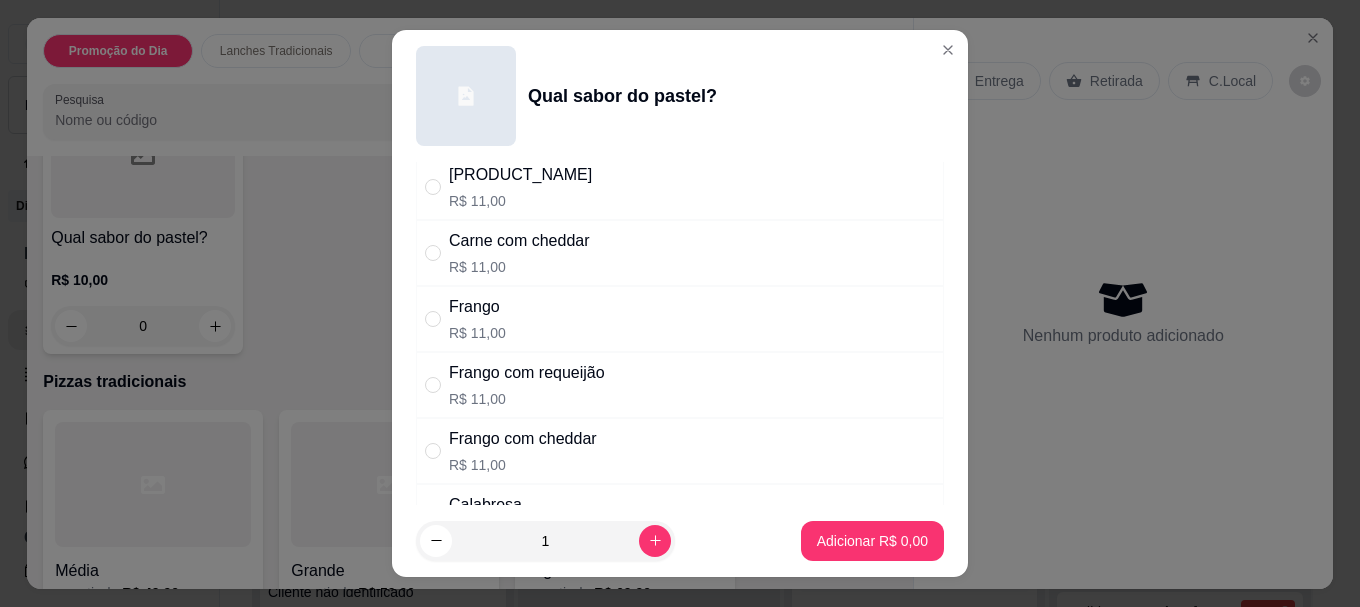 scroll, scrollTop: 200, scrollLeft: 0, axis: vertical 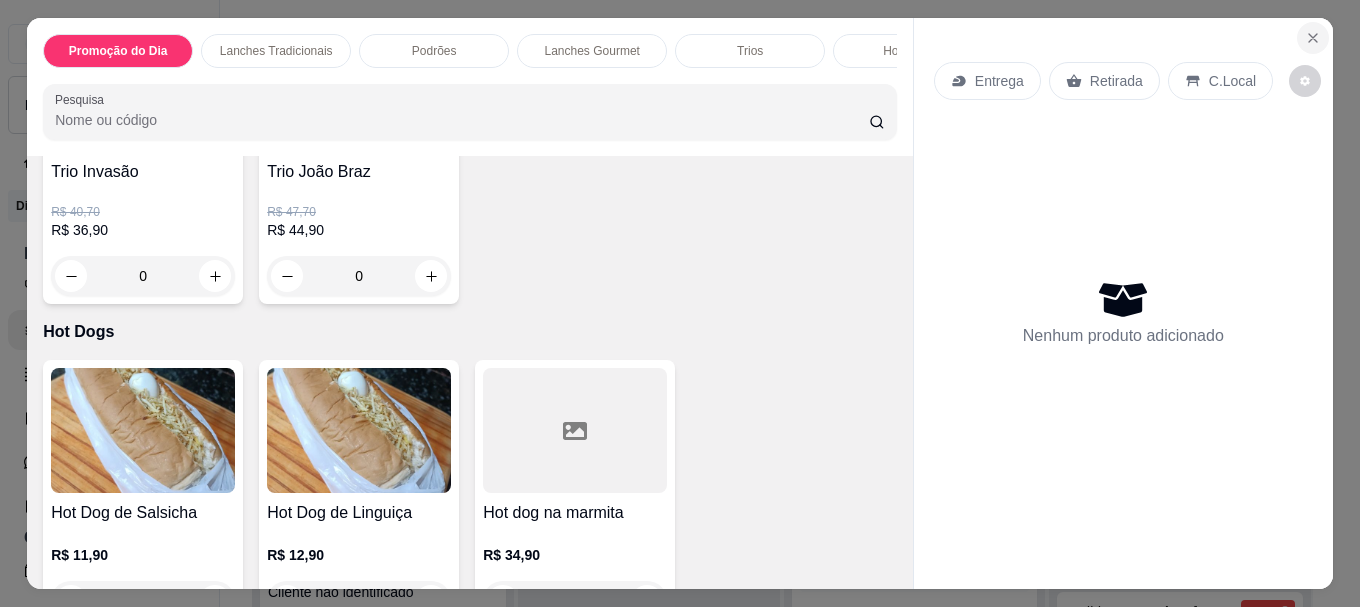 click 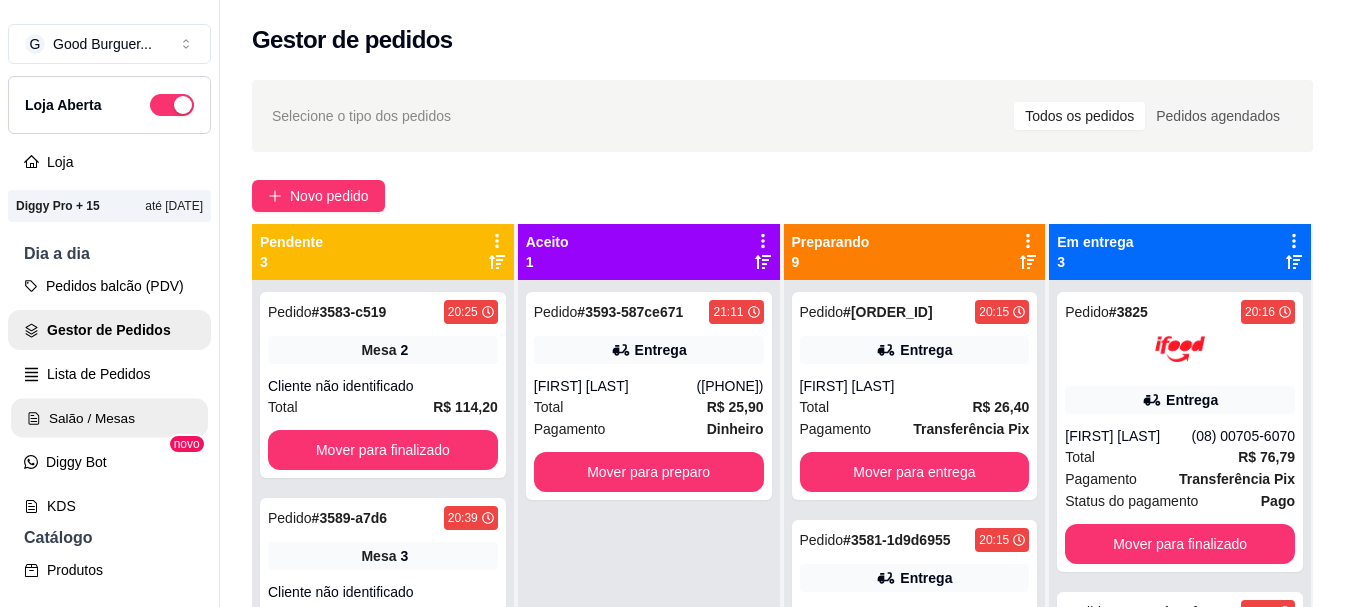click on "Salão / Mesas" at bounding box center (109, 418) 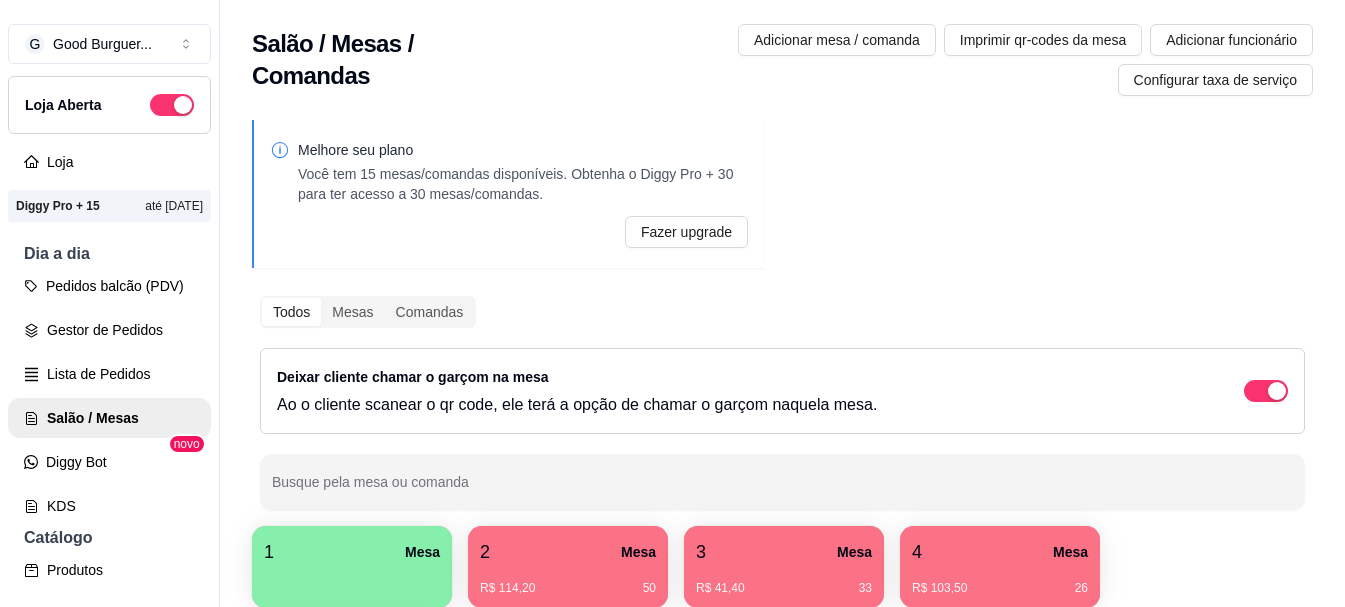 click on "2 Mesa" at bounding box center (568, 552) 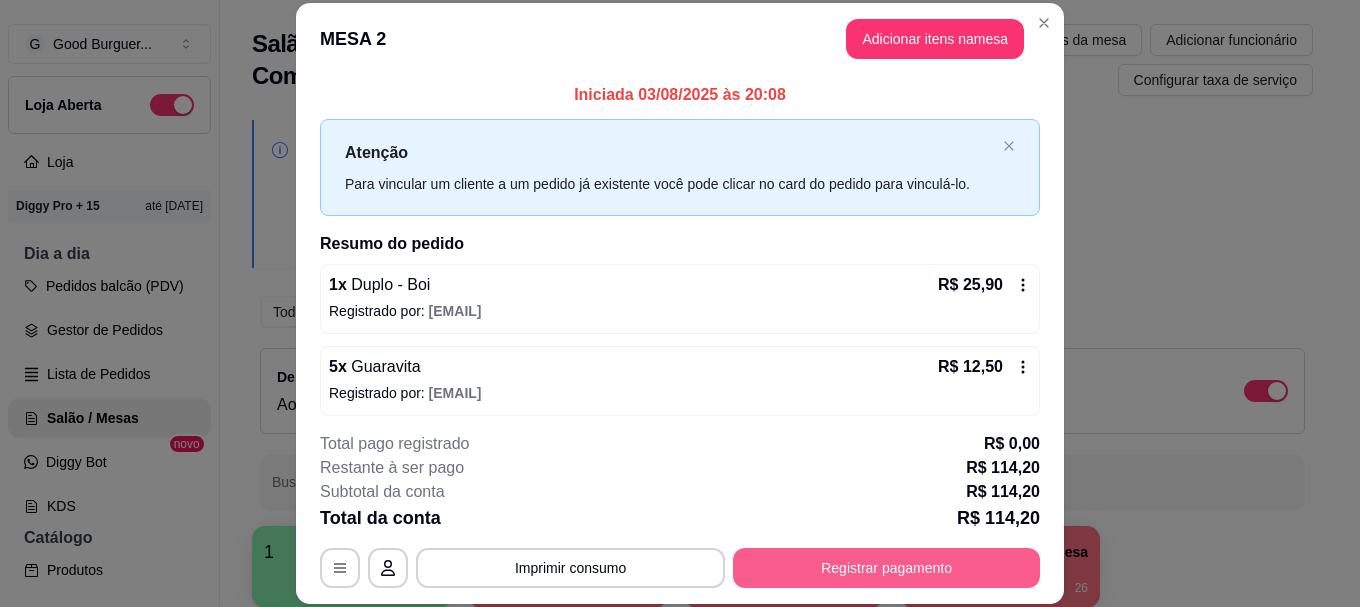 click on "Registrar pagamento" at bounding box center (886, 568) 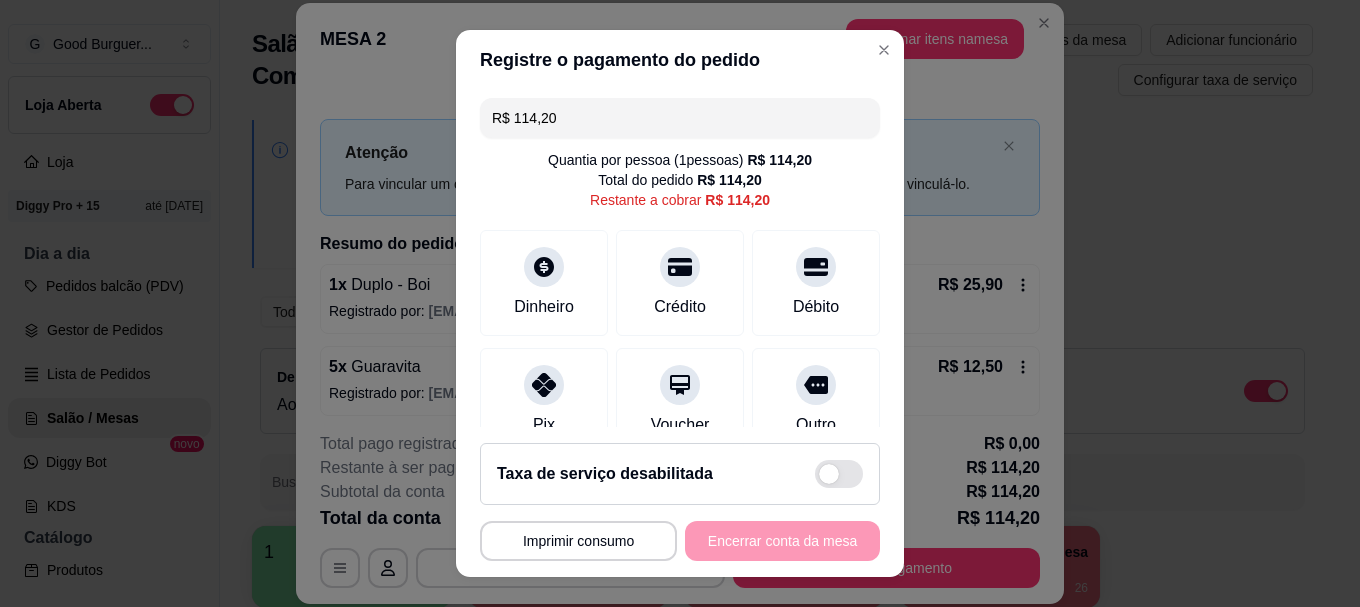 click on "R$ 114,20" at bounding box center (680, 118) 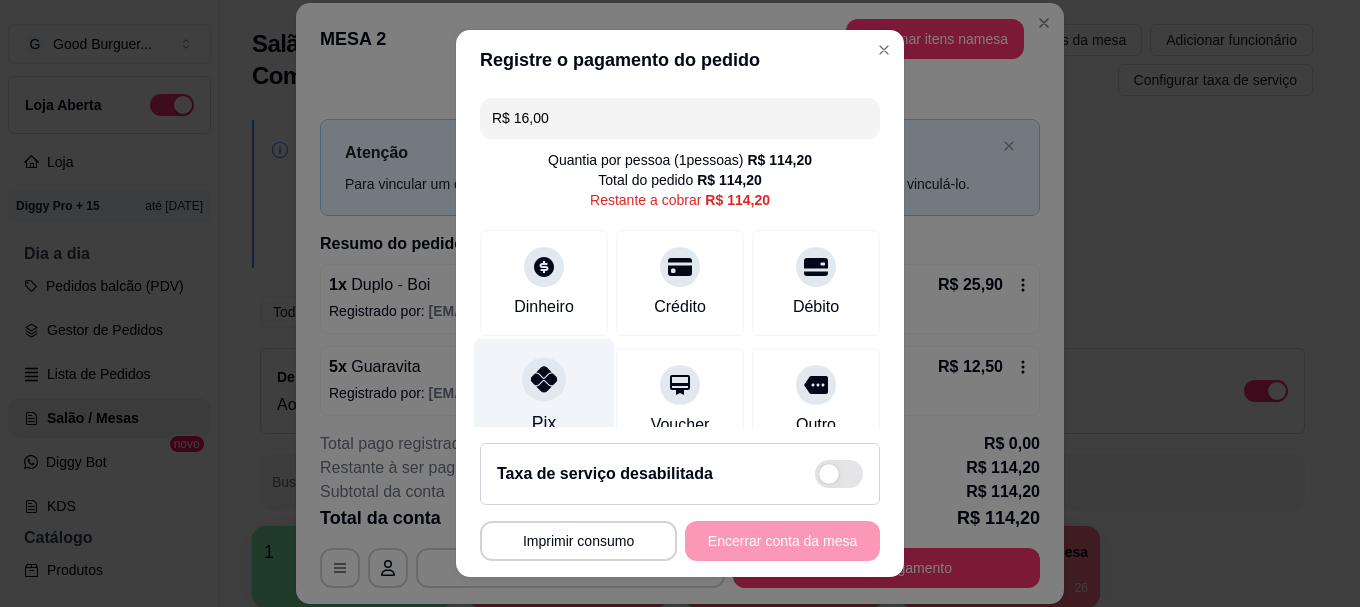 click 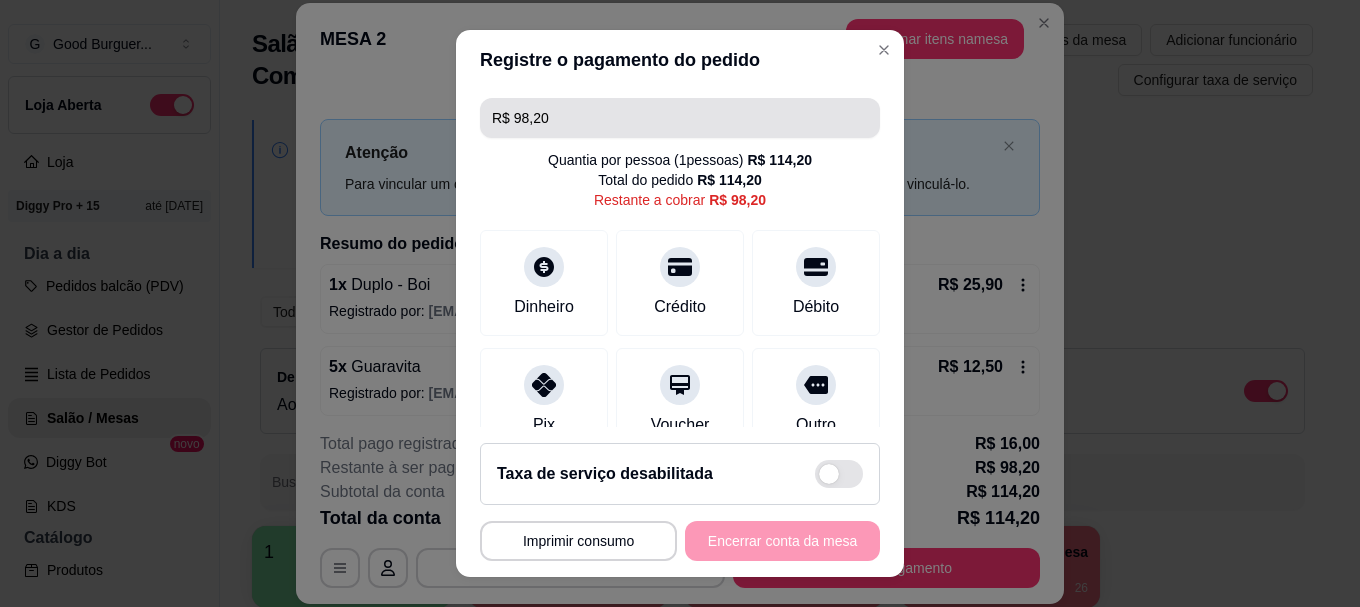 click on "R$ 98,20" at bounding box center (680, 118) 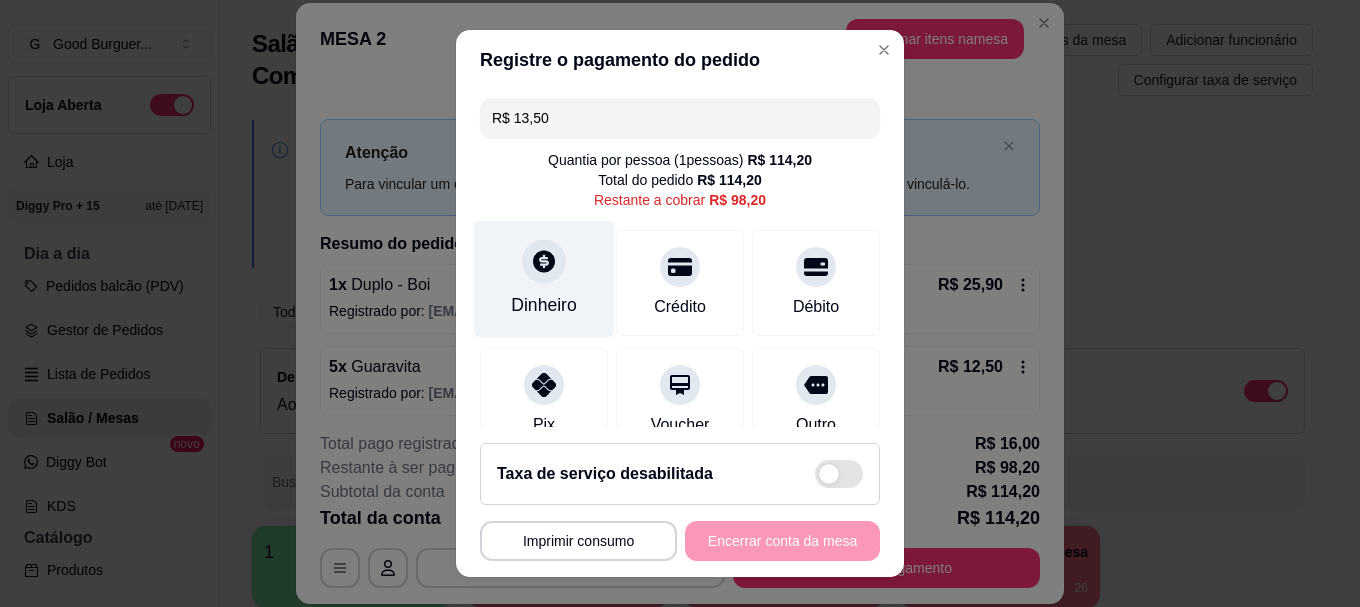 type on "R$ 13,50" 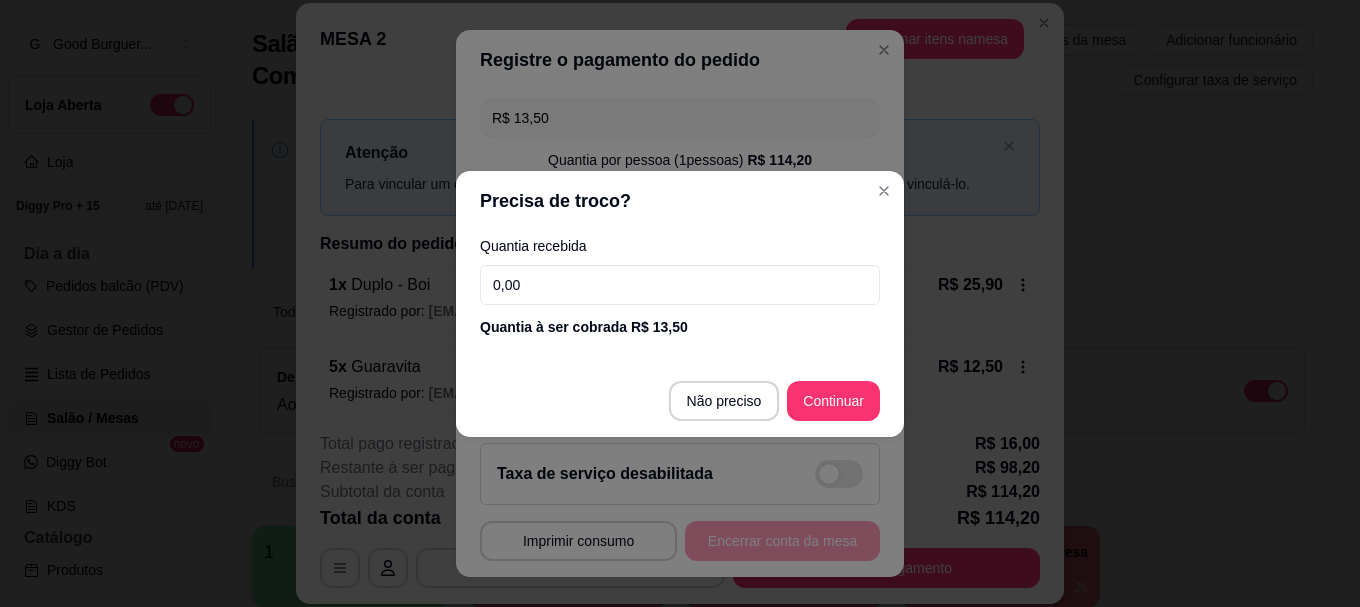 click on "0,00" at bounding box center [680, 285] 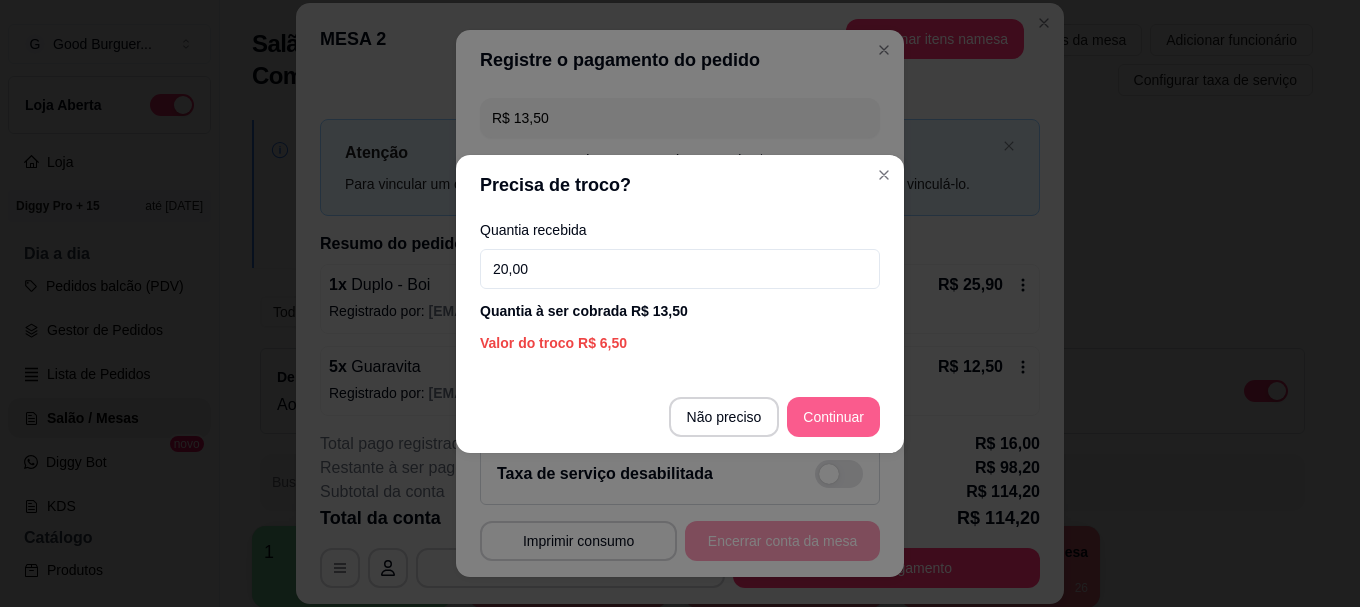 type on "20,00" 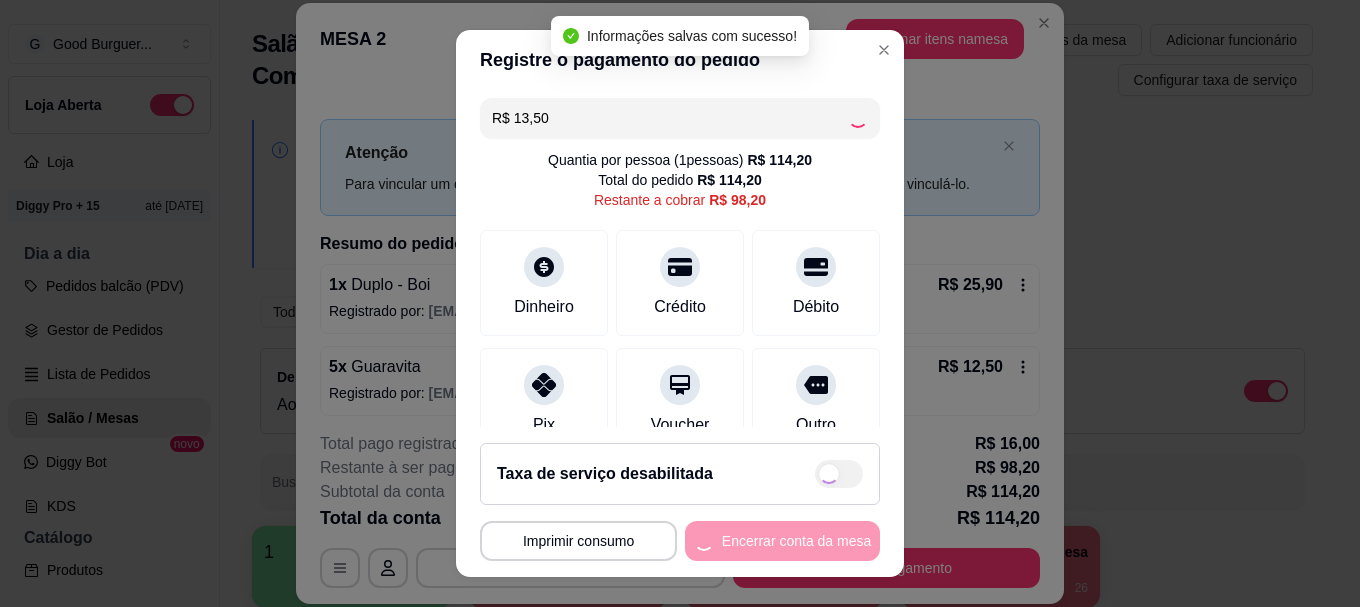 type on "R$ 84,70" 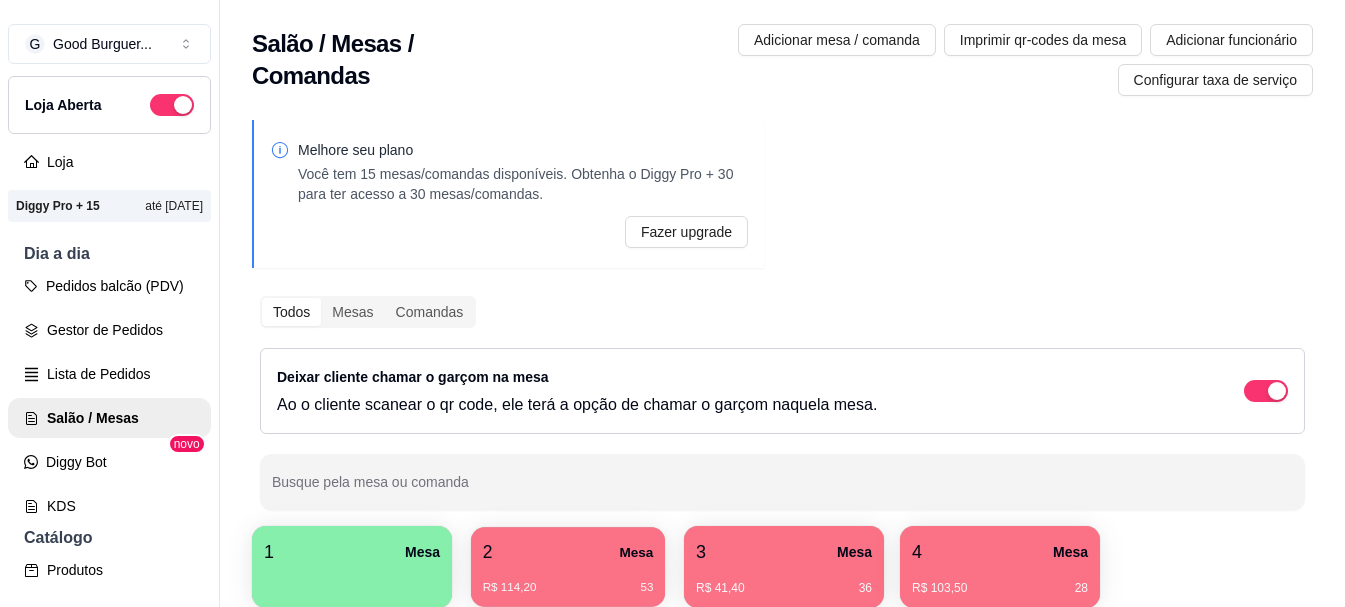 click on "2 Mesa" at bounding box center (568, 552) 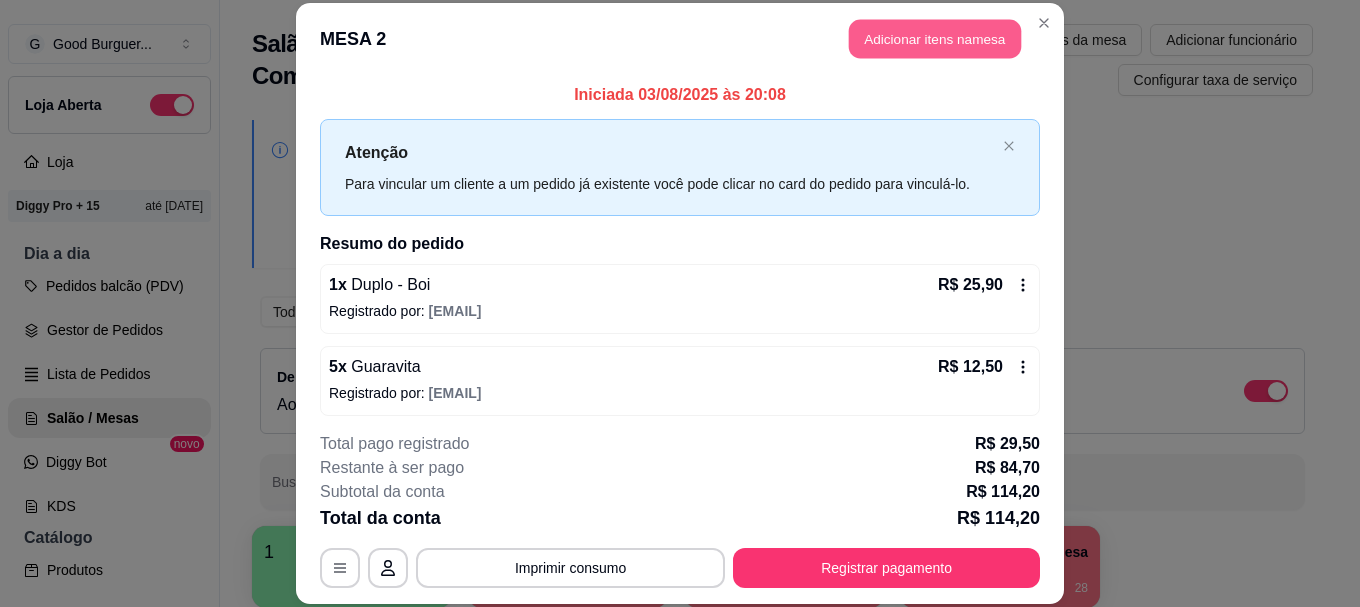 click on "Adicionar itens na  mesa" at bounding box center [935, 39] 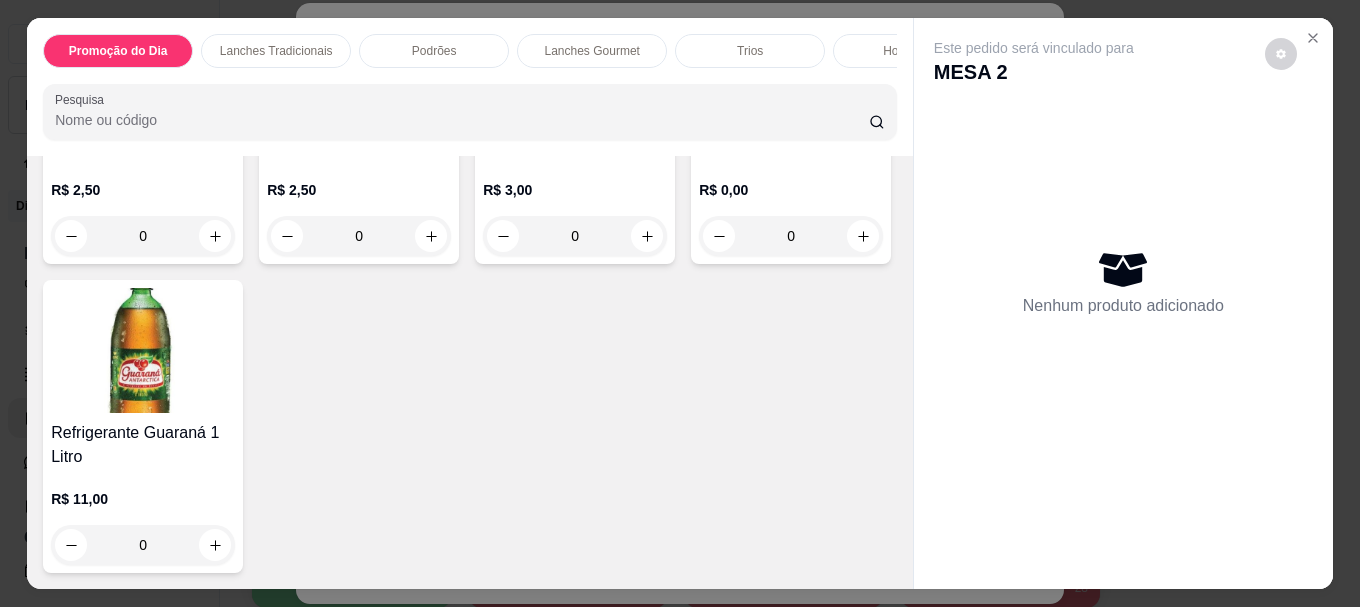 scroll, scrollTop: 6362, scrollLeft: 0, axis: vertical 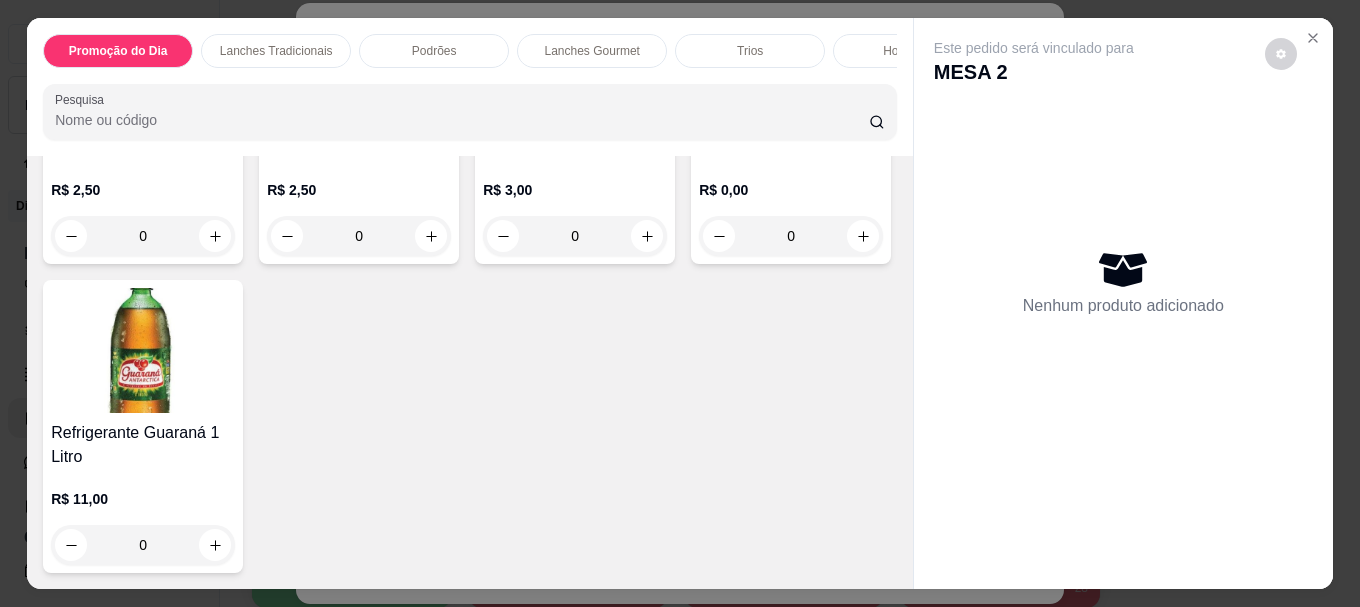 click at bounding box center (143, 65) 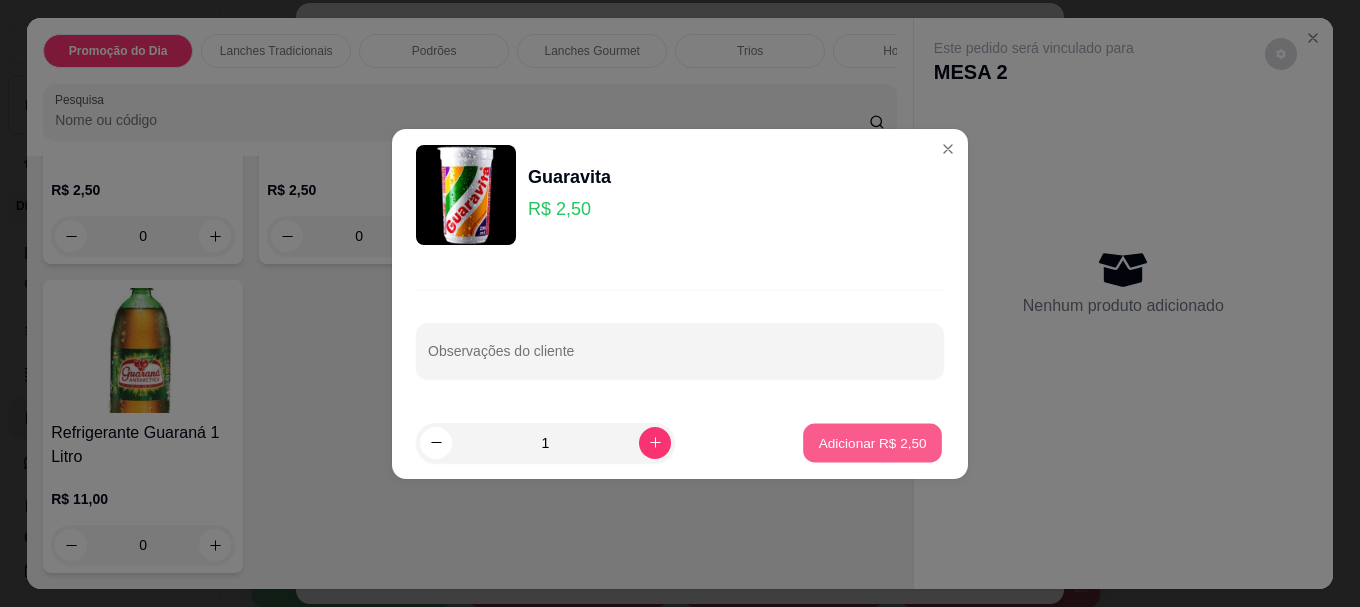 click on "Adicionar   R$ 2,50" at bounding box center [872, 442] 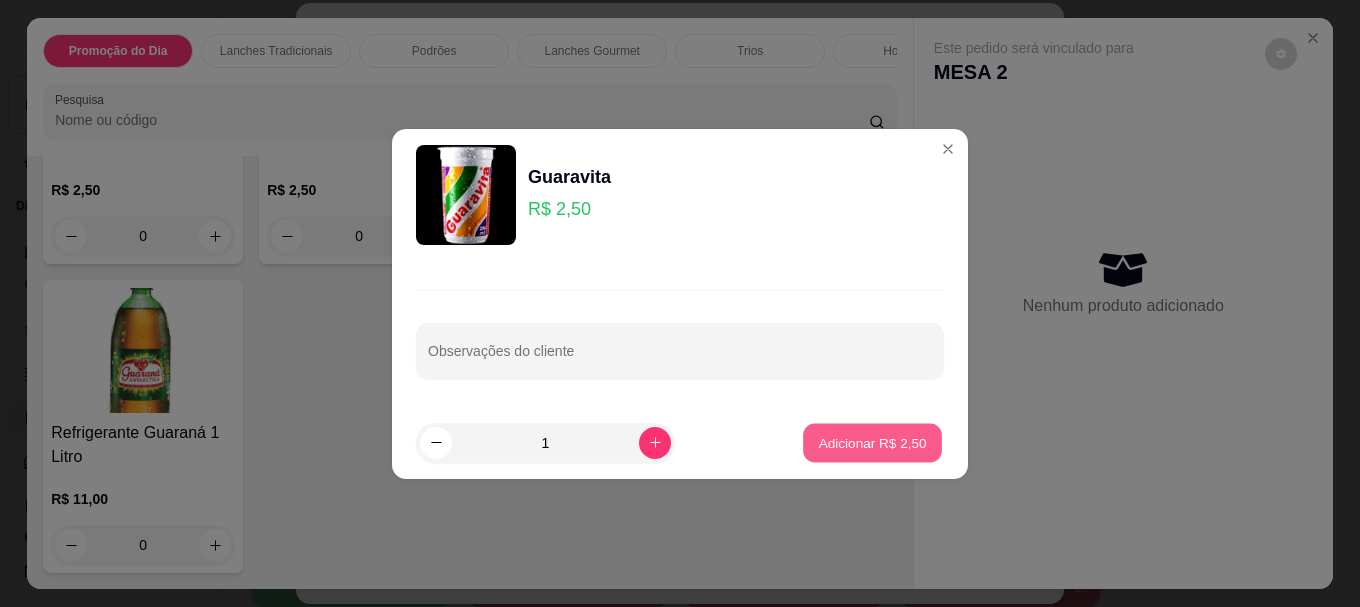 type on "1" 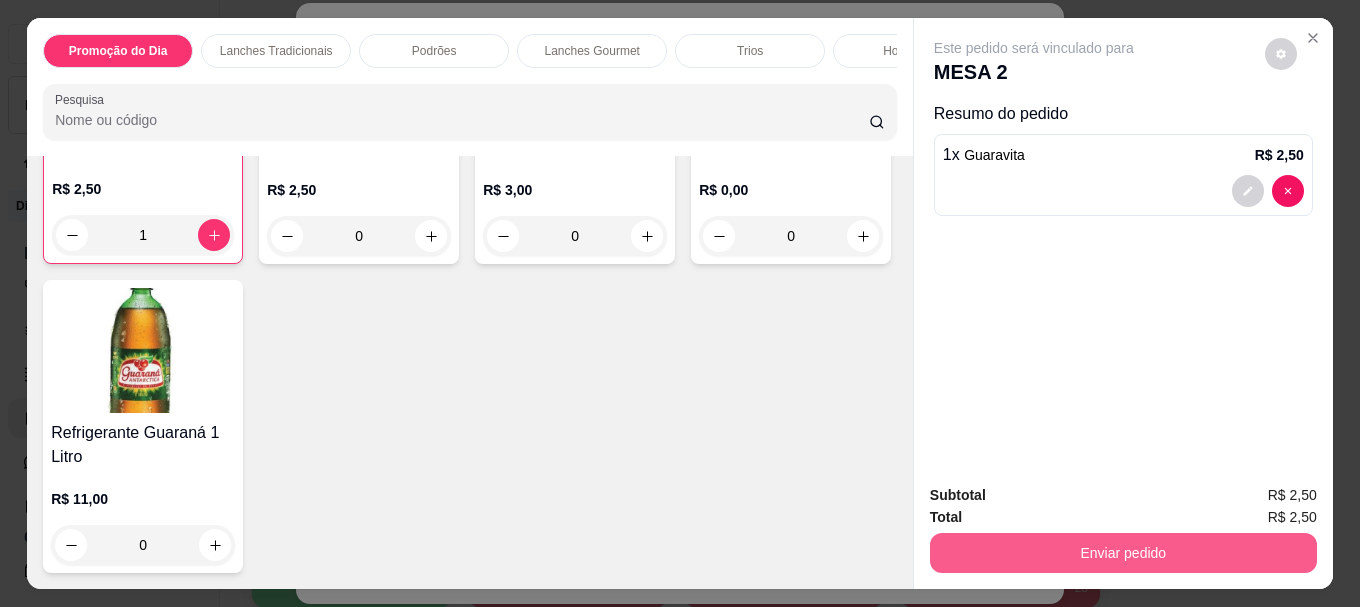 click on "Enviar pedido" at bounding box center [1123, 553] 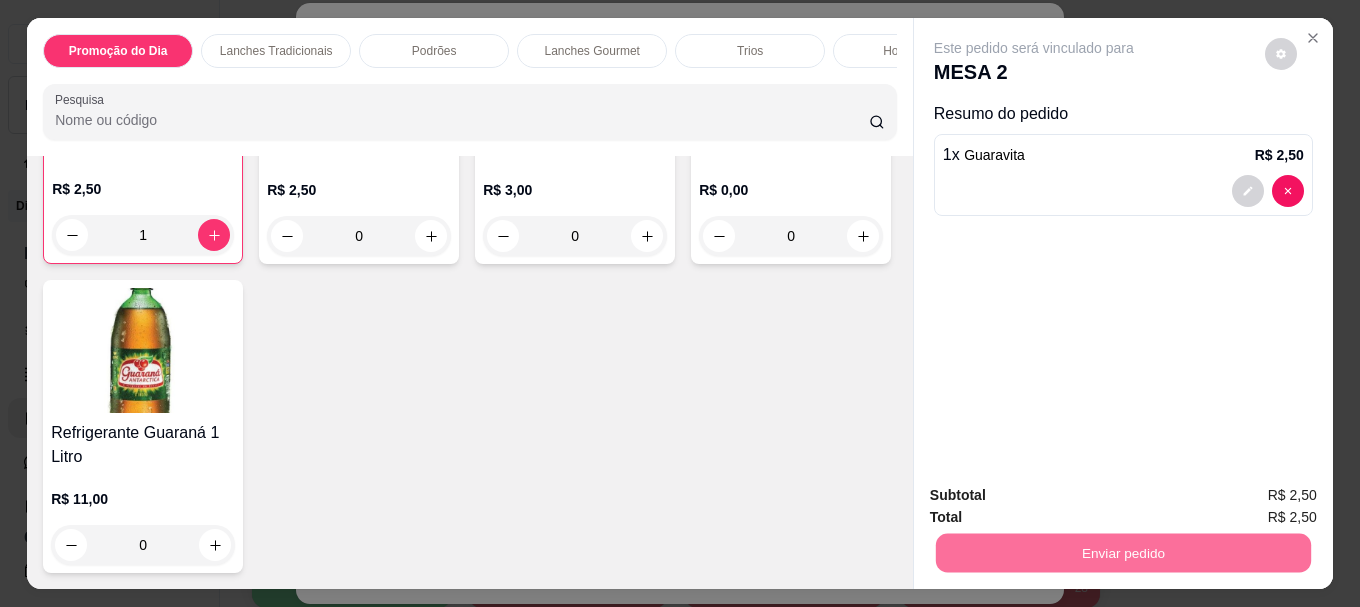 click on "Não registrar e enviar pedido" at bounding box center (1057, 495) 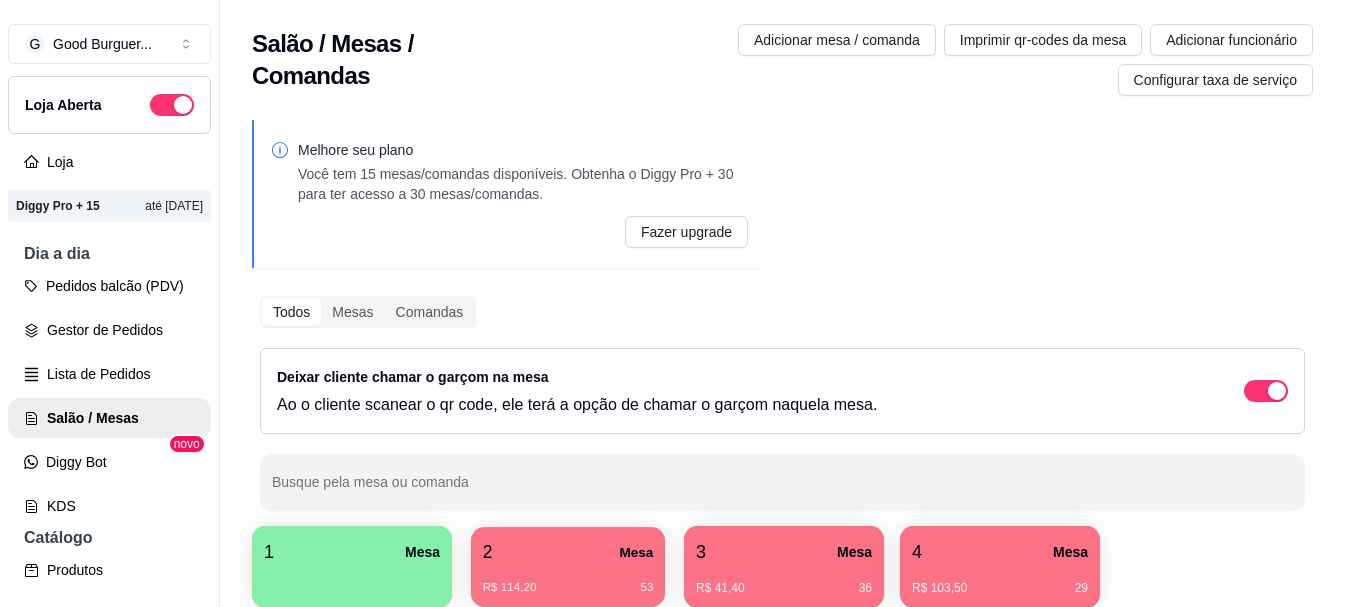 click on "2 Mesa" at bounding box center (568, 552) 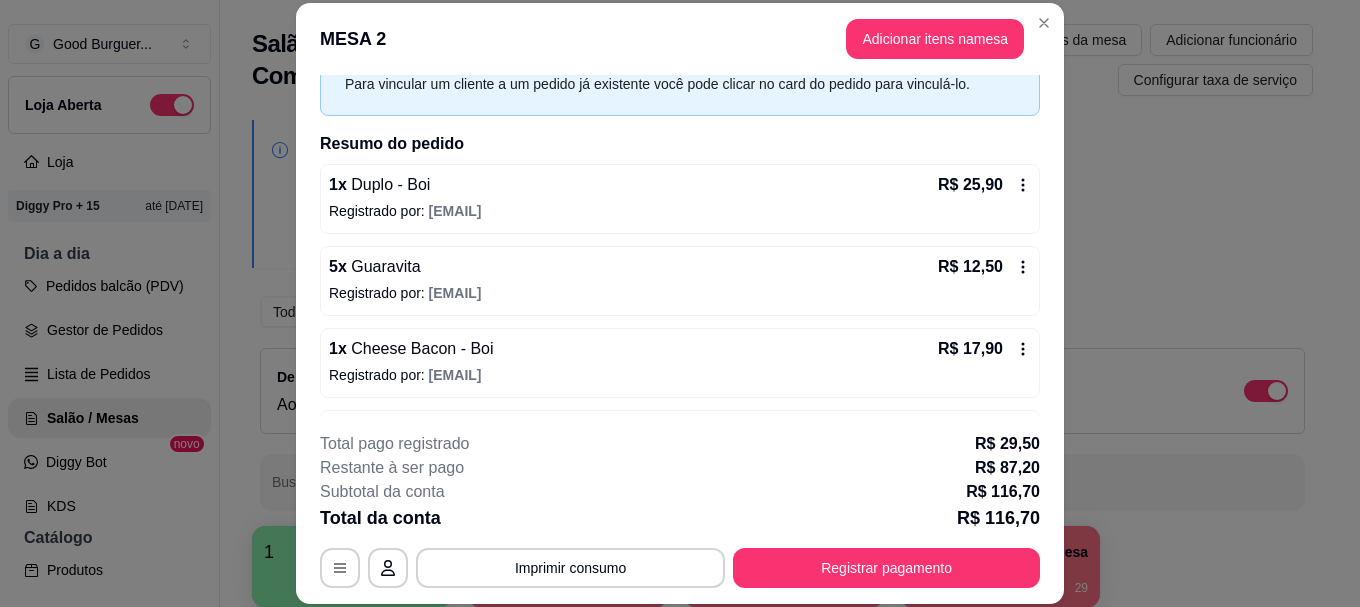 scroll, scrollTop: 200, scrollLeft: 0, axis: vertical 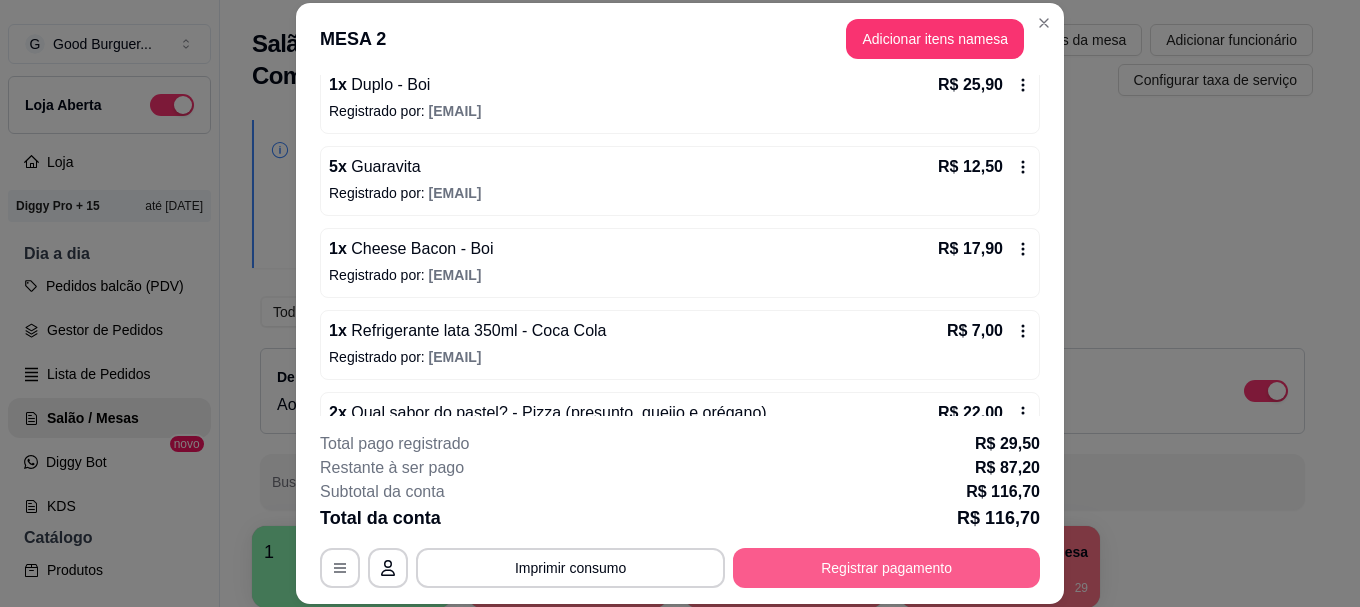 click on "Registrar pagamento" at bounding box center (886, 568) 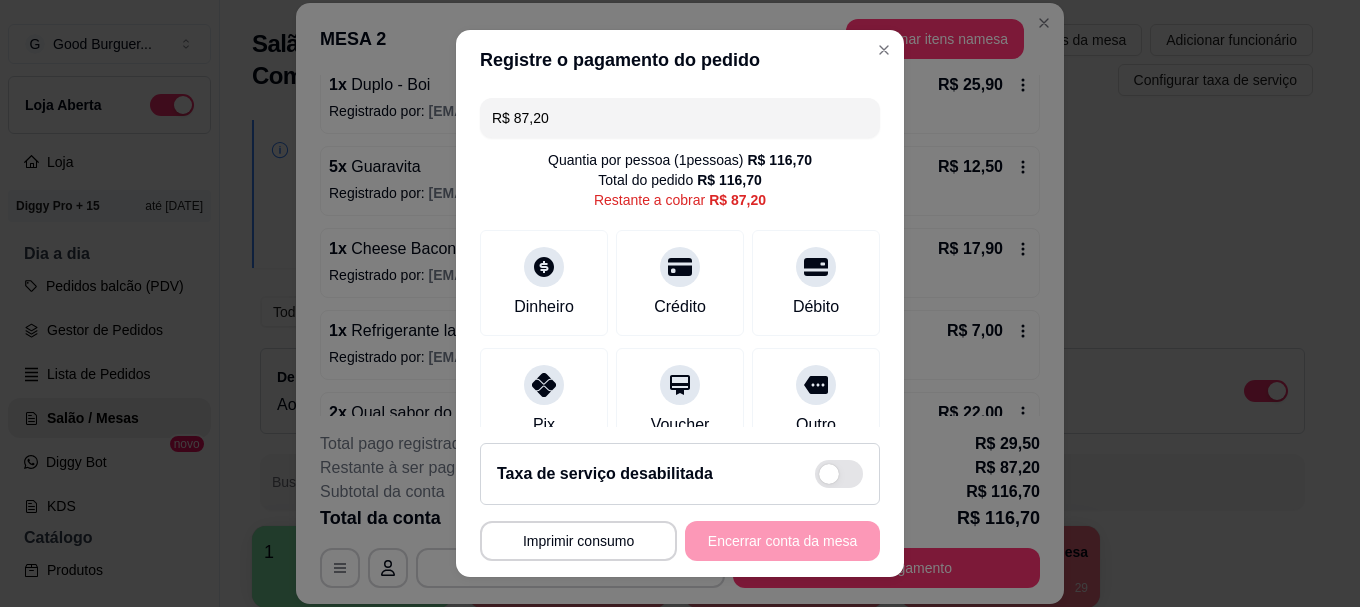 click on "R$ 87,20" at bounding box center (680, 118) 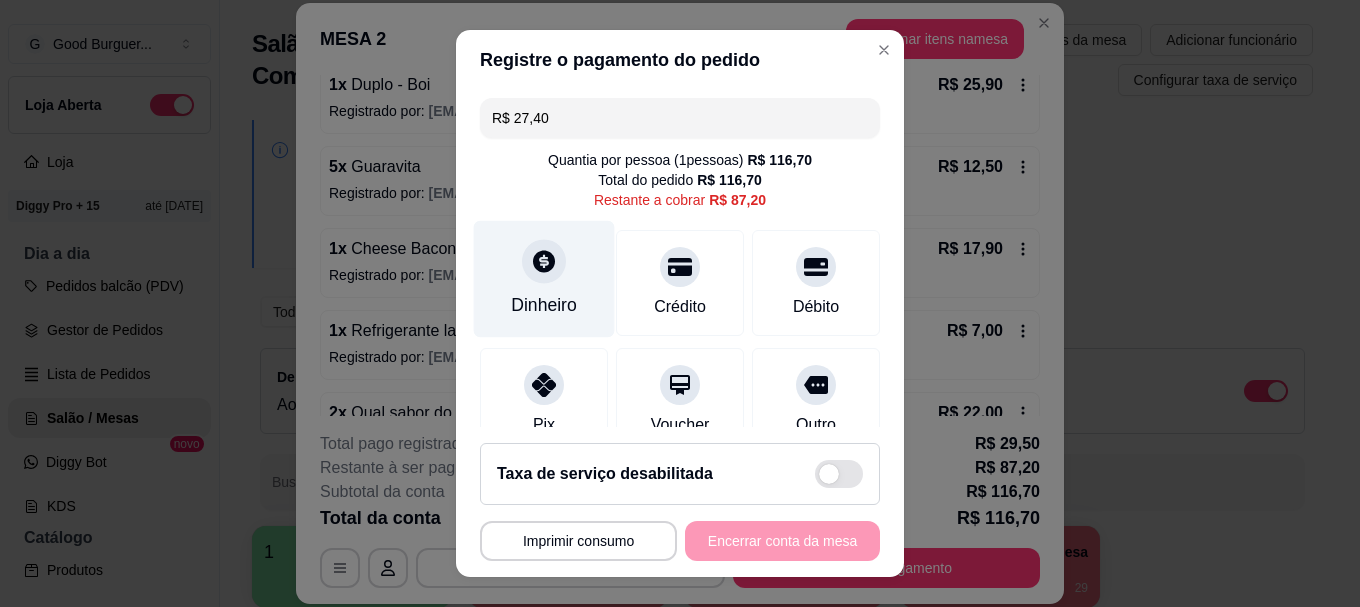 type on "R$ 27,40" 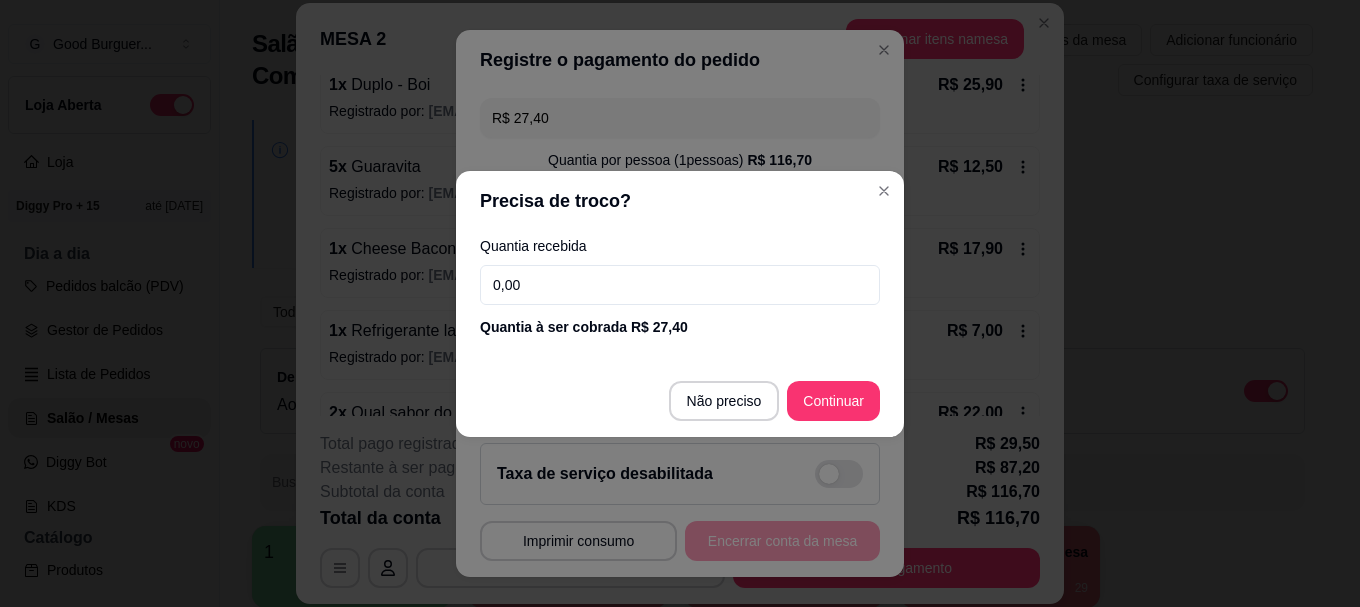 click on "0,00" at bounding box center (680, 285) 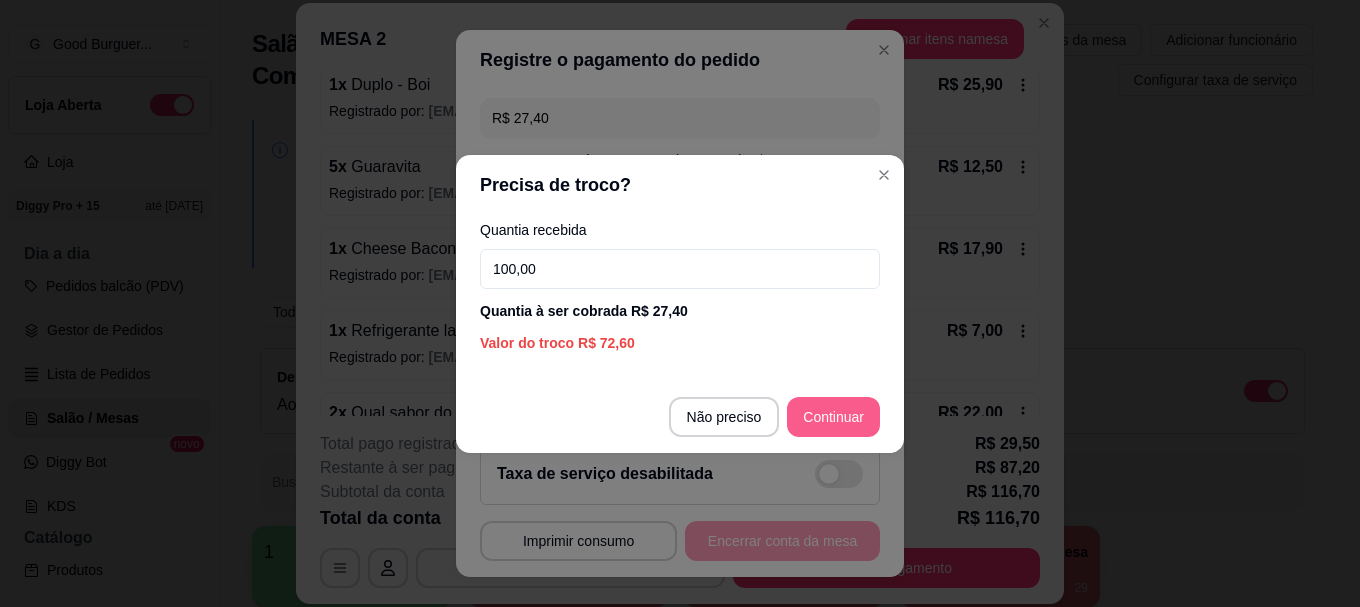 type on "100,00" 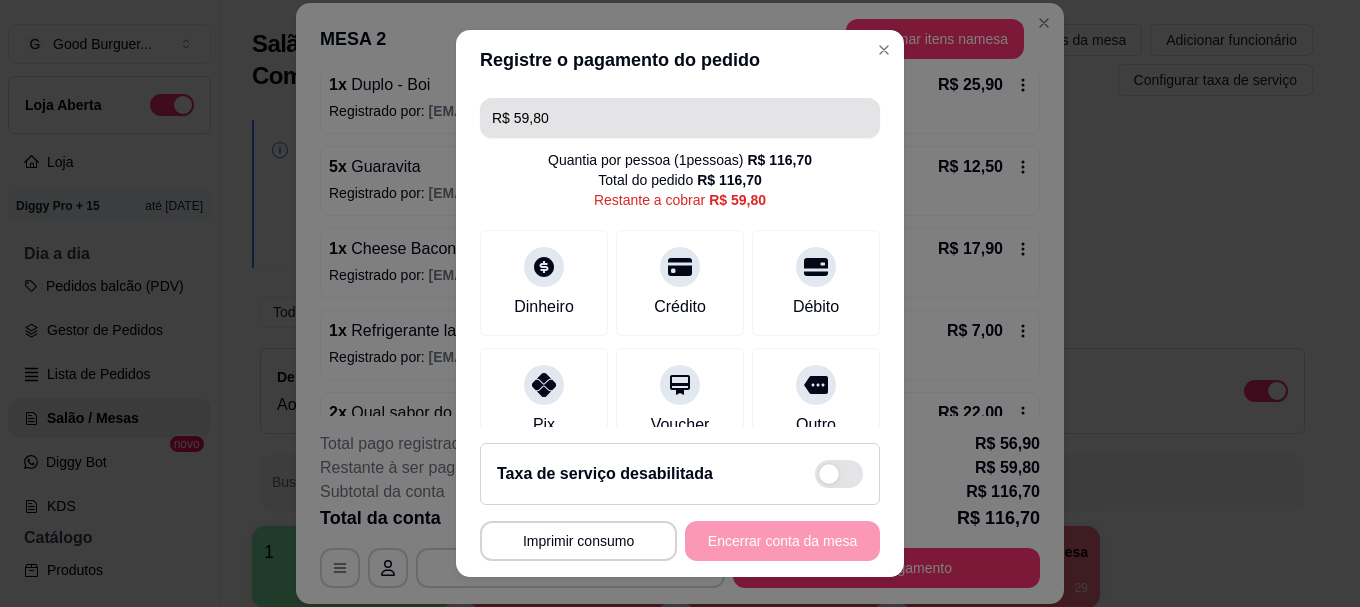 click on "R$ 59,80" at bounding box center [680, 118] 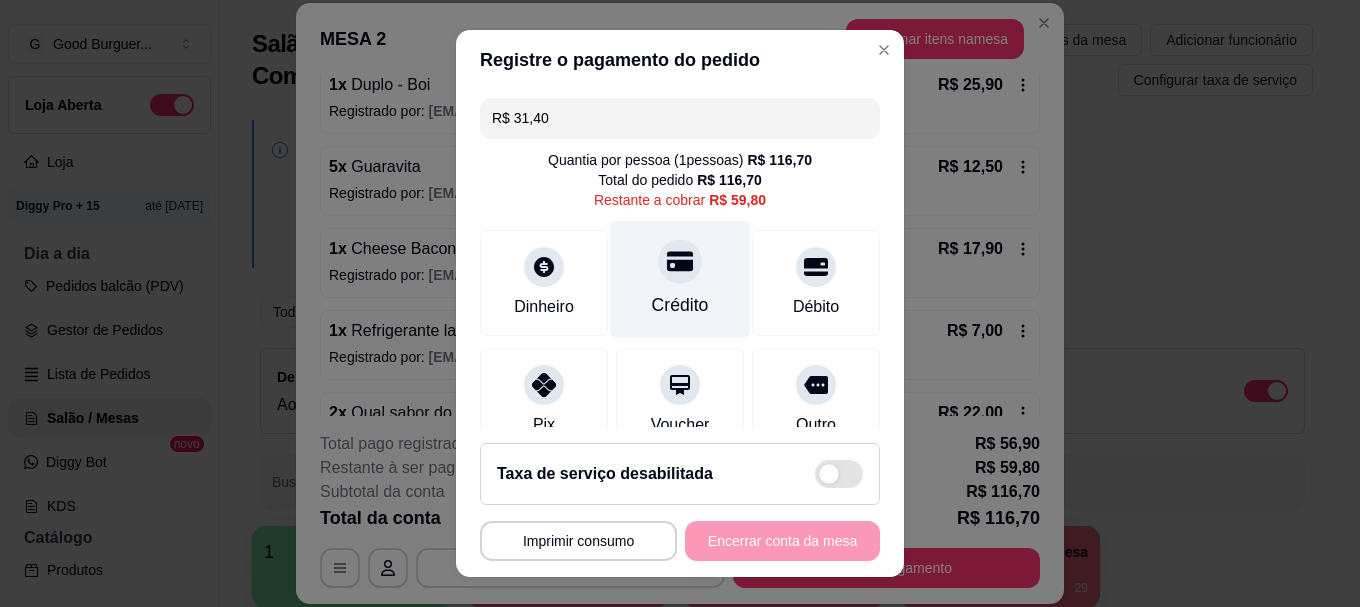 click on "Crédito" at bounding box center [680, 279] 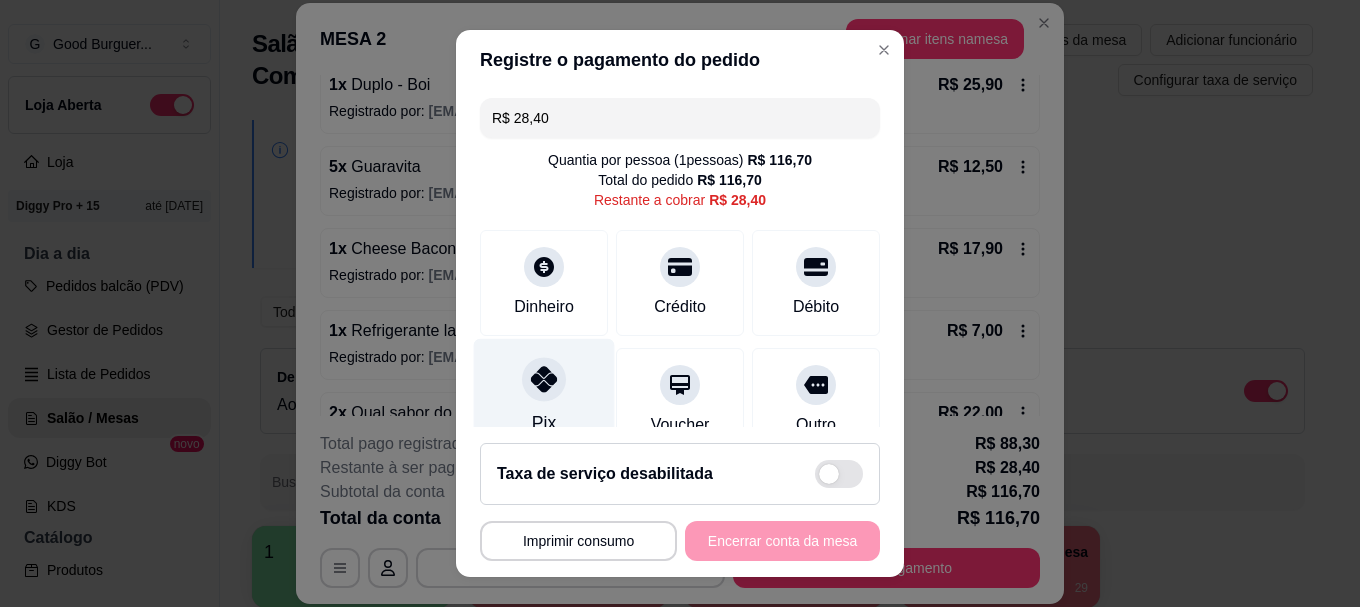 click 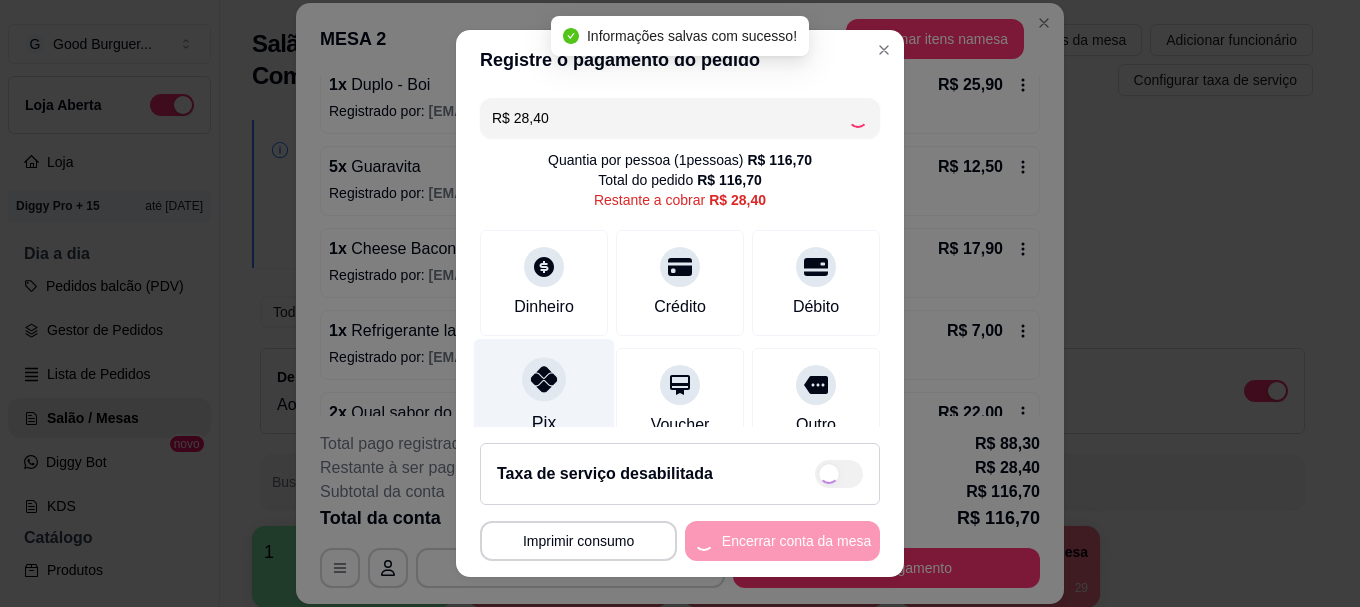 type on "R$ 0,00" 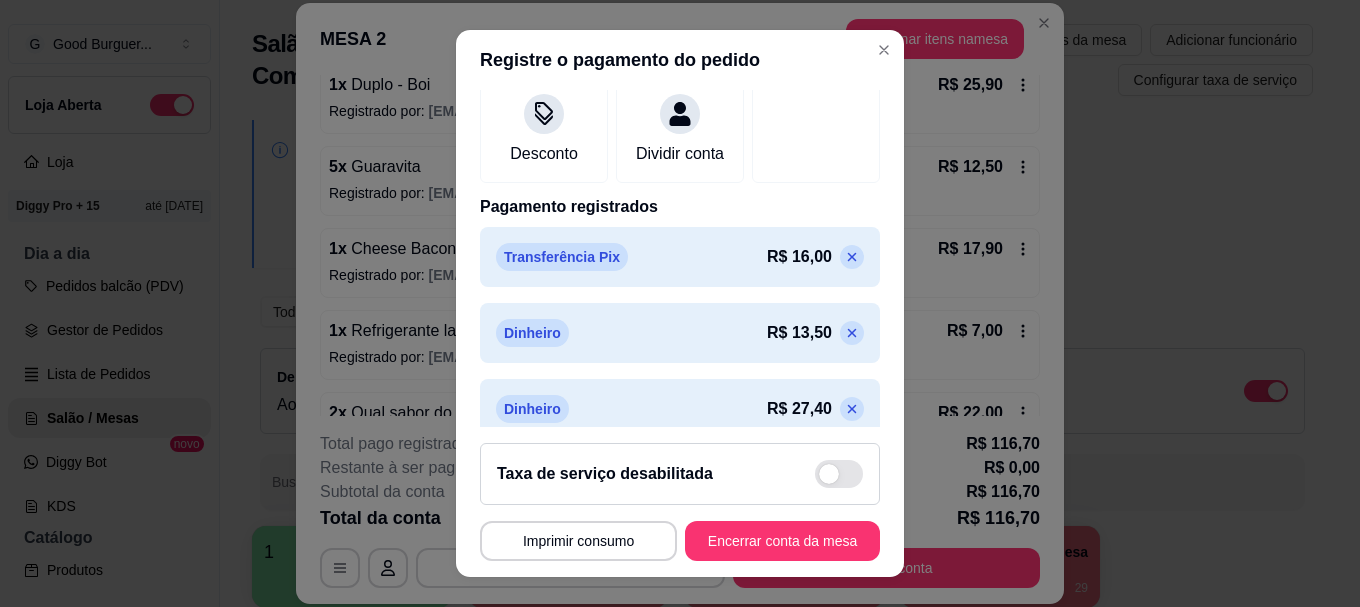 scroll, scrollTop: 400, scrollLeft: 0, axis: vertical 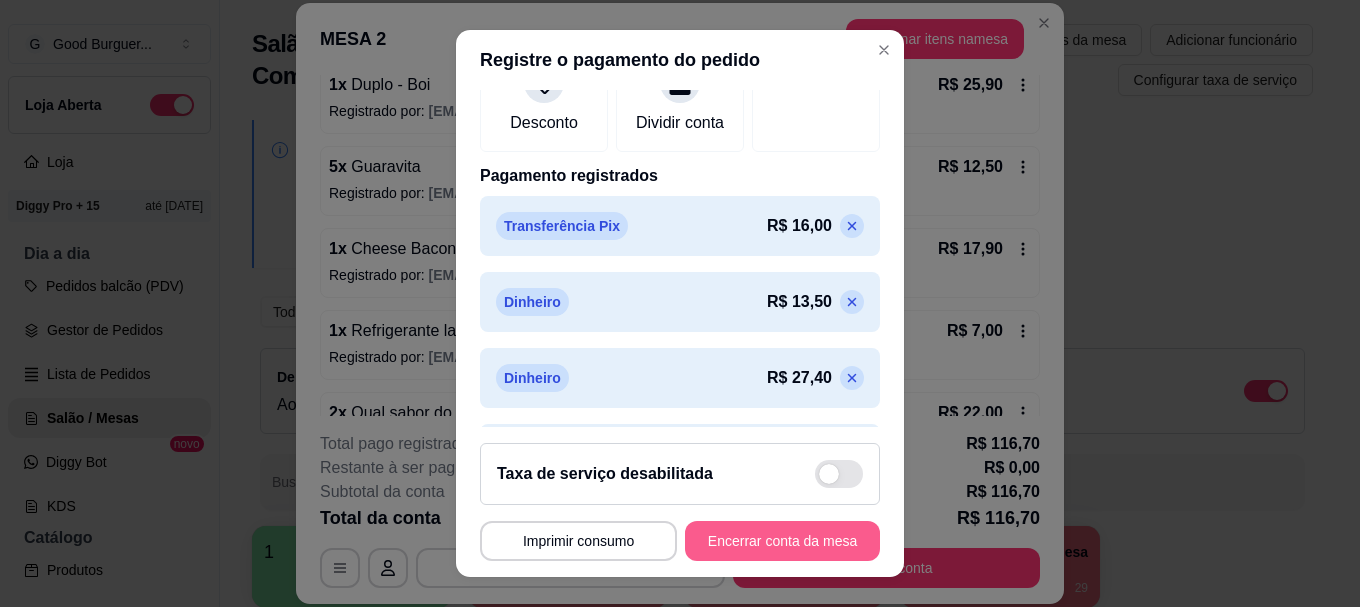 click on "Encerrar conta da mesa" at bounding box center [782, 541] 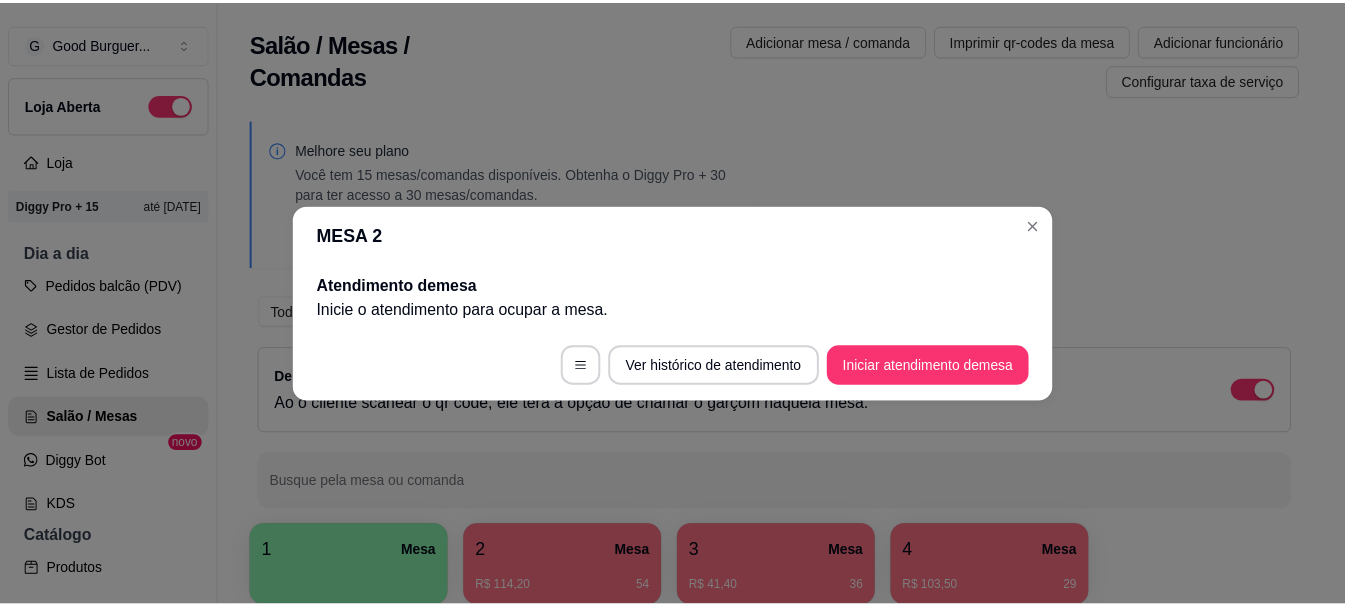 scroll, scrollTop: 0, scrollLeft: 0, axis: both 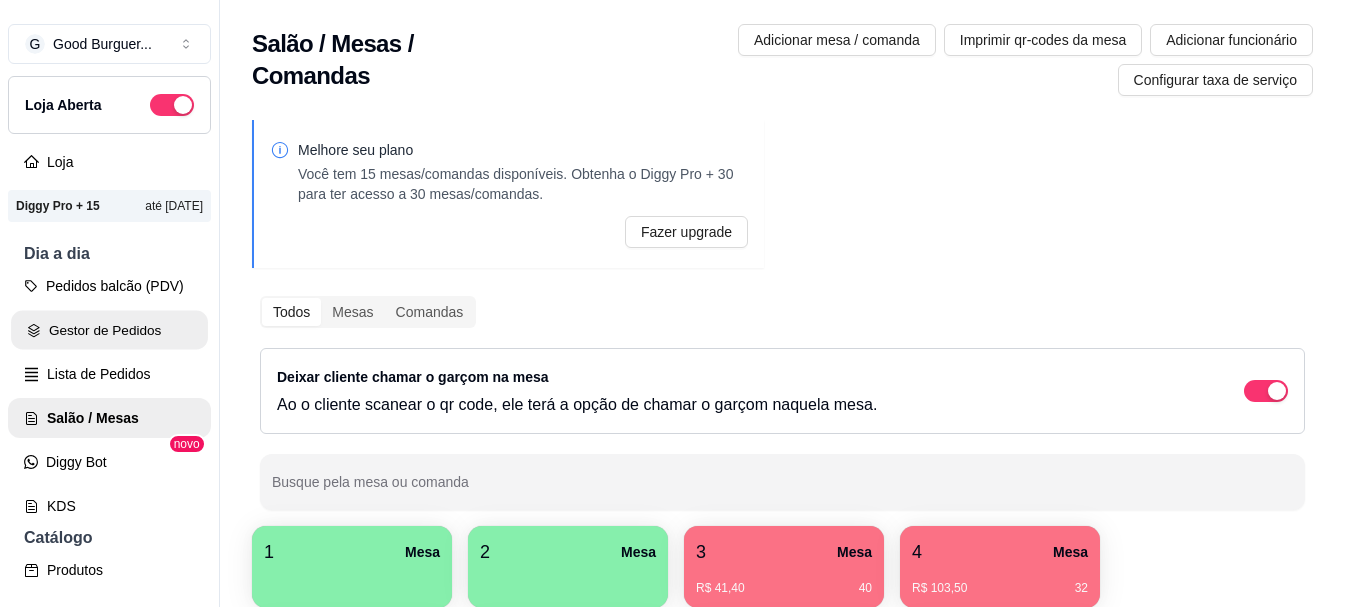 click on "Gestor de Pedidos" at bounding box center (109, 330) 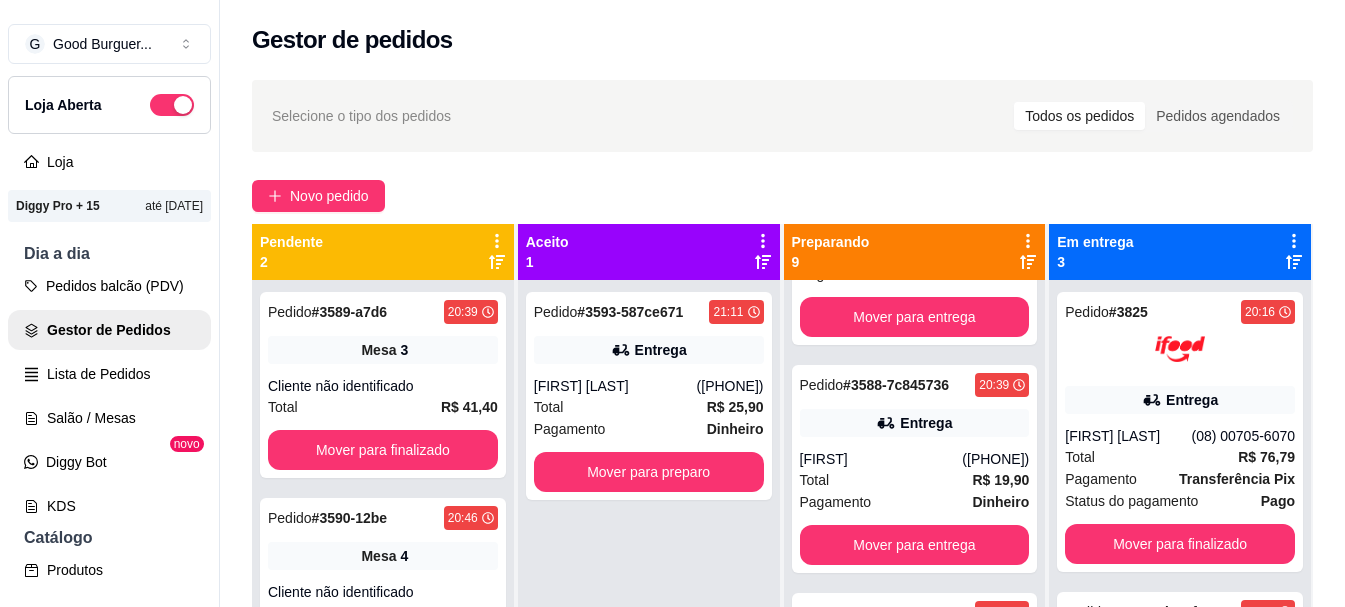 scroll, scrollTop: 1100, scrollLeft: 0, axis: vertical 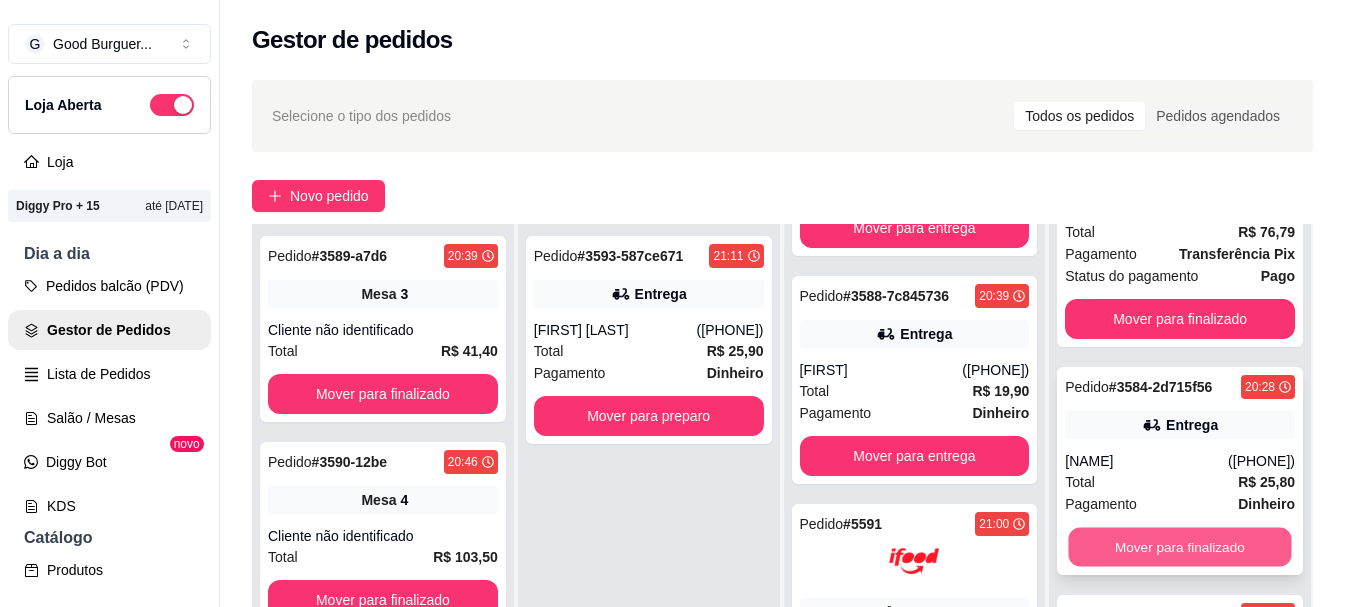 click on "Mover para finalizado" at bounding box center (1180, 547) 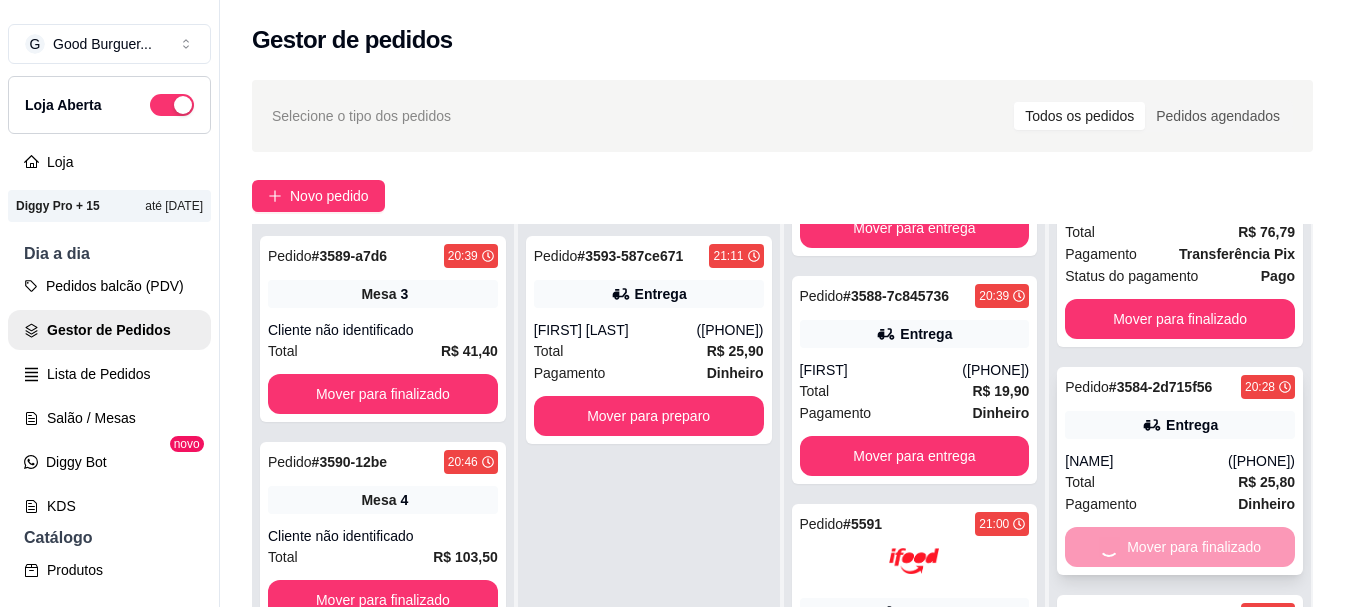 scroll, scrollTop: 0, scrollLeft: 0, axis: both 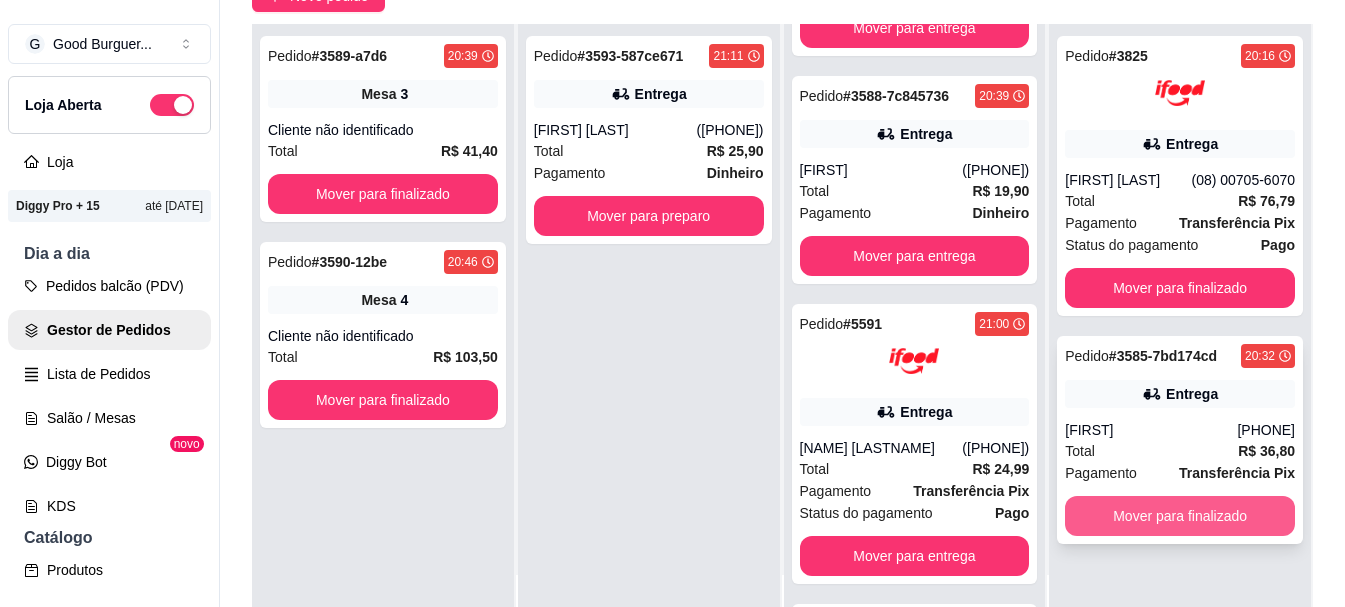 click on "Mover para finalizado" at bounding box center [1180, 516] 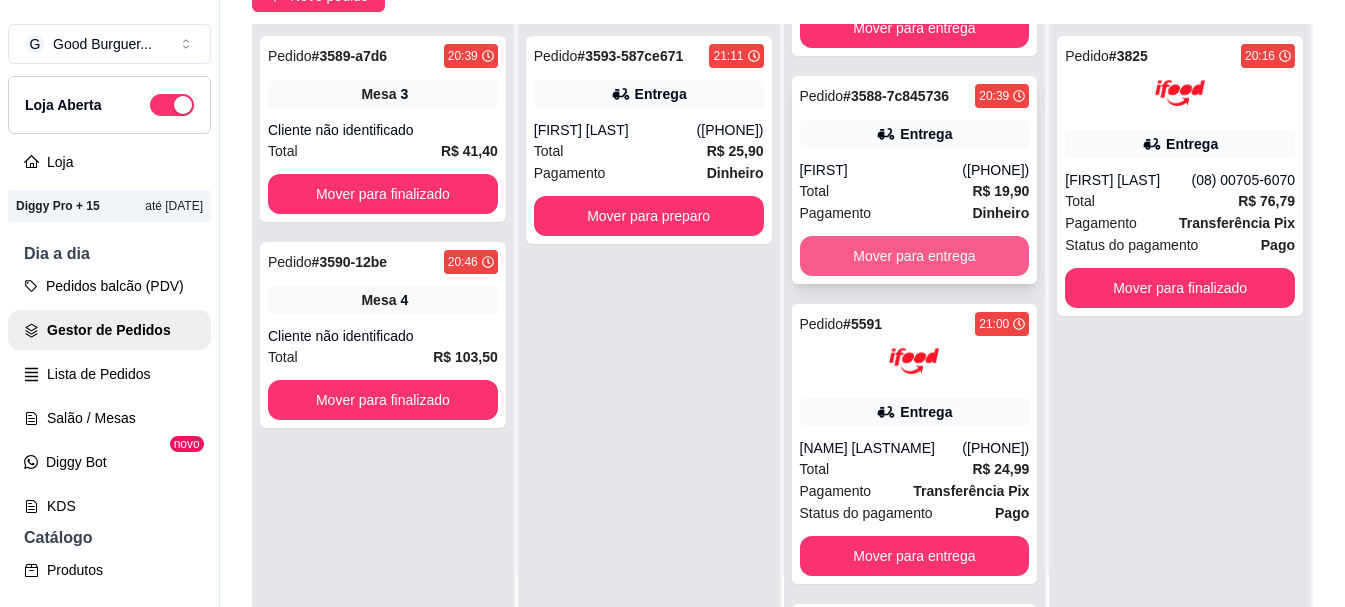 click on "Mover para entrega" at bounding box center [915, 256] 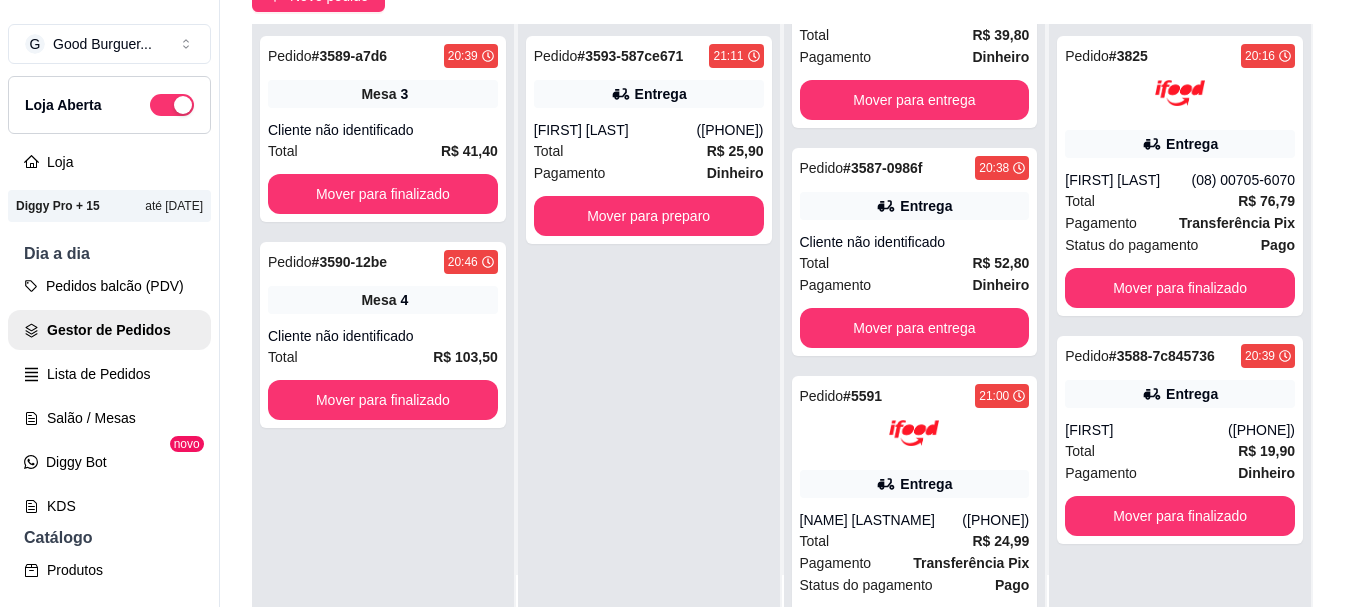 scroll, scrollTop: 600, scrollLeft: 0, axis: vertical 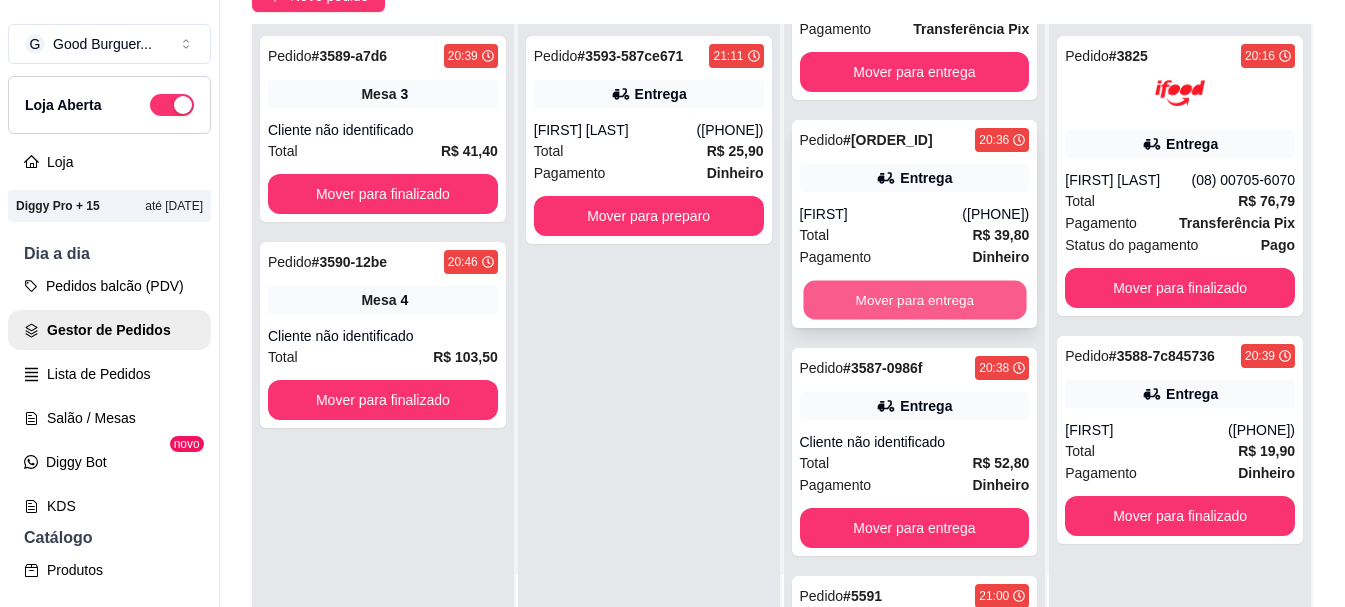 click on "Mover para entrega" at bounding box center (914, 300) 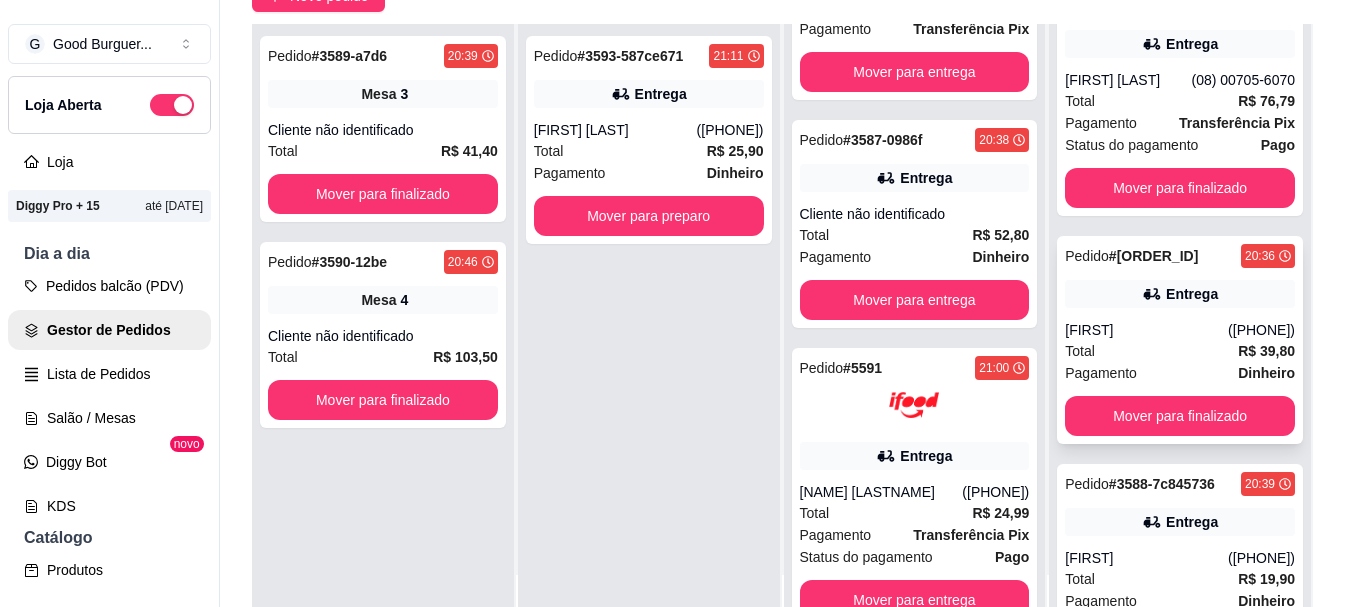 scroll, scrollTop: 169, scrollLeft: 0, axis: vertical 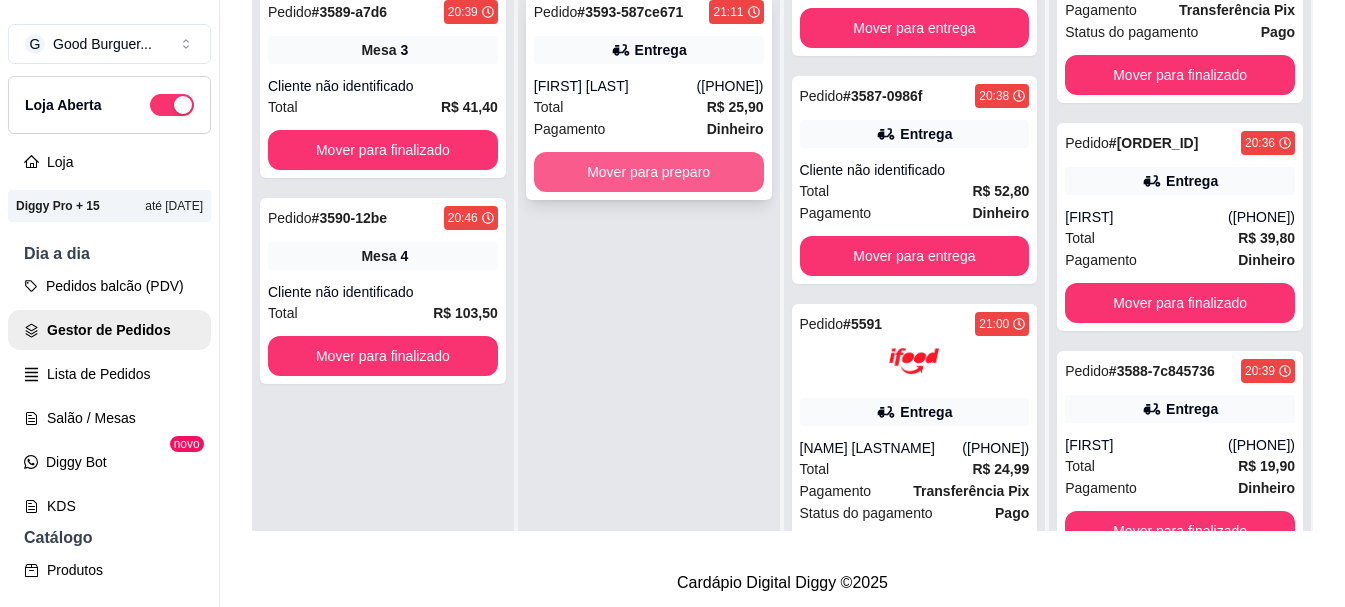 click on "Mover para preparo" at bounding box center [649, 172] 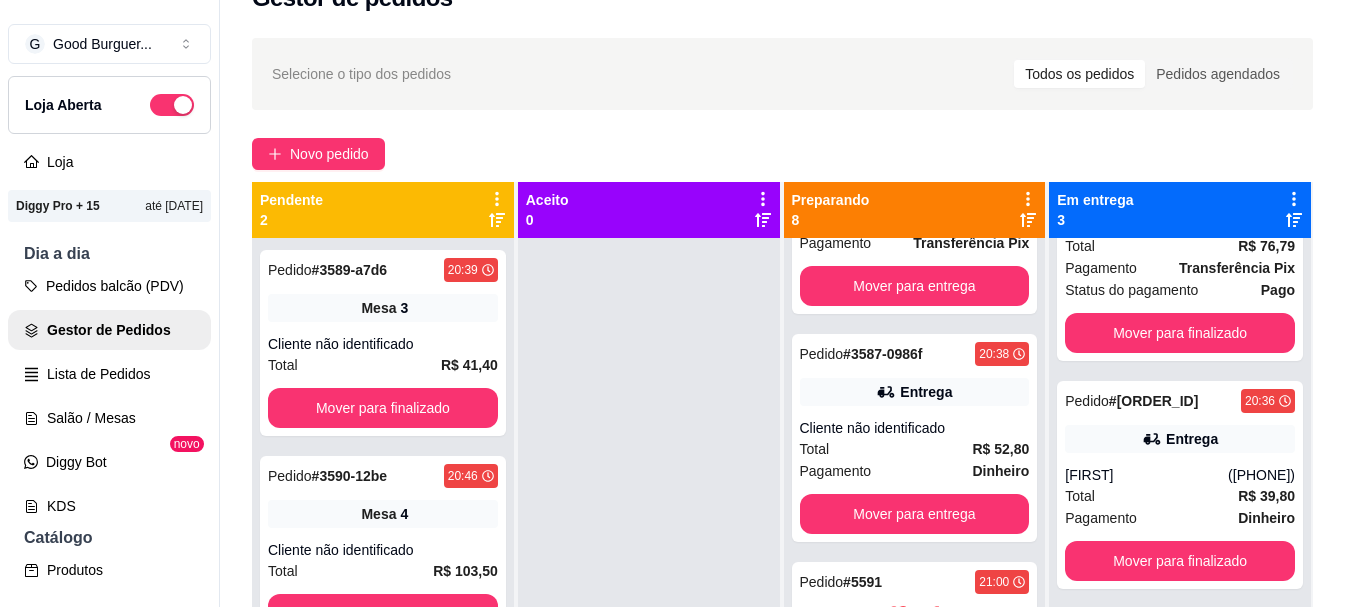 scroll, scrollTop: 0, scrollLeft: 0, axis: both 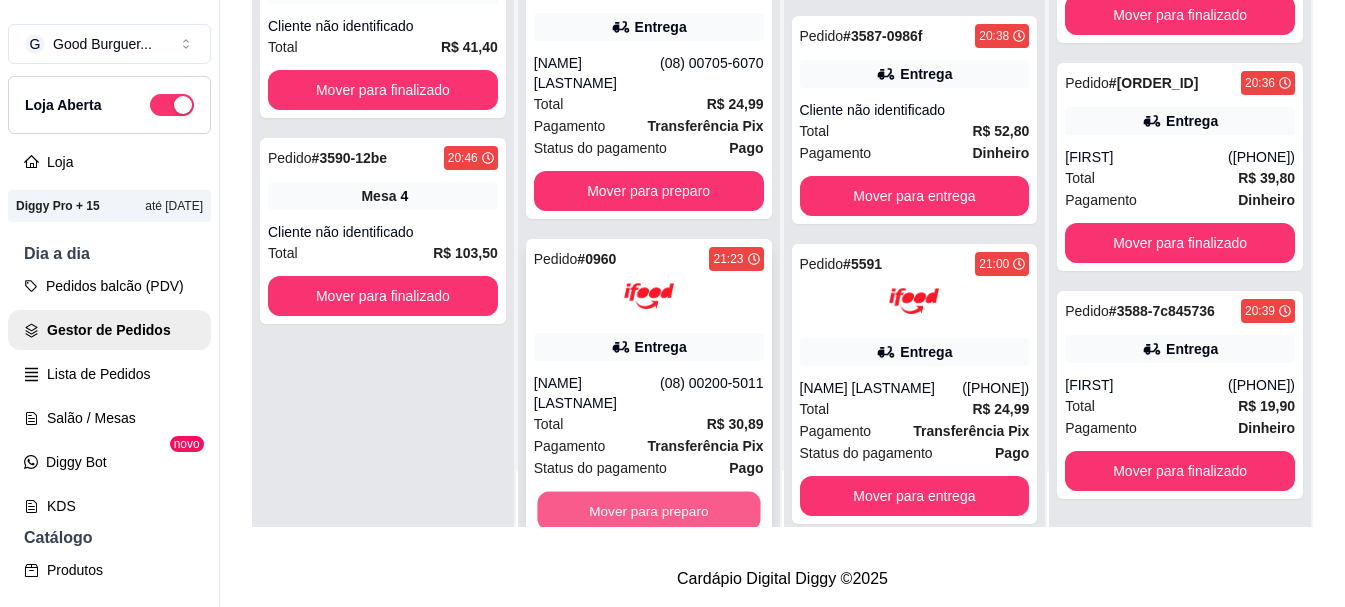 click on "Mover para preparo" at bounding box center (648, 511) 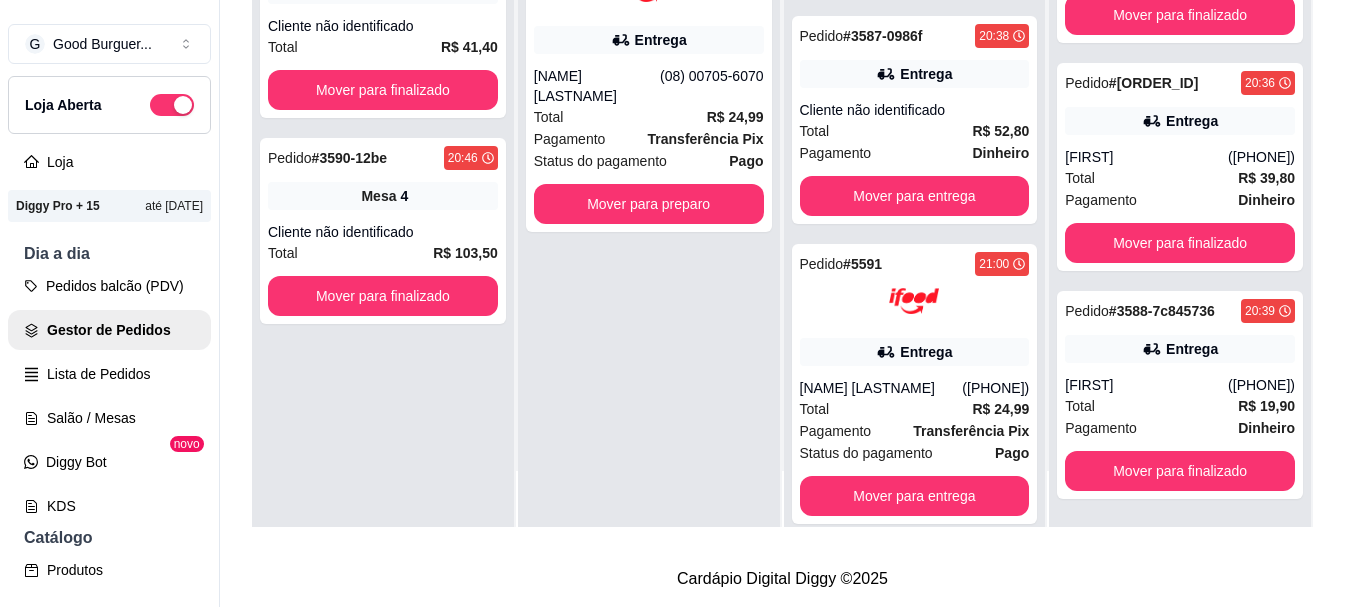 scroll, scrollTop: 0, scrollLeft: 0, axis: both 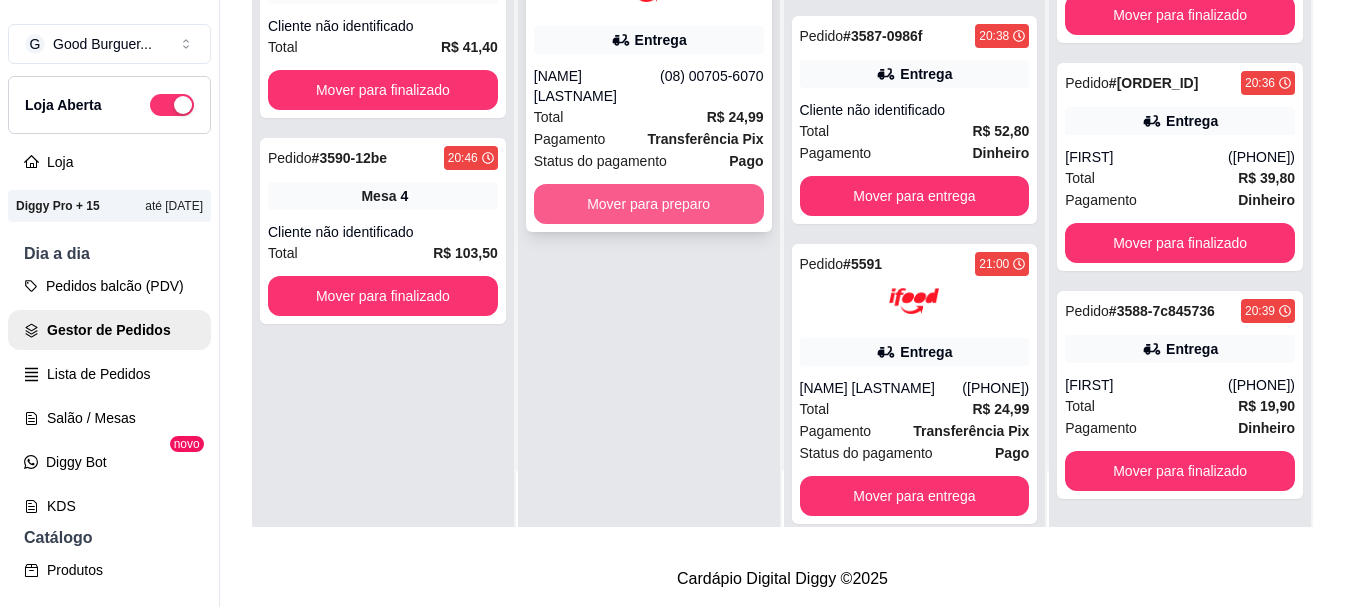 click on "Mover para preparo" at bounding box center (649, 204) 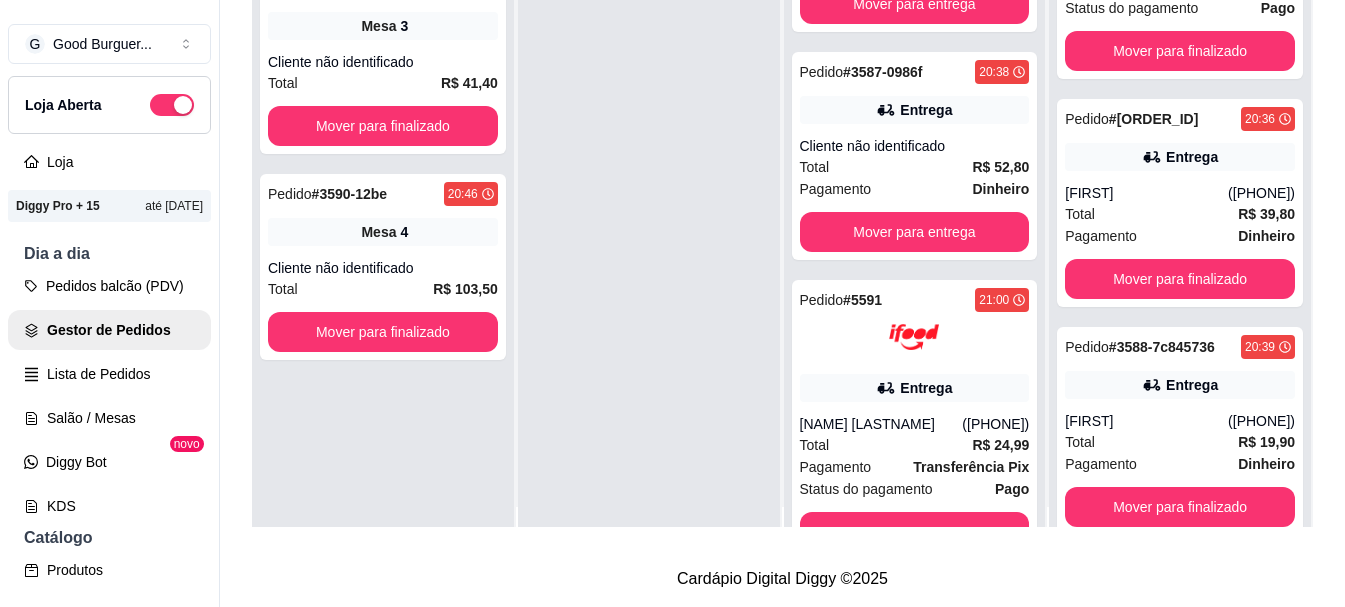 scroll, scrollTop: 0, scrollLeft: 0, axis: both 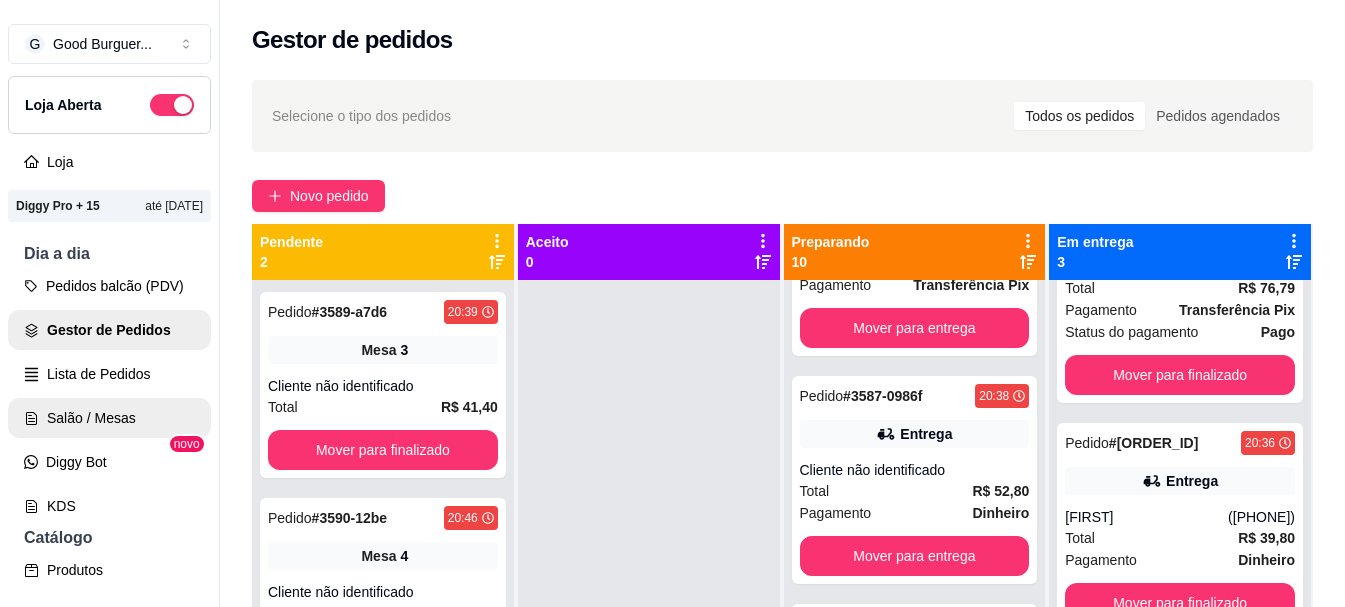 click on "Salão / Mesas" at bounding box center [109, 418] 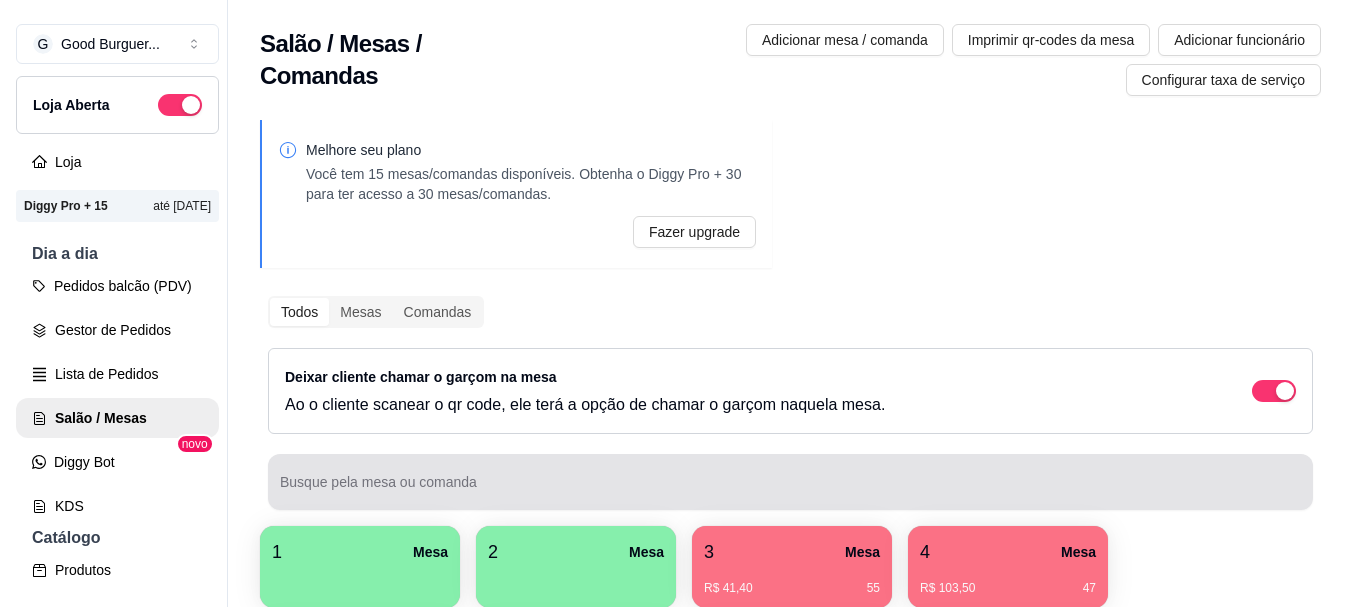 scroll, scrollTop: 100, scrollLeft: 0, axis: vertical 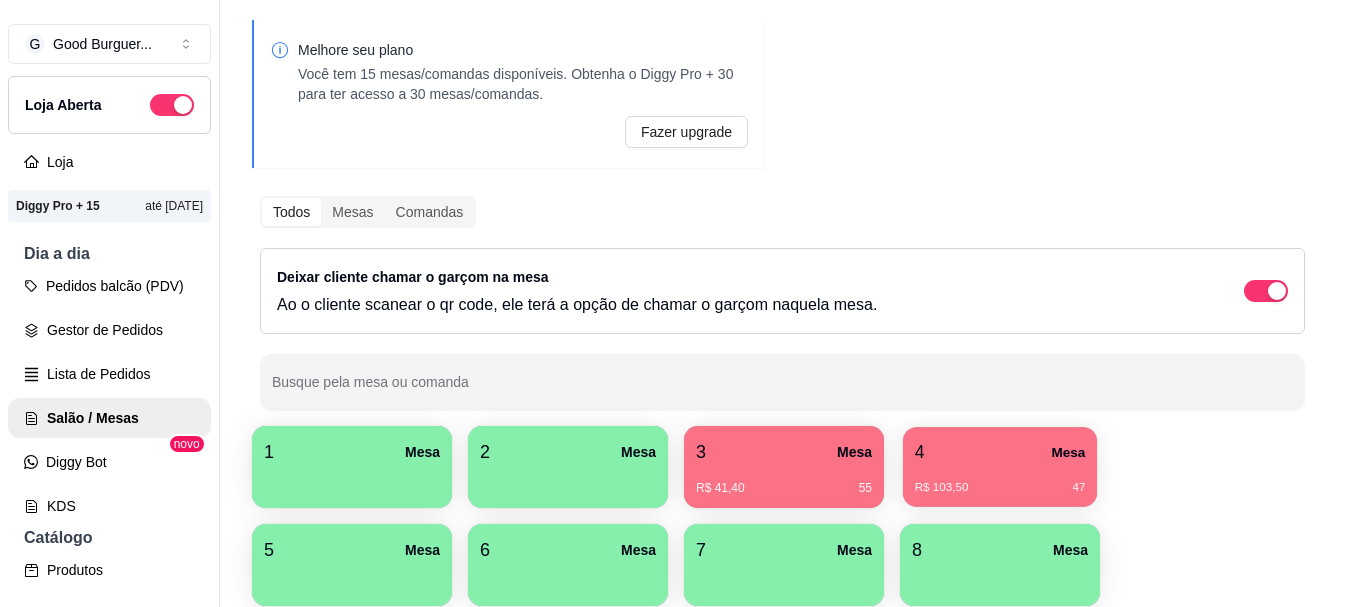 click on "4 Mesa" at bounding box center [1000, 452] 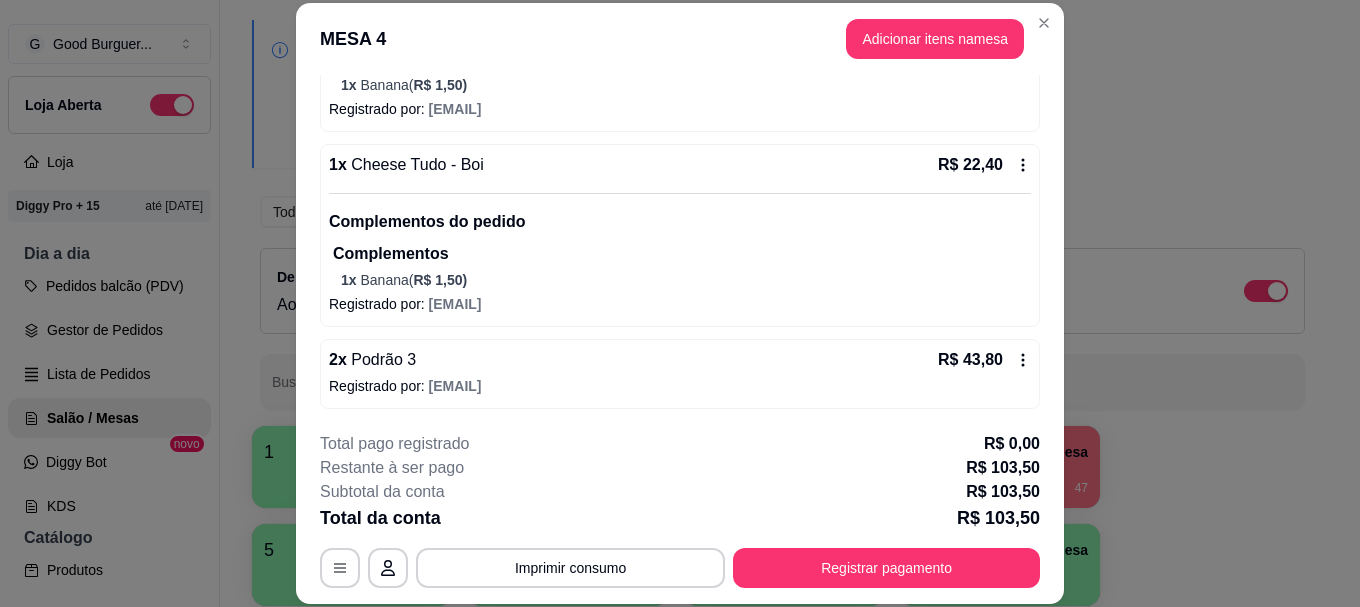 scroll, scrollTop: 398, scrollLeft: 0, axis: vertical 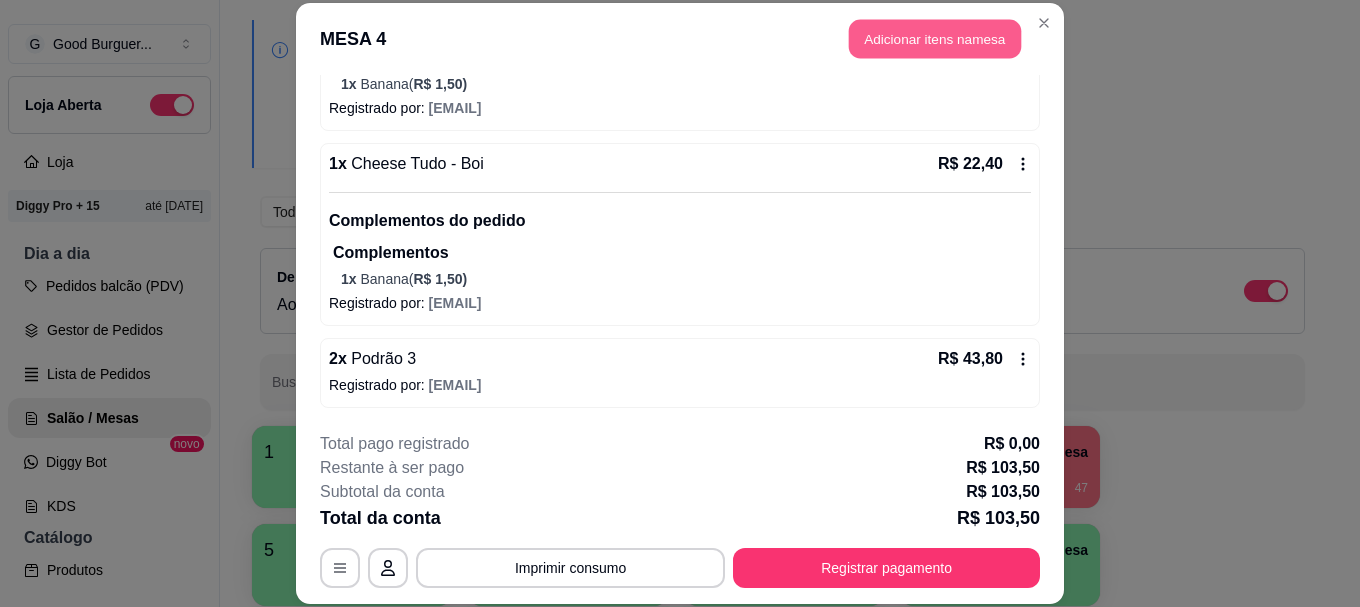 click on "Adicionar itens na  mesa" at bounding box center [935, 39] 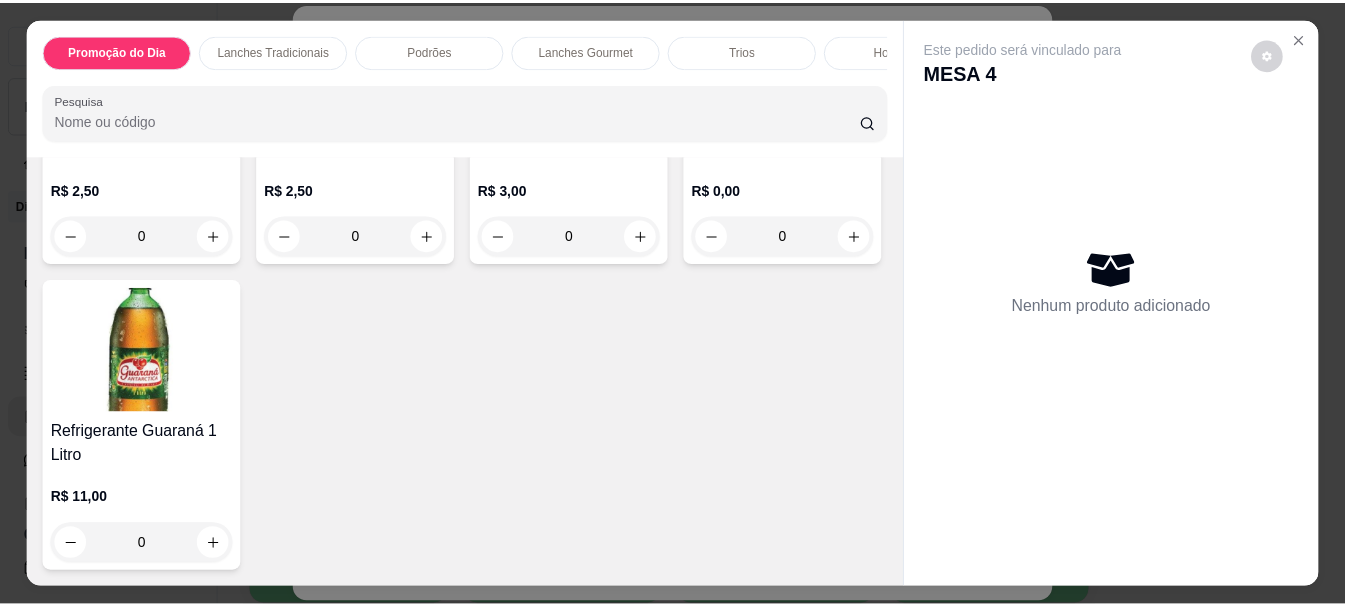 scroll, scrollTop: 6263, scrollLeft: 0, axis: vertical 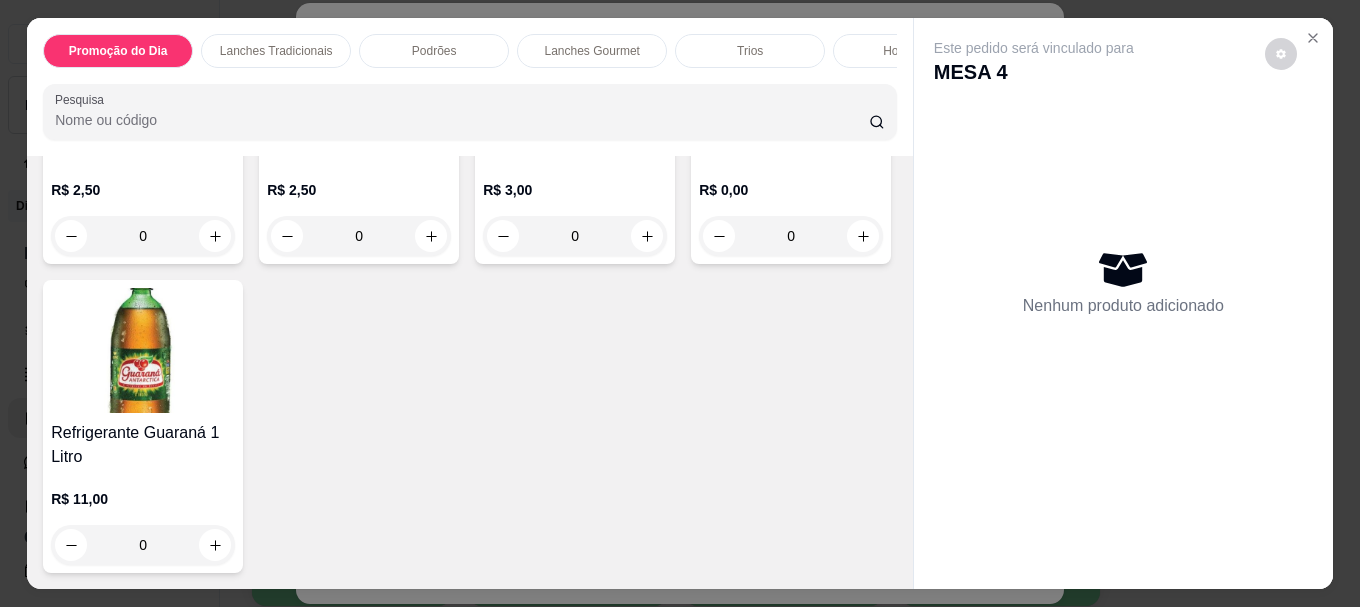 click at bounding box center [143, 65] 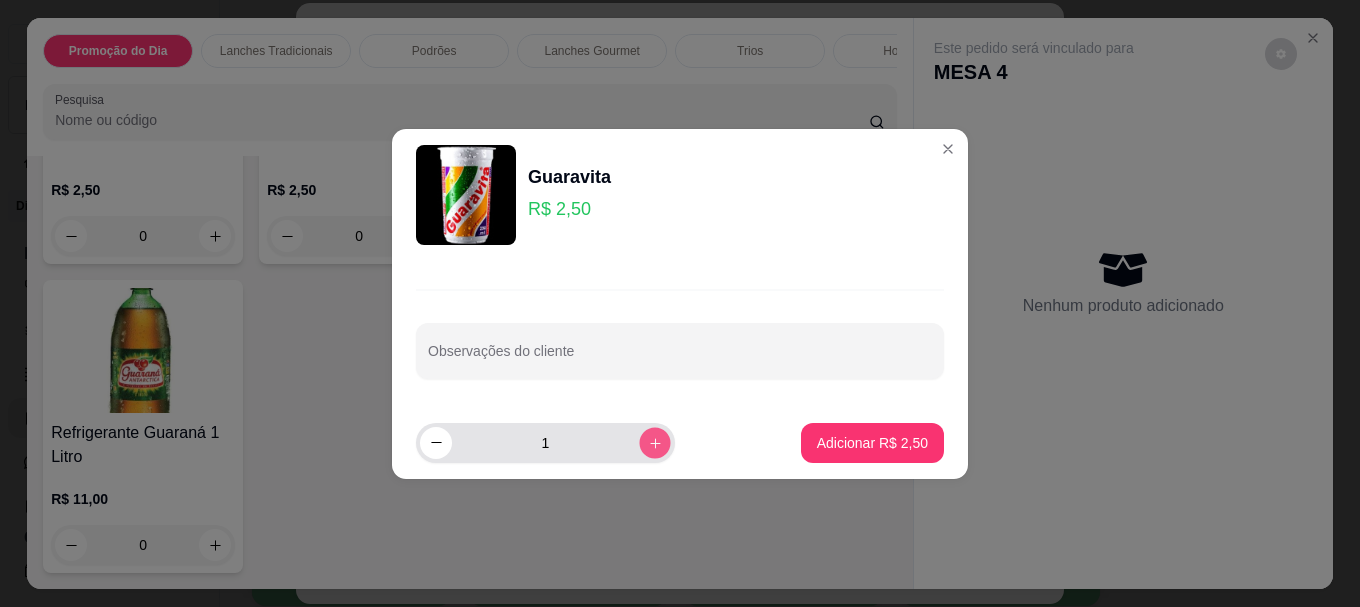 click 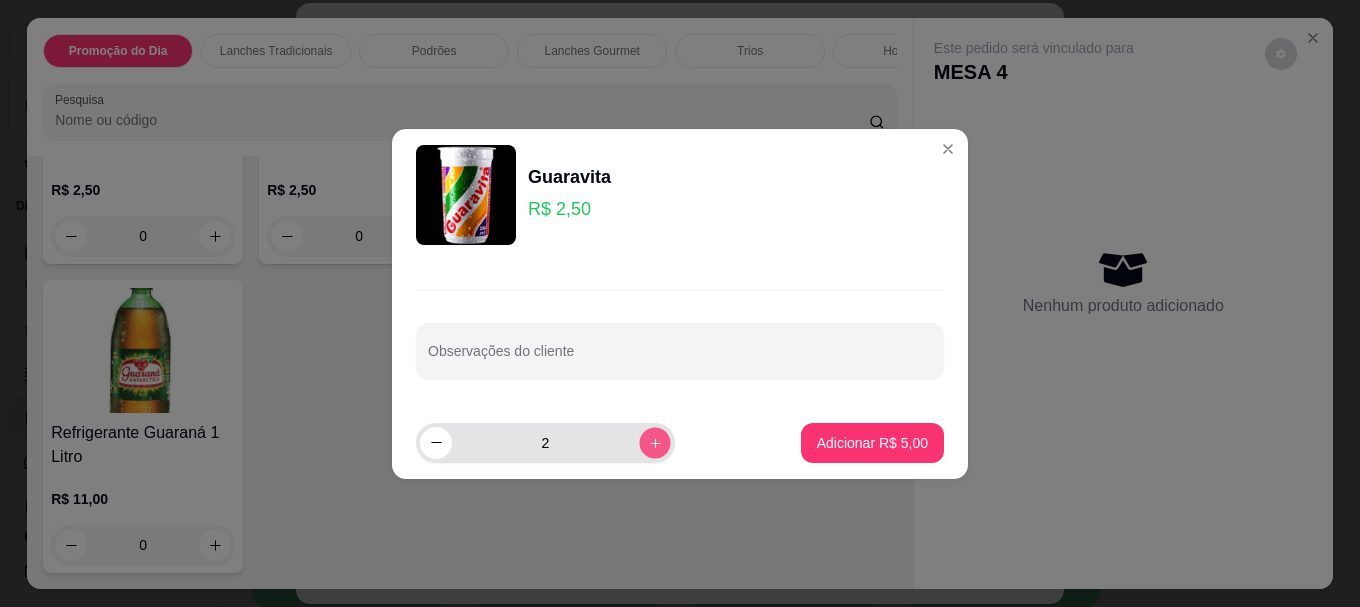 click 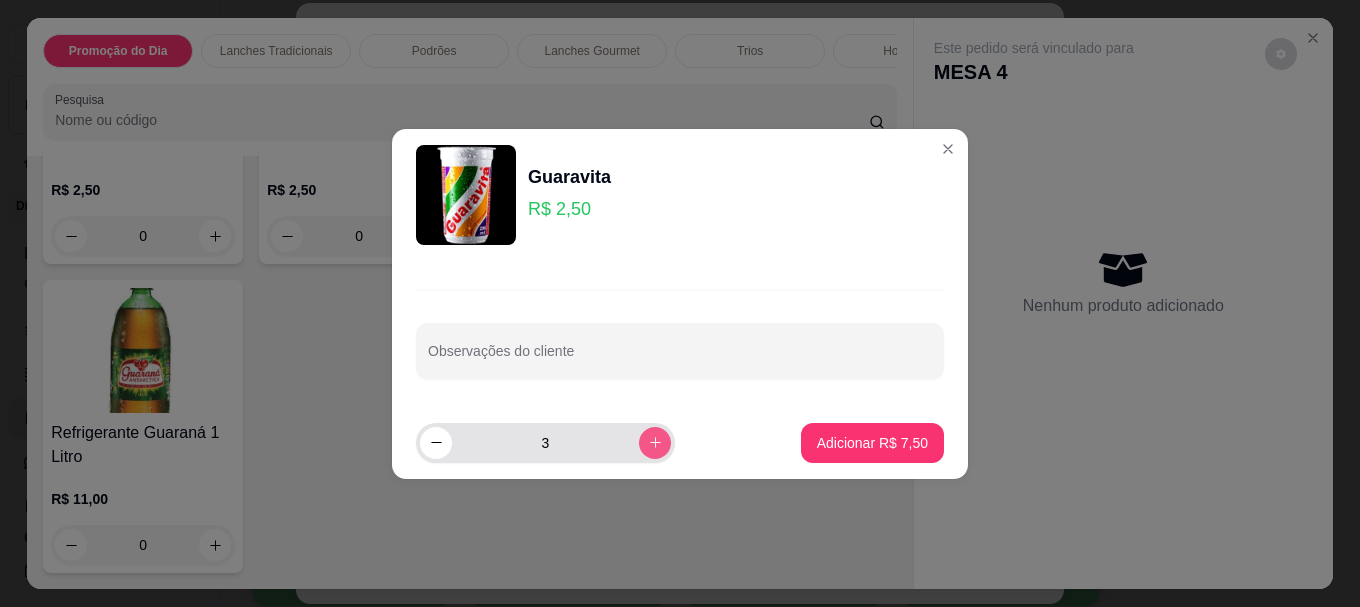 click 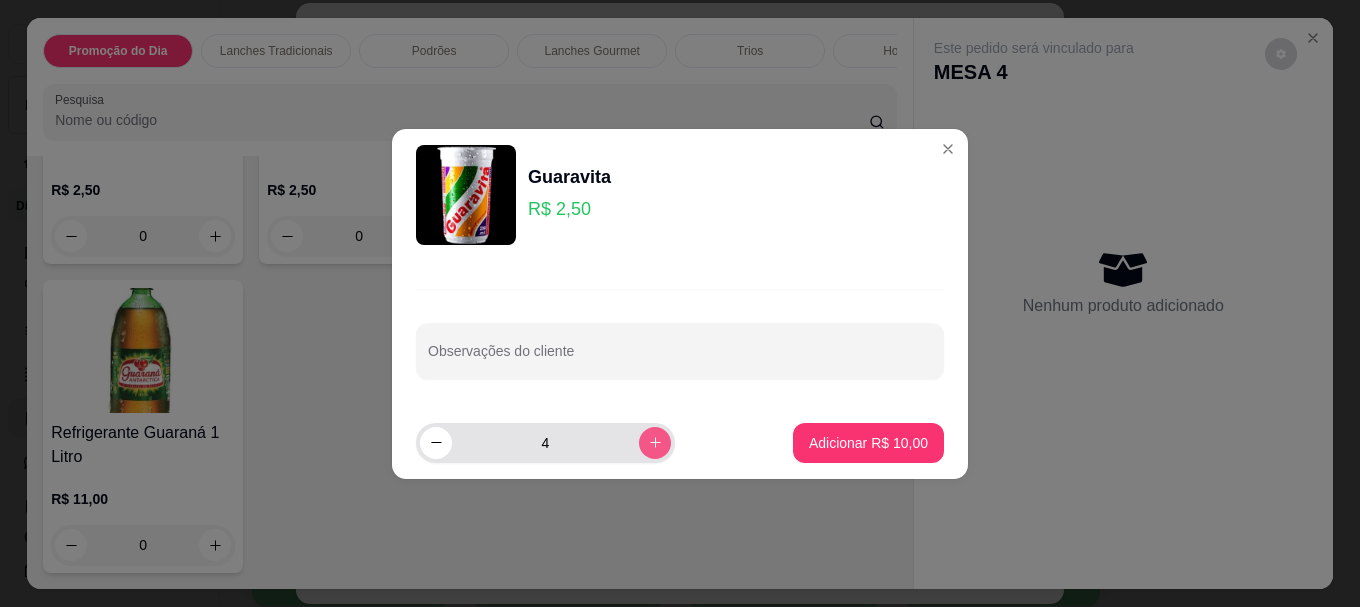 click 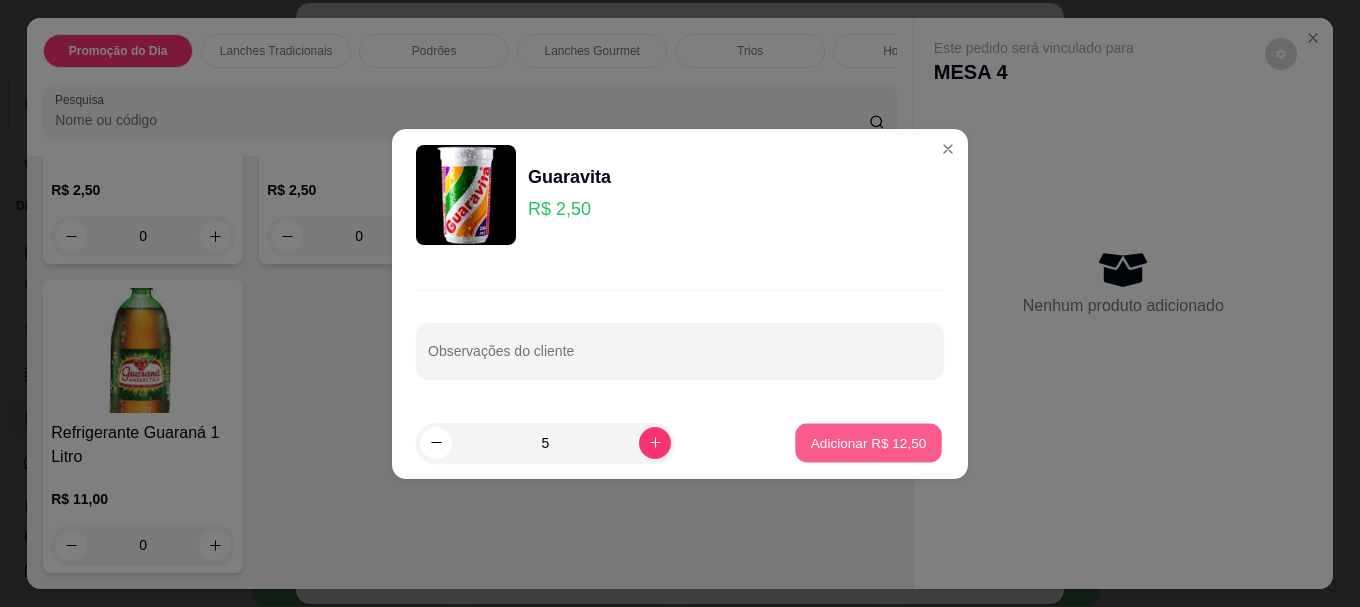click on "Adicionar   R$ 12,50" at bounding box center (868, 442) 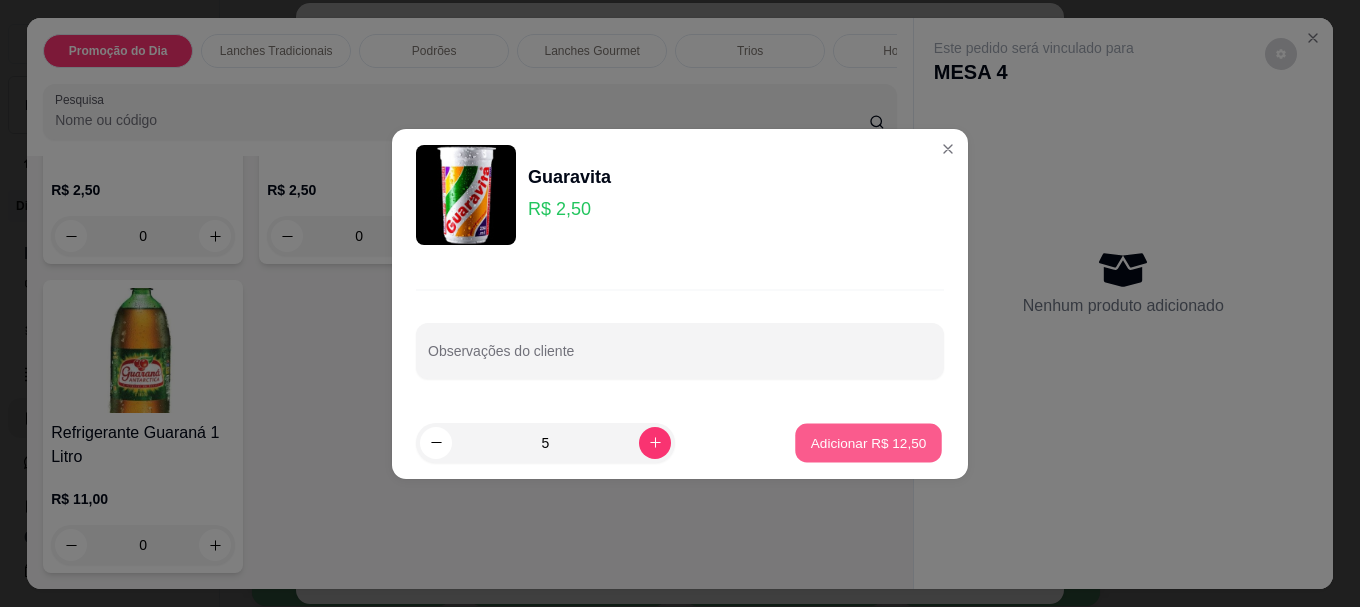 type on "5" 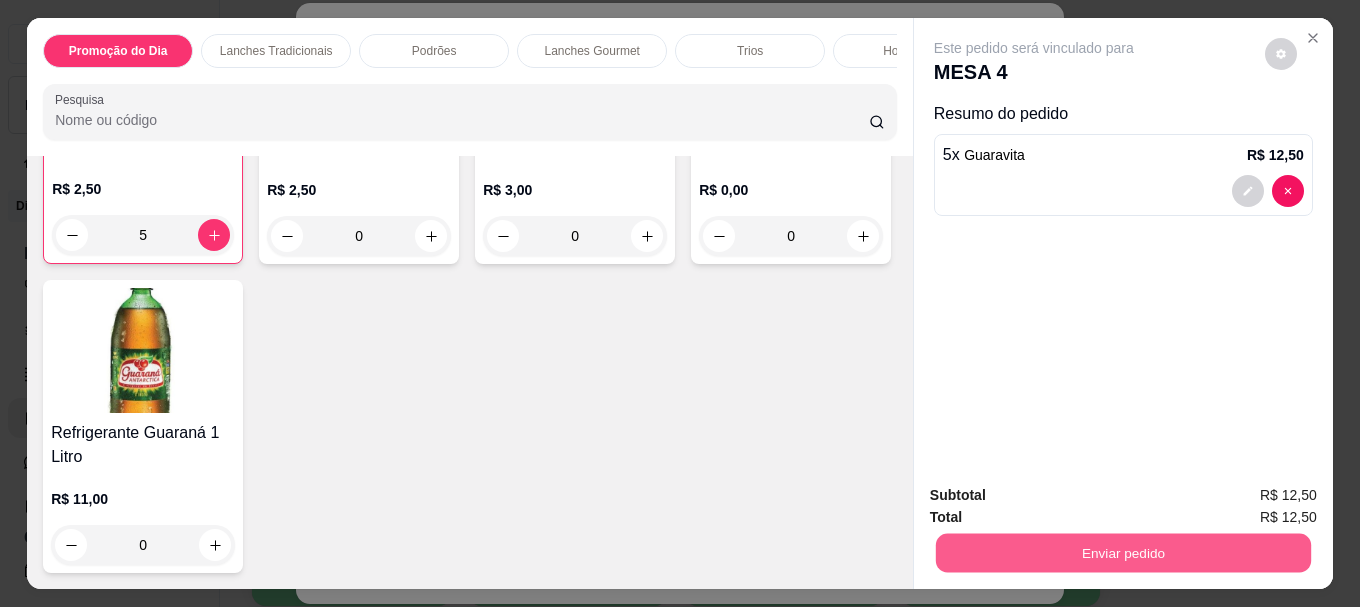click on "Enviar pedido" at bounding box center (1123, 552) 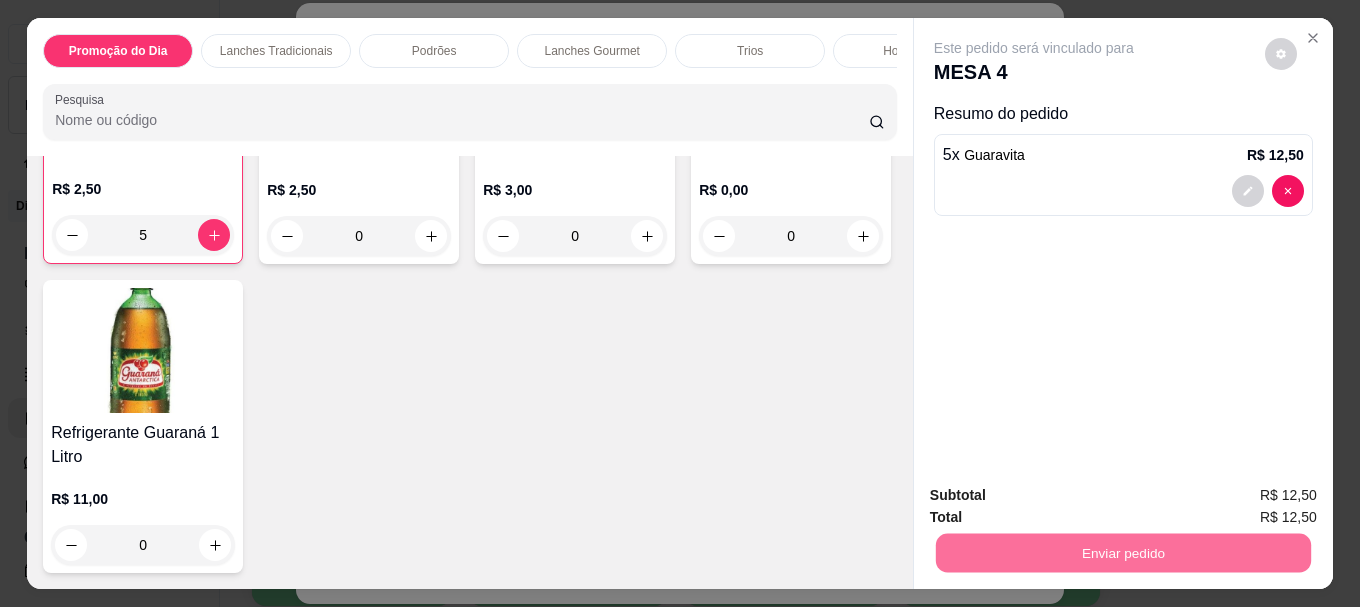 click on "Não registrar e enviar pedido" at bounding box center (1057, 495) 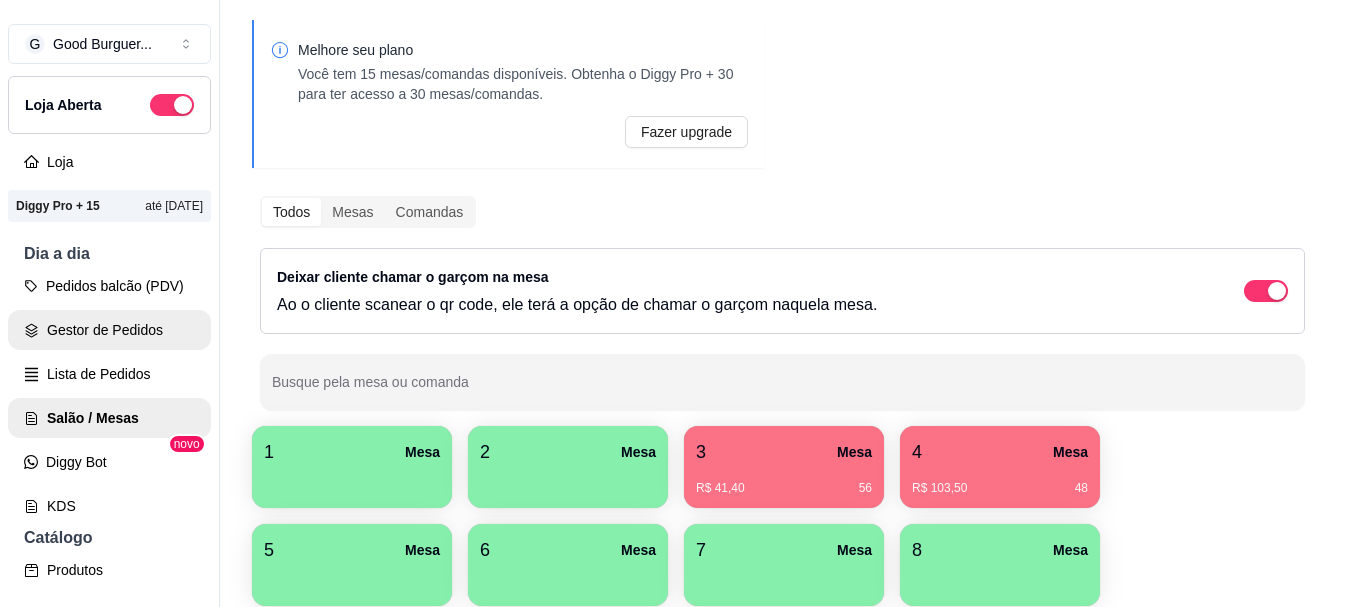 click on "Gestor de Pedidos" at bounding box center (109, 330) 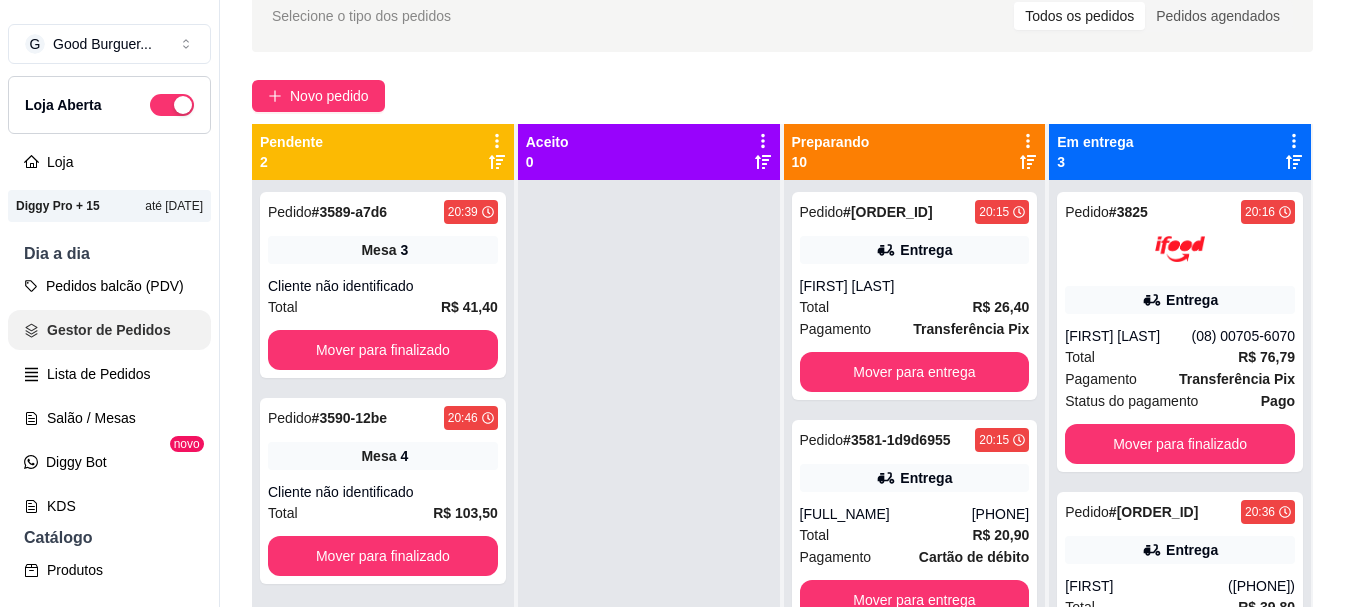 scroll, scrollTop: 0, scrollLeft: 0, axis: both 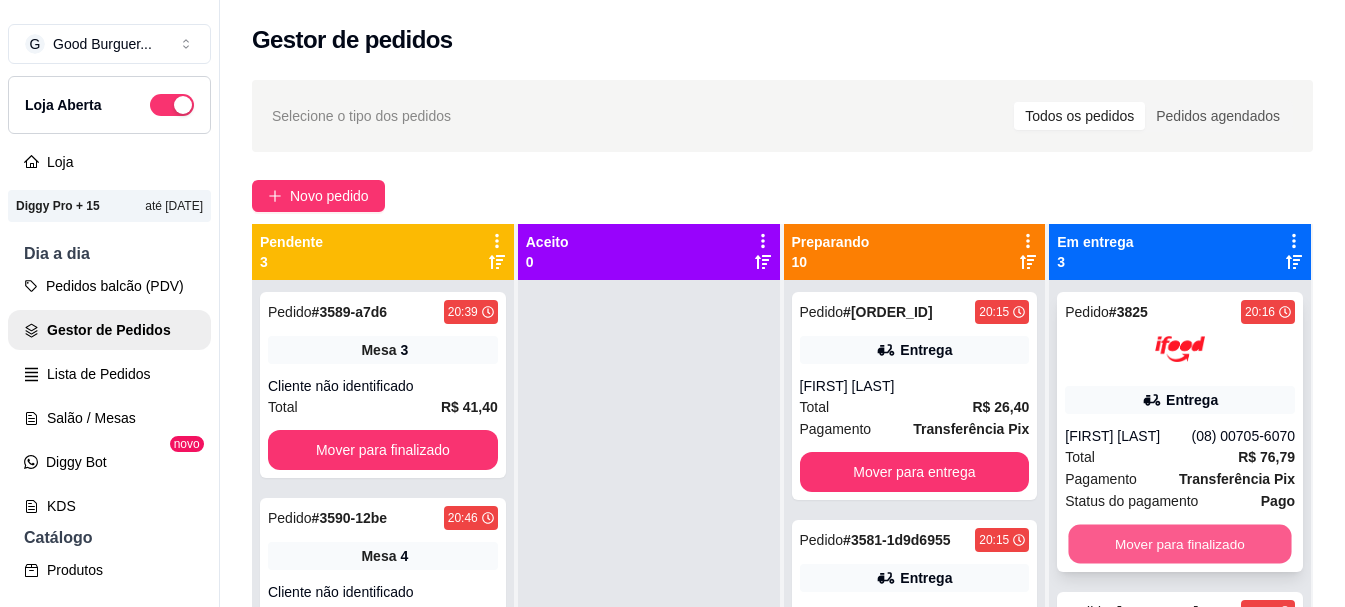 click on "Mover para finalizado" at bounding box center [1180, 544] 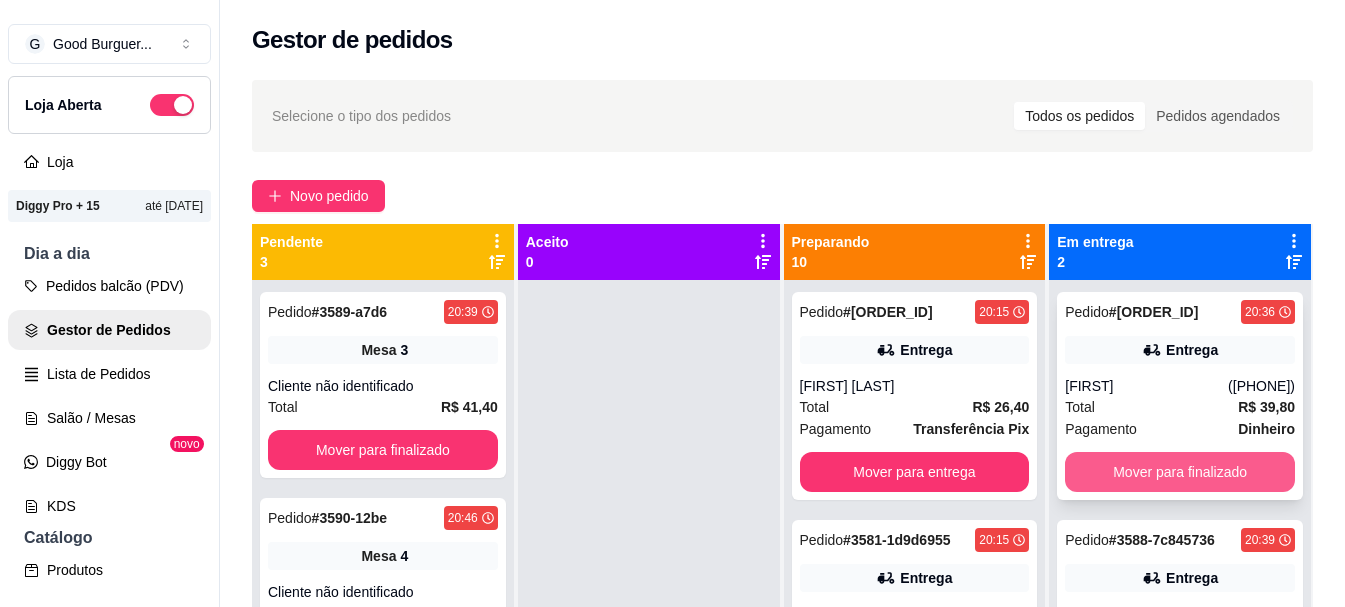 click on "Mover para finalizado" at bounding box center (1180, 472) 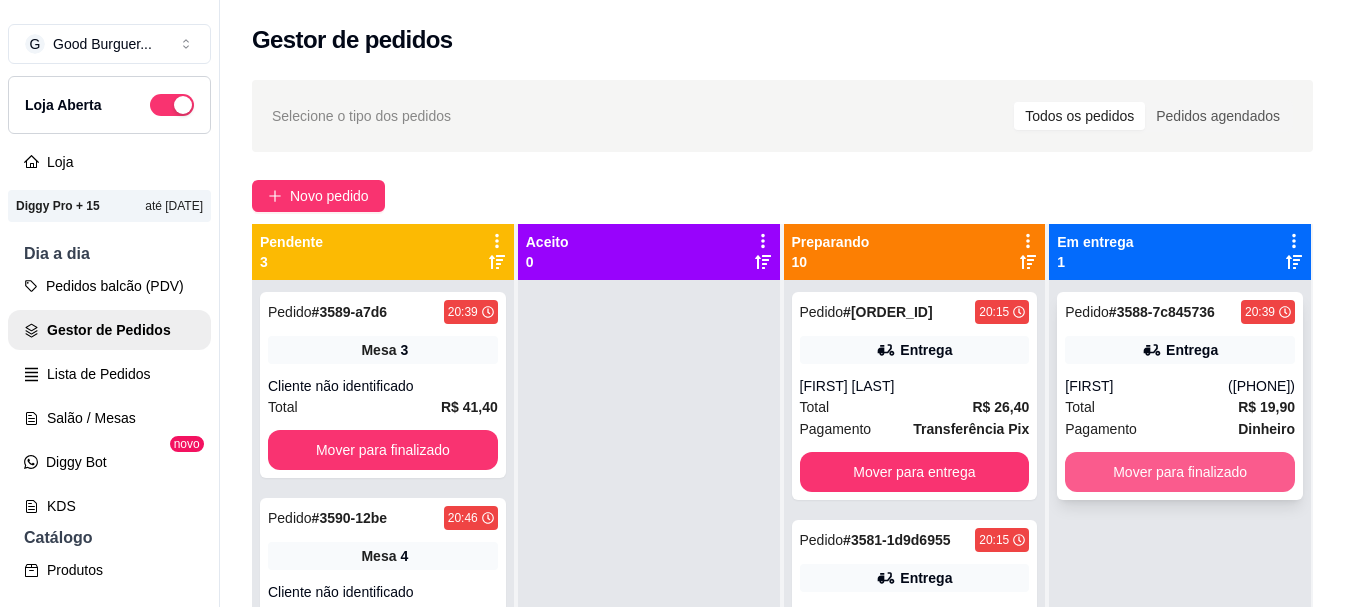 click on "Mover para finalizado" at bounding box center (1180, 472) 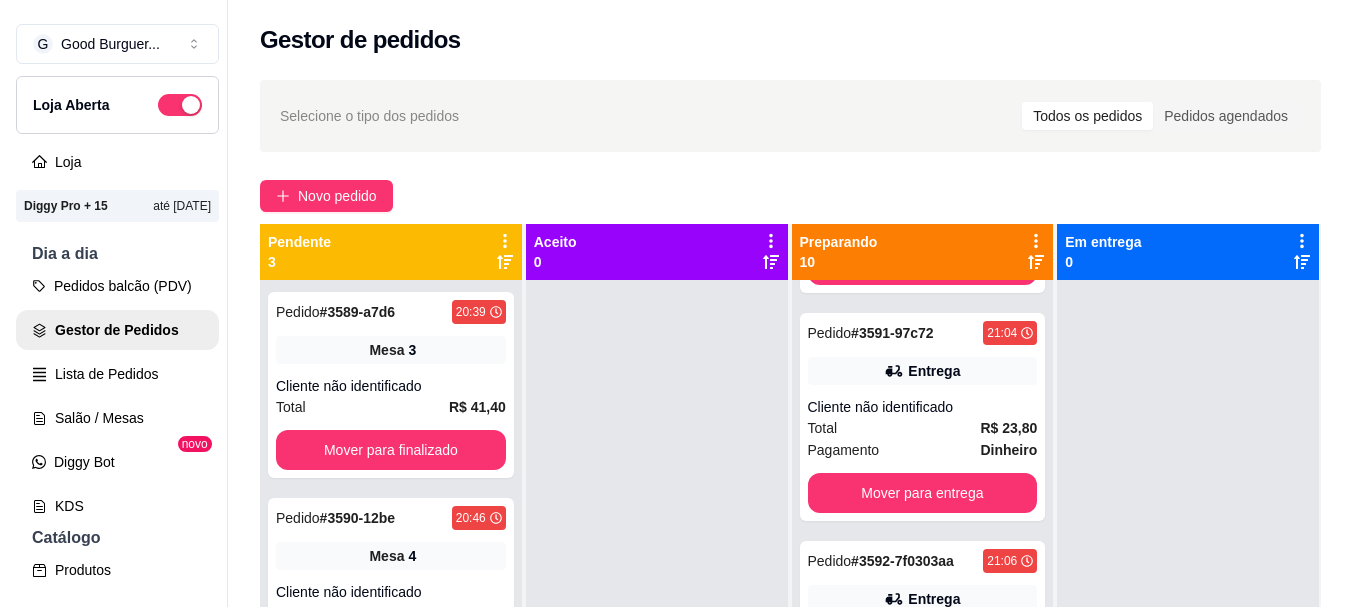 scroll, scrollTop: 1200, scrollLeft: 0, axis: vertical 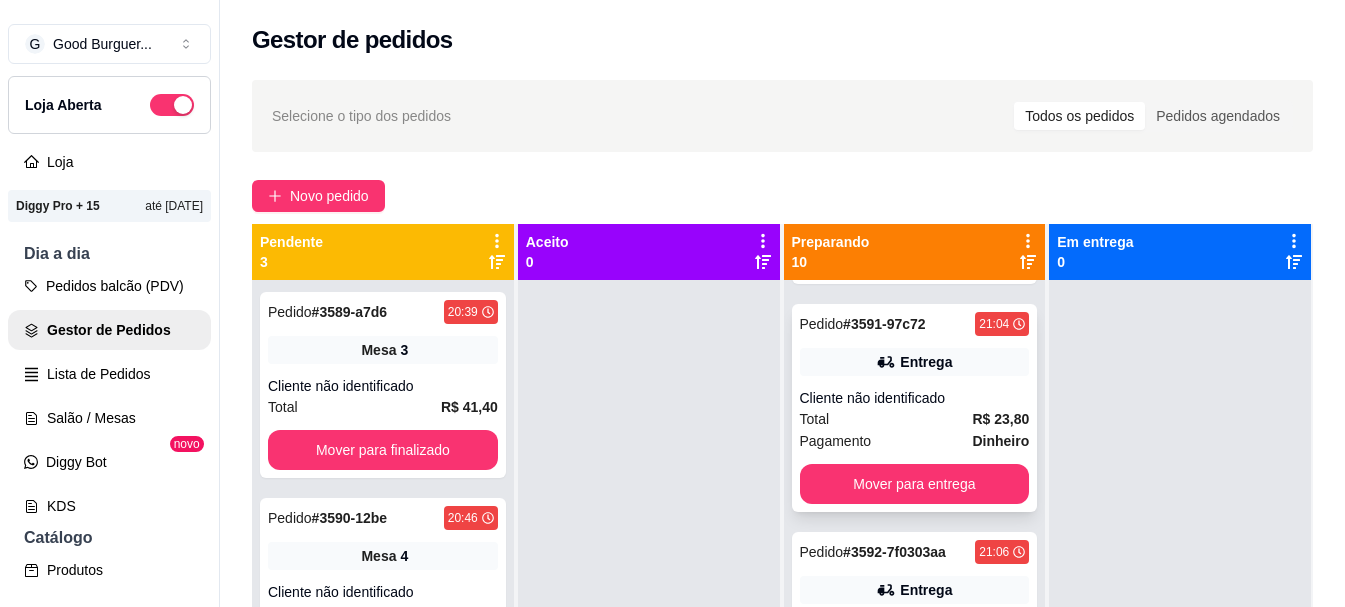 click on "Pedido  # 3591-97c72 21:04 Entrega Cliente não identificado Total R$ 23,80 Pagamento Dinheiro Mover para entrega" at bounding box center [915, 408] 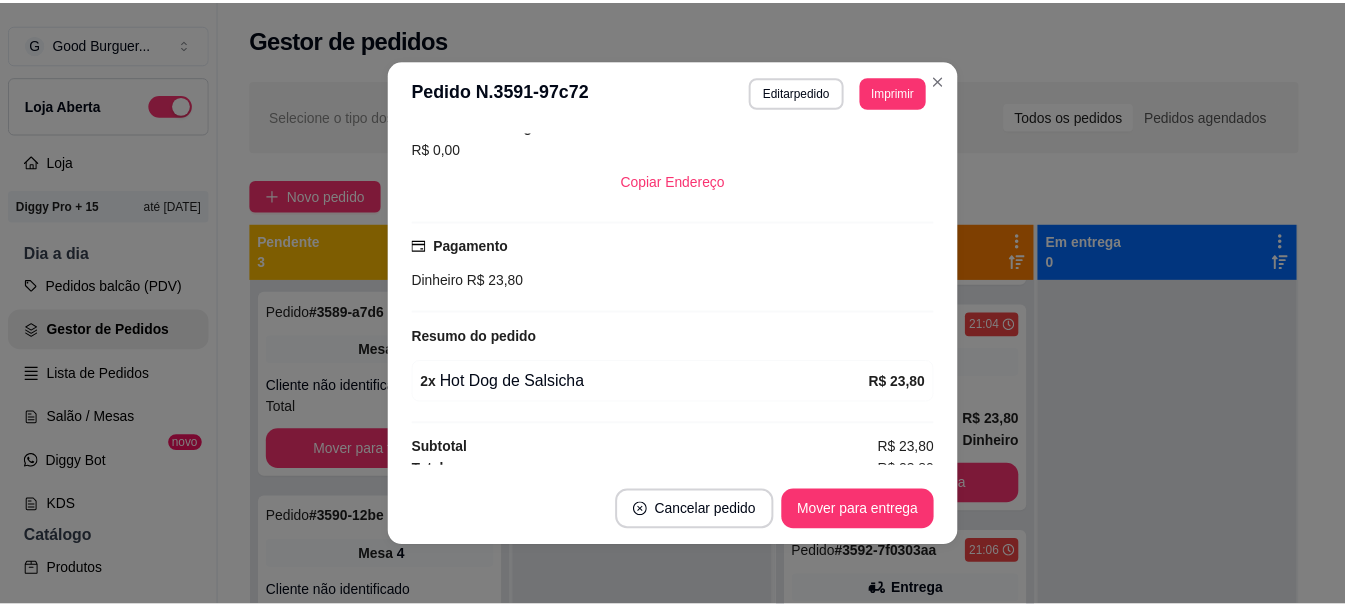 scroll, scrollTop: 338, scrollLeft: 0, axis: vertical 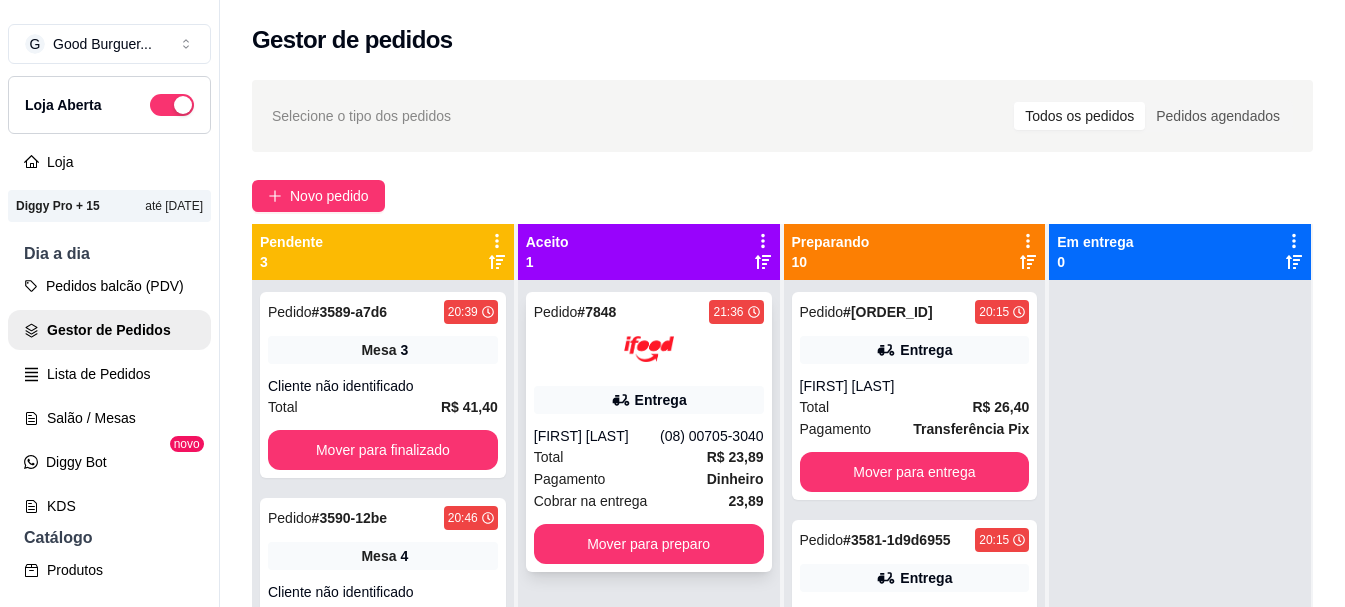 click on "Pedido  # [ID] [TIME] Entrega [FIRST] [LAST] ([AREA]) [PHONE] Total R$ 23,89 Pagamento Dinheiro Cobrar na entrega 23,89 Mover para preparo" at bounding box center (649, 432) 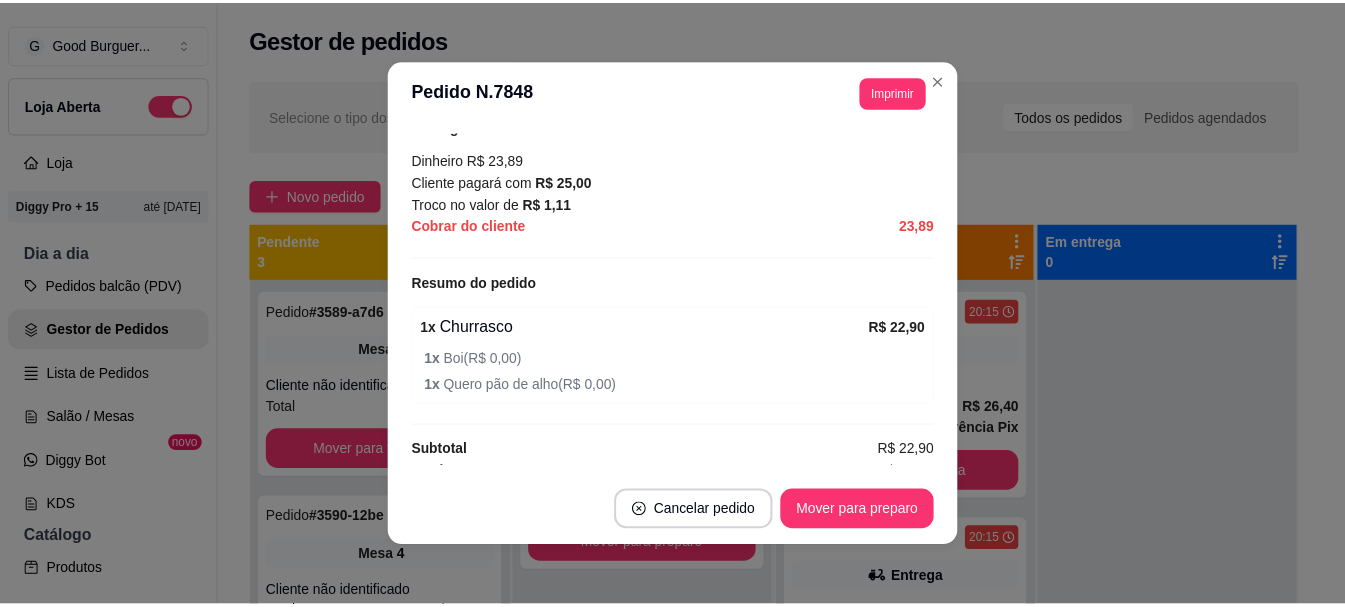 scroll, scrollTop: 616, scrollLeft: 0, axis: vertical 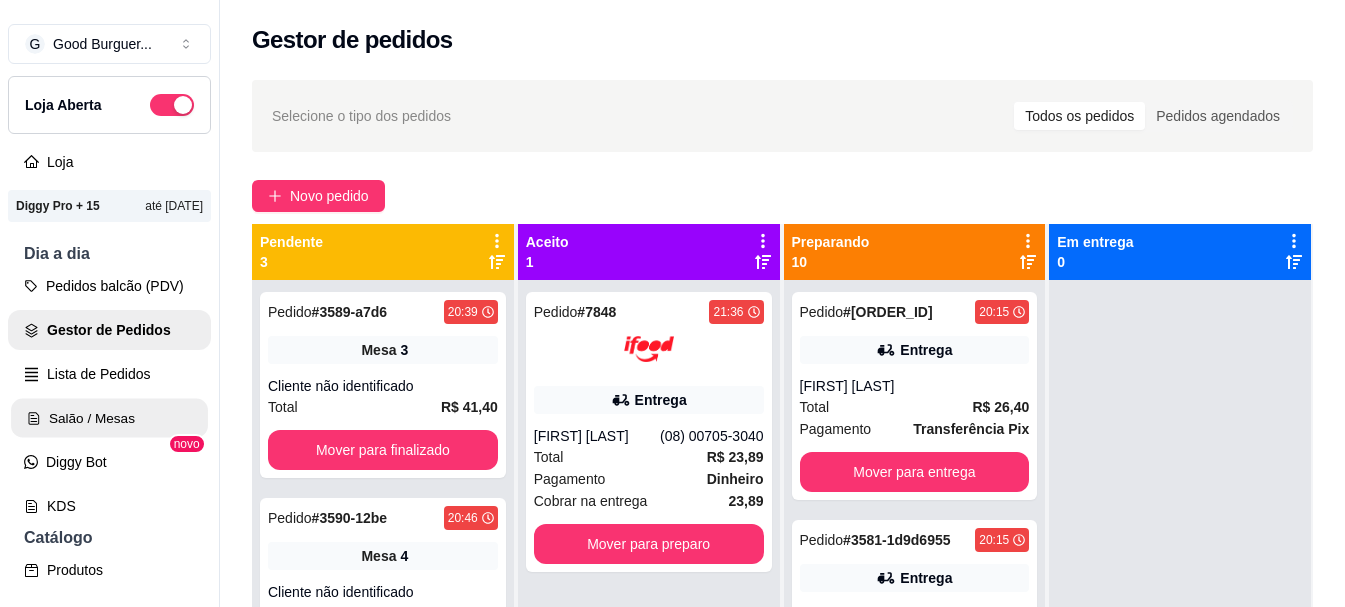click on "Salão / Mesas" at bounding box center [109, 418] 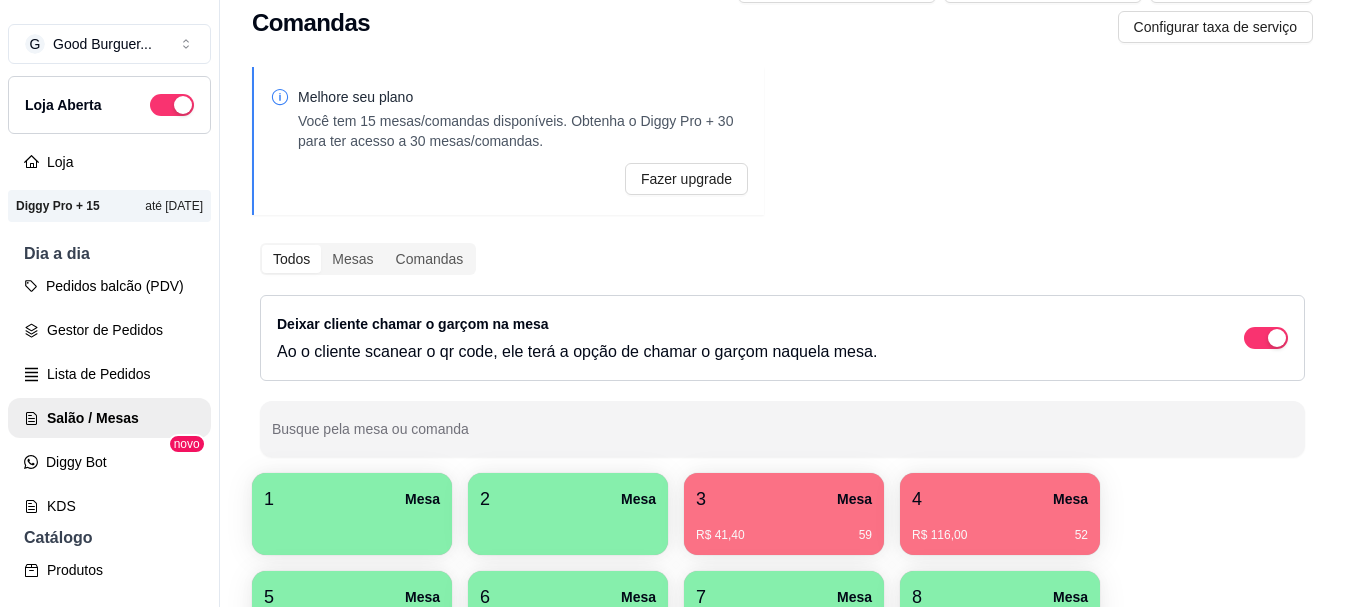scroll, scrollTop: 100, scrollLeft: 0, axis: vertical 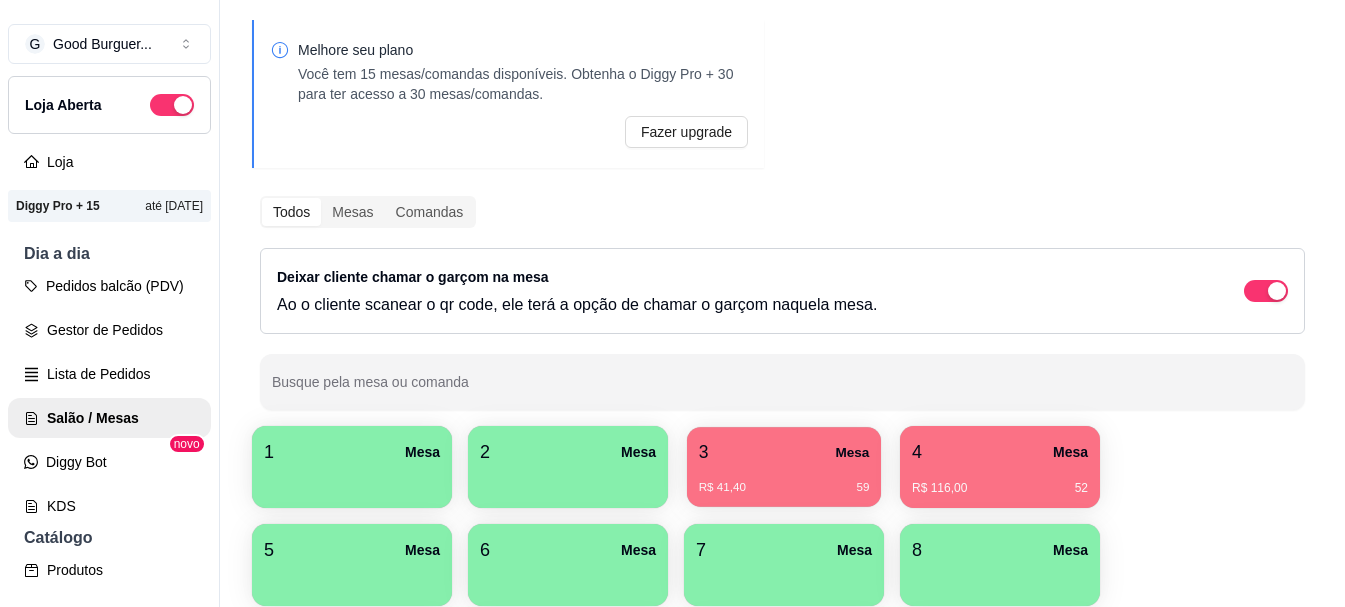 click on "3 Mesa" at bounding box center [784, 452] 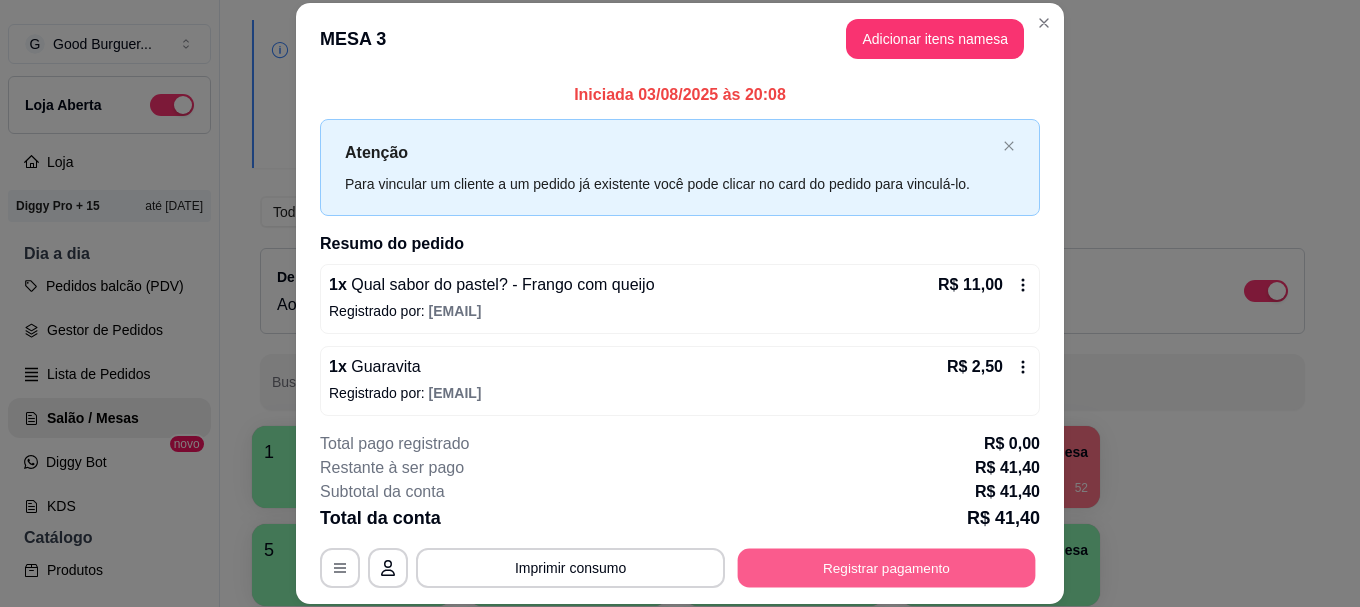 click on "Registrar pagamento" at bounding box center [887, 568] 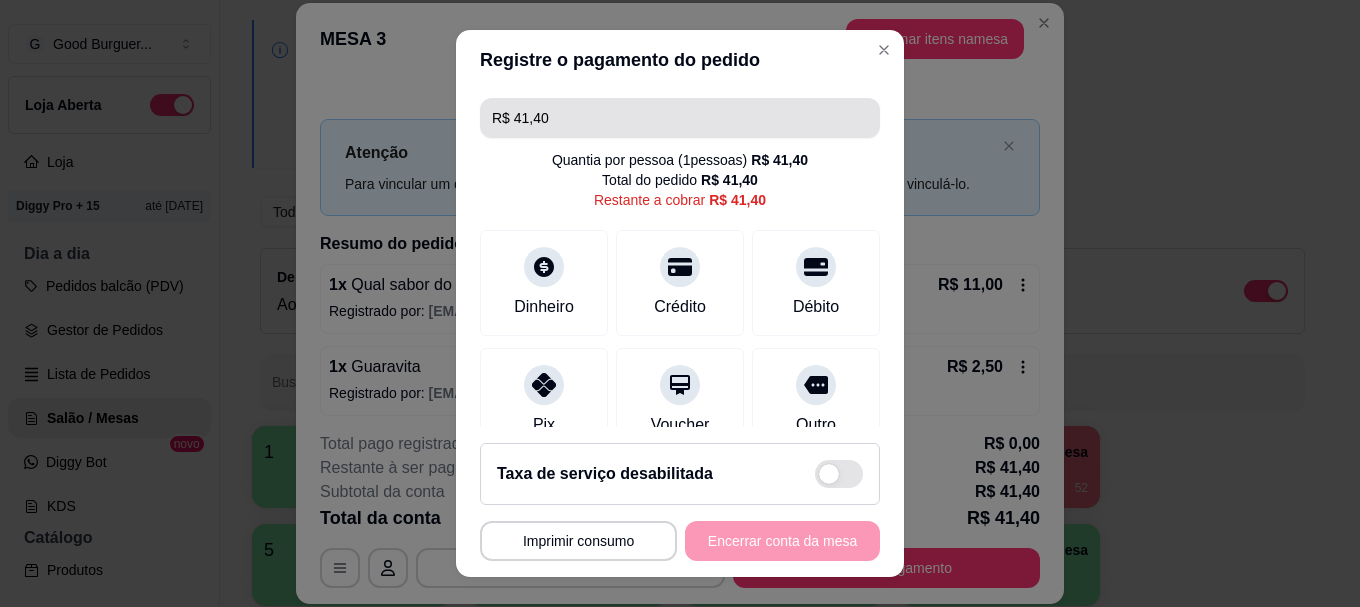 click on "R$ 41,40" at bounding box center (680, 118) 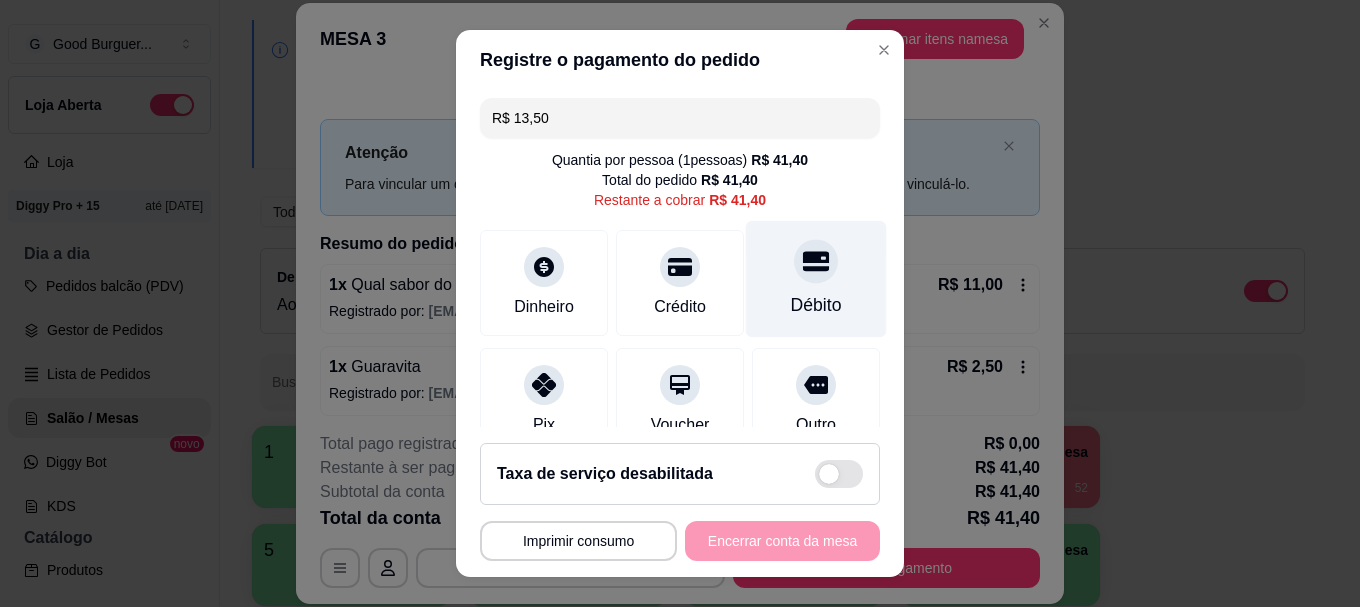 click 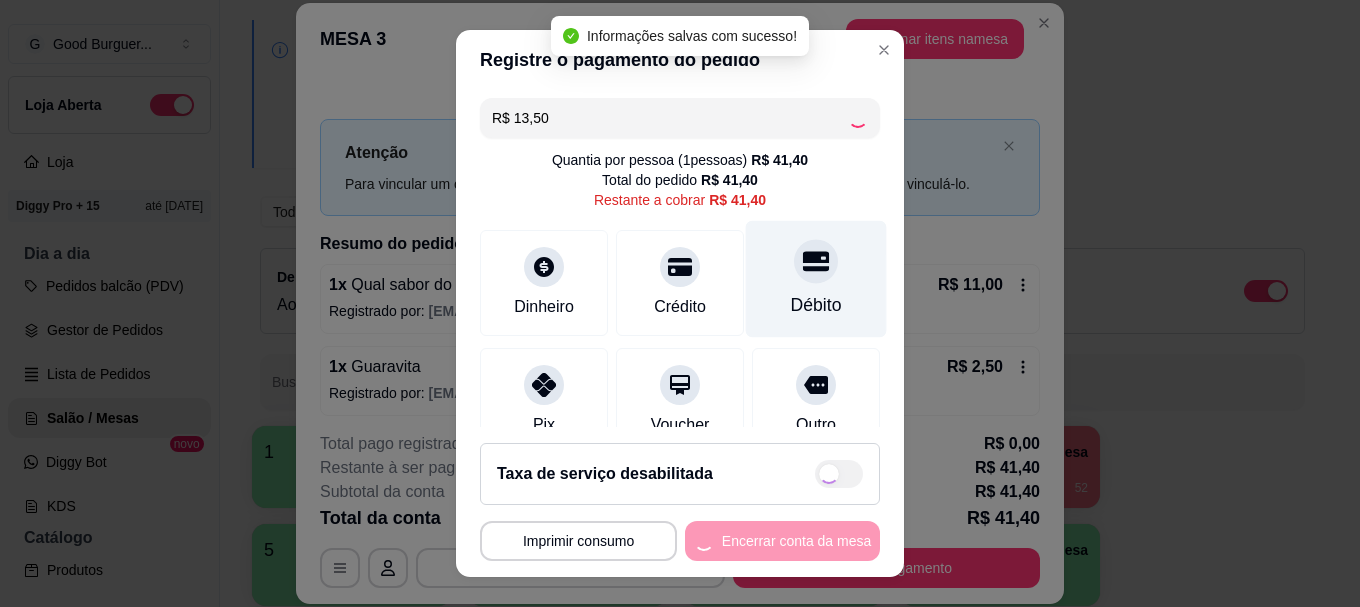 type on "R$ 27,90" 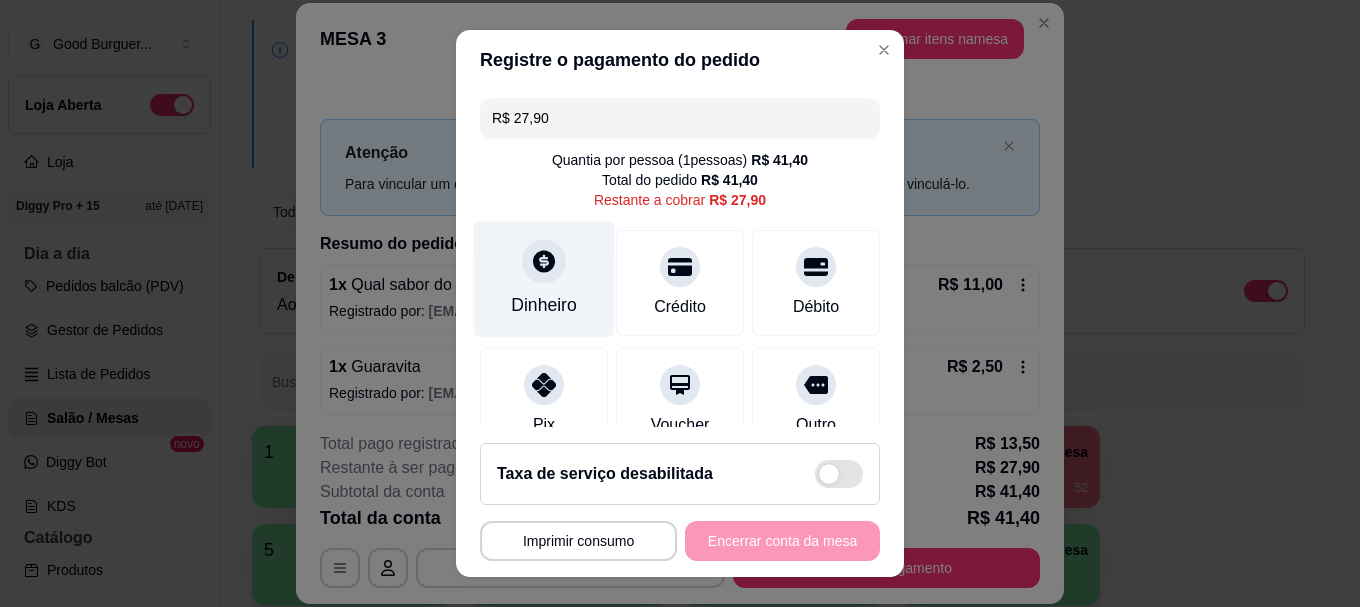 click on "Dinheiro" at bounding box center [544, 279] 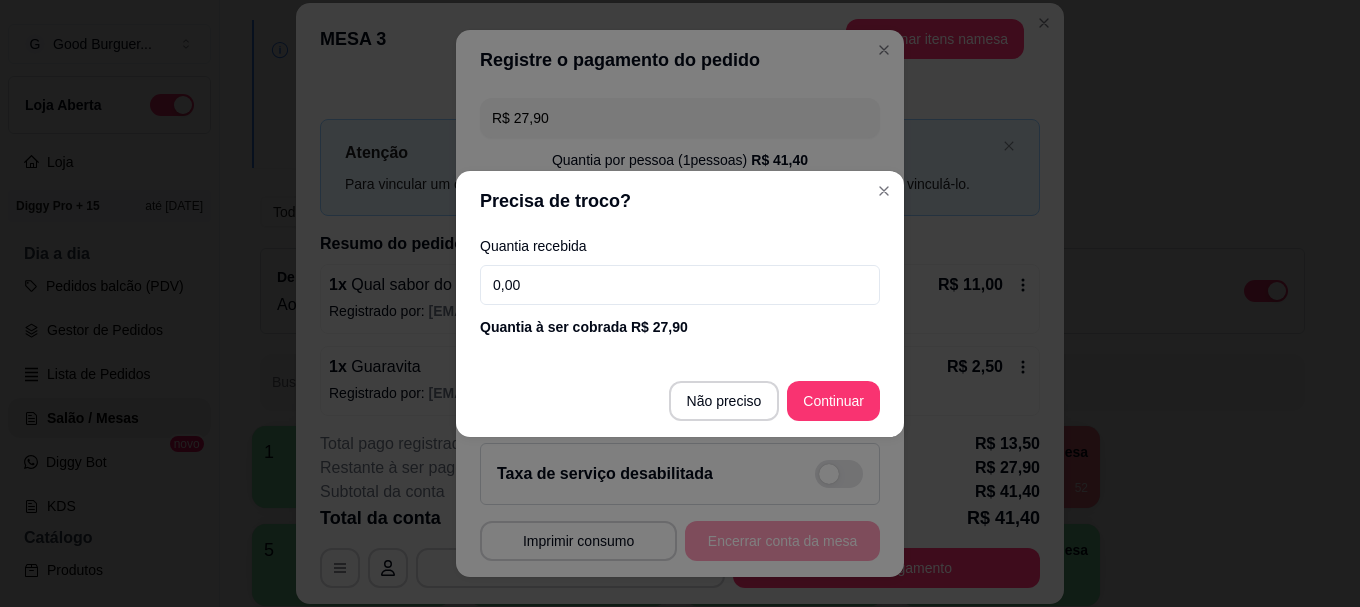 click on "0,00" at bounding box center [680, 285] 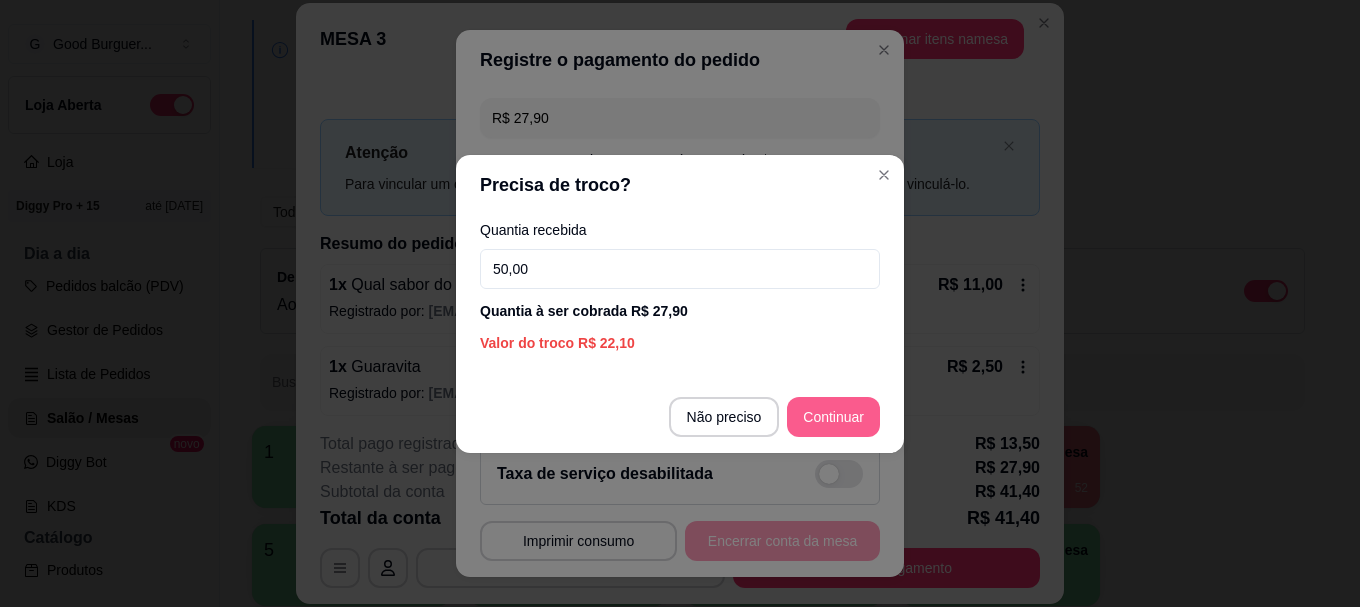 type on "50,00" 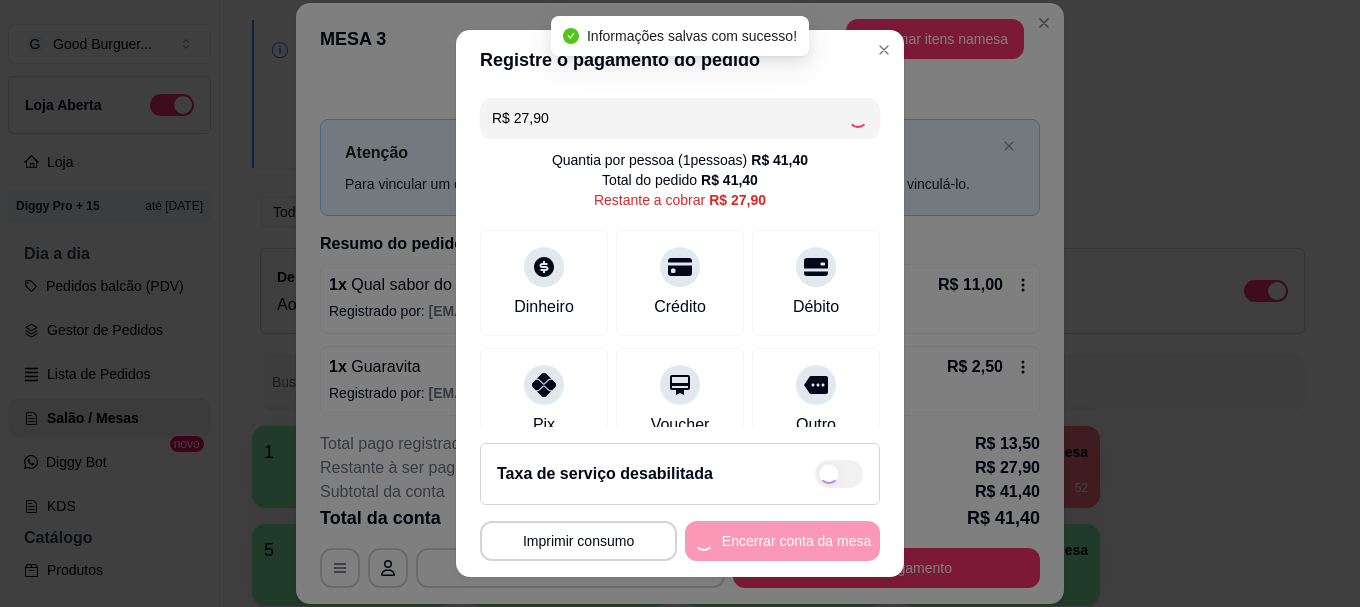 type on "R$ 0,00" 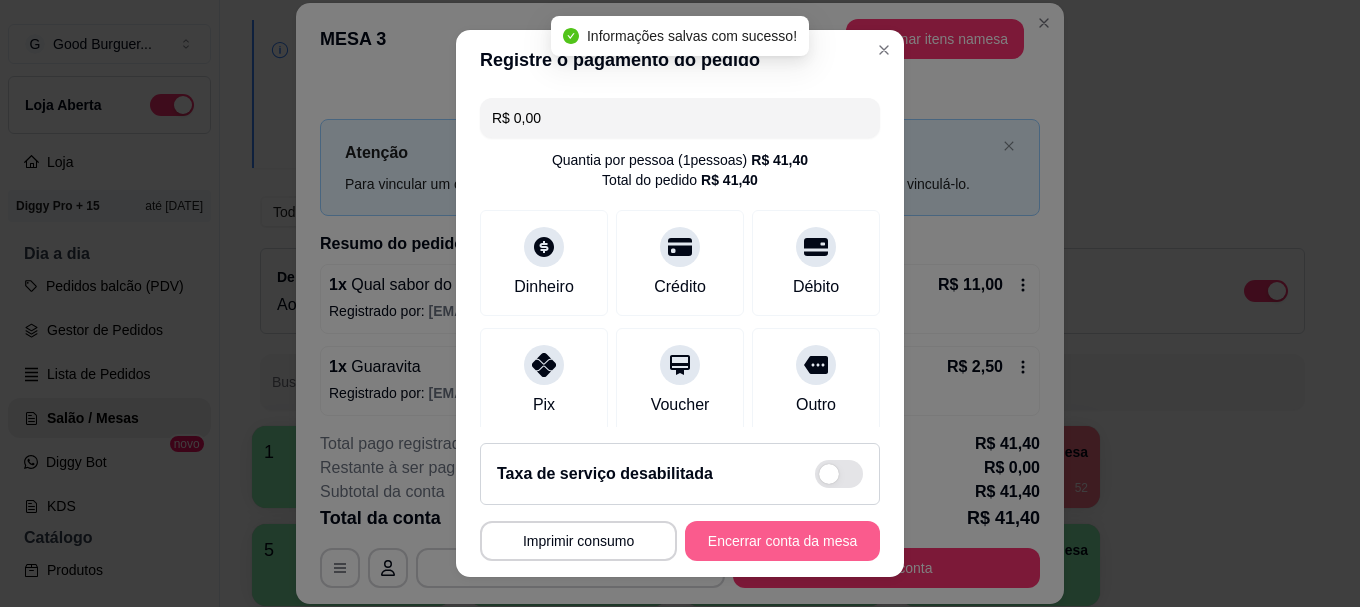click on "Encerrar conta da mesa" at bounding box center (782, 541) 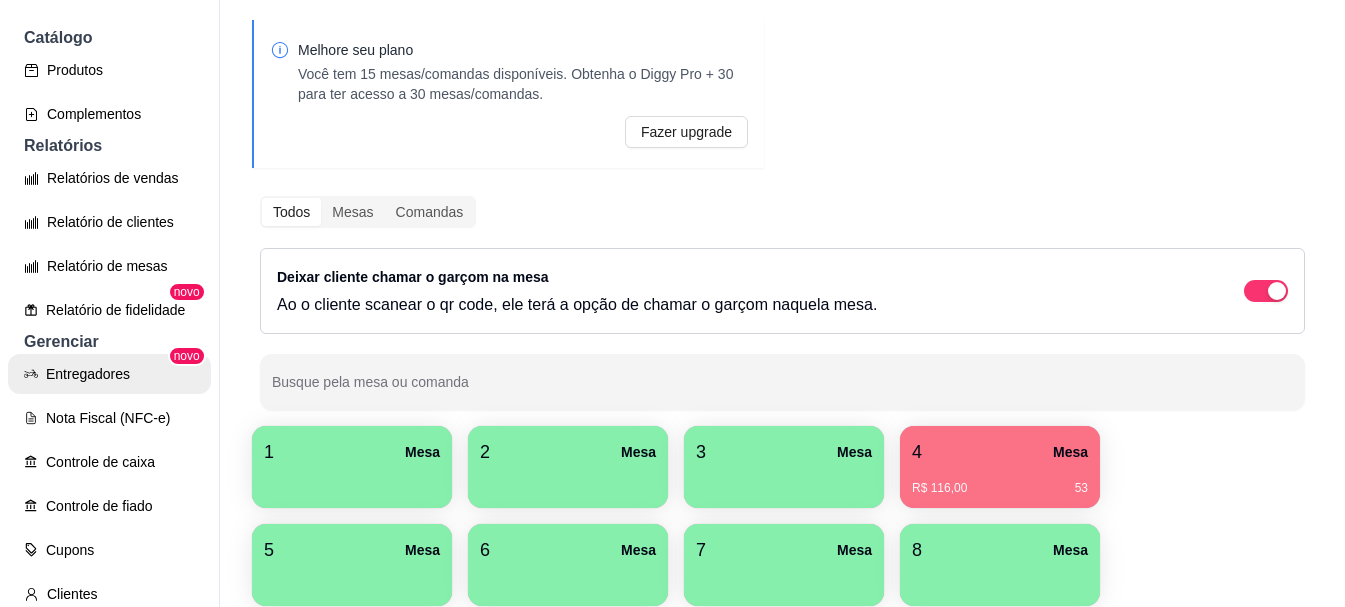 scroll, scrollTop: 300, scrollLeft: 0, axis: vertical 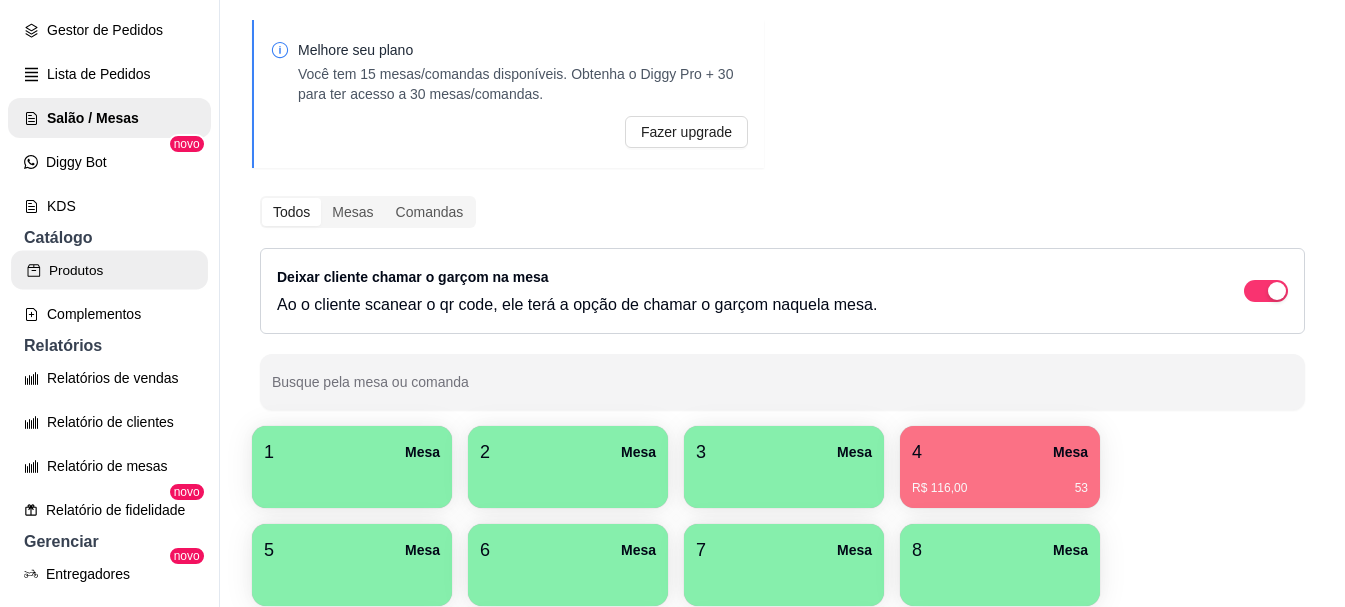 click on "Produtos" at bounding box center (109, 270) 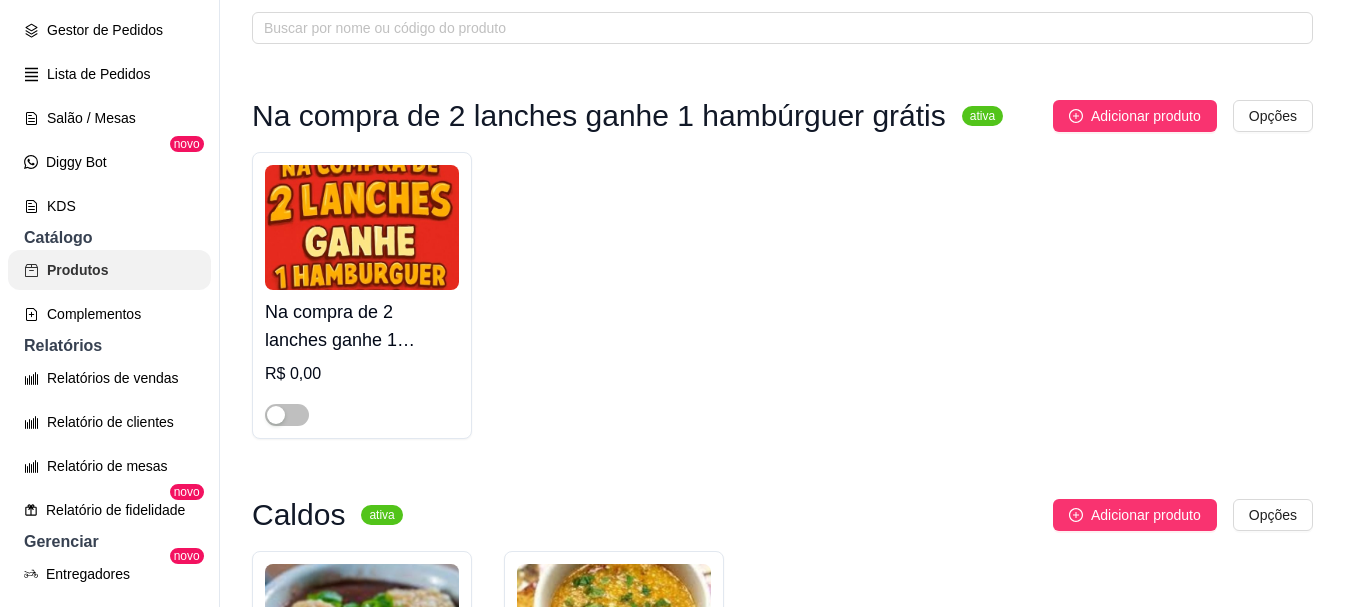 scroll, scrollTop: 0, scrollLeft: 0, axis: both 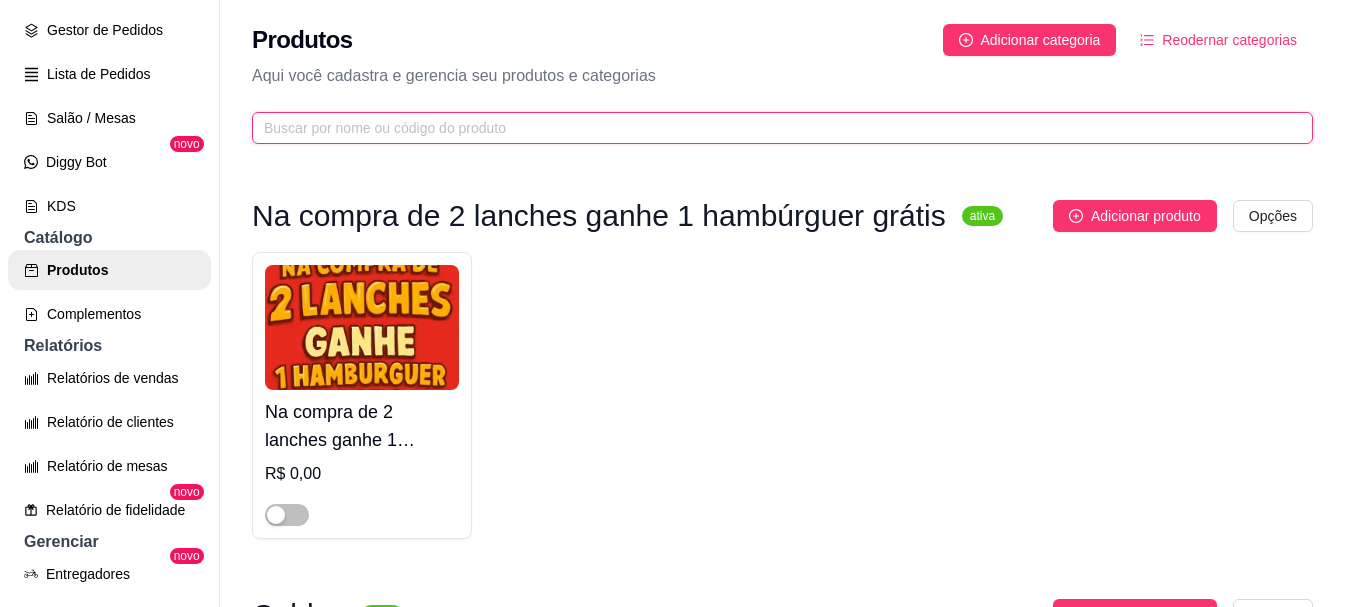 click at bounding box center [774, 128] 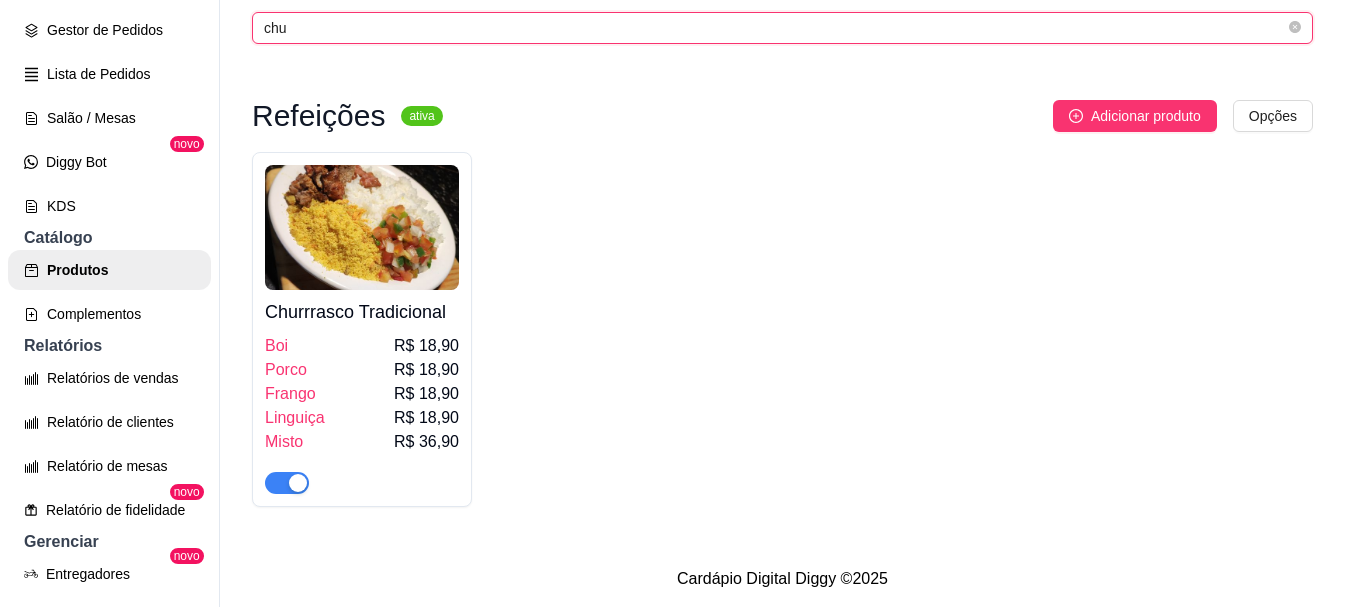 scroll, scrollTop: 116, scrollLeft: 0, axis: vertical 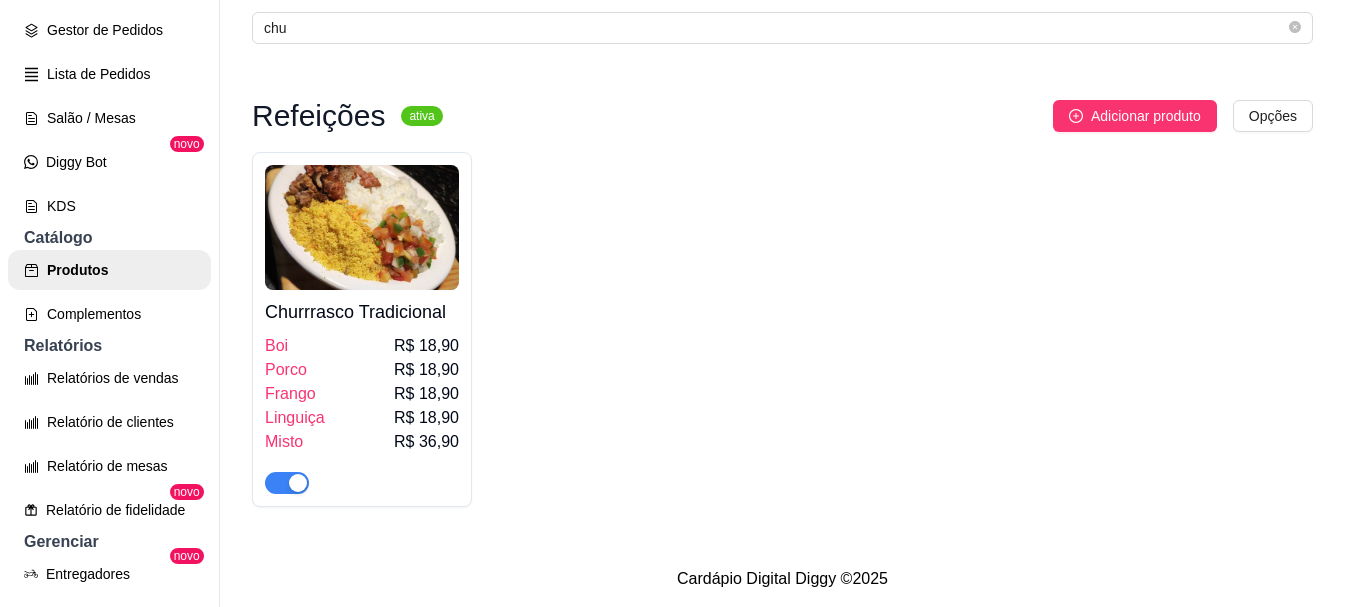 click at bounding box center [287, 483] 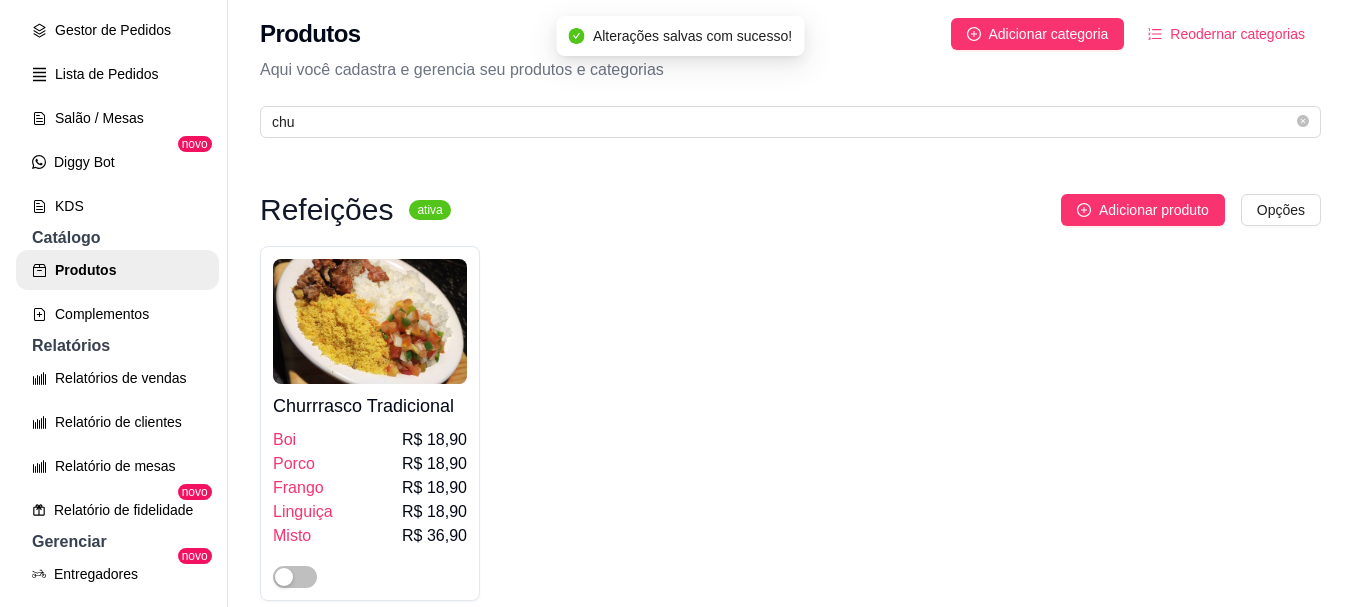 scroll, scrollTop: 0, scrollLeft: 0, axis: both 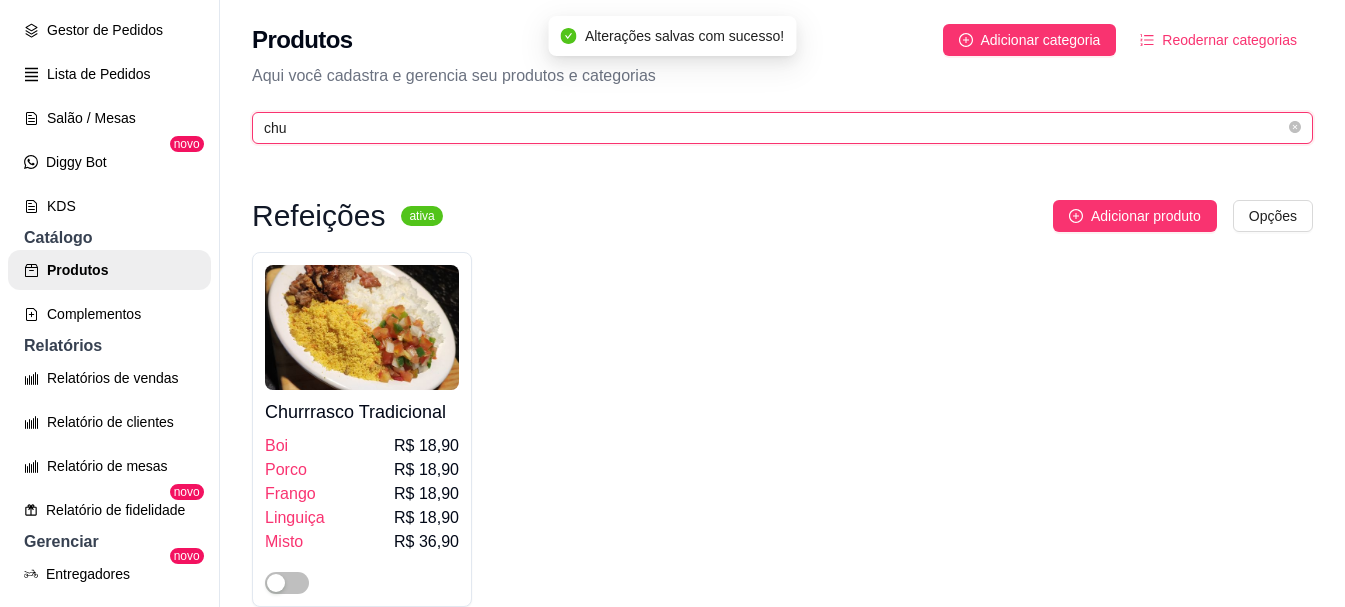 click on "chu" at bounding box center [774, 128] 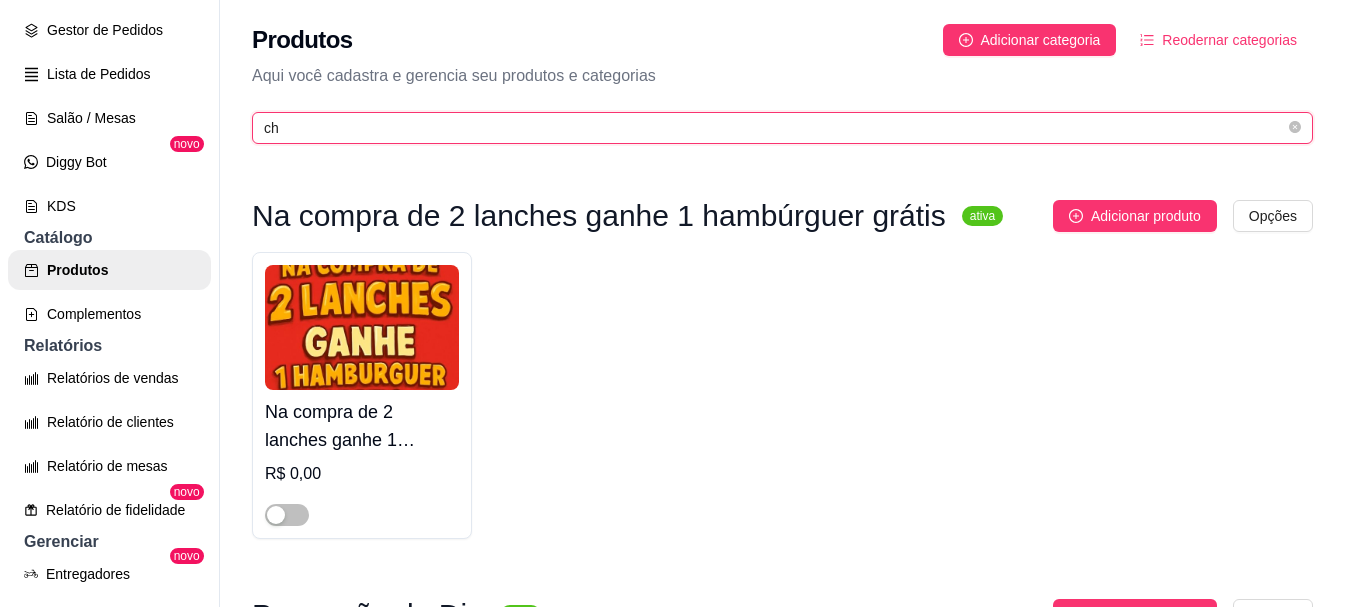 type on "c" 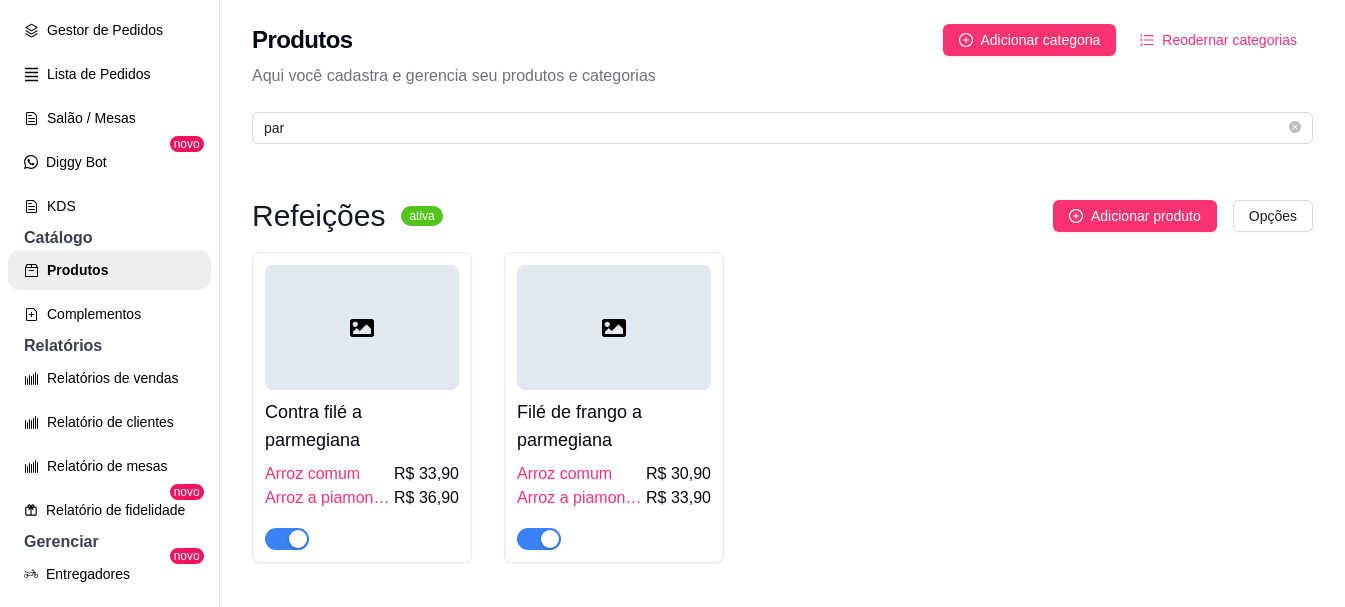 click at bounding box center [287, 539] 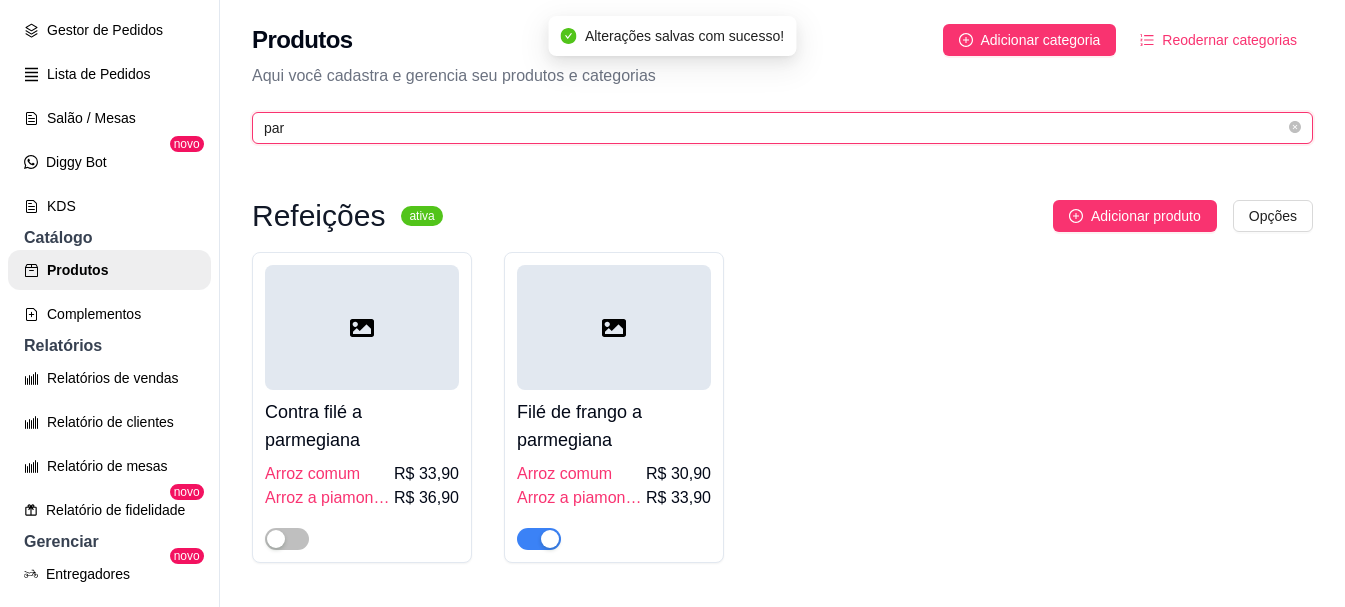click on "par" at bounding box center [774, 128] 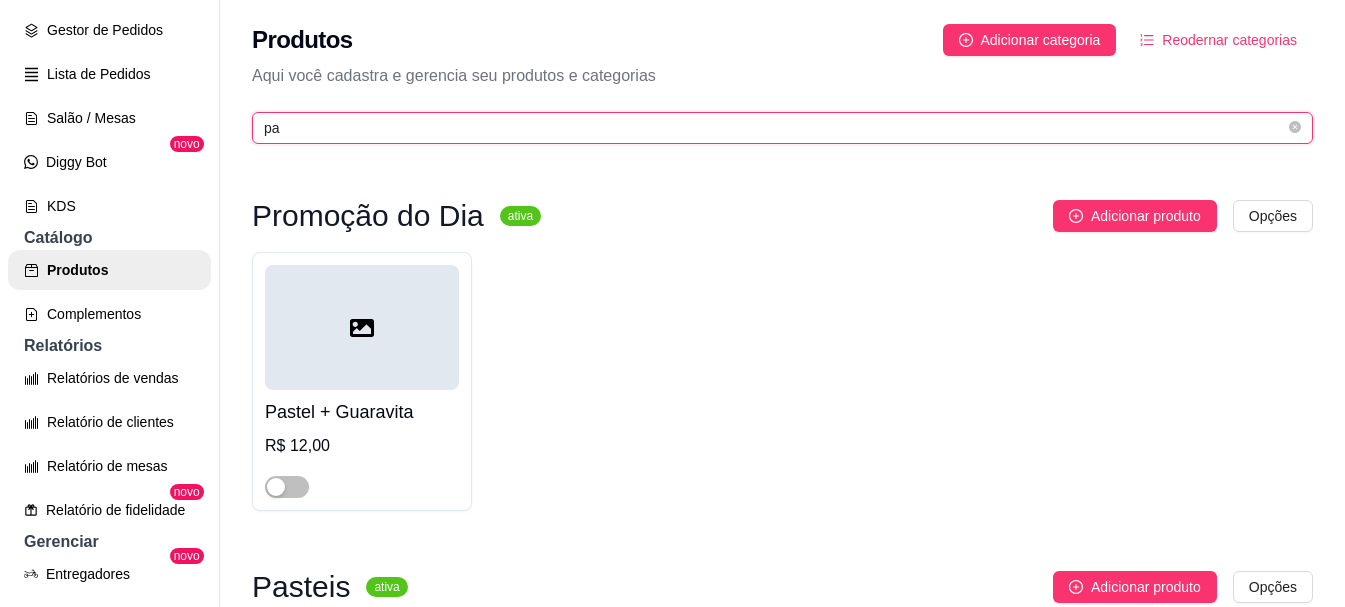 type on "p" 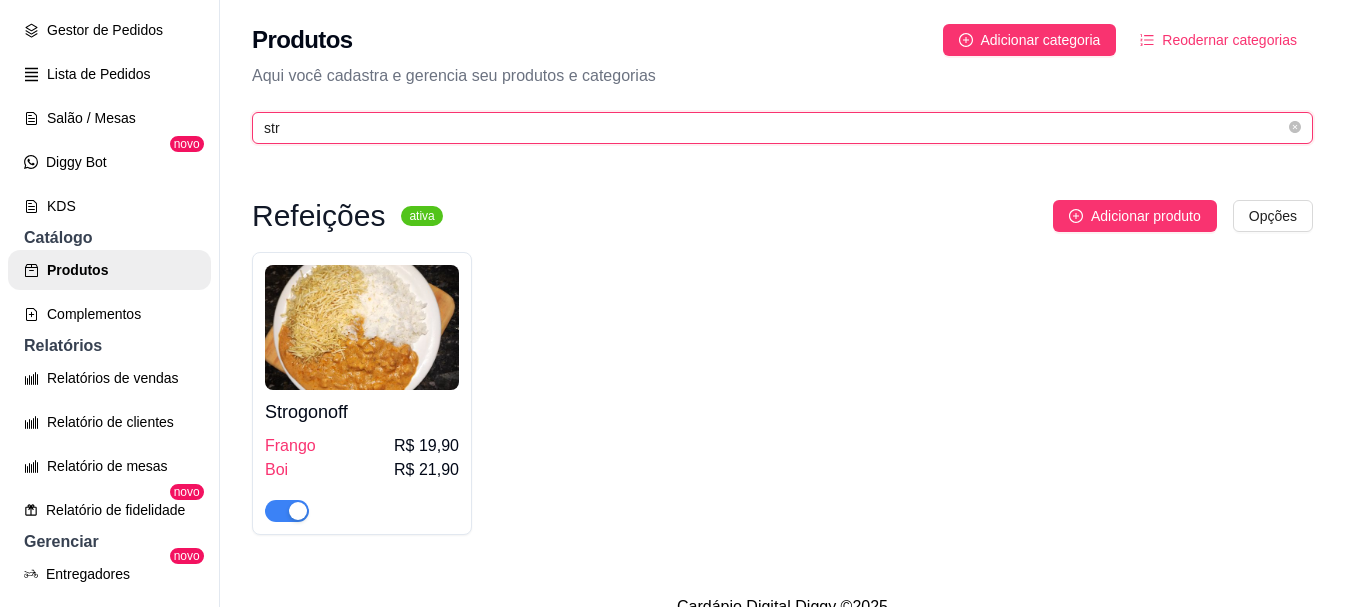 type on "str" 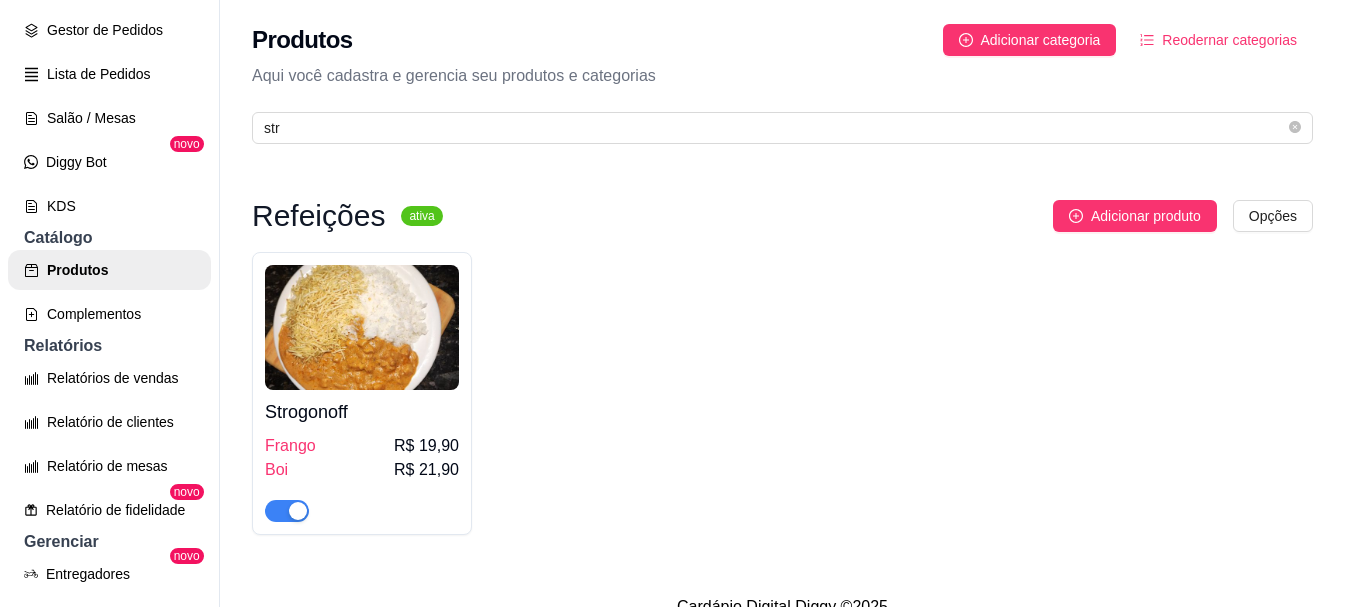 click on "Strogonoff" at bounding box center (362, 412) 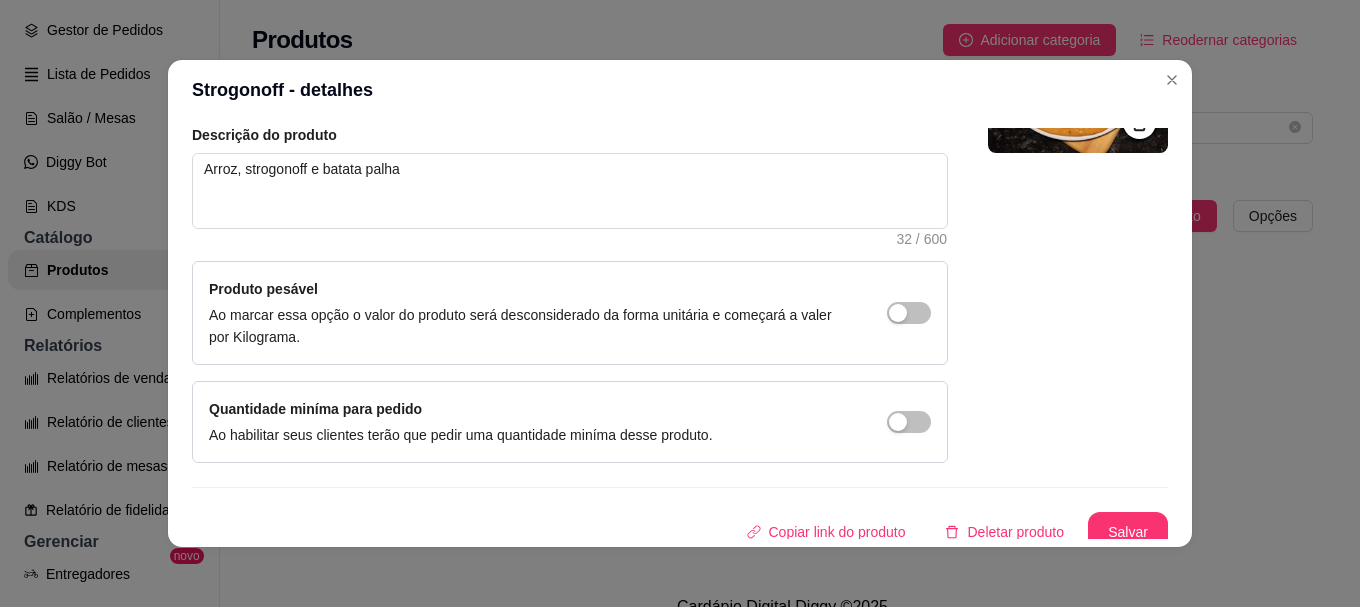 scroll, scrollTop: 241, scrollLeft: 0, axis: vertical 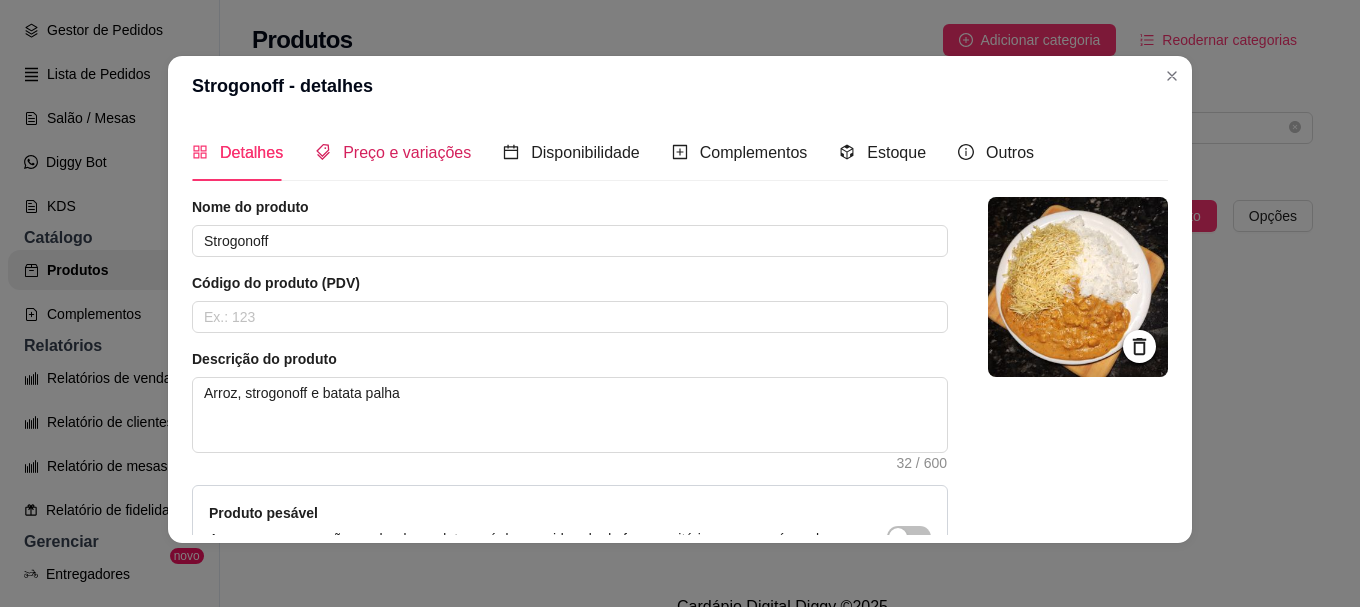 click on "Preço e variações" at bounding box center (407, 152) 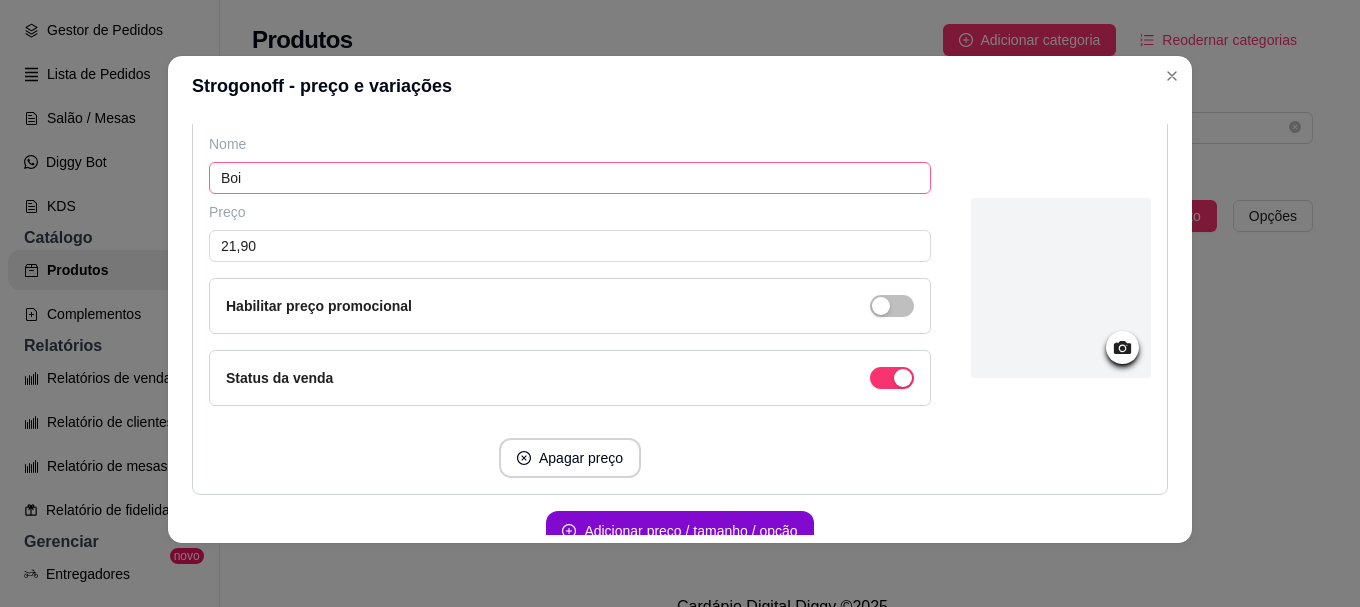 scroll, scrollTop: 700, scrollLeft: 0, axis: vertical 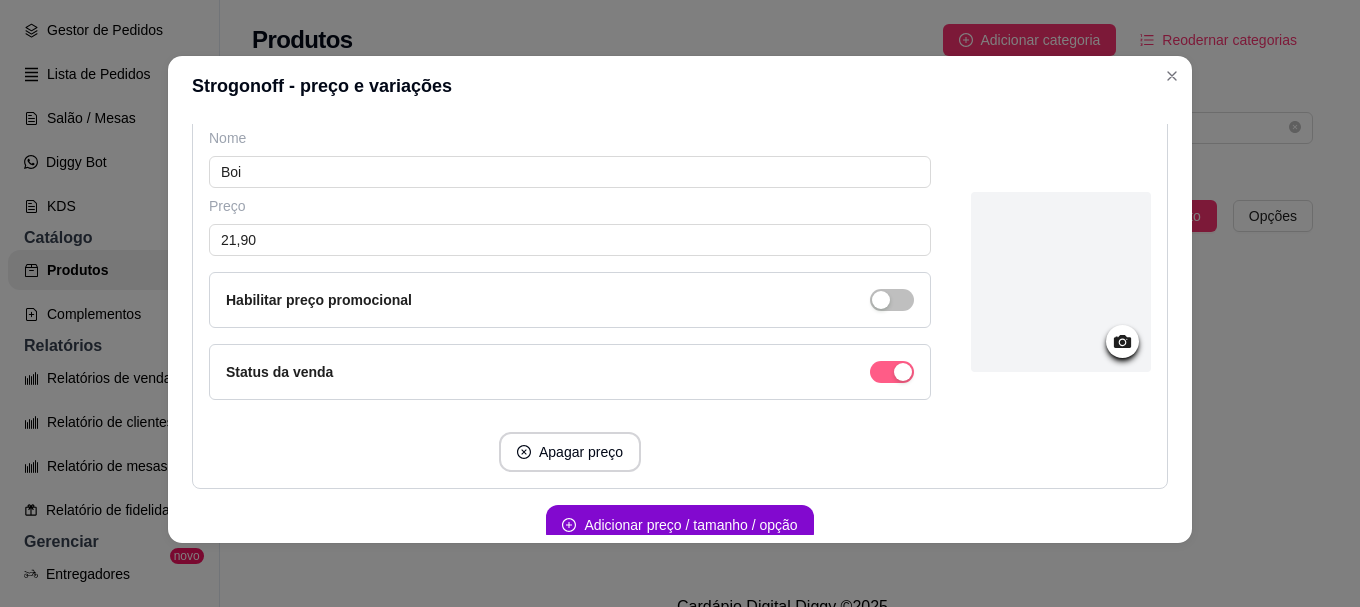 click at bounding box center [892, -56] 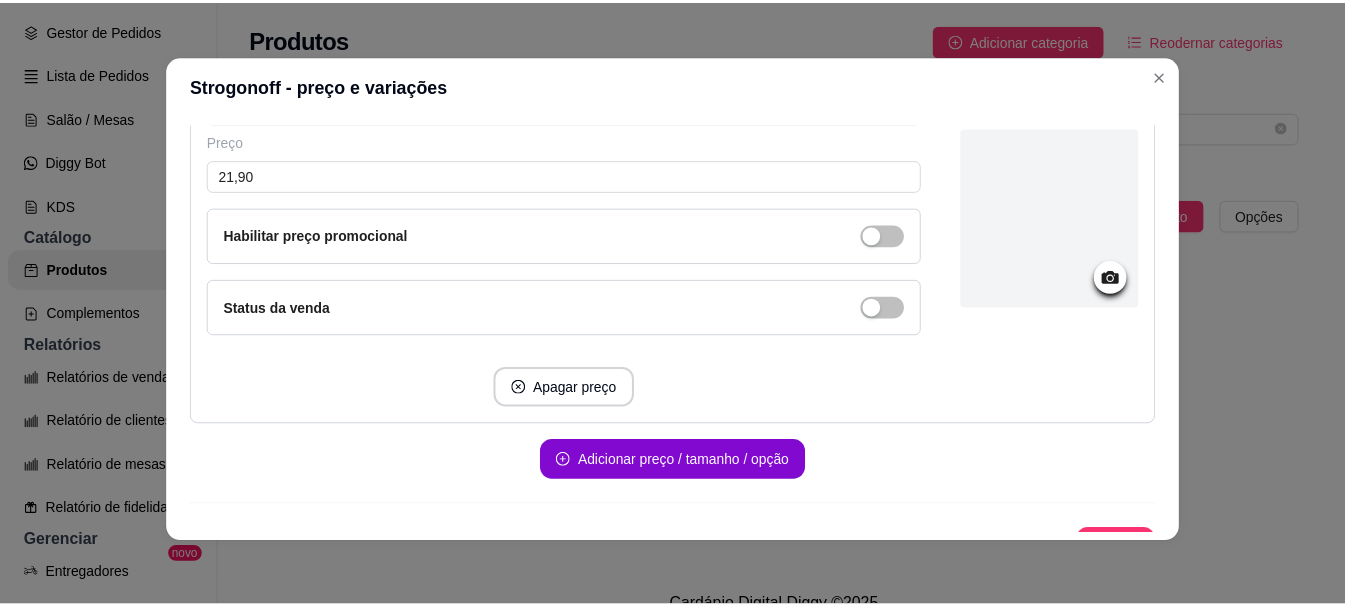 scroll, scrollTop: 799, scrollLeft: 0, axis: vertical 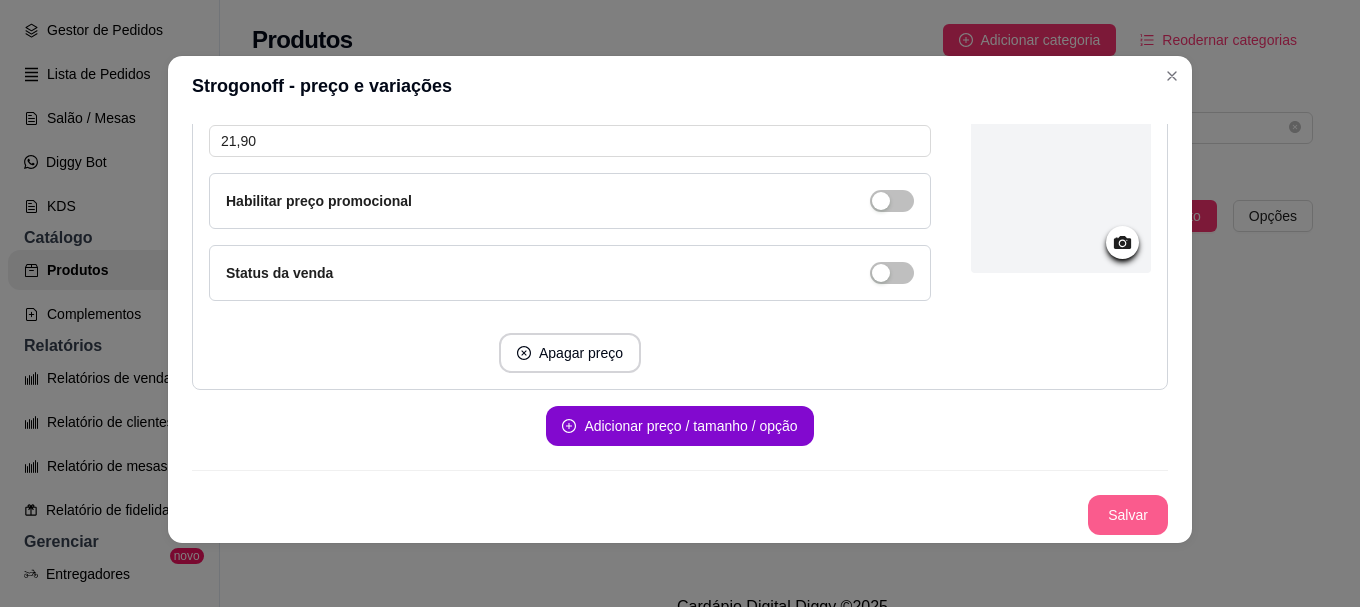 click on "Salvar" at bounding box center (1128, 515) 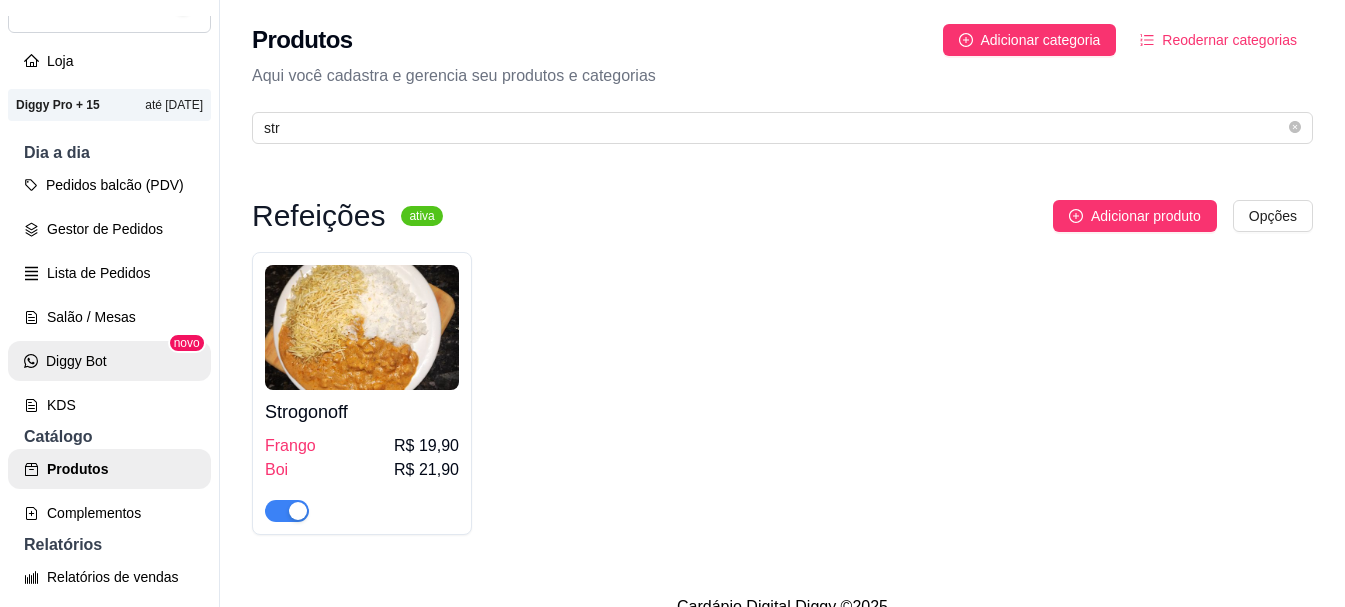 scroll, scrollTop: 100, scrollLeft: 0, axis: vertical 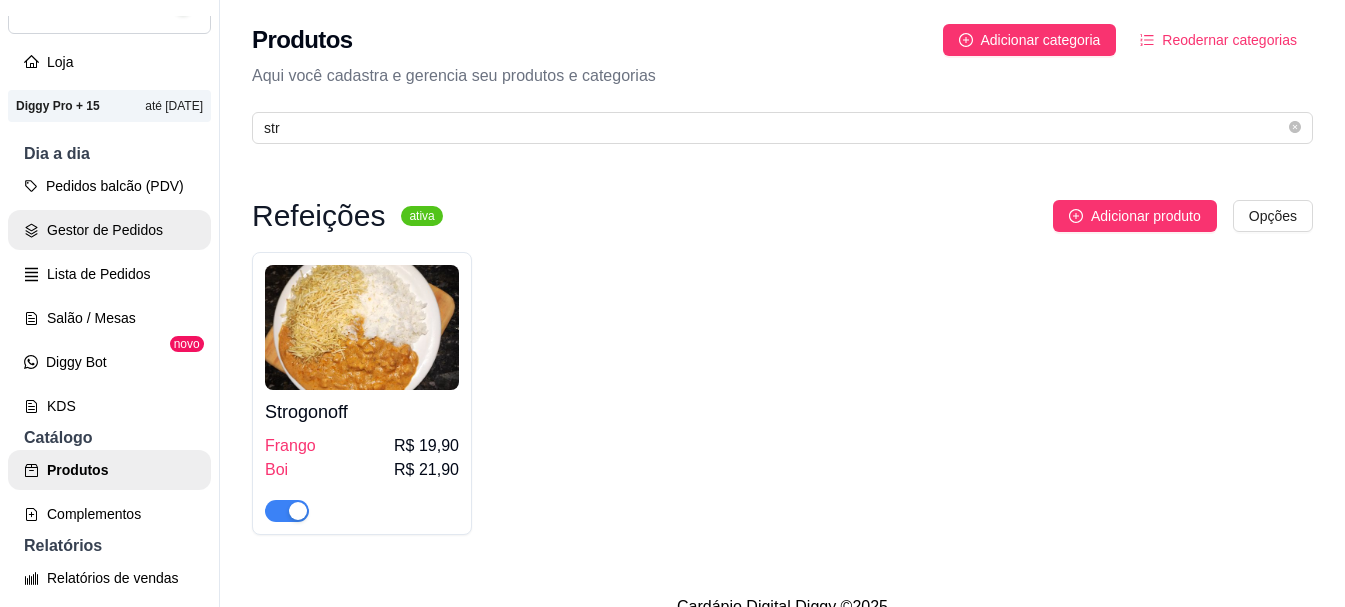 click on "Gestor de Pedidos" at bounding box center [109, 230] 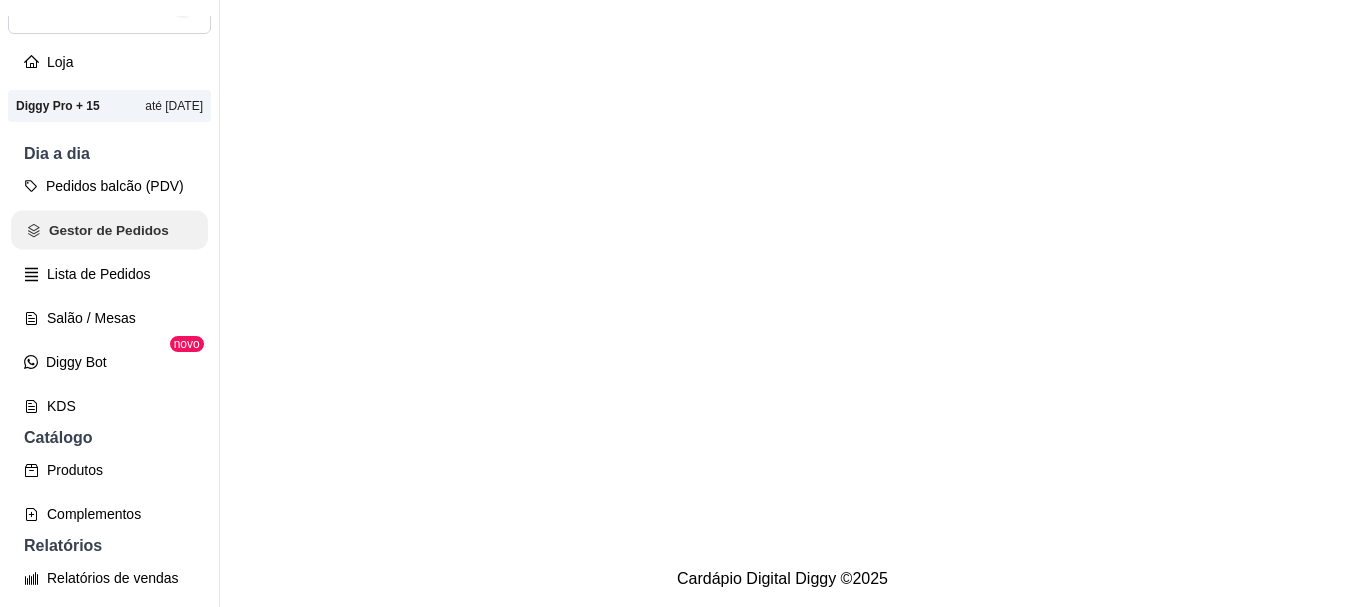 click on "Gestor de Pedidos" at bounding box center [109, 230] 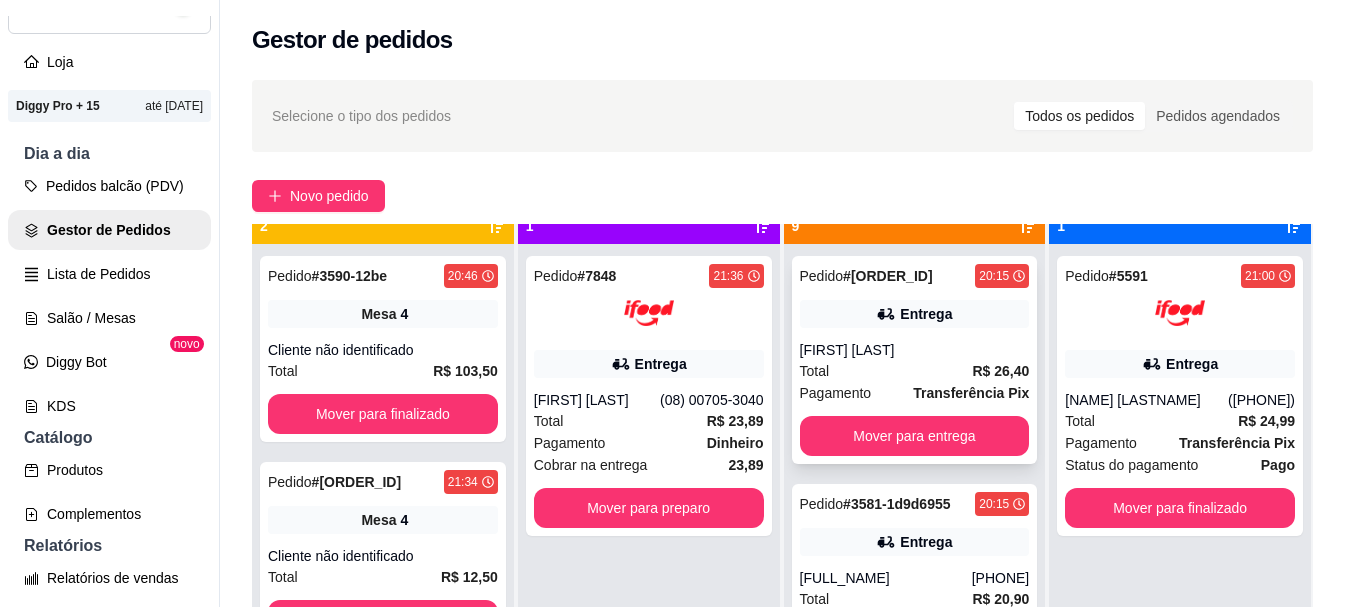 scroll, scrollTop: 56, scrollLeft: 0, axis: vertical 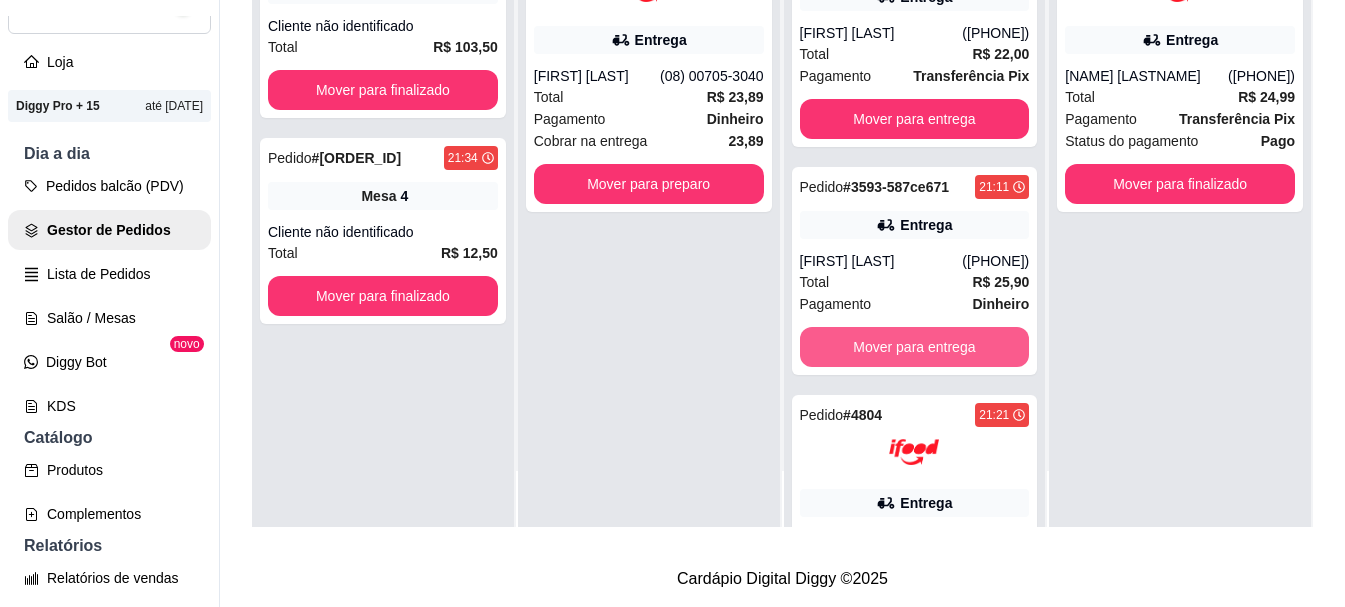 click on "Mover para entrega" at bounding box center (915, 347) 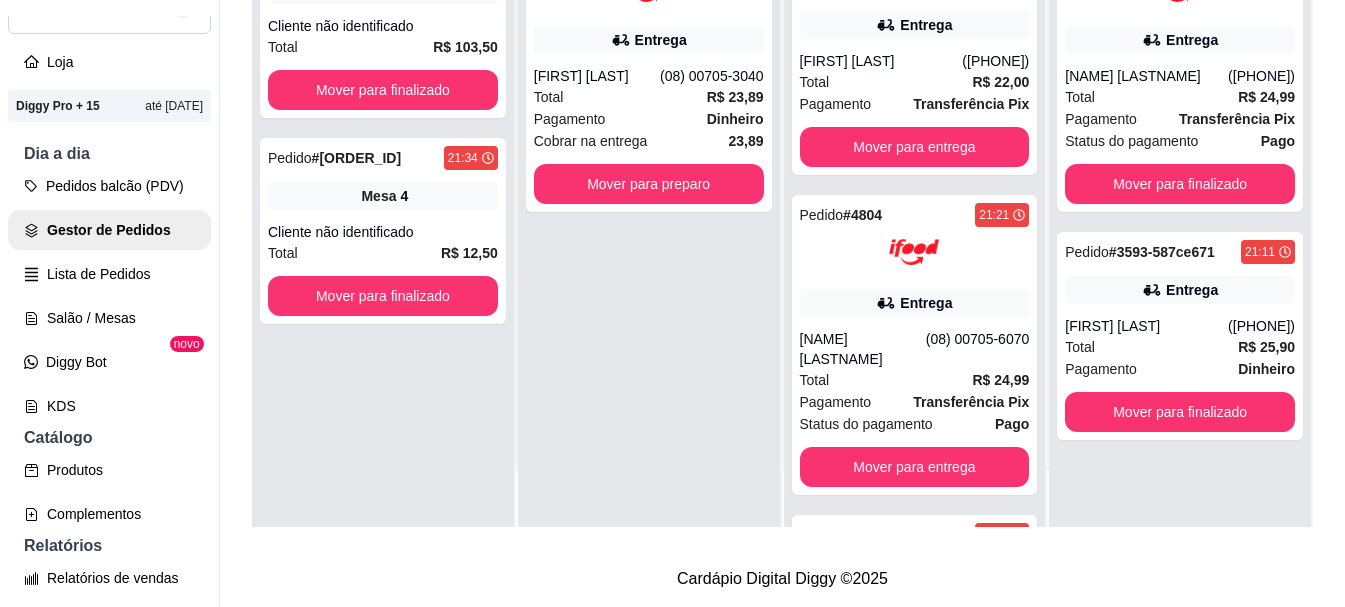 scroll, scrollTop: 905, scrollLeft: 0, axis: vertical 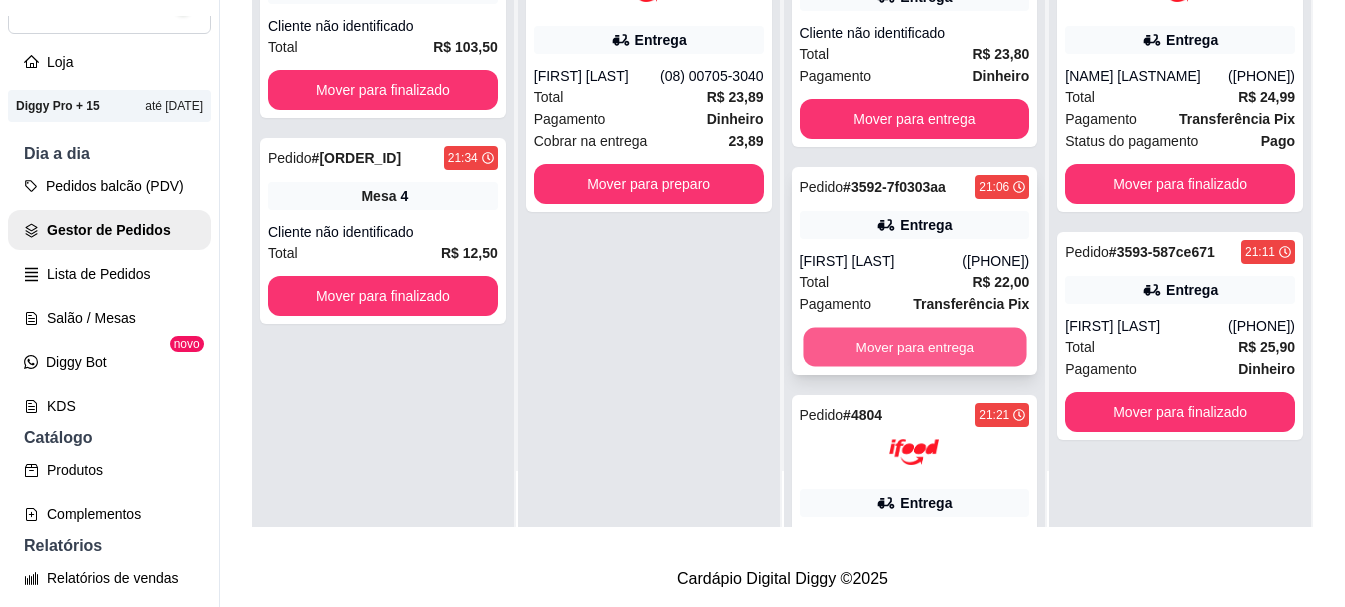 click on "Mover para entrega" at bounding box center [914, 347] 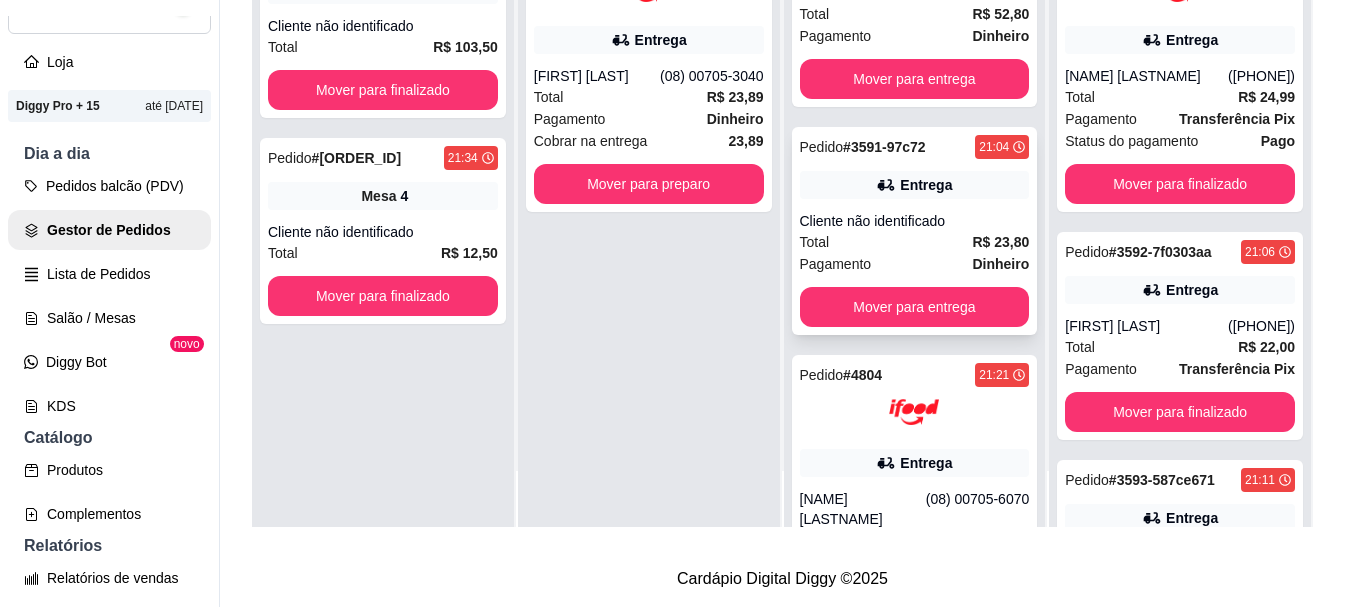 scroll, scrollTop: 705, scrollLeft: 0, axis: vertical 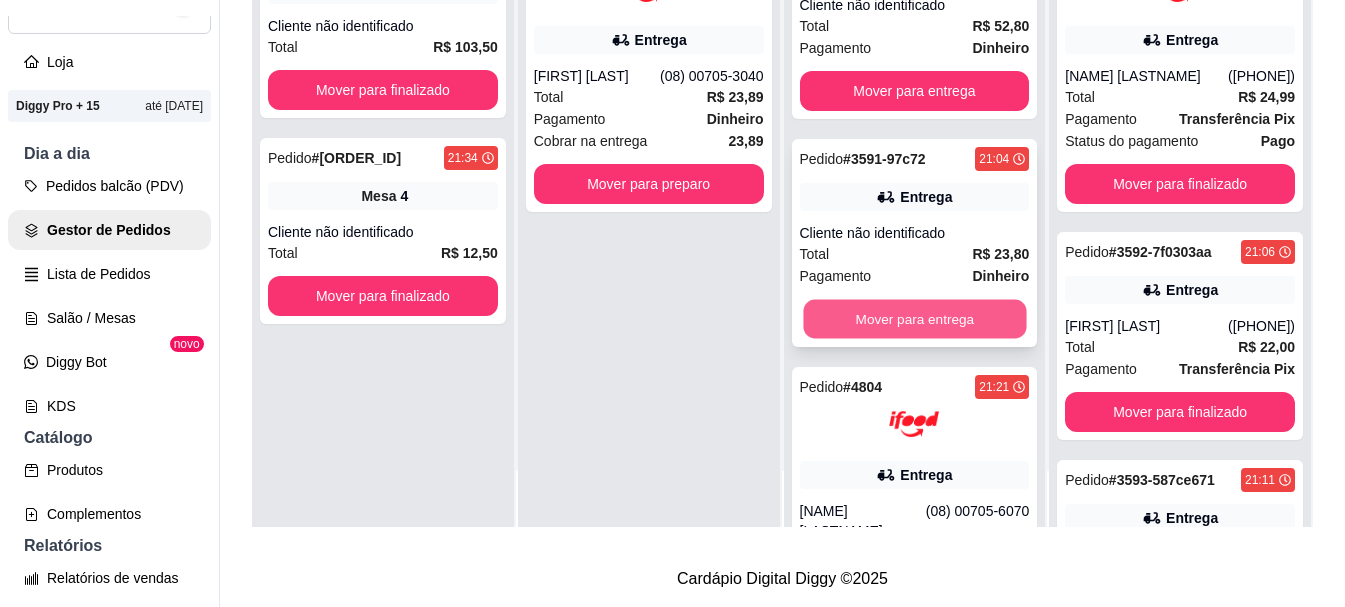 click on "Mover para entrega" at bounding box center [914, 319] 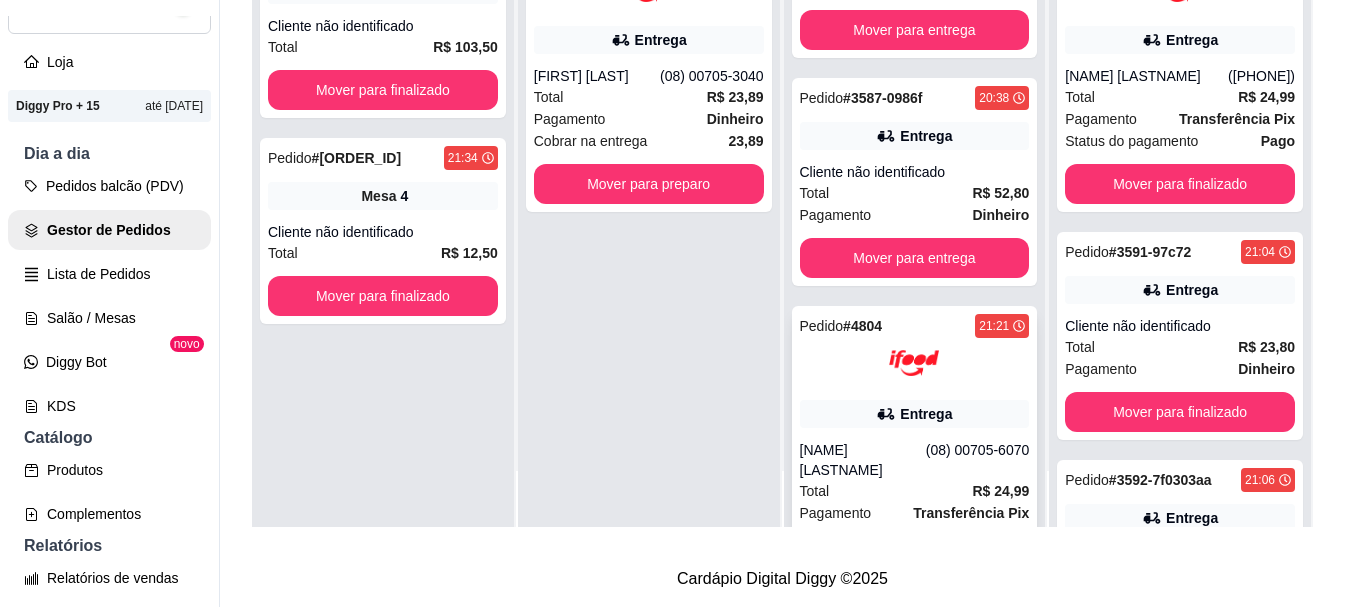 scroll, scrollTop: 505, scrollLeft: 0, axis: vertical 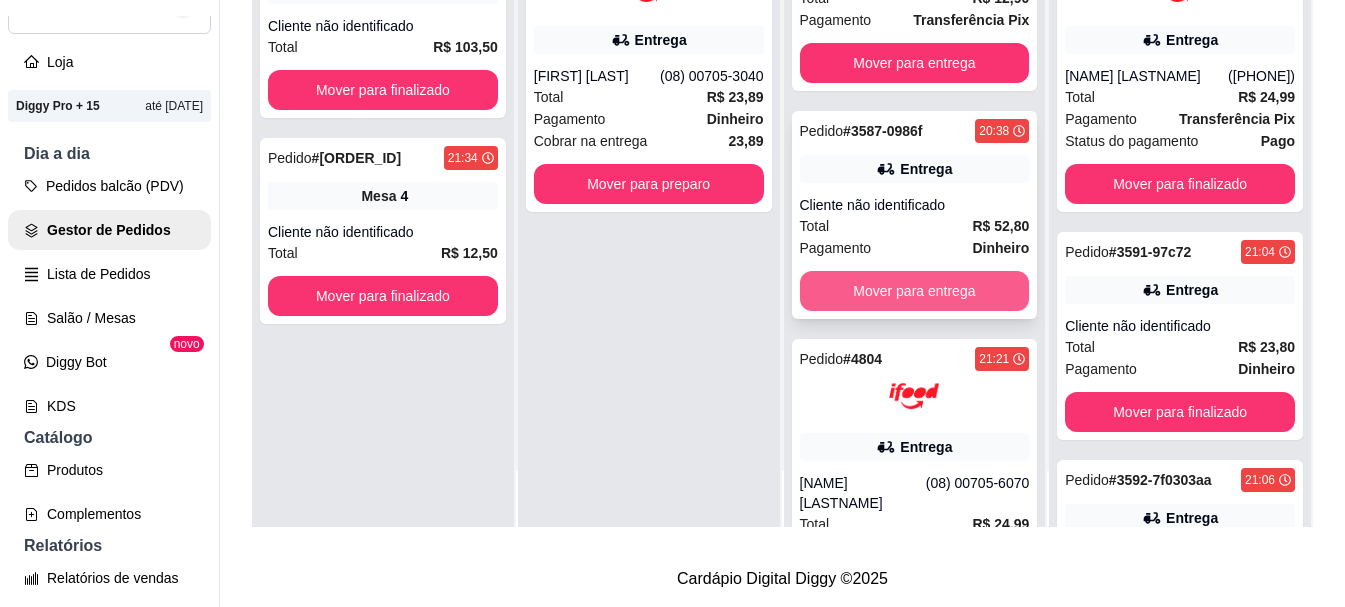 click on "Mover para entrega" at bounding box center [915, 291] 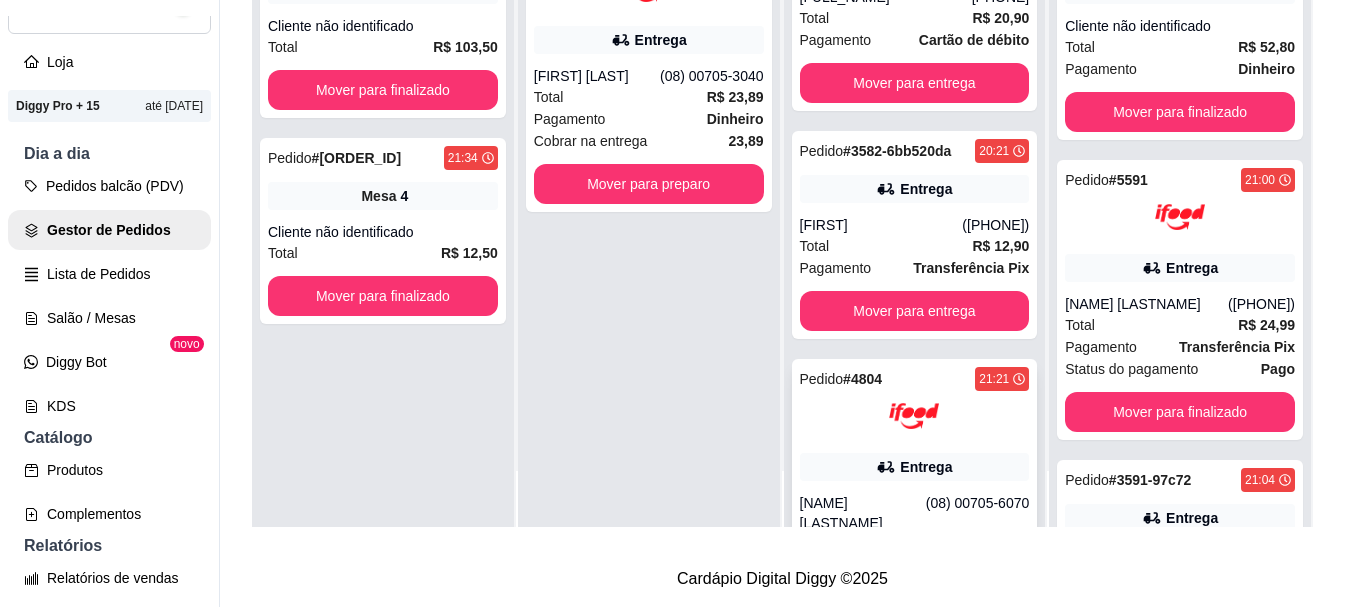scroll, scrollTop: 221, scrollLeft: 0, axis: vertical 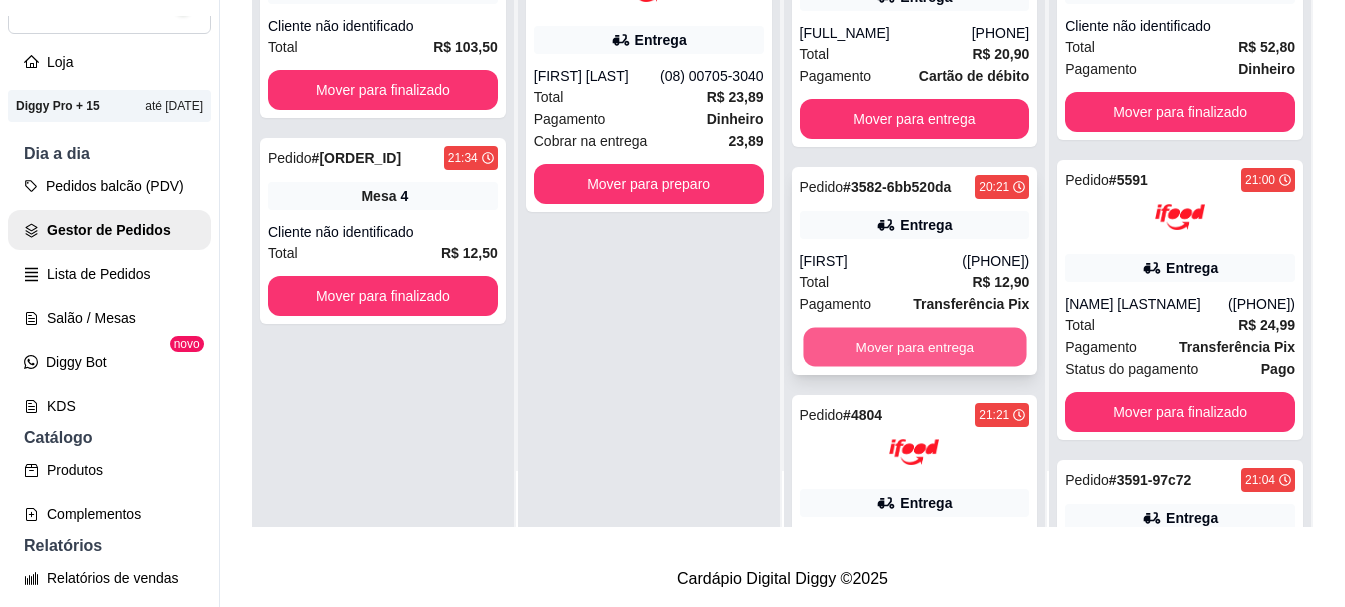 click on "Mover para entrega" at bounding box center (914, 347) 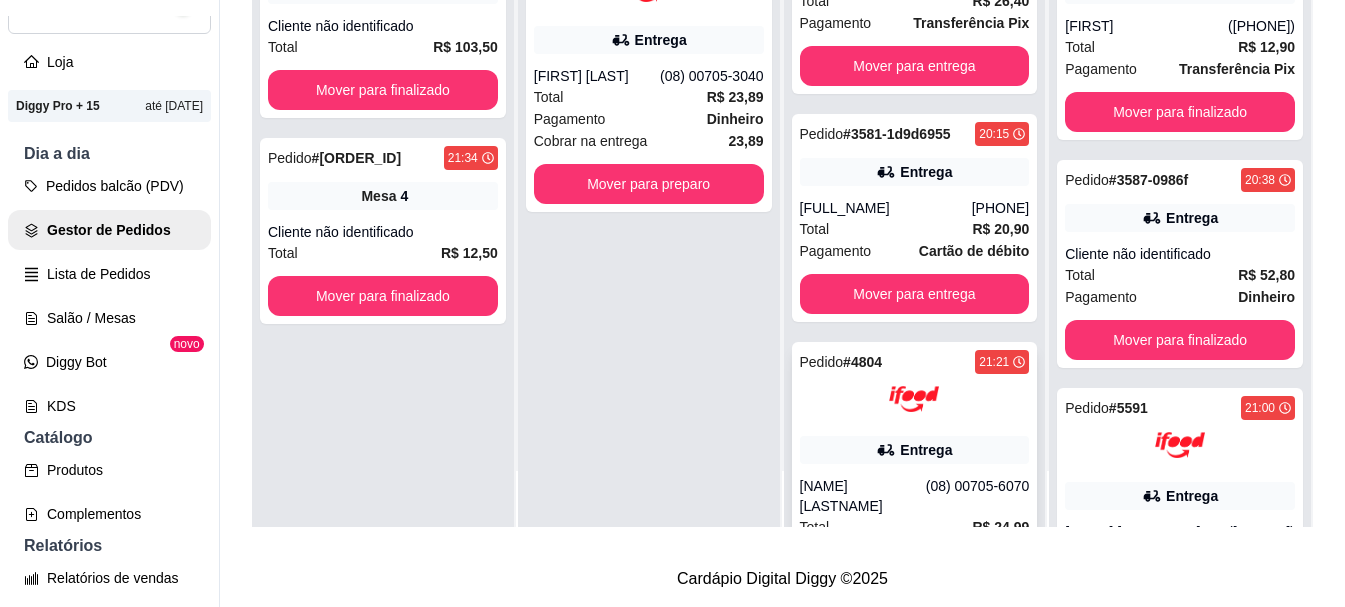 scroll, scrollTop: 21, scrollLeft: 0, axis: vertical 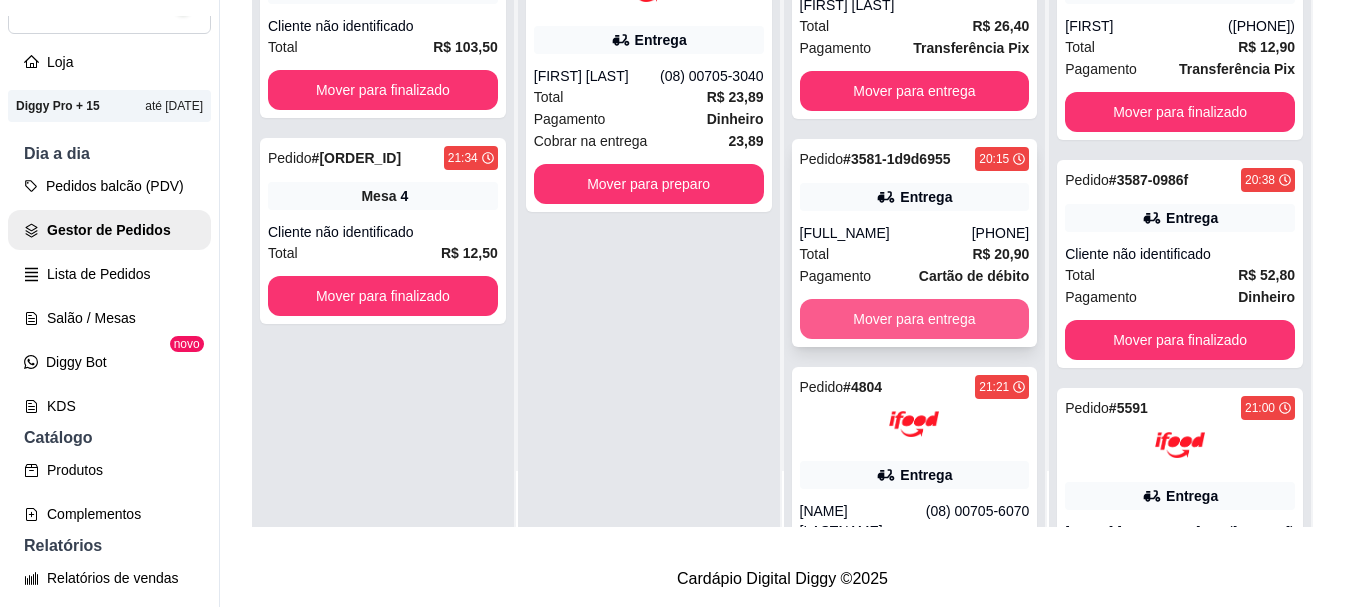 click on "Mover para entrega" at bounding box center [915, 319] 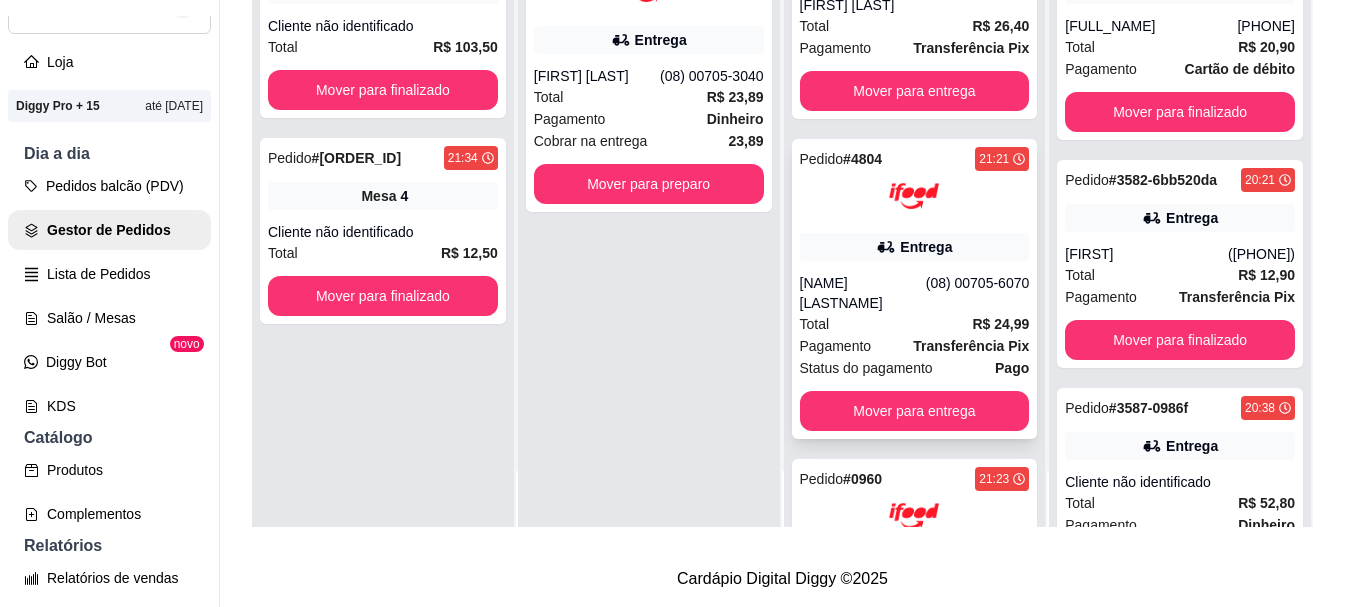 scroll, scrollTop: 0, scrollLeft: 0, axis: both 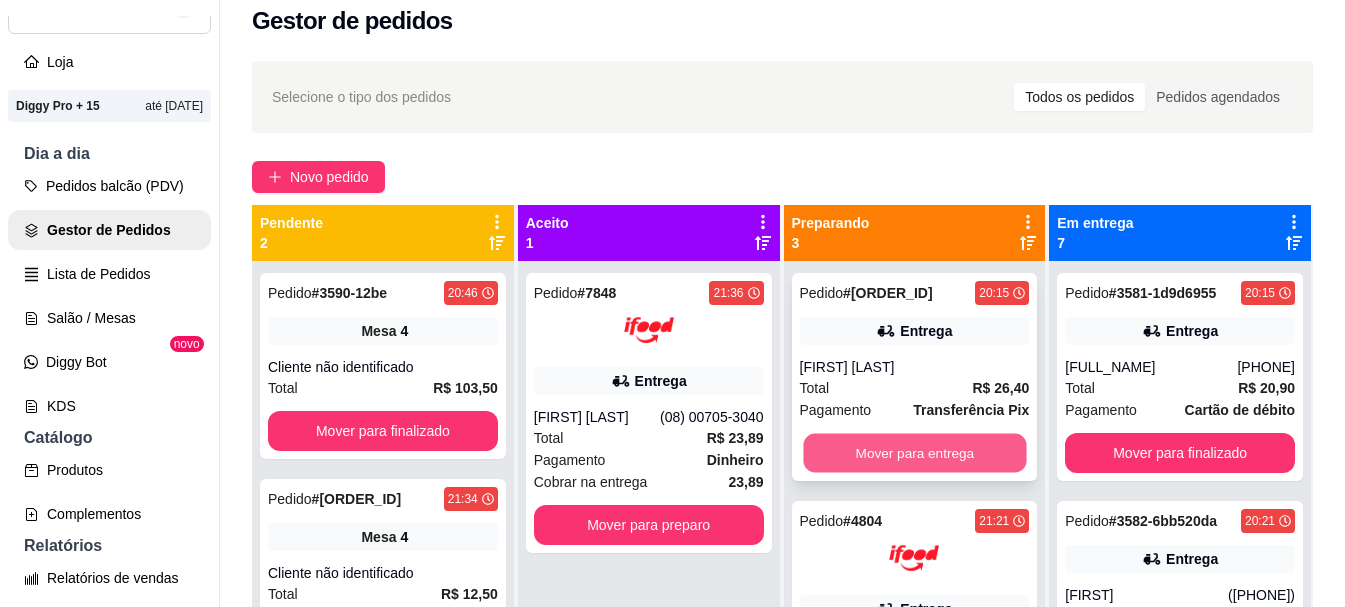click on "Mover para entrega" at bounding box center [914, 453] 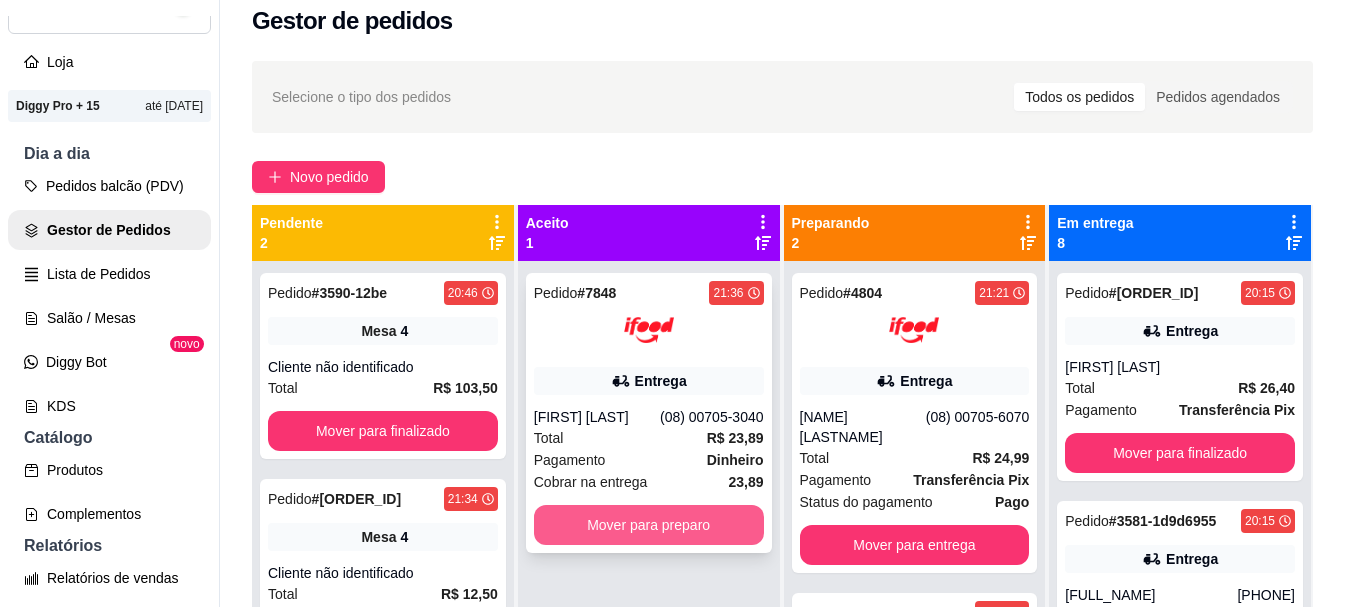 click on "Mover para preparo" at bounding box center [649, 525] 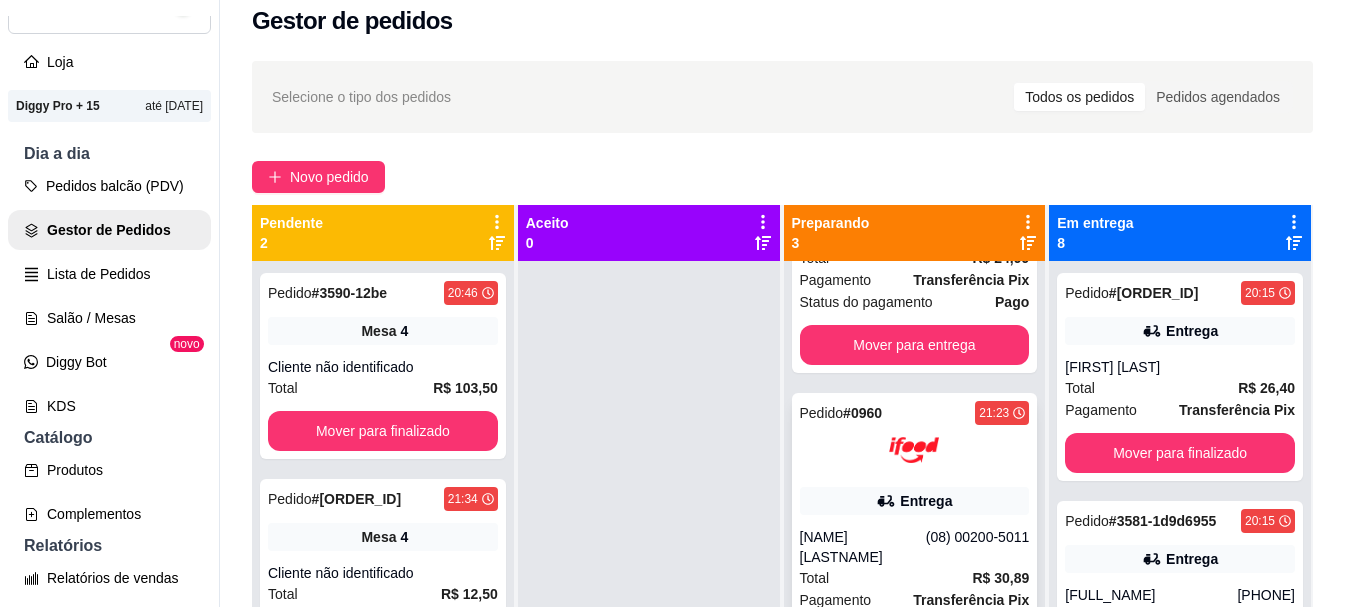 scroll, scrollTop: 333, scrollLeft: 0, axis: vertical 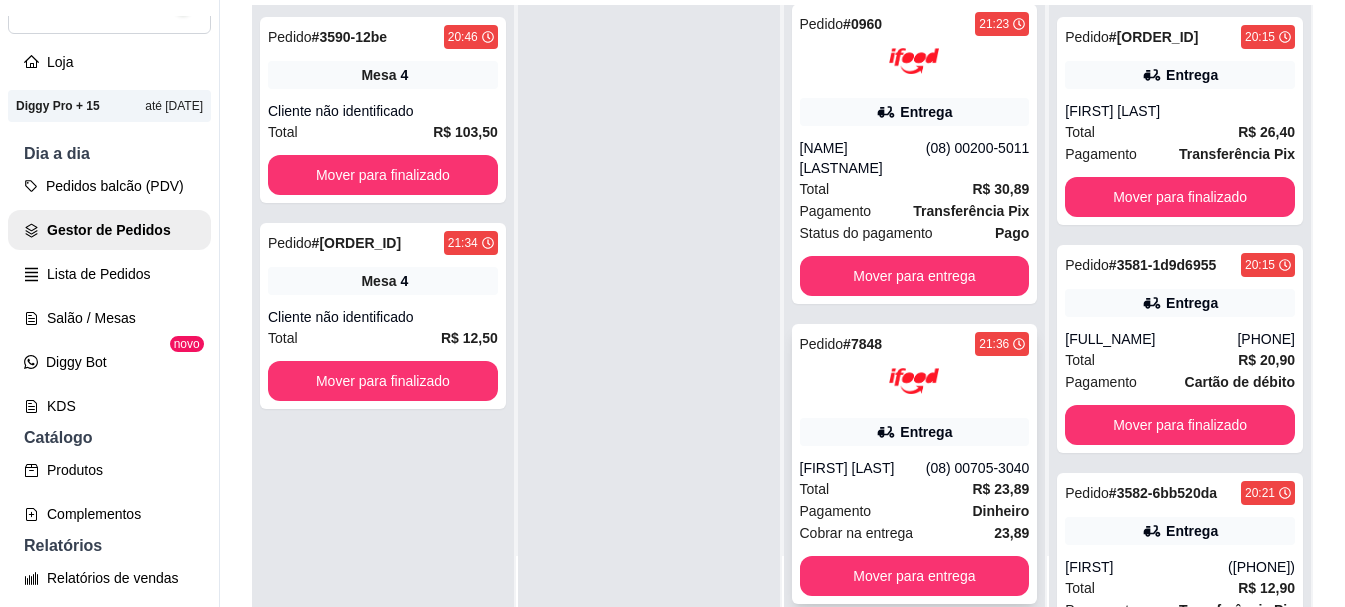 click on "[FIRST] [LAST]" at bounding box center (863, 468) 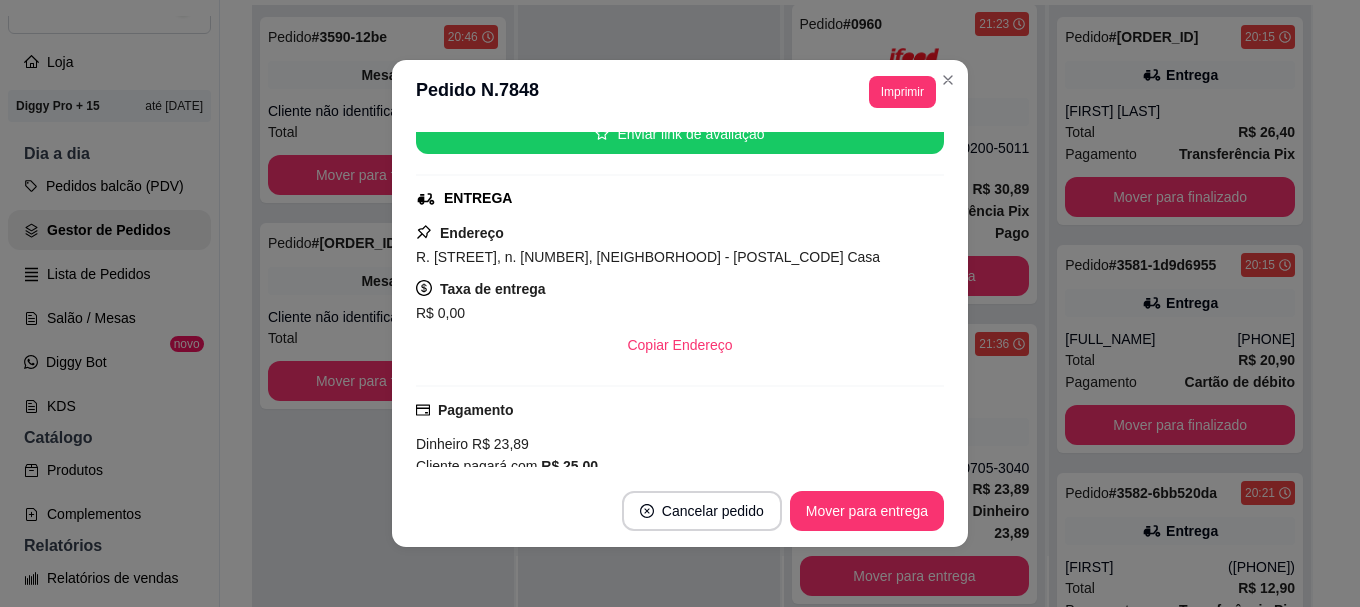scroll, scrollTop: 0, scrollLeft: 0, axis: both 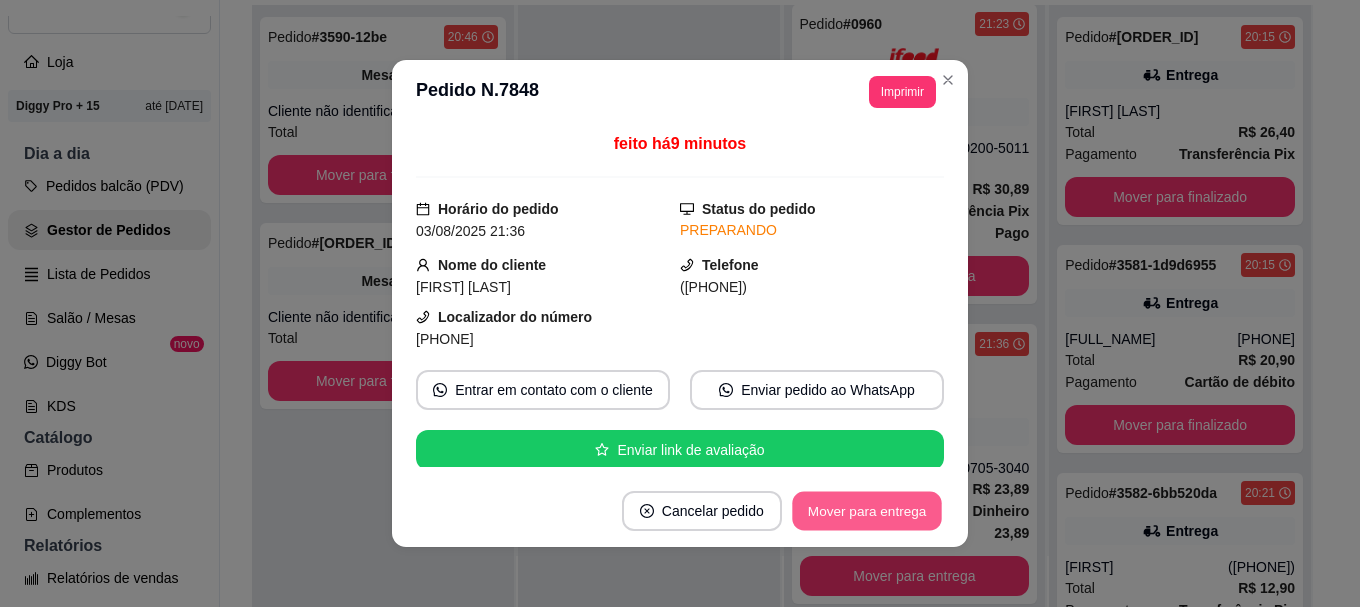 click on "Mover para entrega" at bounding box center [867, 511] 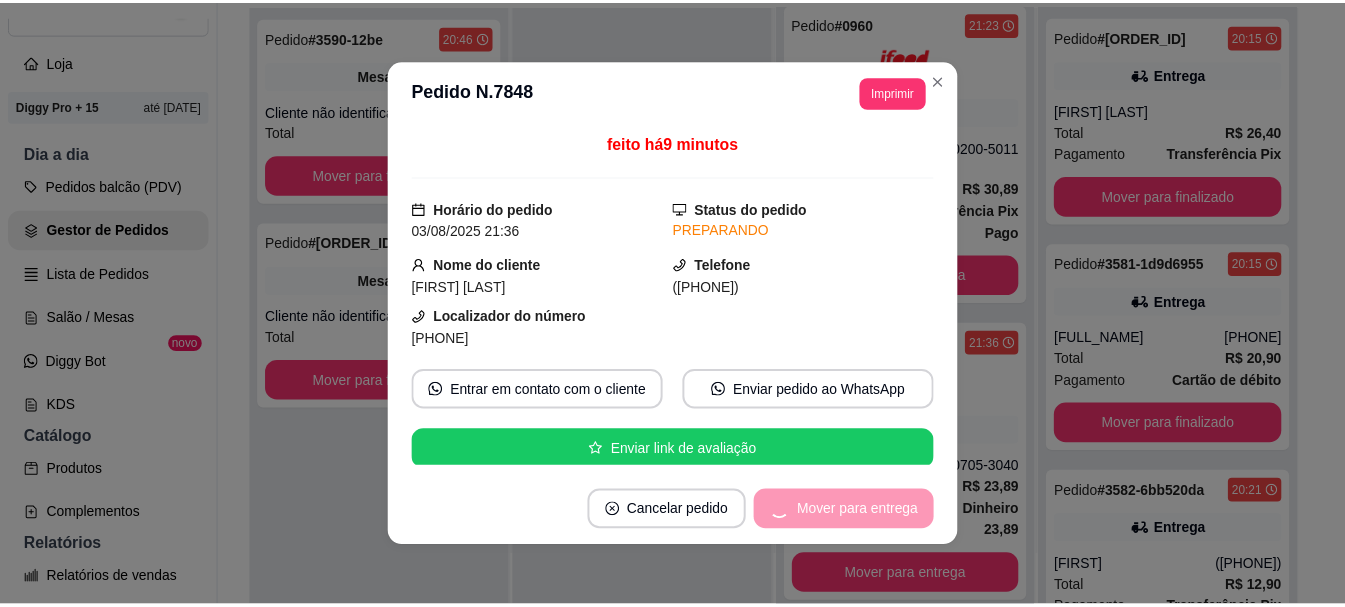scroll, scrollTop: 13, scrollLeft: 0, axis: vertical 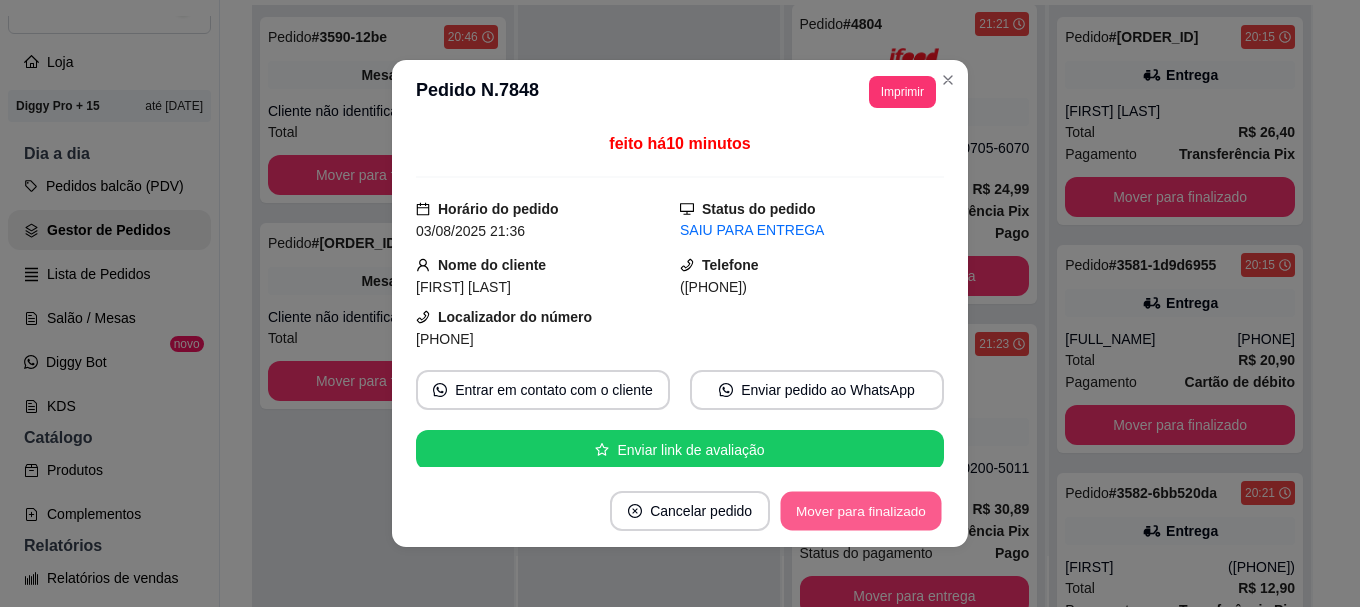 click on "Mover para finalizado" at bounding box center (861, 511) 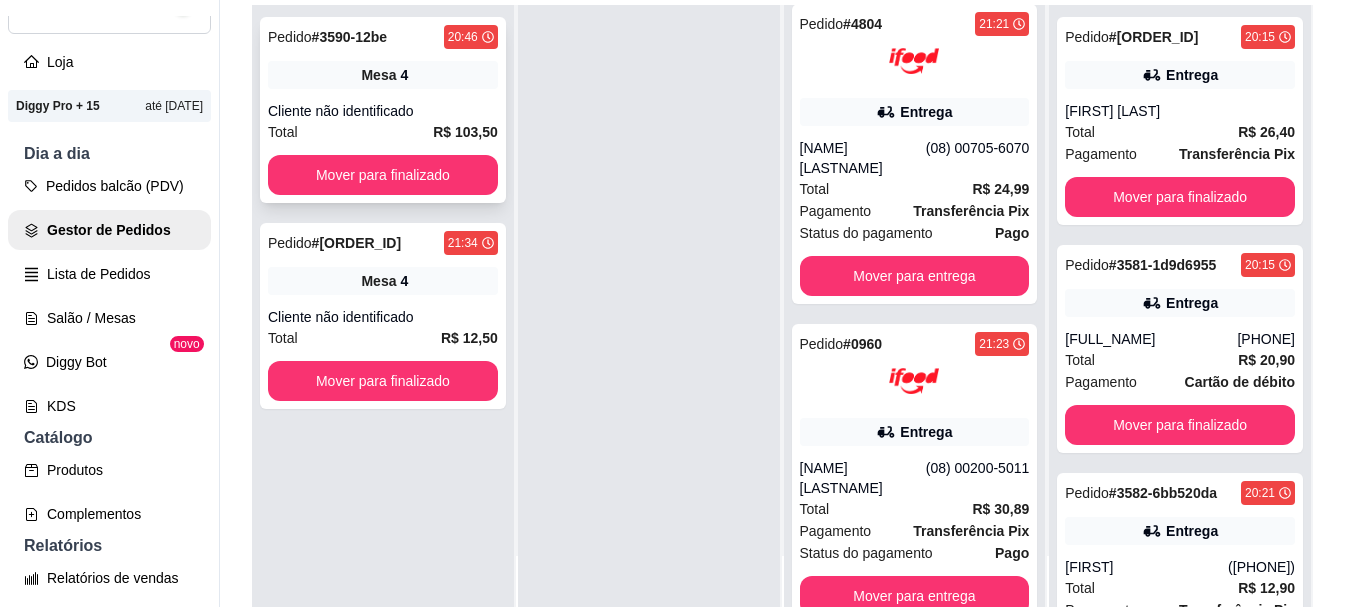 scroll, scrollTop: 0, scrollLeft: 0, axis: both 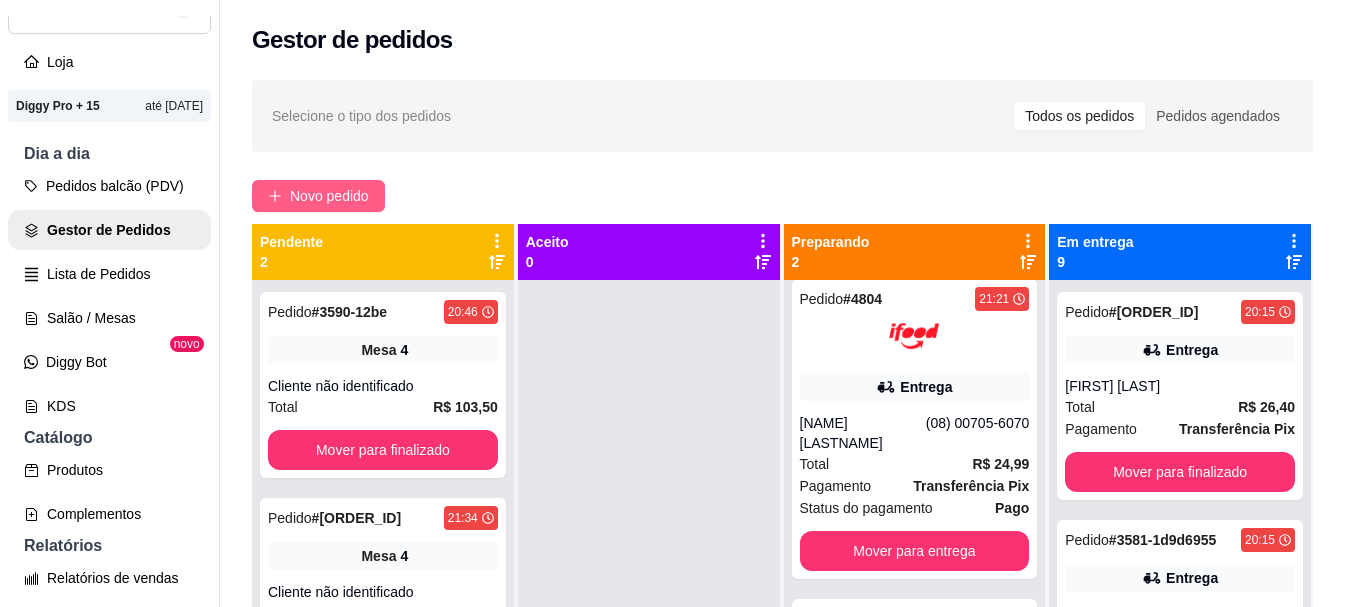 click on "Novo pedido" at bounding box center (329, 196) 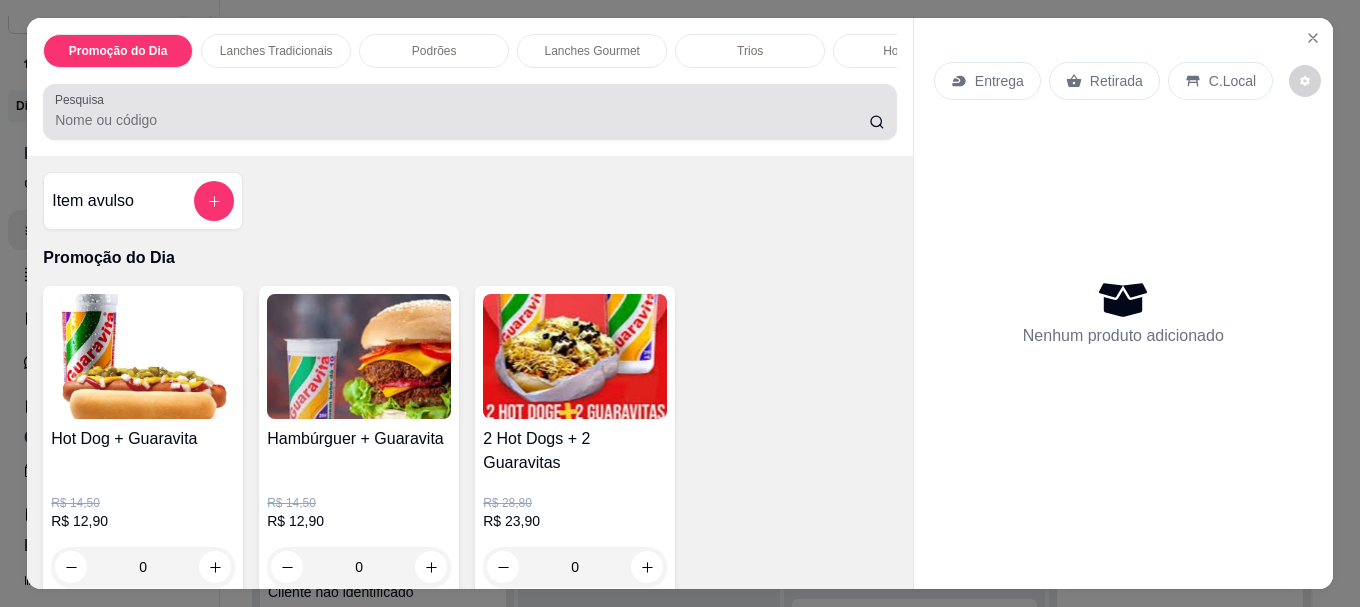 click on "Pesquisa" at bounding box center [462, 120] 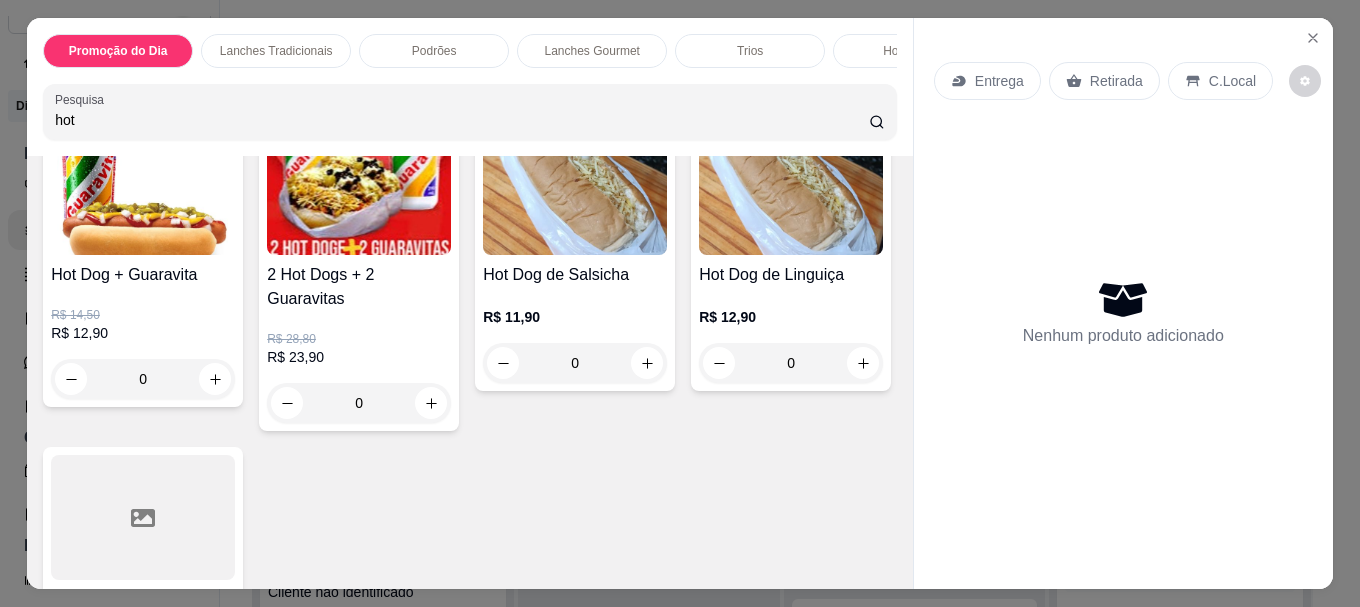 scroll, scrollTop: 200, scrollLeft: 0, axis: vertical 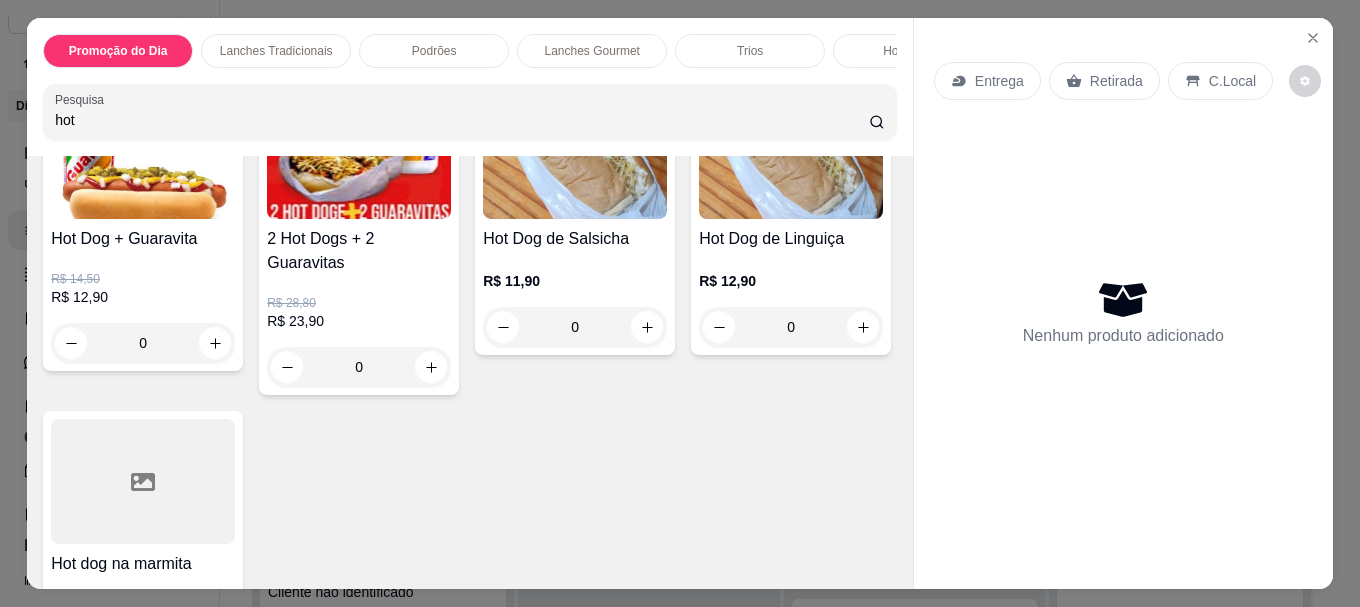 type on "hot" 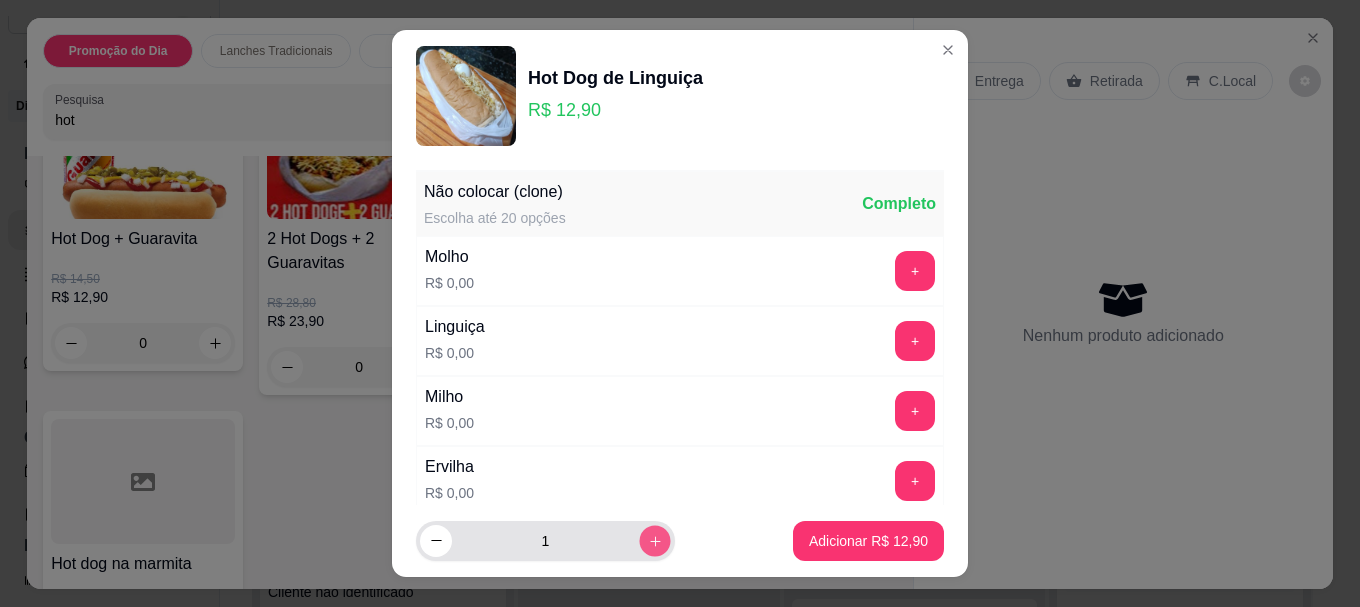 click 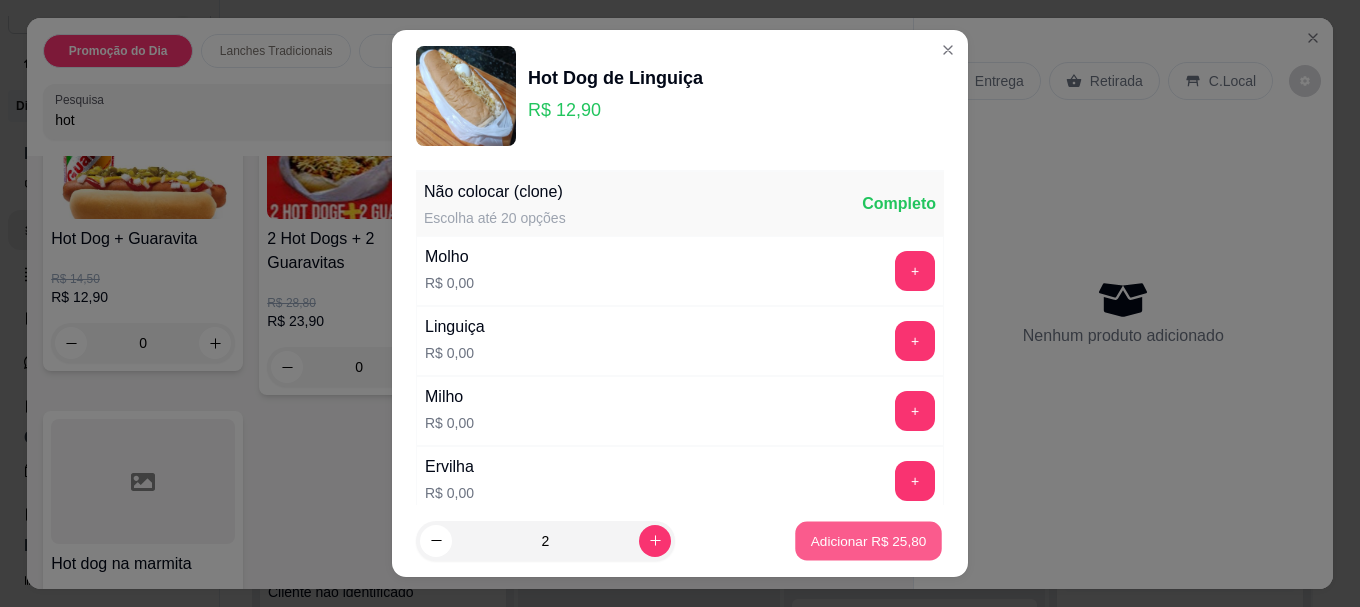 click on "Adicionar   R$ 25,80" at bounding box center (869, 540) 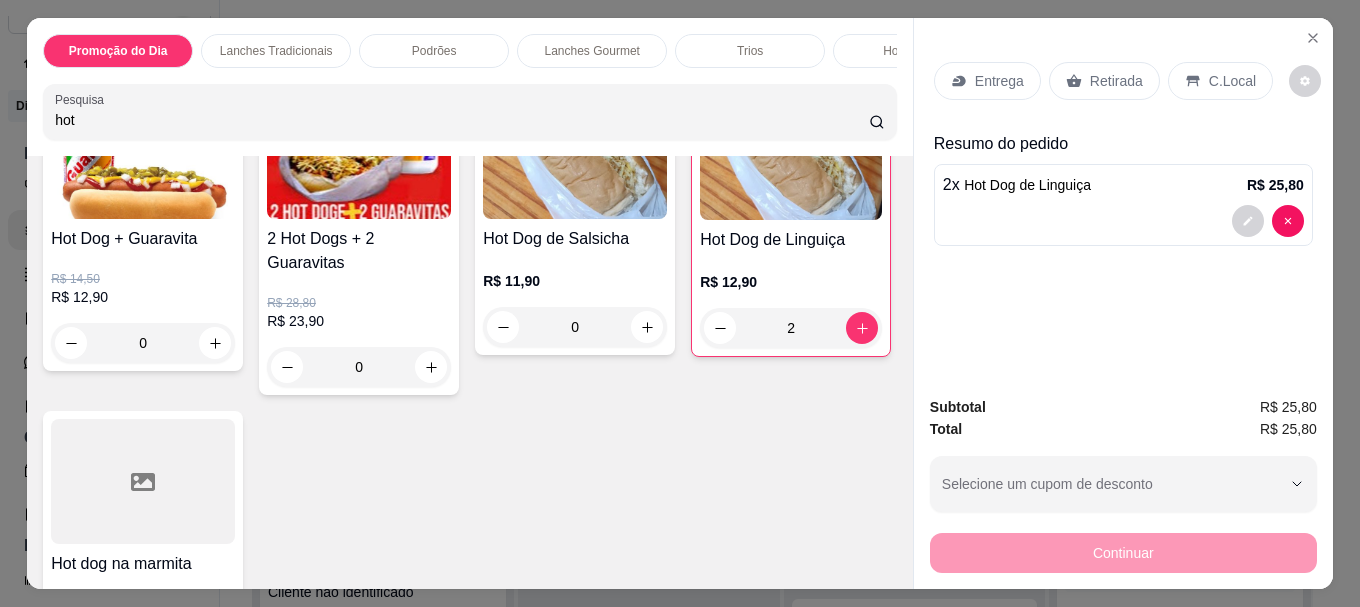 click on "Entrega" at bounding box center (987, 81) 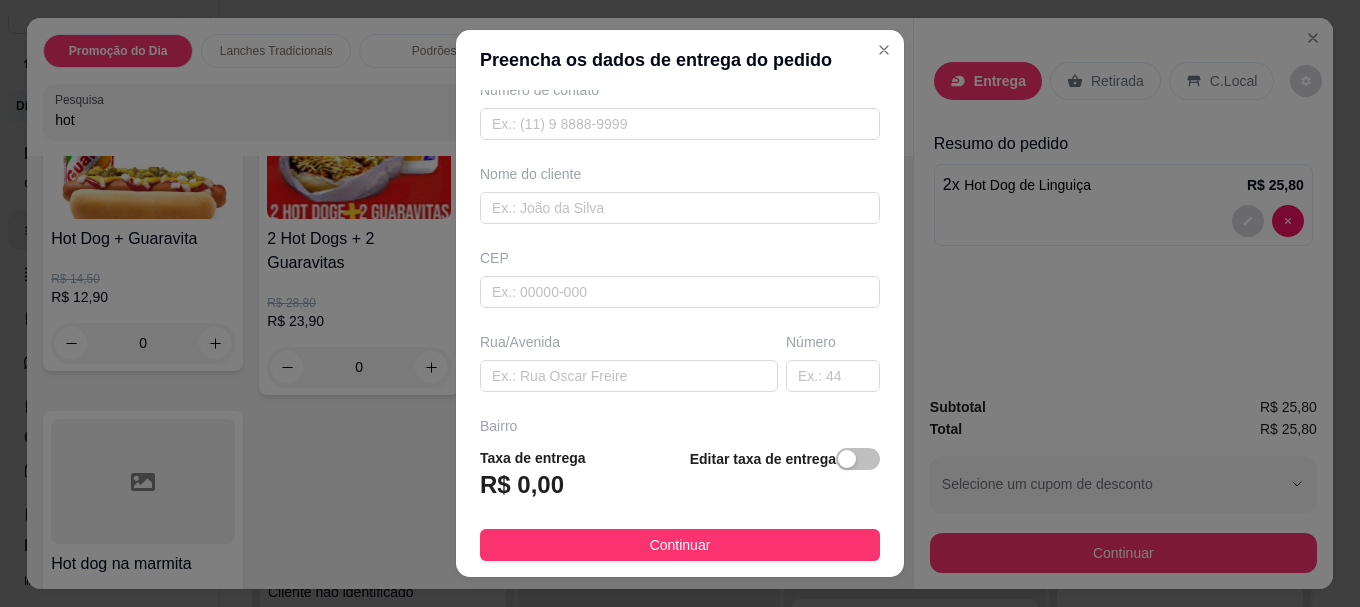scroll, scrollTop: 200, scrollLeft: 0, axis: vertical 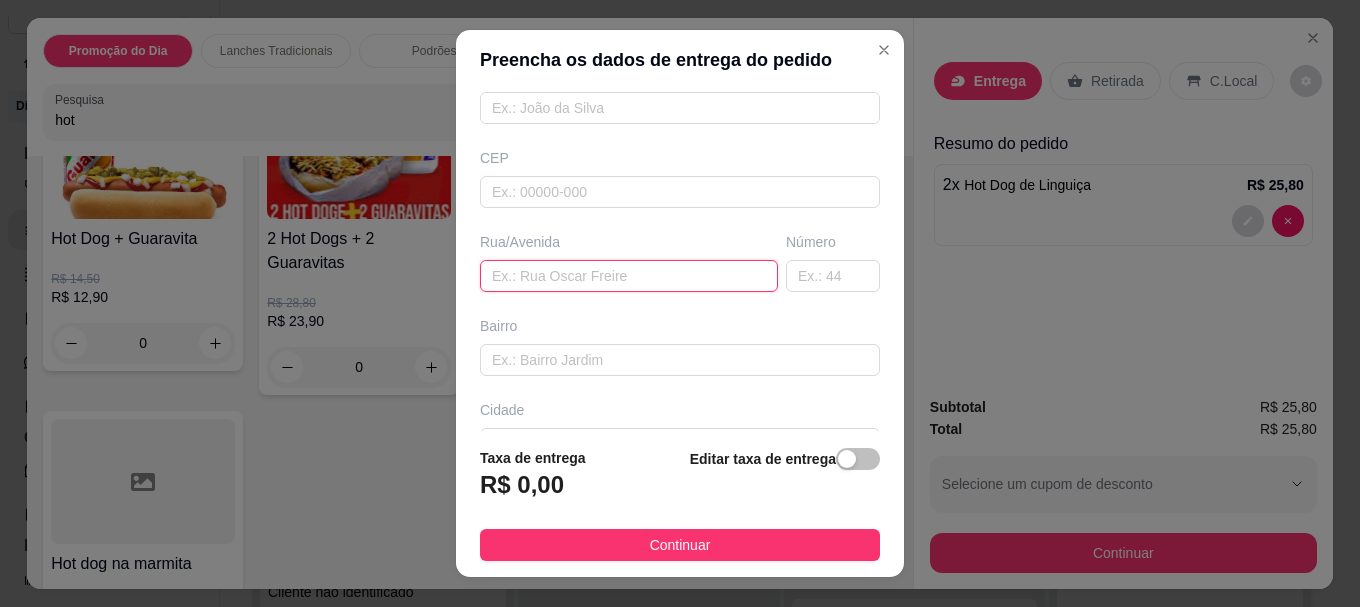 click at bounding box center [629, 276] 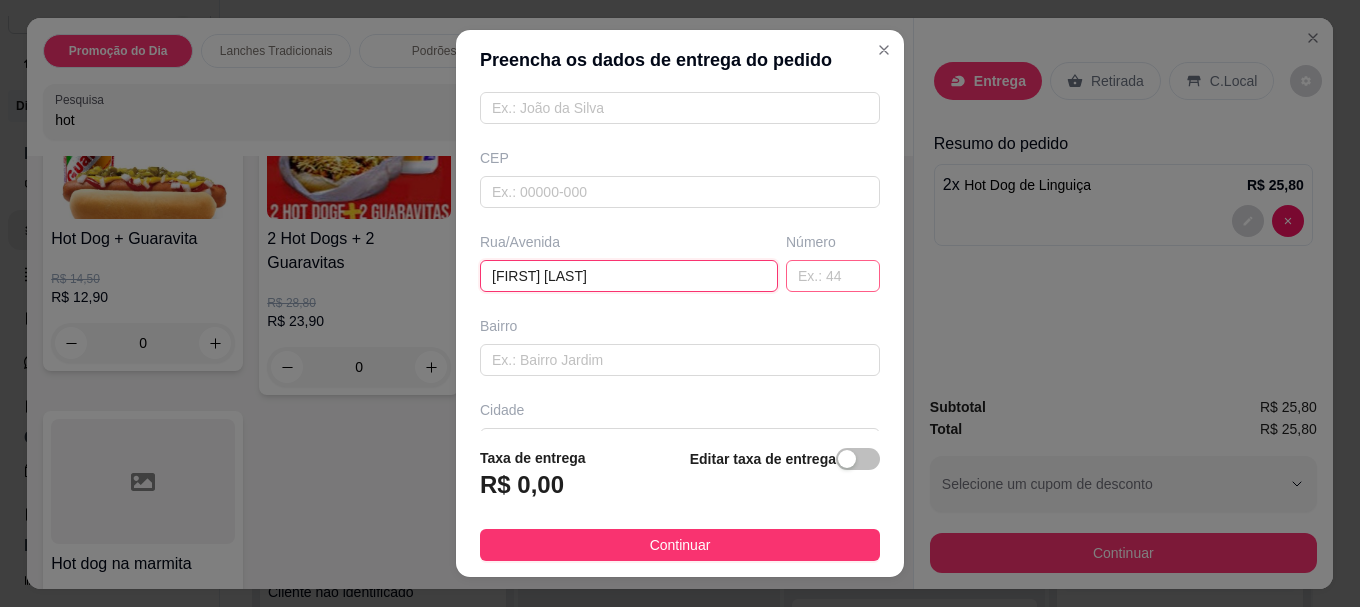 type on "[FIRST] [LAST]" 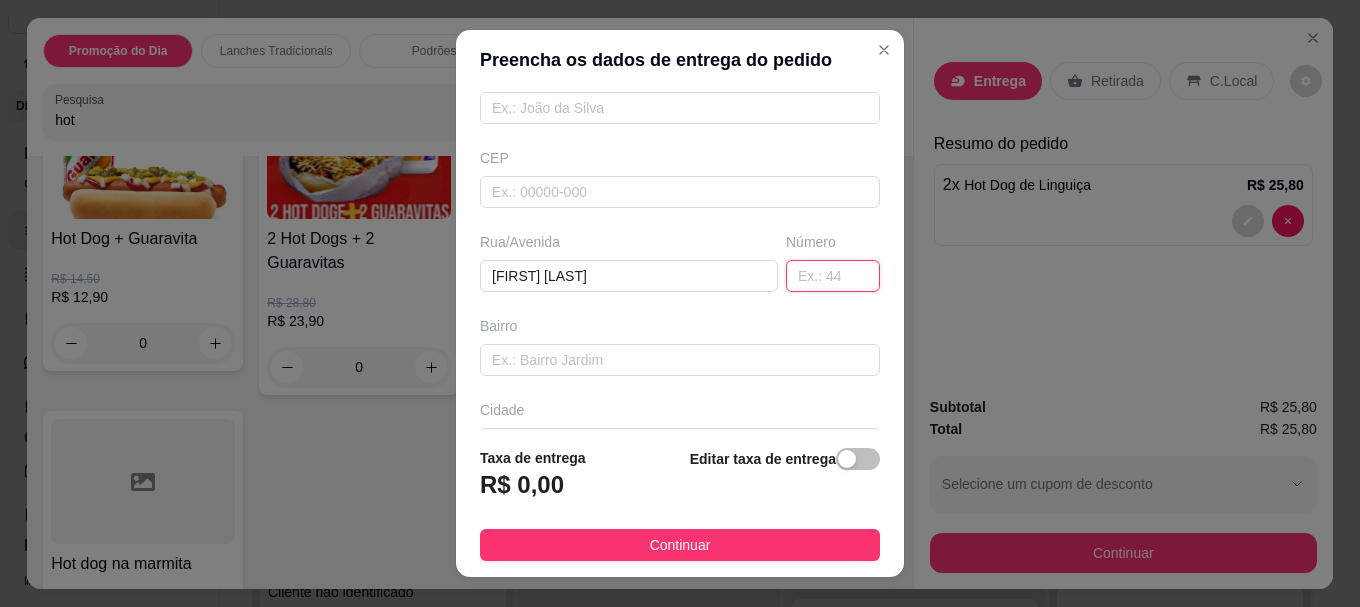 click at bounding box center [833, 276] 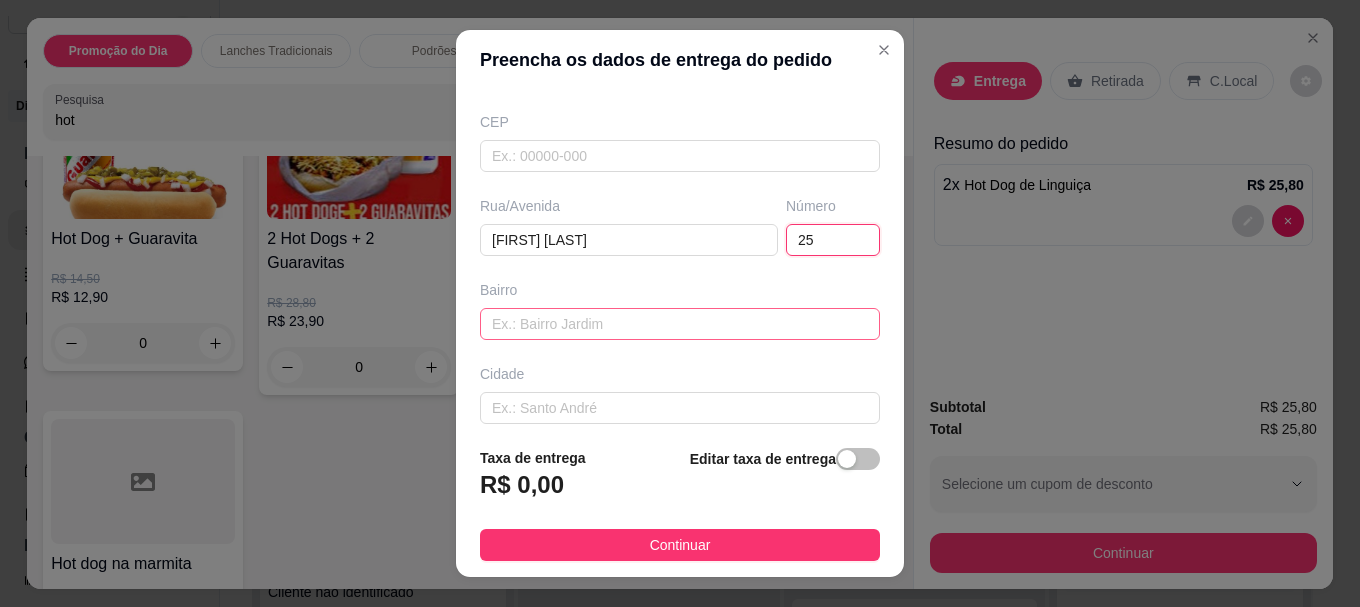 scroll, scrollTop: 300, scrollLeft: 0, axis: vertical 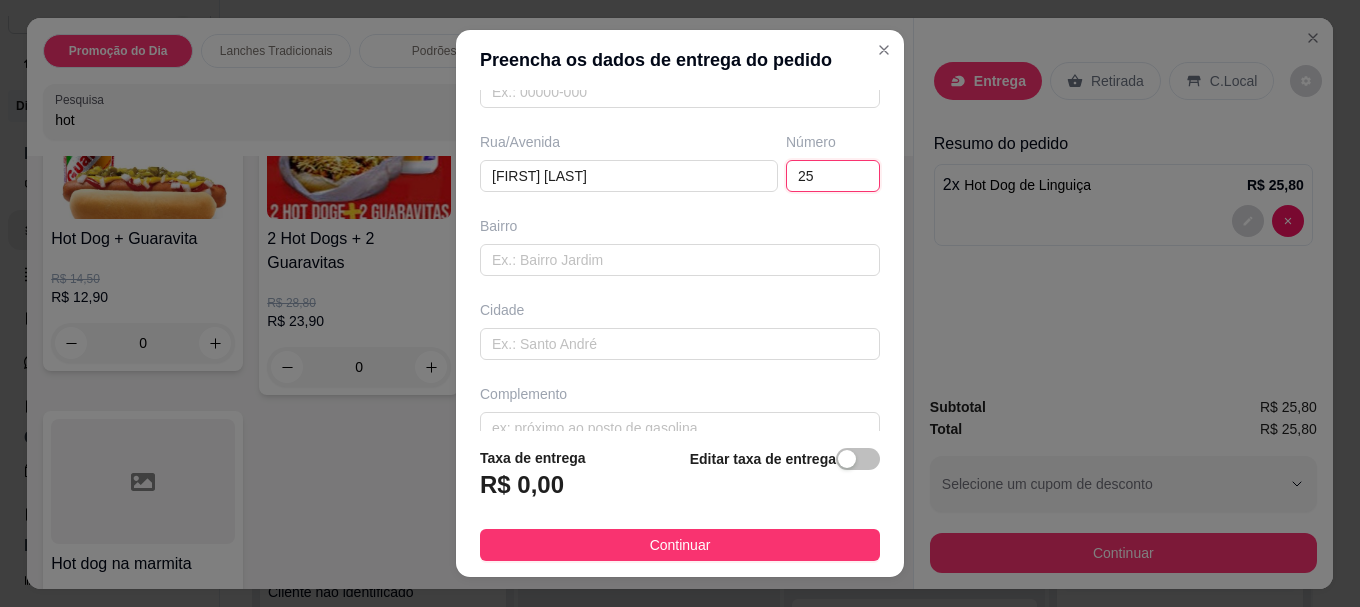 type on "25" 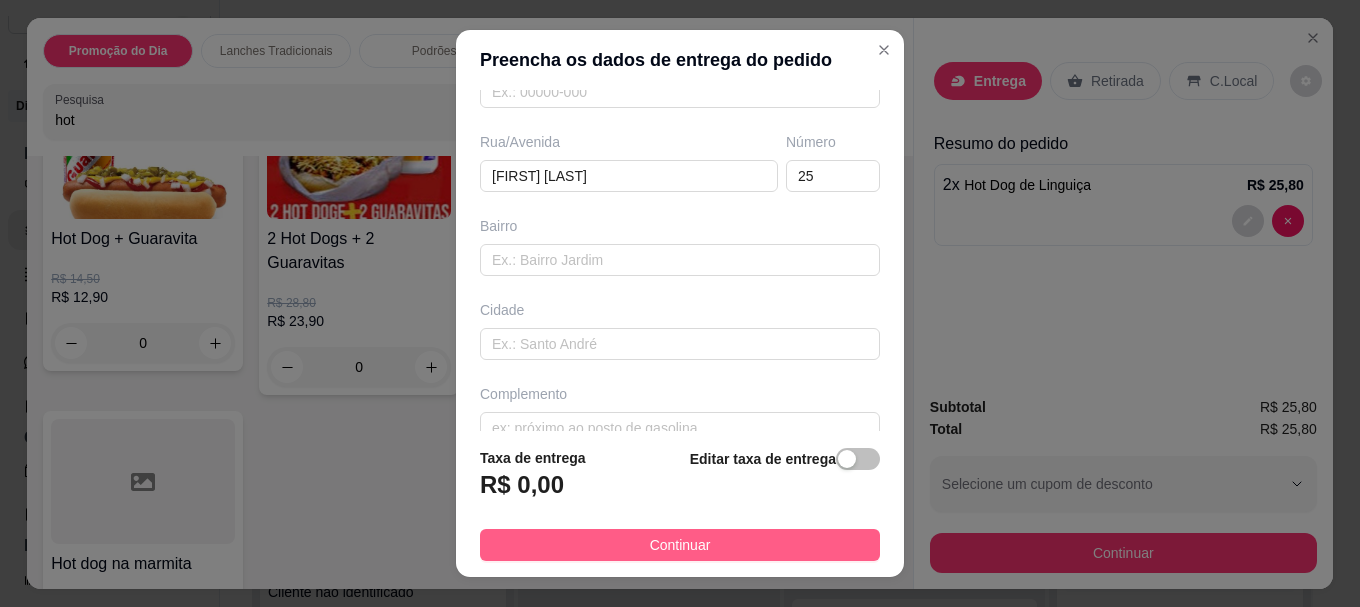 click on "Continuar" at bounding box center [680, 545] 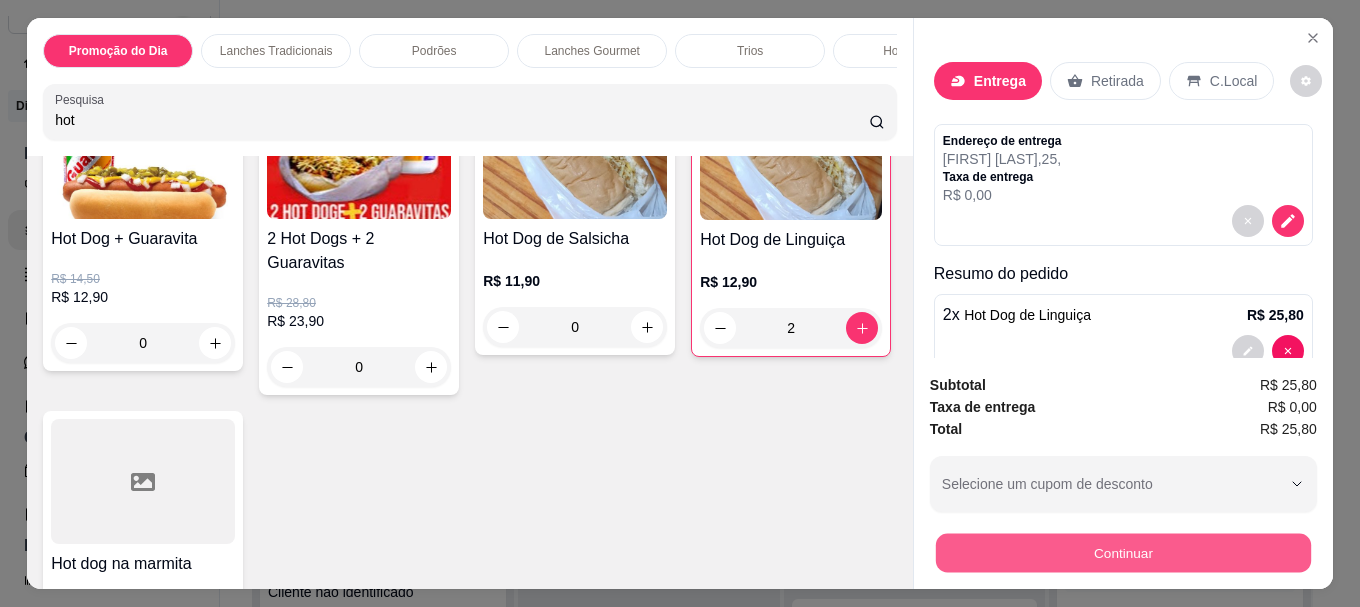 click on "Continuar" at bounding box center (1123, 552) 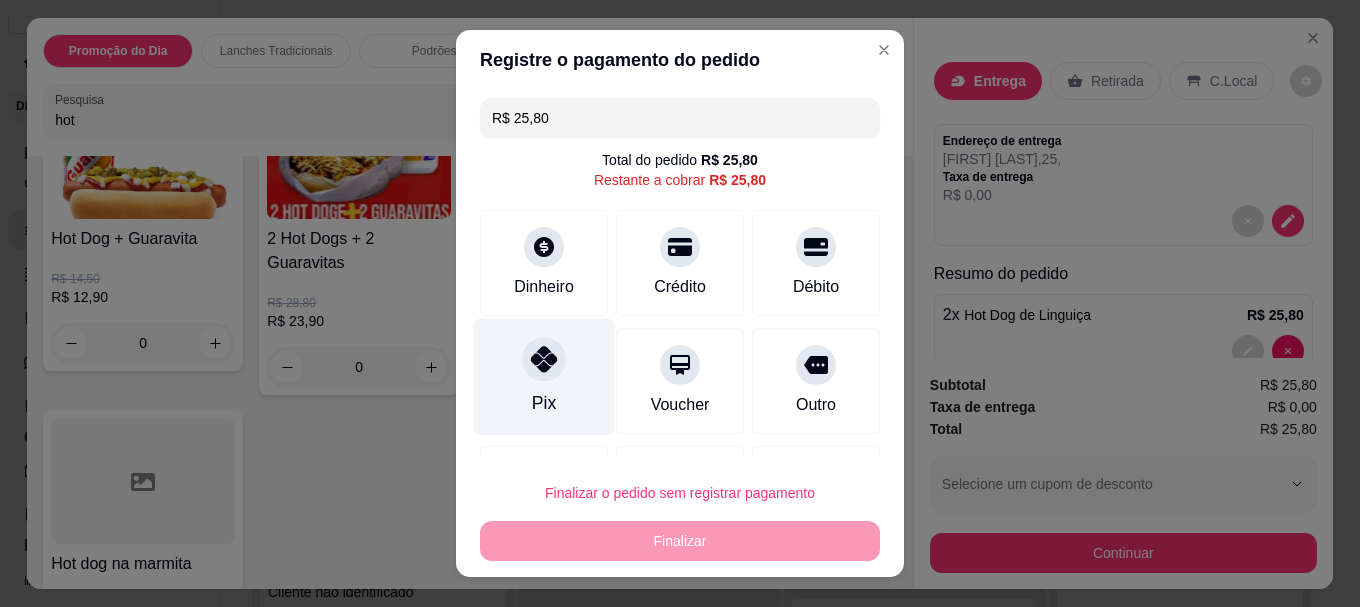 click at bounding box center (544, 360) 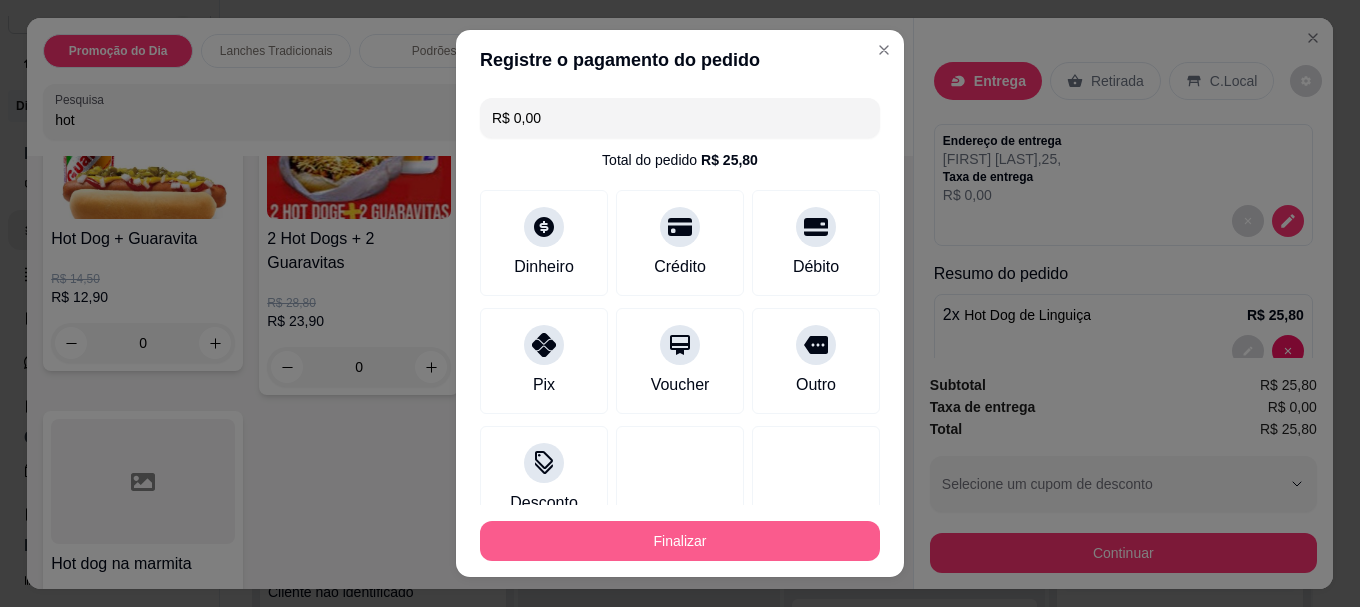 click on "Finalizar" at bounding box center [680, 541] 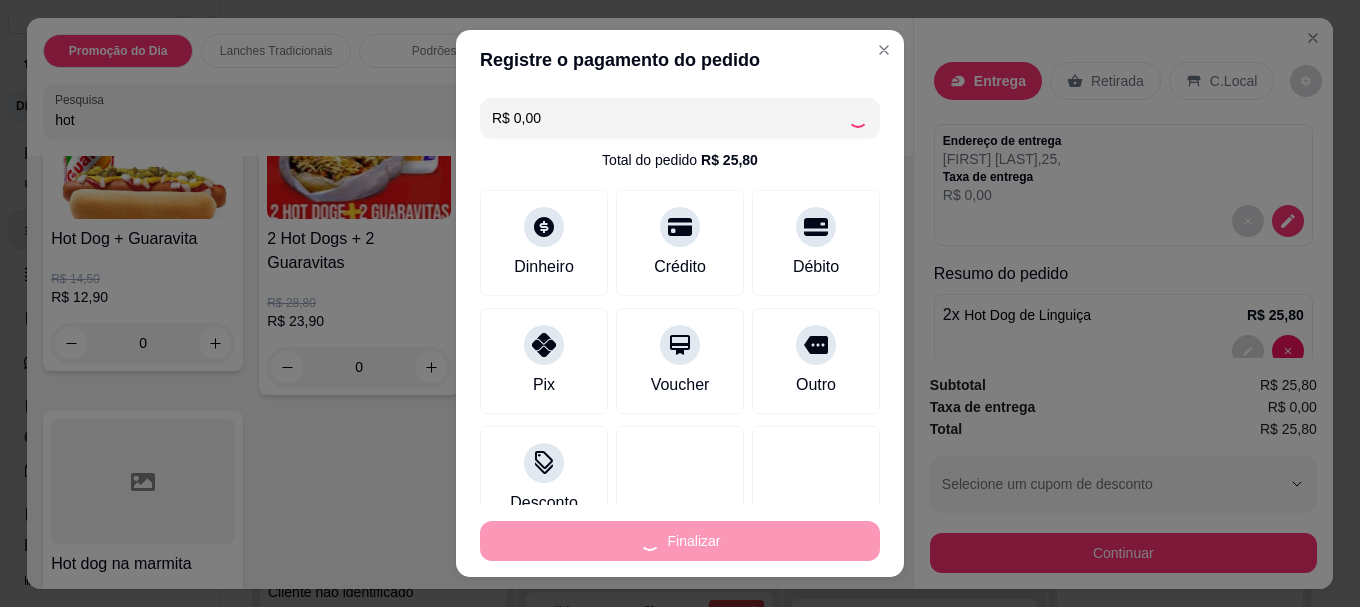 type on "0" 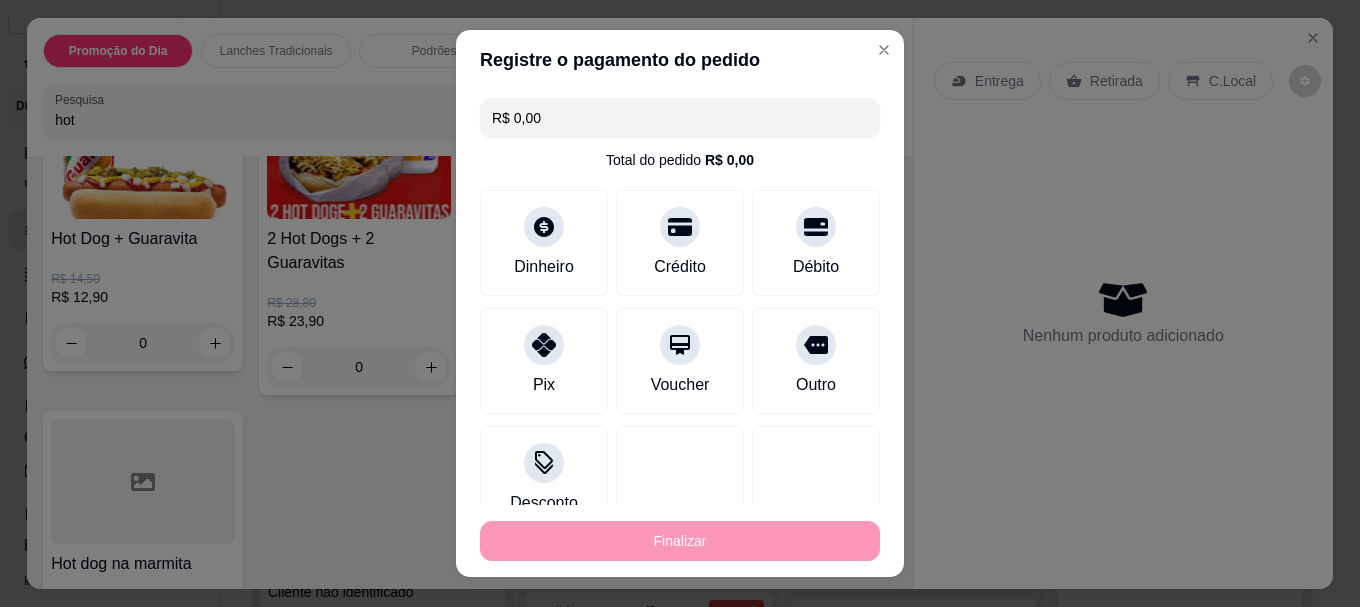 type on "-R$ 25,80" 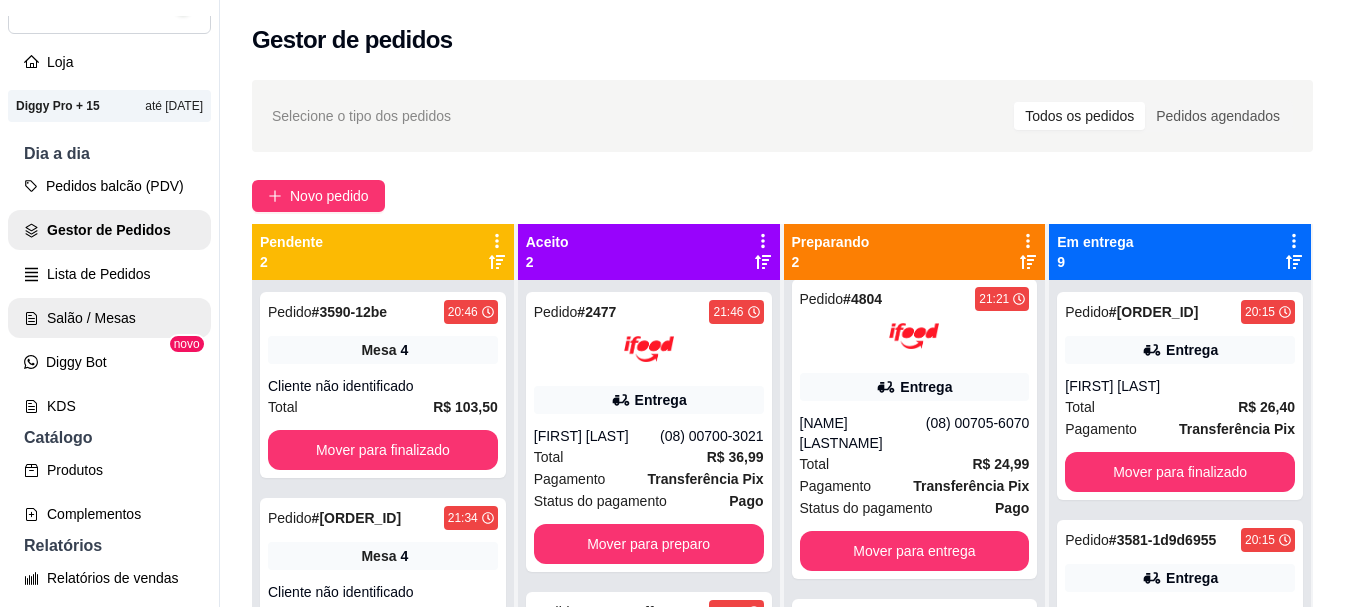 click on "Salão / Mesas" at bounding box center [109, 318] 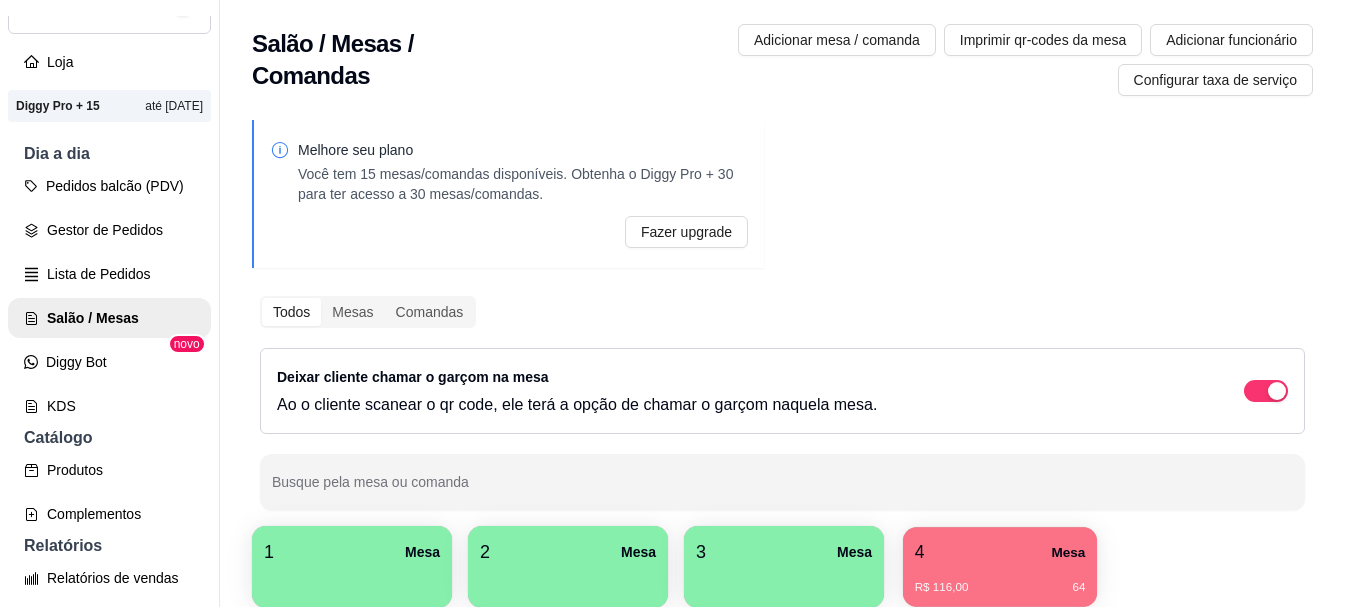 click on "4 Mesa" at bounding box center (1000, 552) 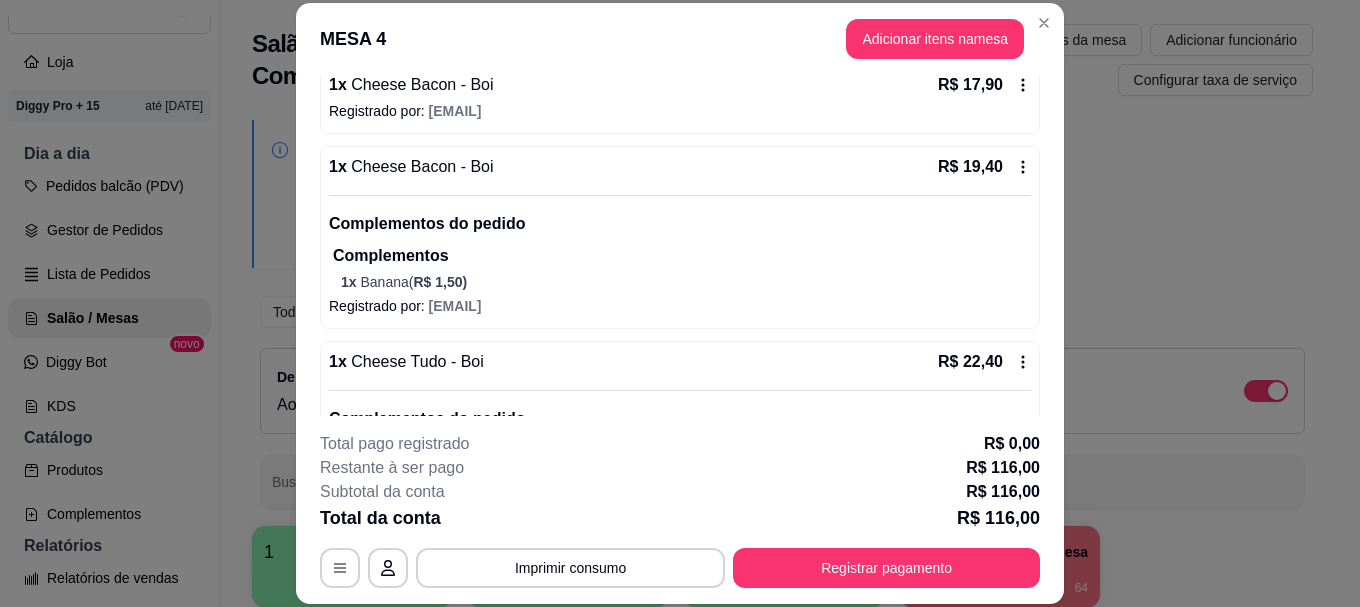 scroll, scrollTop: 100, scrollLeft: 0, axis: vertical 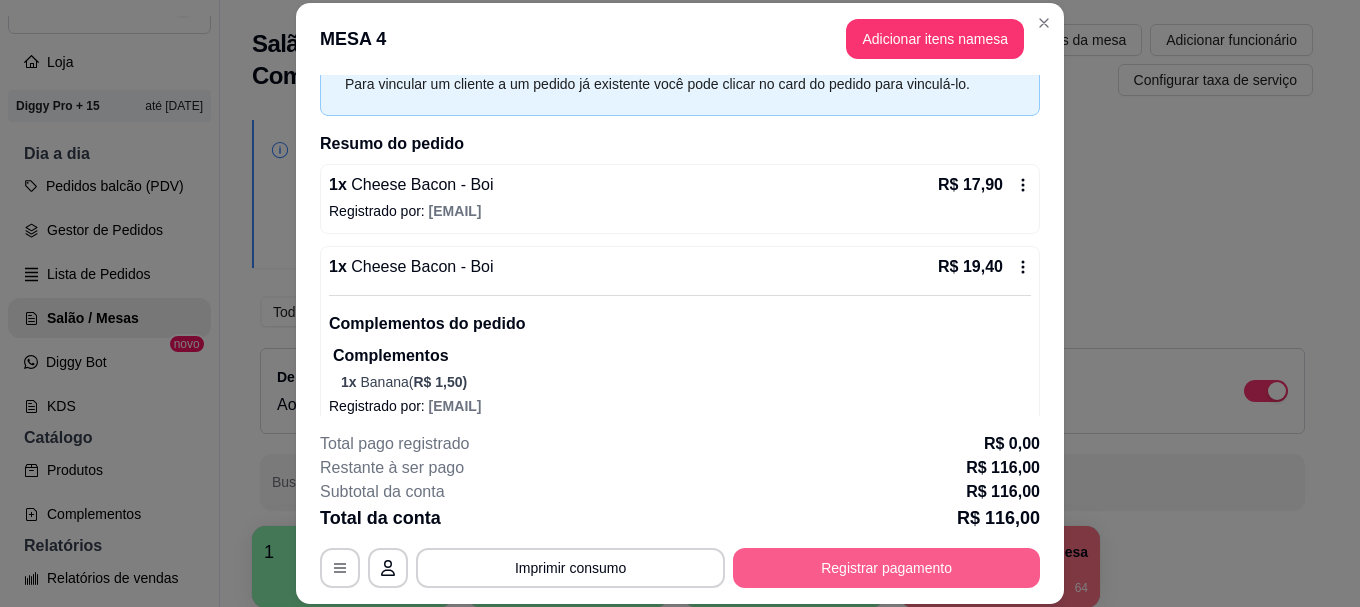 click on "Registrar pagamento" at bounding box center (886, 568) 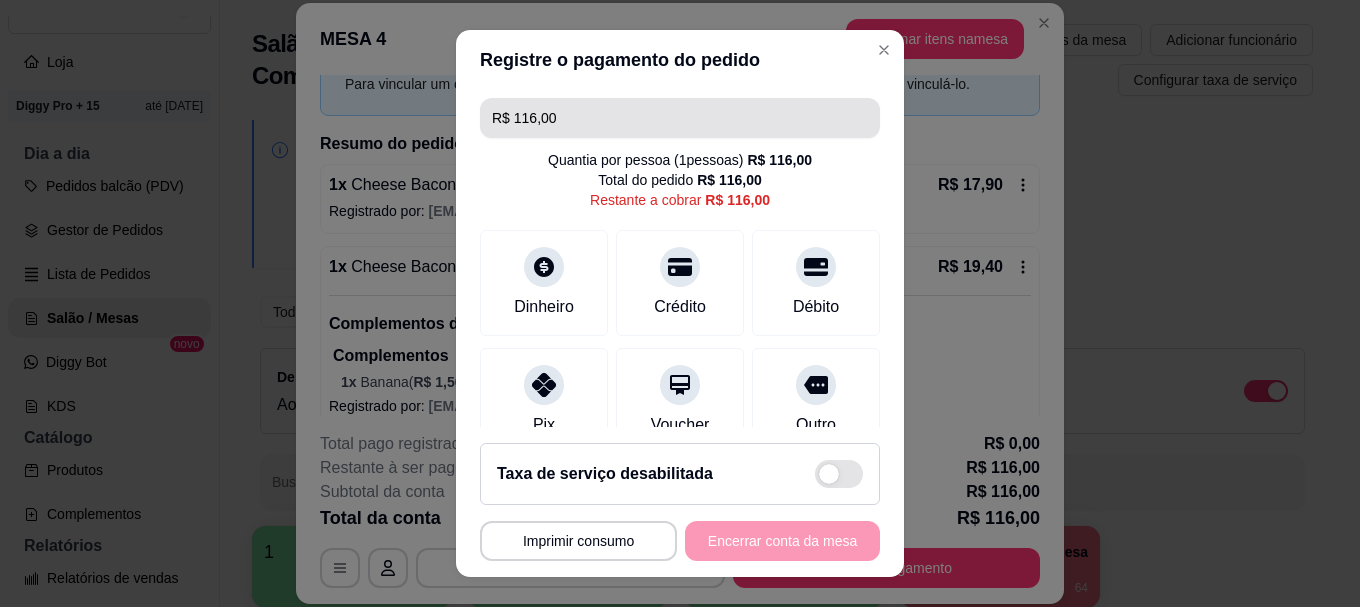 click on "R$ 116,00" at bounding box center (680, 118) 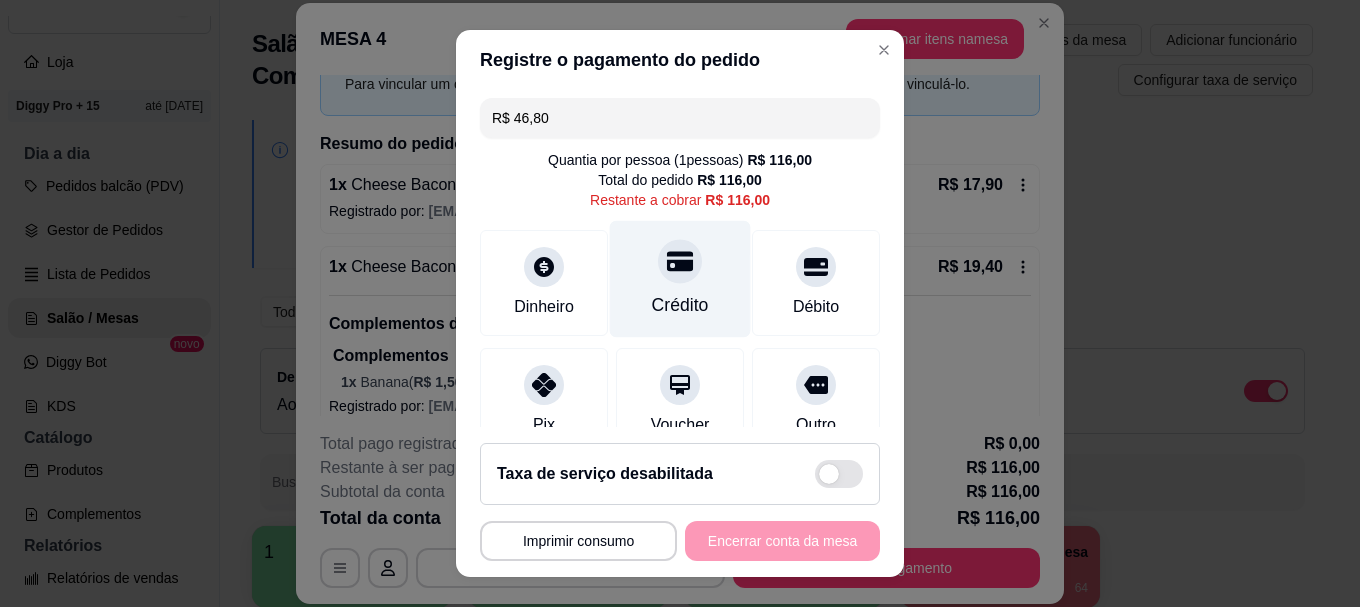 click 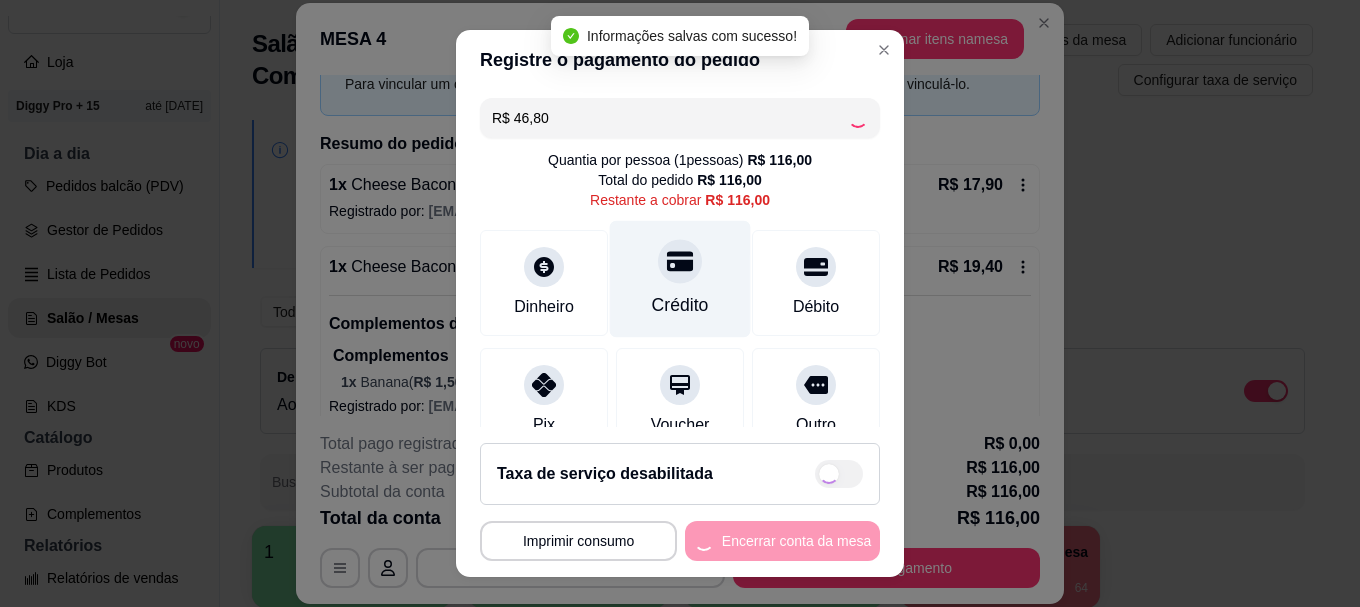 type on "R$ 69,20" 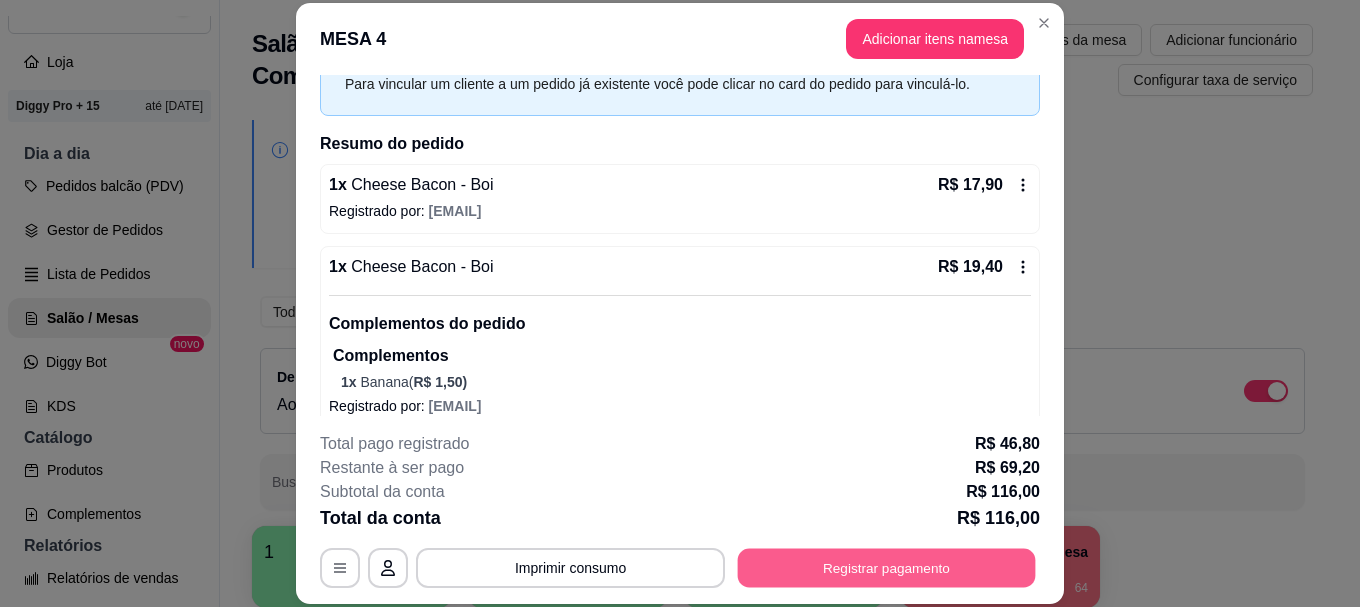 click on "Registrar pagamento" at bounding box center [887, 568] 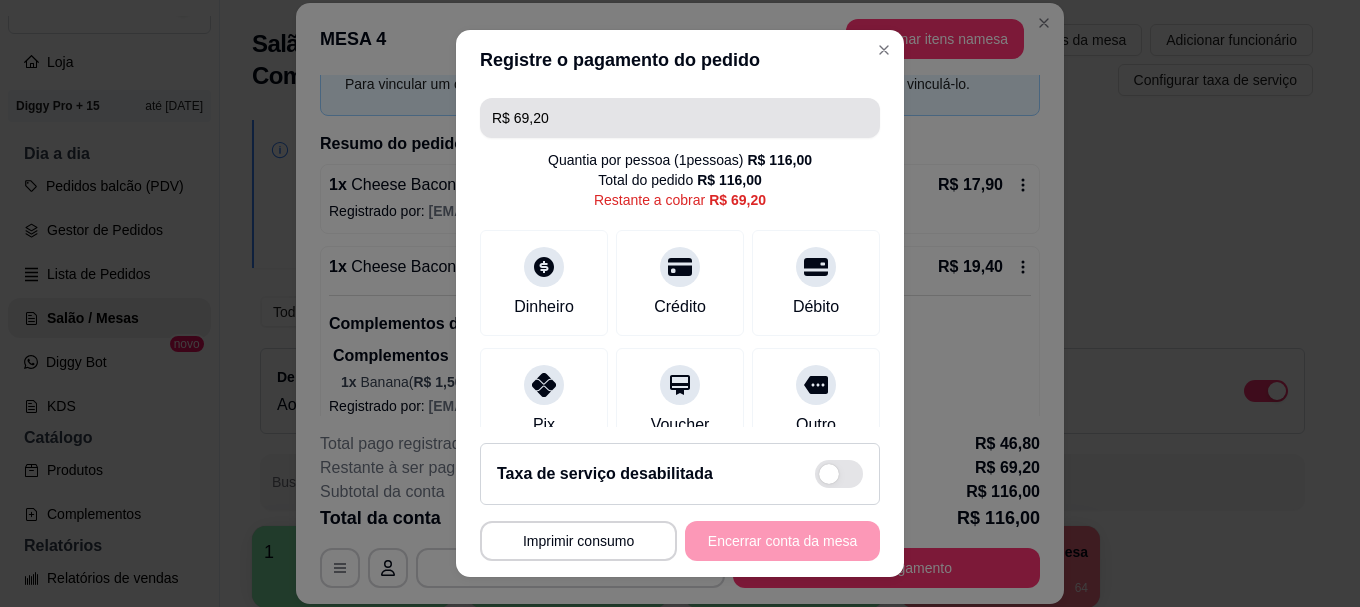 click on "R$ 69,20" at bounding box center [680, 118] 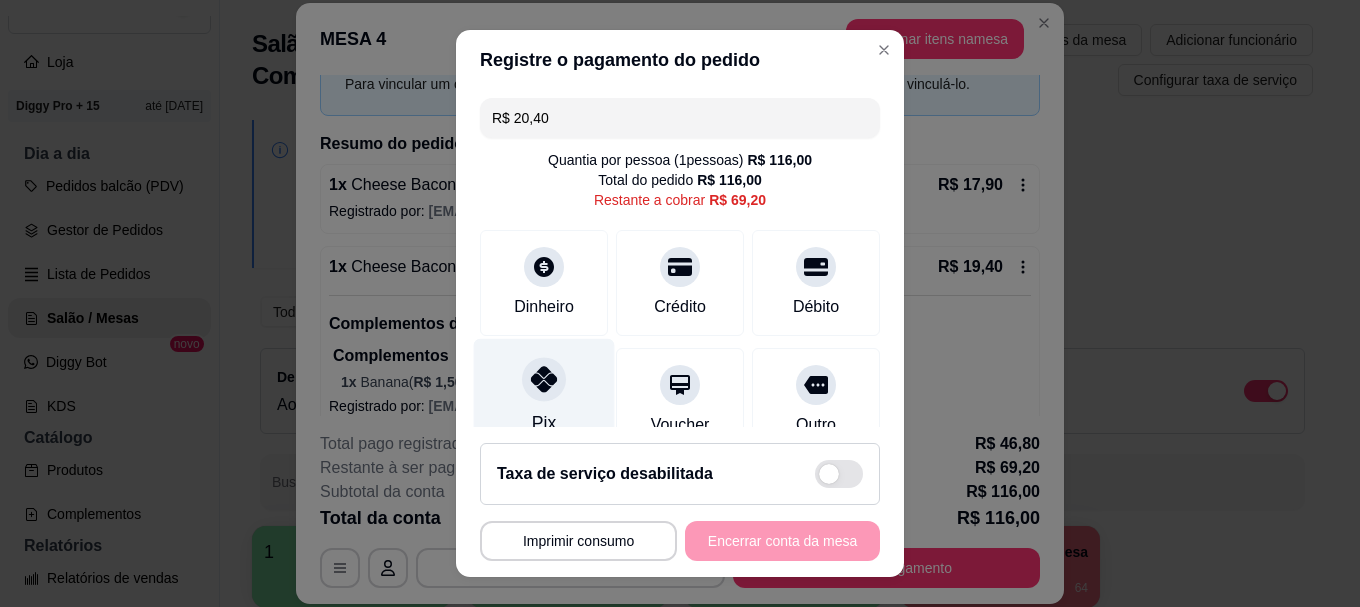 click 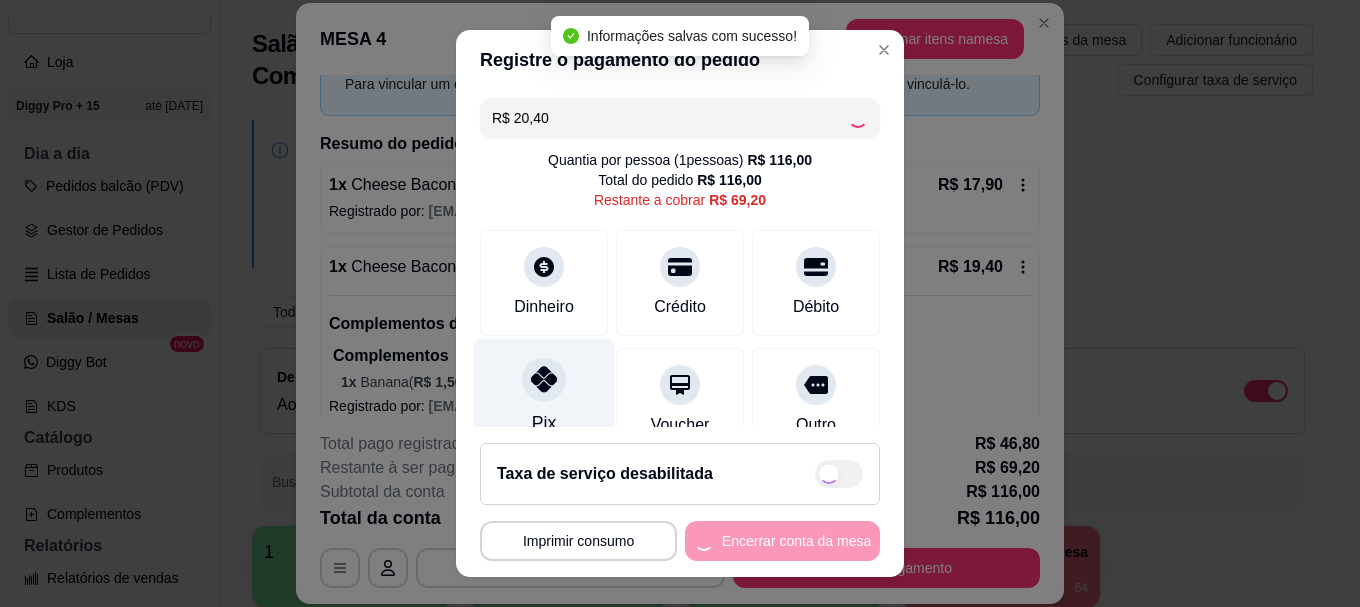 type on "R$ 48,80" 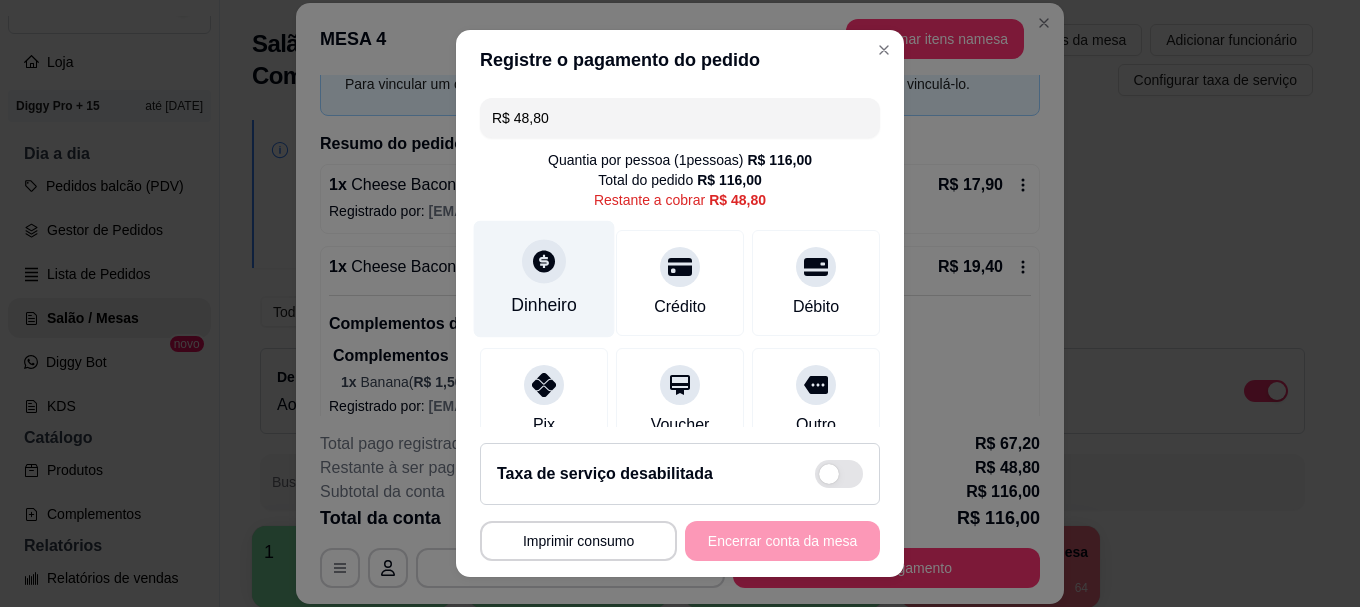 click 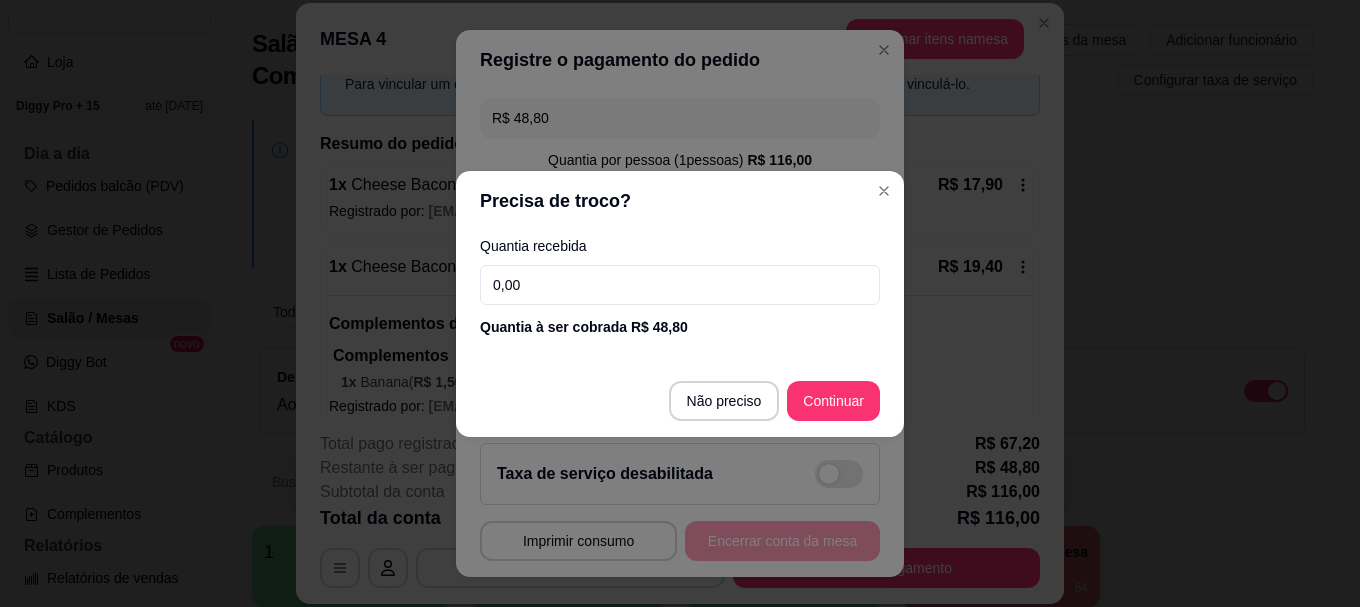 click on "0,00" at bounding box center (680, 285) 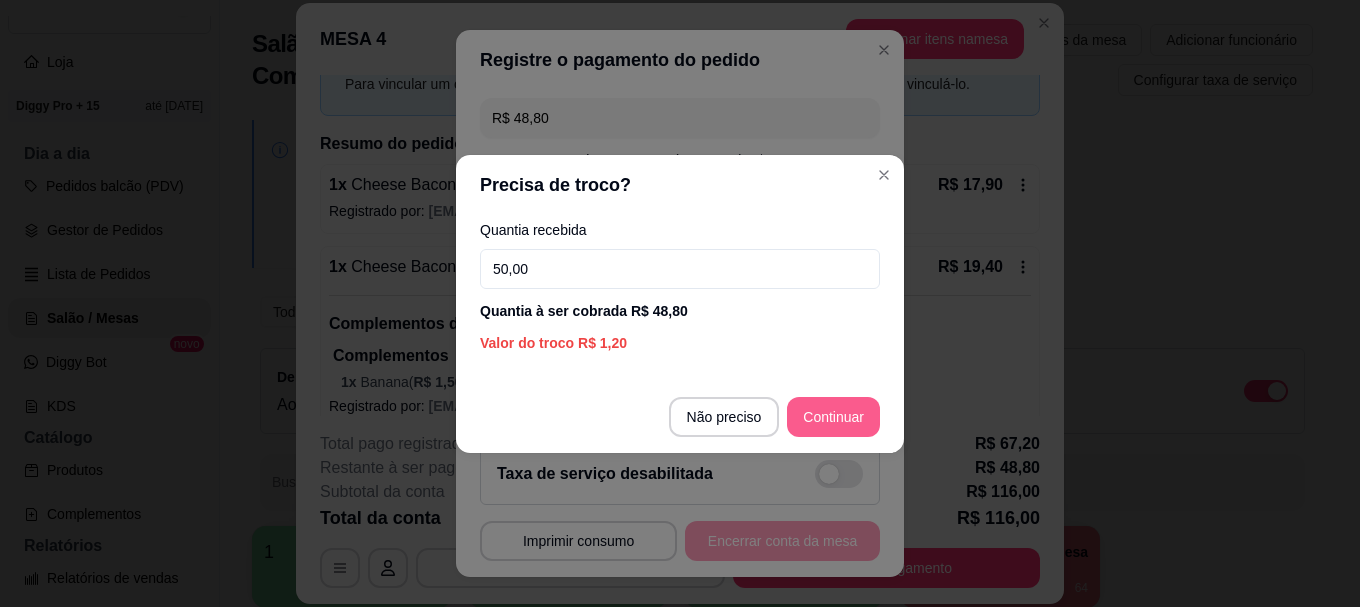 type on "50,00" 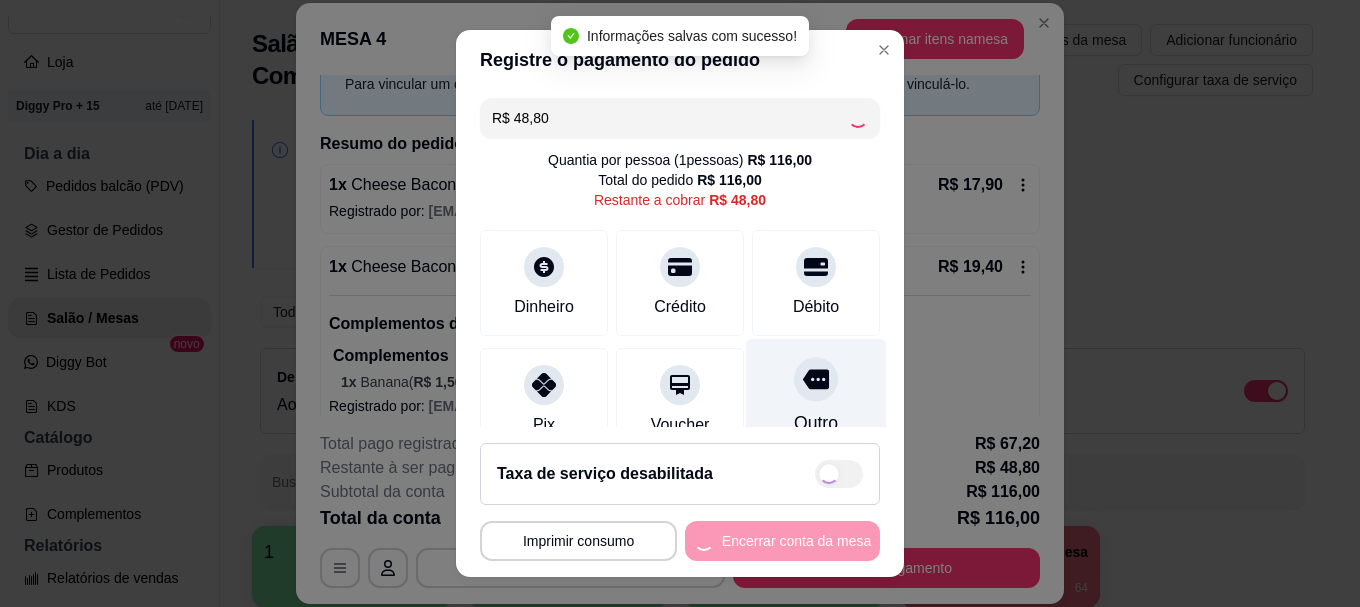 type on "R$ 0,00" 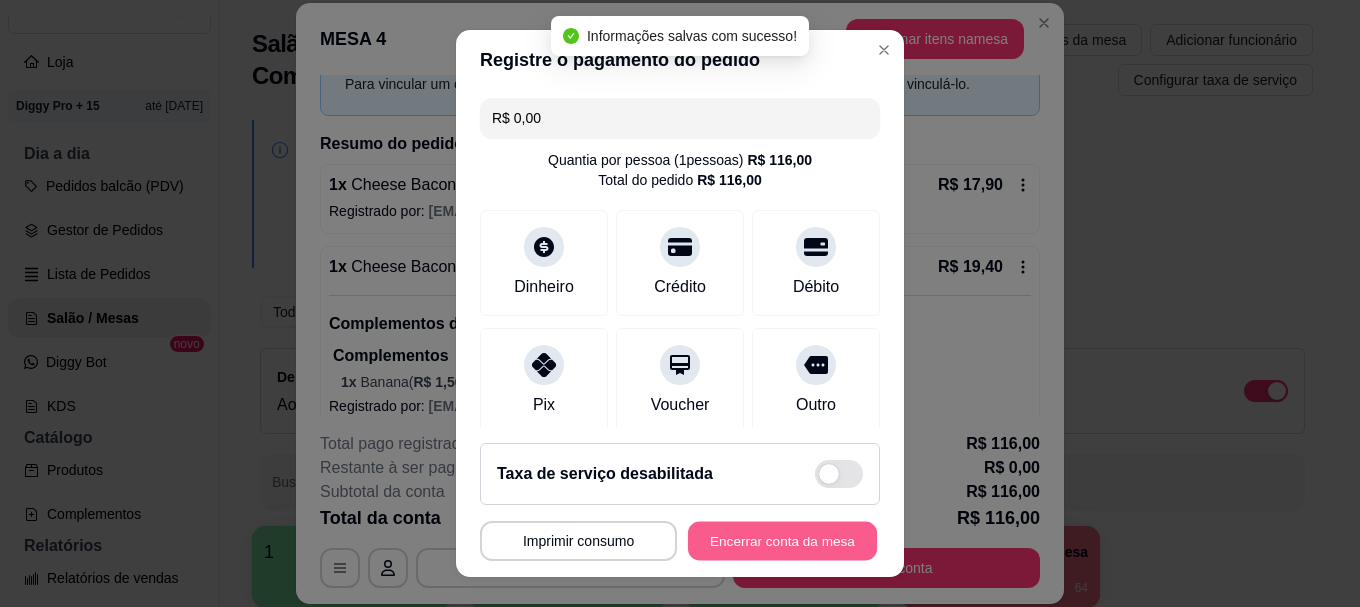 click on "Encerrar conta da mesa" at bounding box center [782, 540] 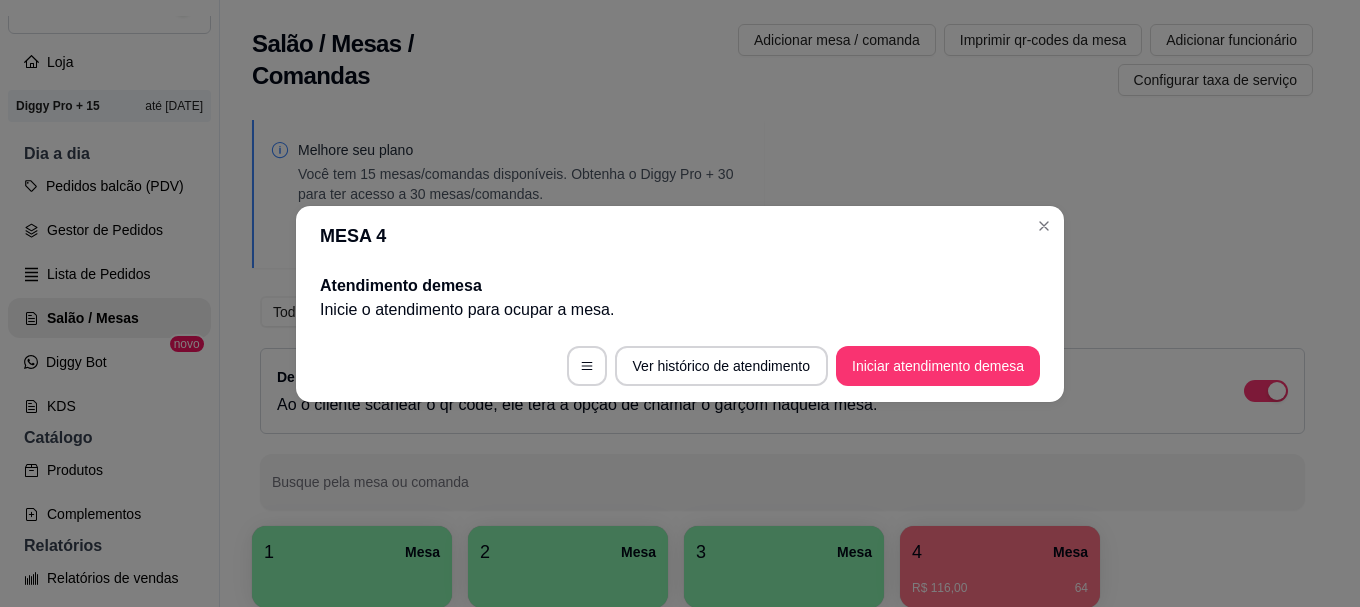 scroll, scrollTop: 0, scrollLeft: 0, axis: both 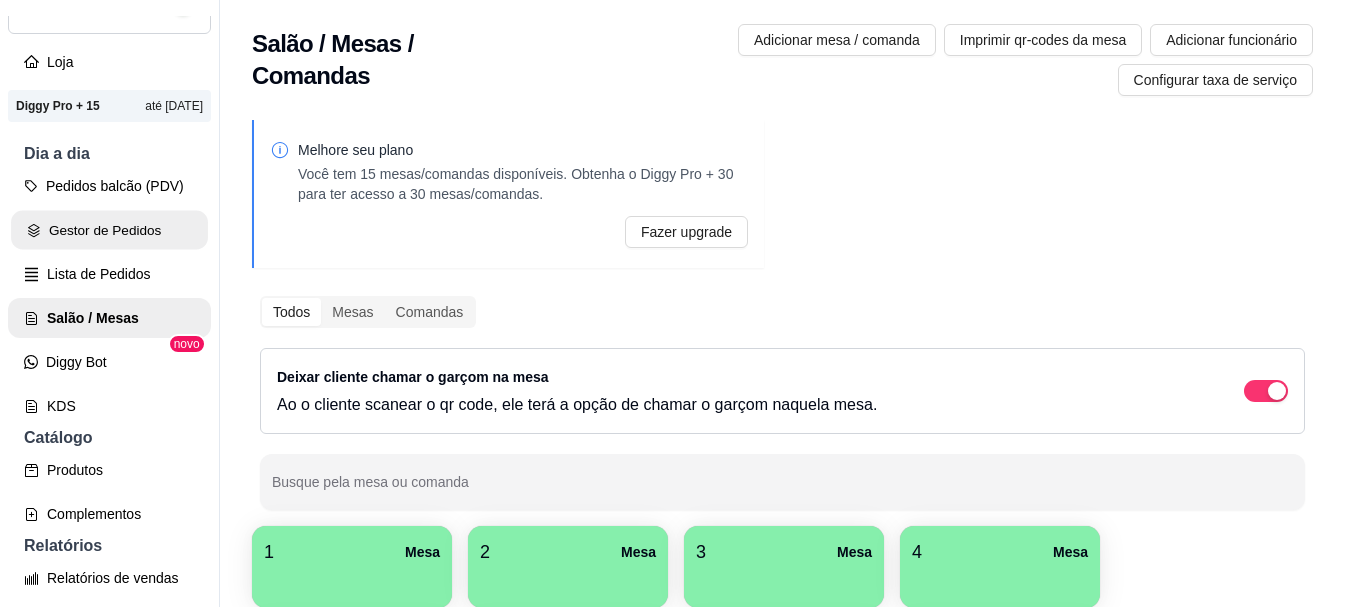 click on "Gestor de Pedidos" at bounding box center [109, 230] 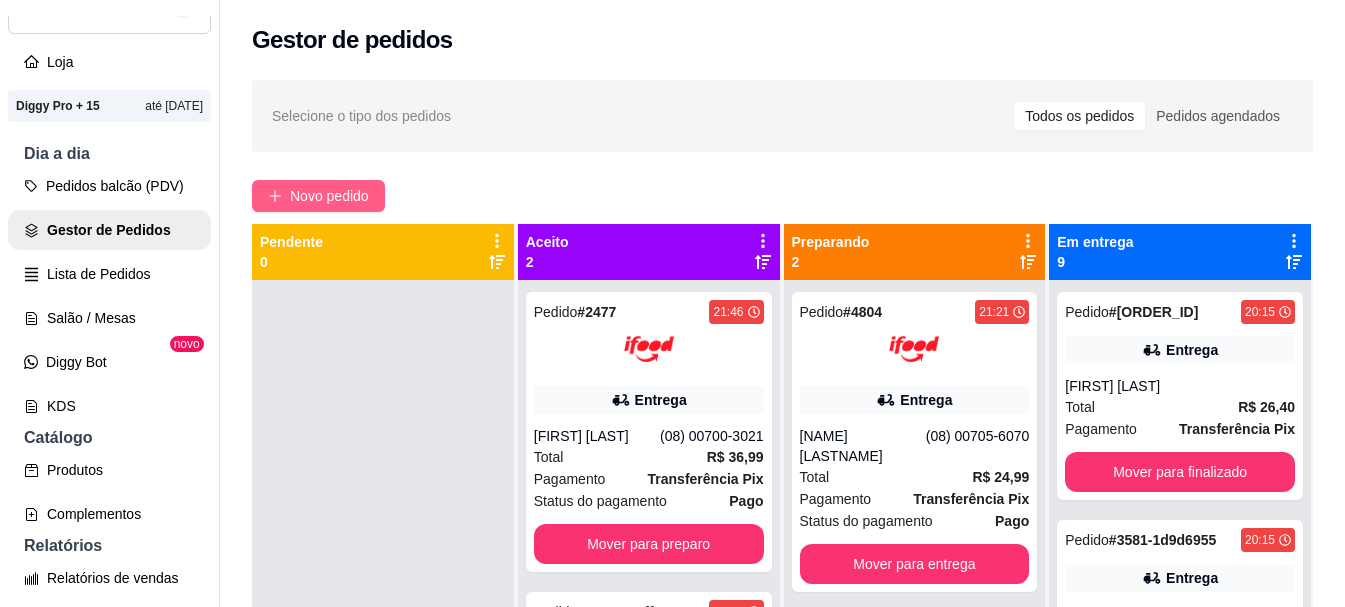 click on "Novo pedido" at bounding box center (329, 196) 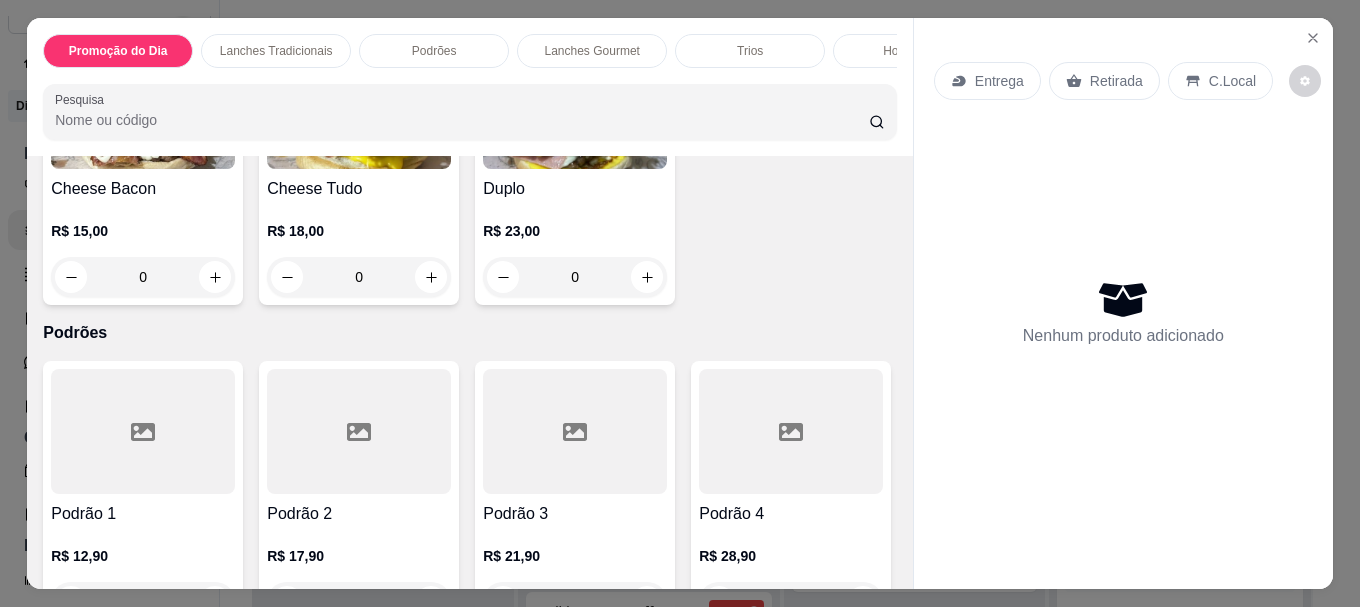 scroll, scrollTop: 800, scrollLeft: 0, axis: vertical 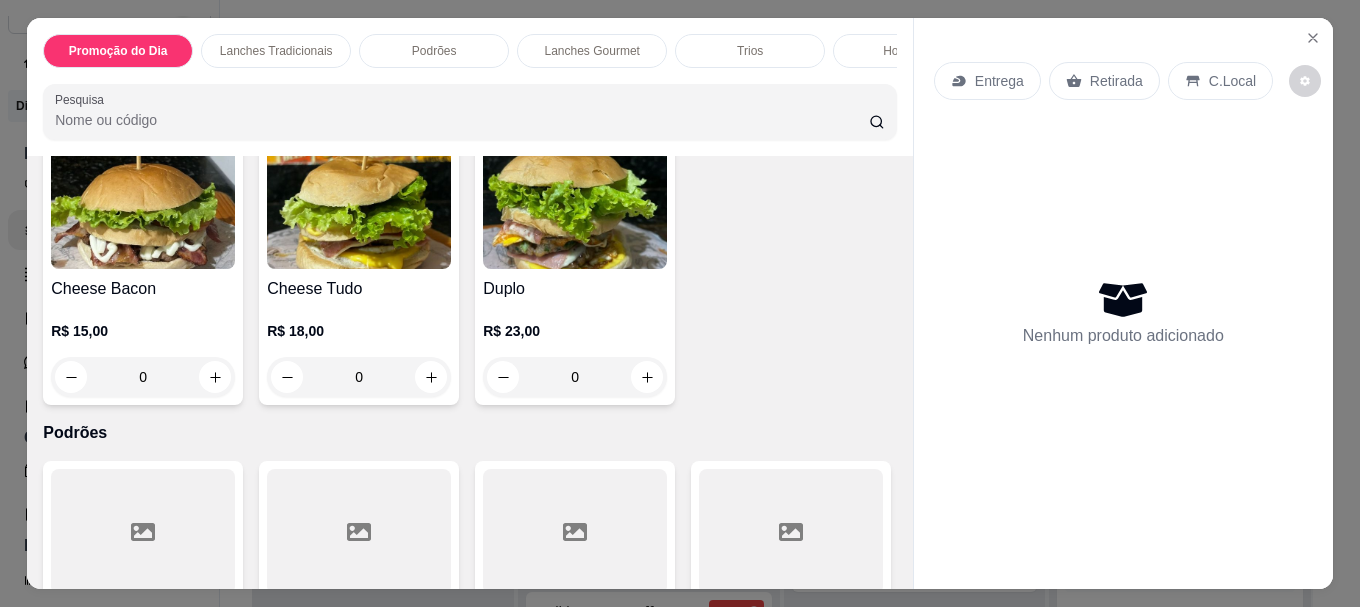 click on "Cheese Tudo" at bounding box center (359, 289) 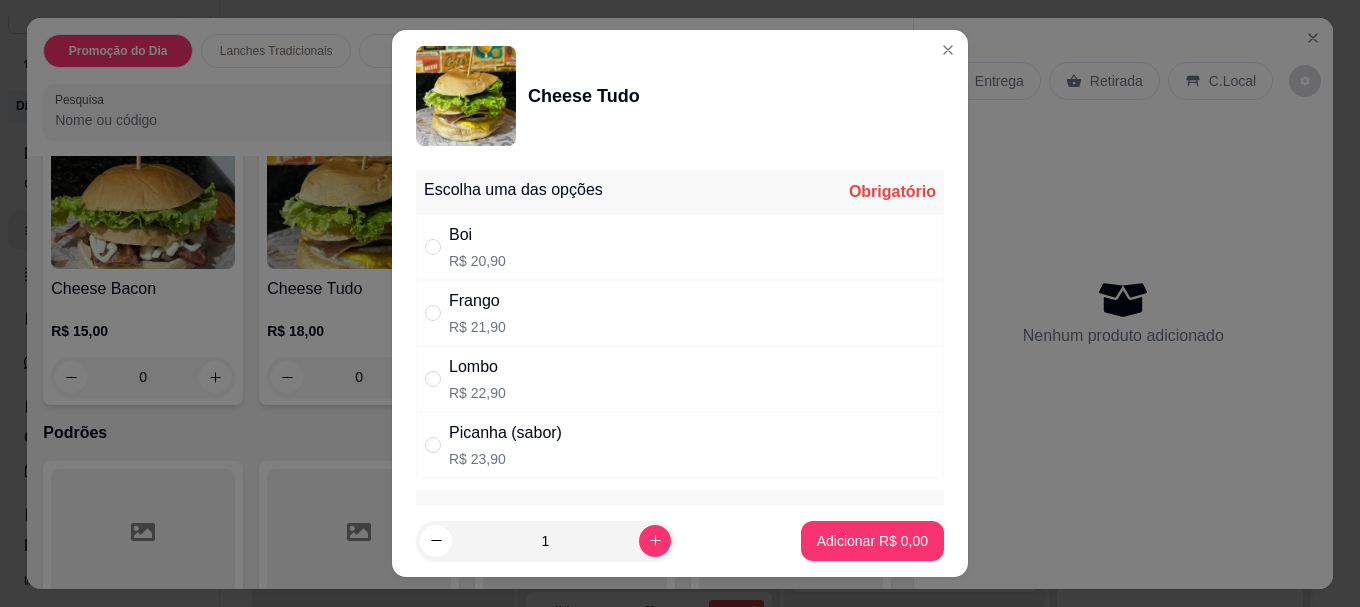 click at bounding box center (437, 247) 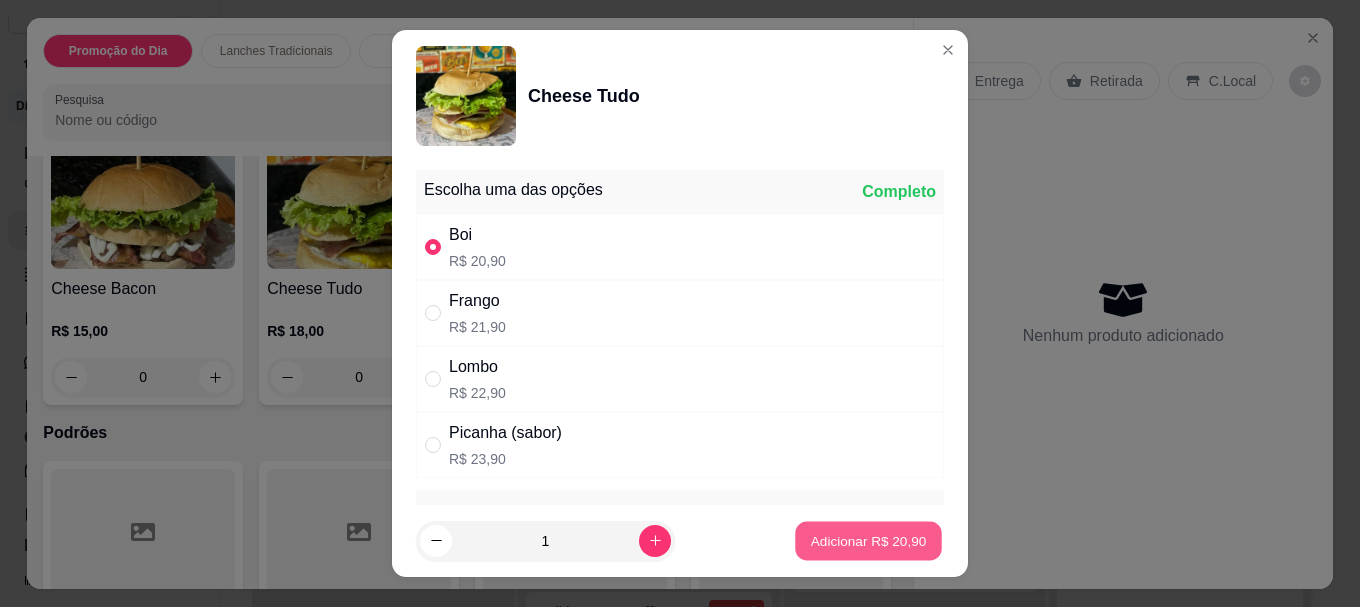 click on "Adicionar   R$ 20,90" at bounding box center [869, 540] 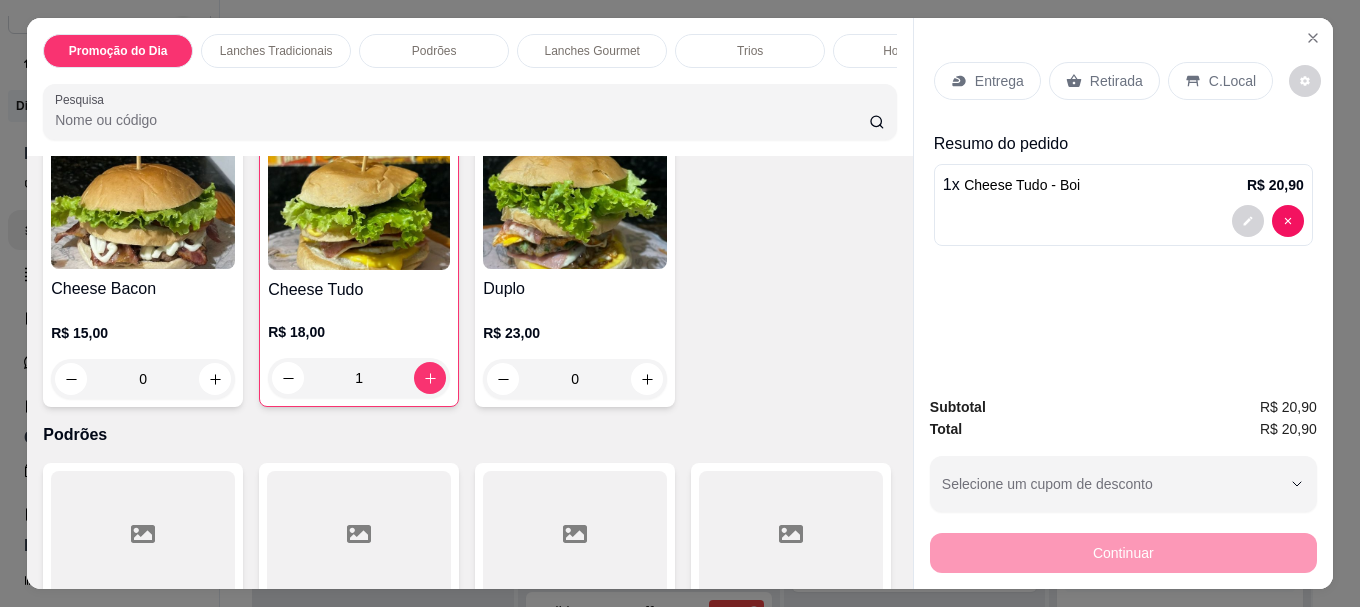 click 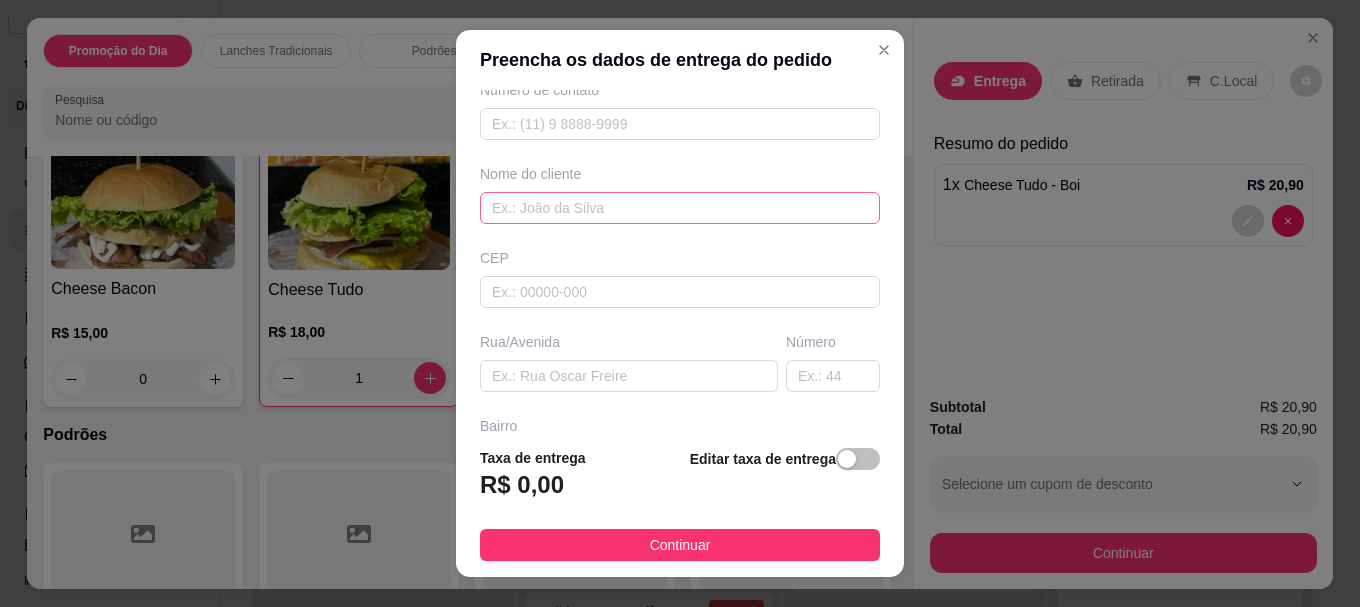 scroll, scrollTop: 200, scrollLeft: 0, axis: vertical 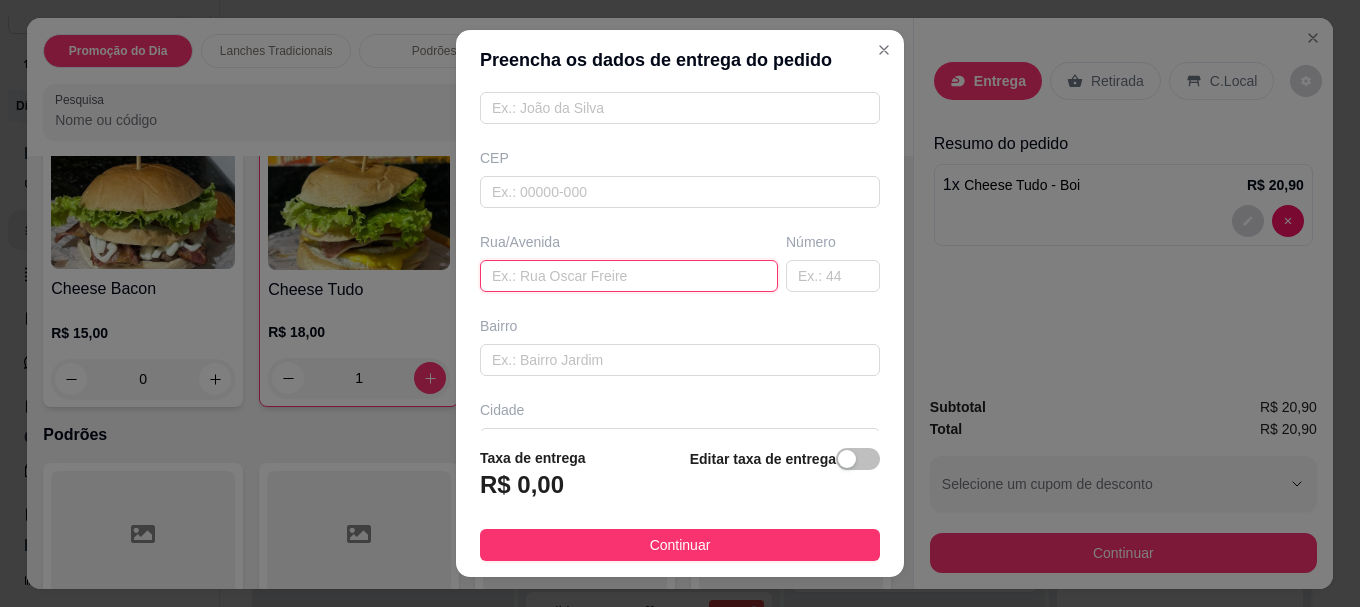 click at bounding box center [629, 276] 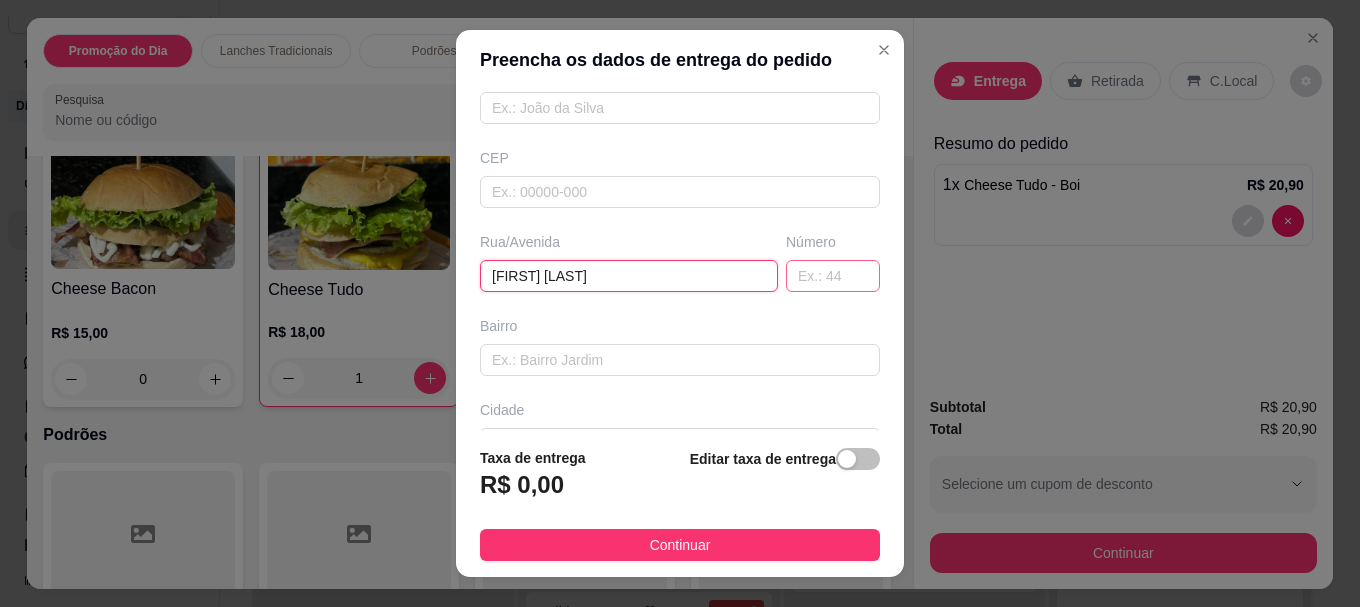 type on "[FIRST] [LAST]" 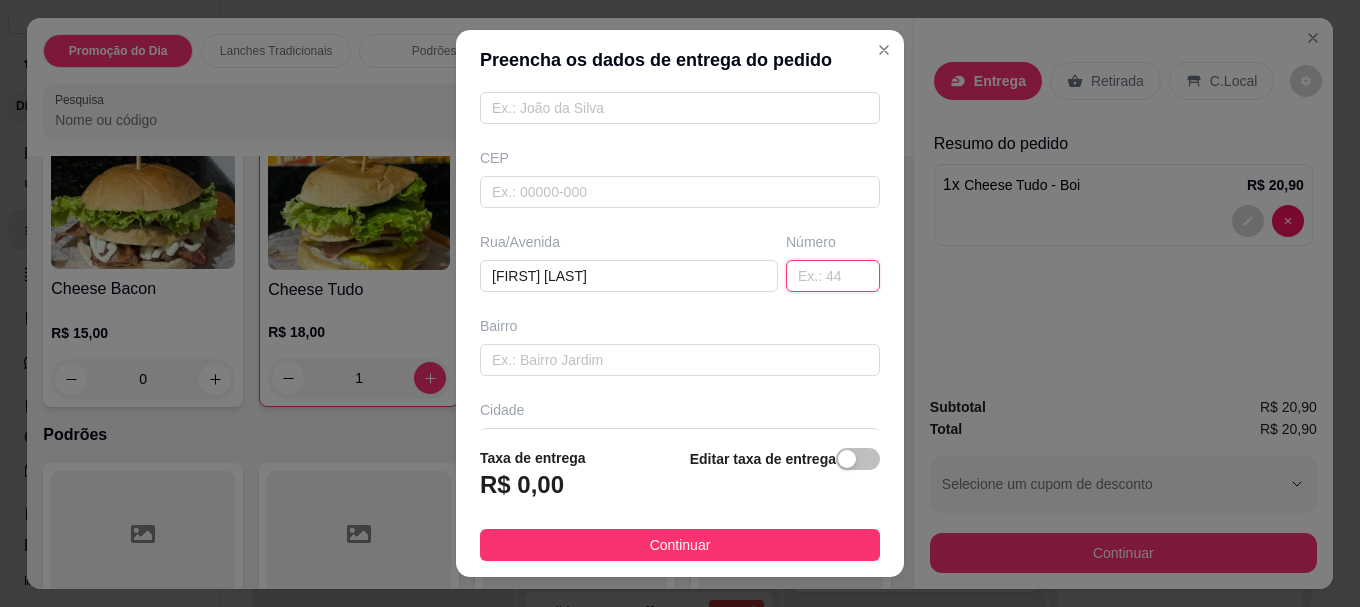 click at bounding box center (833, 276) 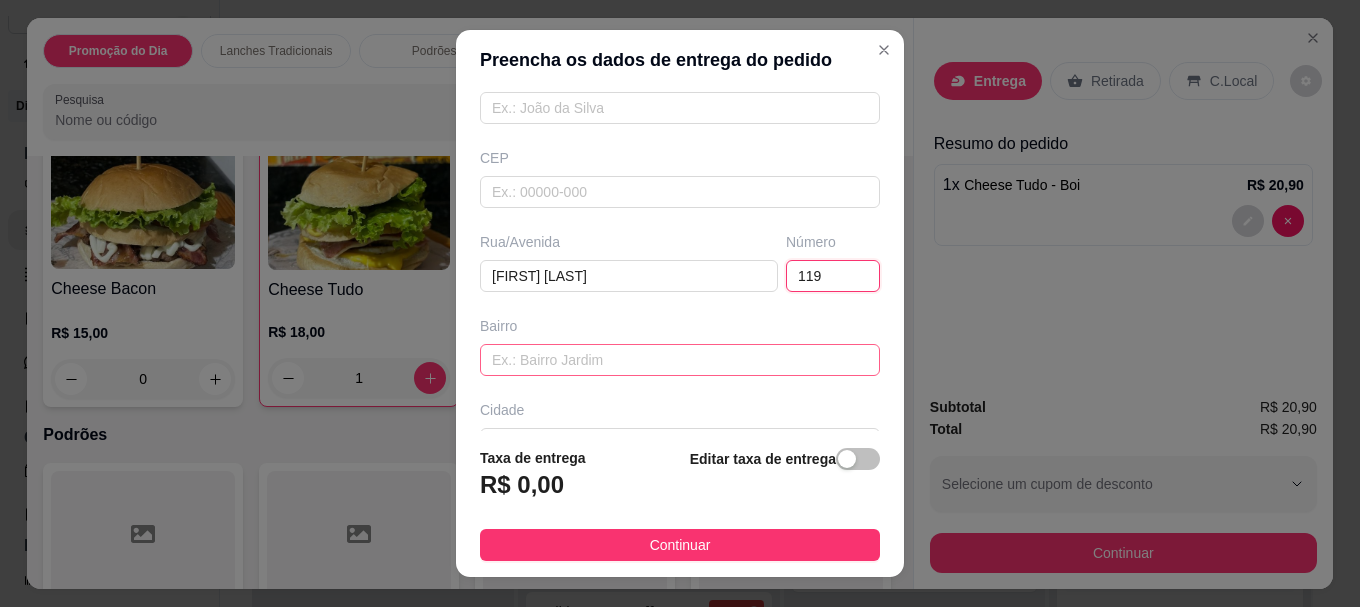type on "119" 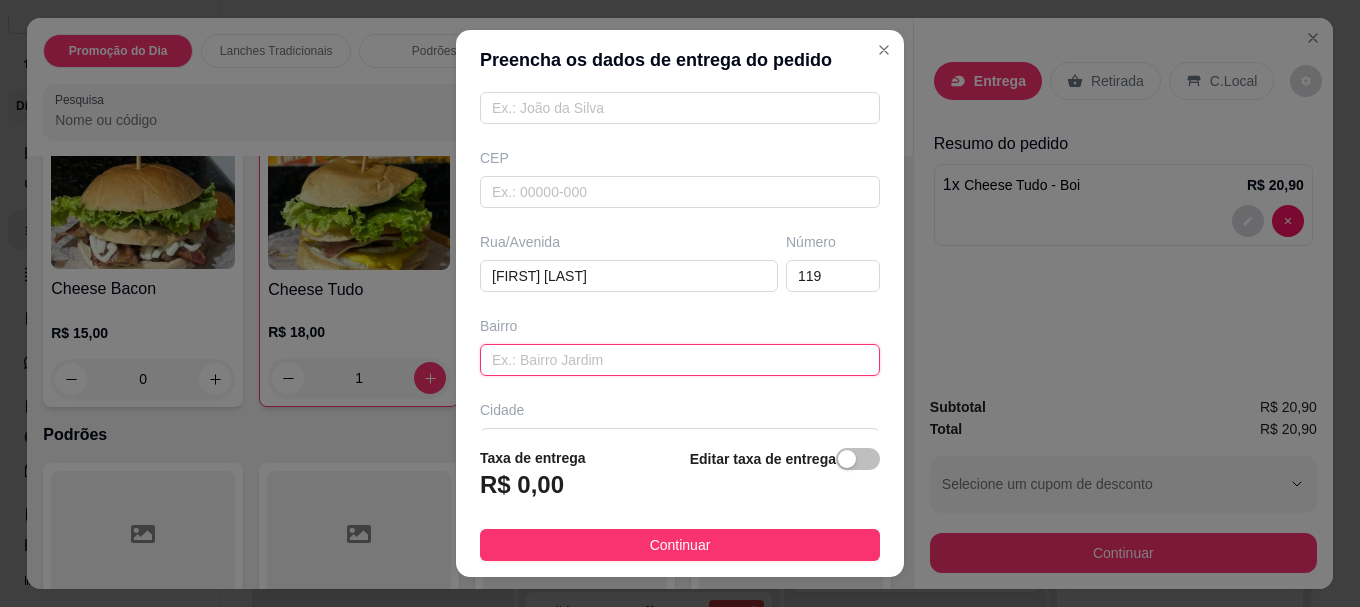 click at bounding box center (680, 360) 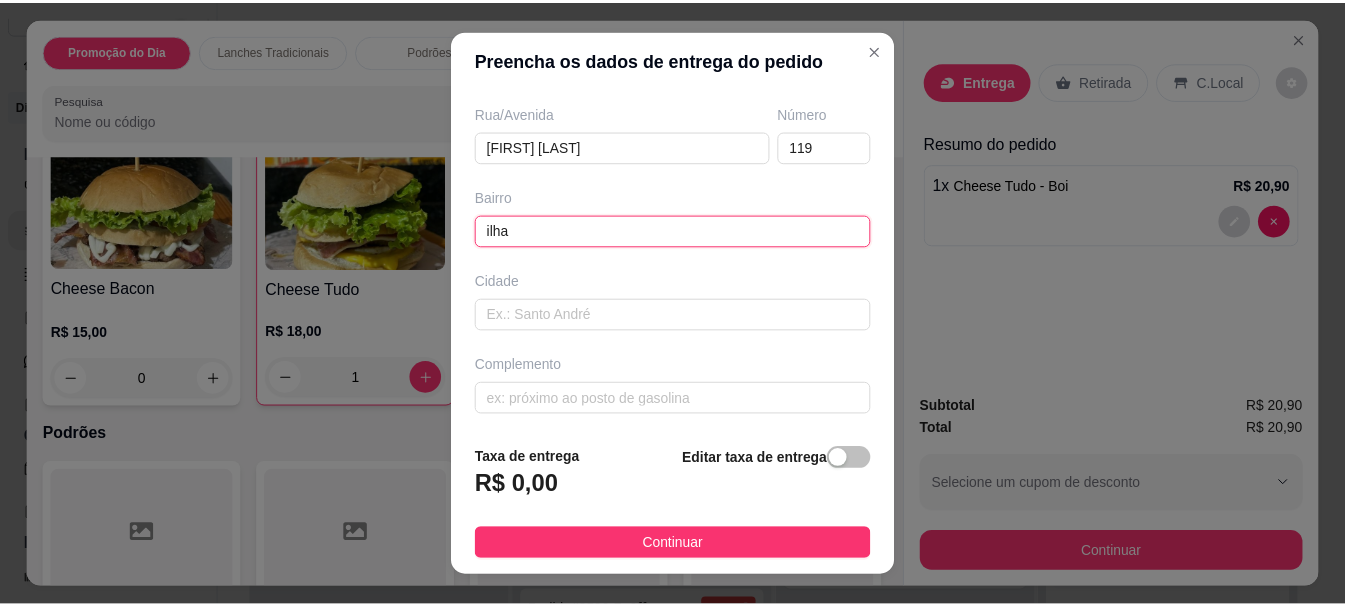 scroll, scrollTop: 333, scrollLeft: 0, axis: vertical 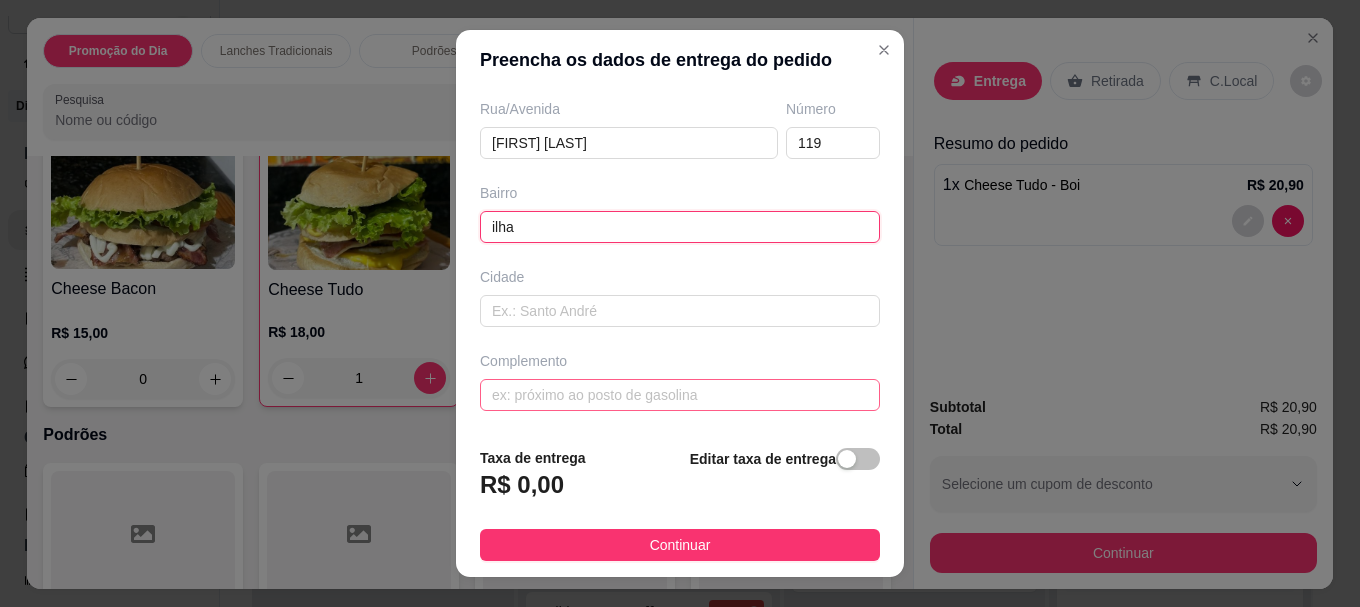 type on "ilha" 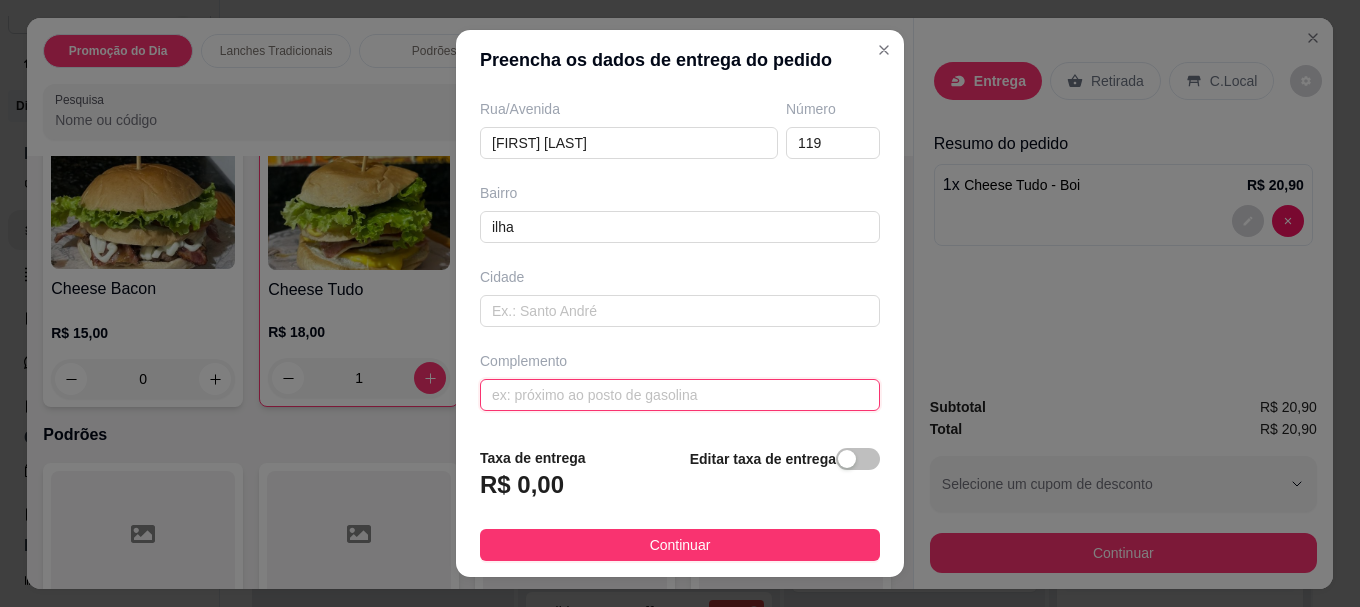 click at bounding box center (680, 395) 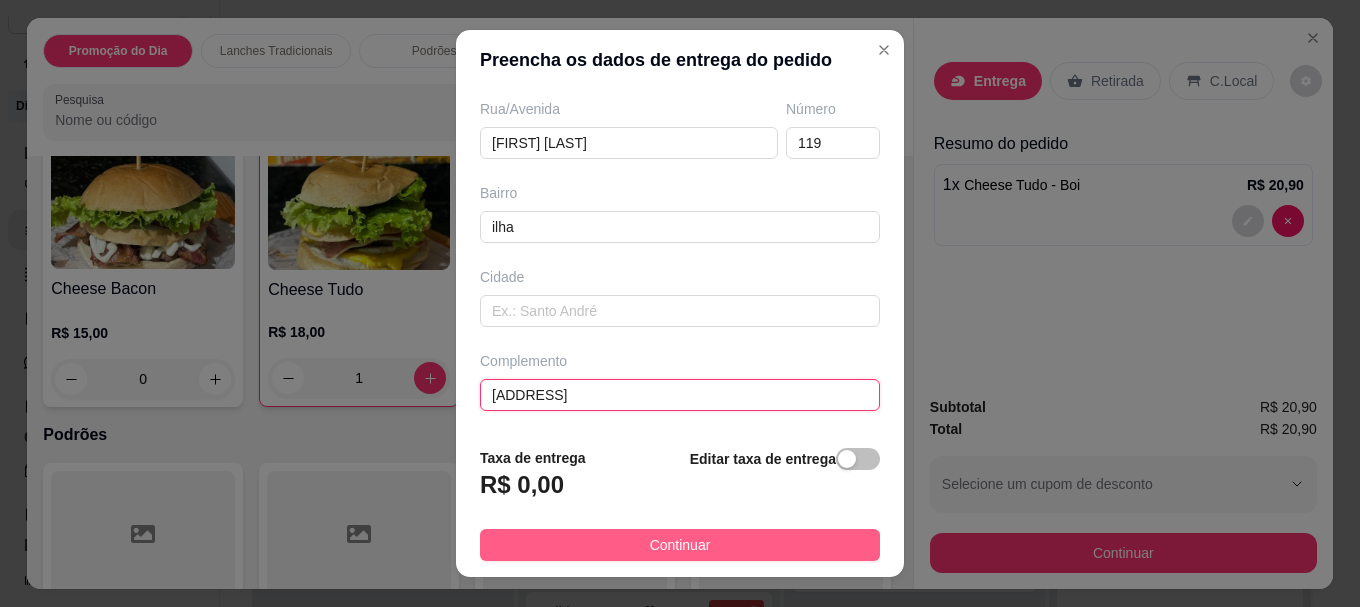 type on "[ADDRESS]" 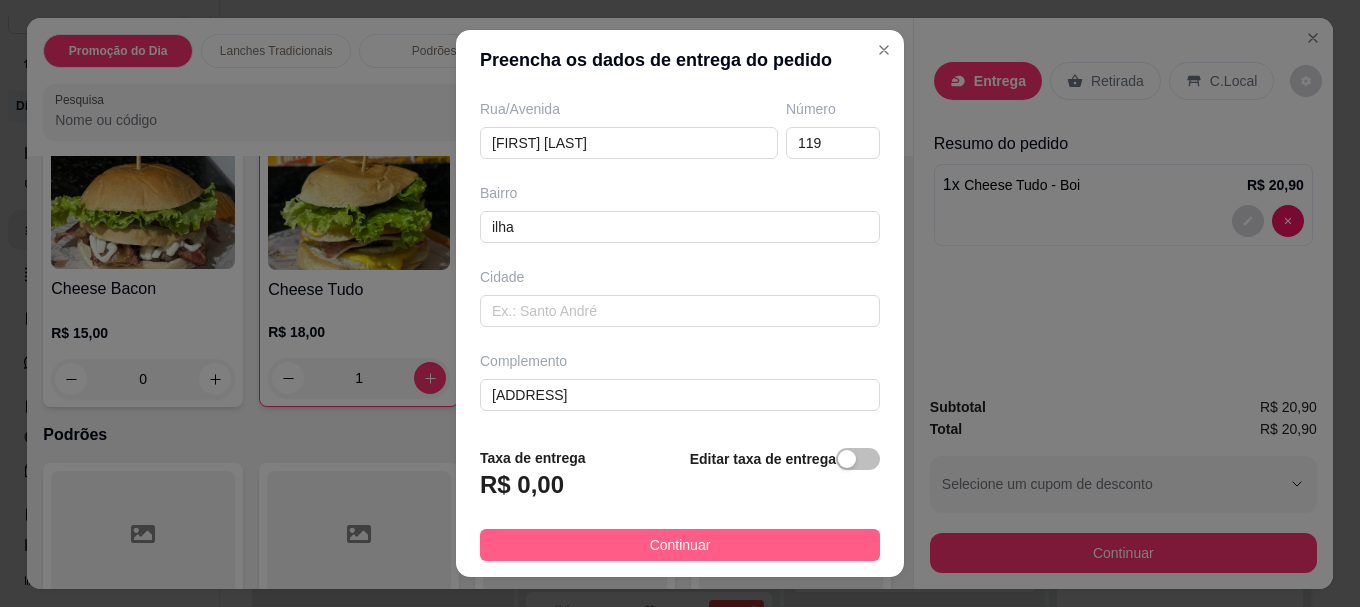 click on "Continuar" at bounding box center (680, 545) 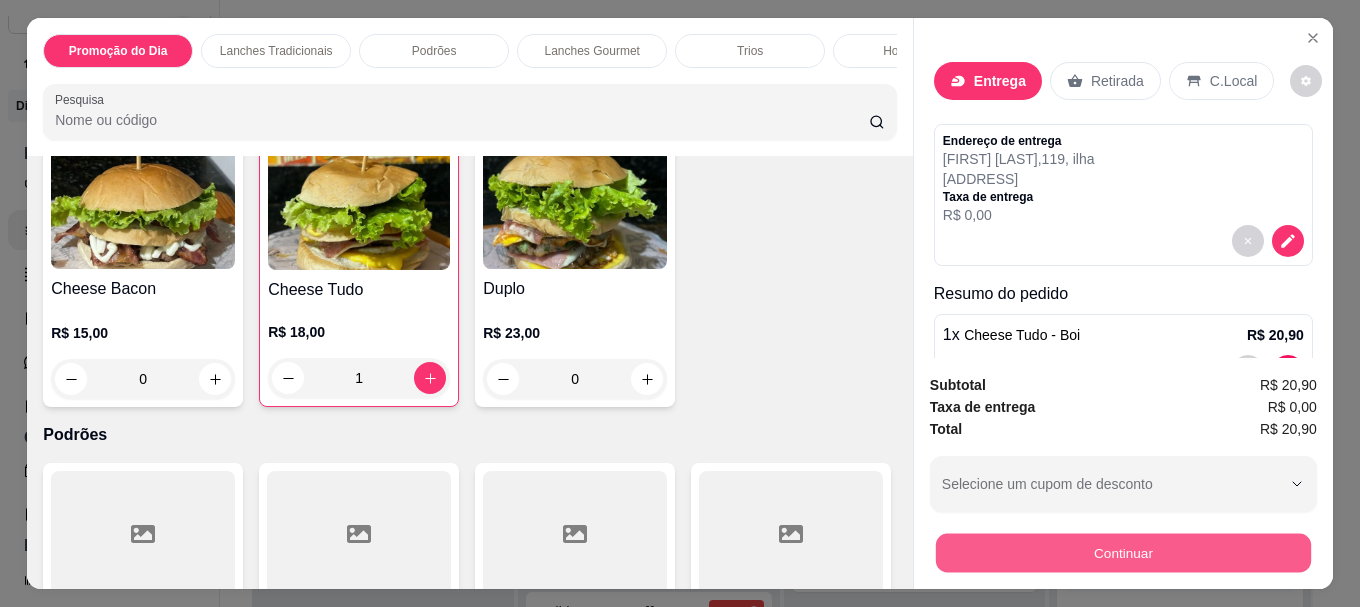 click on "Continuar" at bounding box center [1123, 552] 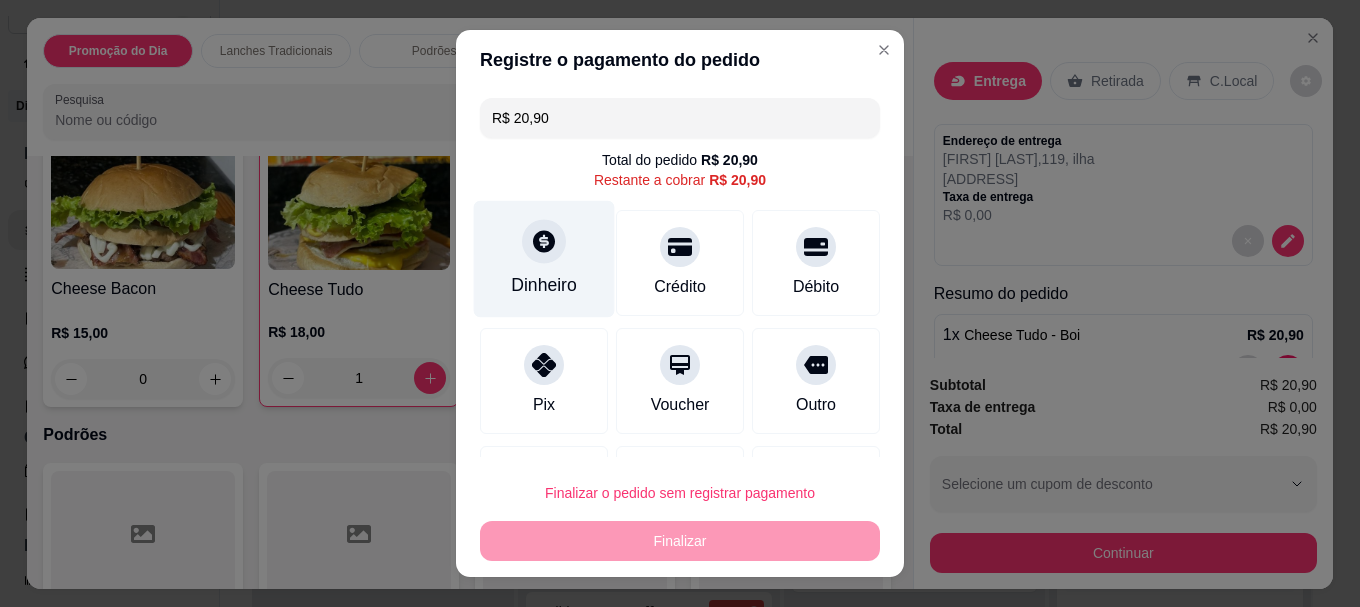 click 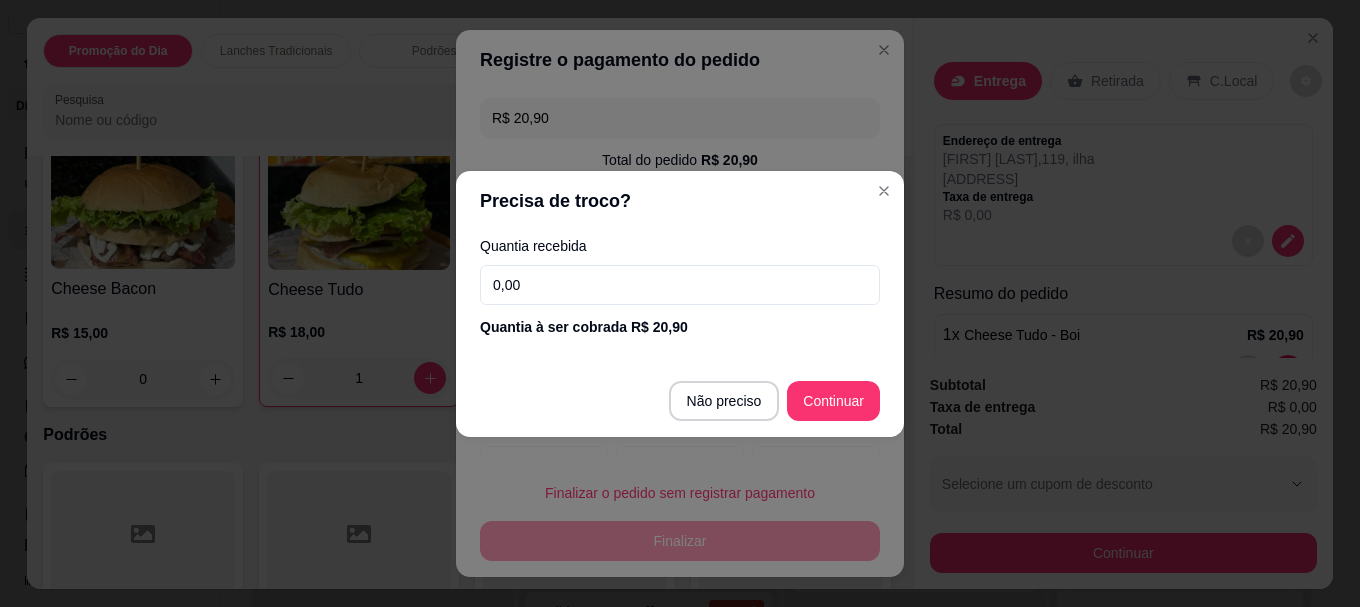click on "0,00" at bounding box center (680, 285) 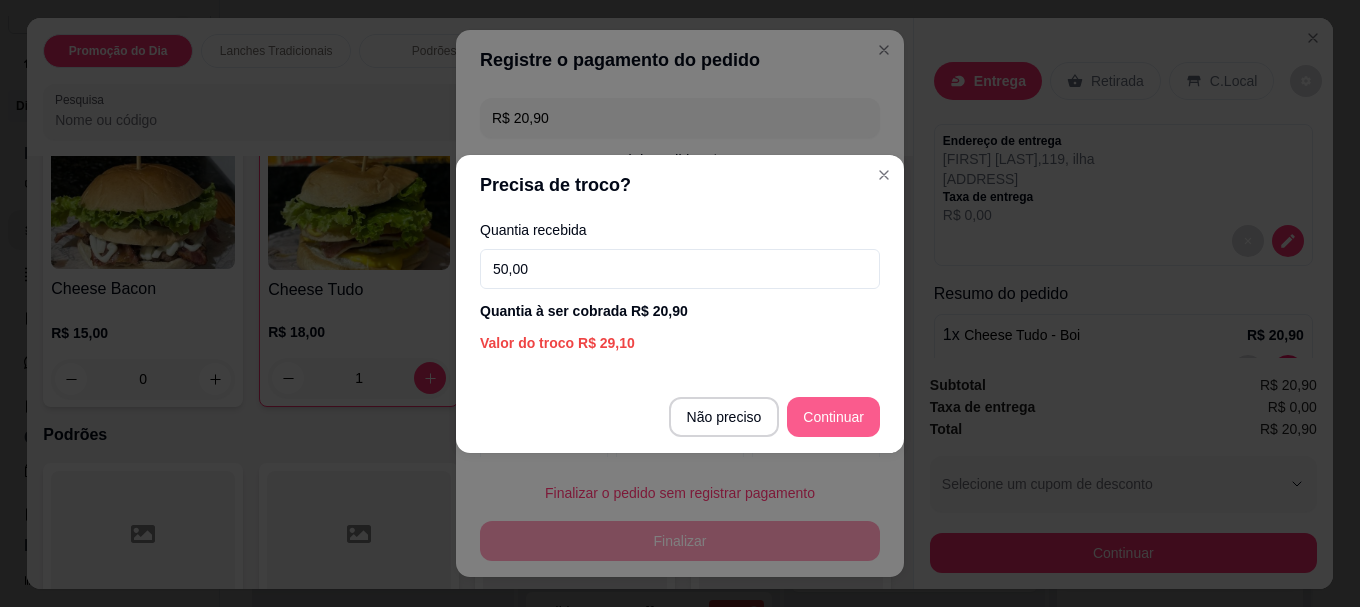 type on "50,00" 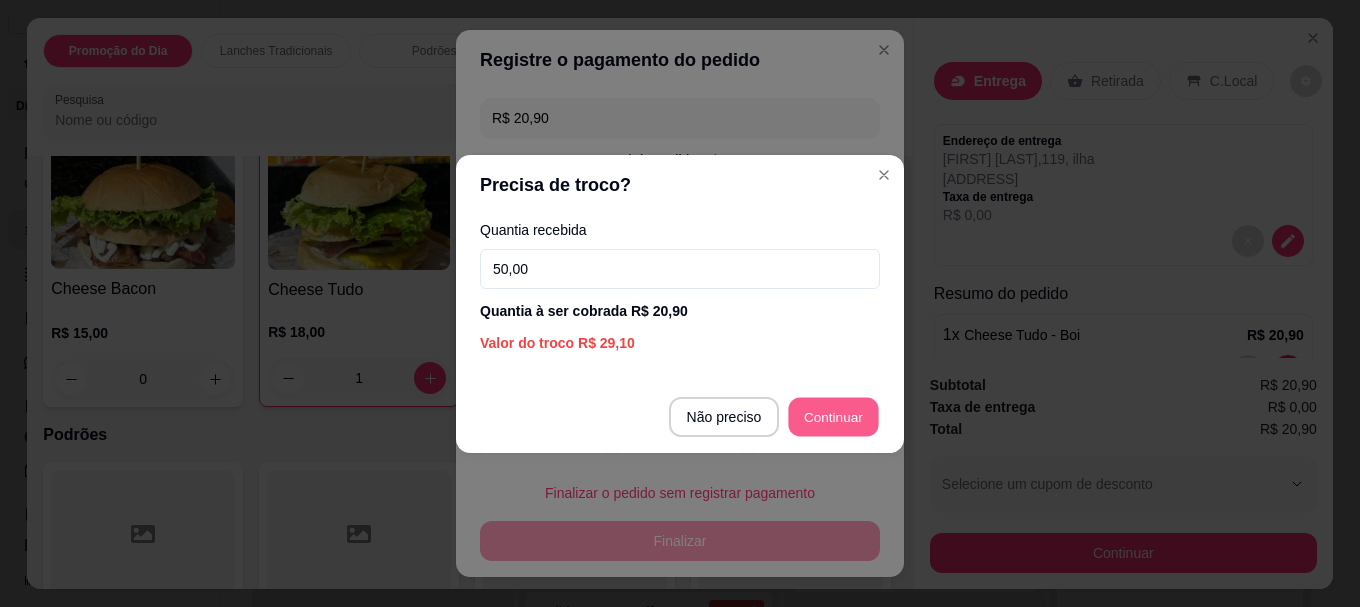 type on "R$ 0,00" 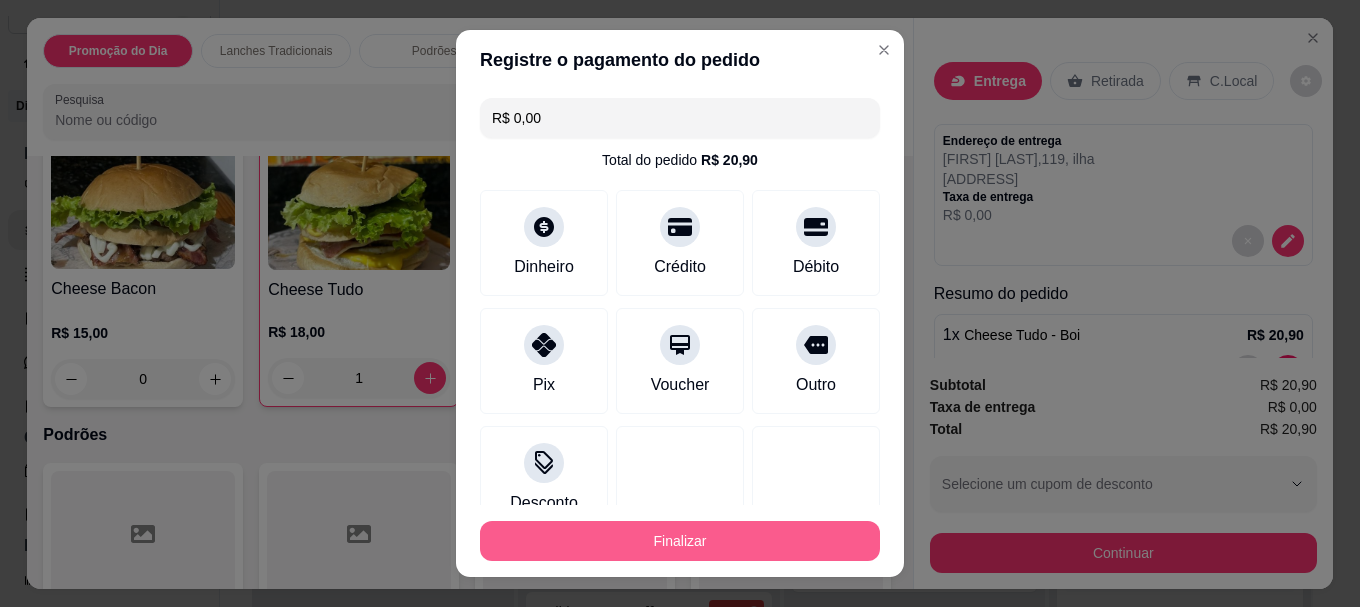 click on "Finalizar" at bounding box center [680, 541] 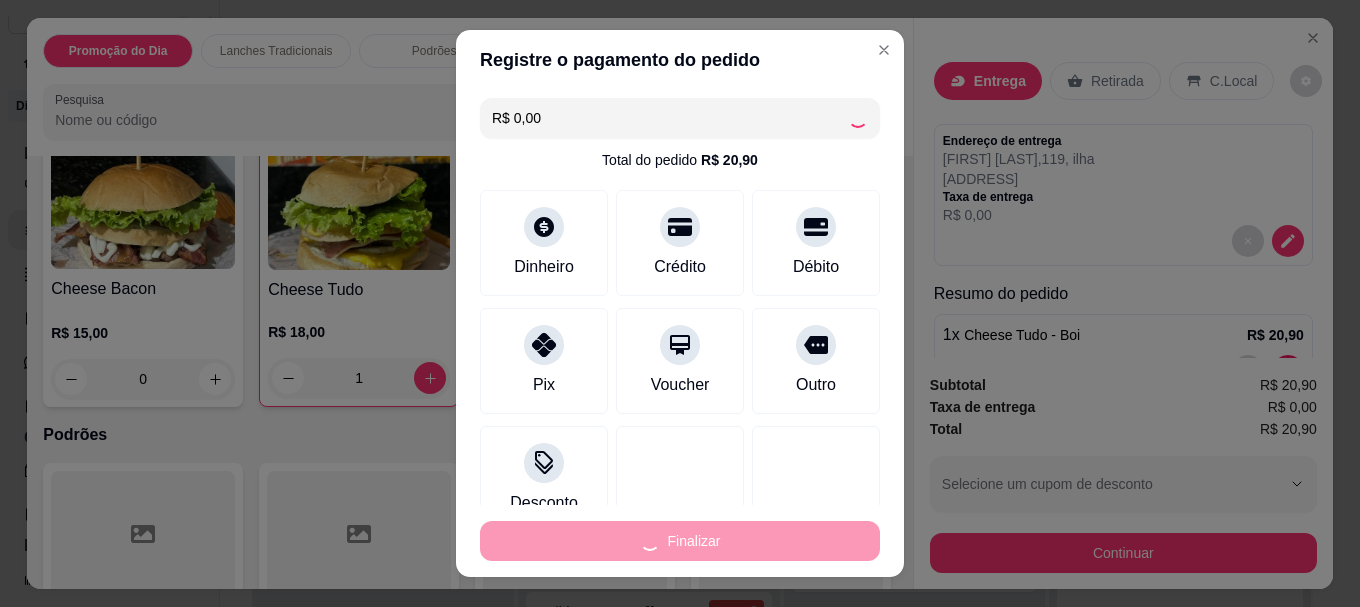 type on "0" 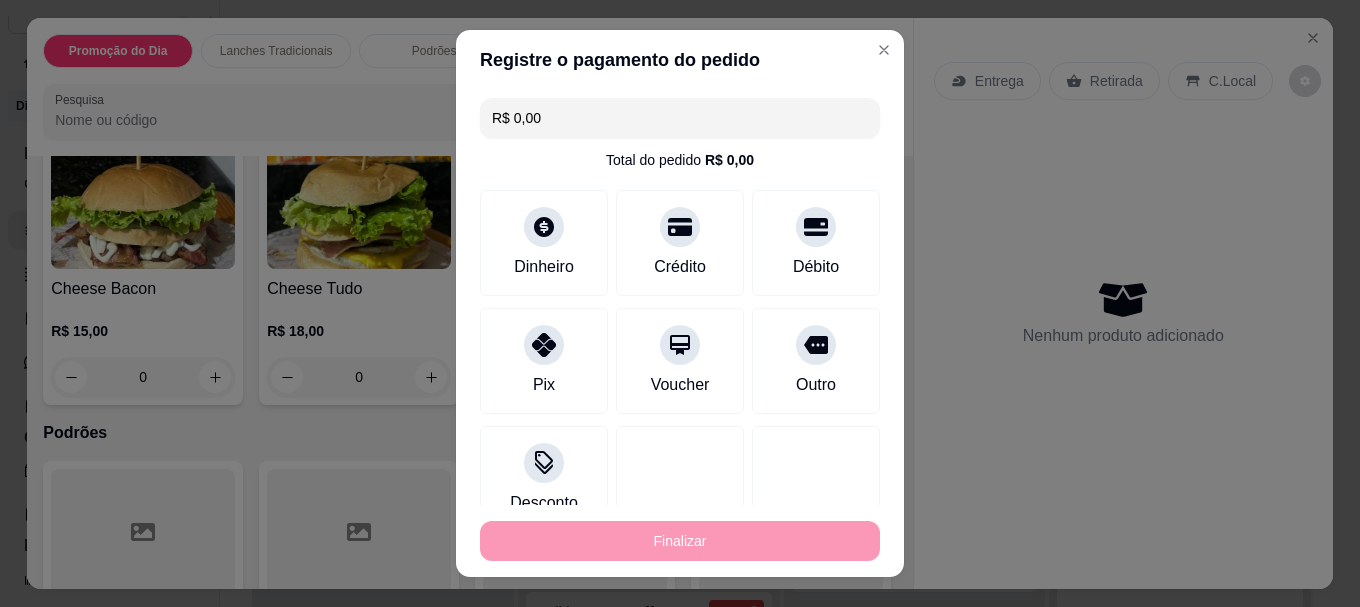 type on "-R$ 20,90" 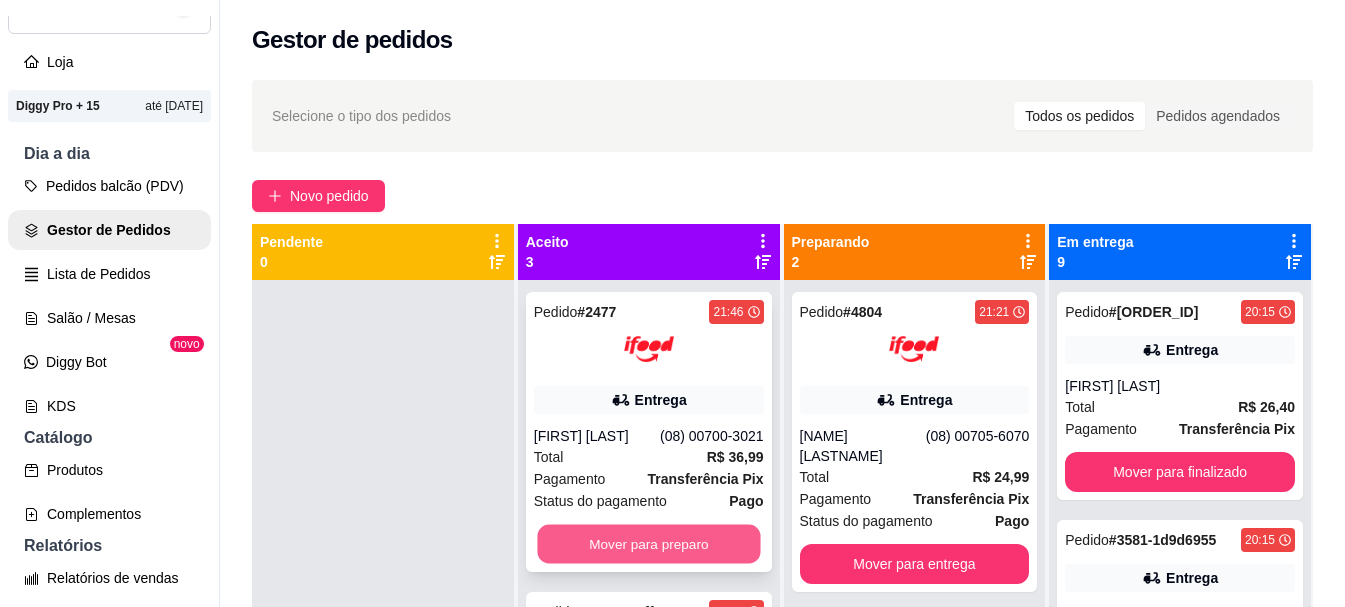 click on "Mover para preparo" at bounding box center (648, 544) 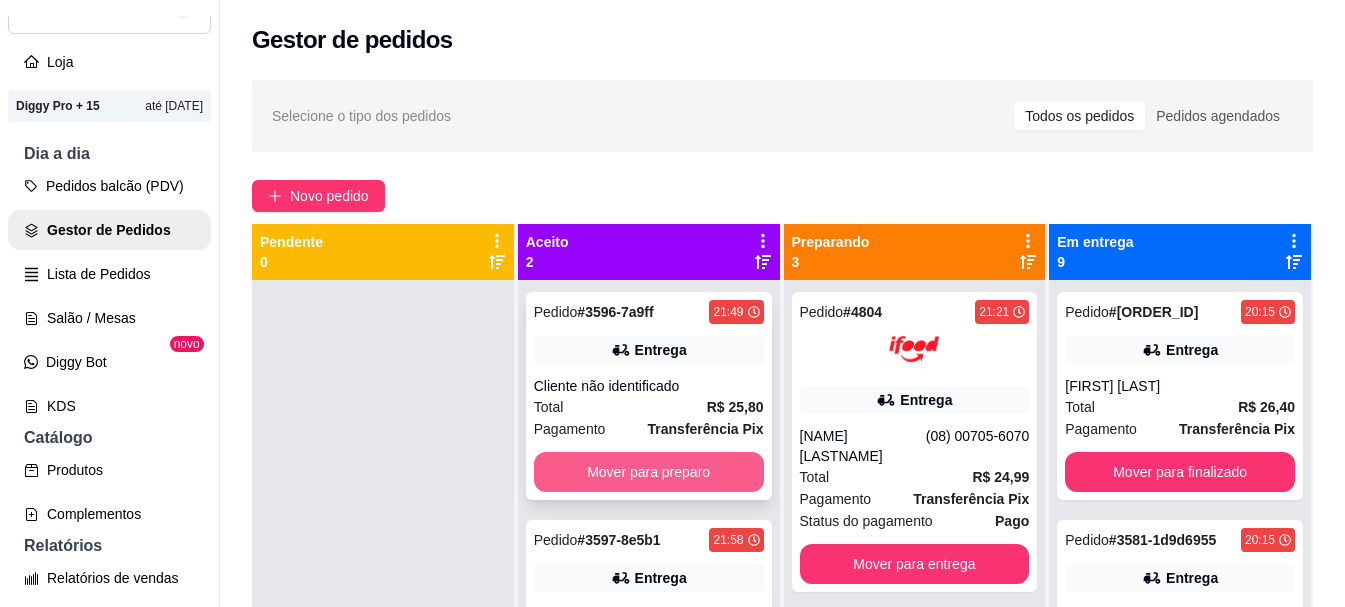 click on "Mover para preparo" at bounding box center [649, 472] 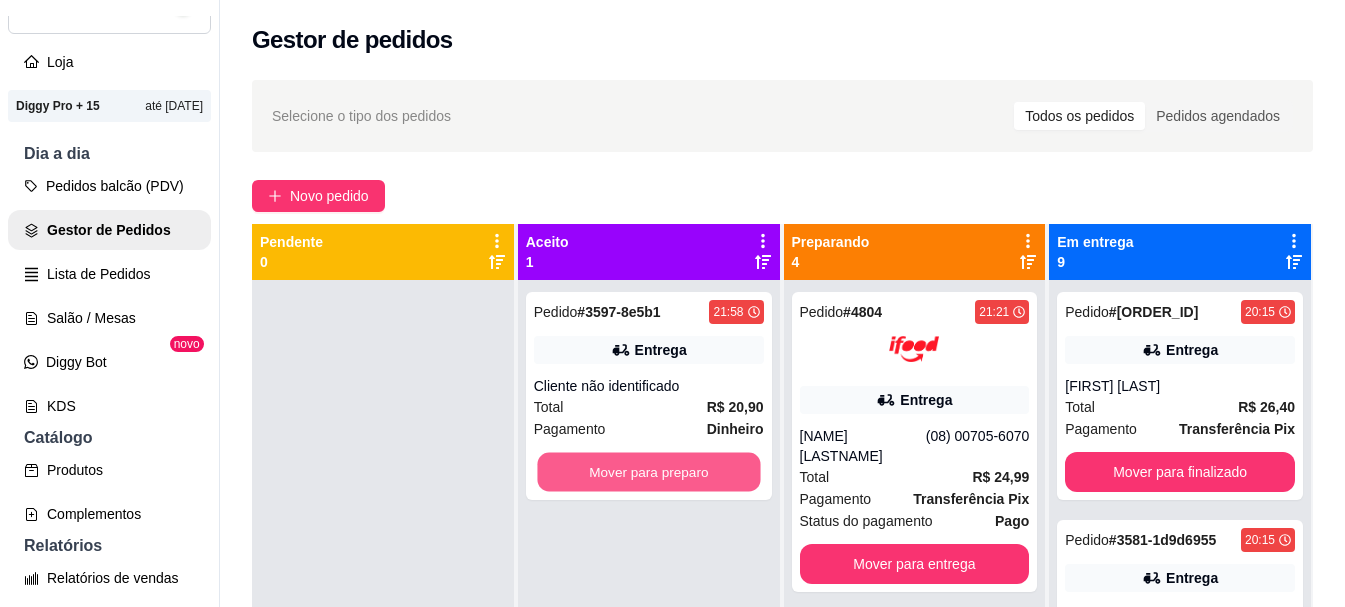click on "Mover para preparo" at bounding box center (648, 472) 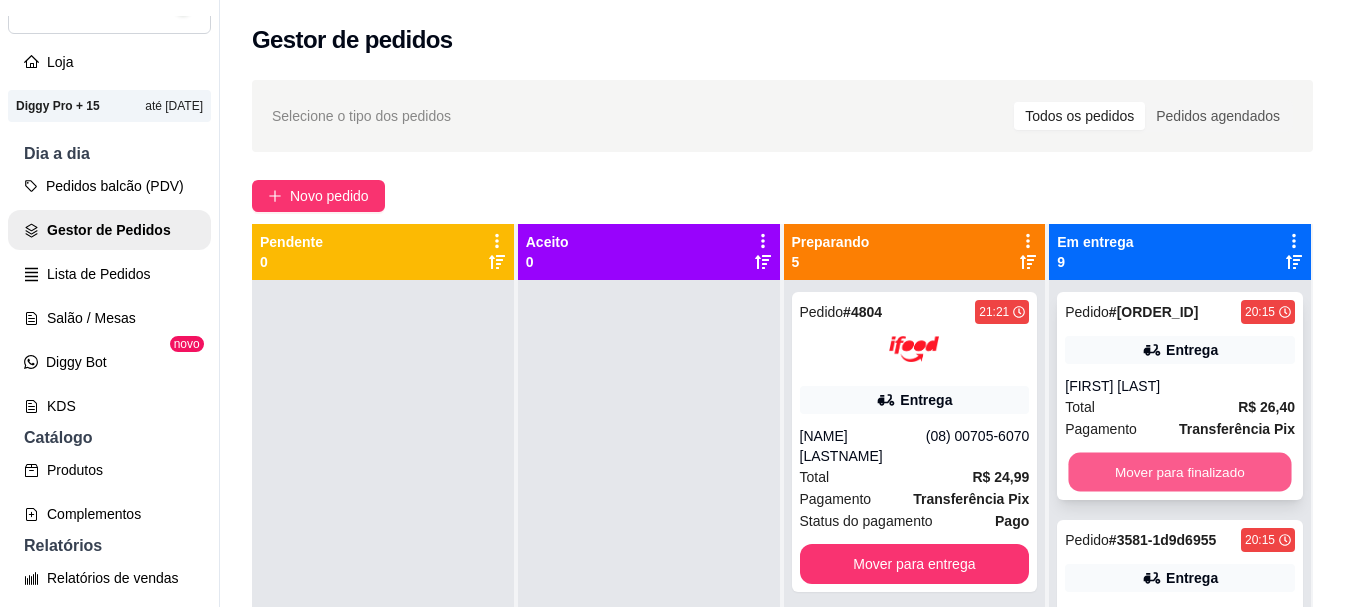 click on "Mover para finalizado" at bounding box center (1180, 472) 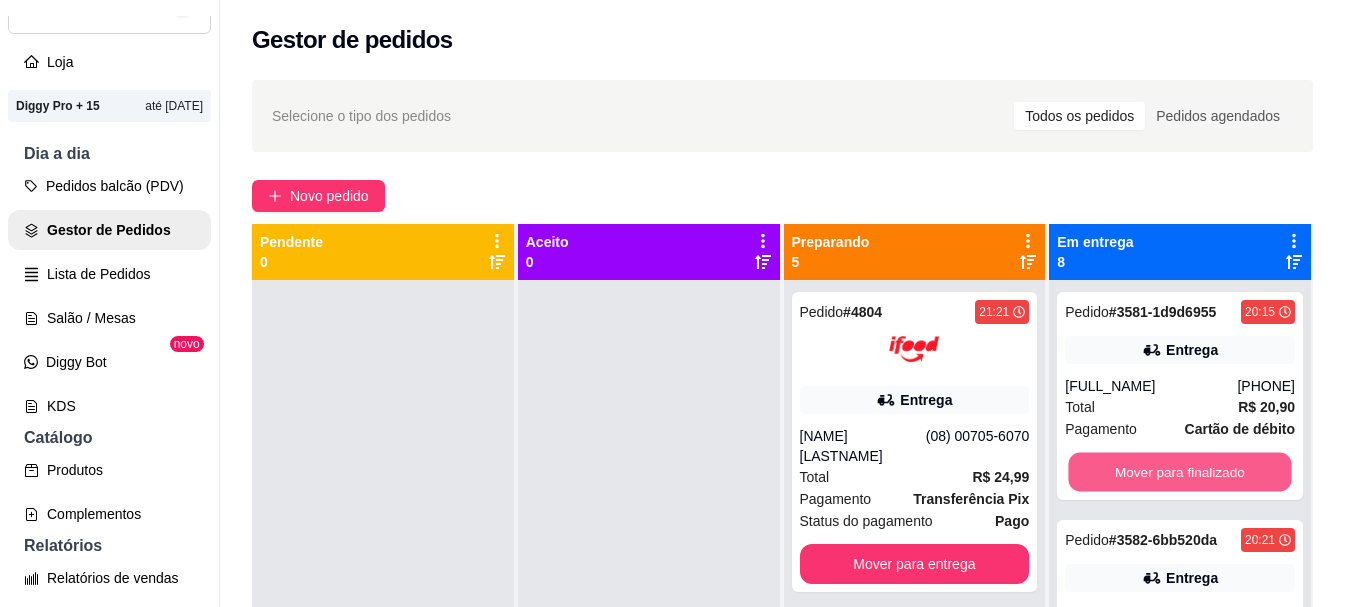 click on "Mover para finalizado" at bounding box center (1180, 472) 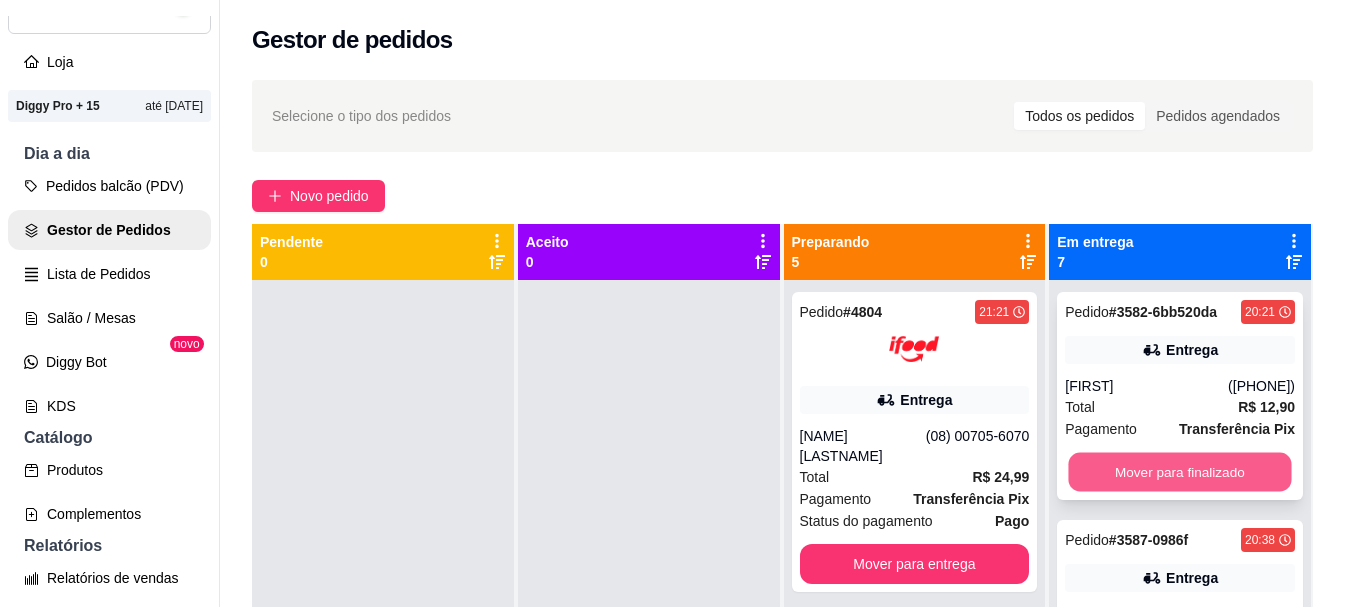 click on "Mover para finalizado" at bounding box center (1180, 472) 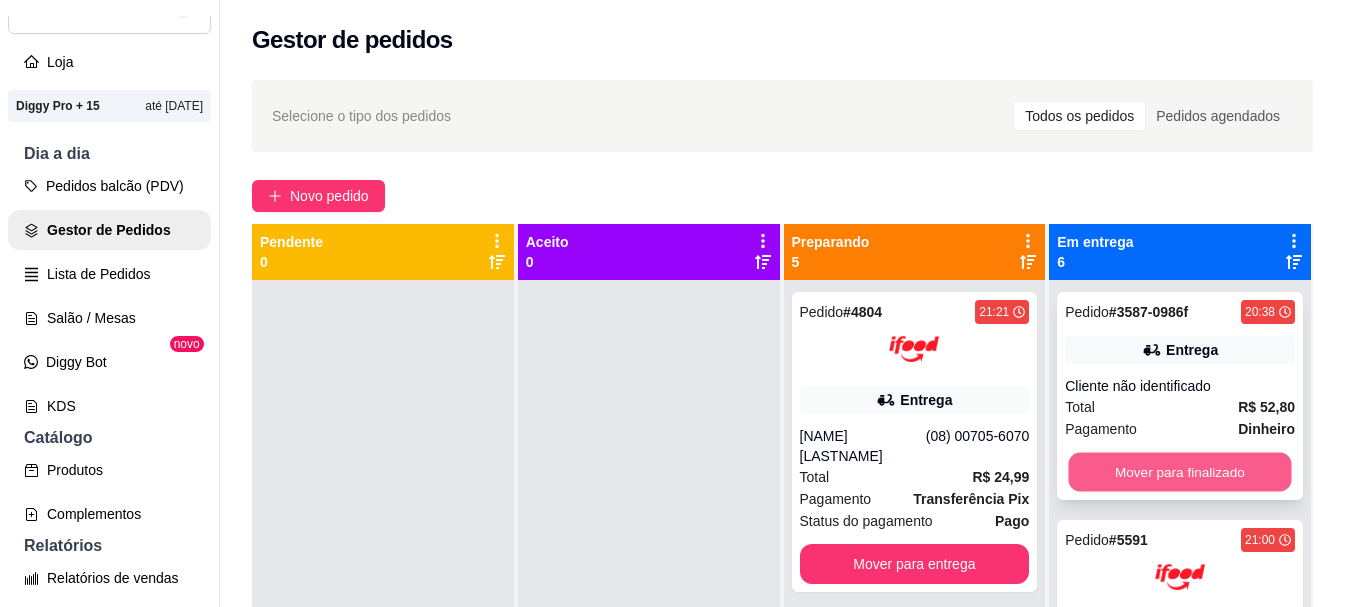 click on "Mover para finalizado" at bounding box center (1180, 472) 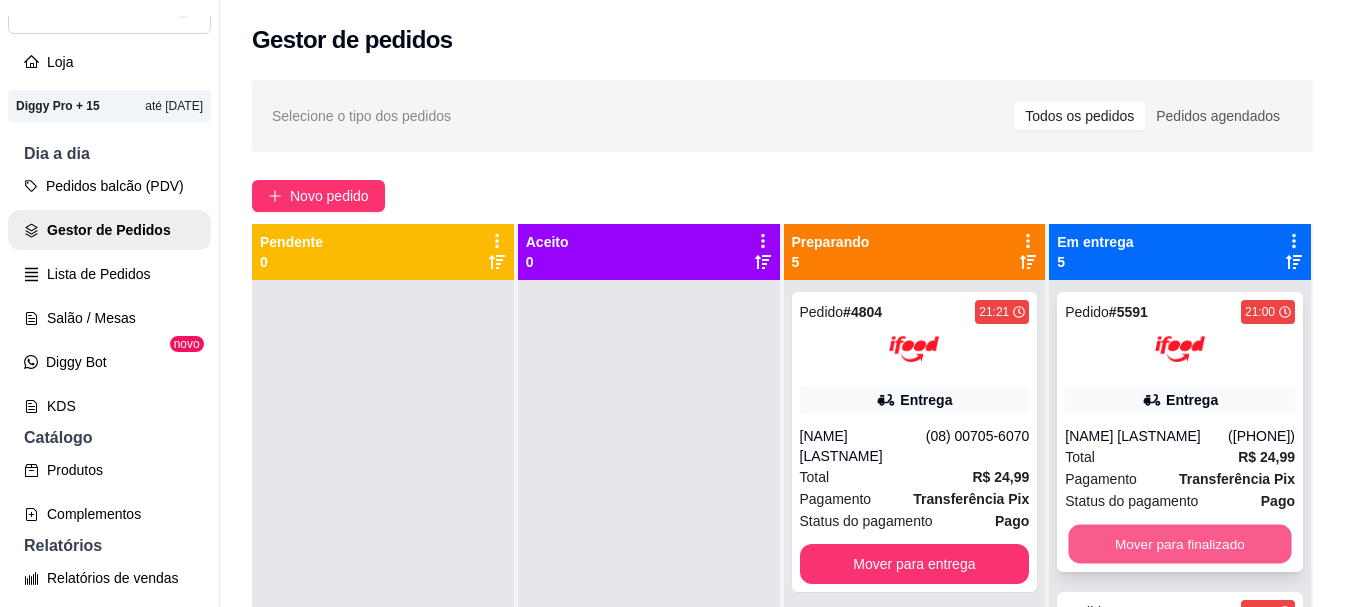 click on "Mover para finalizado" at bounding box center (1180, 544) 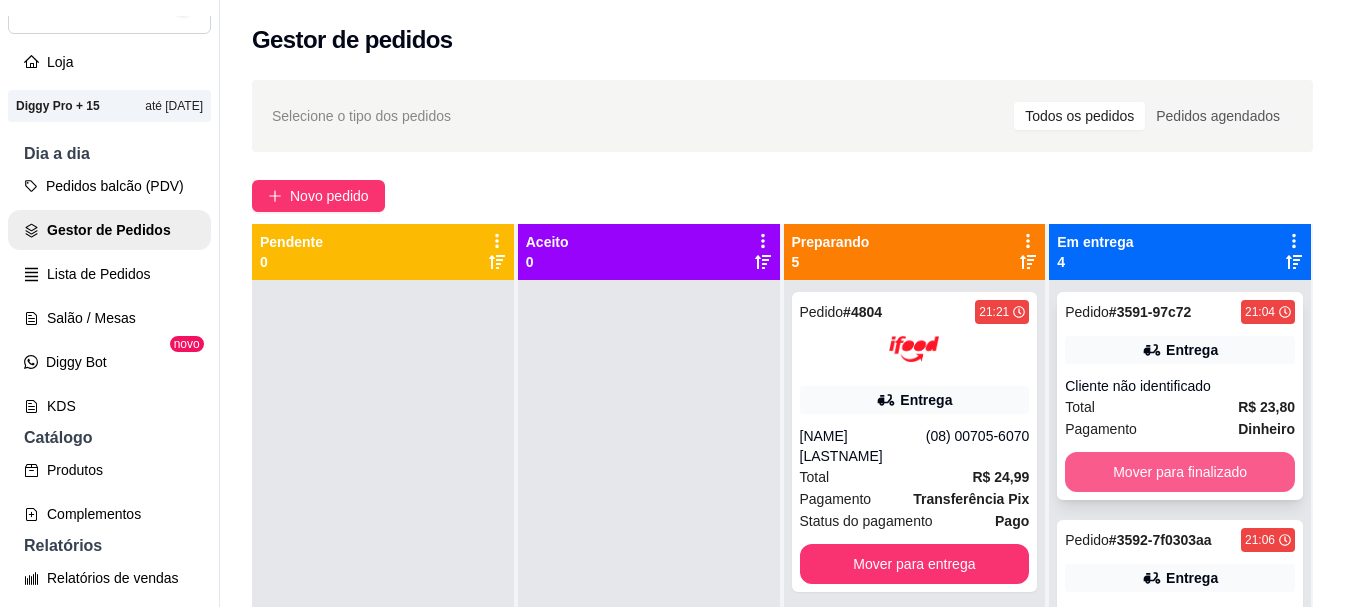 click on "Mover para finalizado" at bounding box center [1180, 472] 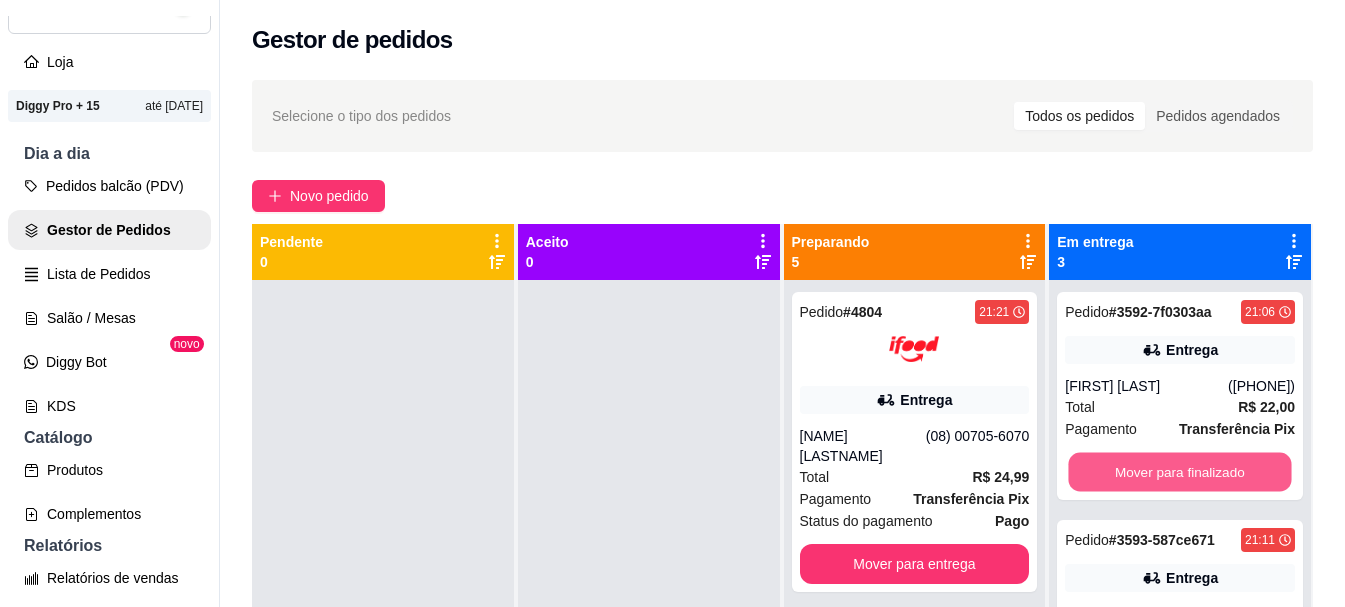 click on "Mover para finalizado" at bounding box center (1180, 472) 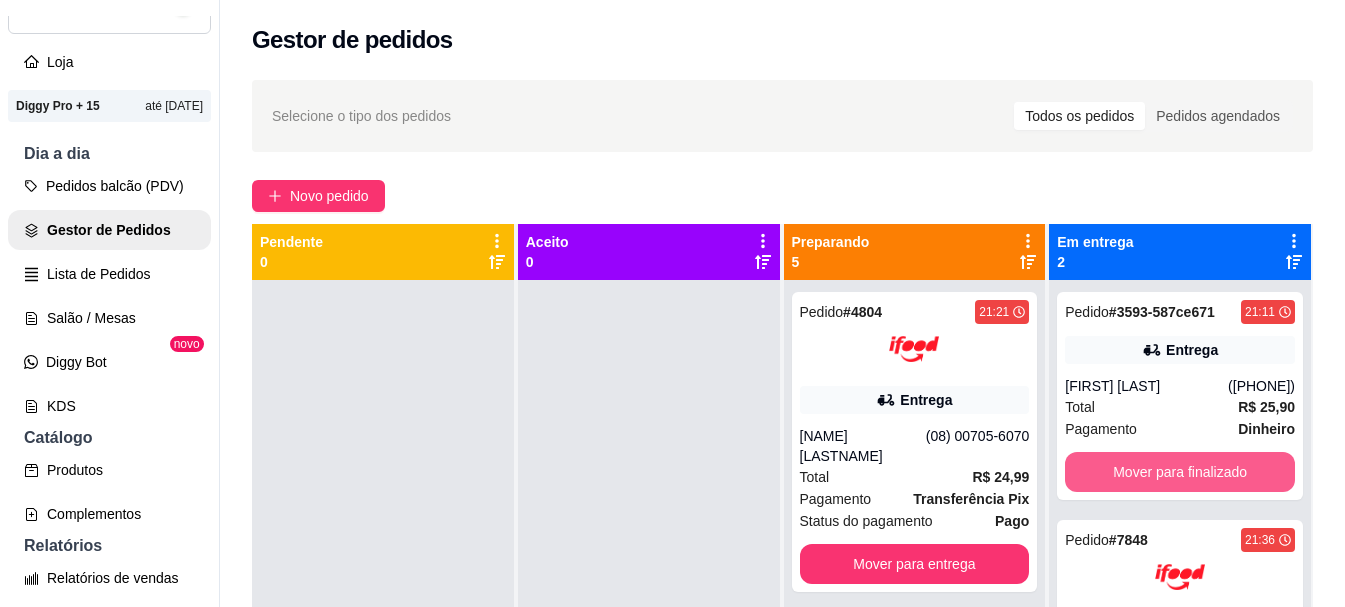 click on "Mover para finalizado" at bounding box center (1180, 472) 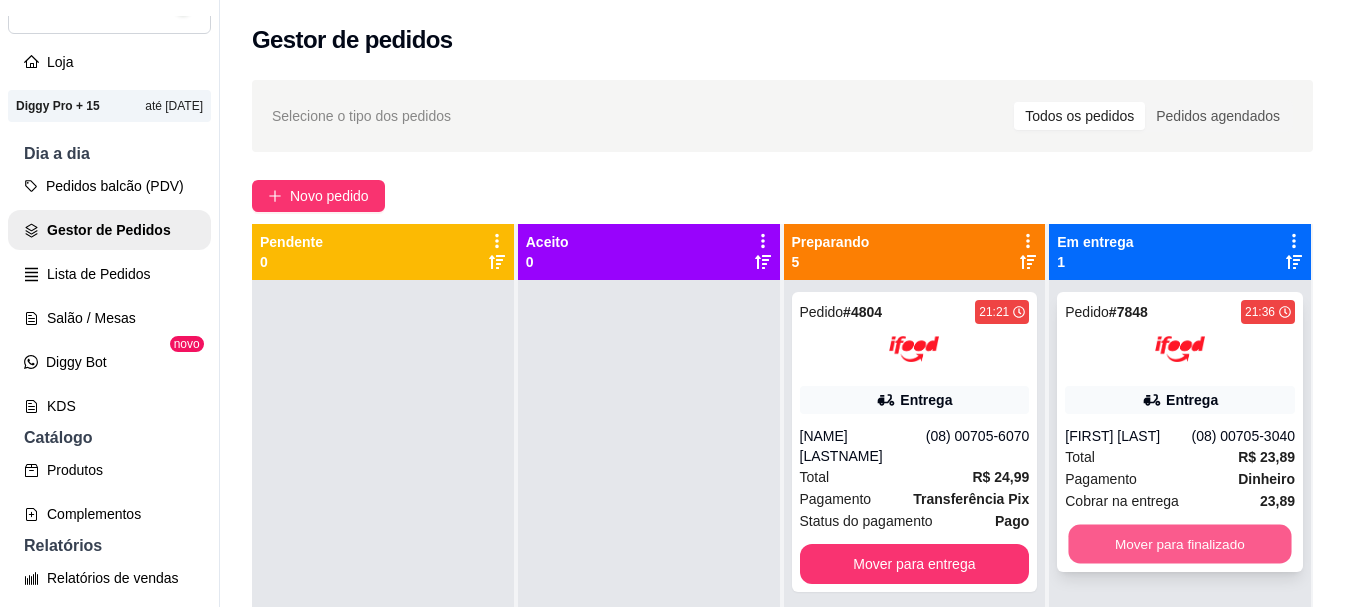 click on "Mover para finalizado" at bounding box center [1180, 544] 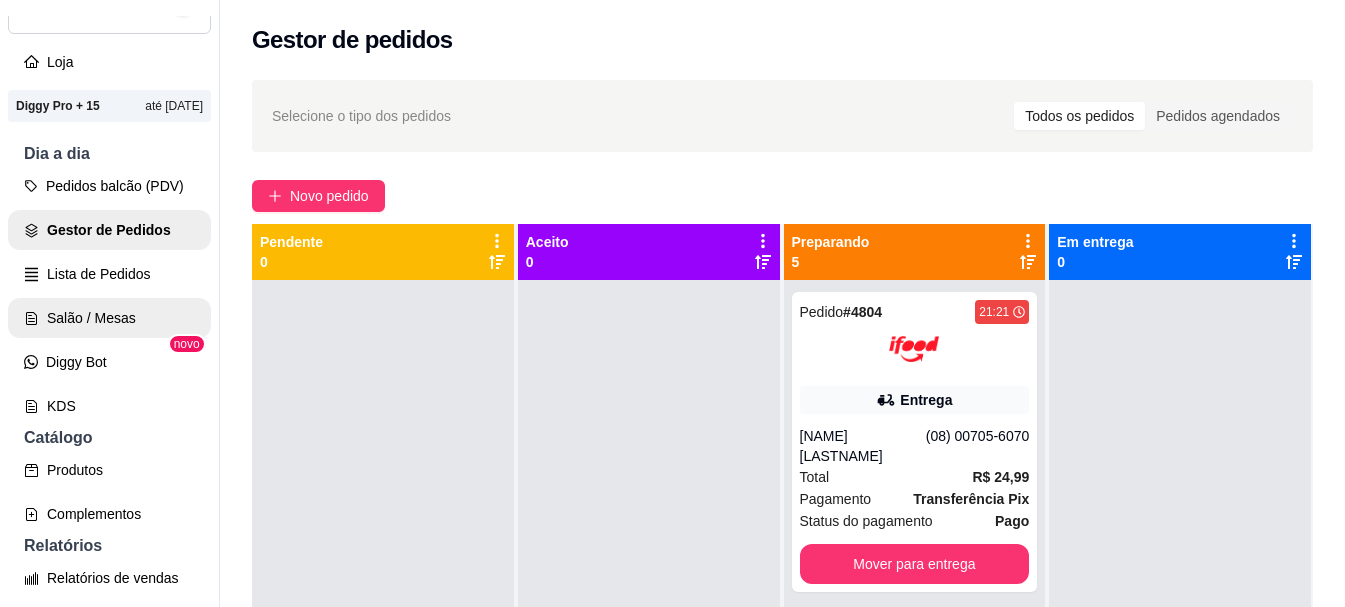 click on "Salão / Mesas" at bounding box center (109, 318) 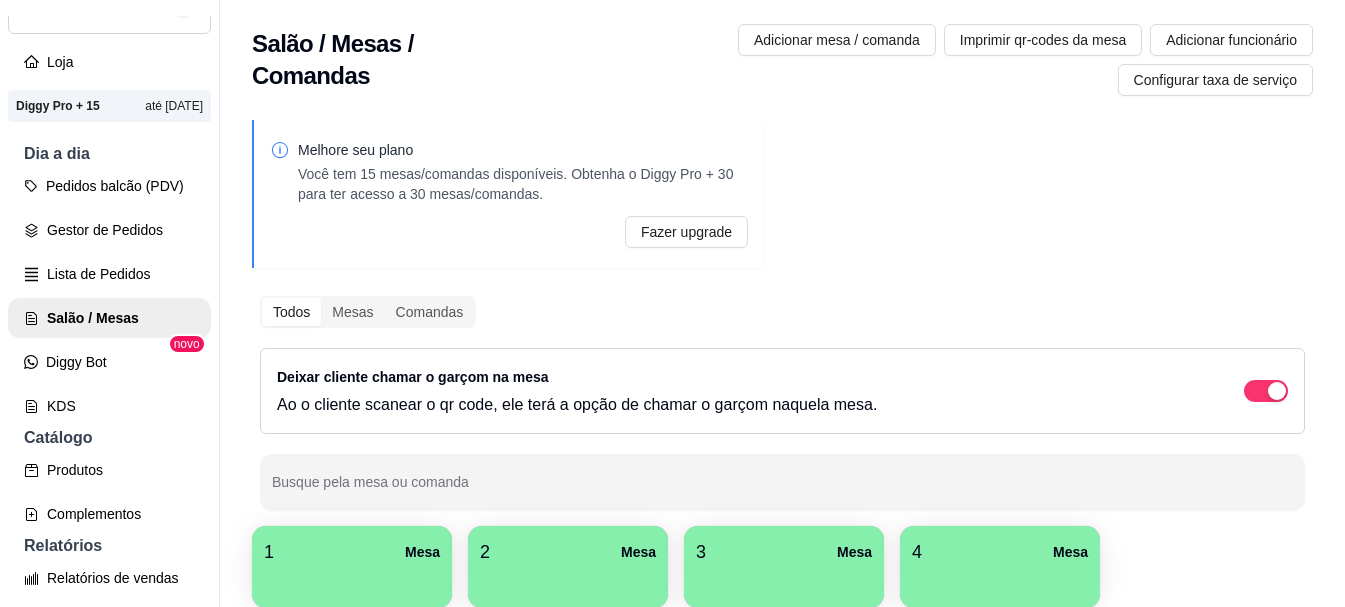 click on "1 Mesa" at bounding box center (352, 552) 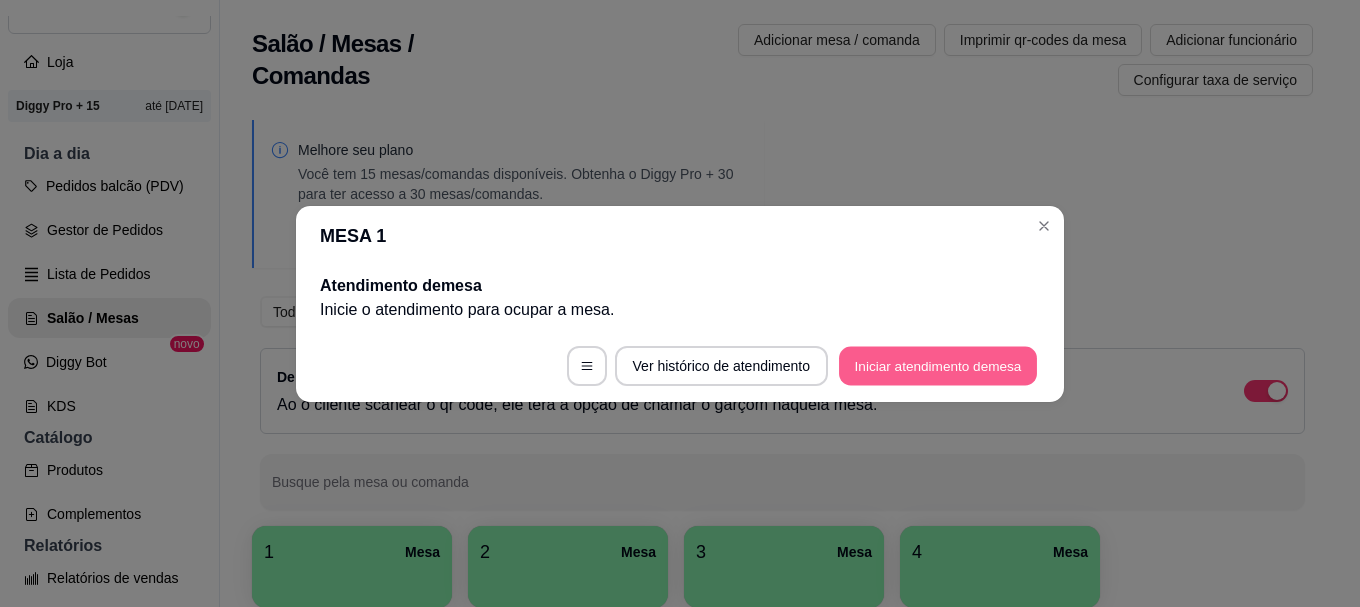 click on "Iniciar atendimento de  mesa" at bounding box center (938, 365) 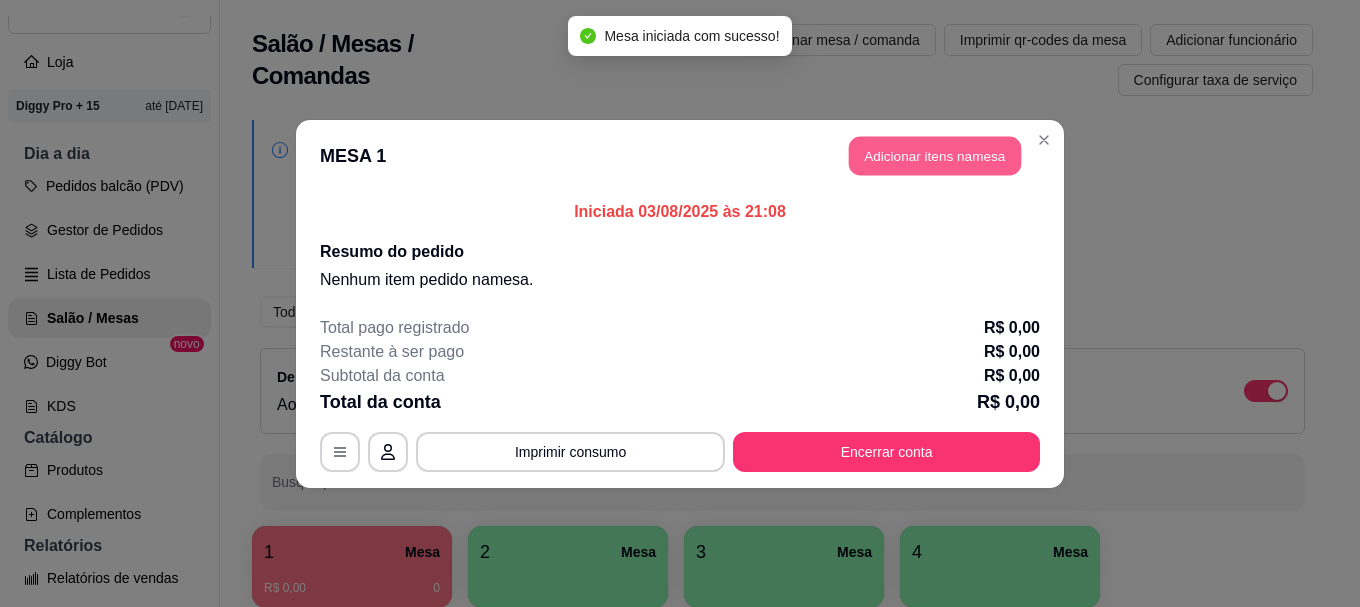 click on "Adicionar itens na  mesa" at bounding box center [935, 155] 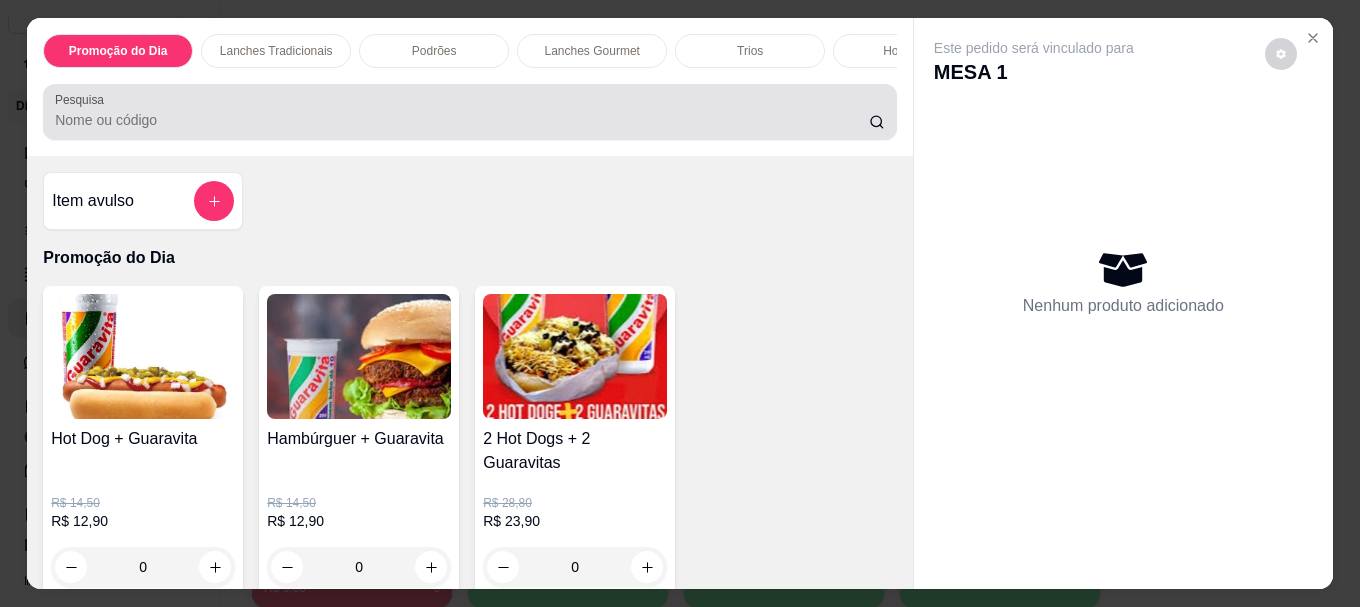 click on "Pesquisa" at bounding box center (462, 120) 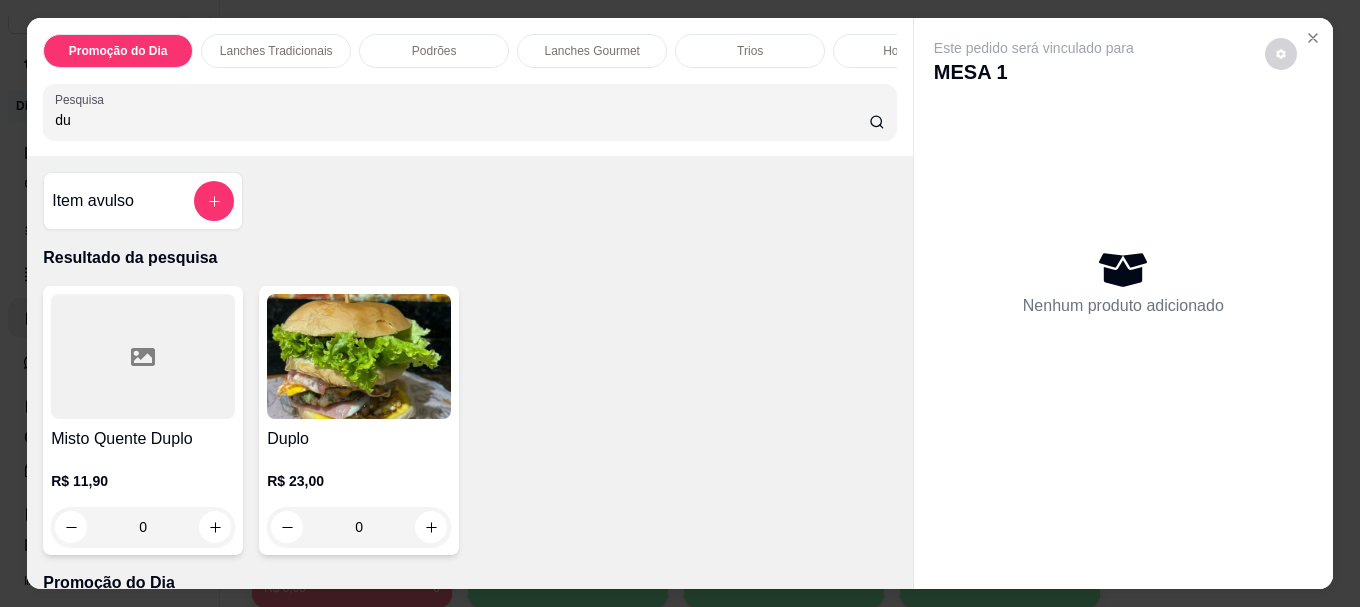type on "du" 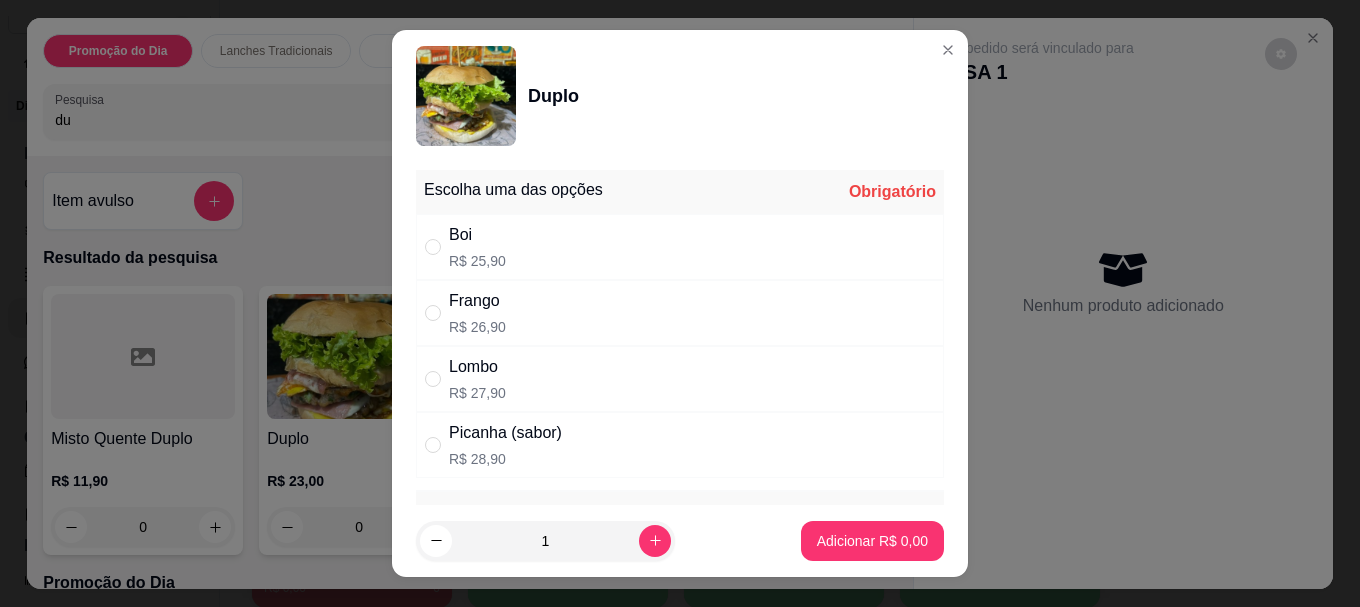 click on "Boi" at bounding box center (477, 235) 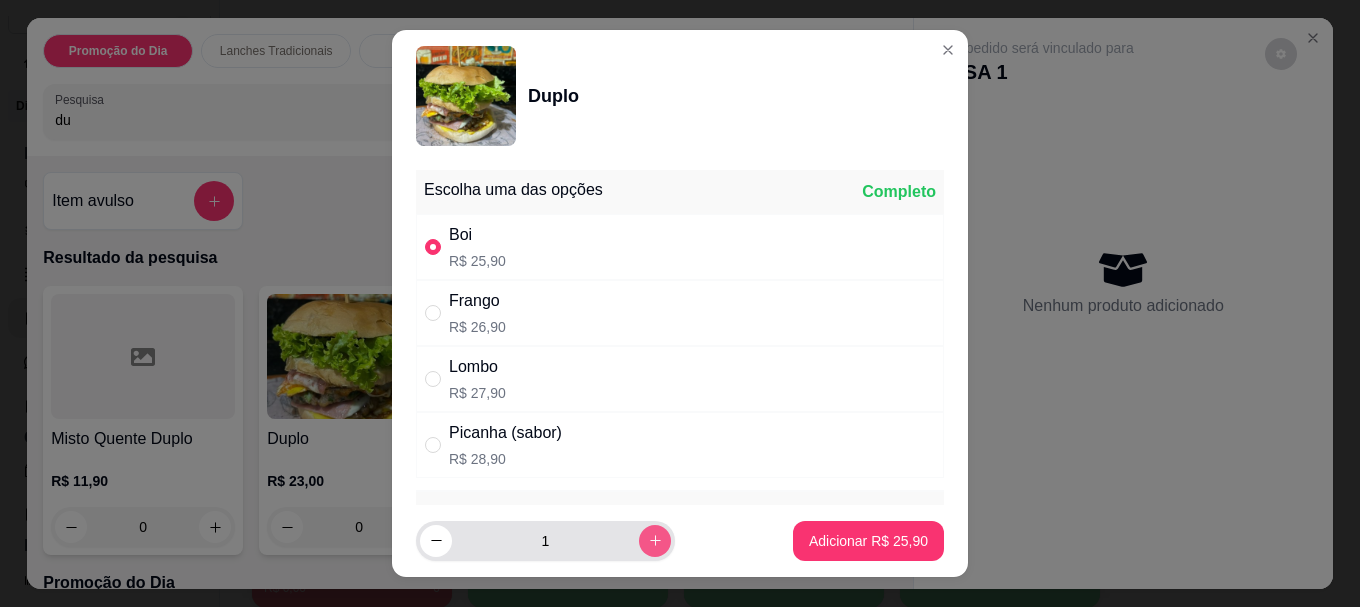 click 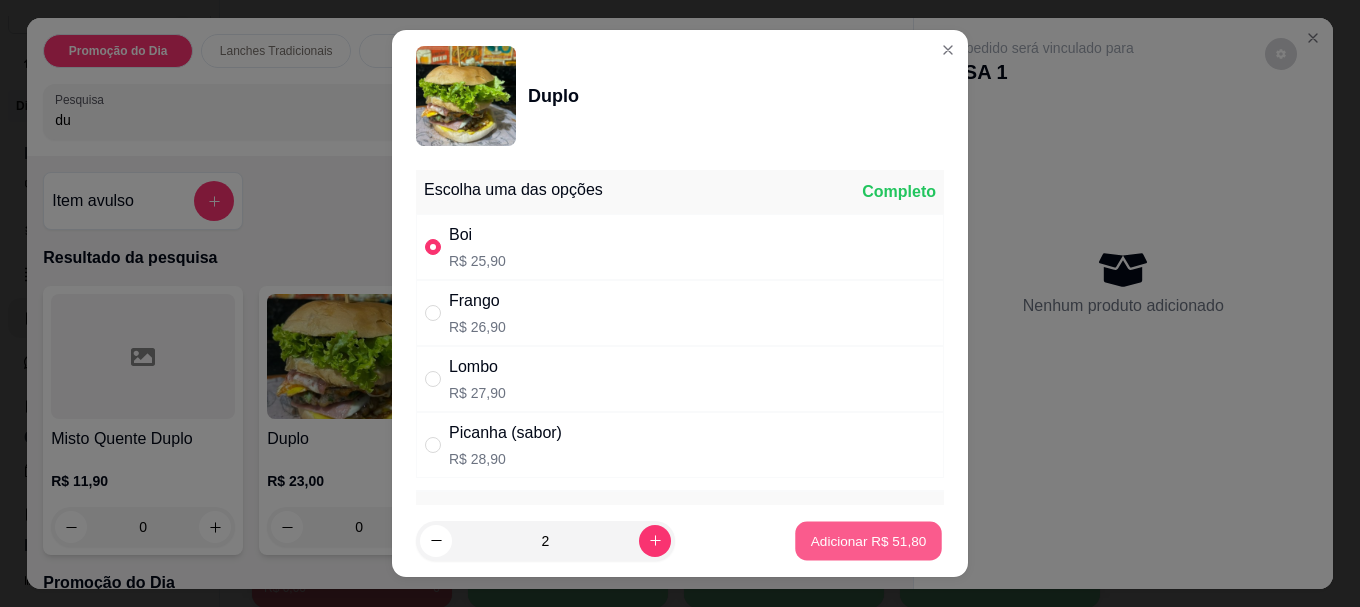 click on "Adicionar   R$ 51,80" at bounding box center (869, 540) 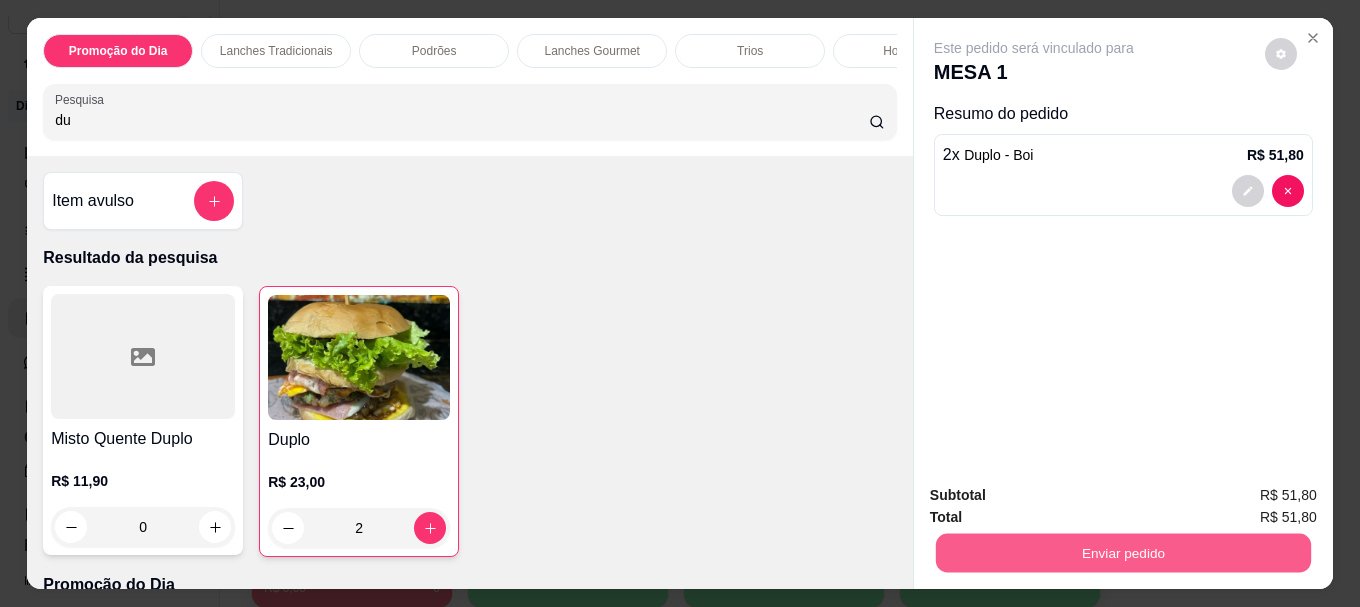 click on "Enviar pedido" at bounding box center (1123, 552) 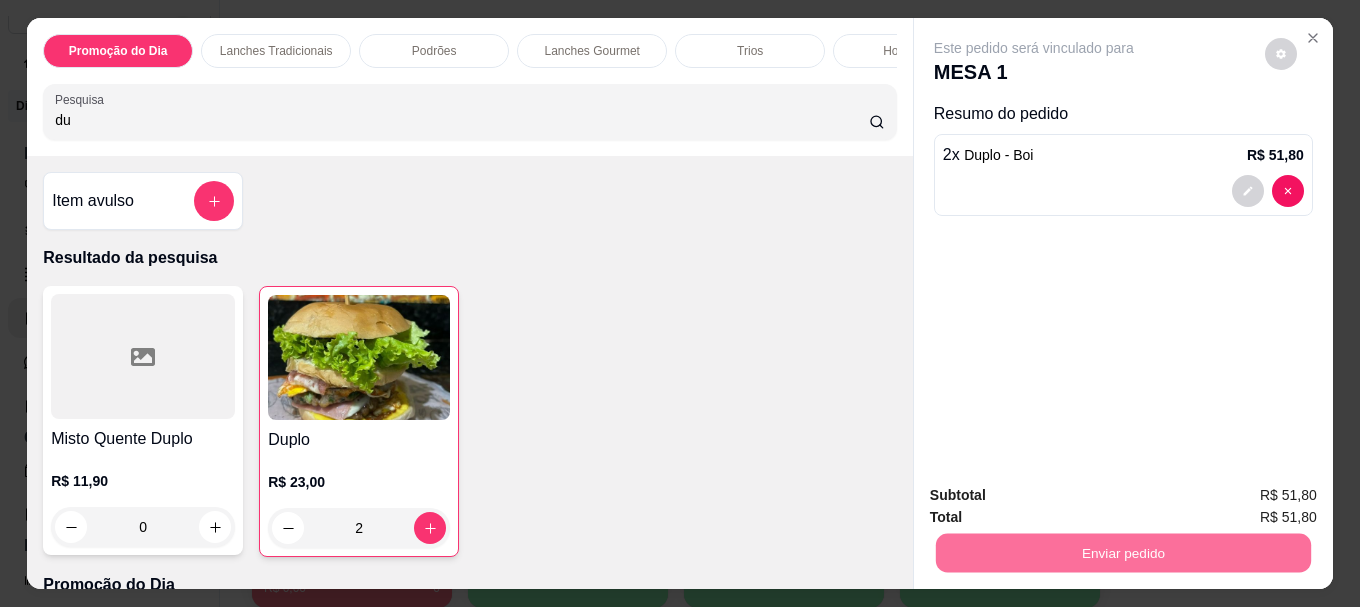 click on "Não registrar e enviar pedido" at bounding box center [1057, 495] 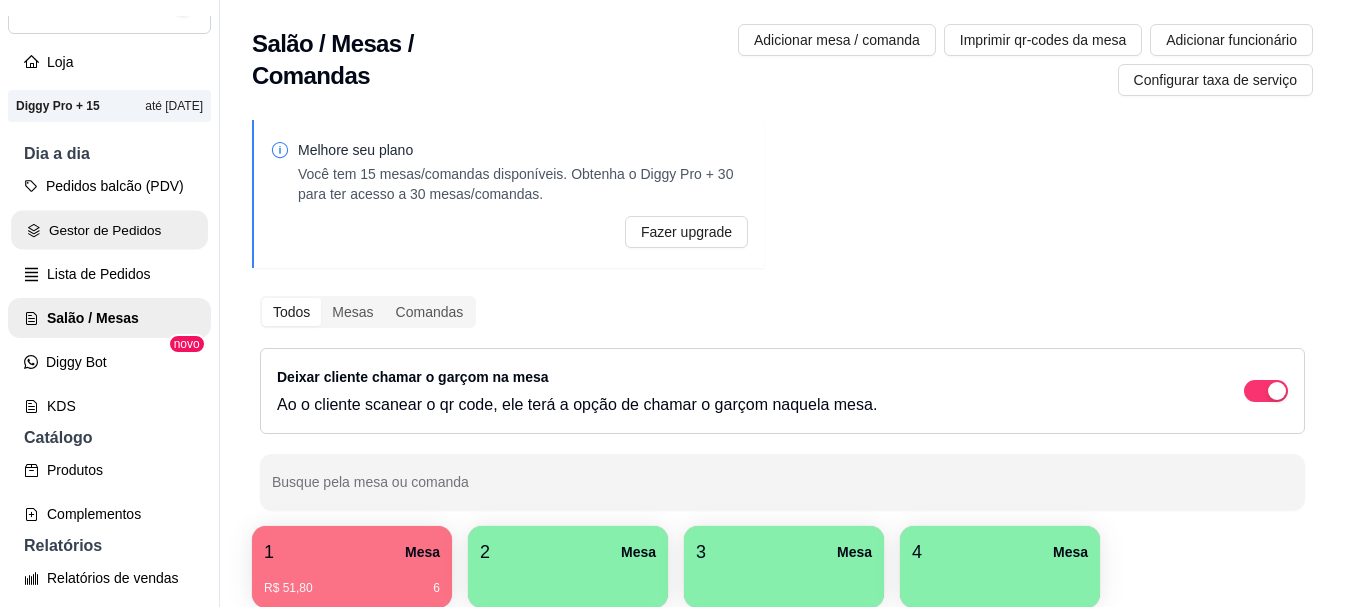 click on "Gestor de Pedidos" at bounding box center (109, 230) 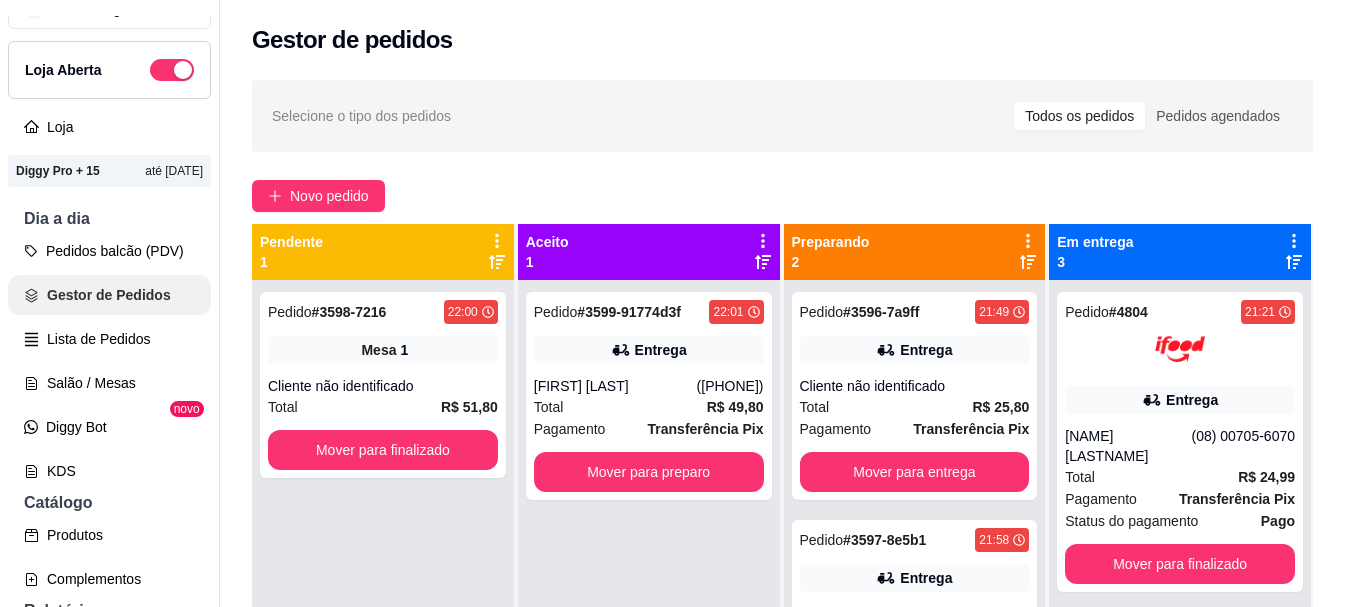 scroll, scrollTop: 0, scrollLeft: 0, axis: both 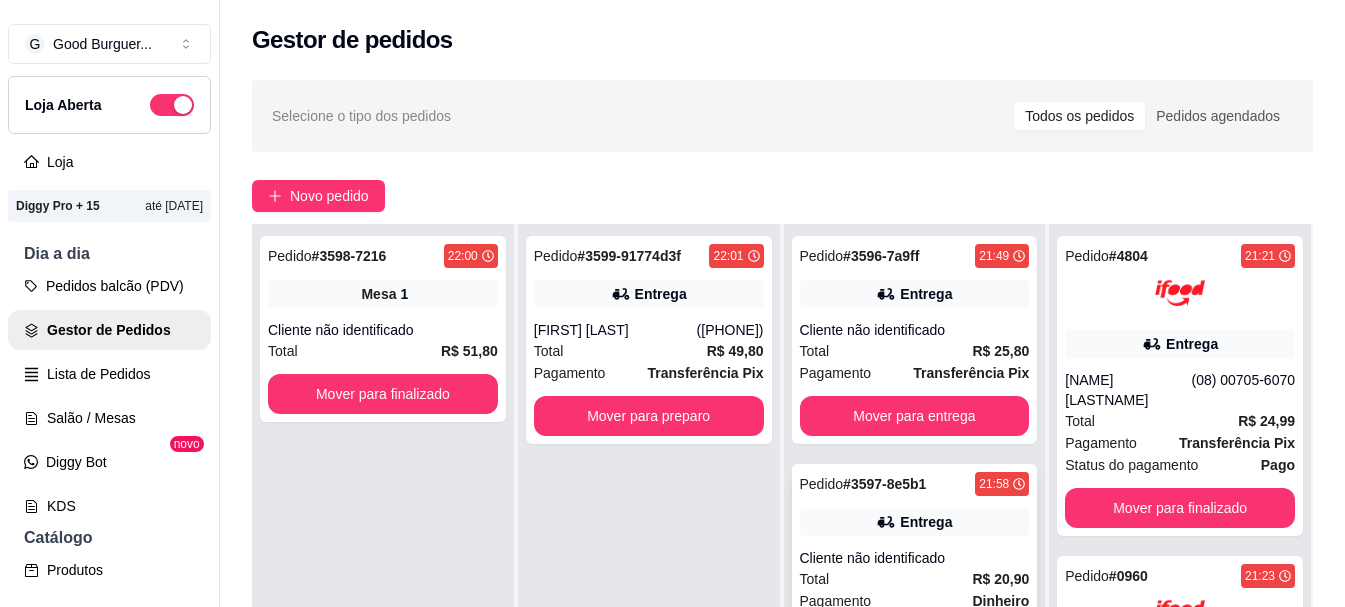 click 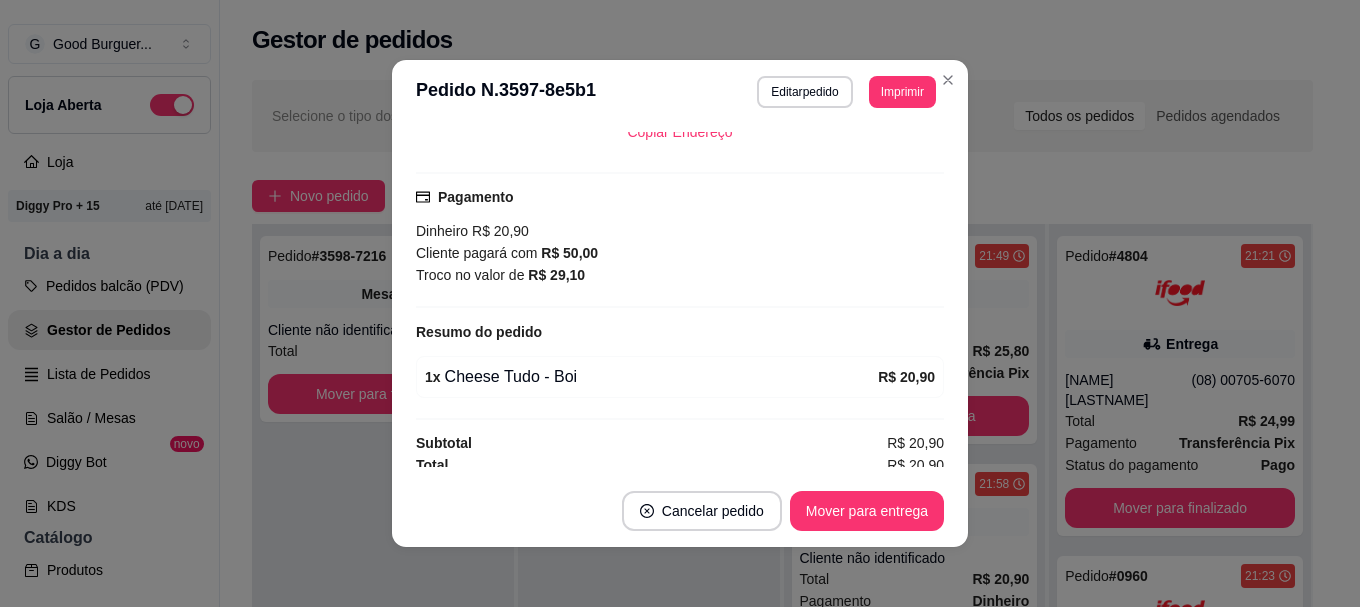 scroll, scrollTop: 382, scrollLeft: 0, axis: vertical 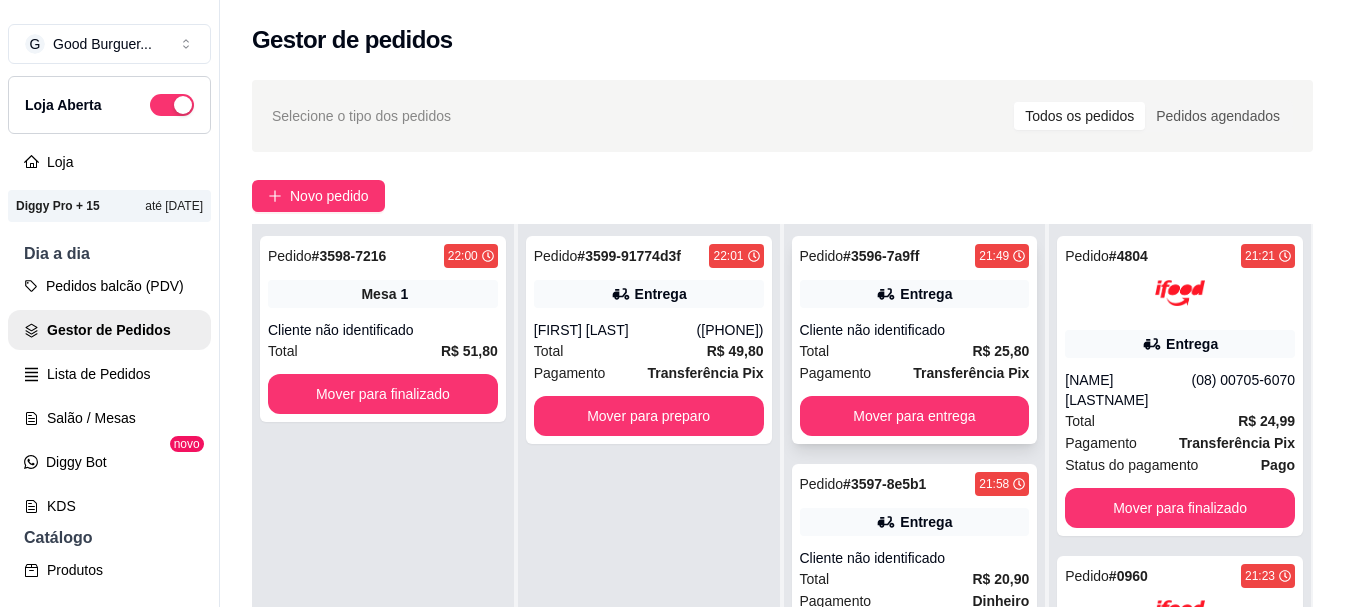 click on "Cliente não identificado" at bounding box center [915, 330] 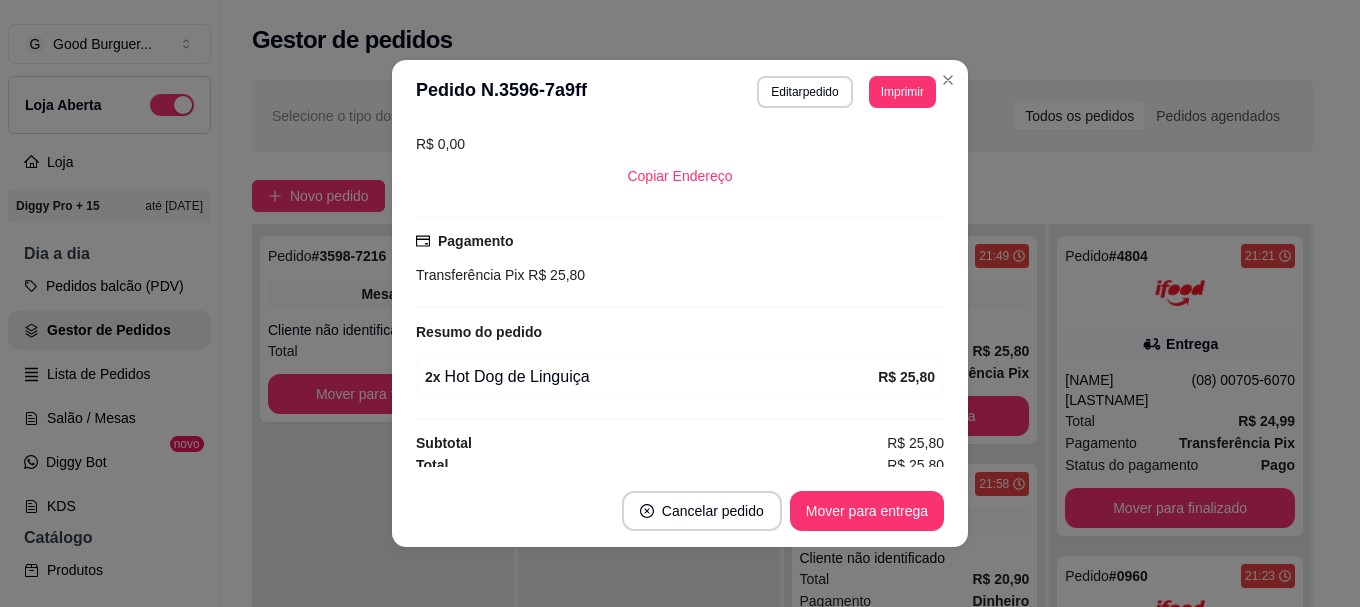 scroll, scrollTop: 338, scrollLeft: 0, axis: vertical 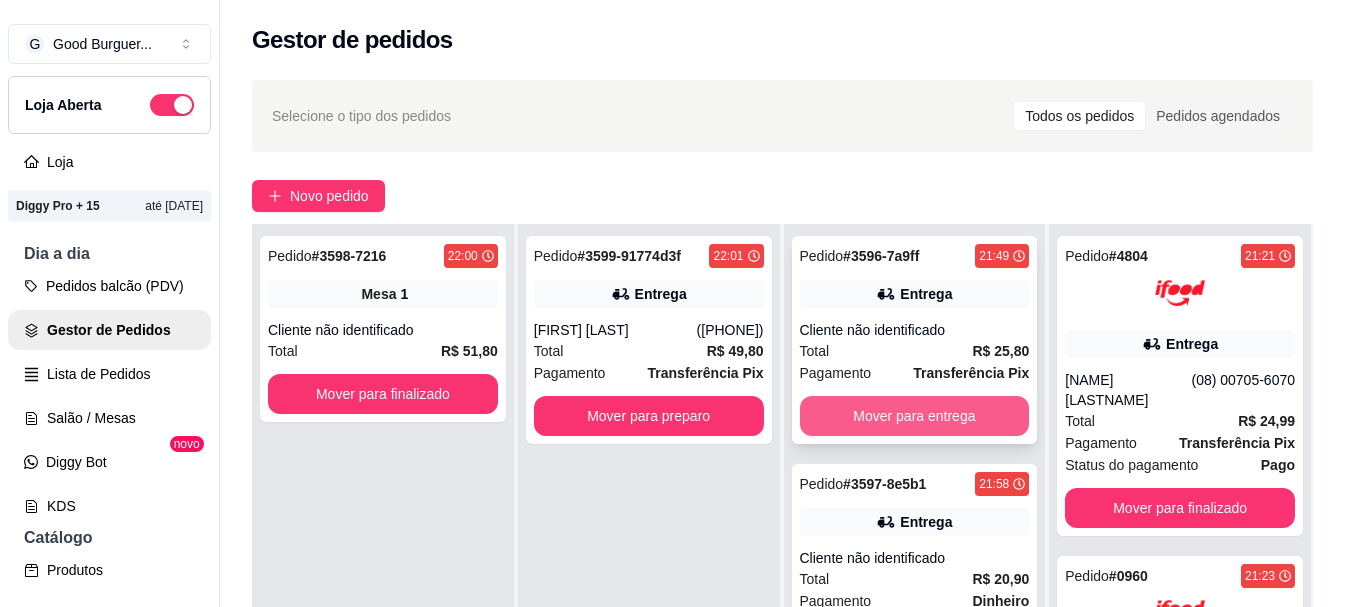 click on "Mover para entrega" at bounding box center (915, 416) 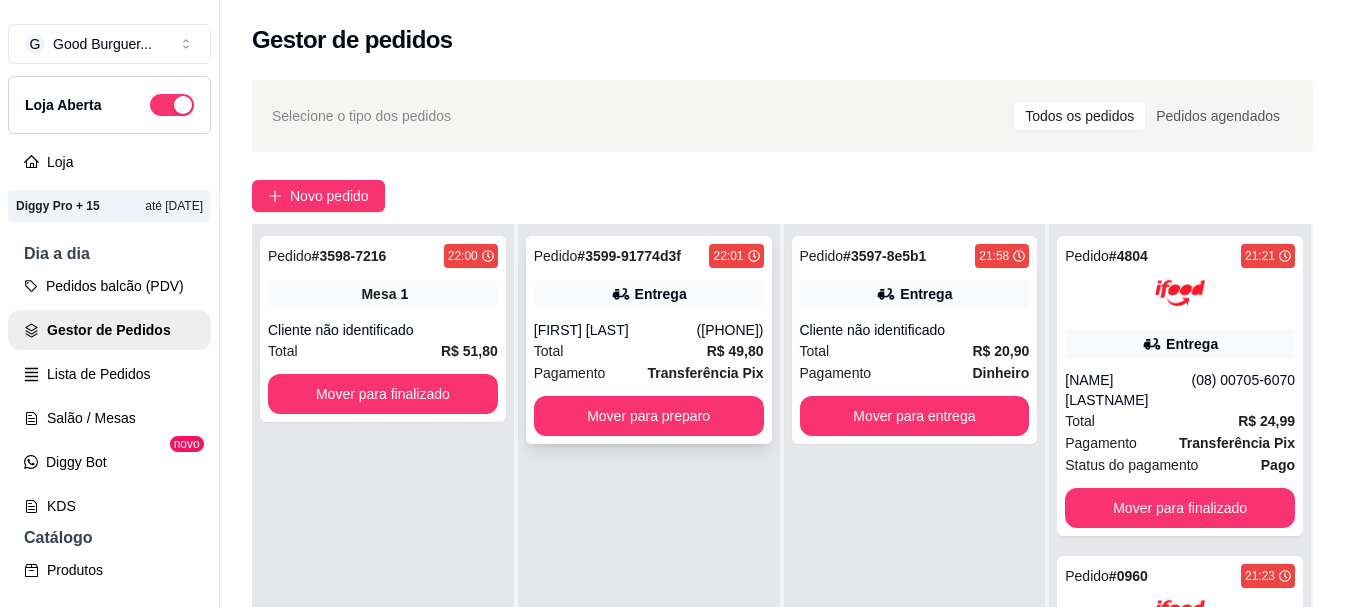 click on "Entrega" at bounding box center [661, 294] 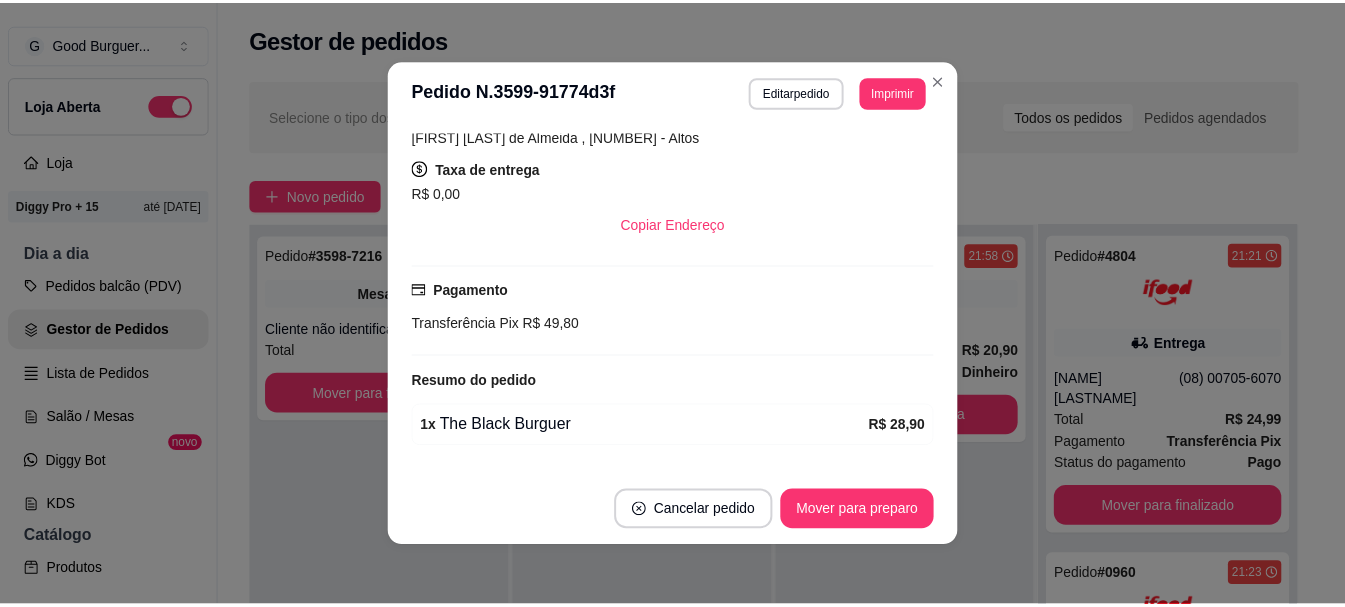 scroll, scrollTop: 500, scrollLeft: 0, axis: vertical 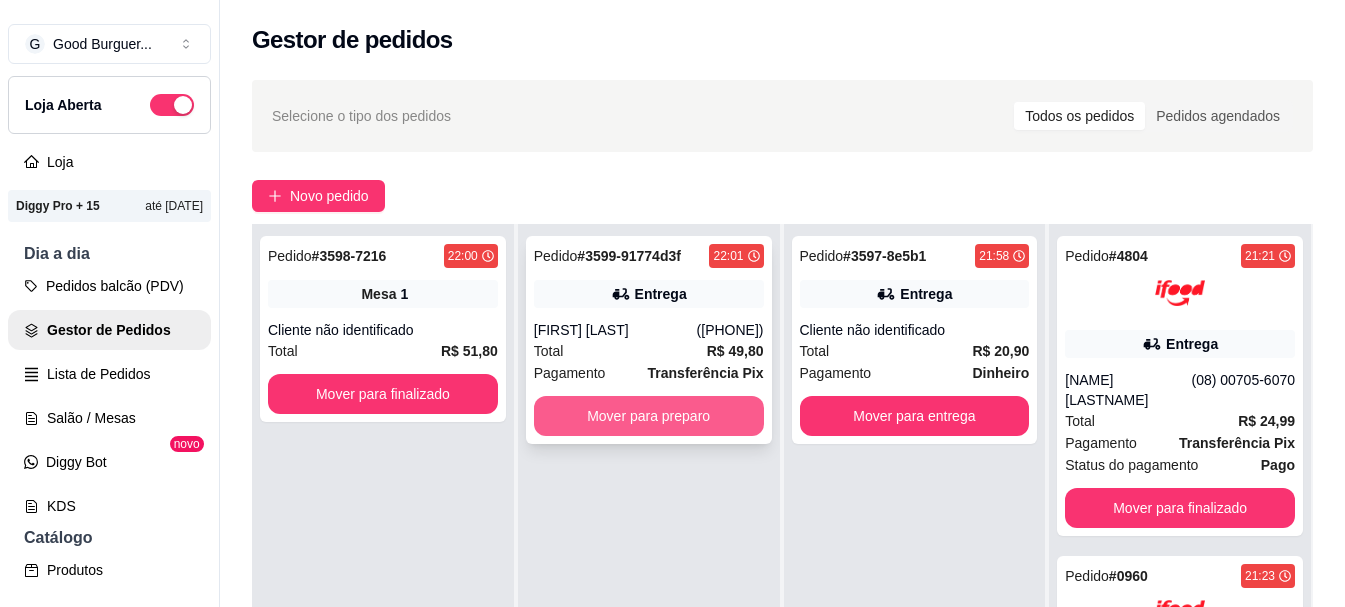 click on "Mover para preparo" at bounding box center [649, 416] 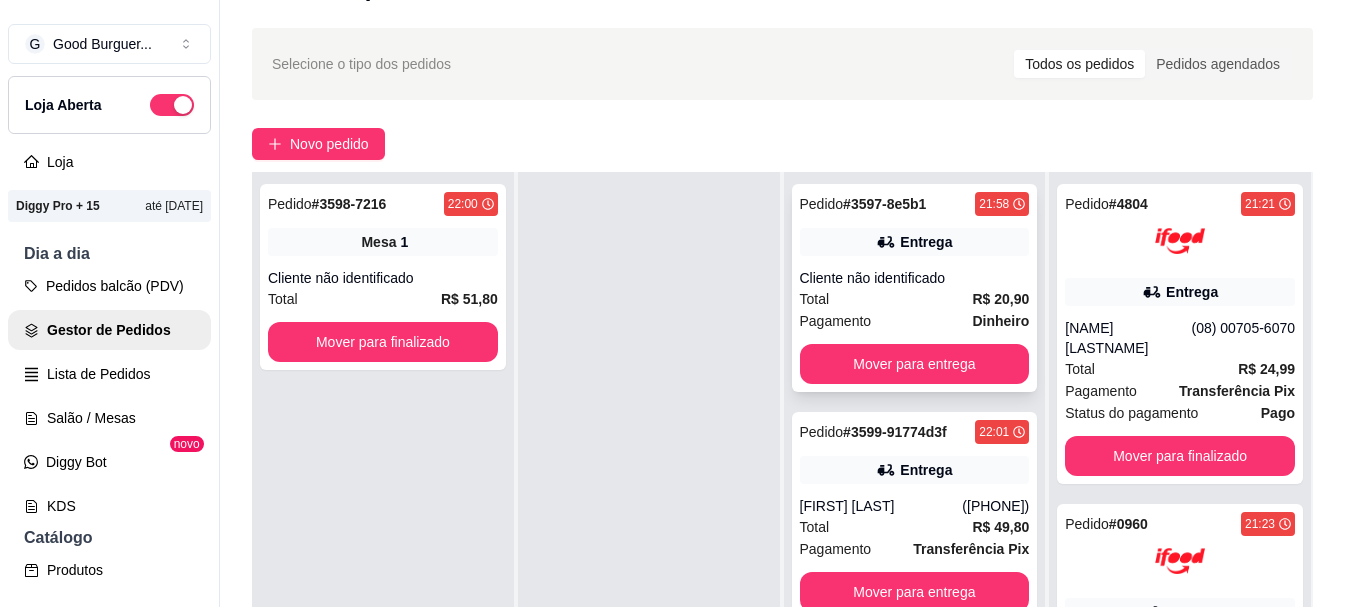 scroll, scrollTop: 100, scrollLeft: 0, axis: vertical 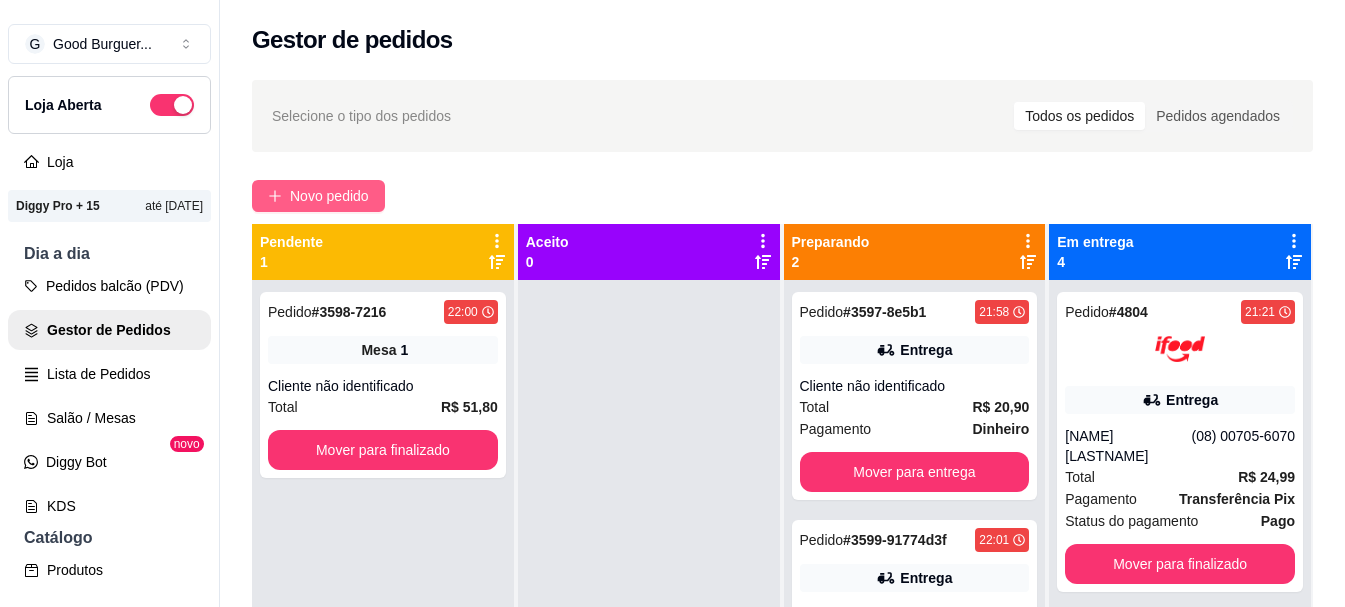 click on "Novo pedido" at bounding box center [329, 196] 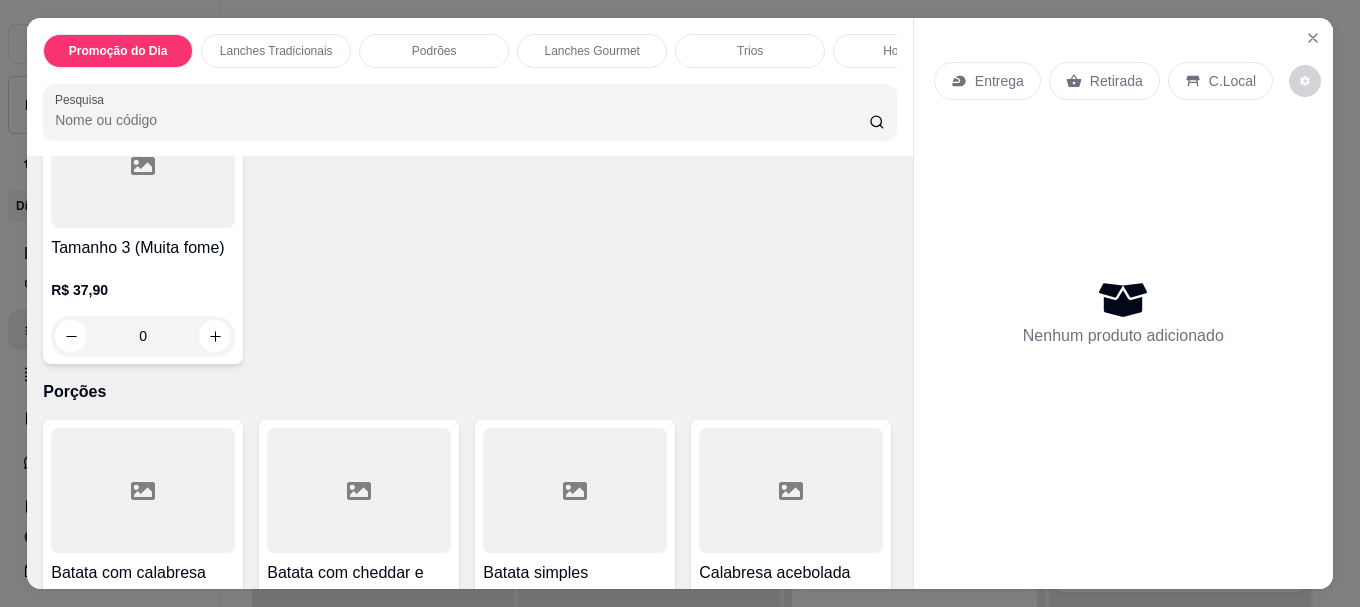 scroll, scrollTop: 4100, scrollLeft: 0, axis: vertical 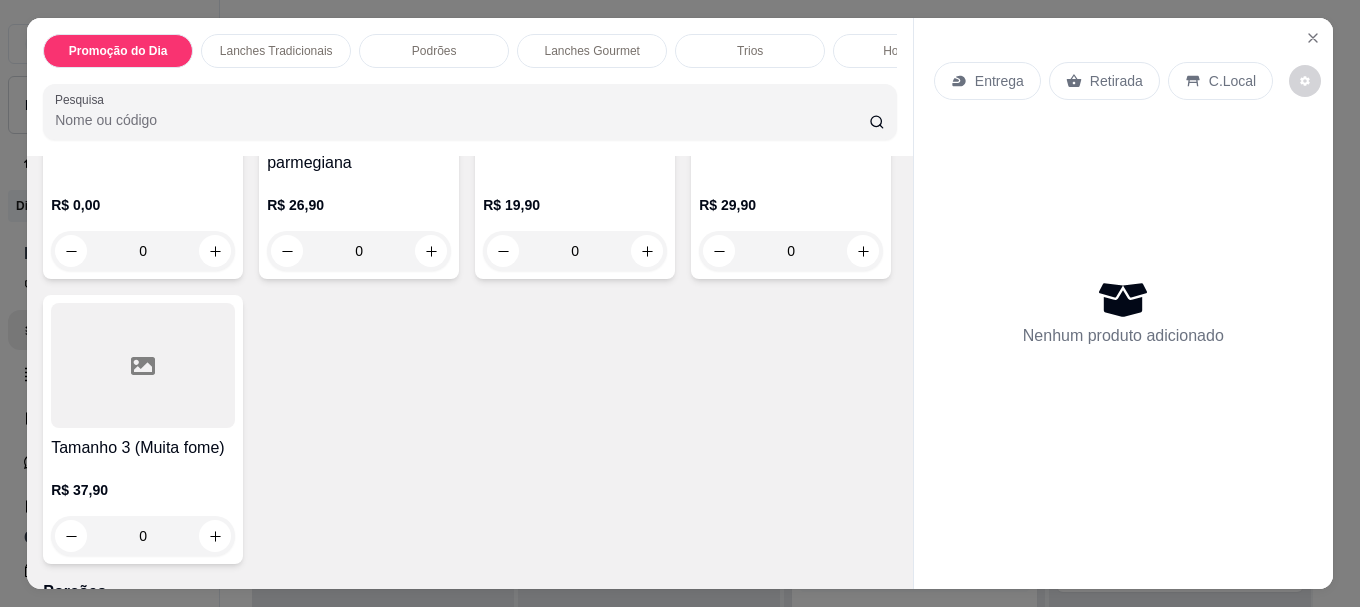 click at bounding box center (143, 56) 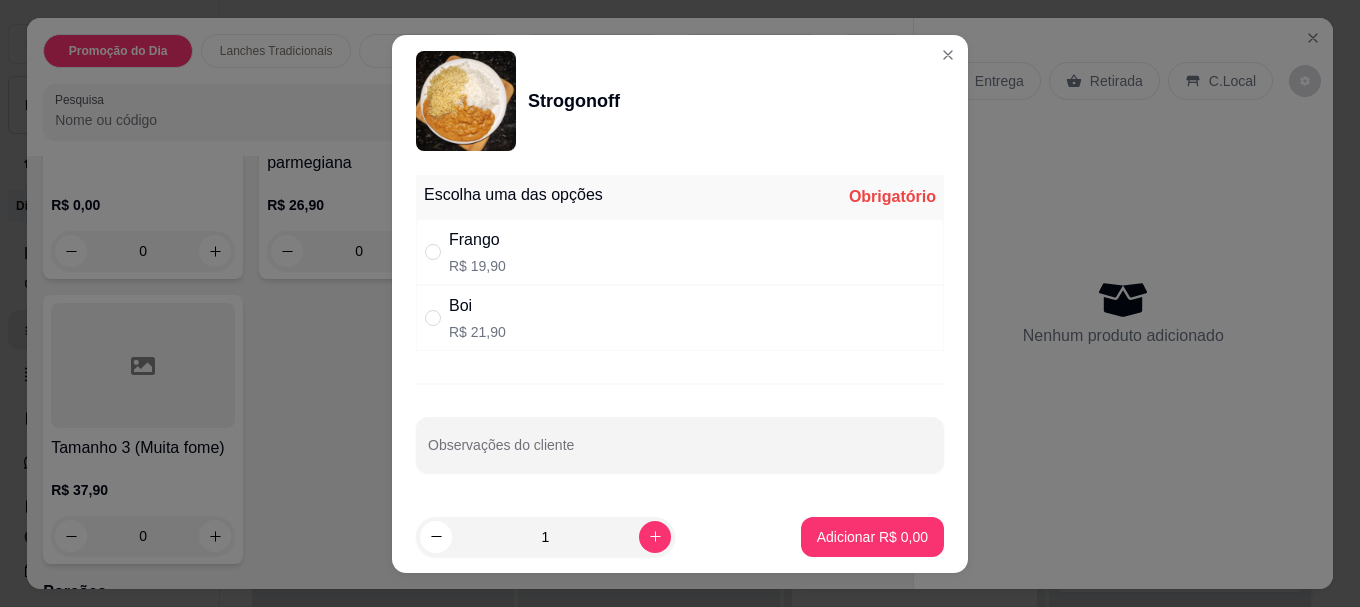 click at bounding box center (437, 252) 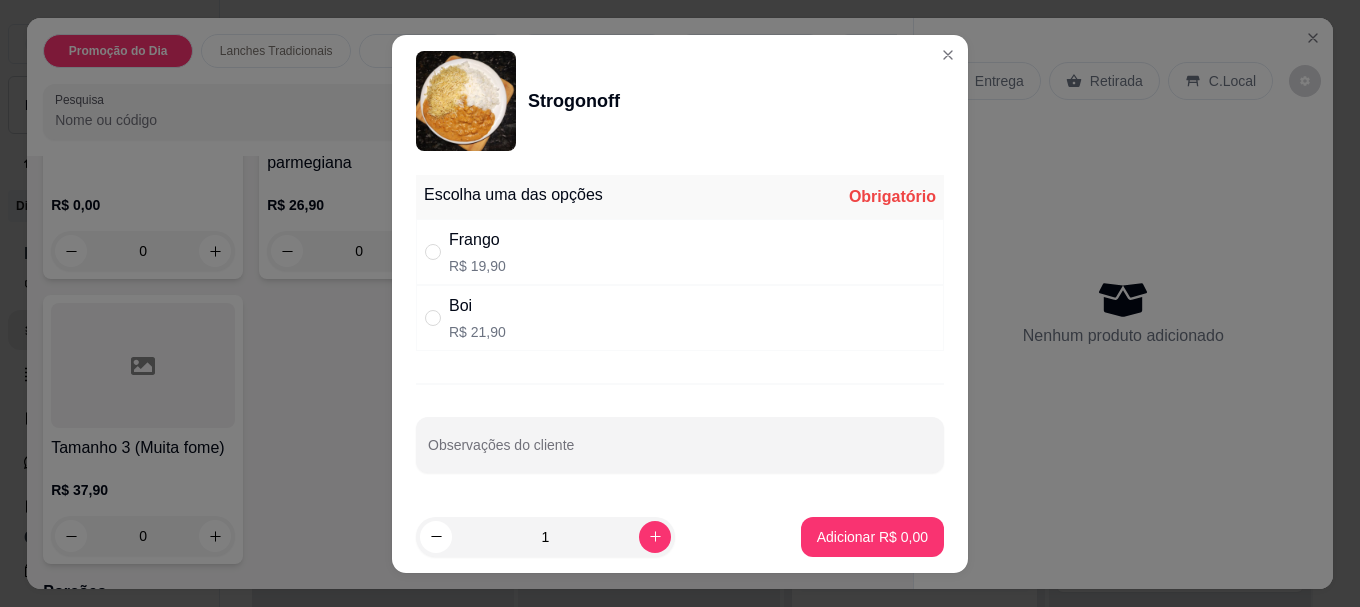 radio on "true" 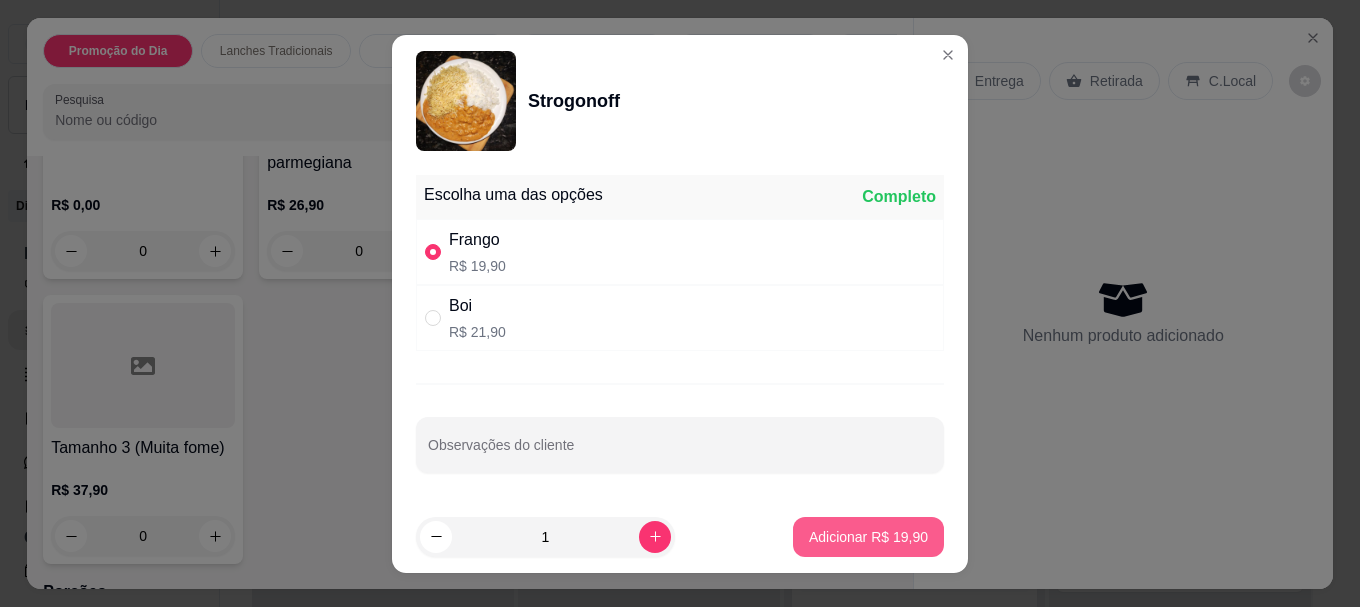 click on "Adicionar   R$ 19,90" at bounding box center [868, 537] 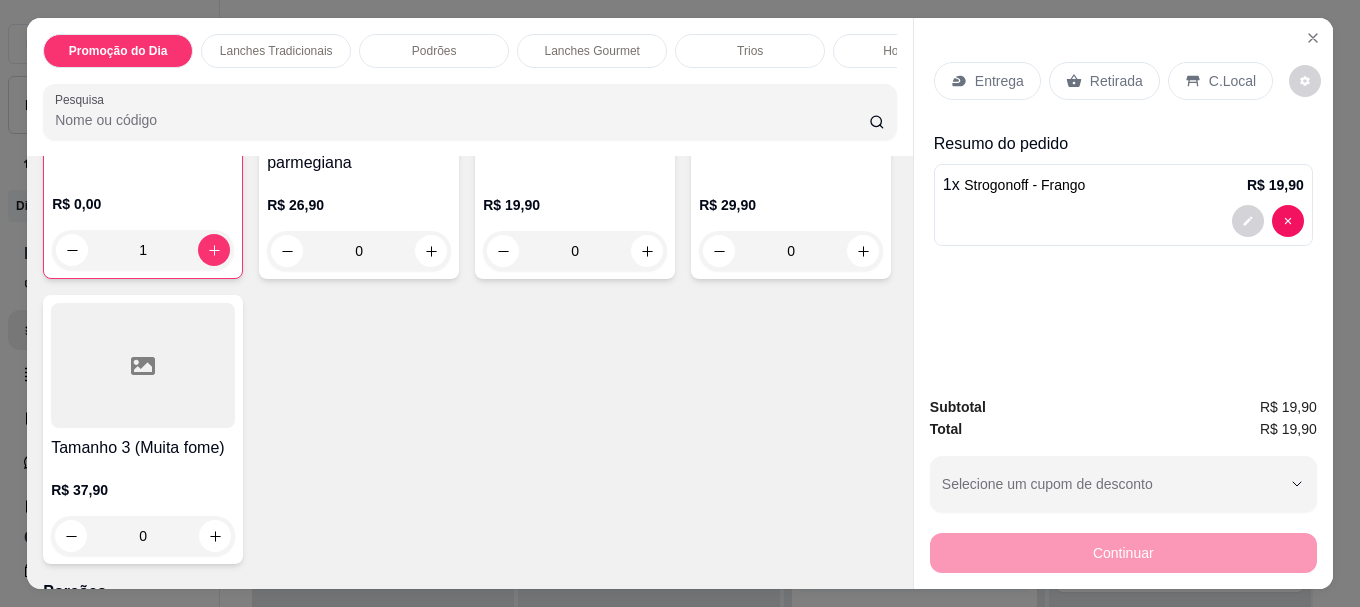 click on "Entrega" at bounding box center [999, 81] 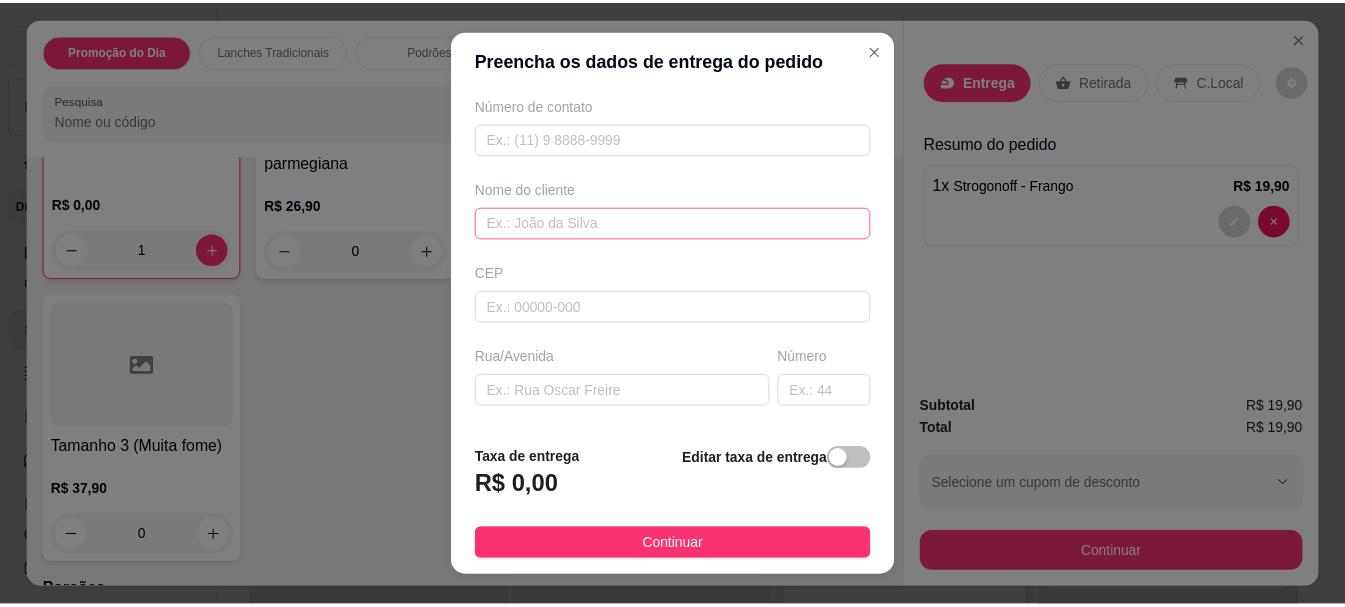 scroll, scrollTop: 200, scrollLeft: 0, axis: vertical 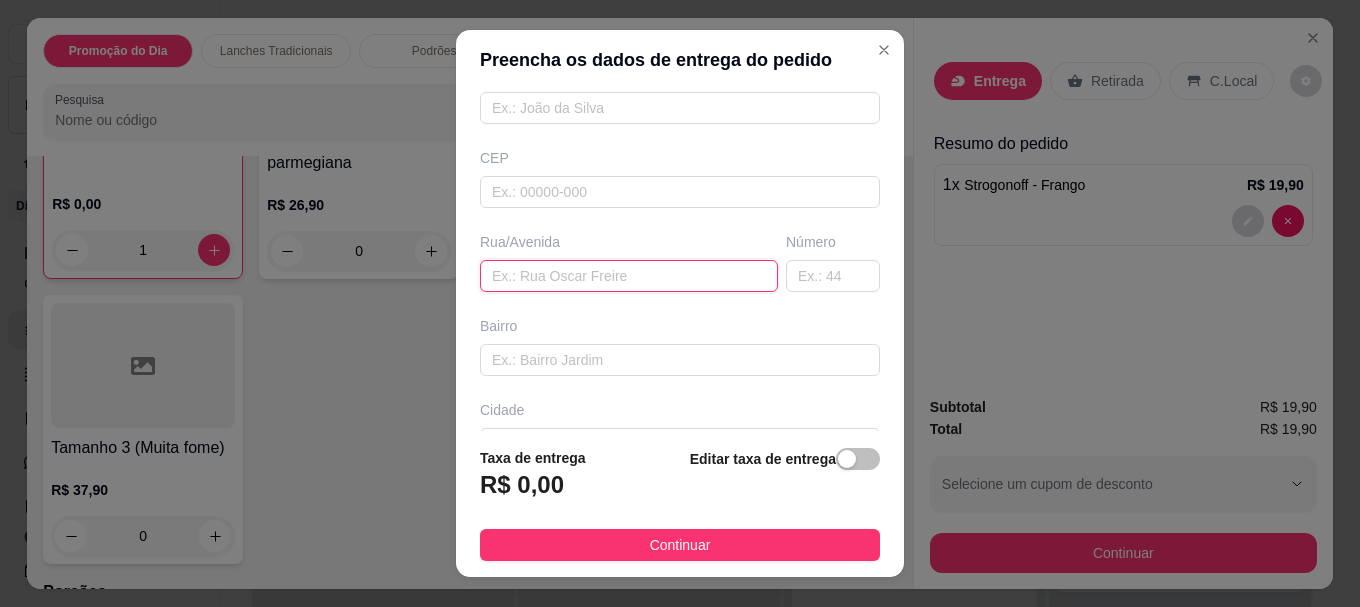 paste on "[NAME] [LASTNAME]" 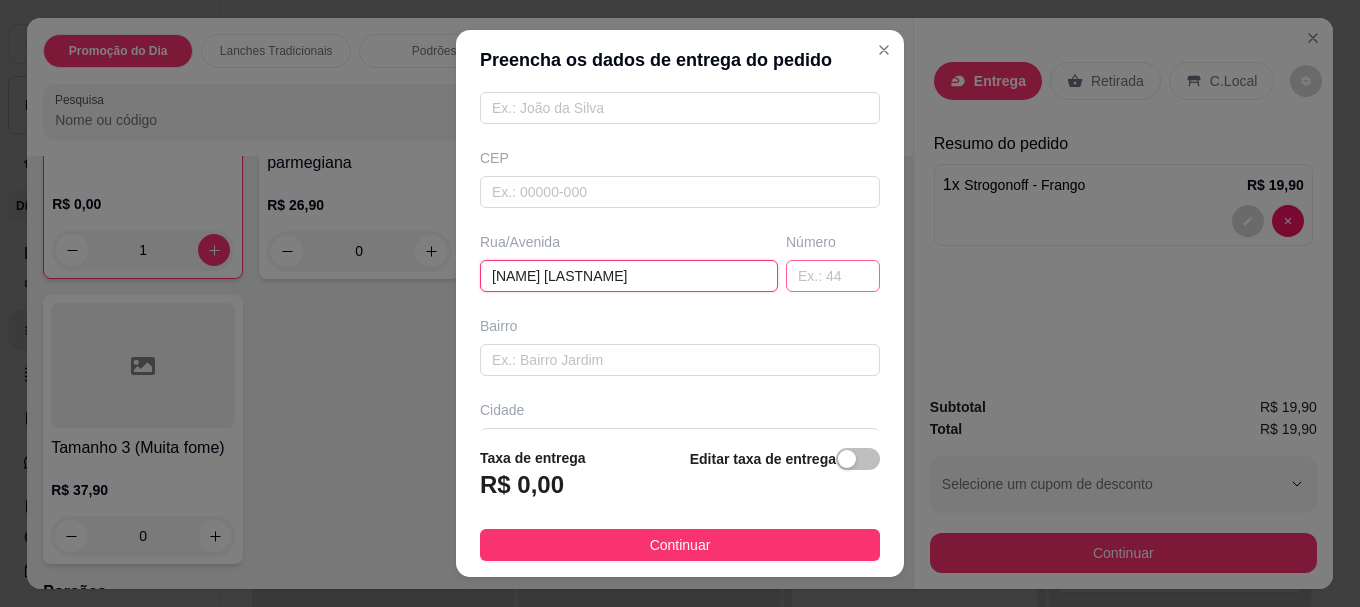 type on "[NAME] [LASTNAME]" 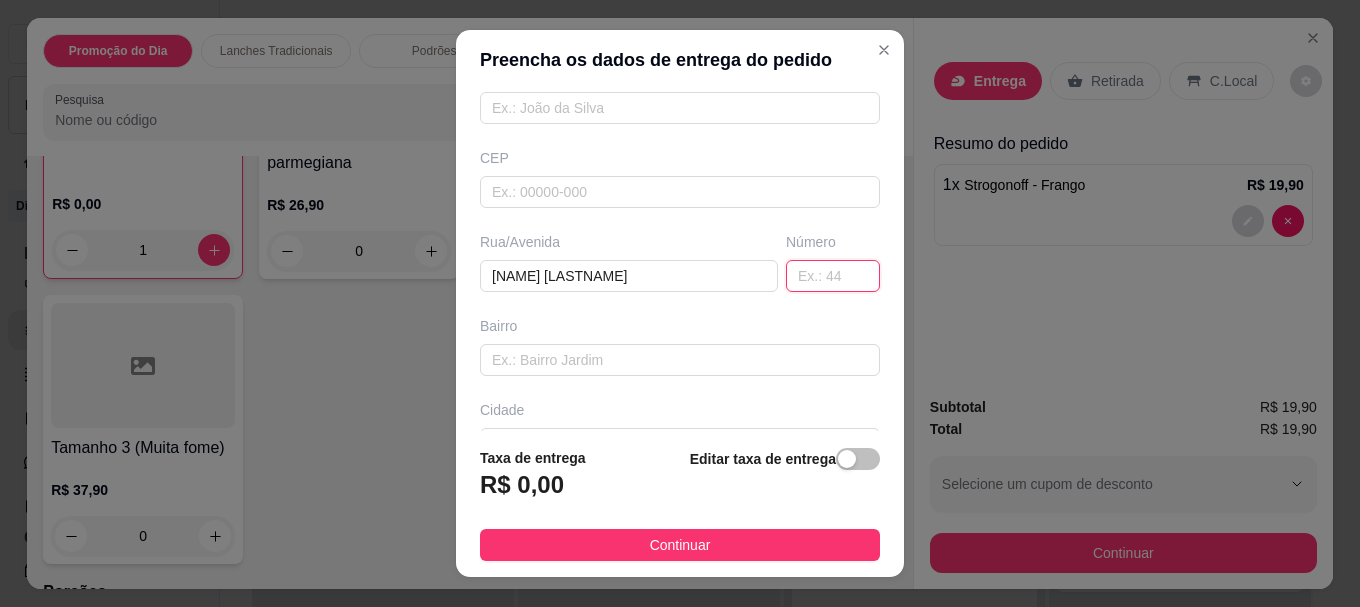 click at bounding box center [833, 276] 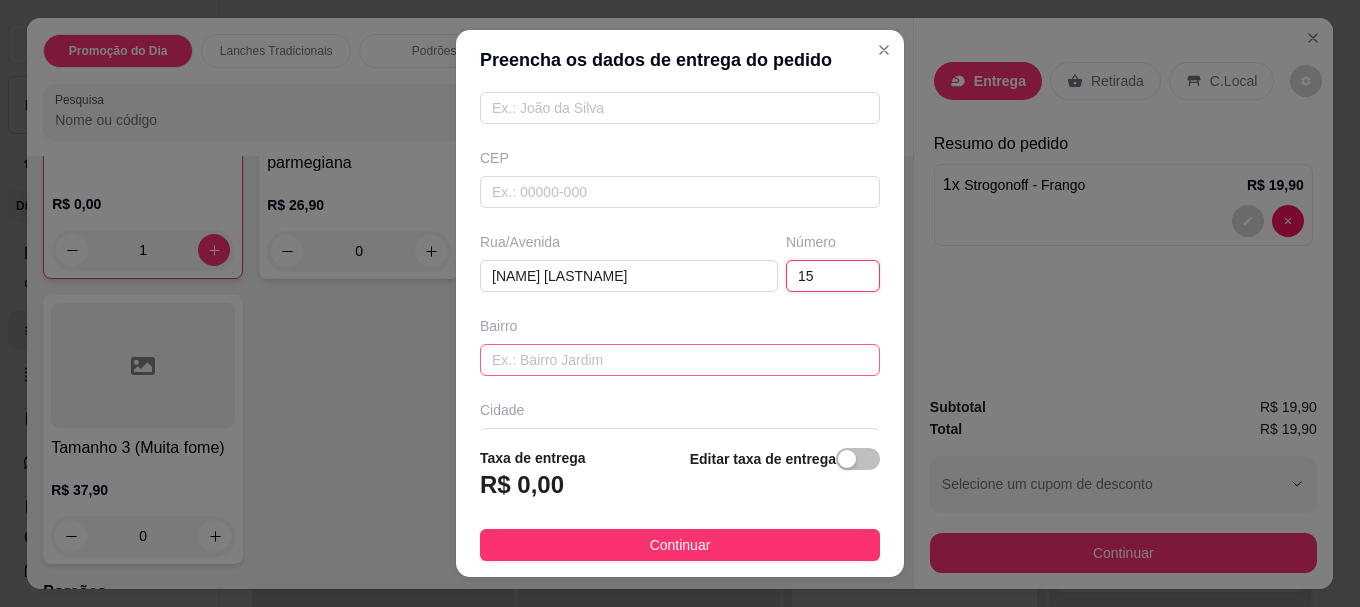 type on "15" 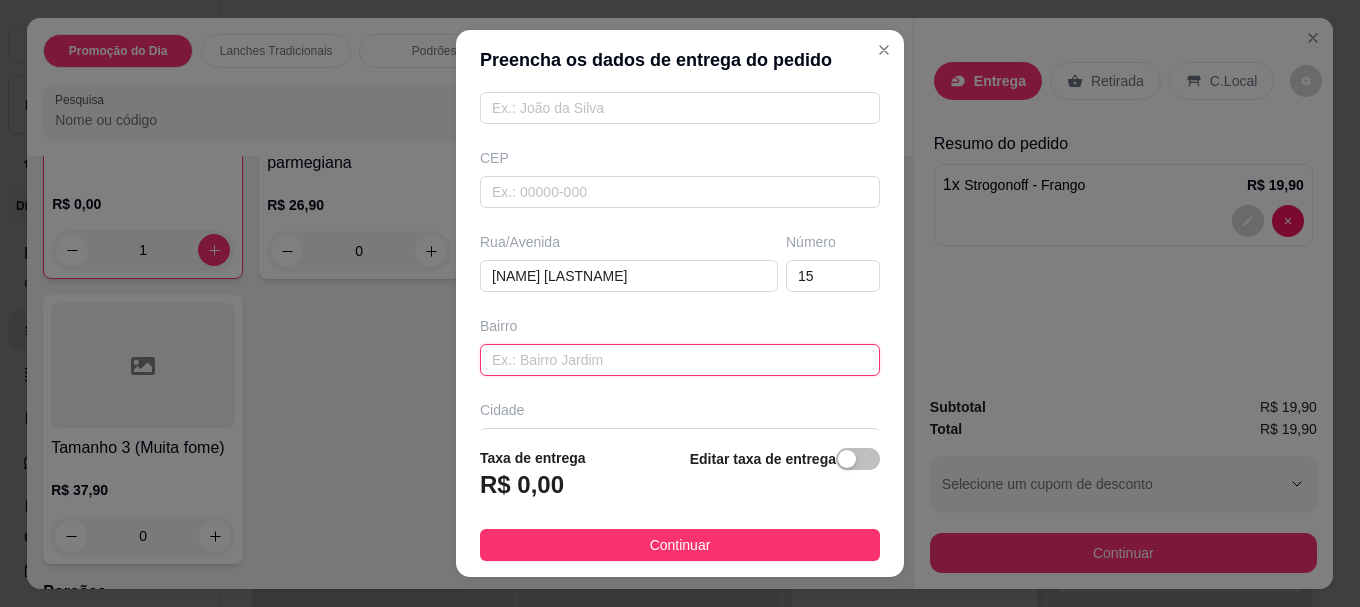 click at bounding box center (680, 360) 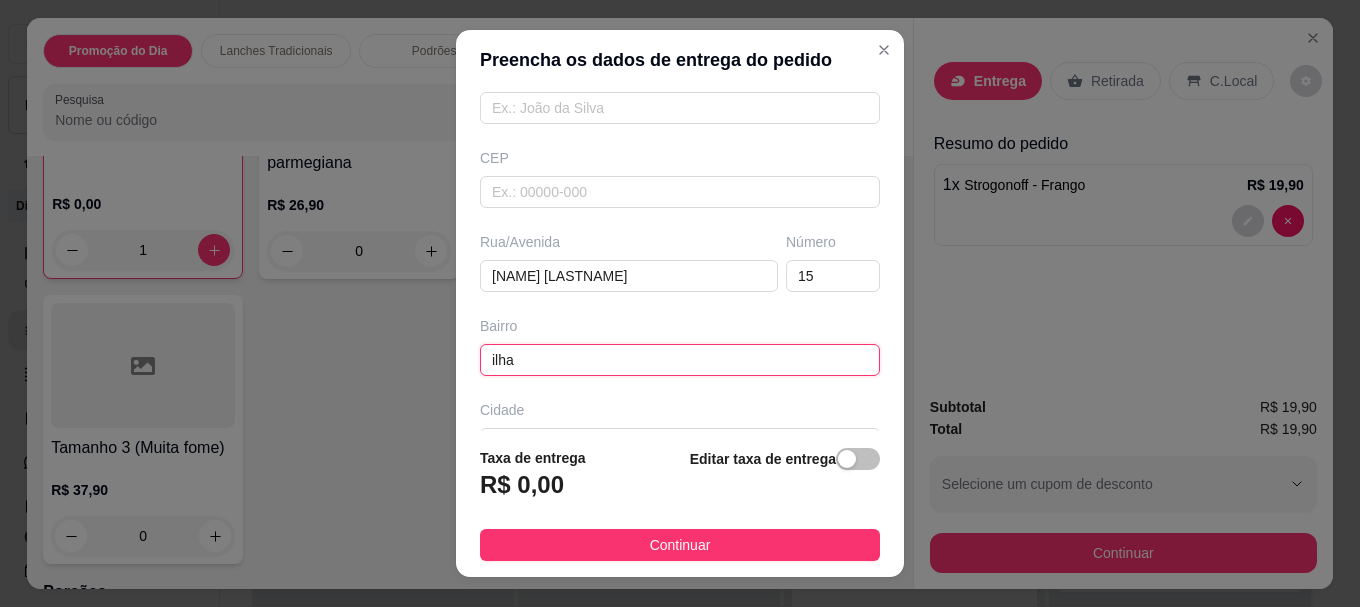 type on "ilha" 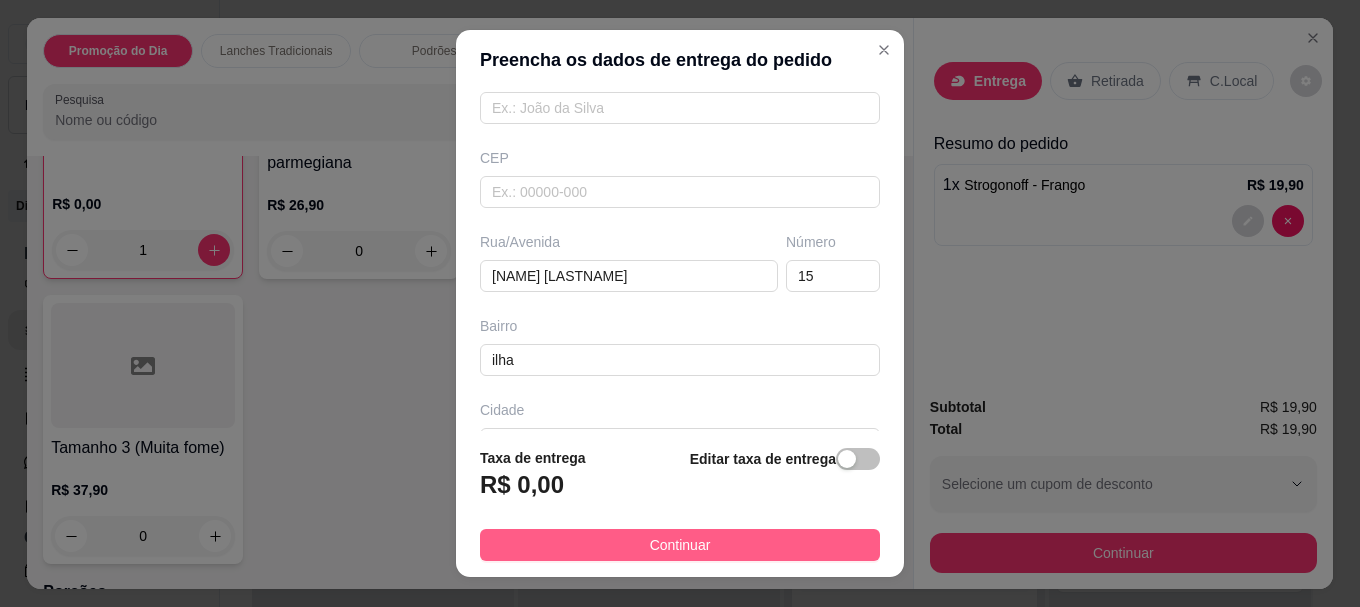 click on "Continuar" at bounding box center (680, 545) 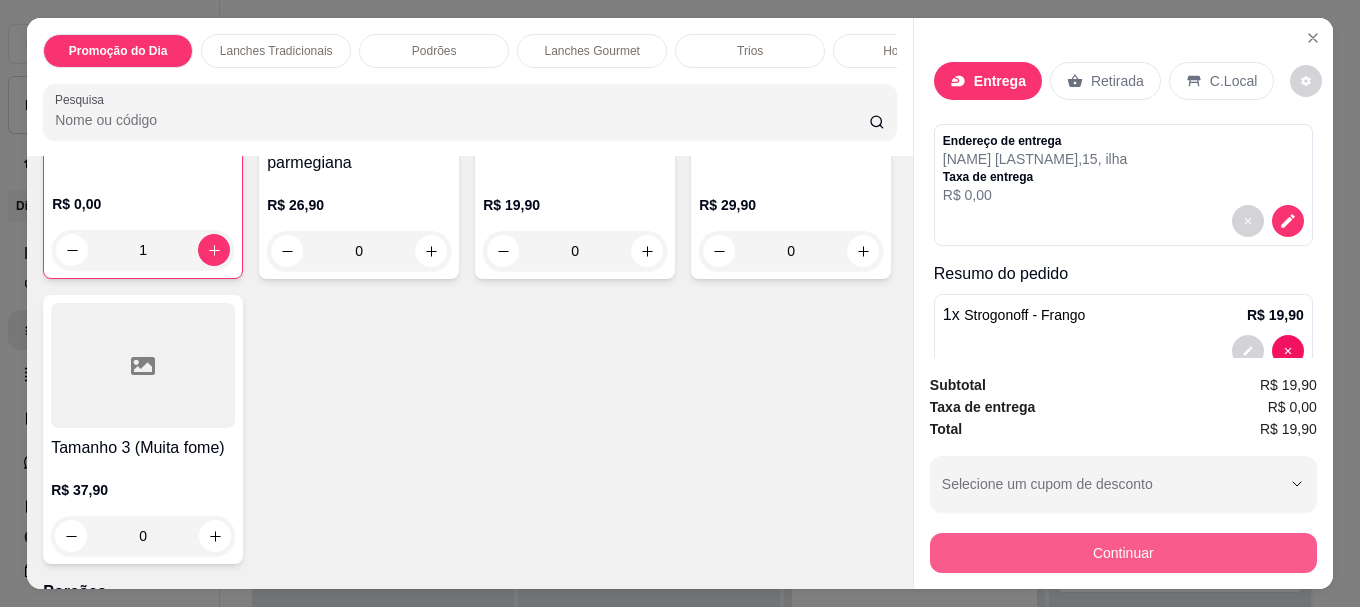 click on "Continuar" at bounding box center [1123, 553] 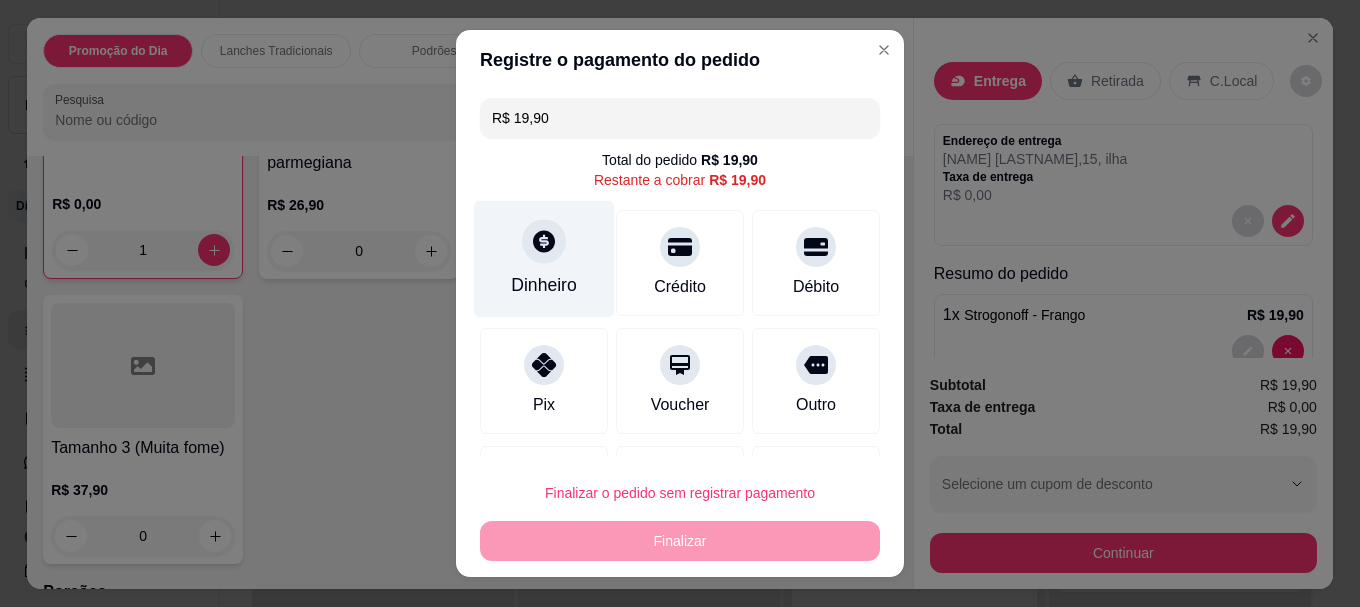 click at bounding box center (544, 242) 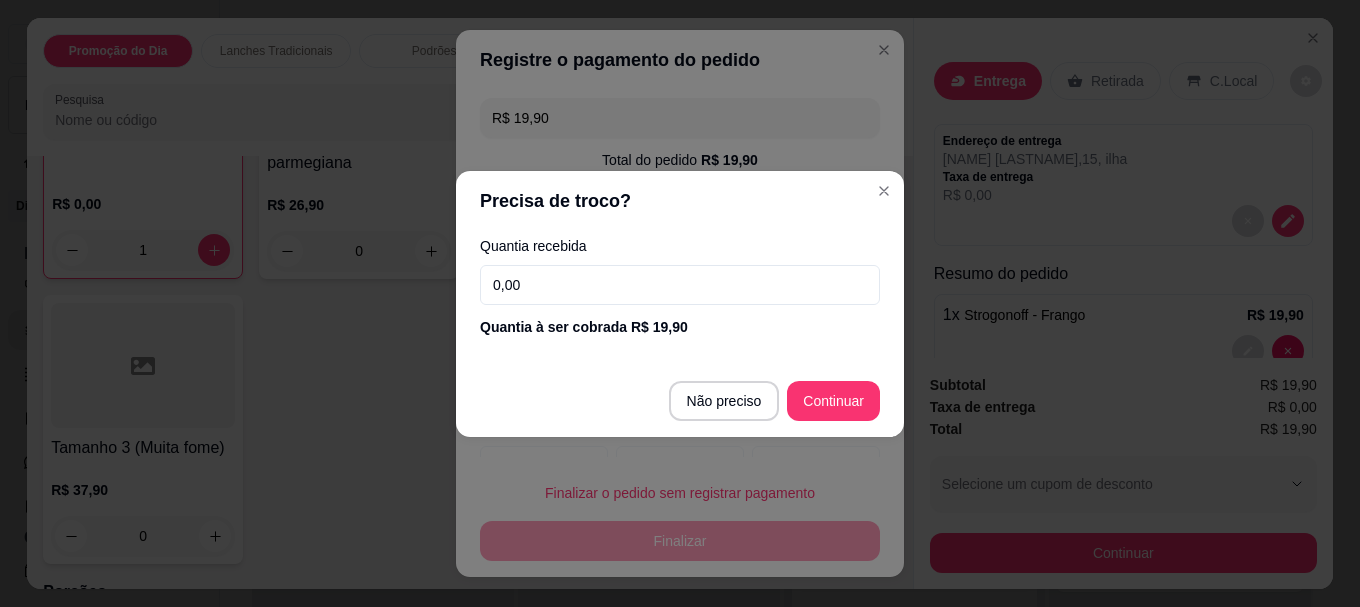 click on "0,00" at bounding box center (680, 285) 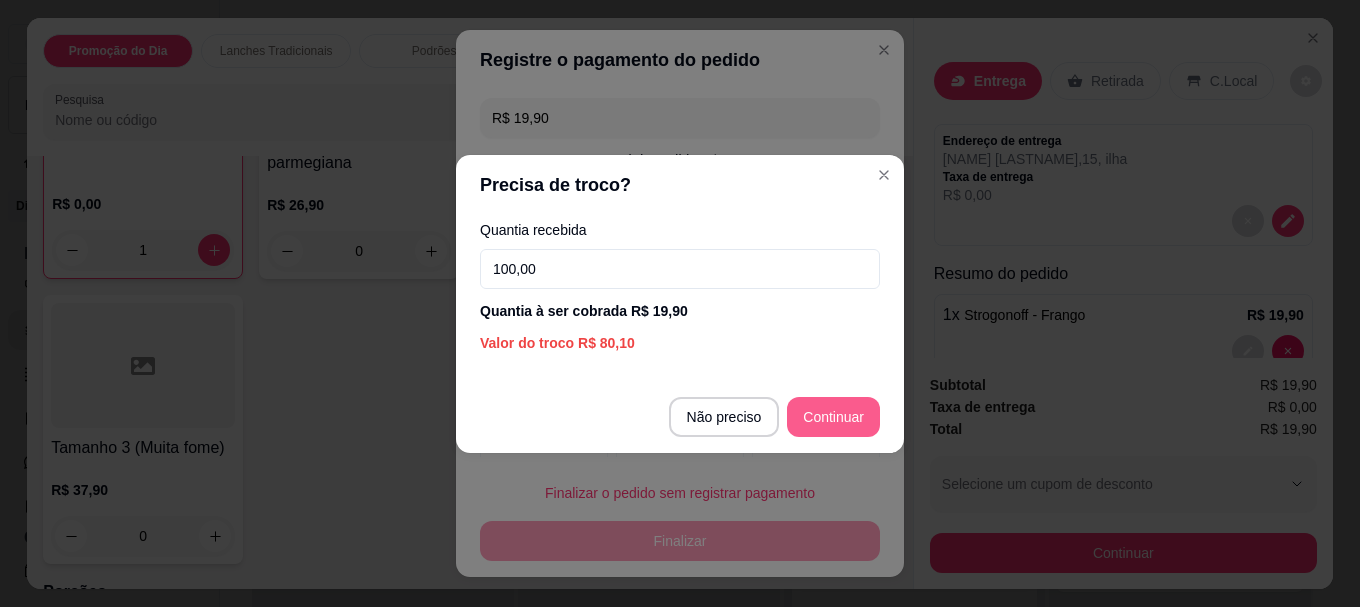 type on "100,00" 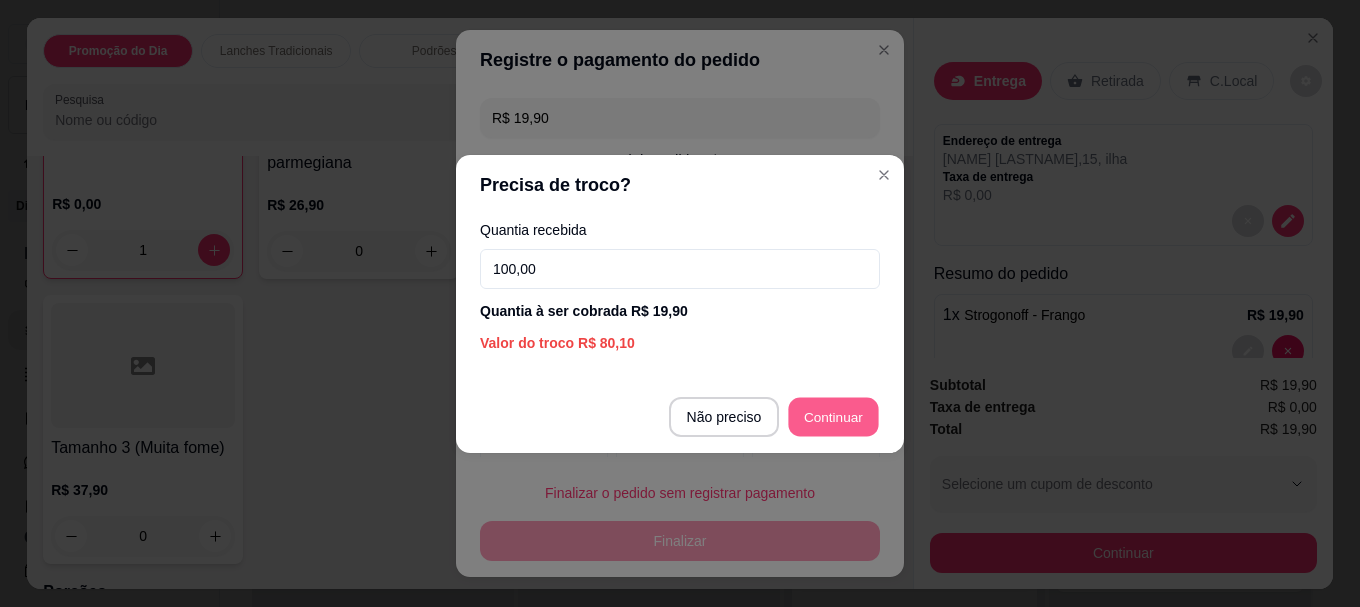 type on "R$ 0,00" 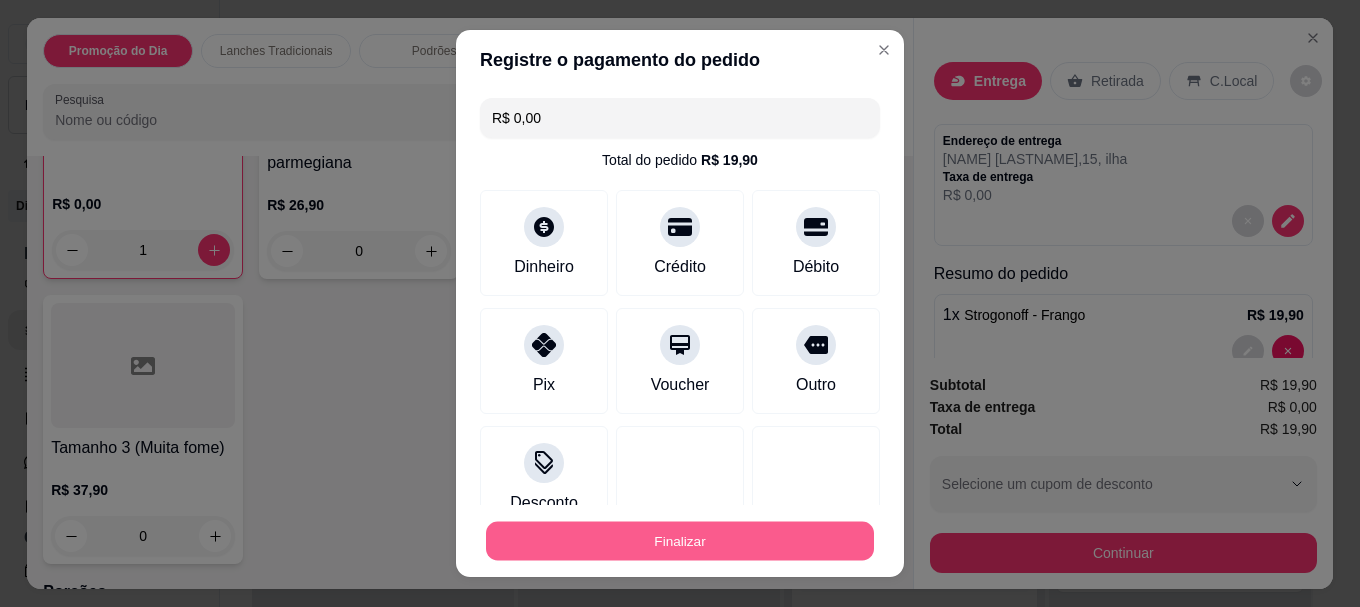 click on "Finalizar" at bounding box center (680, 540) 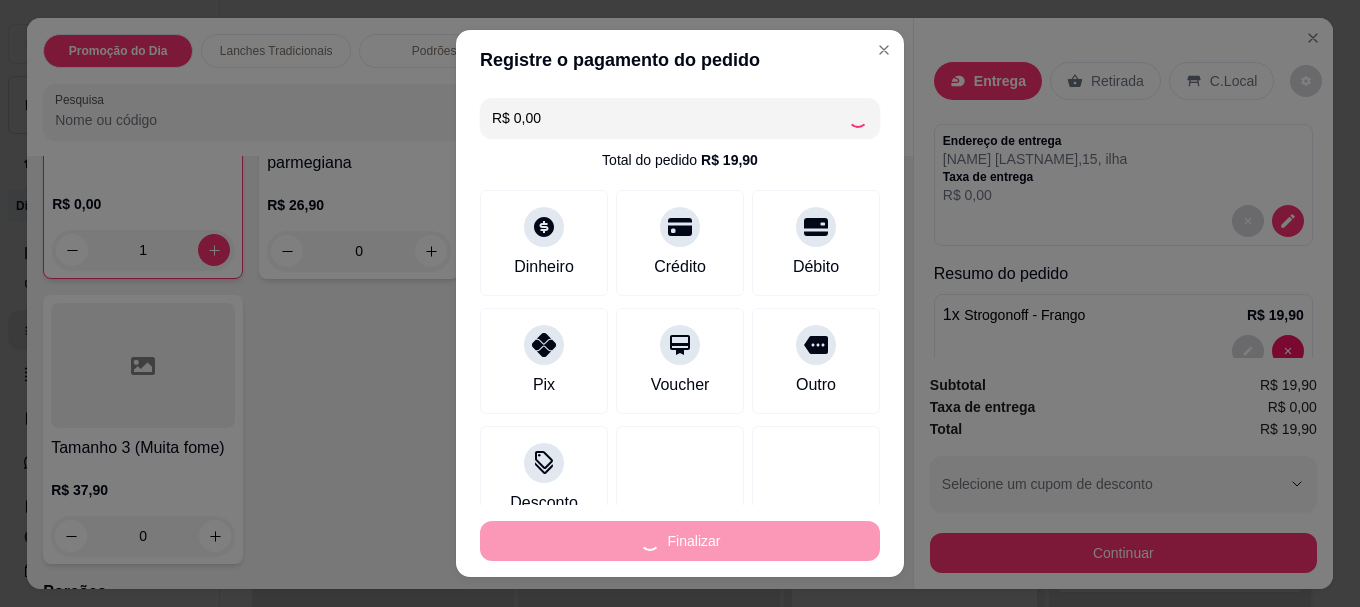 type on "0" 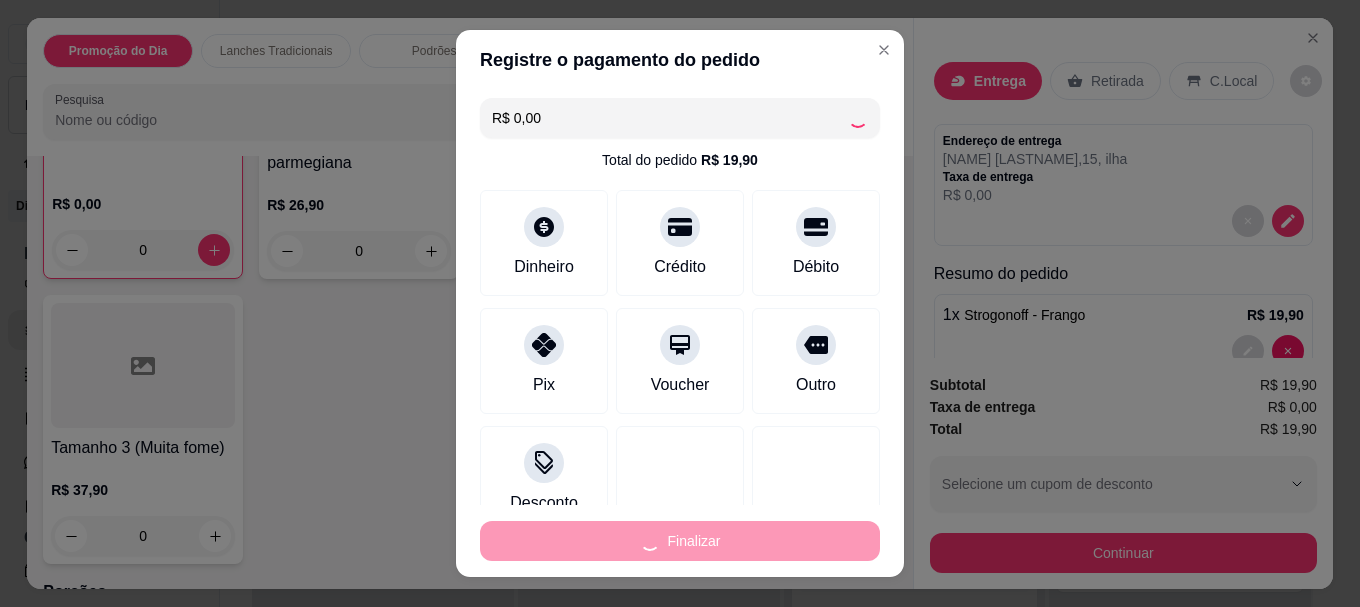 type on "-R$ 19,90" 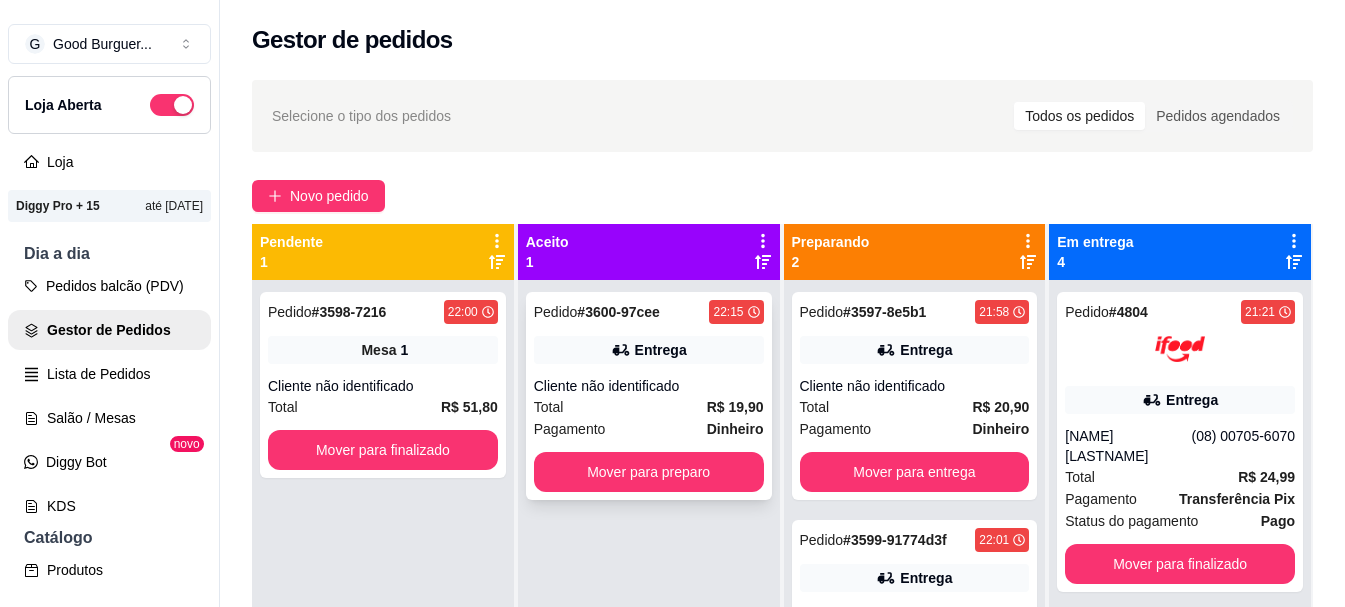 click on "Cliente não identificado" at bounding box center (649, 386) 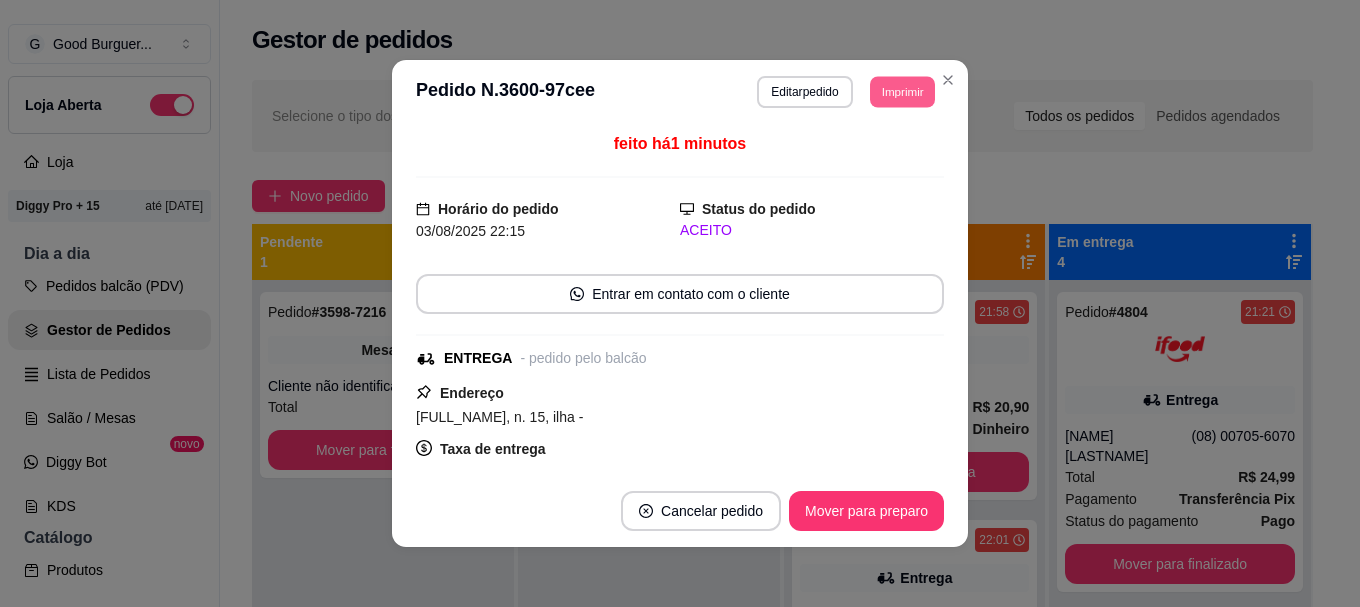 click on "Imprimir" at bounding box center (902, 91) 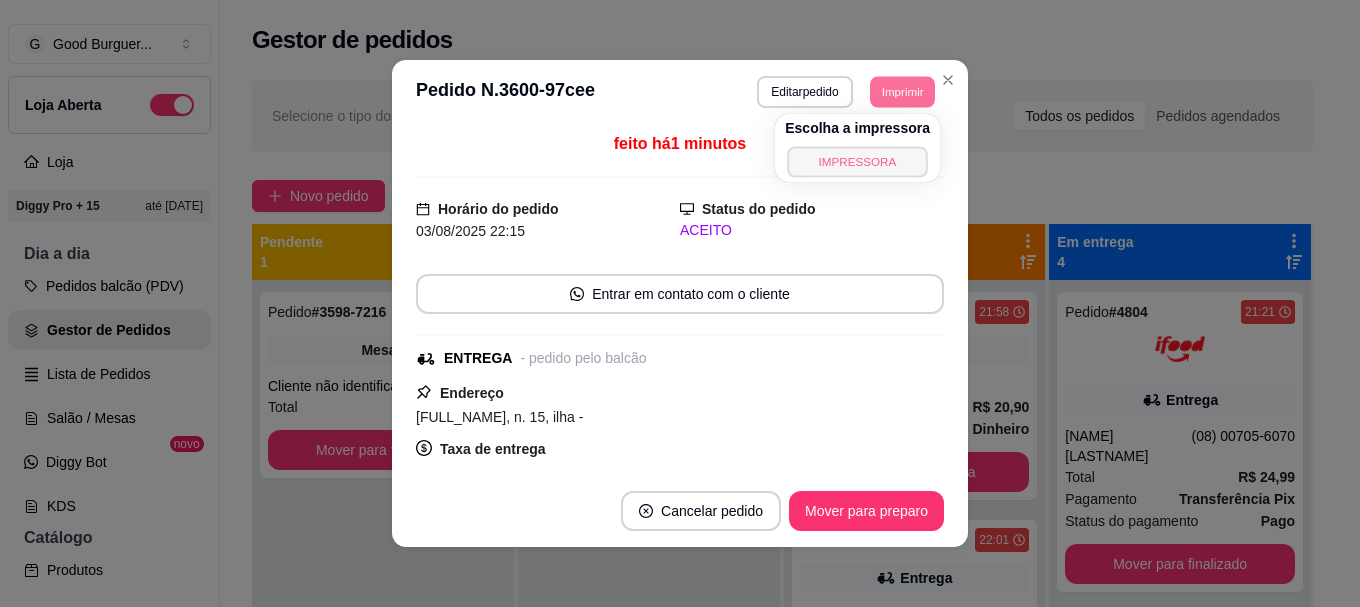 click on "IMPRESSORA" at bounding box center [857, 161] 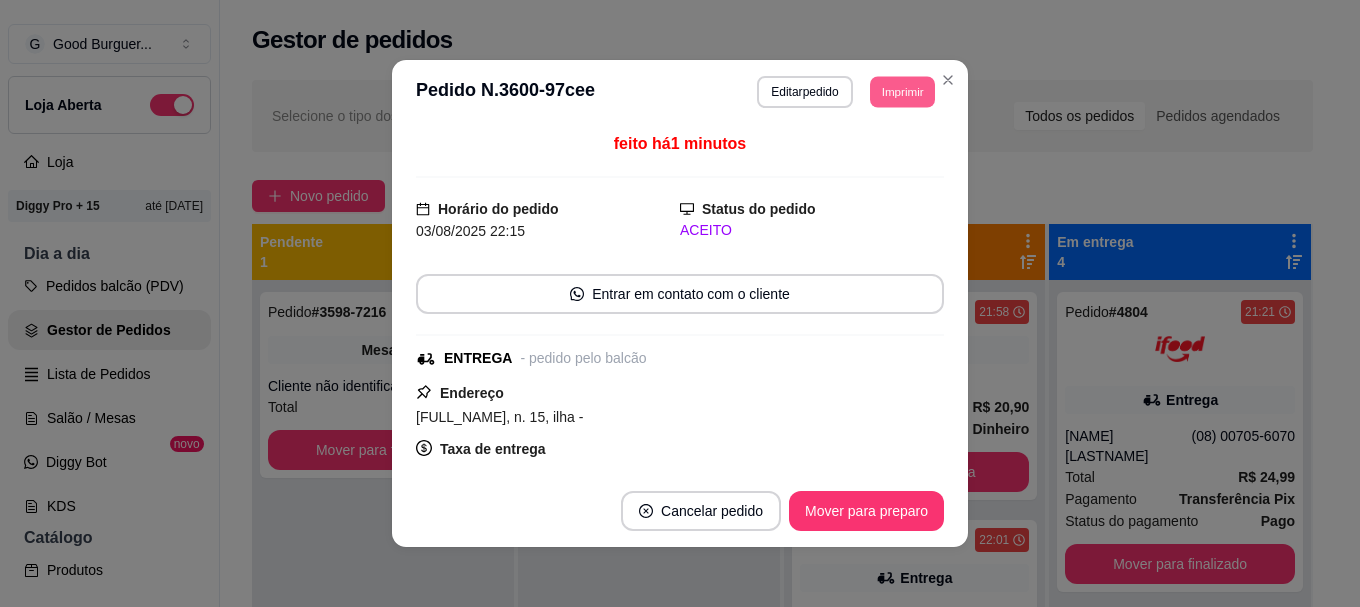 click on "Imprimir" at bounding box center [902, 91] 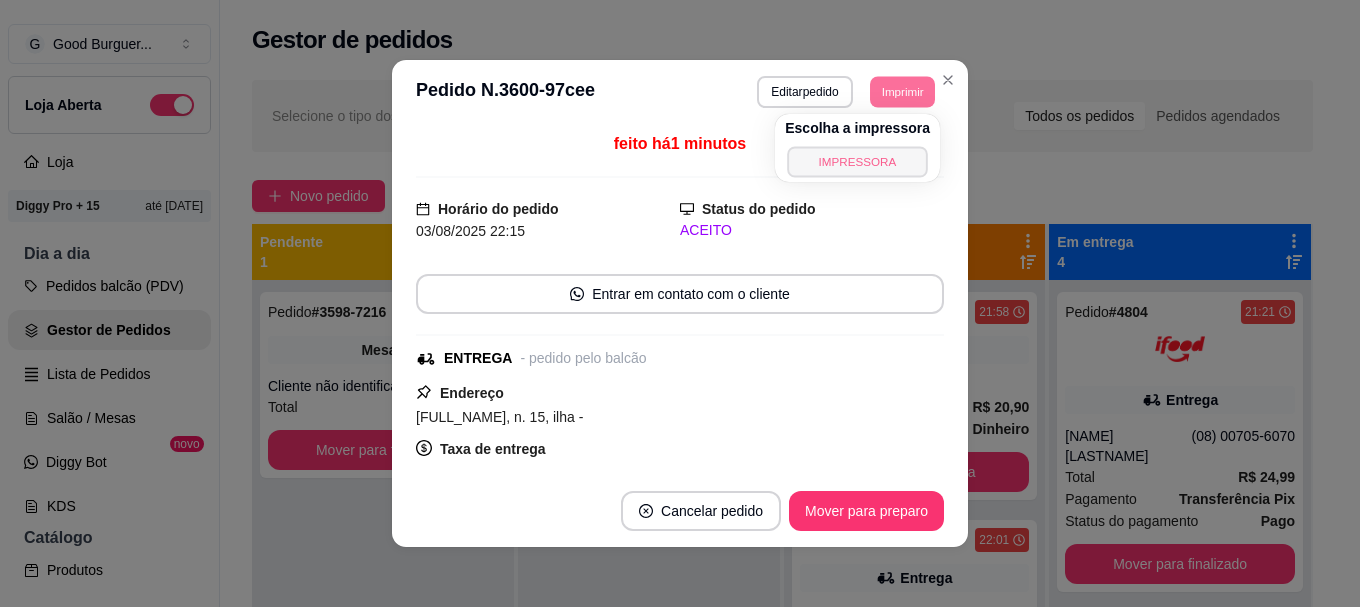 click on "IMPRESSORA" at bounding box center (857, 161) 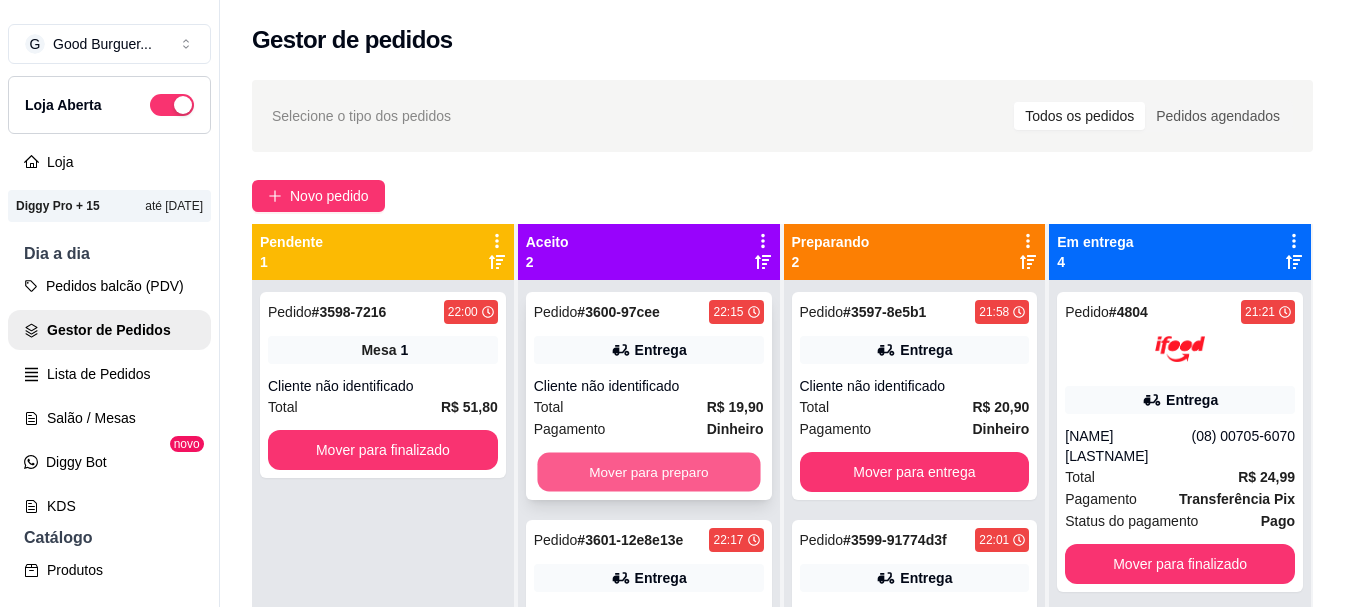 click on "Mover para preparo" at bounding box center [648, 472] 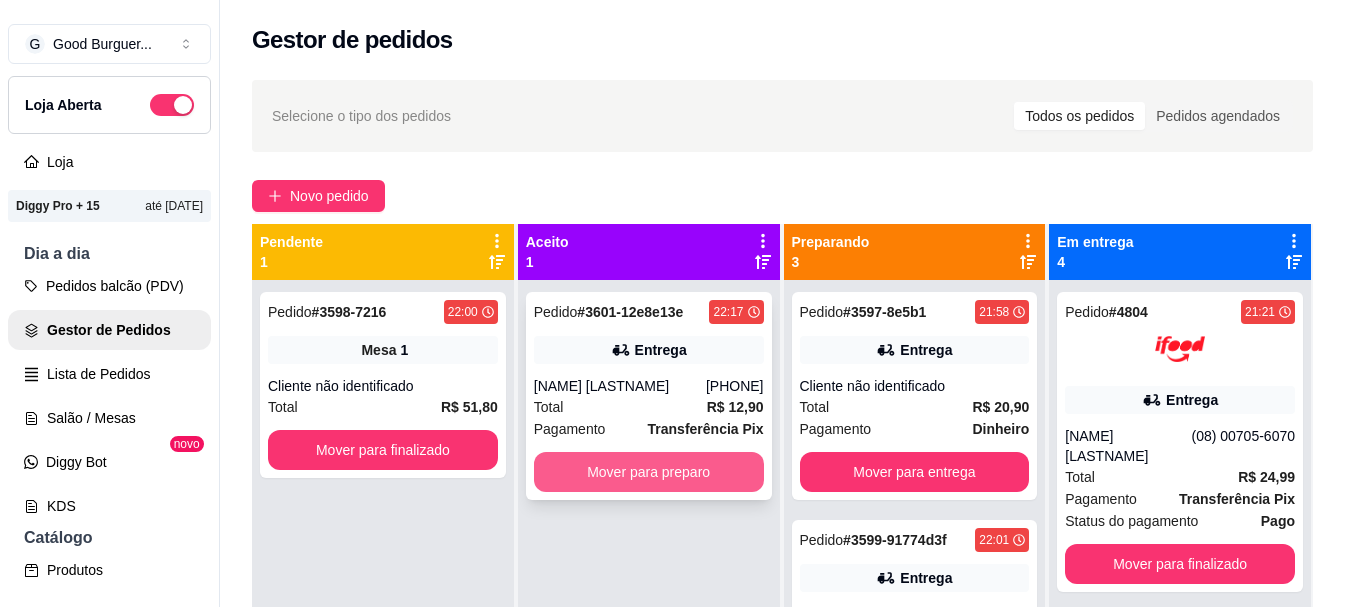 click on "Mover para preparo" at bounding box center [649, 472] 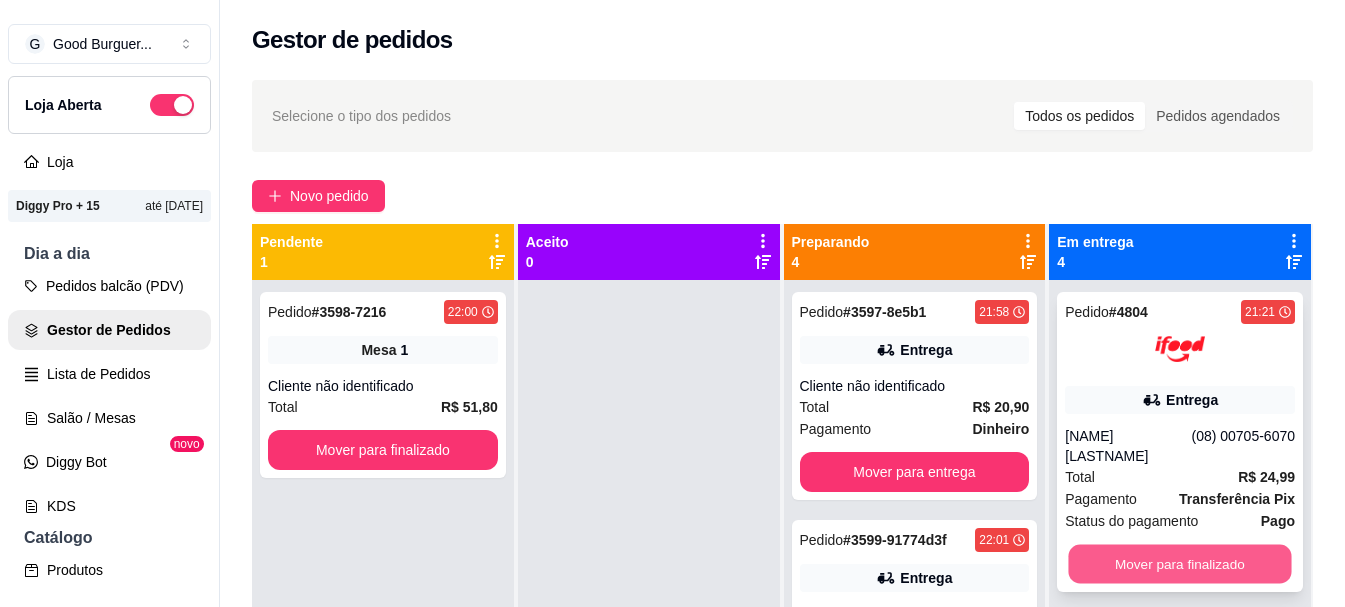 click on "Mover para finalizado" at bounding box center [1180, 564] 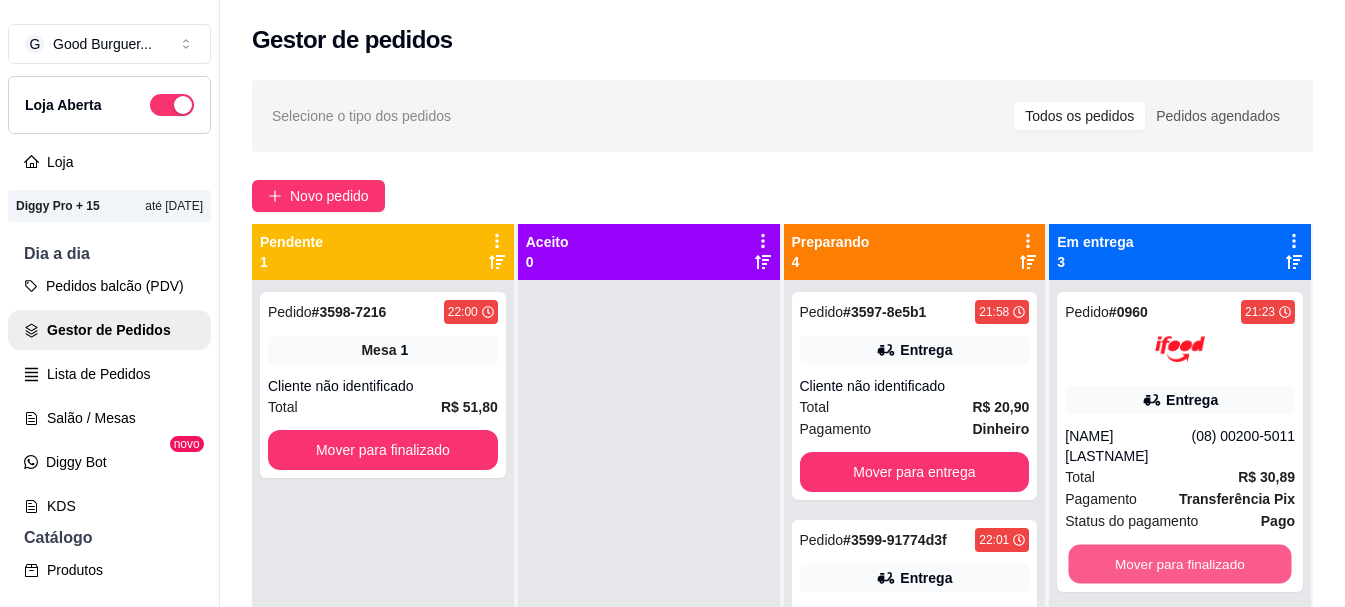 click on "Mover para finalizado" at bounding box center [1180, 564] 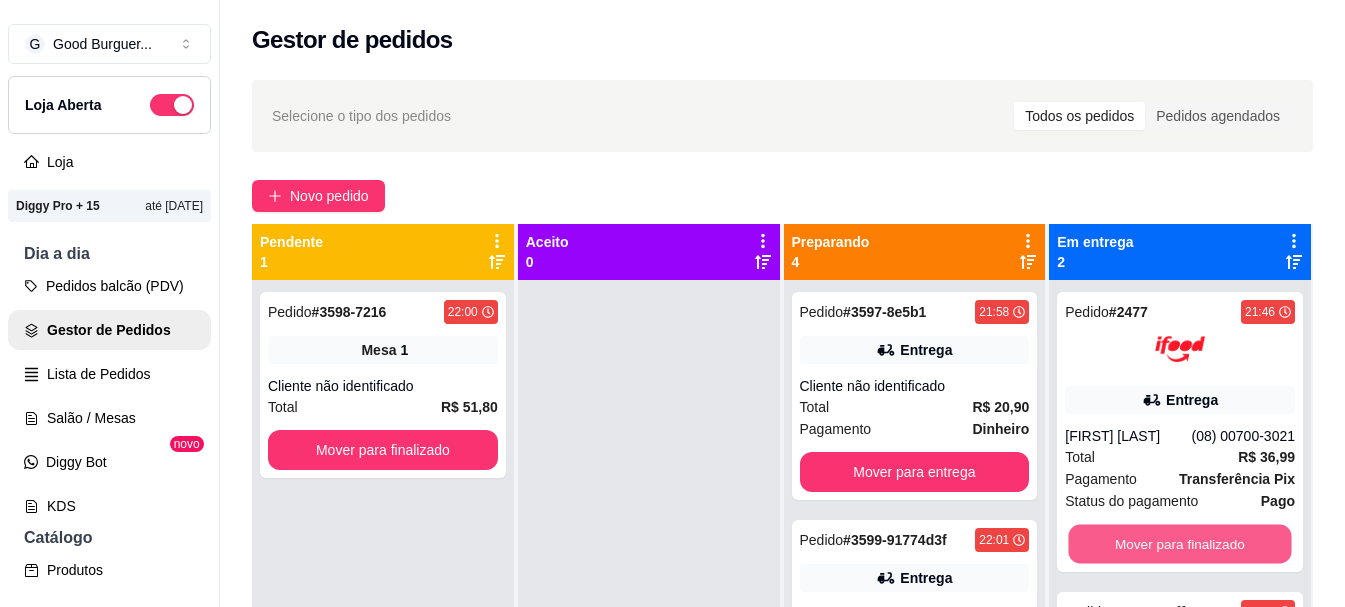 click on "Mover para finalizado" at bounding box center [1180, 544] 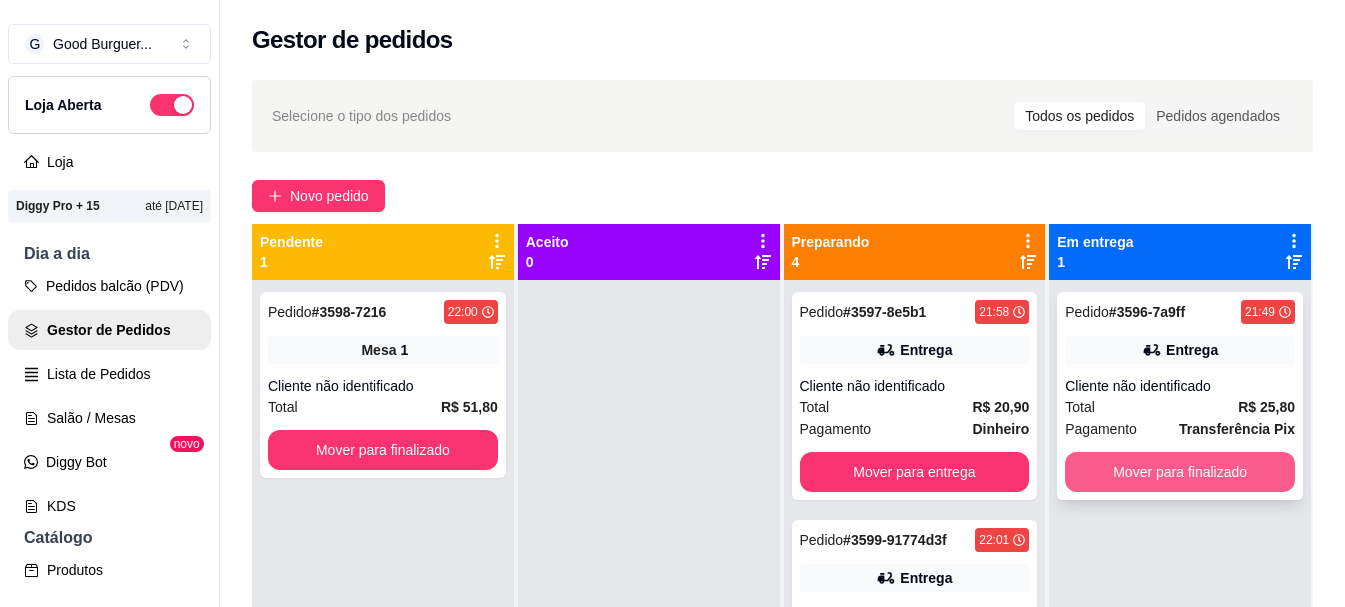 click on "Mover para finalizado" at bounding box center [1180, 472] 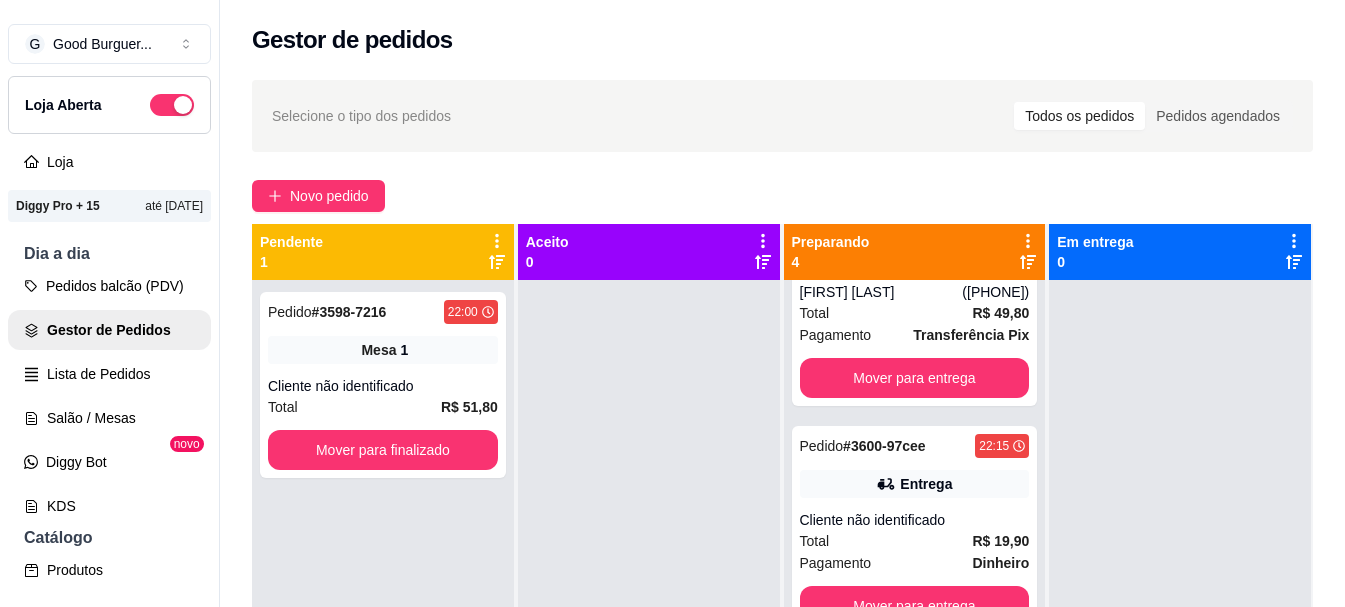 scroll, scrollTop: 325, scrollLeft: 0, axis: vertical 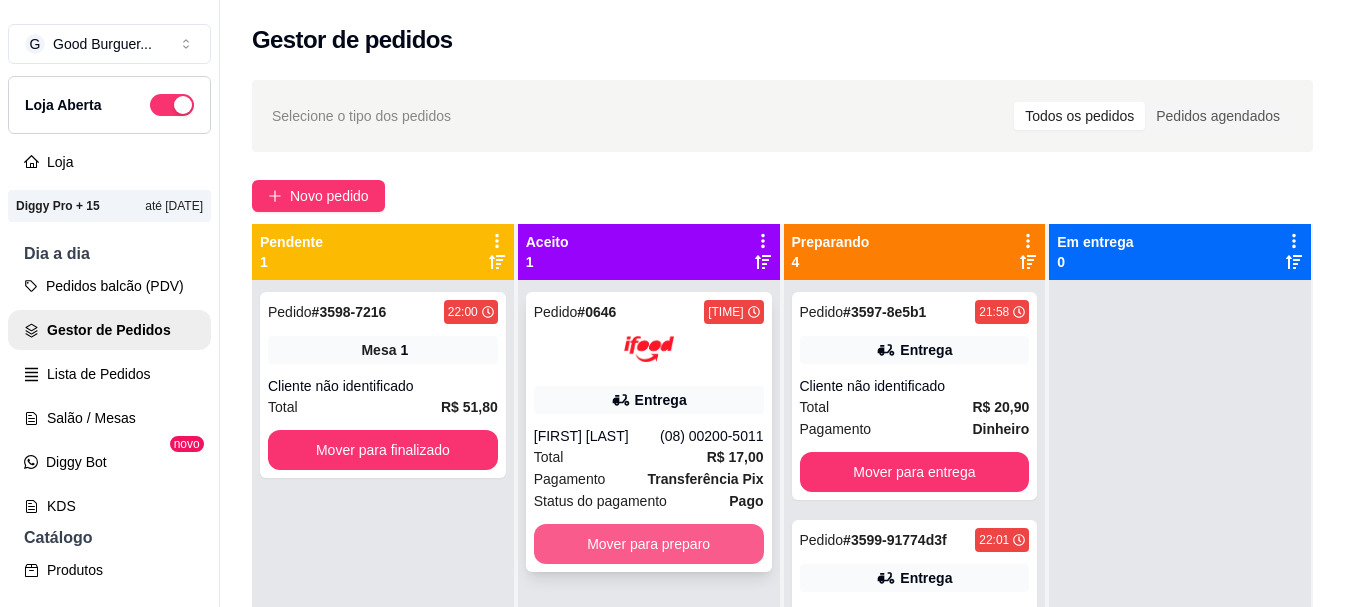 click on "Mover para preparo" at bounding box center (649, 544) 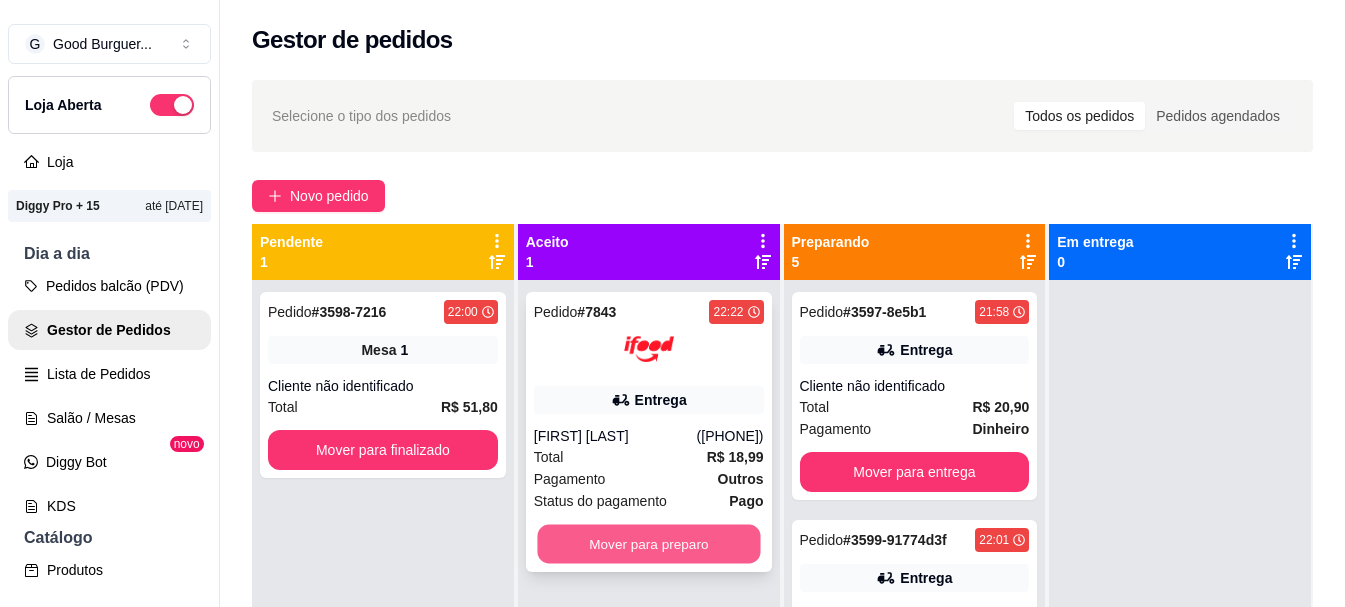 click on "Mover para preparo" at bounding box center (648, 544) 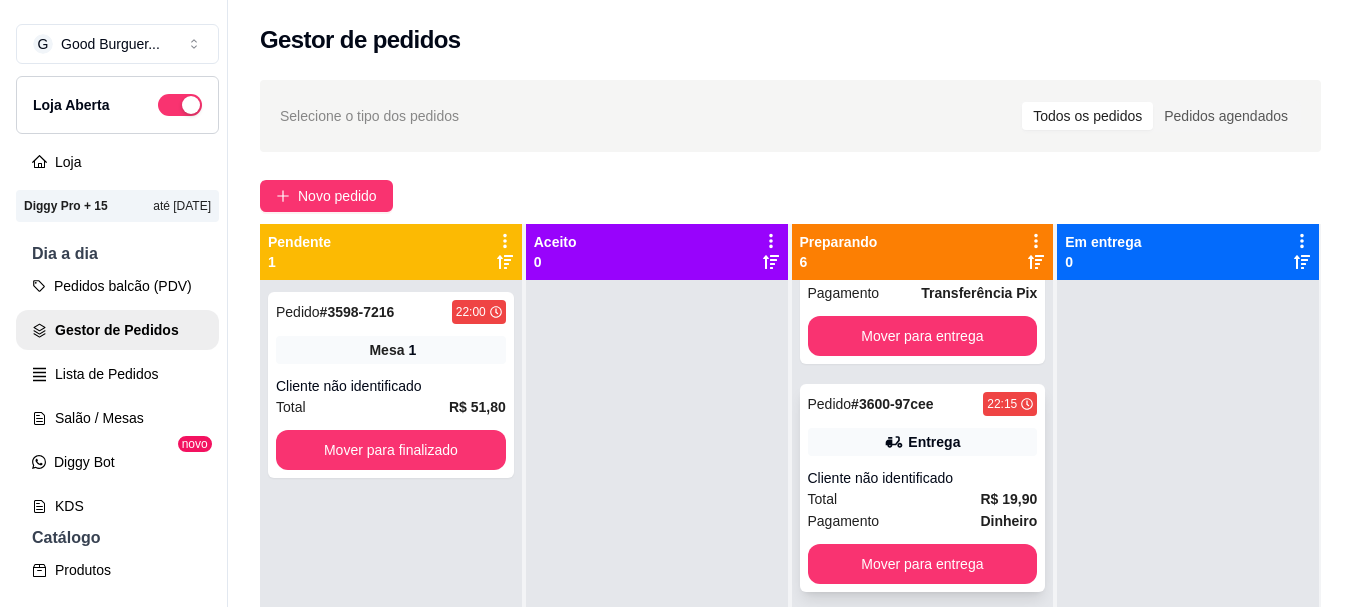 scroll, scrollTop: 400, scrollLeft: 0, axis: vertical 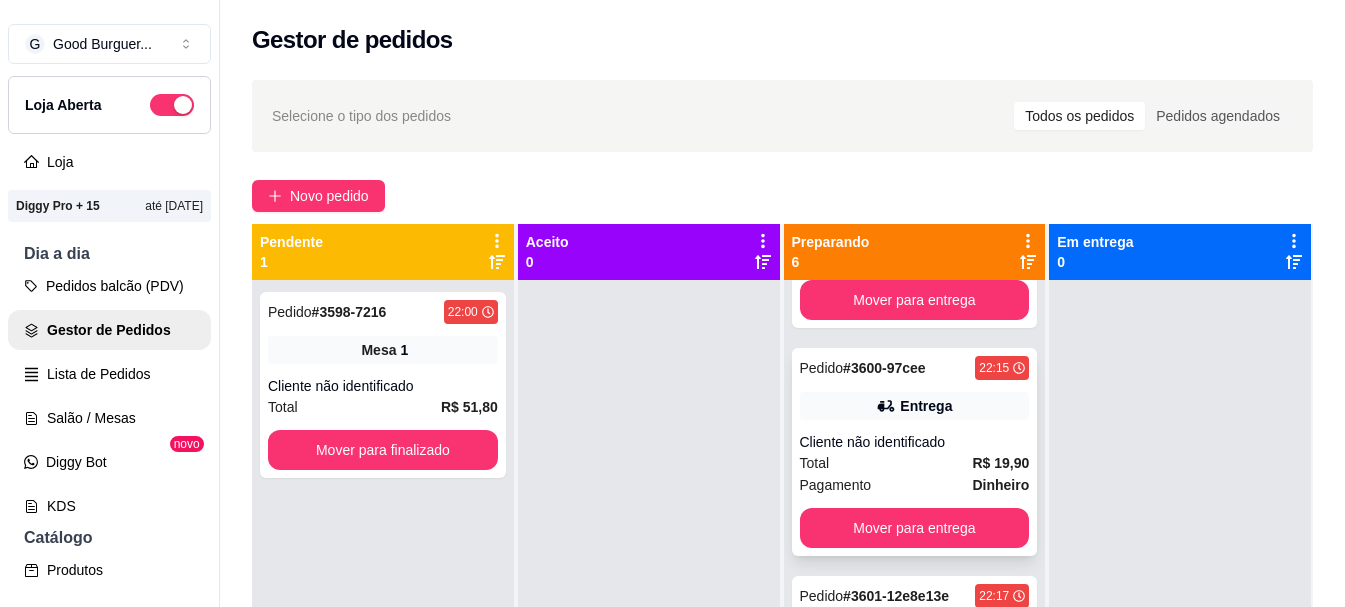 click on "Pedido # 3600-97cee 22:15 Entrega Cliente não identificado Total R$ 19,90 Pagamento Dinheiro Mover para entrega" at bounding box center [915, 452] 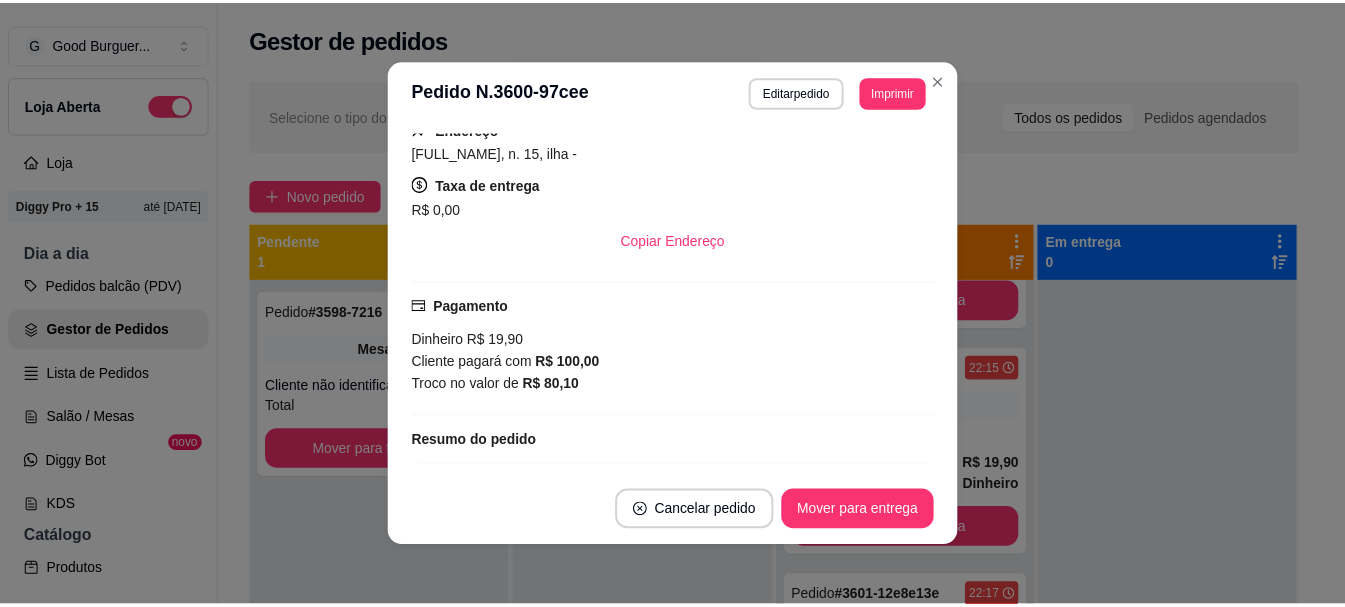 scroll, scrollTop: 300, scrollLeft: 0, axis: vertical 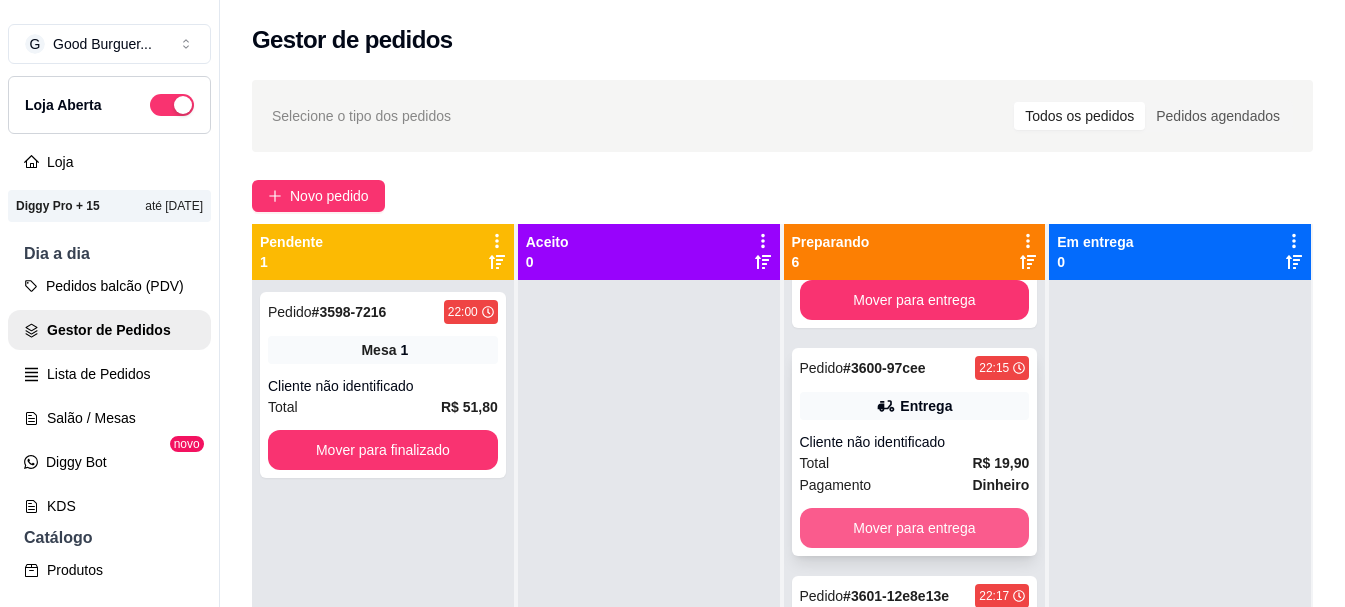 click on "Mover para entrega" at bounding box center (915, 528) 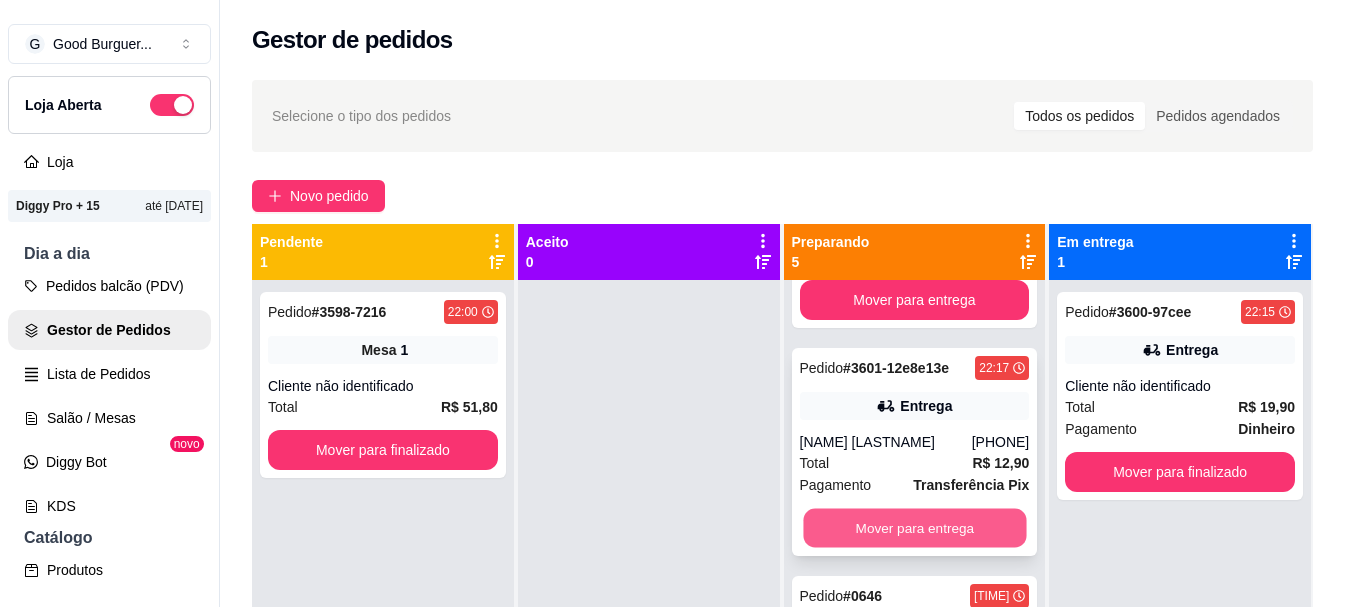 click on "Mover para entrega" at bounding box center [914, 528] 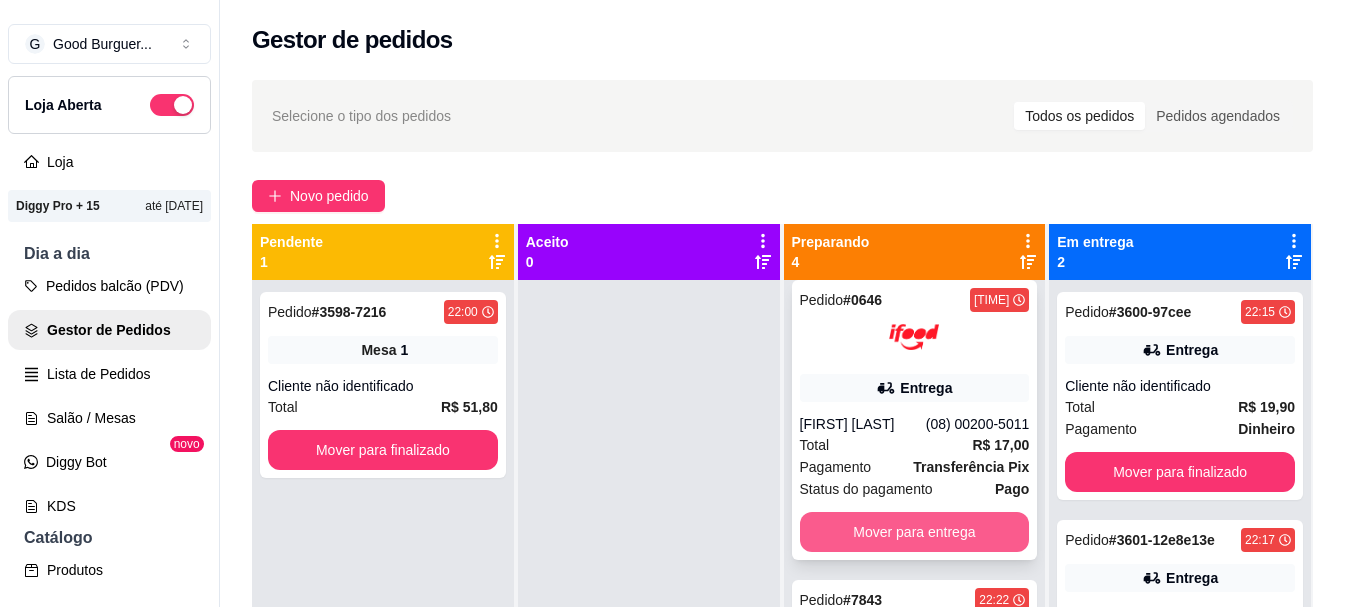 scroll, scrollTop: 469, scrollLeft: 0, axis: vertical 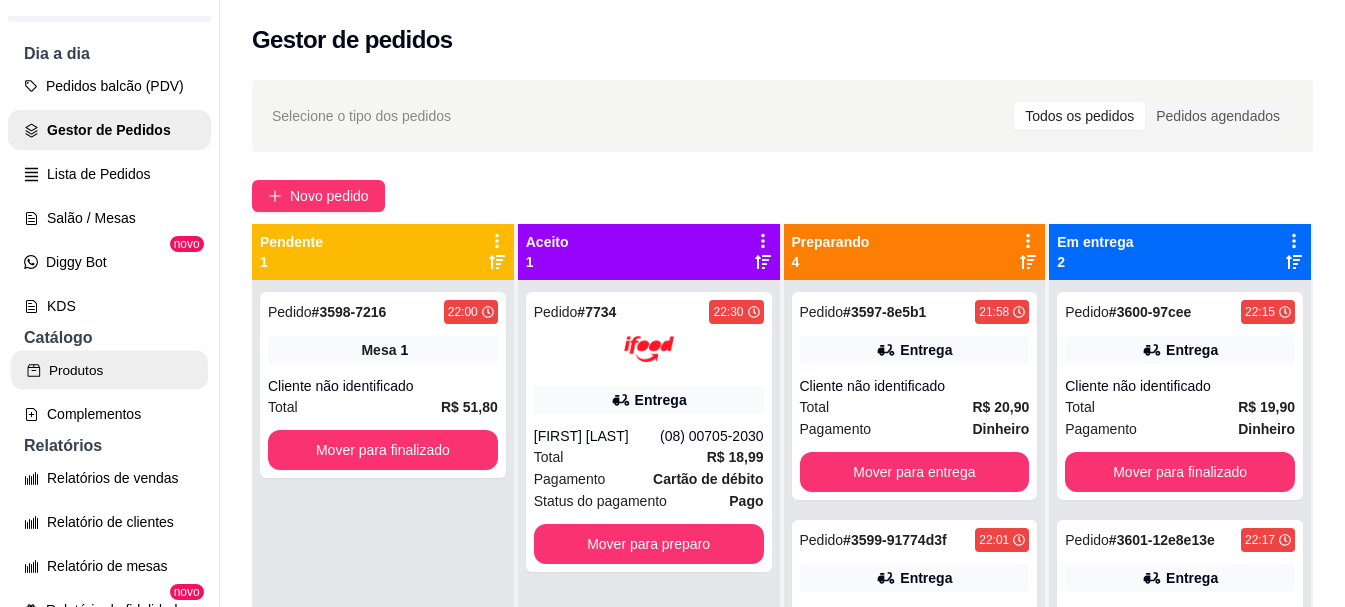 click on "Produtos" at bounding box center (109, 370) 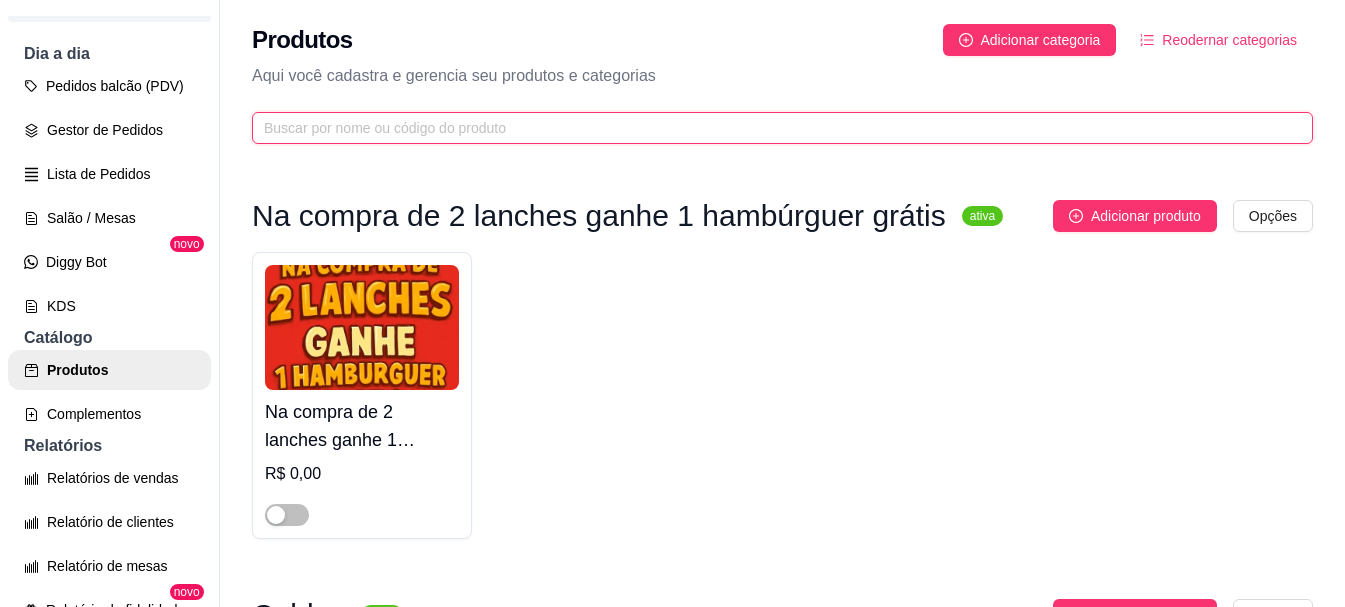 click at bounding box center [774, 128] 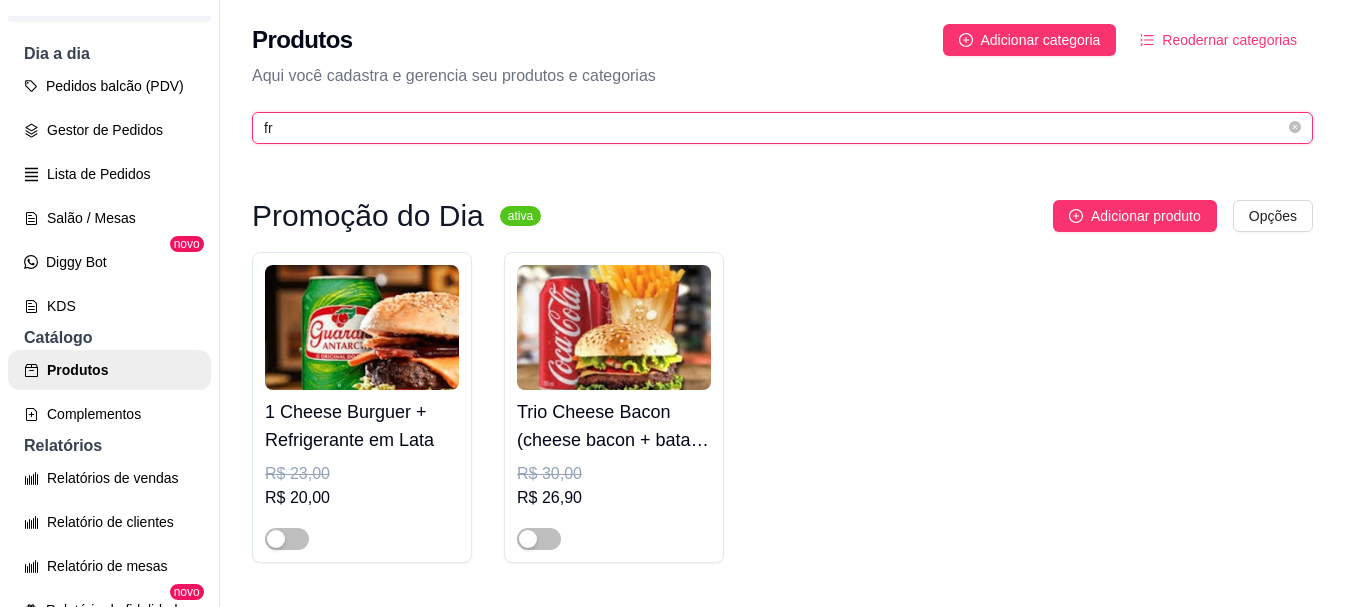 type on "f" 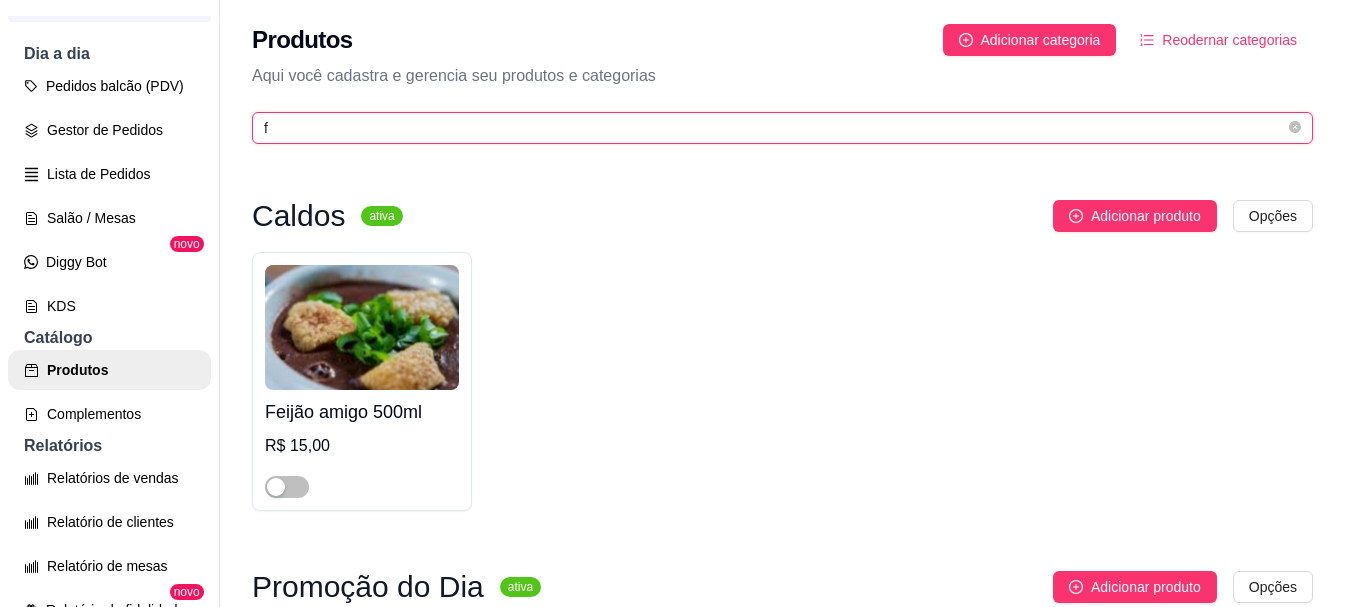 type 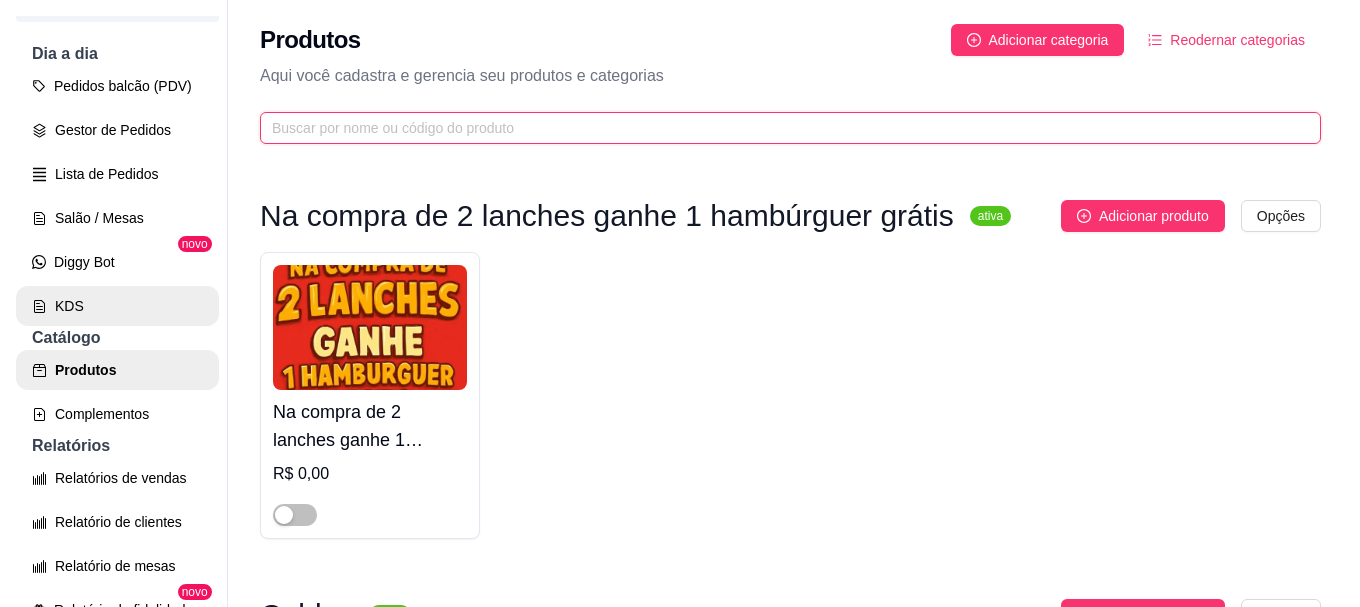 scroll, scrollTop: 100, scrollLeft: 0, axis: vertical 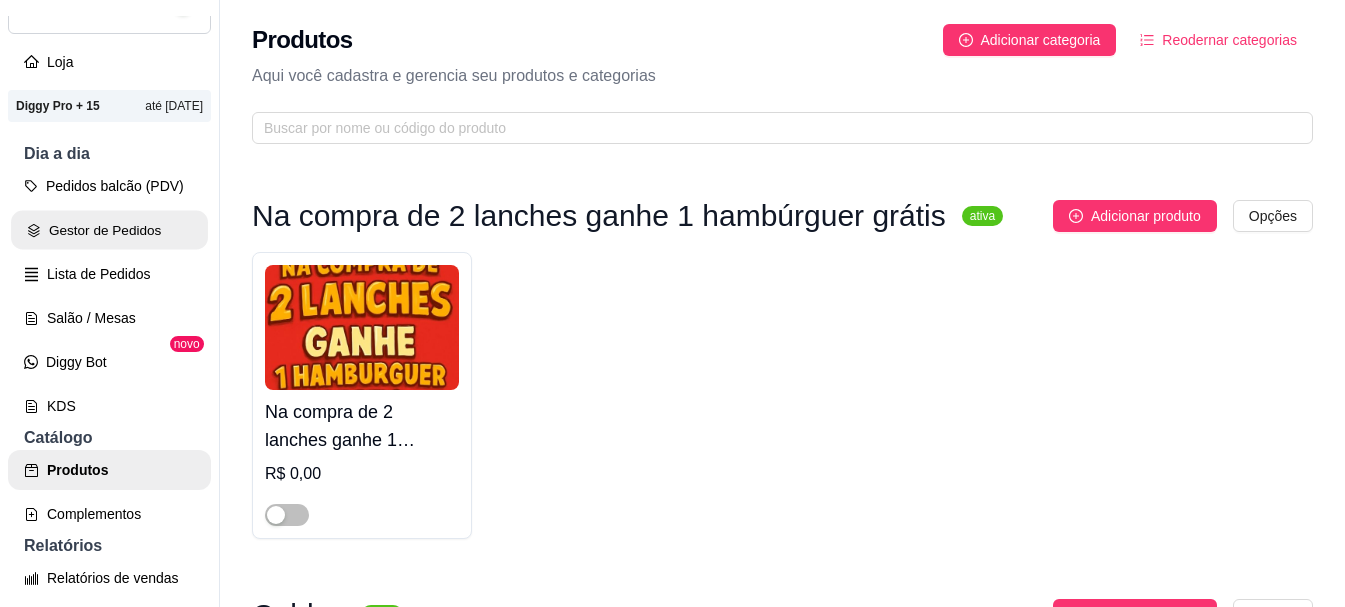 click on "Gestor de Pedidos" at bounding box center [109, 230] 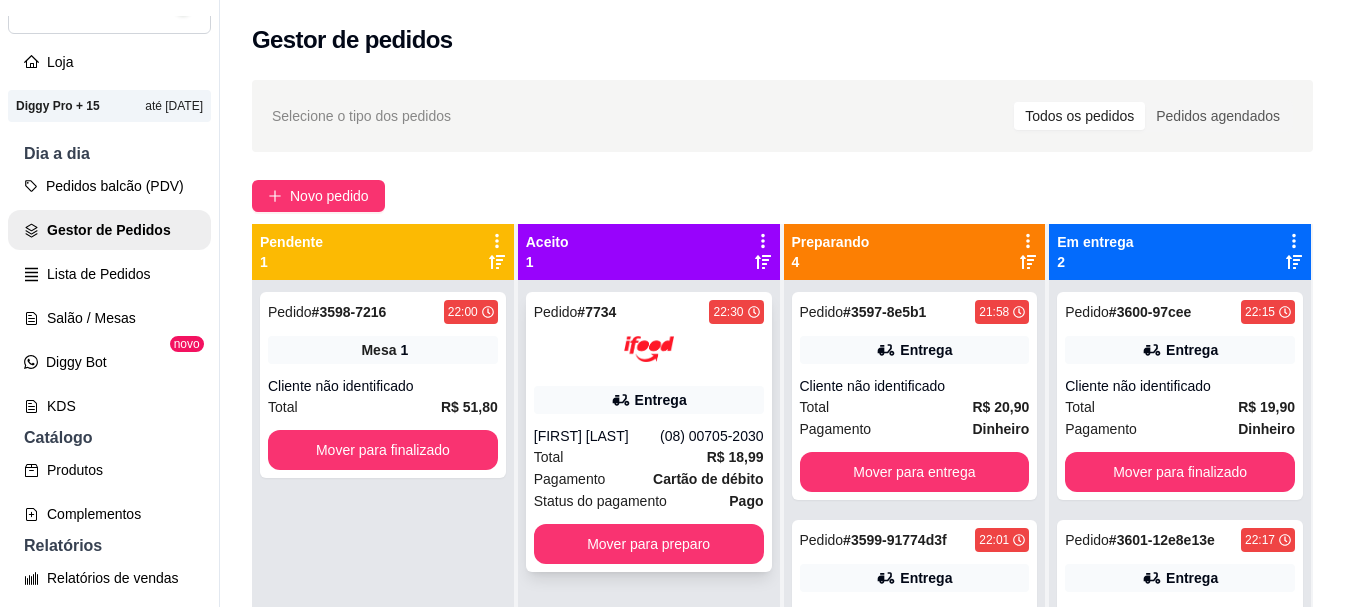 click on "[FIRST] [LAST]" at bounding box center [597, 436] 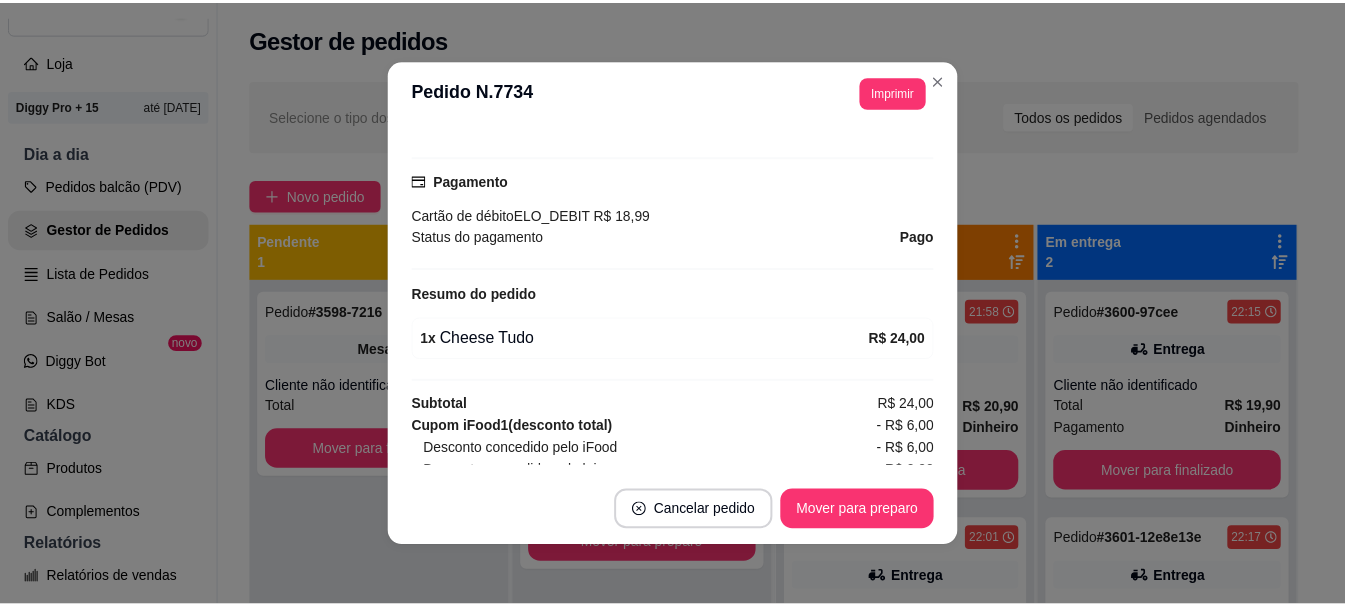 scroll, scrollTop: 600, scrollLeft: 0, axis: vertical 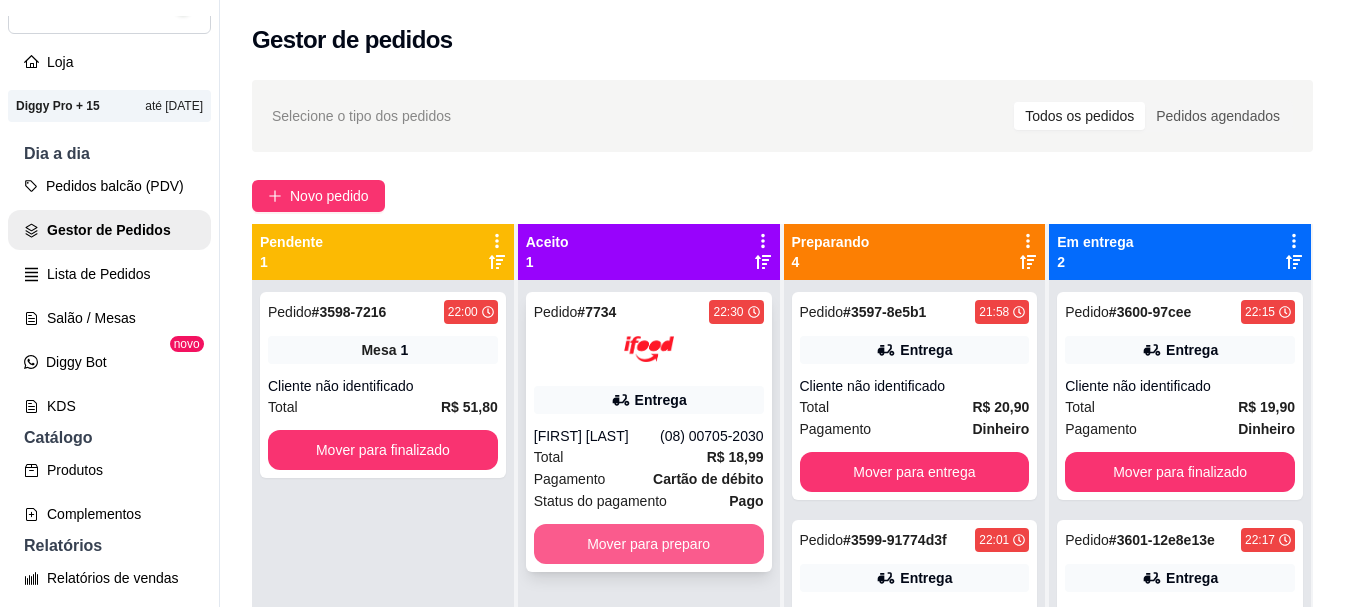 click on "Mover para preparo" at bounding box center [649, 544] 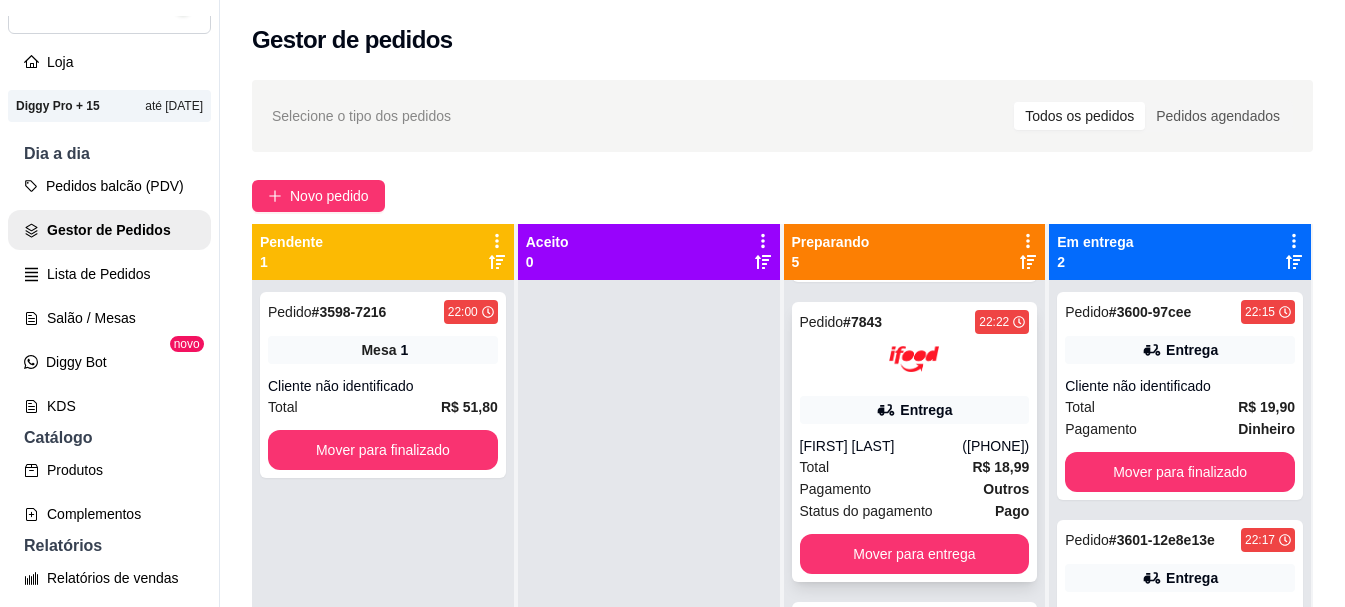 scroll, scrollTop: 789, scrollLeft: 0, axis: vertical 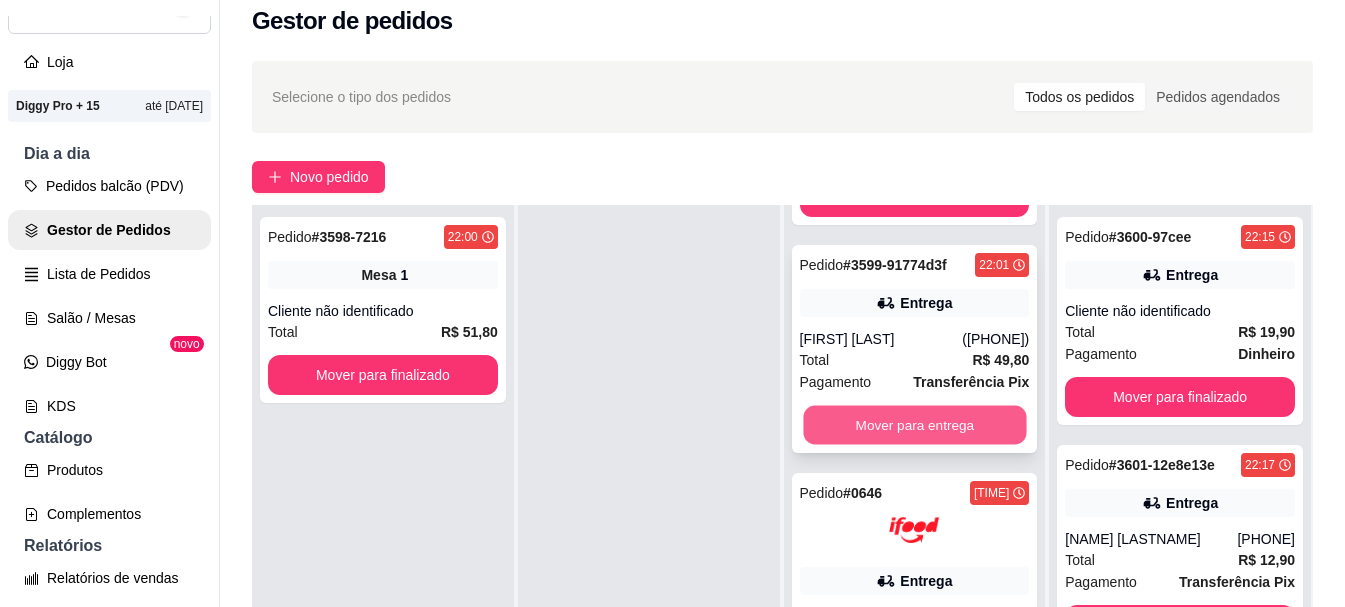 click on "Mover para entrega" at bounding box center [914, 425] 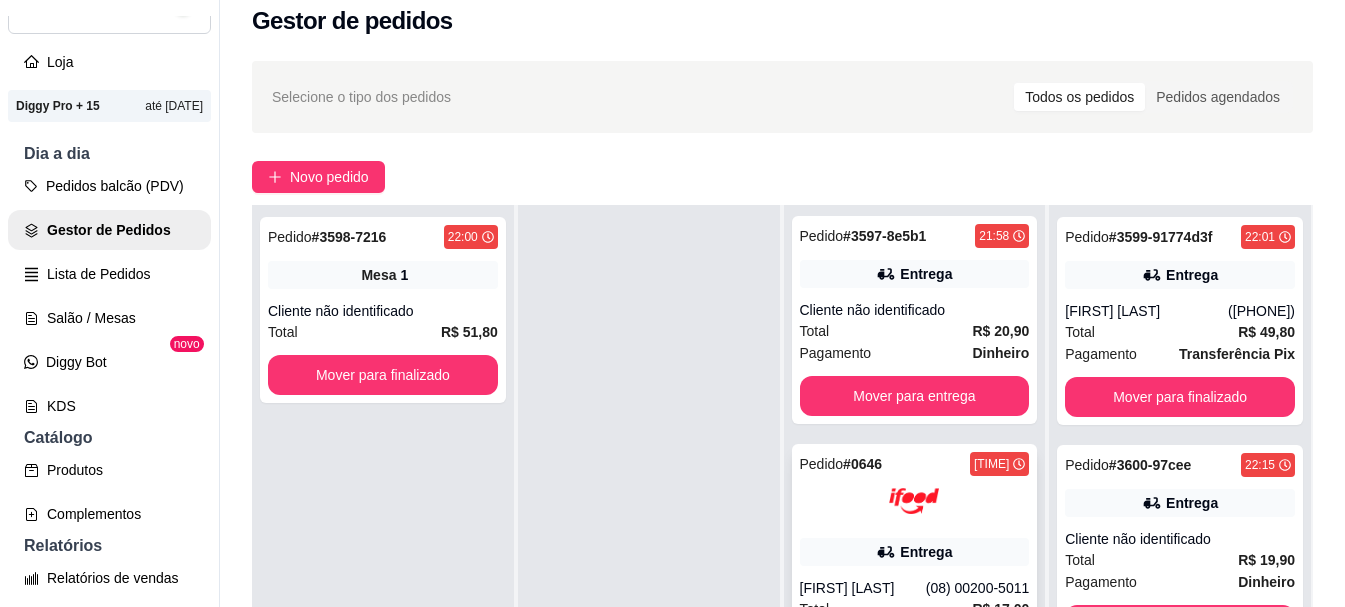 scroll, scrollTop: 0, scrollLeft: 0, axis: both 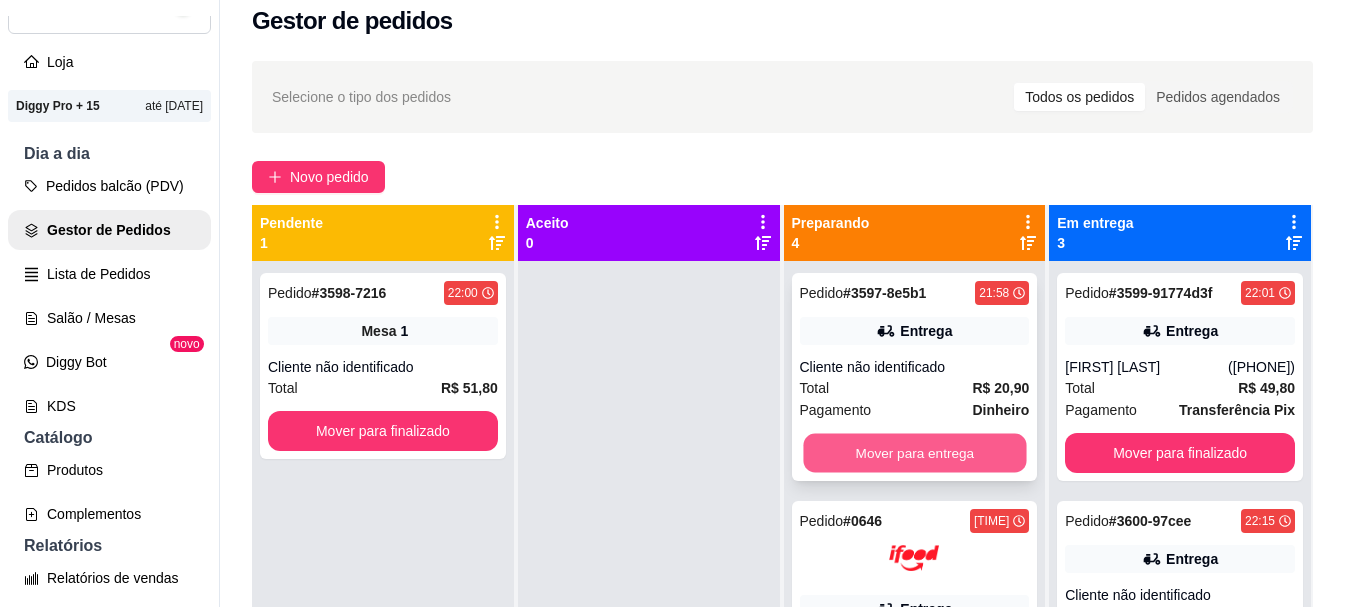 click on "Mover para entrega" at bounding box center [914, 453] 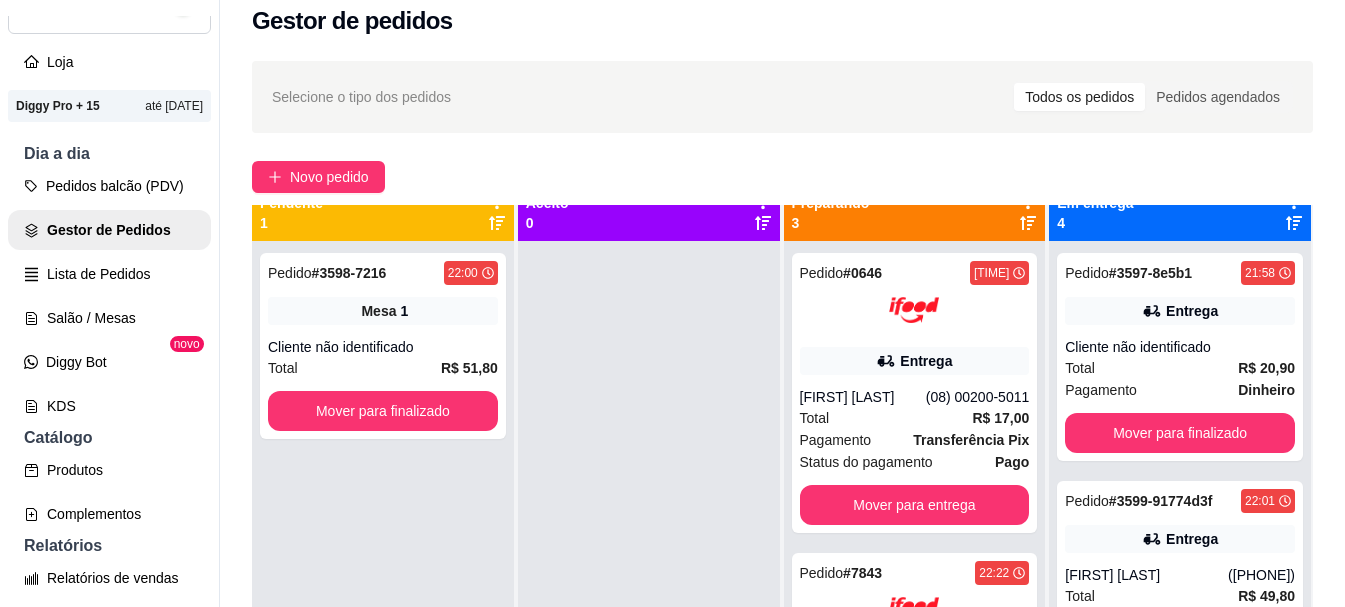 scroll, scrollTop: 56, scrollLeft: 0, axis: vertical 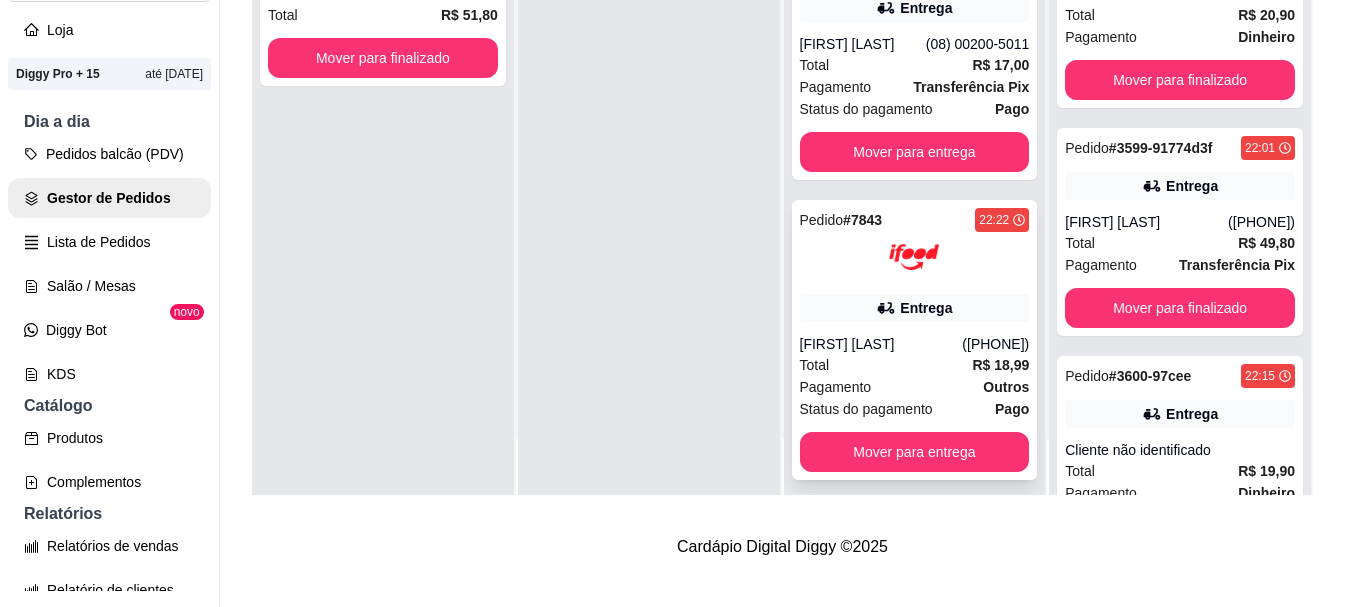 click on "Total R$ 18,99" at bounding box center [915, 365] 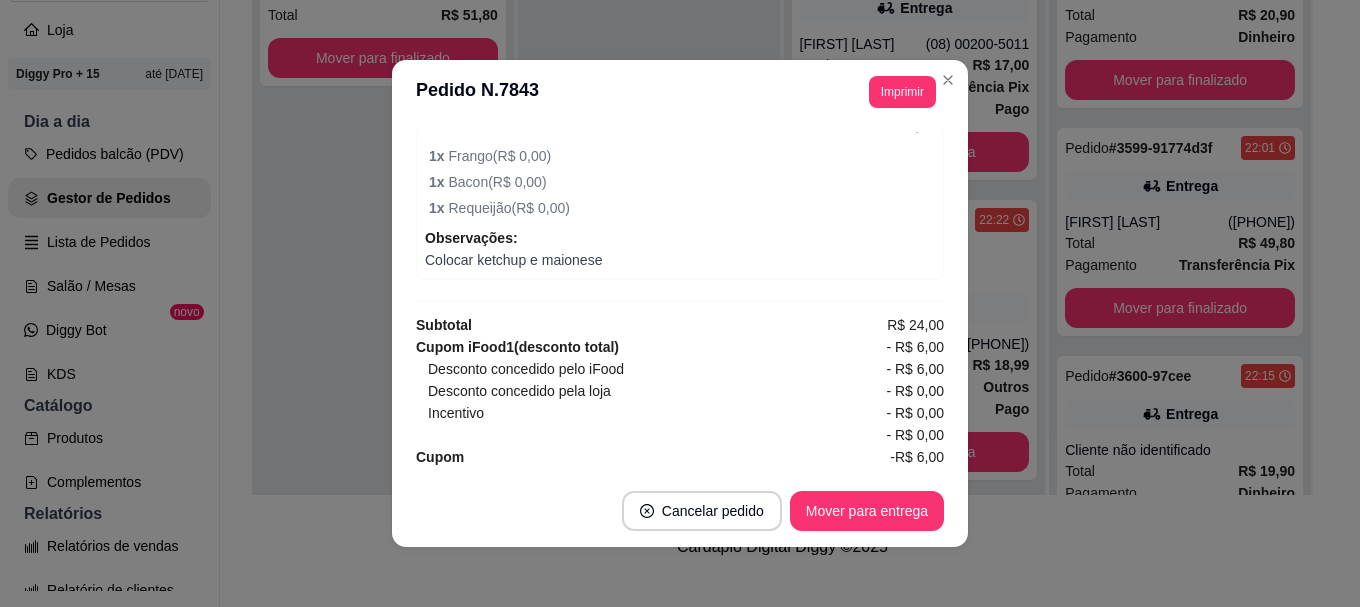 scroll, scrollTop: 1002, scrollLeft: 0, axis: vertical 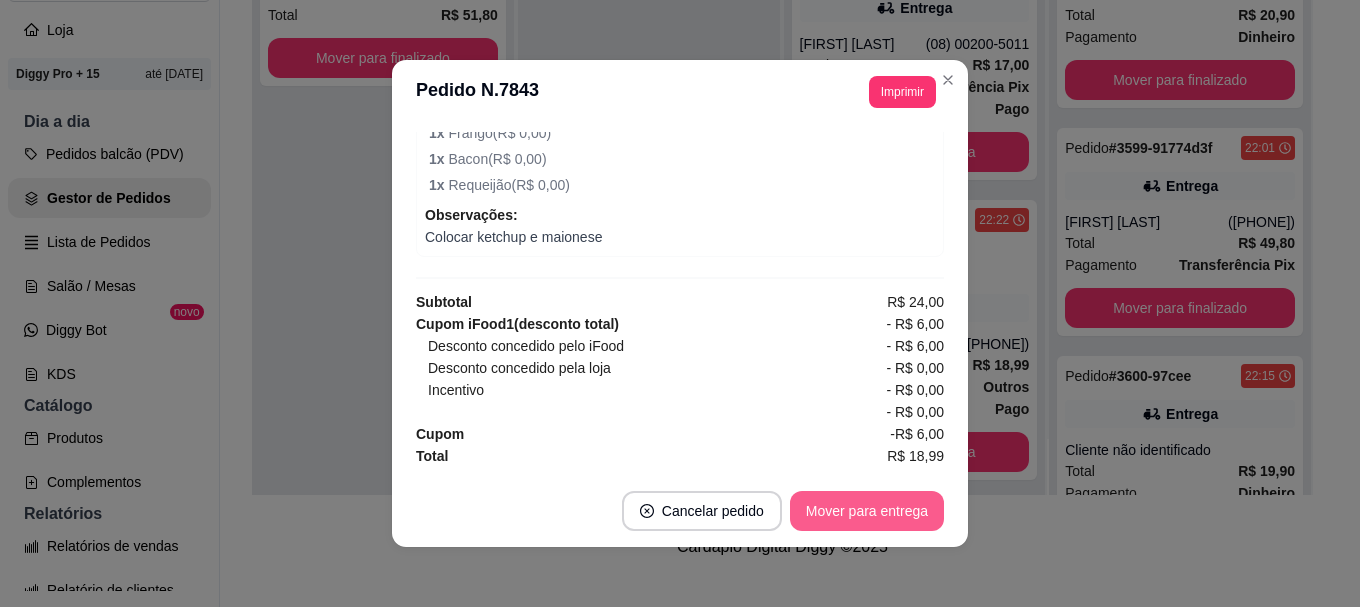 click on "Mover para entrega" at bounding box center (867, 511) 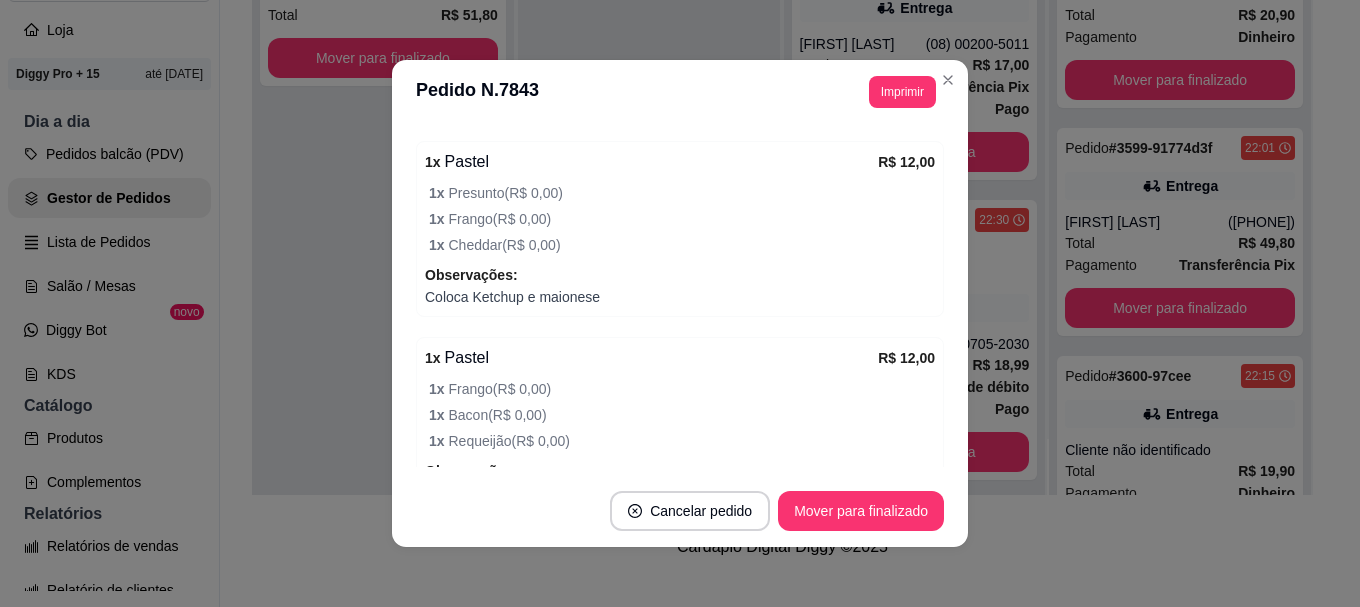 scroll, scrollTop: 702, scrollLeft: 0, axis: vertical 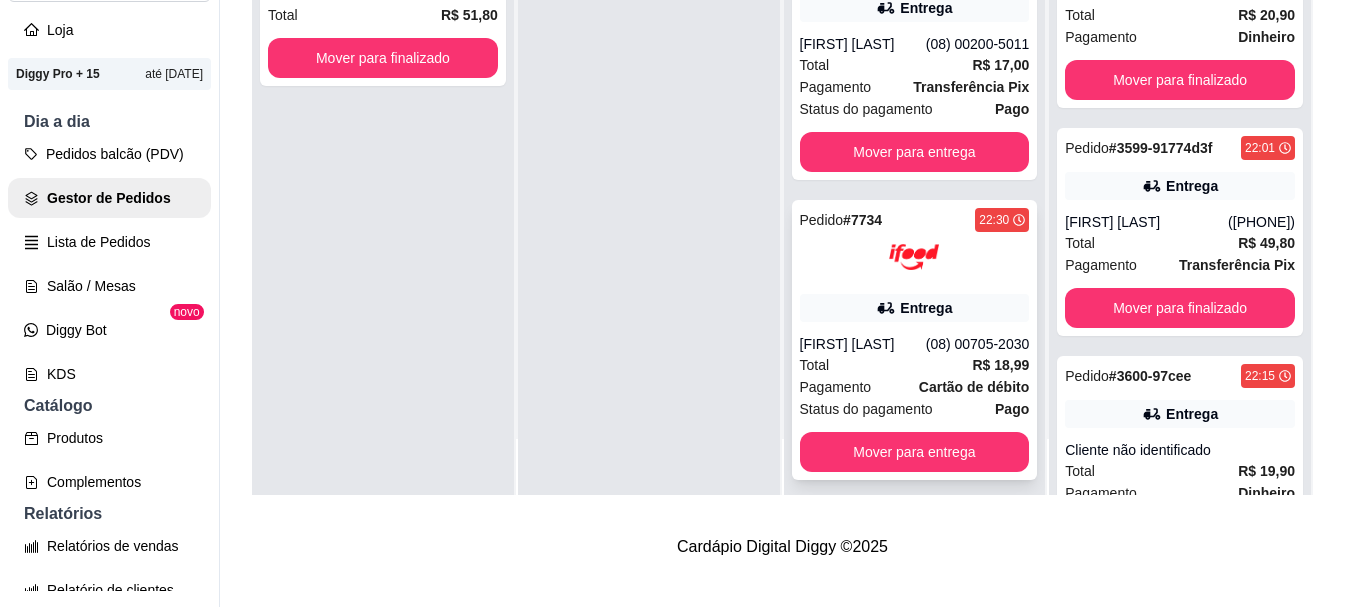 click on "(08) 00705-2030" at bounding box center (978, 344) 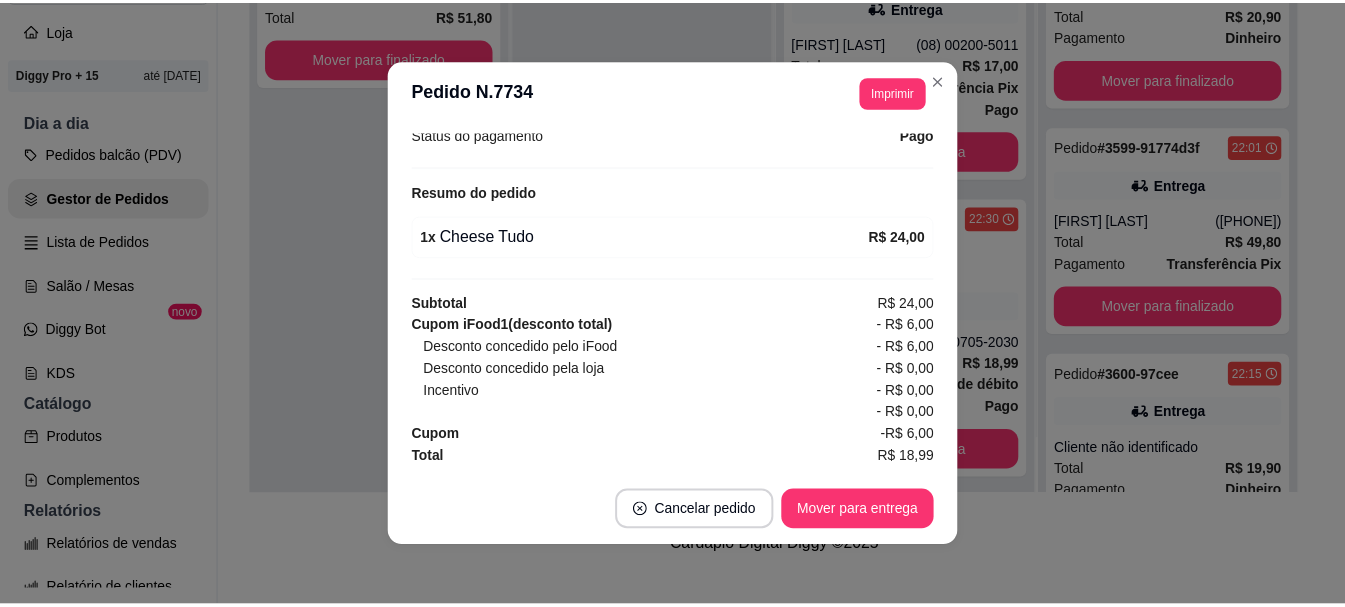scroll, scrollTop: 672, scrollLeft: 0, axis: vertical 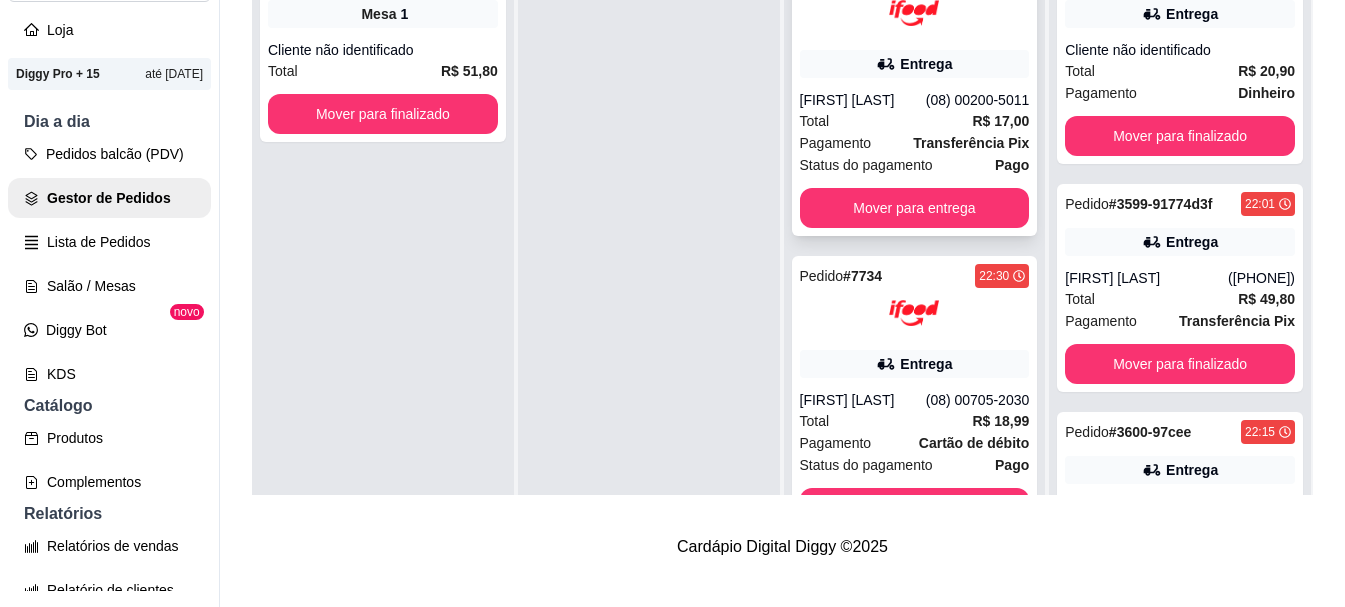 click on "Total R$ 17,00" at bounding box center [915, 121] 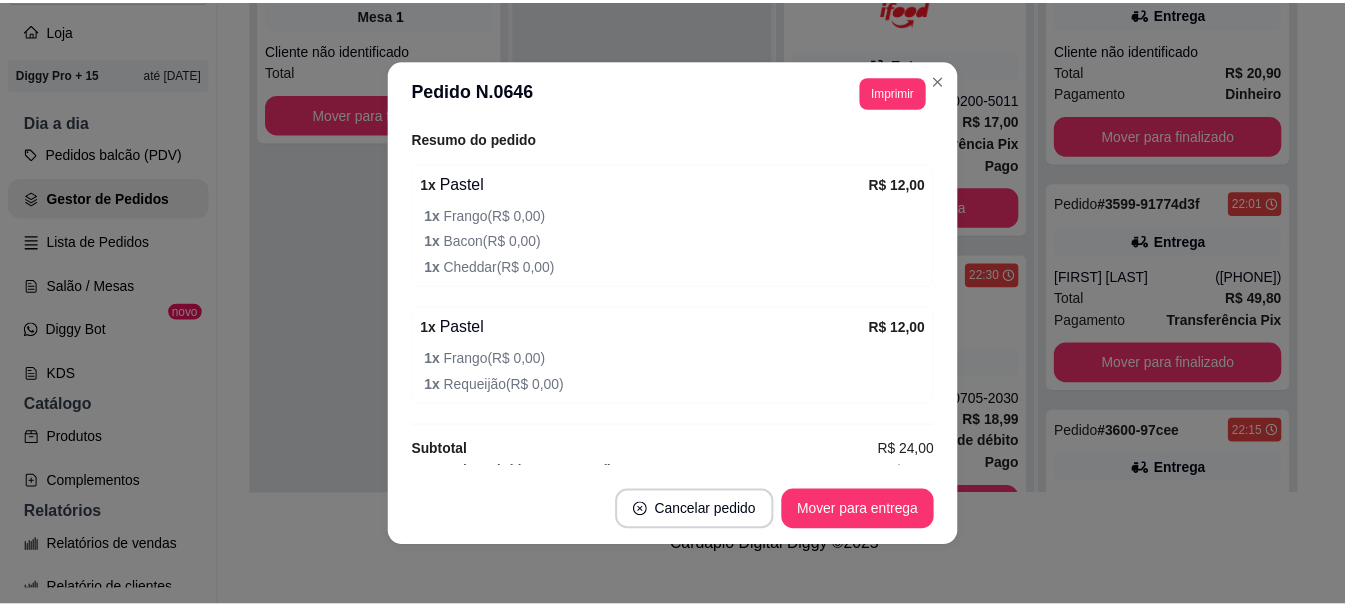 scroll, scrollTop: 848, scrollLeft: 0, axis: vertical 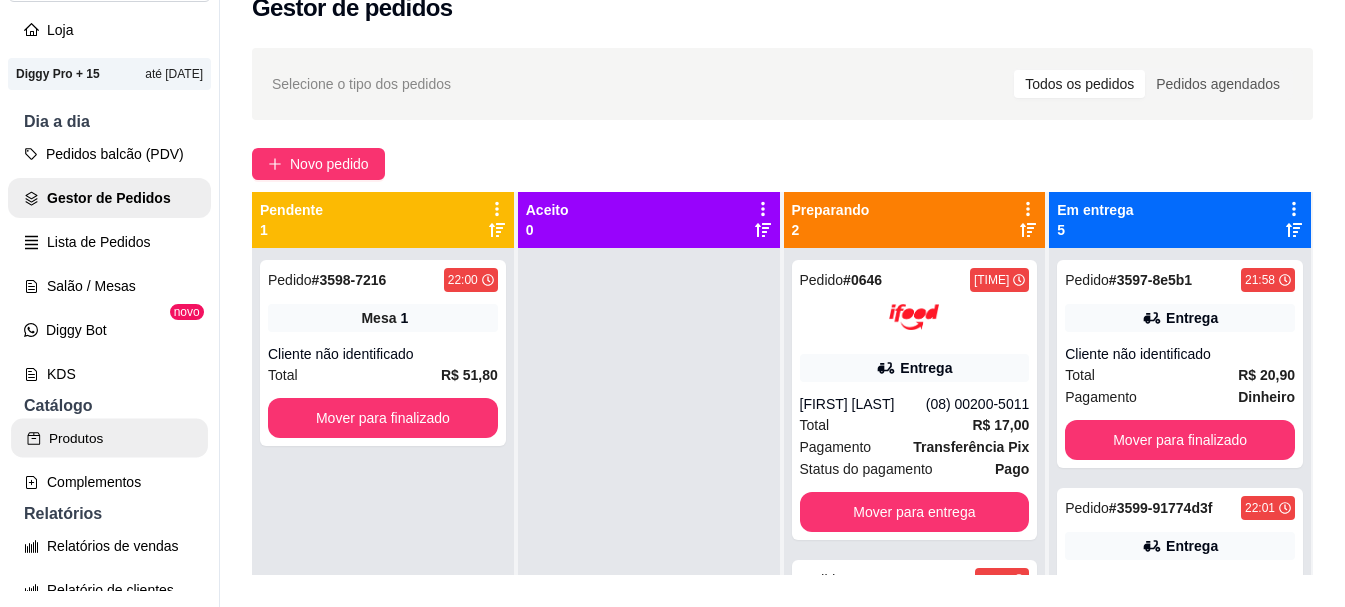 click on "Produtos" at bounding box center (109, 438) 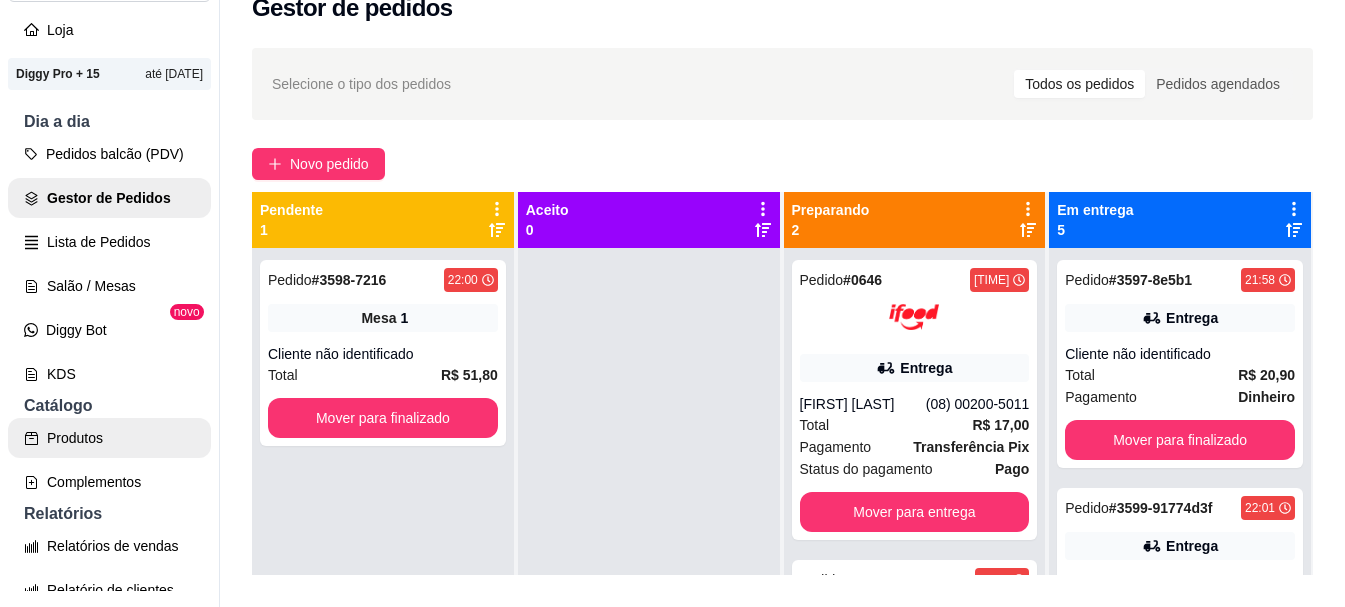scroll, scrollTop: 0, scrollLeft: 0, axis: both 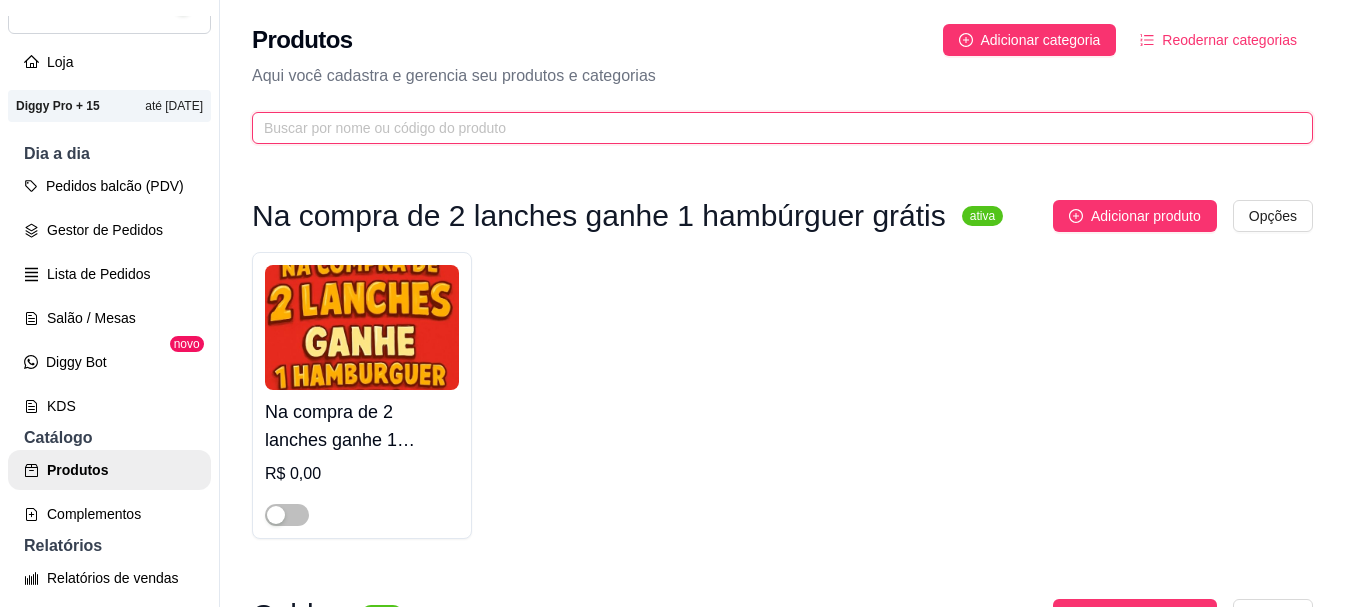 click at bounding box center (774, 128) 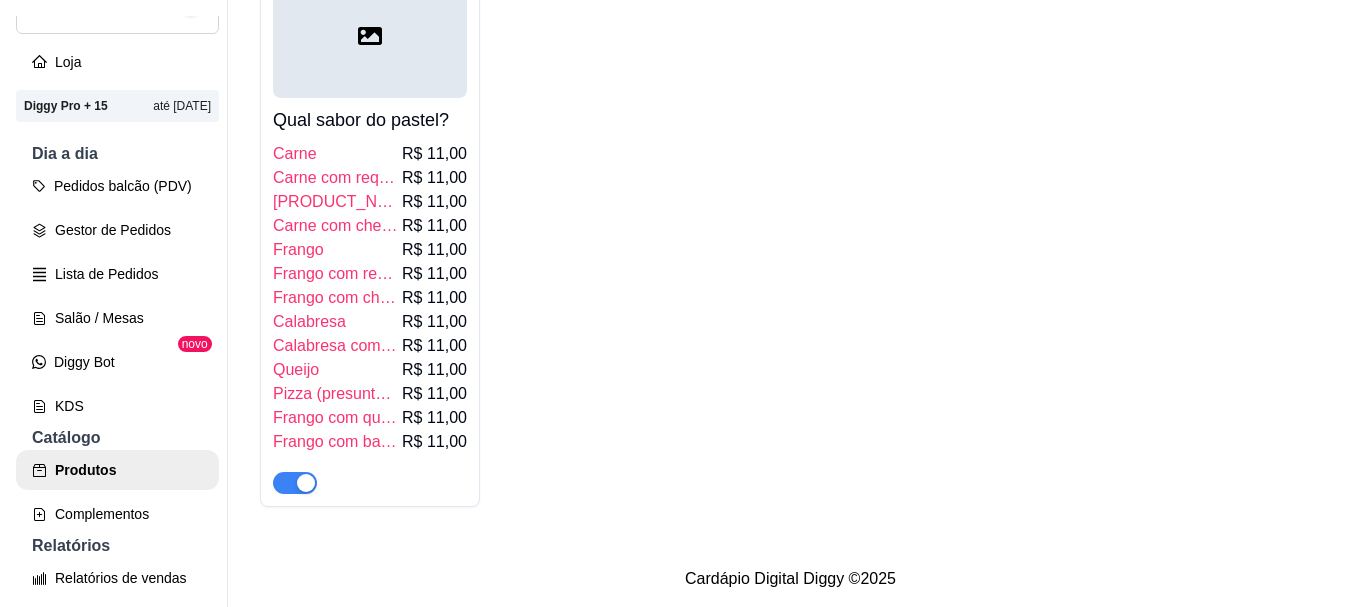 scroll, scrollTop: 680, scrollLeft: 0, axis: vertical 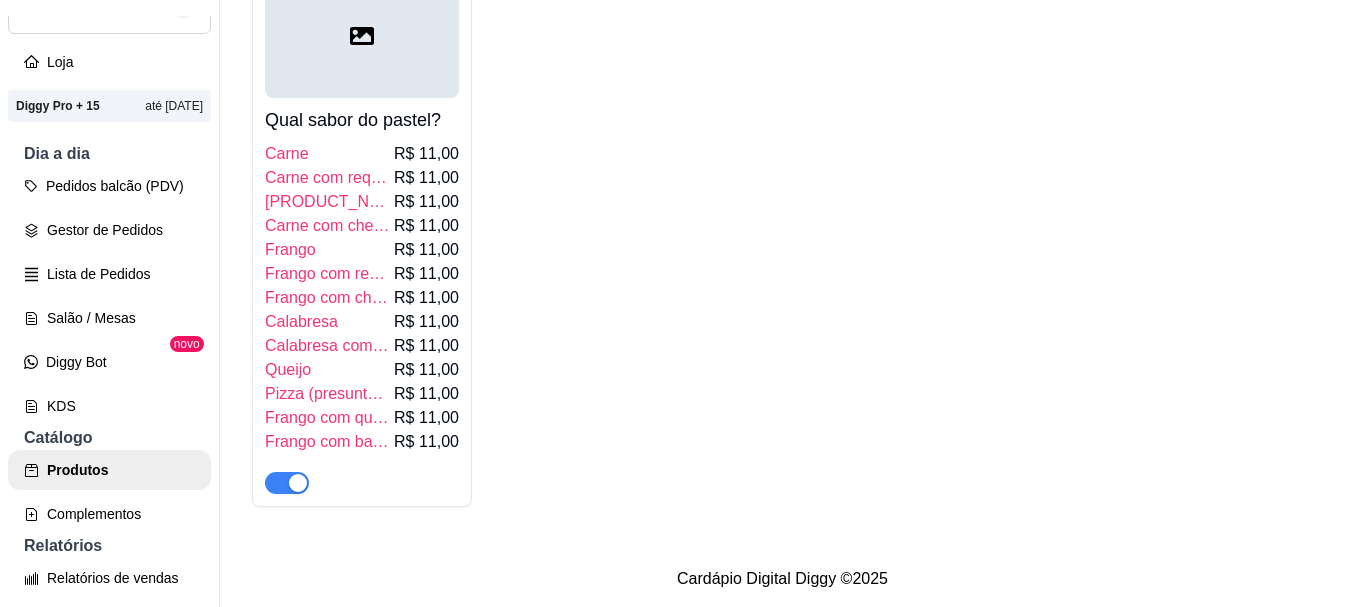type on "pastel" 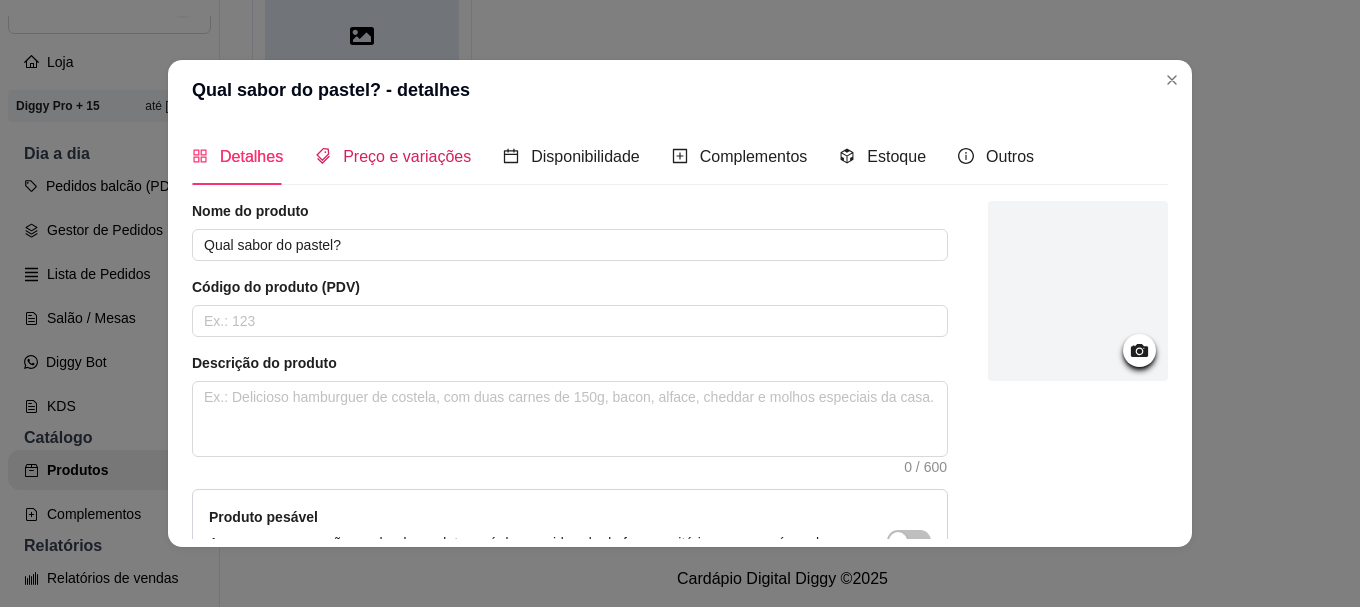 click on "Preço e variações" at bounding box center (407, 156) 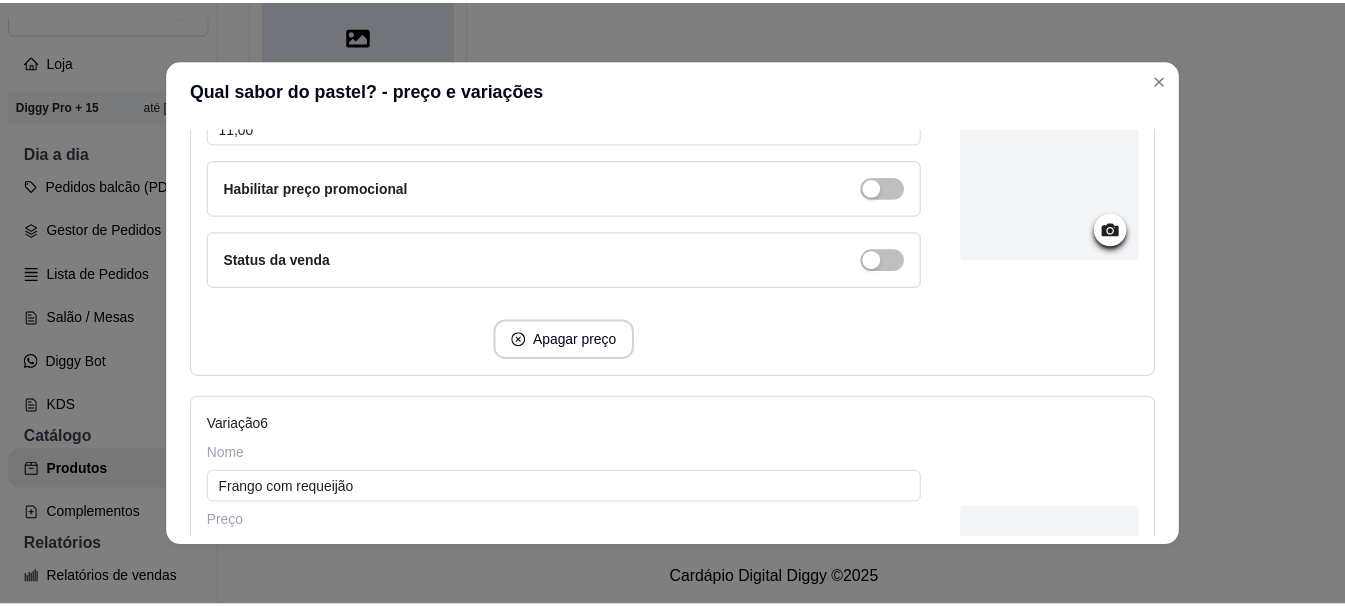 scroll, scrollTop: 1600, scrollLeft: 0, axis: vertical 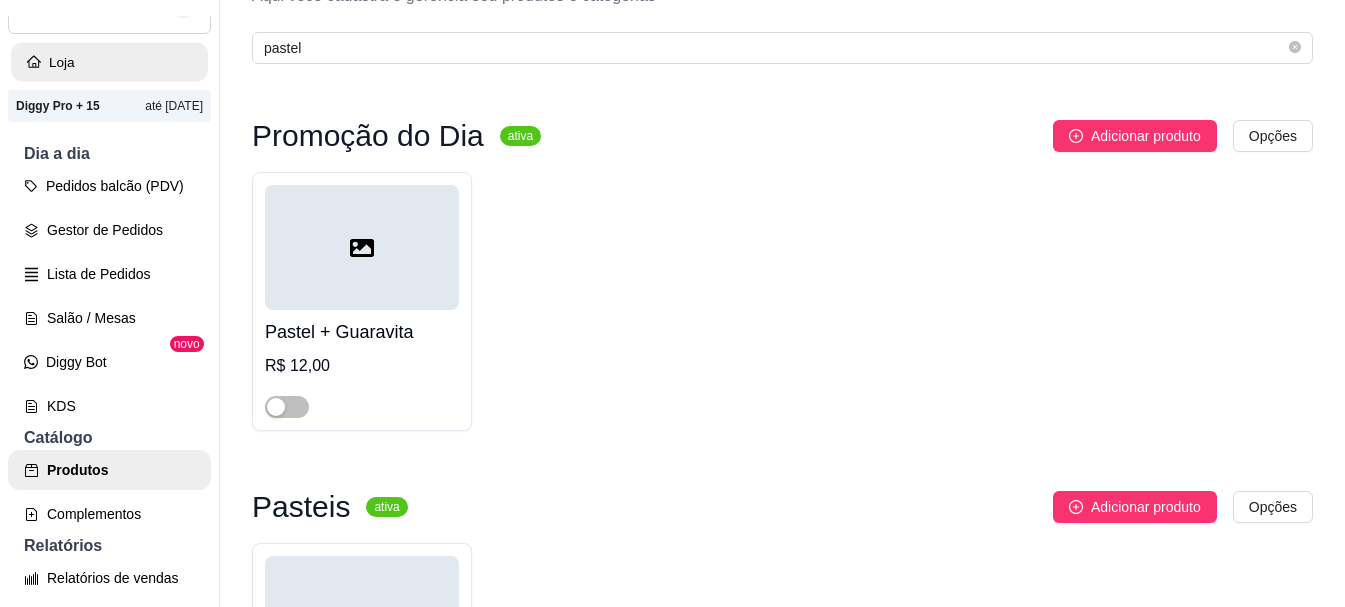 click on "Loja" at bounding box center [109, 62] 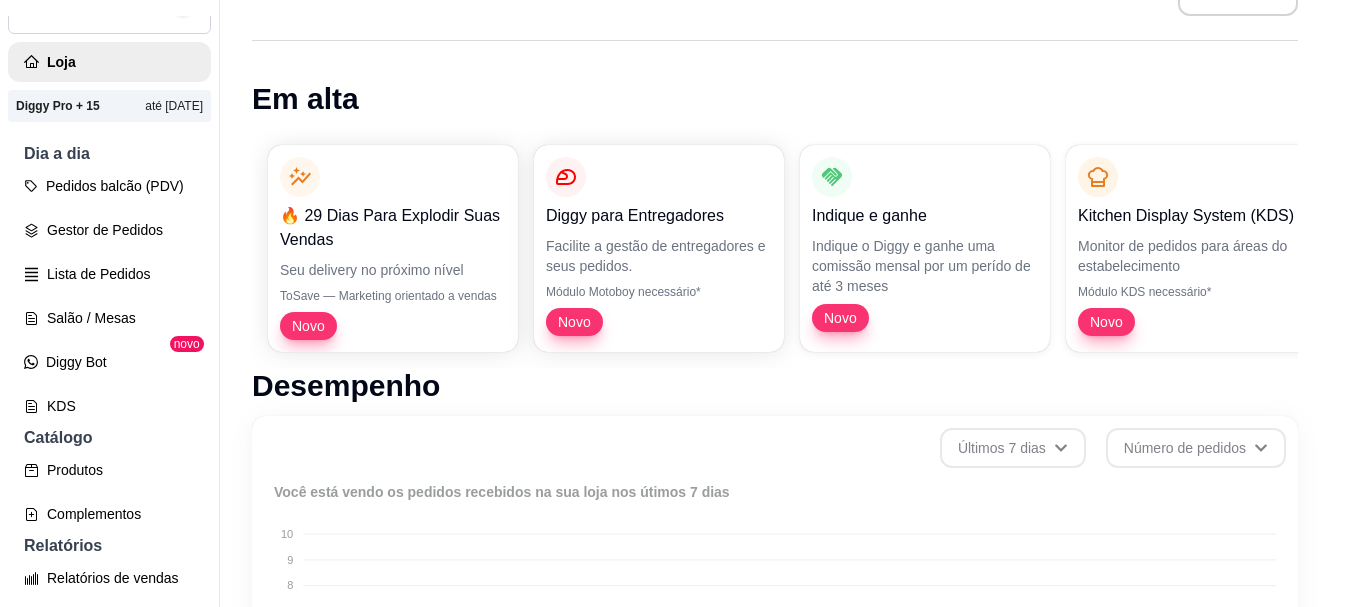 scroll, scrollTop: 32, scrollLeft: 0, axis: vertical 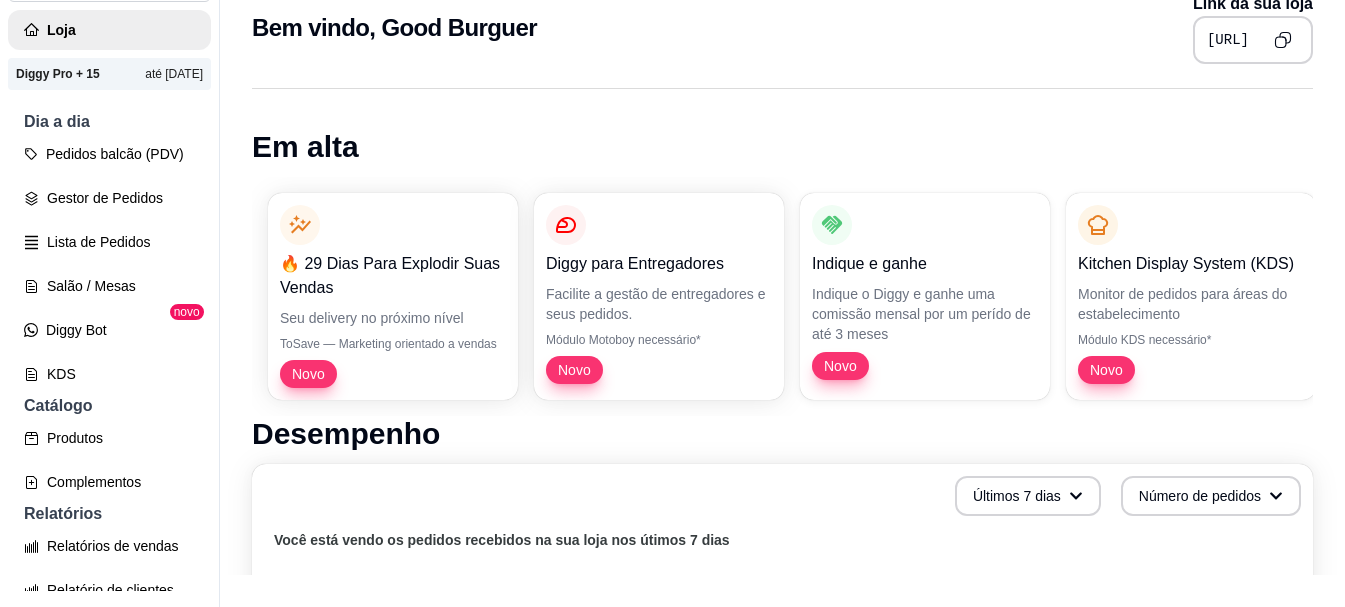 click 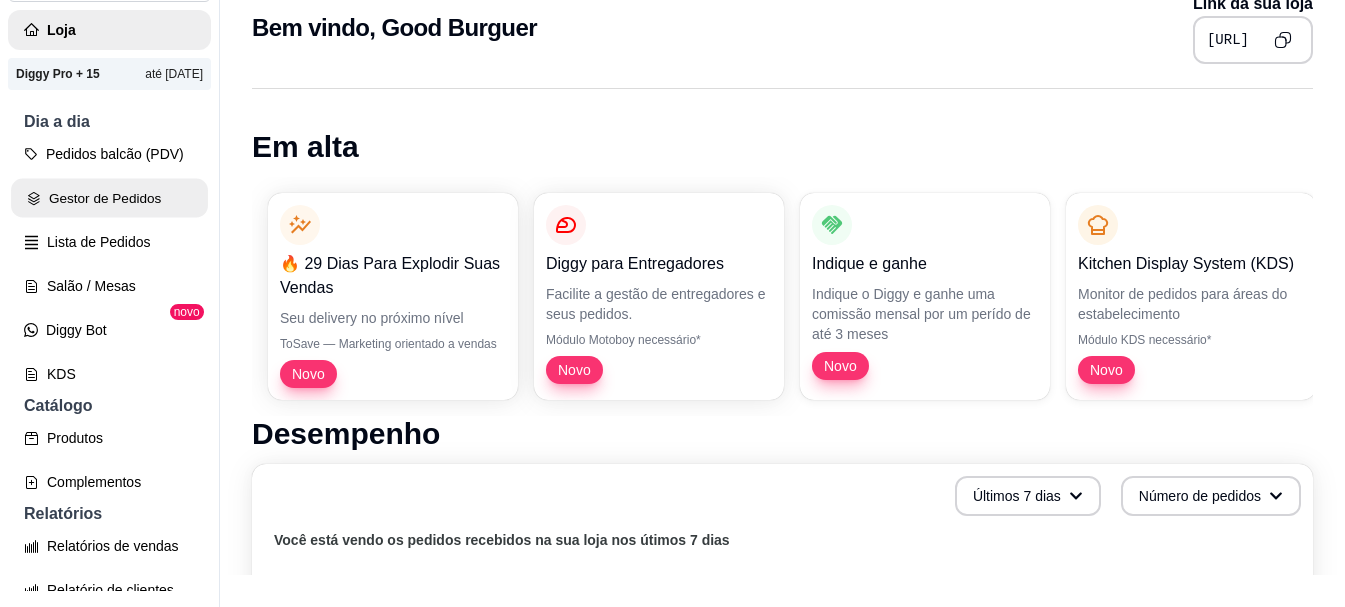 click on "Gestor de Pedidos" at bounding box center [109, 198] 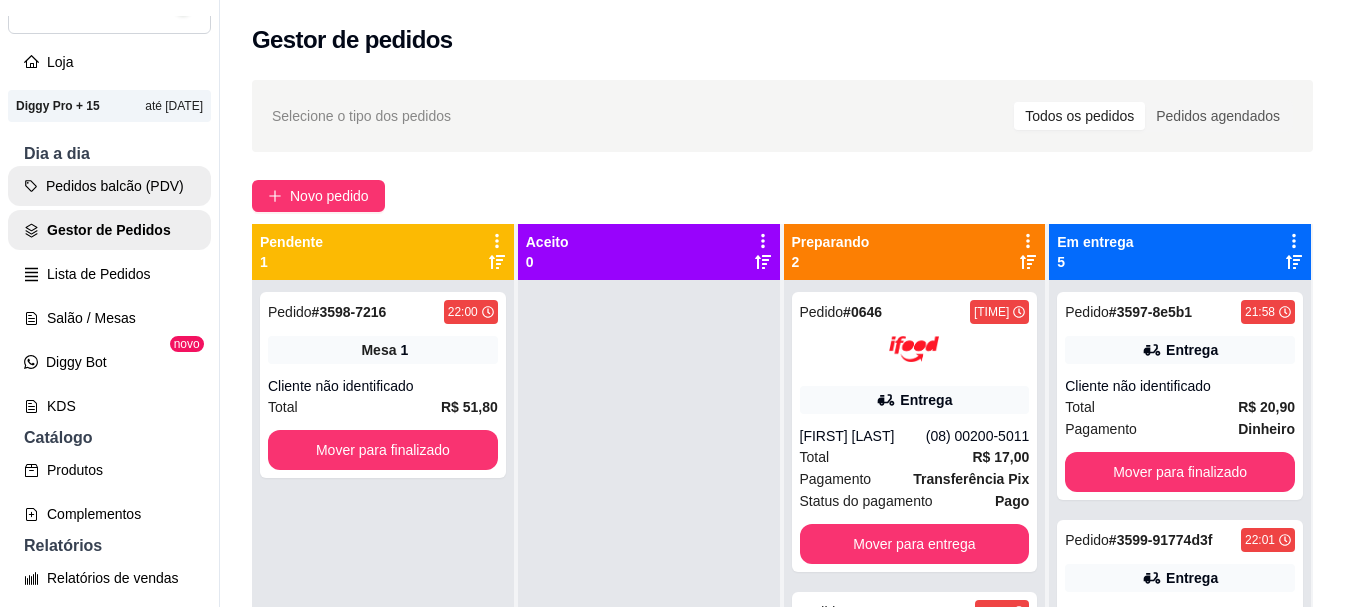 scroll, scrollTop: 0, scrollLeft: 0, axis: both 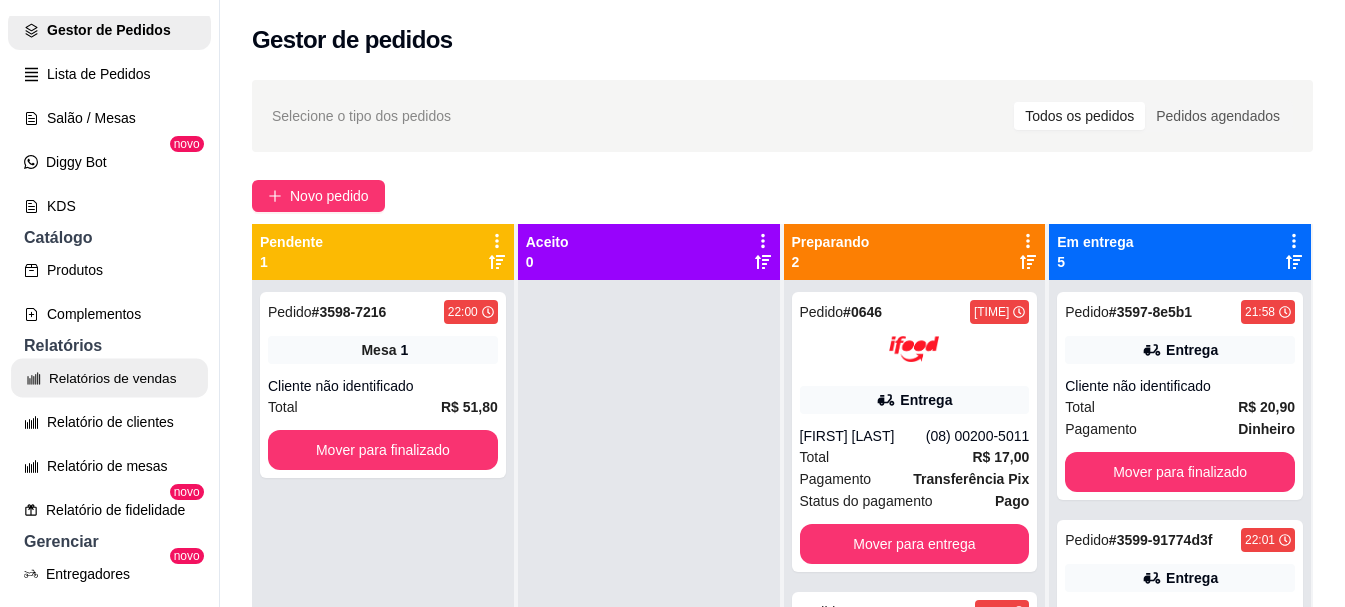 click on "Relatórios de vendas" at bounding box center (109, 378) 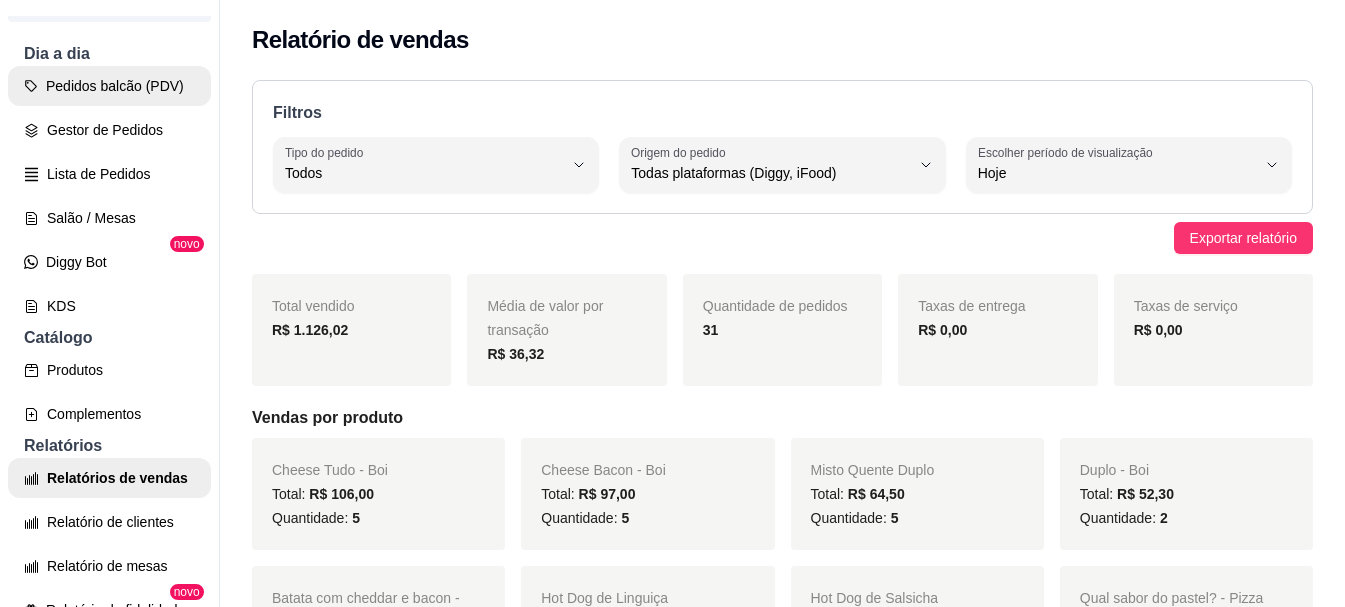 scroll, scrollTop: 0, scrollLeft: 0, axis: both 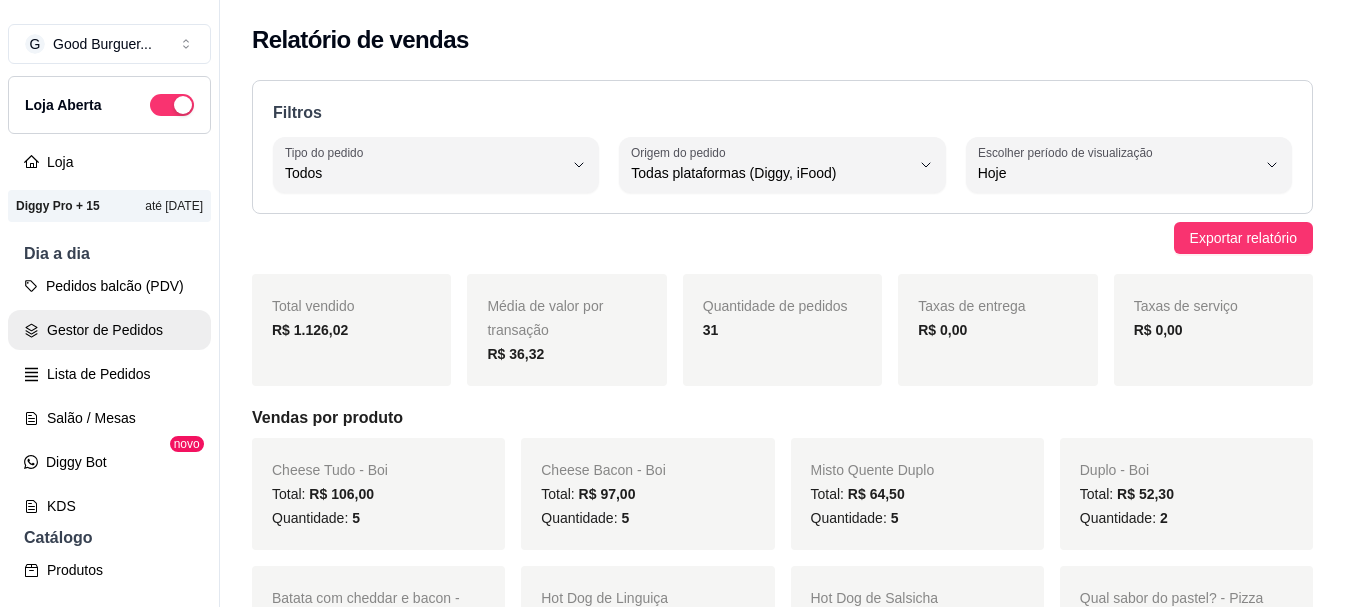 click on "Gestor de Pedidos" at bounding box center [109, 330] 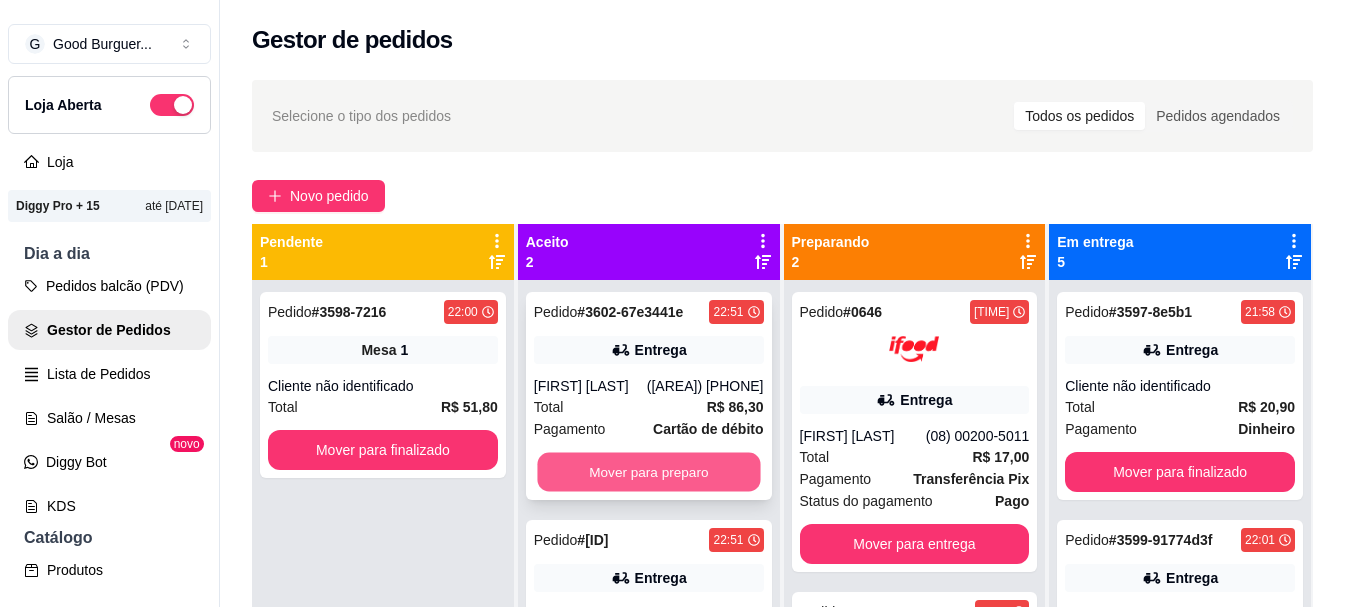 click on "Mover para preparo" at bounding box center [648, 472] 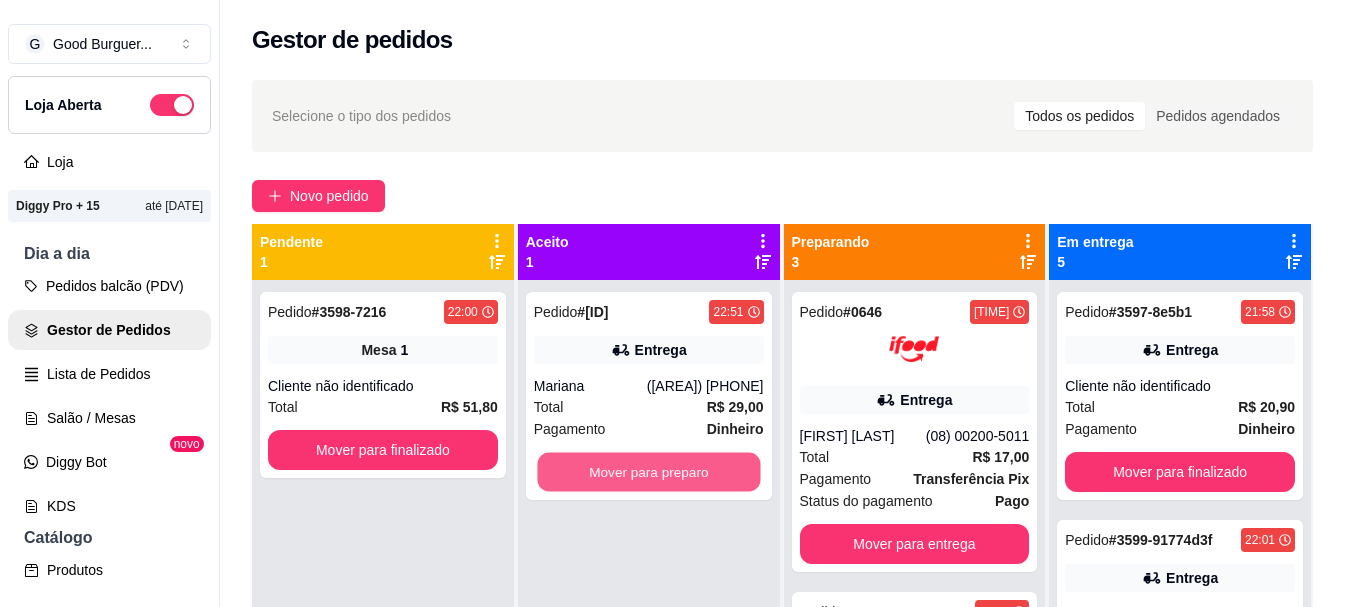 click on "Mover para preparo" at bounding box center [648, 472] 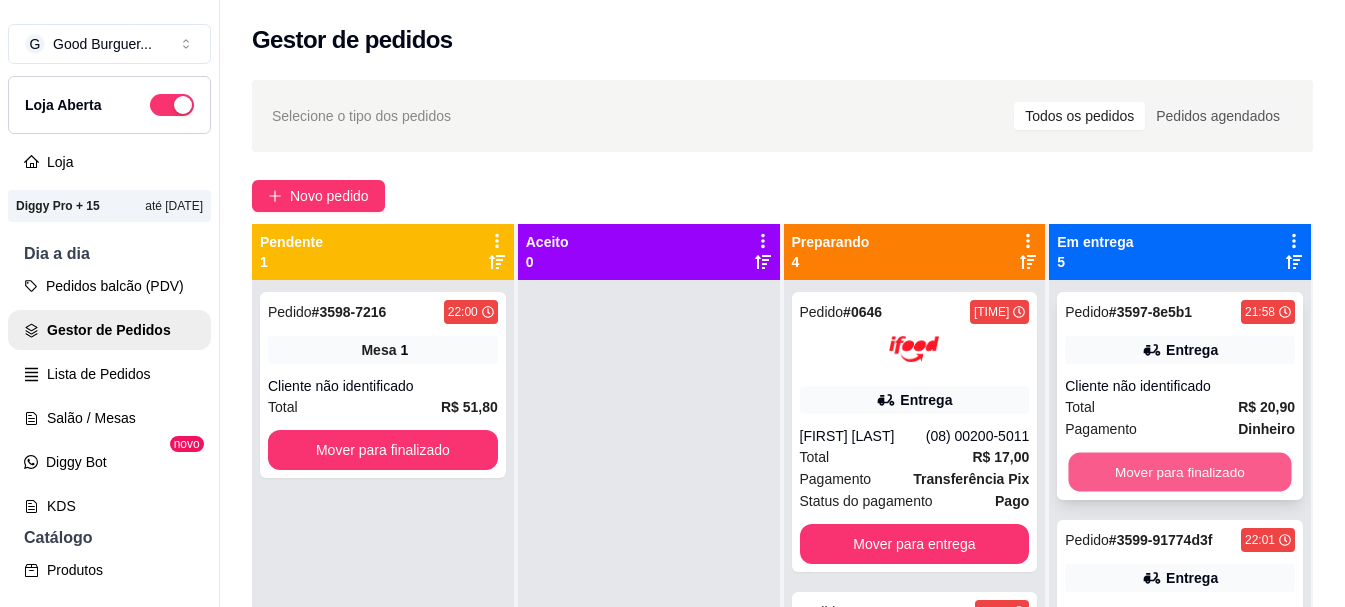 click on "Mover para finalizado" at bounding box center [1180, 472] 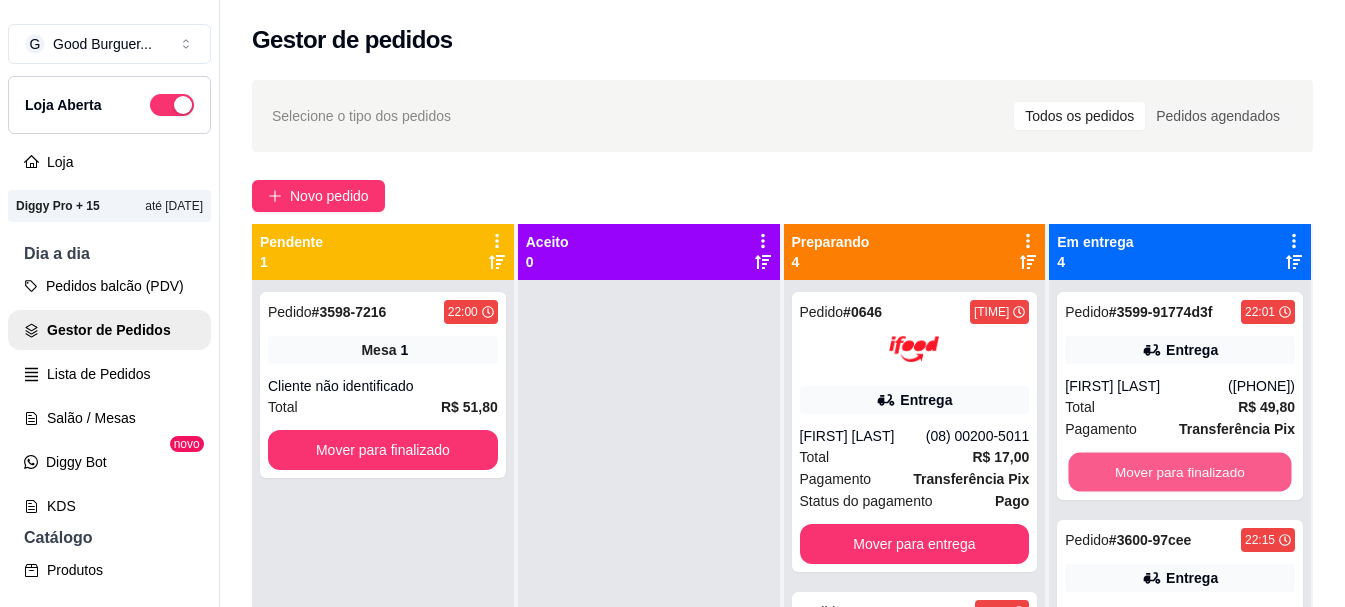 click on "Mover para finalizado" at bounding box center [1180, 472] 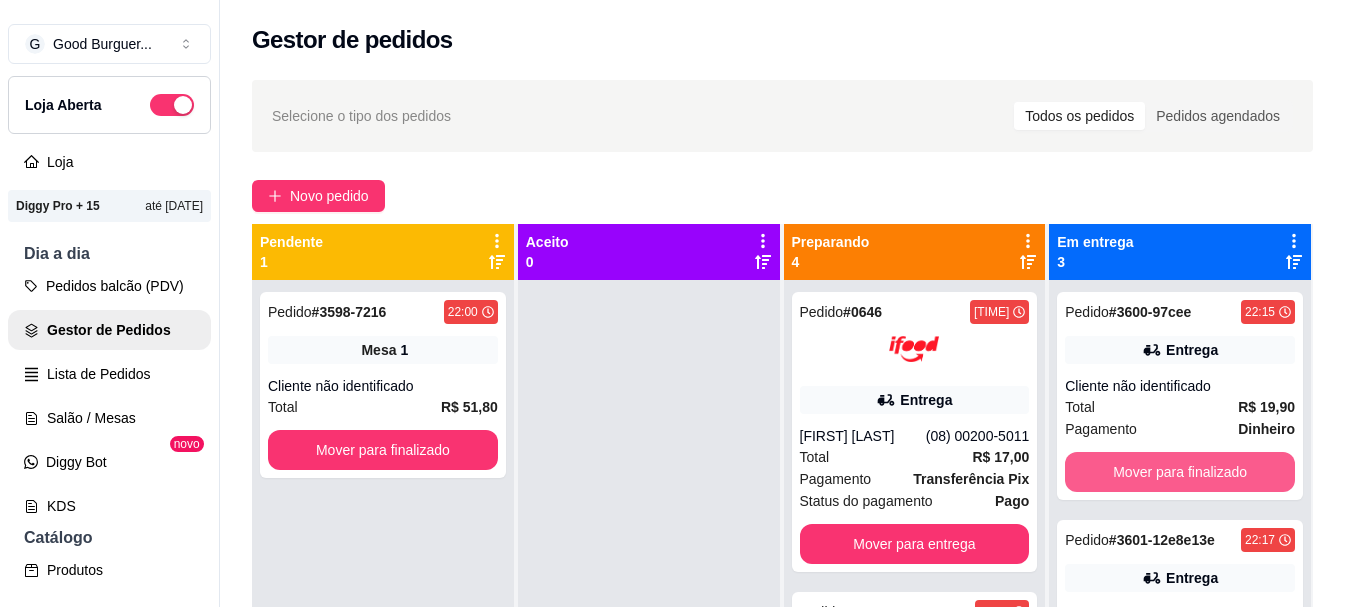 click on "Mover para finalizado" at bounding box center (1180, 472) 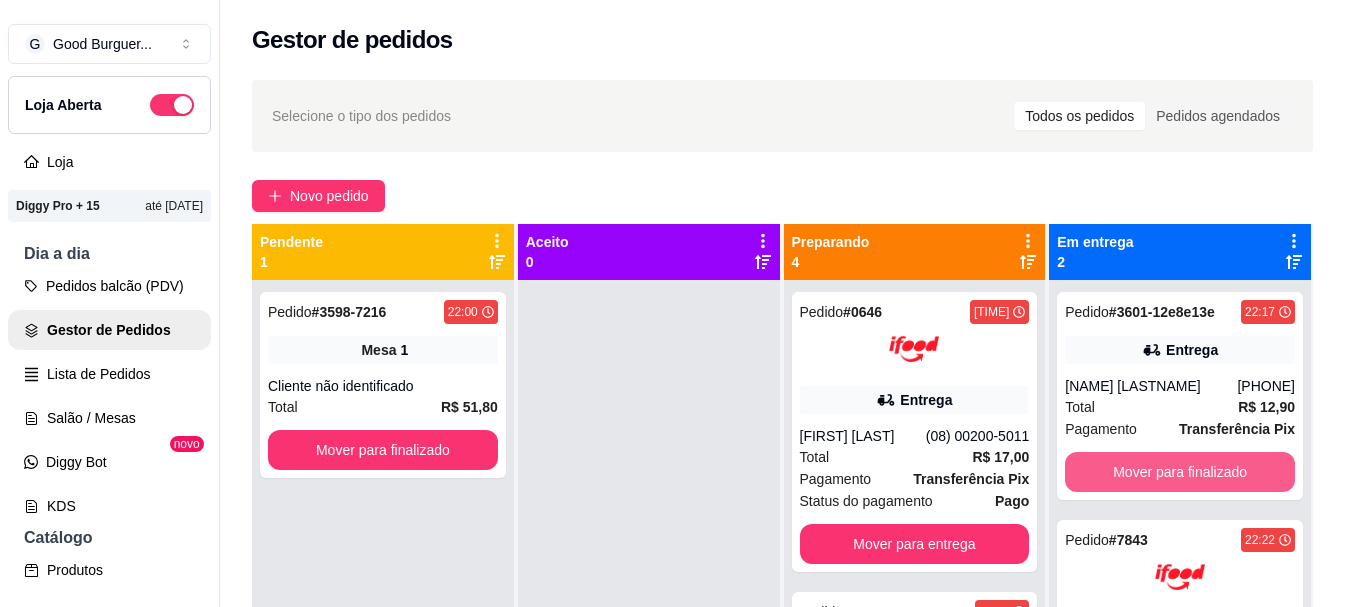 click on "Mover para finalizado" at bounding box center [1180, 472] 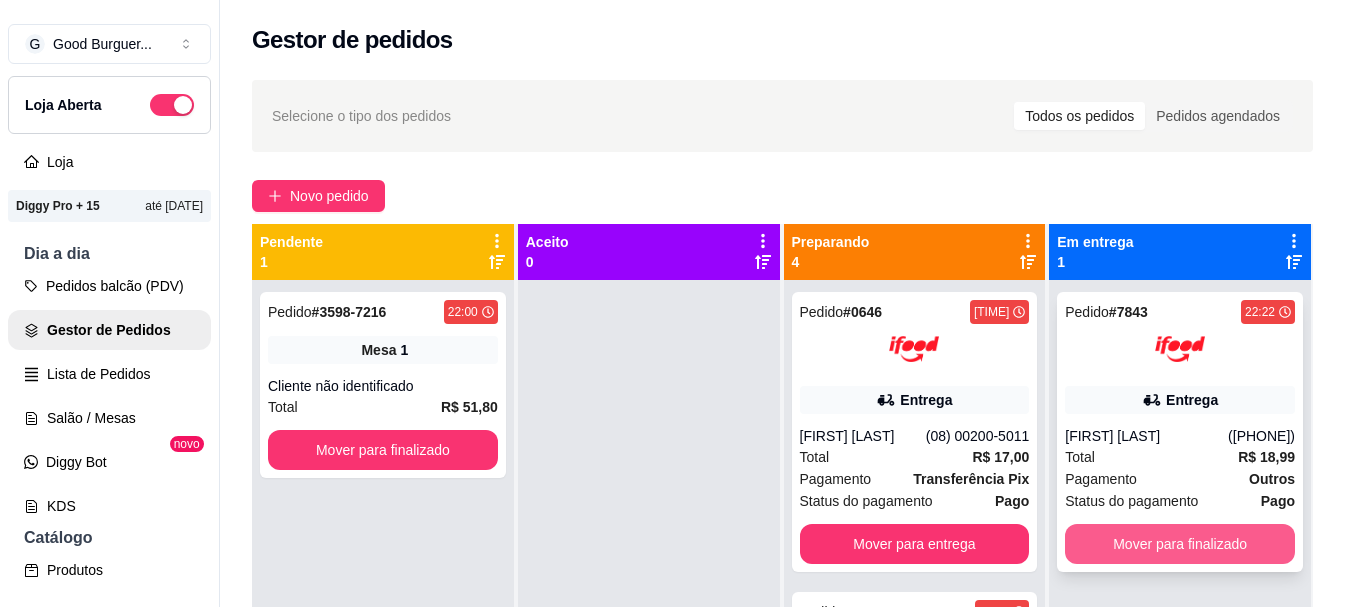 click on "Mover para finalizado" at bounding box center [1180, 544] 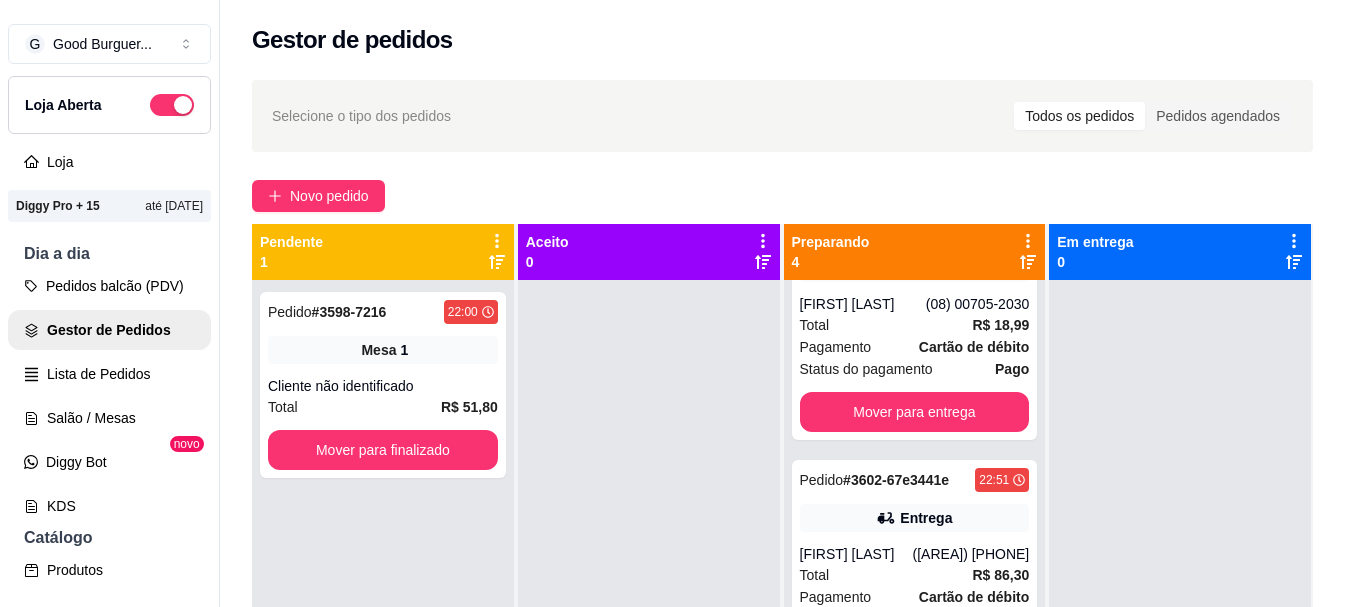 scroll, scrollTop: 489, scrollLeft: 0, axis: vertical 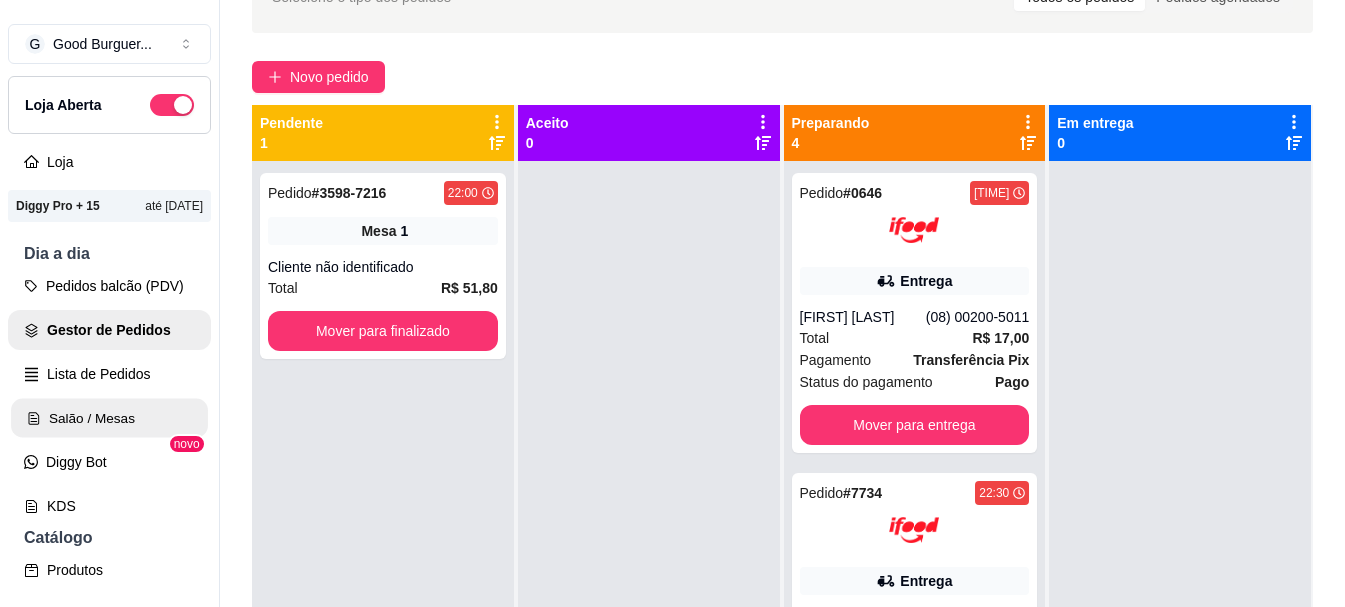 click on "Salão / Mesas" at bounding box center (109, 418) 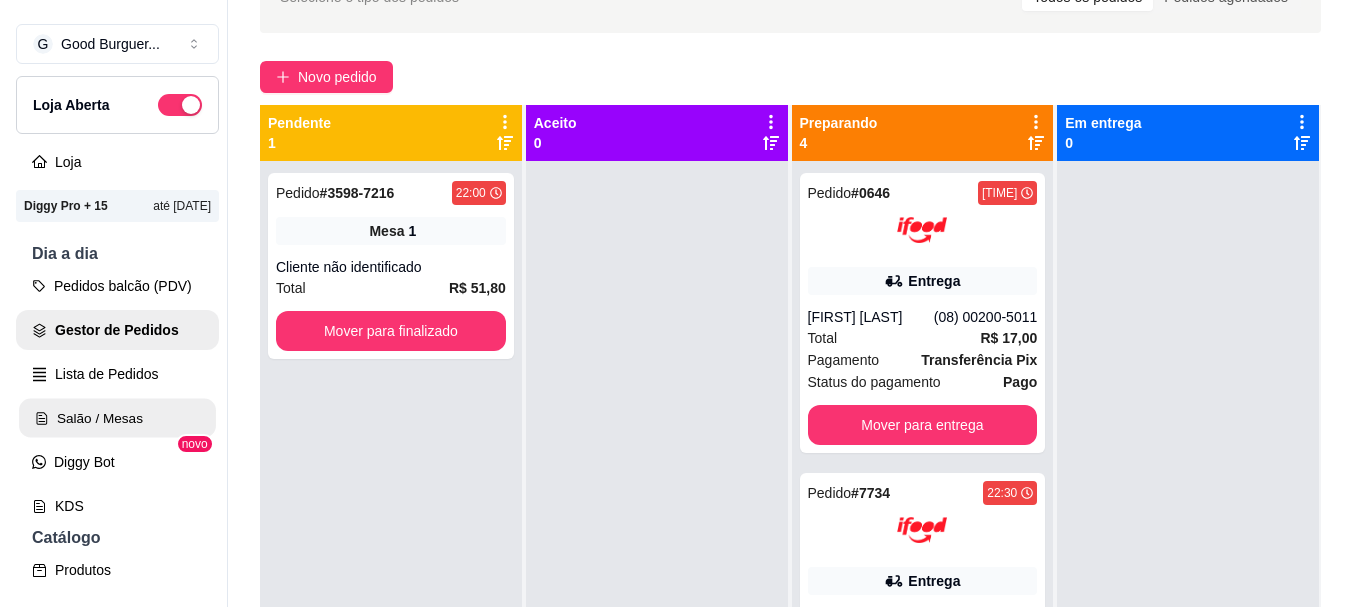 scroll, scrollTop: 0, scrollLeft: 0, axis: both 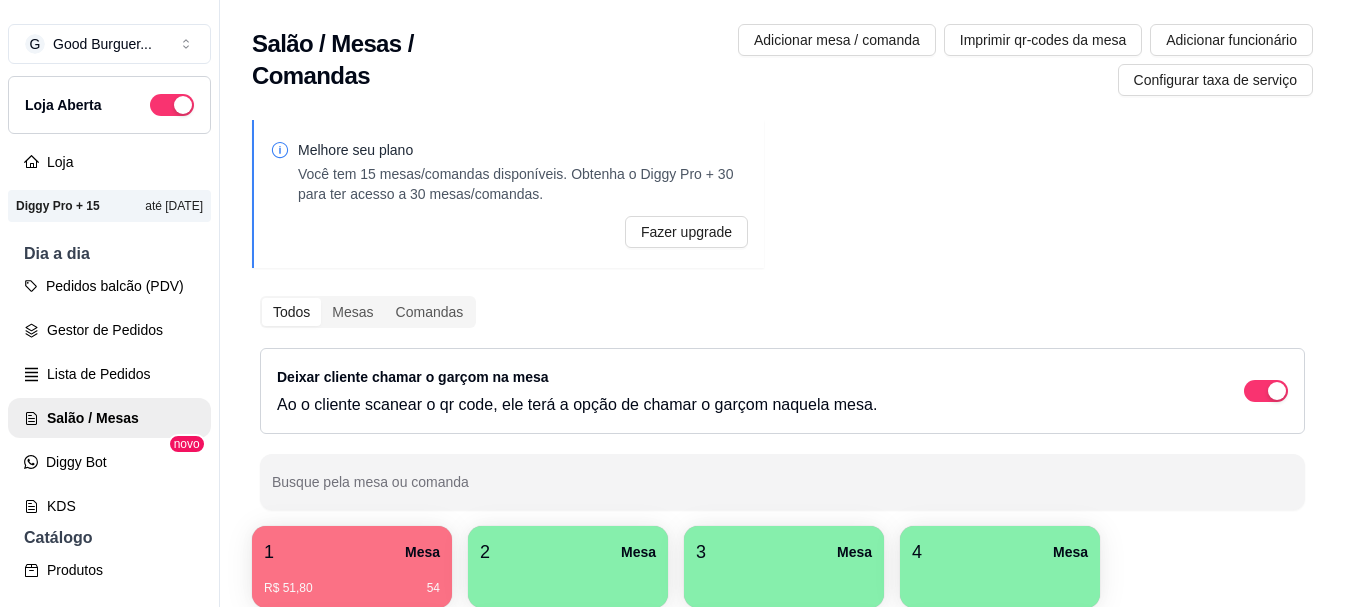 click on "1 Mesa" at bounding box center (352, 552) 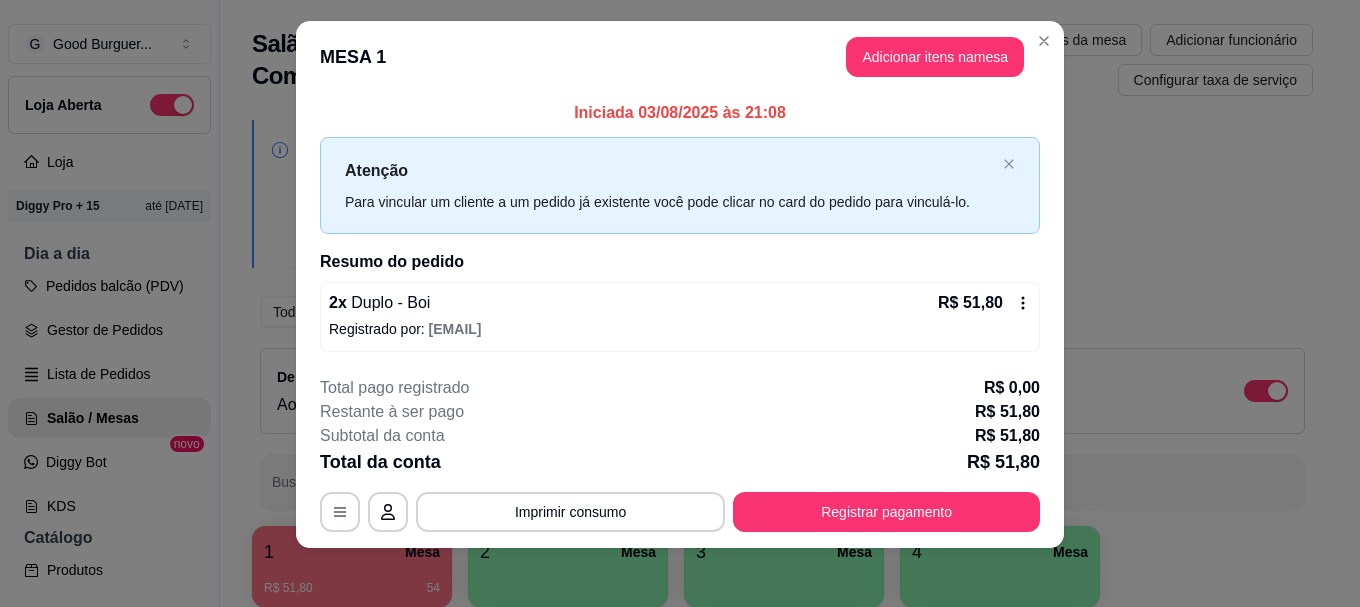 scroll, scrollTop: 24, scrollLeft: 0, axis: vertical 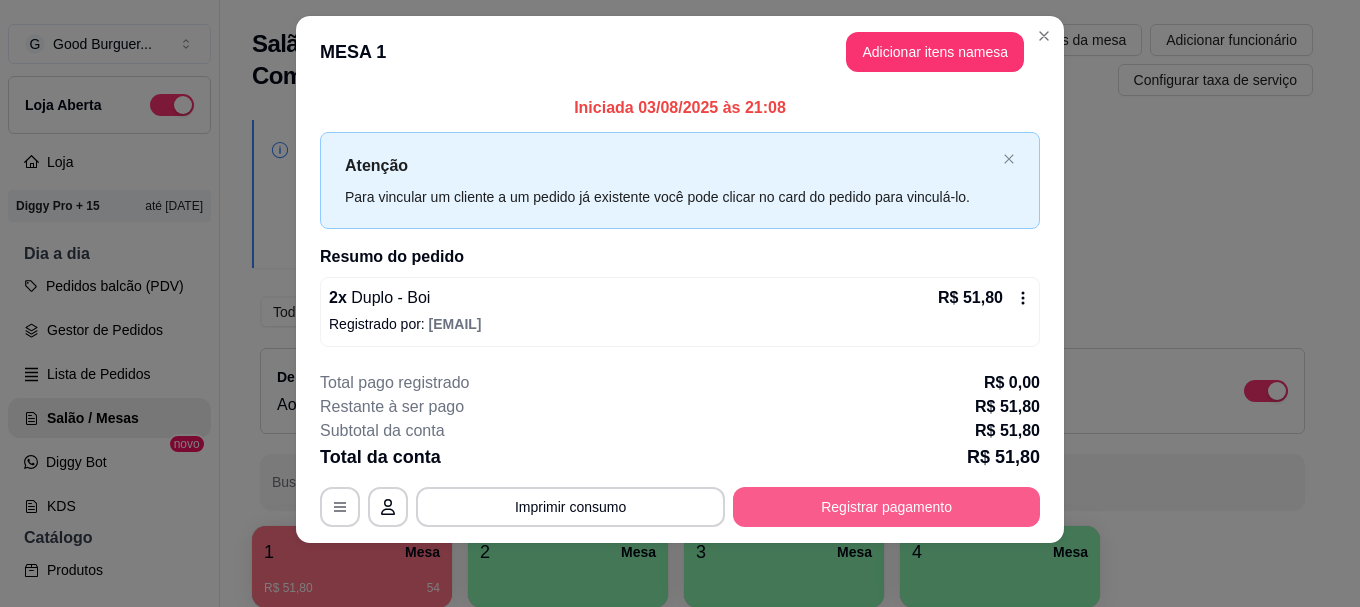 click on "Registrar pagamento" at bounding box center [886, 507] 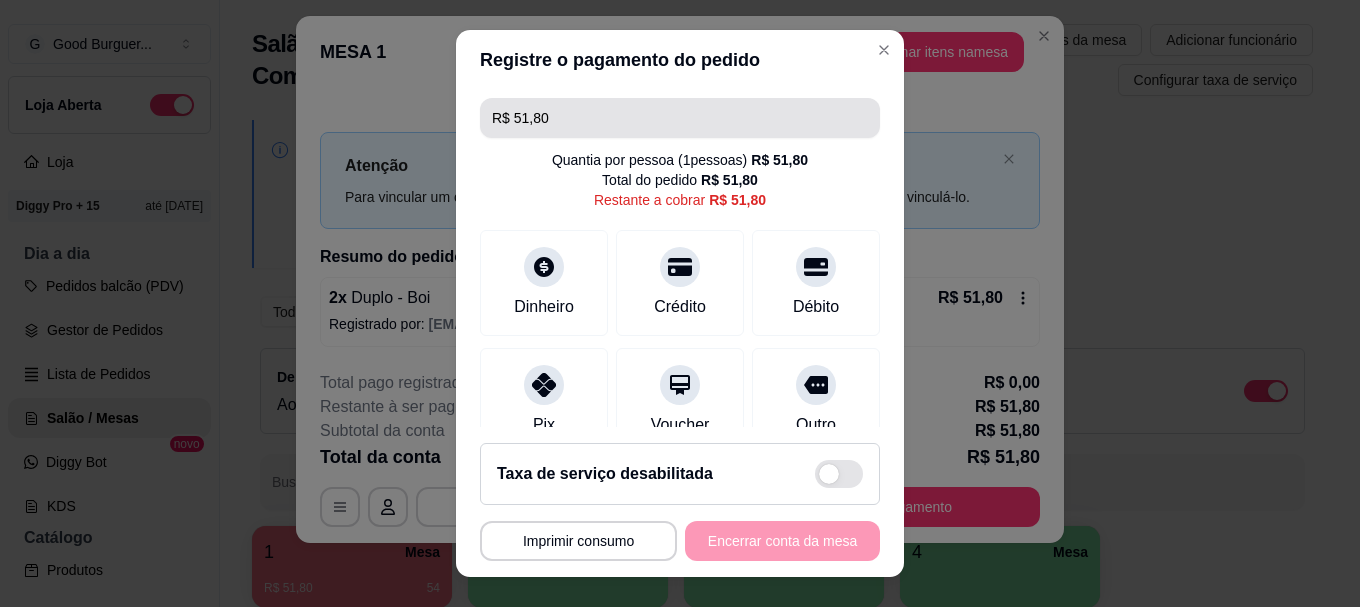 click on "R$ 51,80" at bounding box center [680, 118] 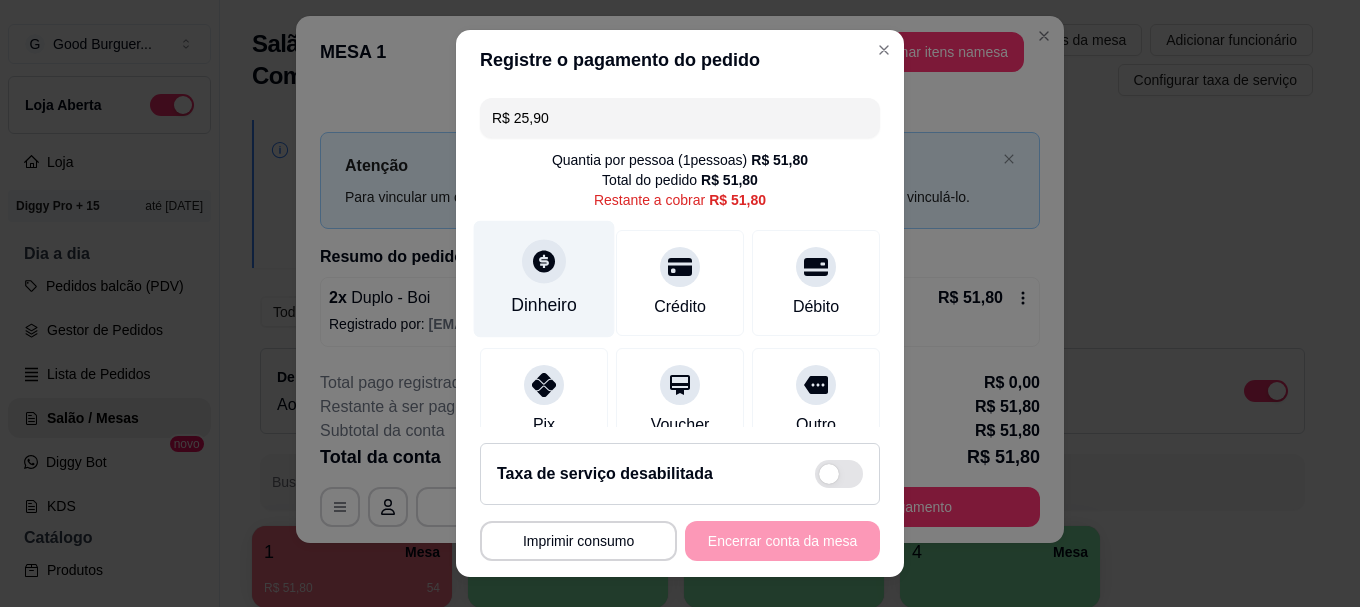 type on "R$ 25,90" 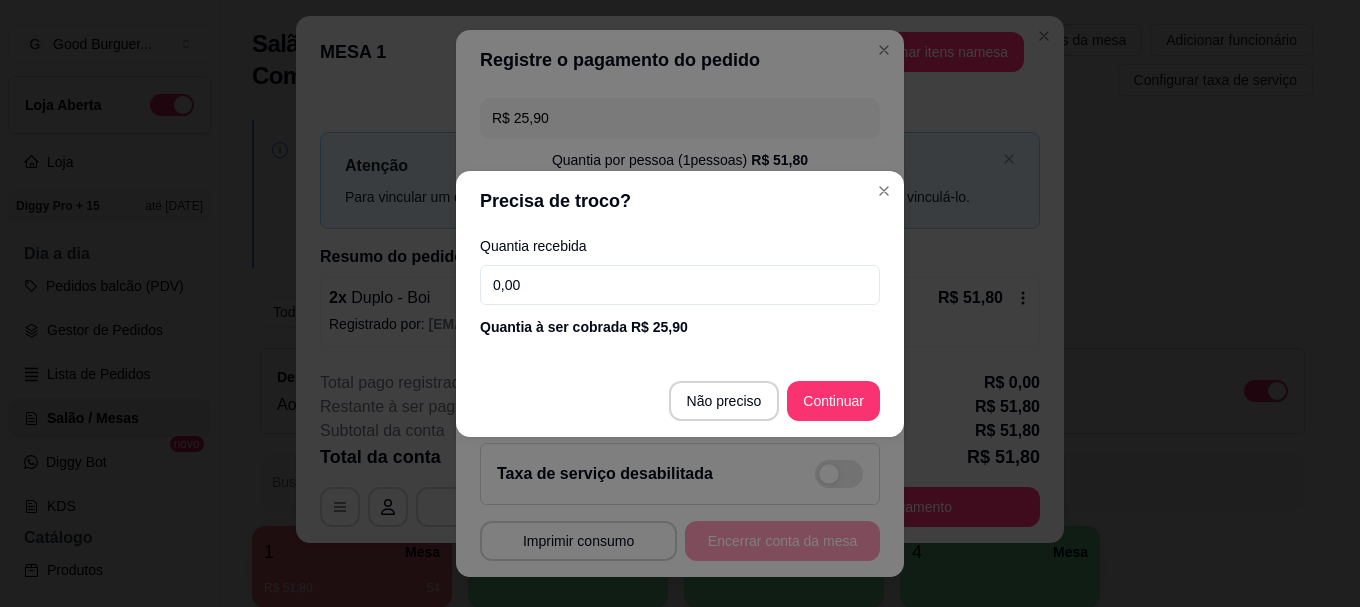 click on "0,00" at bounding box center [680, 285] 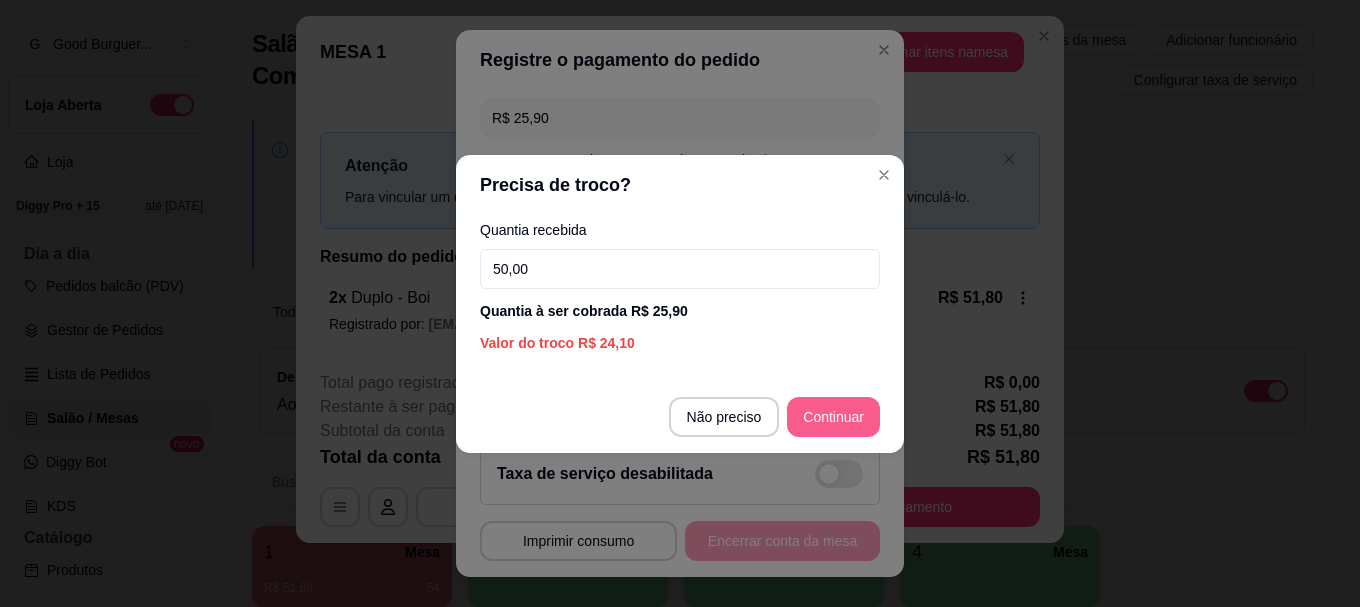type on "50,00" 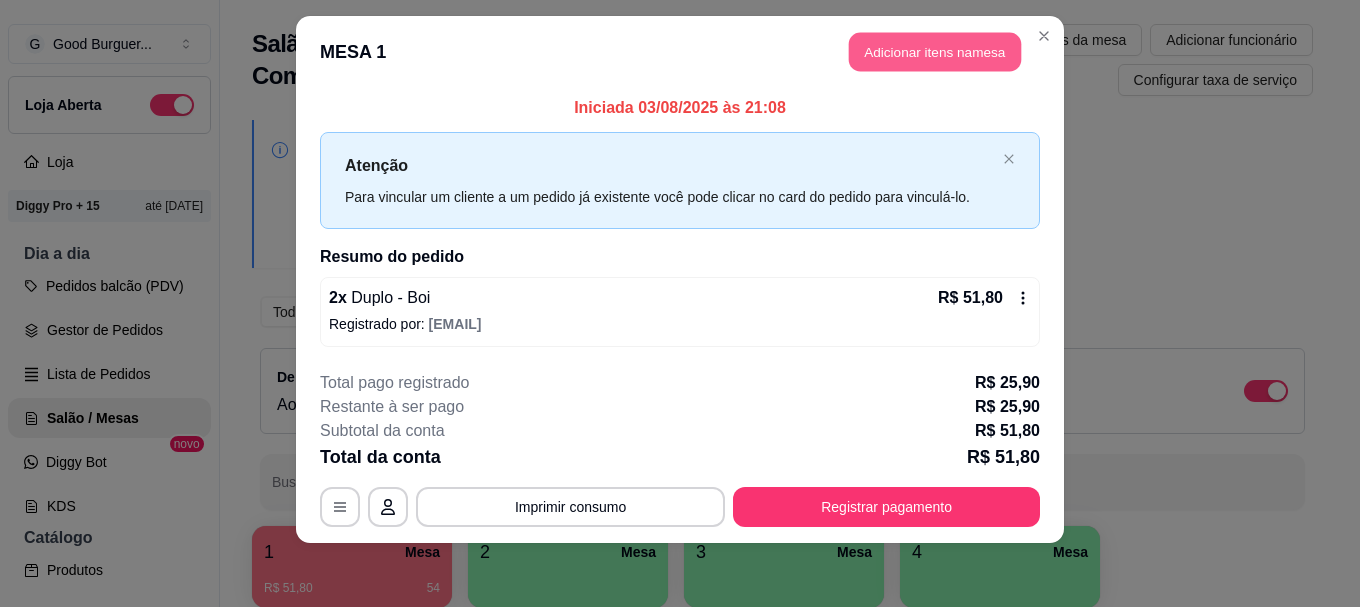 click on "Adicionar itens na  mesa" at bounding box center (935, 52) 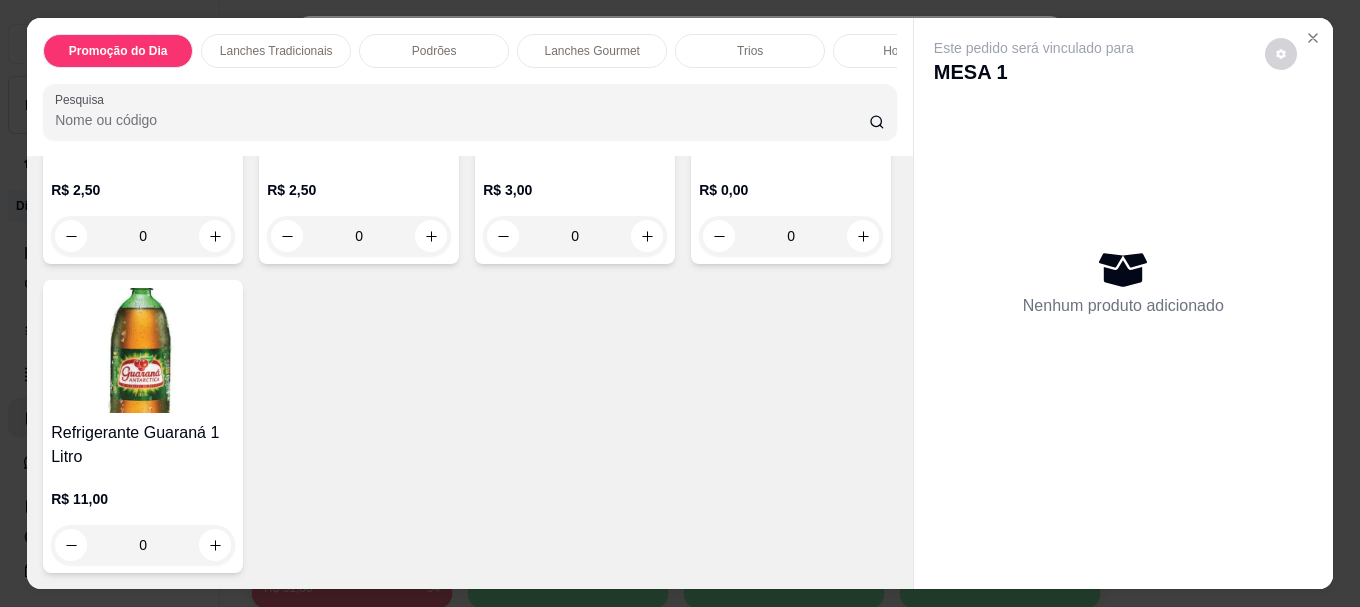scroll, scrollTop: 6277, scrollLeft: 0, axis: vertical 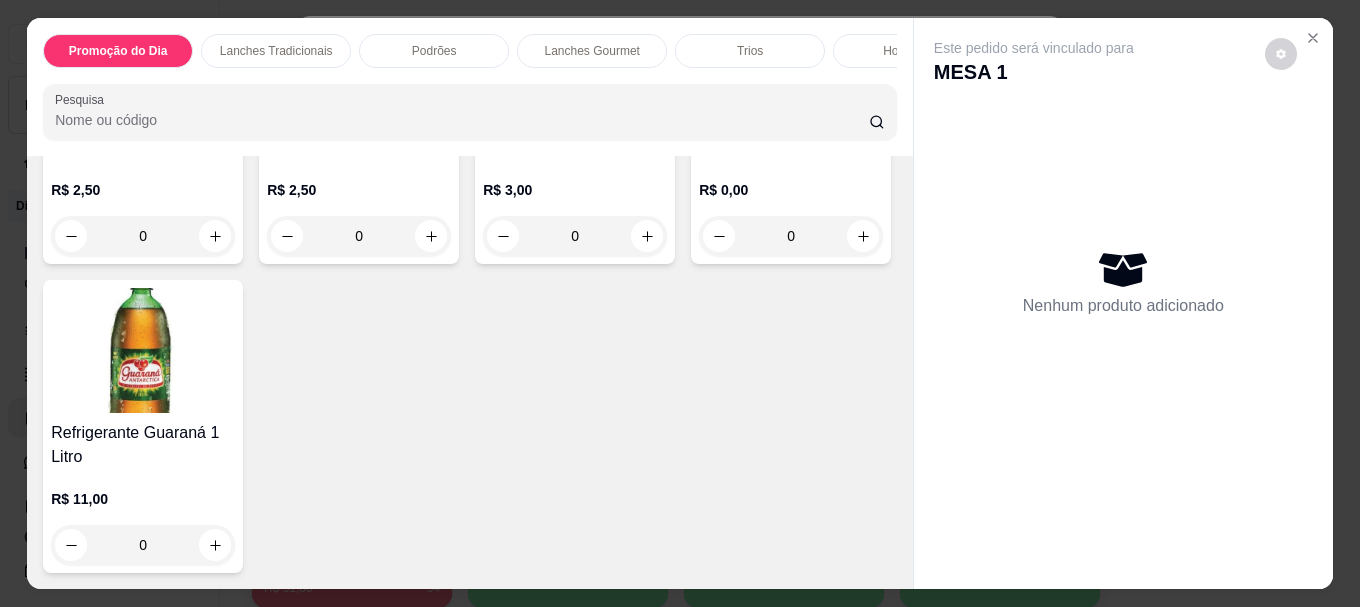click at bounding box center (143, 350) 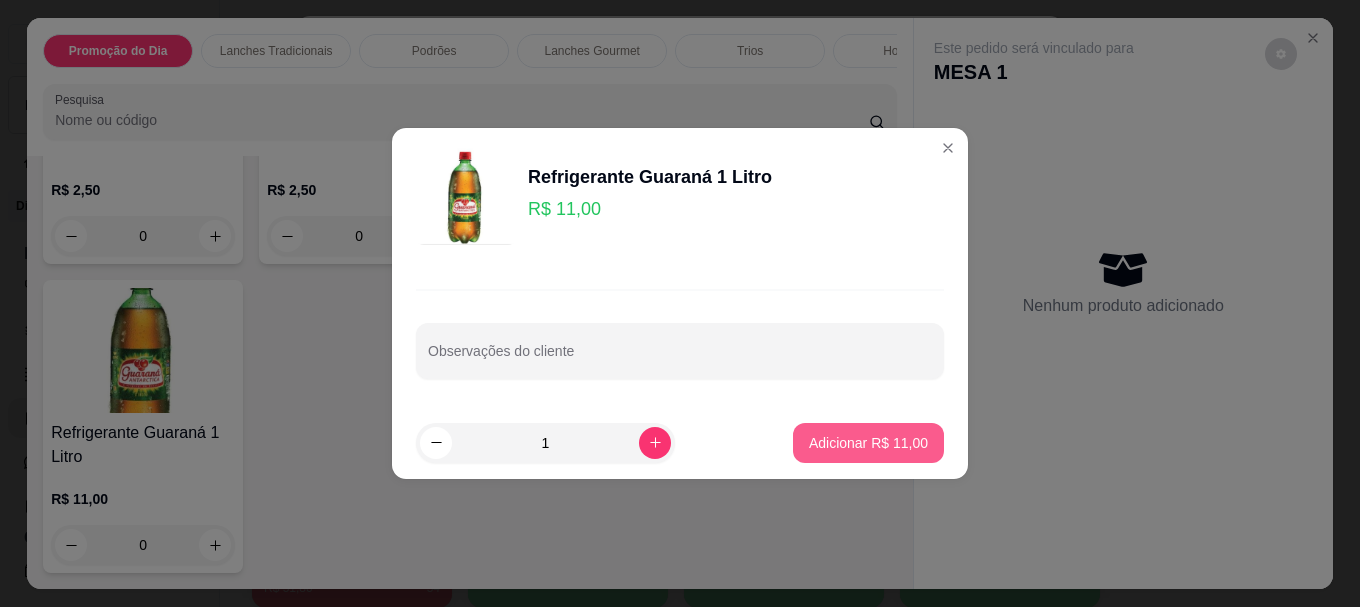 click on "Adicionar   R$ 11,00" at bounding box center (868, 443) 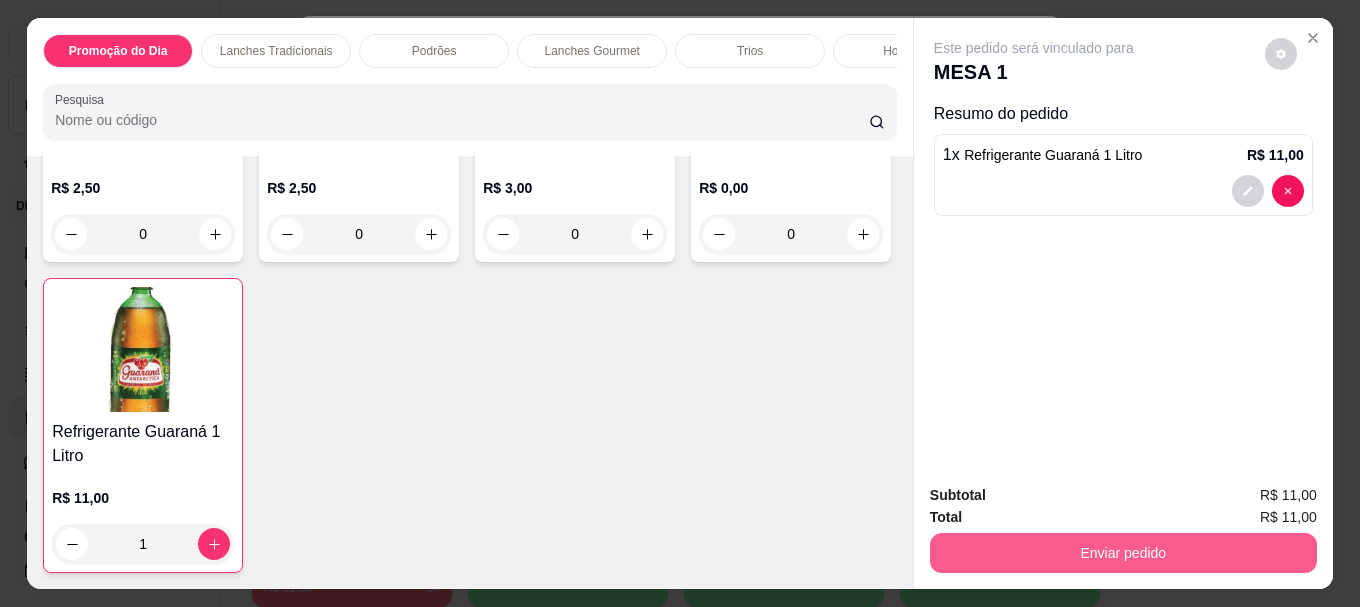 click on "Enviar pedido" at bounding box center (1123, 553) 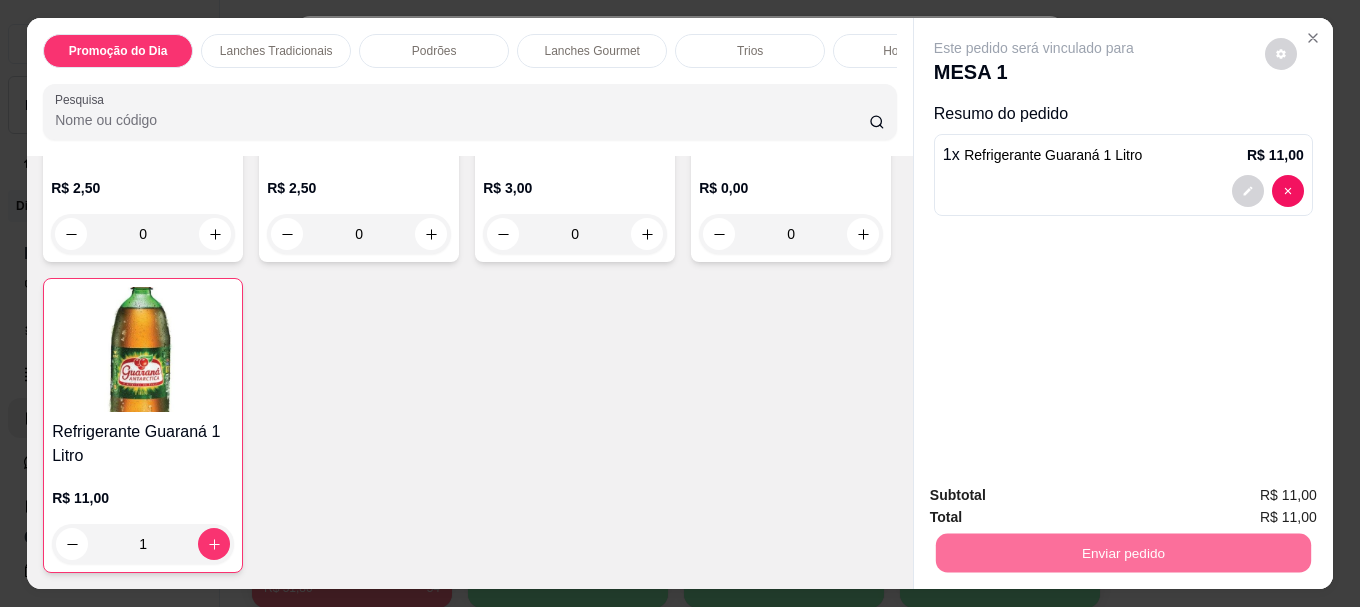 click on "Não registrar e enviar pedido" at bounding box center (1057, 495) 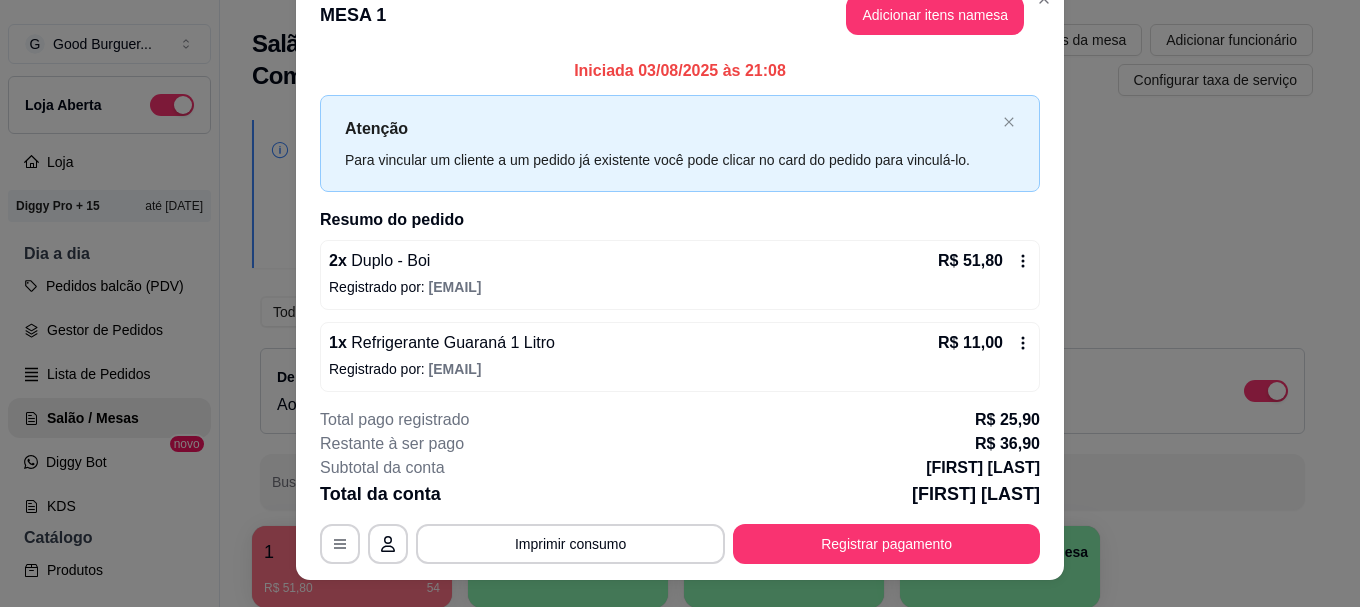 scroll, scrollTop: 0, scrollLeft: 0, axis: both 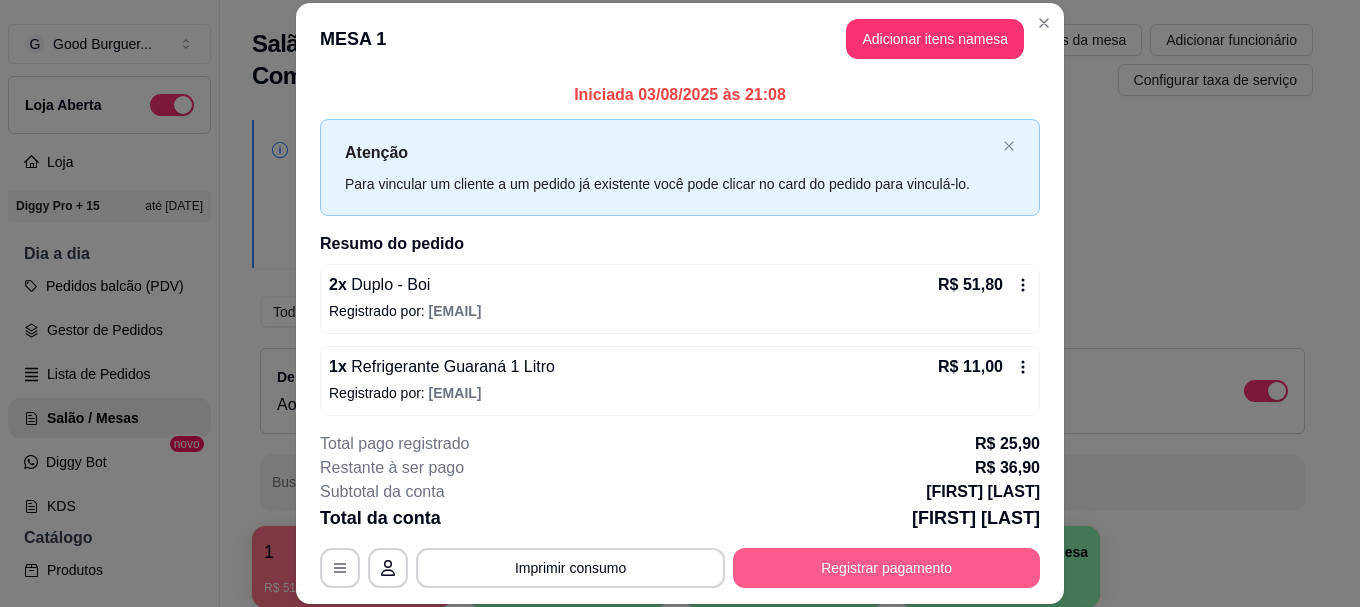 click on "Registrar pagamento" at bounding box center (886, 568) 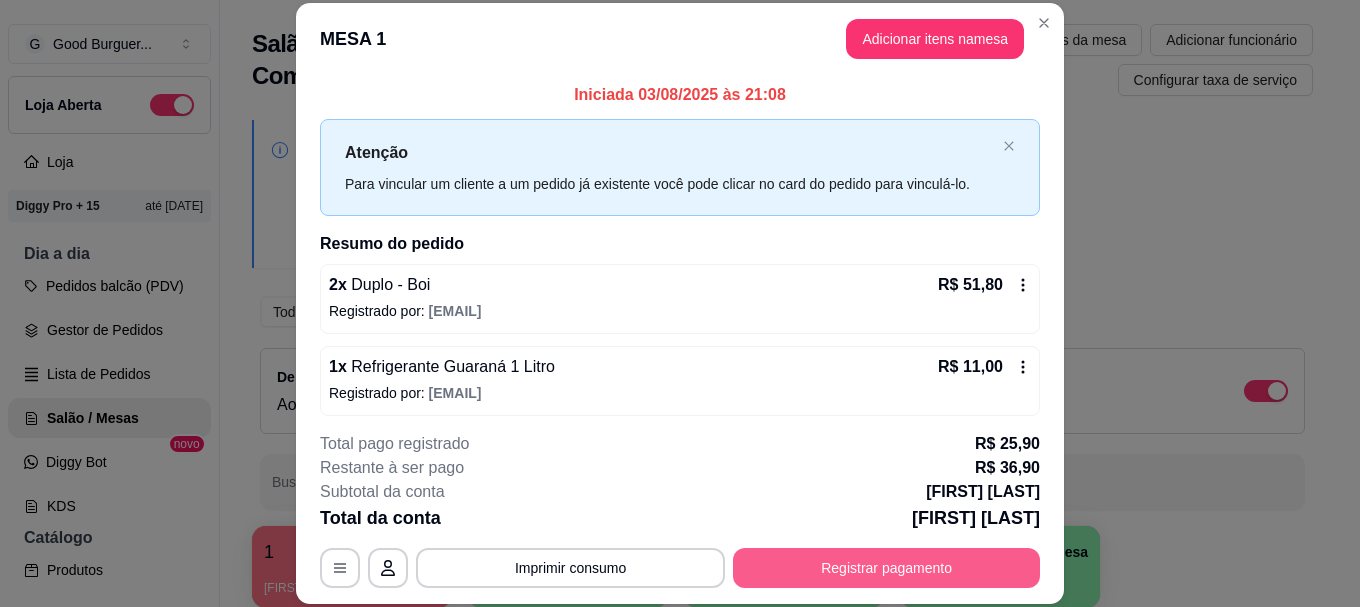 click on "Registrar pagamento" at bounding box center [886, 568] 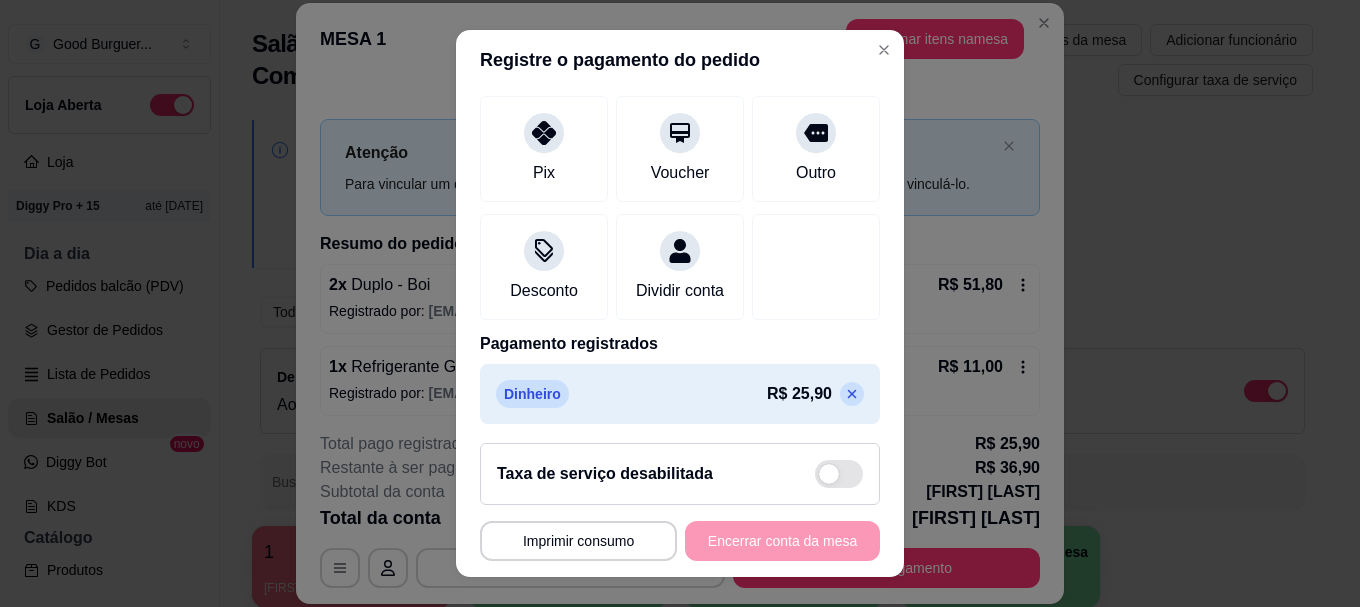 scroll, scrollTop: 281, scrollLeft: 0, axis: vertical 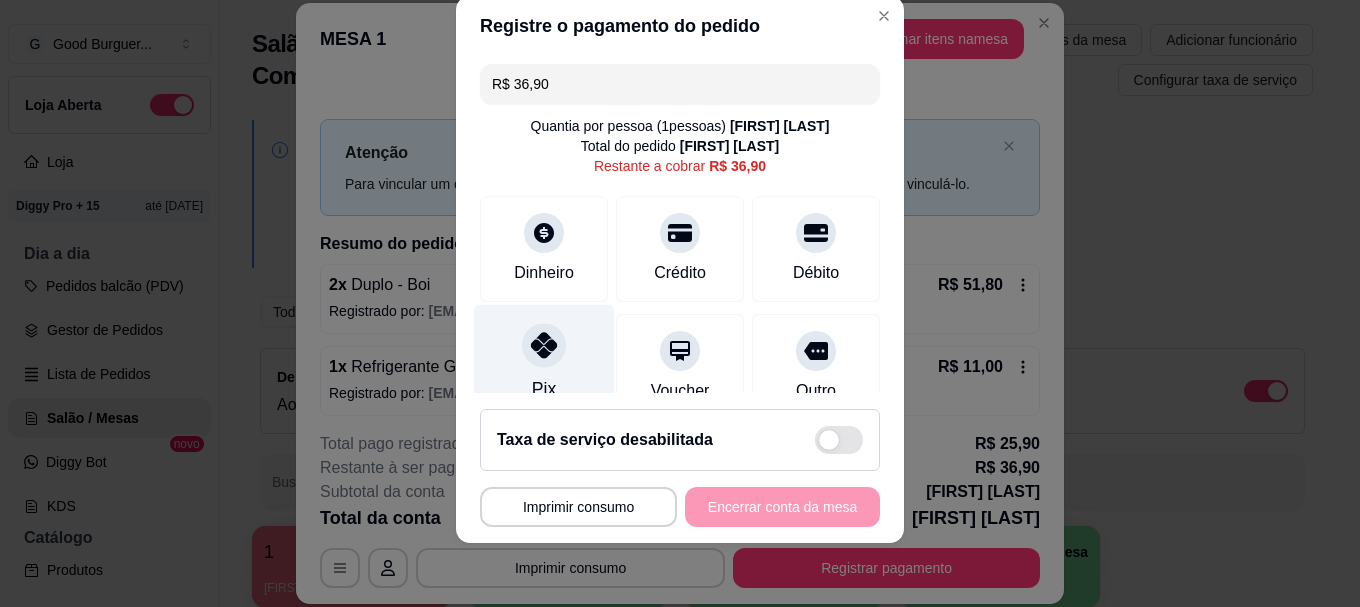 click 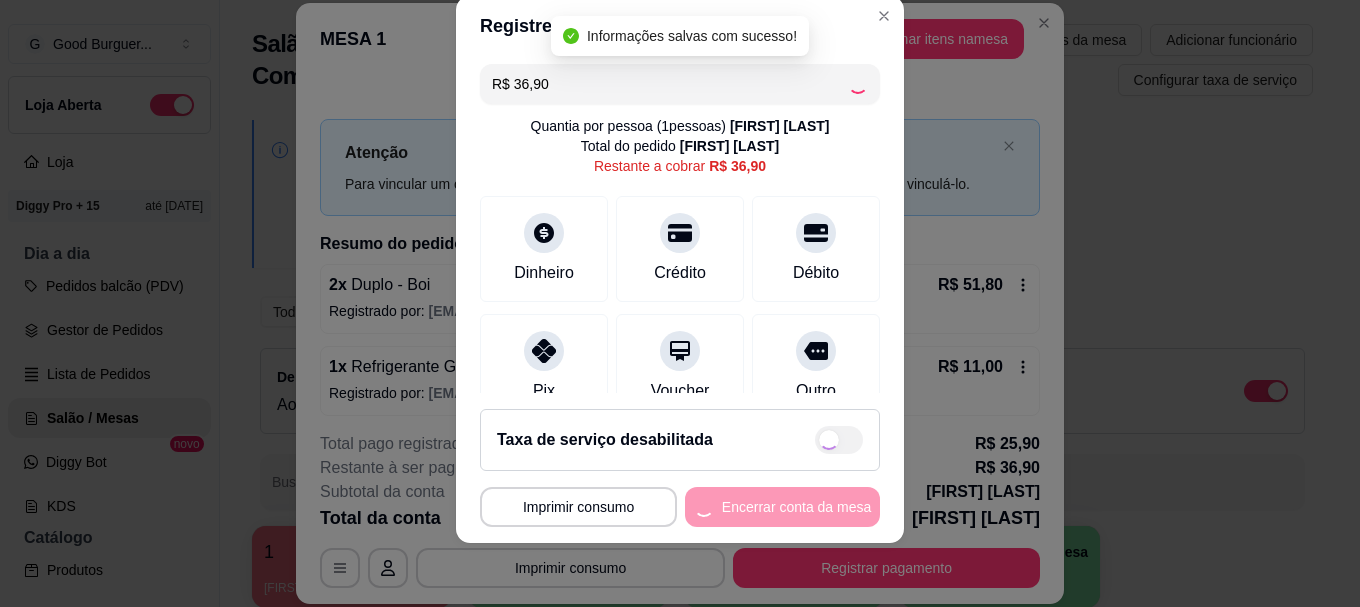 type on "R$ 0,00" 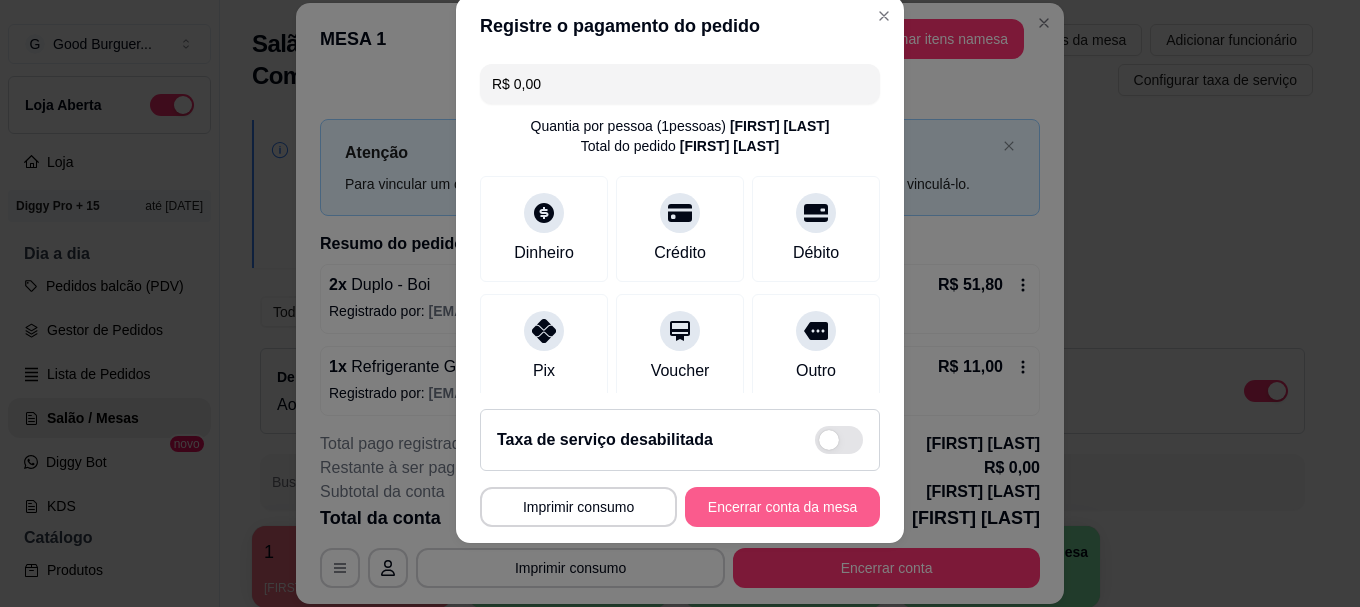 click on "Encerrar conta da mesa" at bounding box center (782, 507) 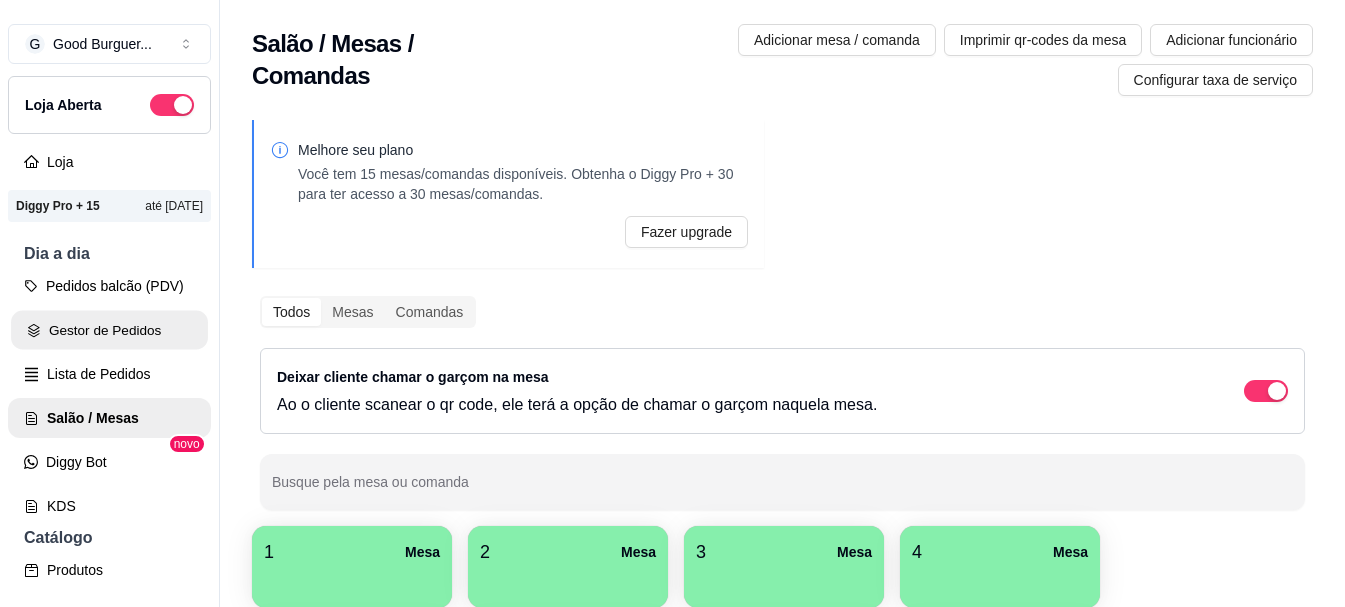 click on "Gestor de Pedidos" at bounding box center (109, 330) 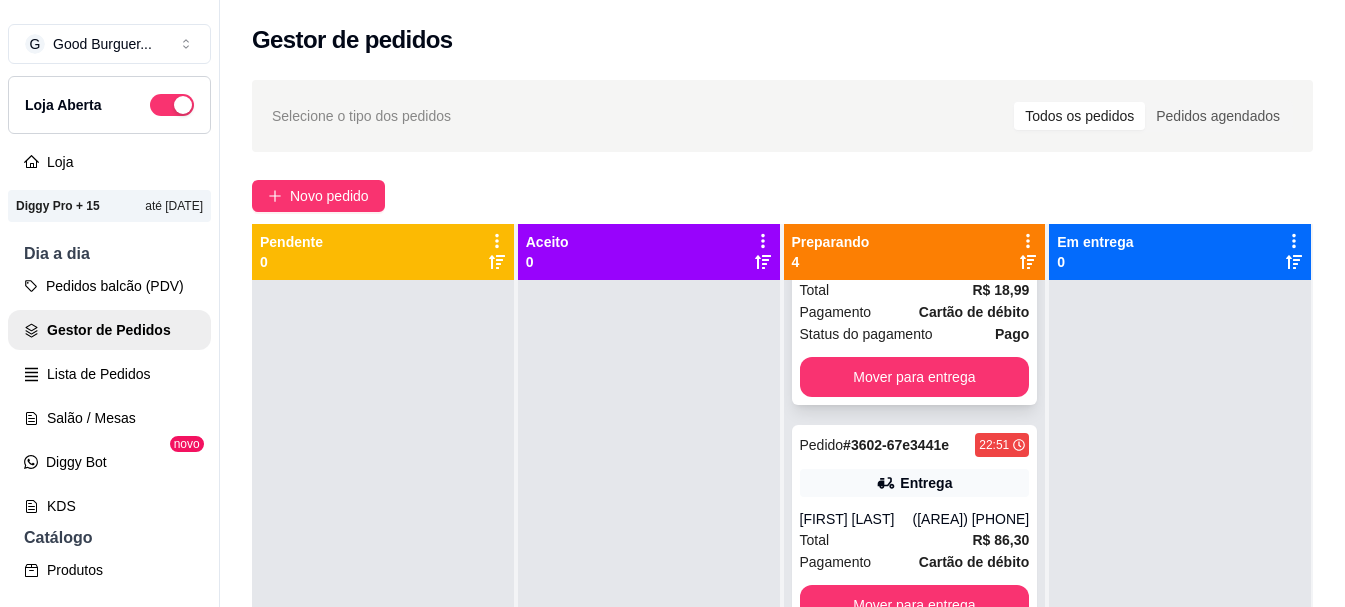 scroll, scrollTop: 489, scrollLeft: 0, axis: vertical 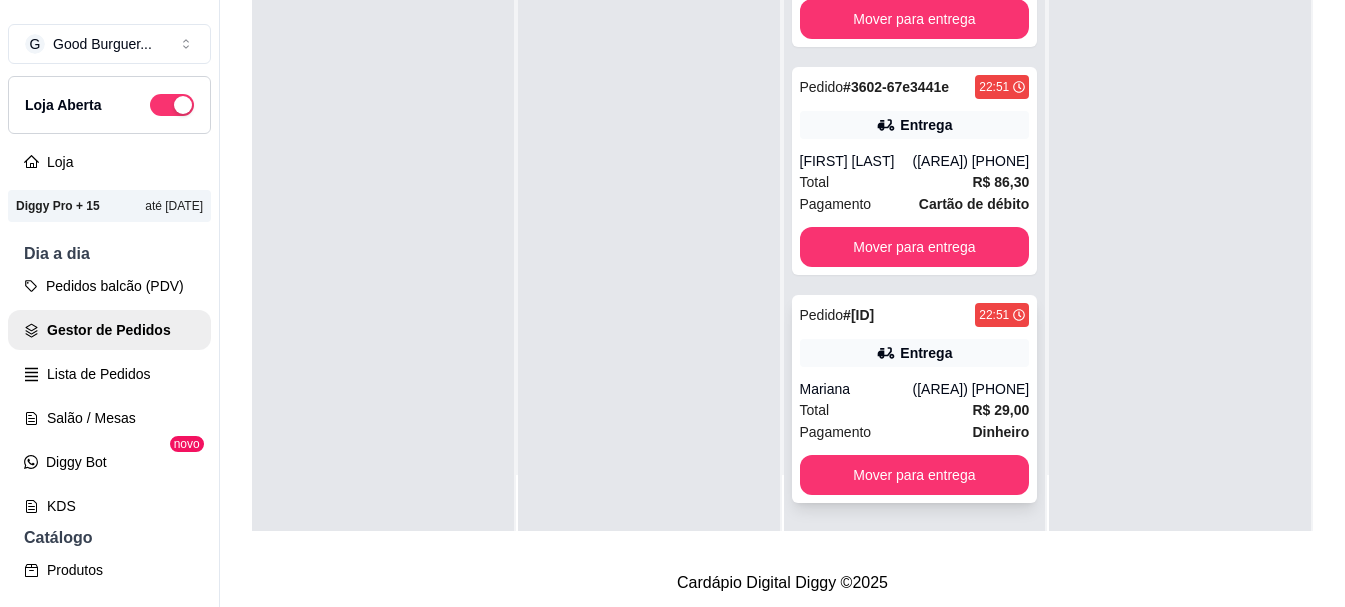 click on "Total R$ 29,00" at bounding box center (915, 410) 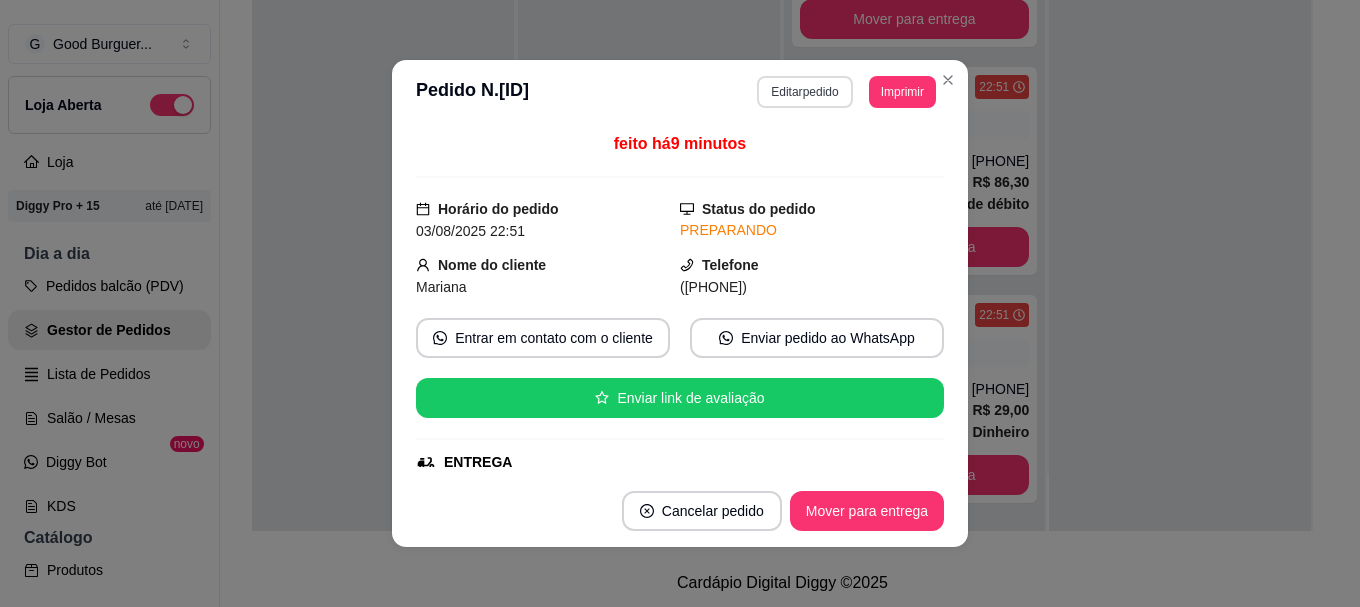 click on "Editar  pedido" at bounding box center (804, 92) 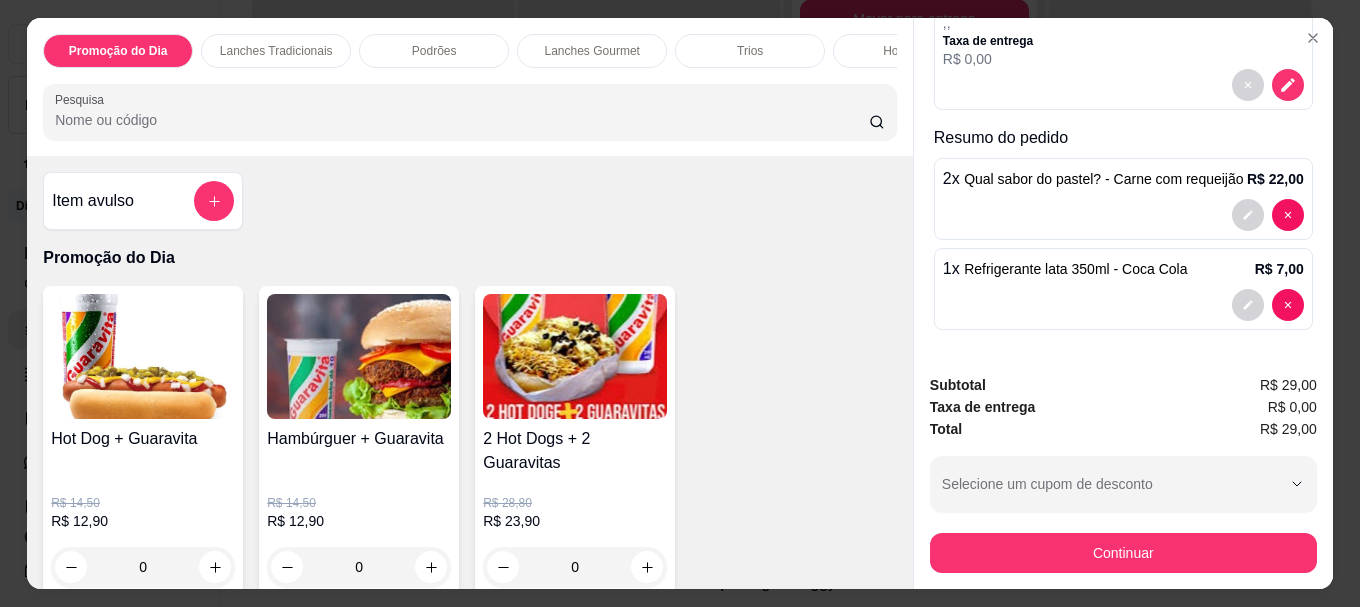 scroll, scrollTop: 246, scrollLeft: 0, axis: vertical 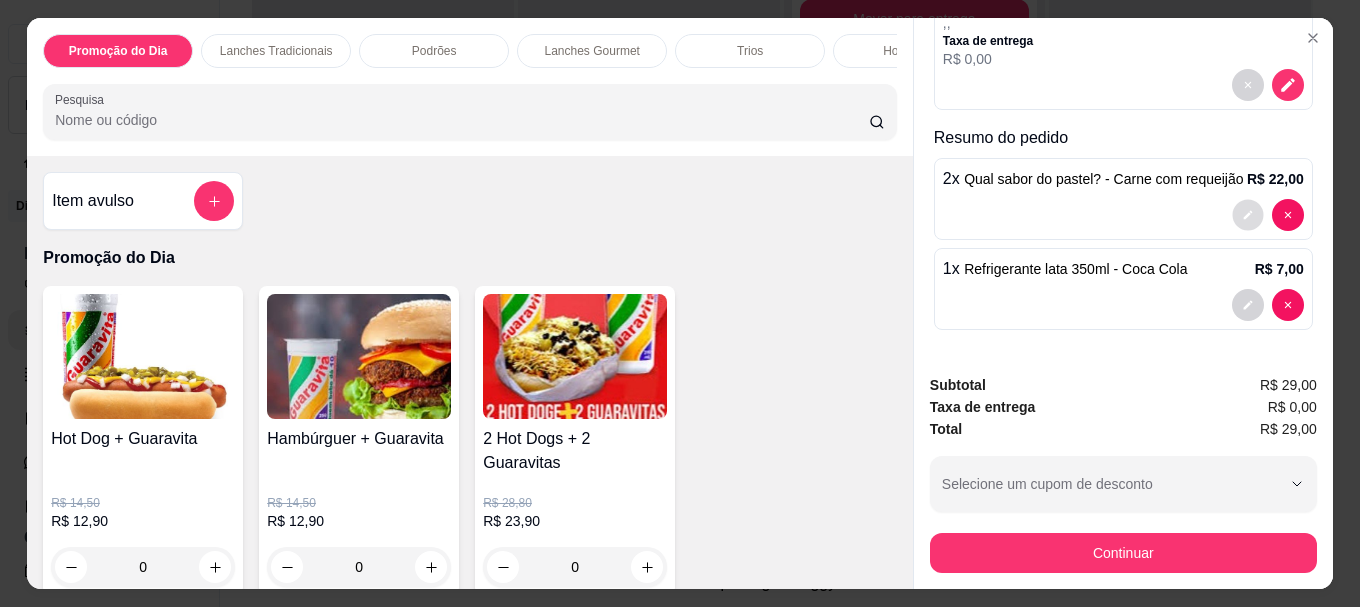 click 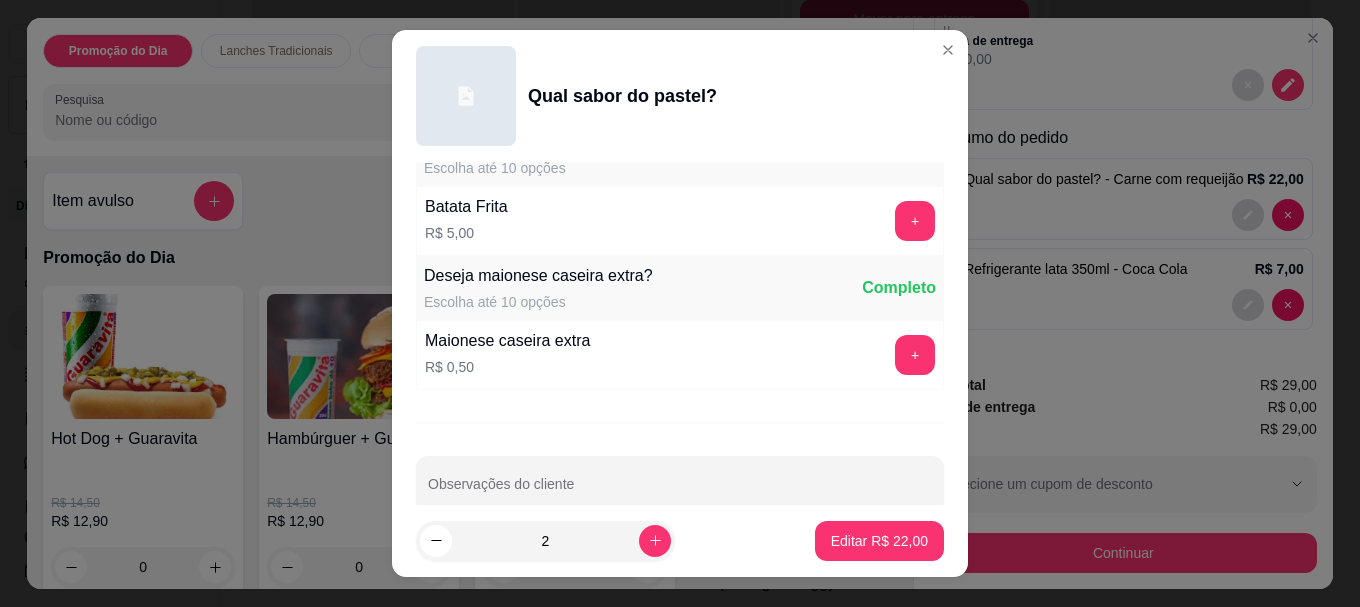 scroll, scrollTop: 999, scrollLeft: 0, axis: vertical 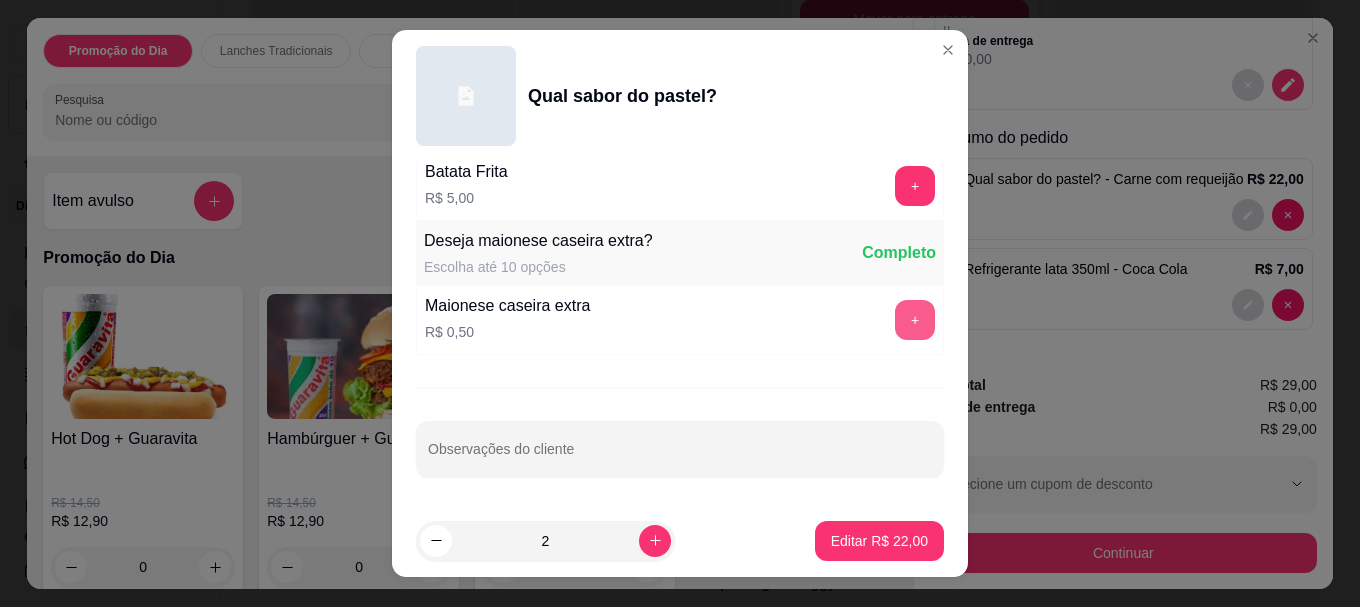 click on "+" at bounding box center (915, 320) 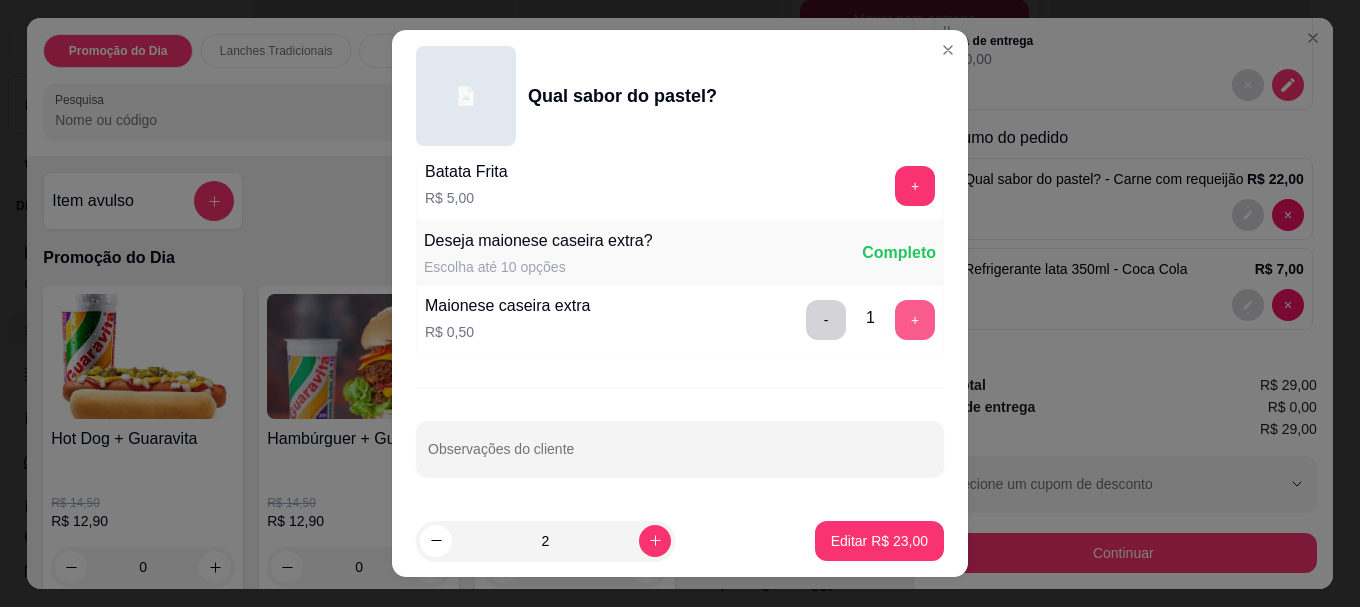 click on "+" at bounding box center (915, 320) 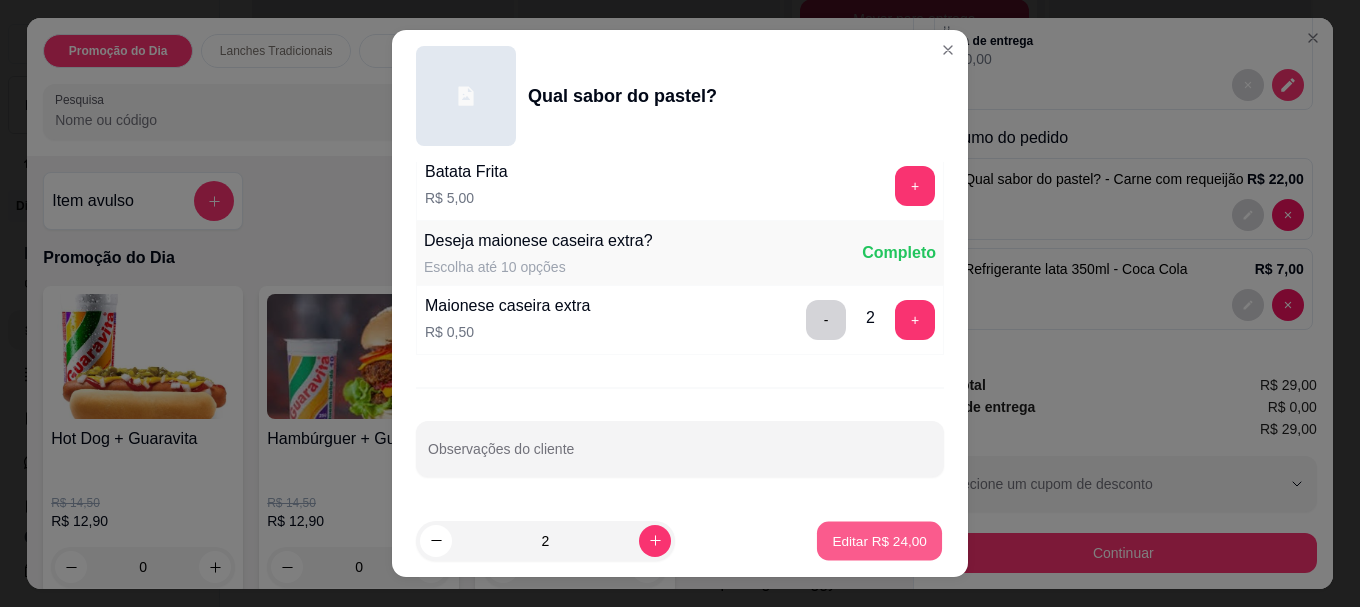 click on "Editar   R$ 24,00" at bounding box center (879, 540) 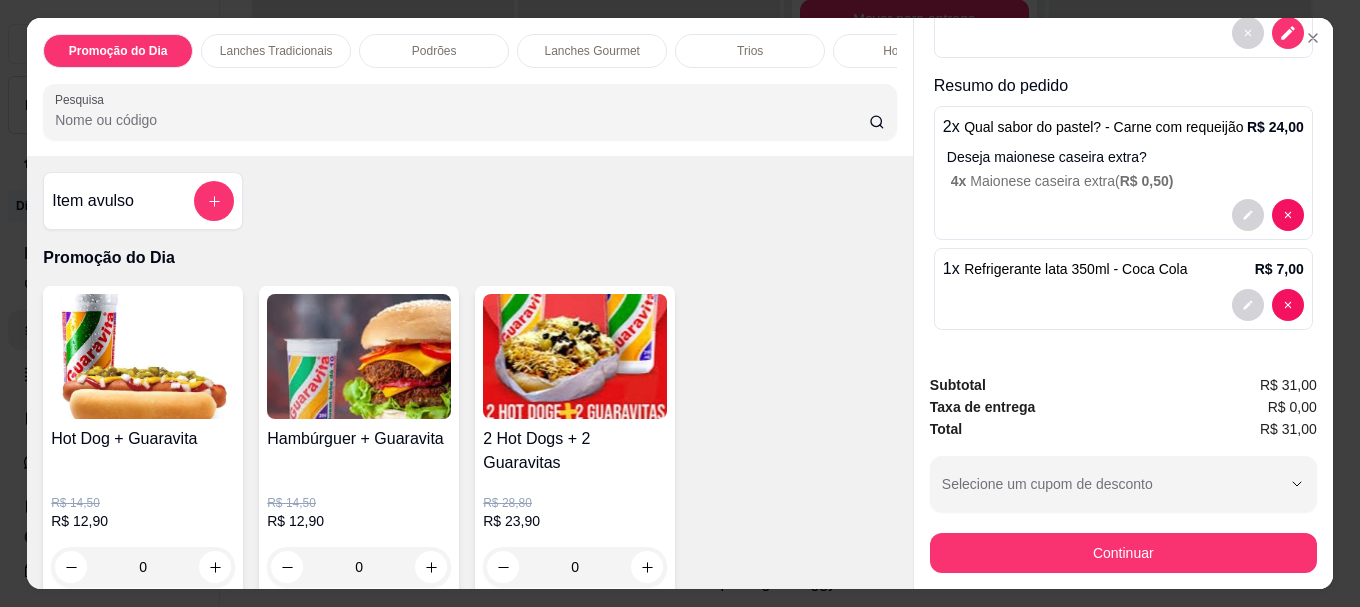 scroll, scrollTop: 298, scrollLeft: 0, axis: vertical 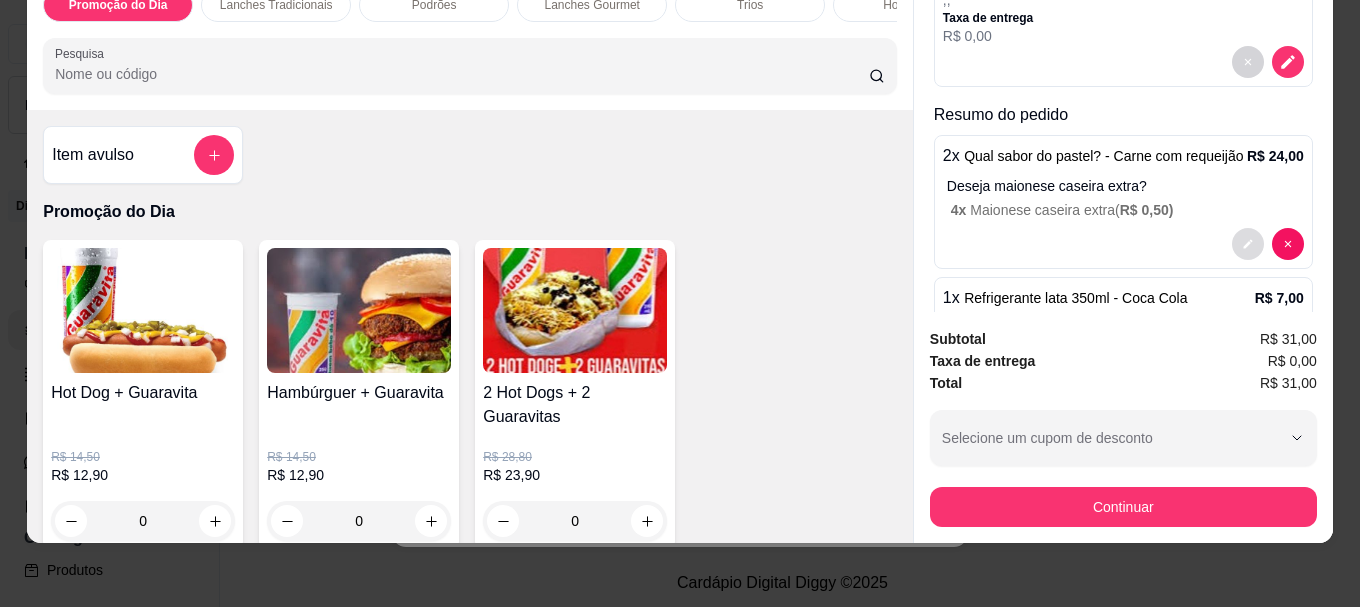 click at bounding box center (1248, 244) 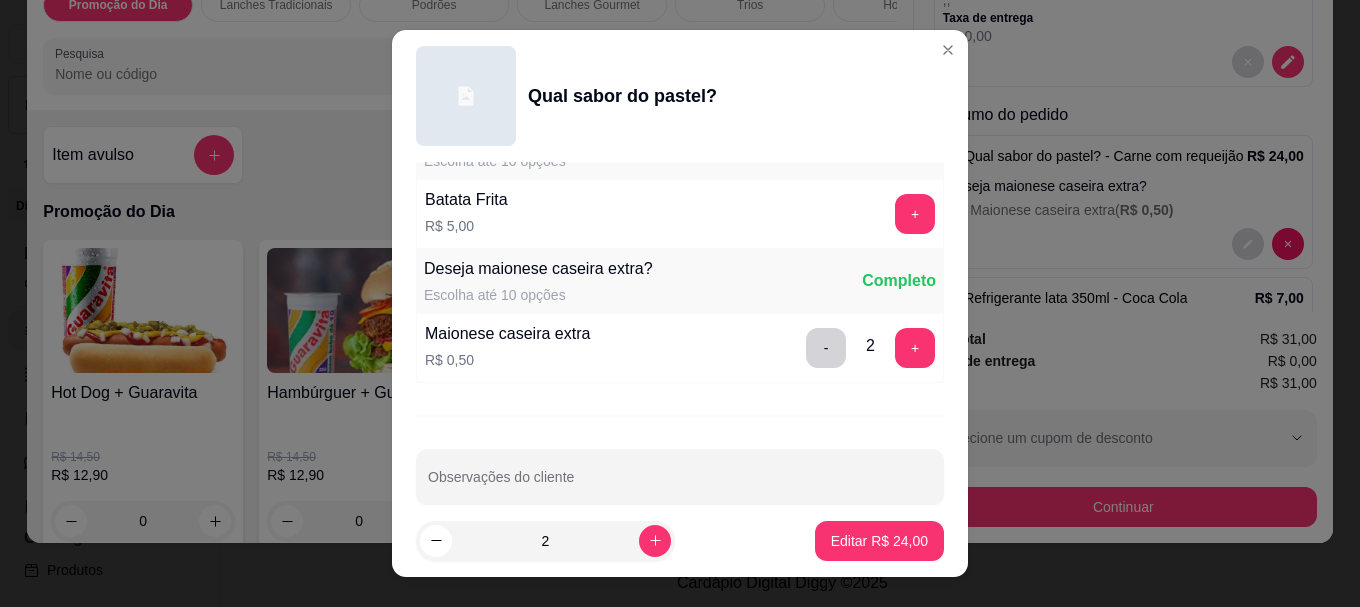 scroll, scrollTop: 999, scrollLeft: 0, axis: vertical 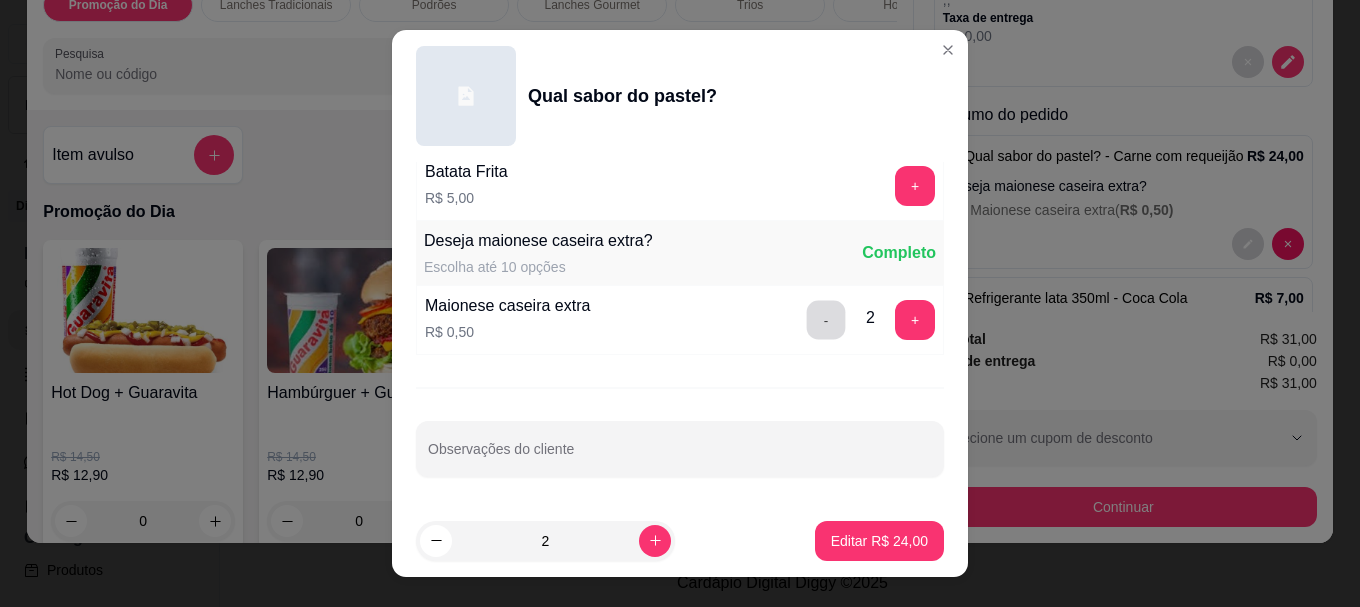 click on "-" at bounding box center (826, 320) 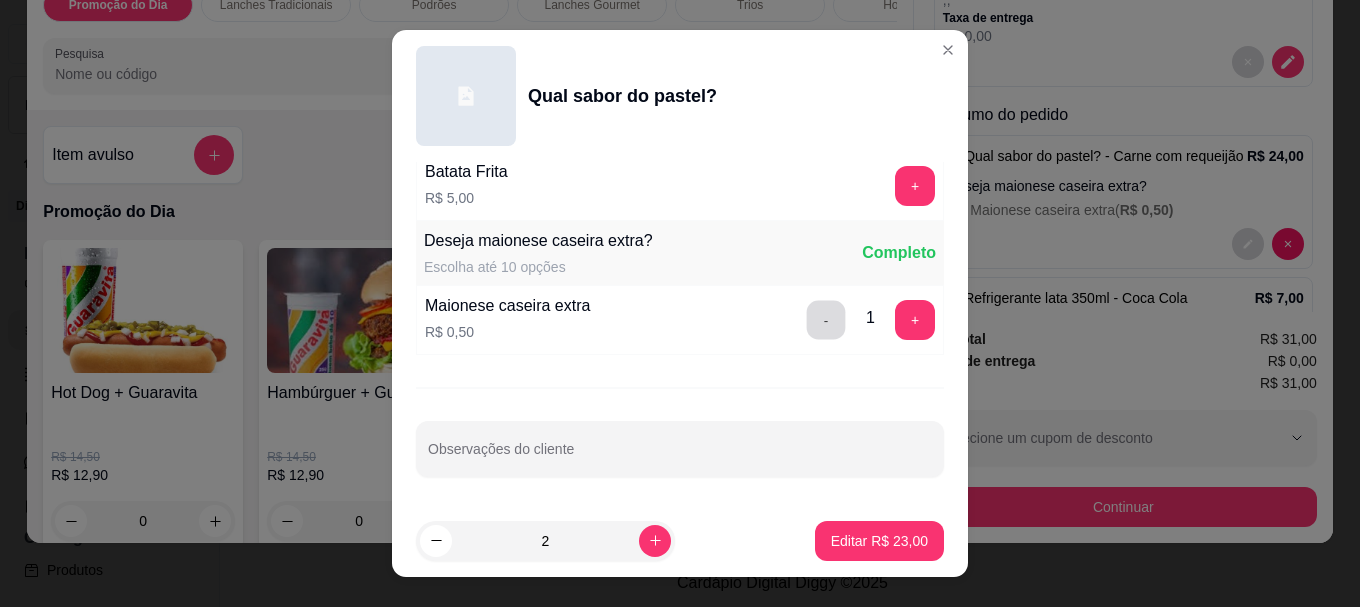 click on "-" at bounding box center [826, 320] 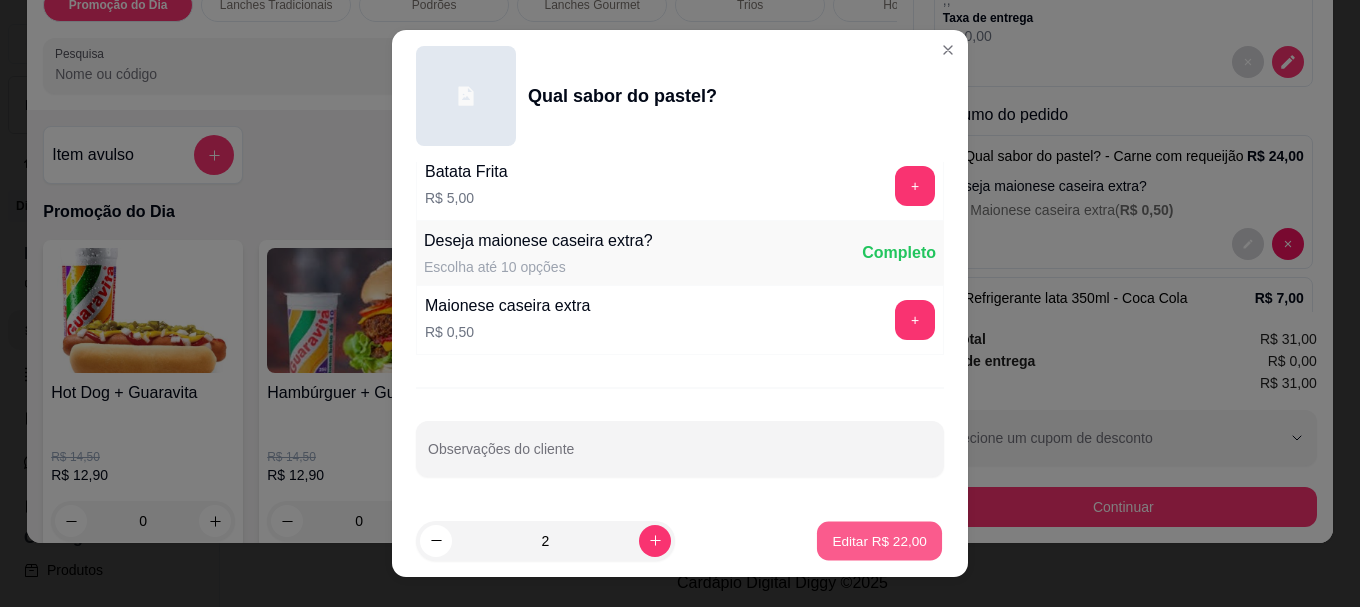 click on "Editar   R$ 22,00" at bounding box center (879, 540) 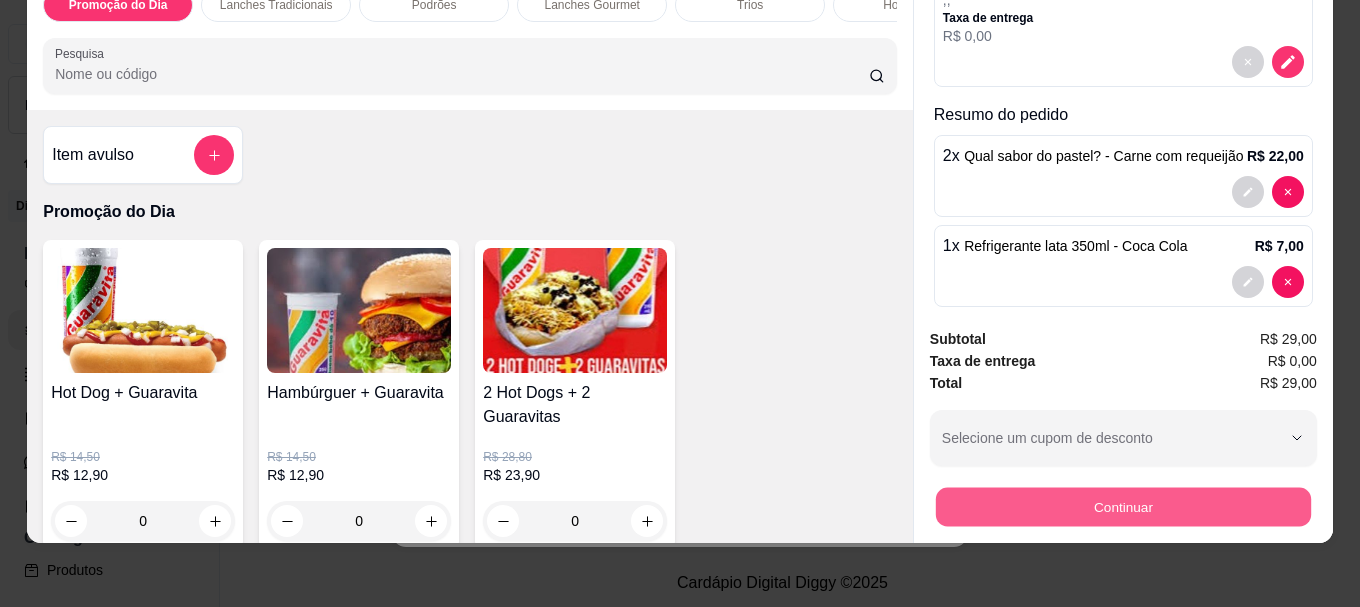 click on "Continuar" at bounding box center (1123, 506) 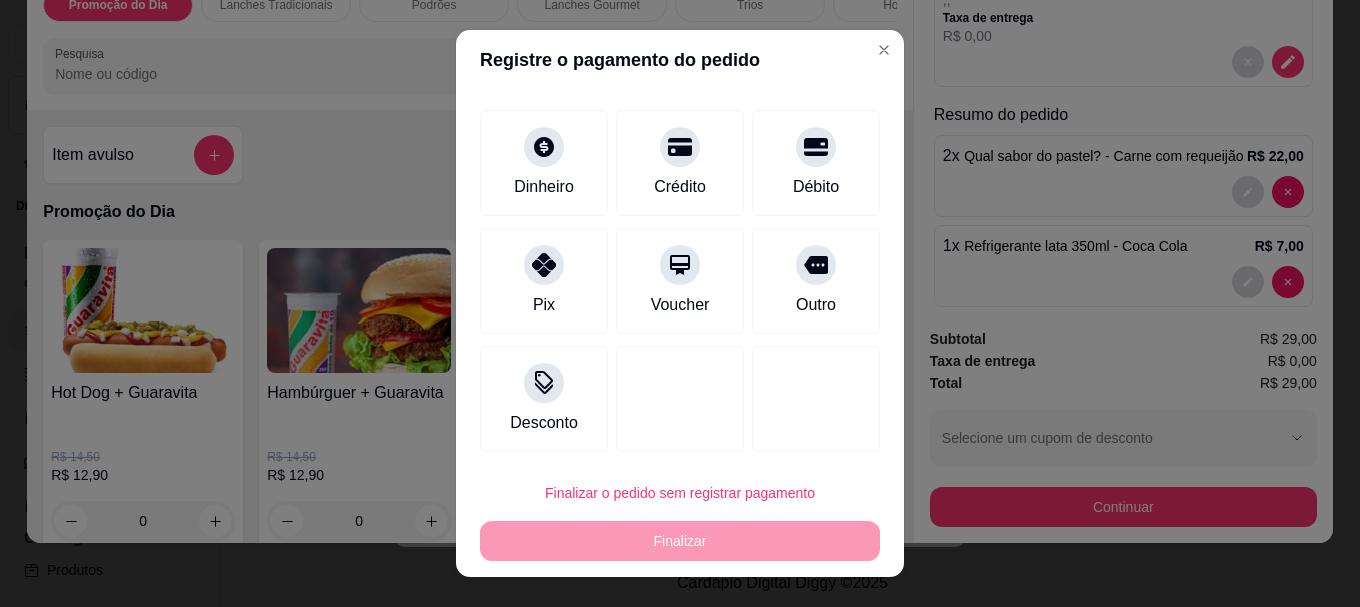 scroll, scrollTop: 103, scrollLeft: 0, axis: vertical 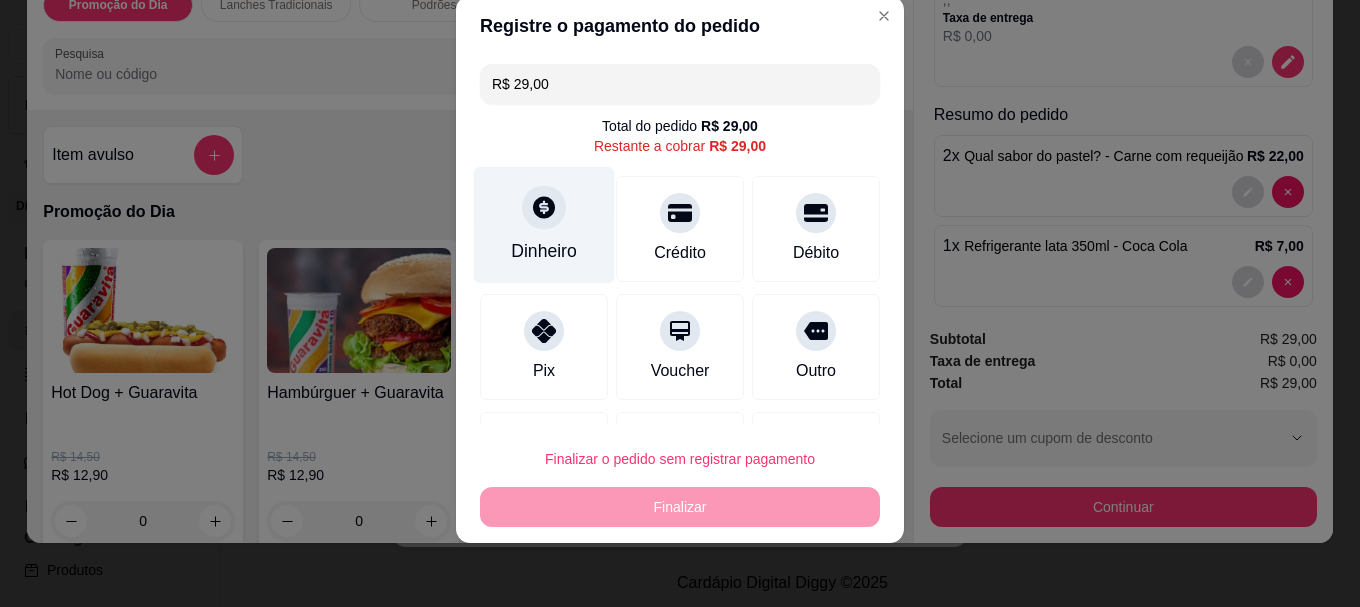 click 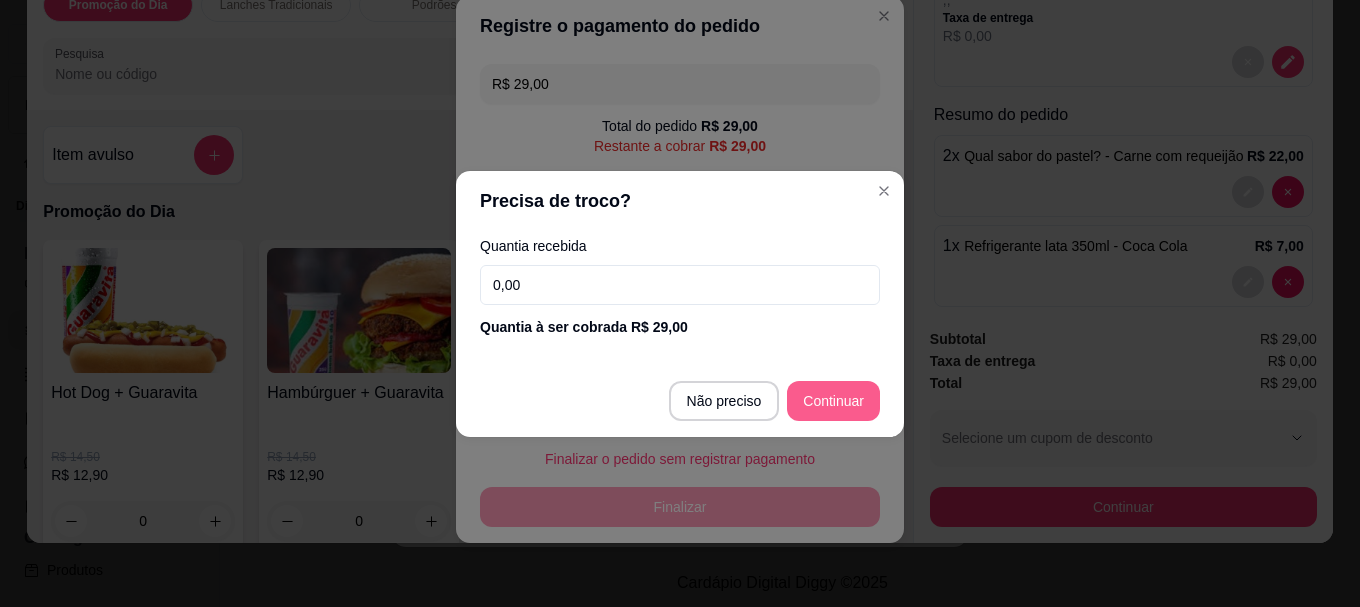 type on "R$ 0,00" 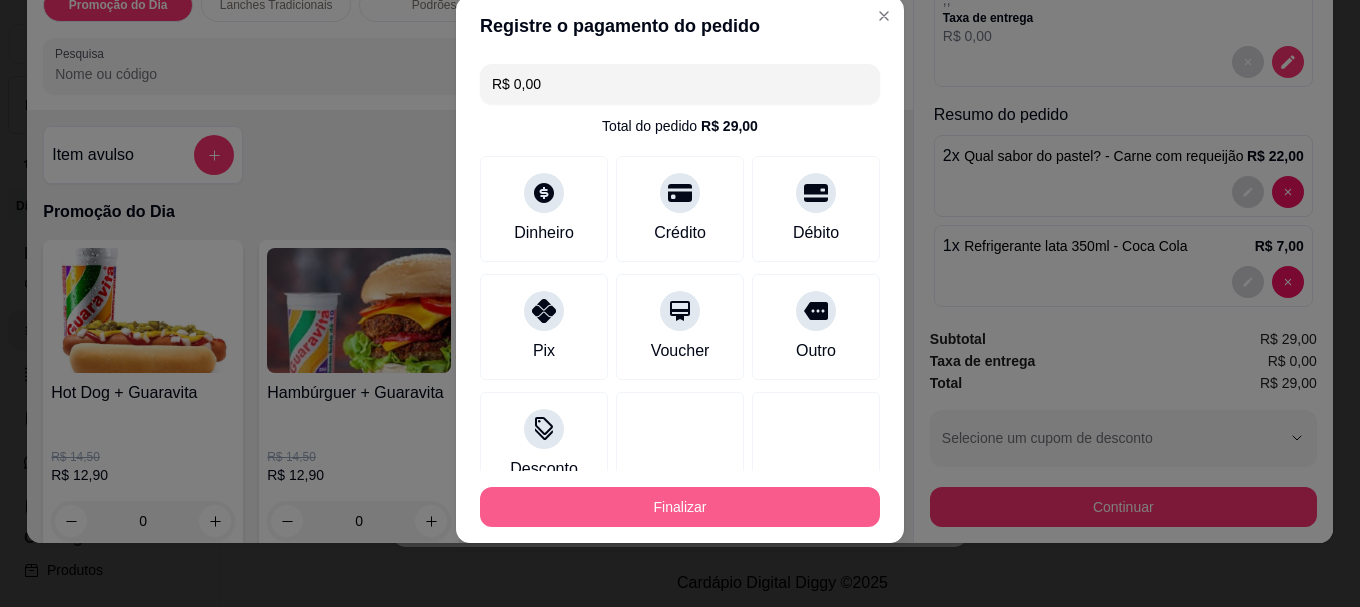 click on "Finalizar" at bounding box center (680, 507) 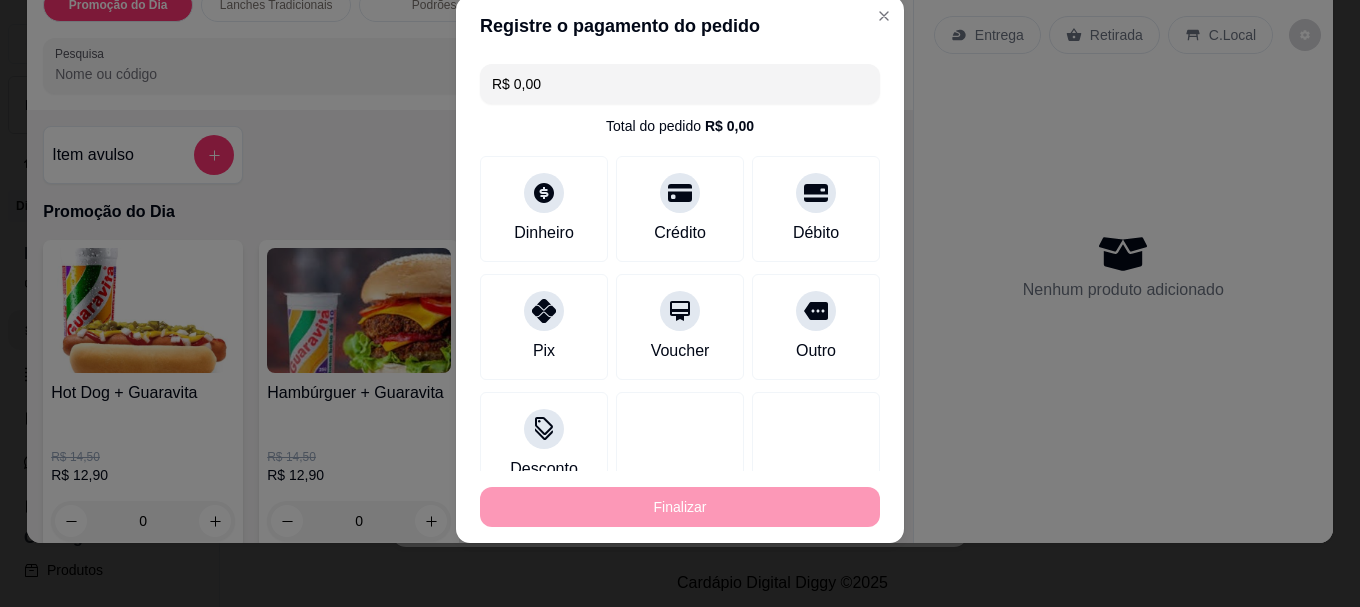 type on "0" 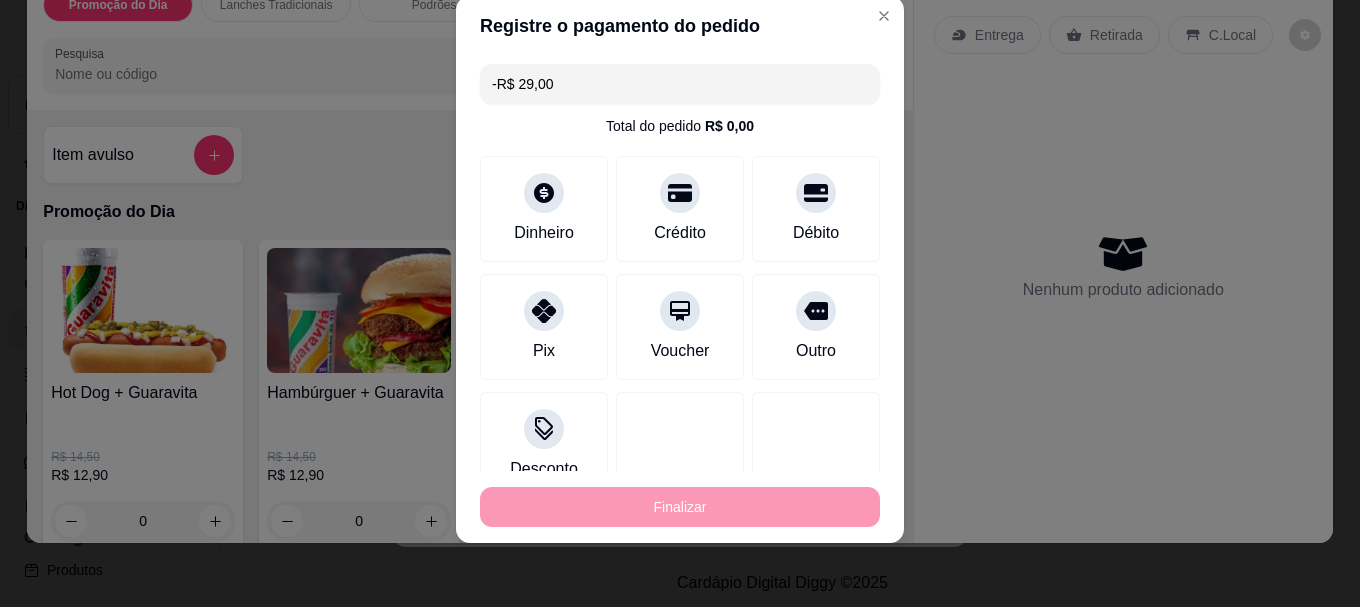 scroll, scrollTop: 0, scrollLeft: 0, axis: both 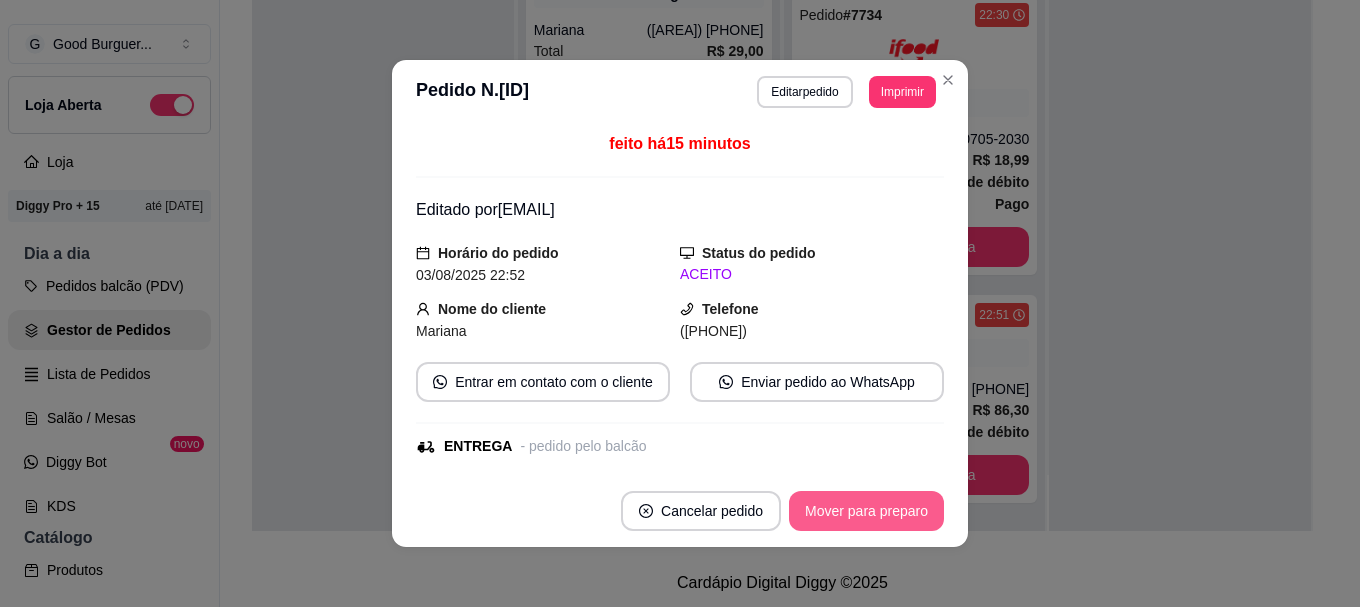 click on "Mover para preparo" at bounding box center (866, 511) 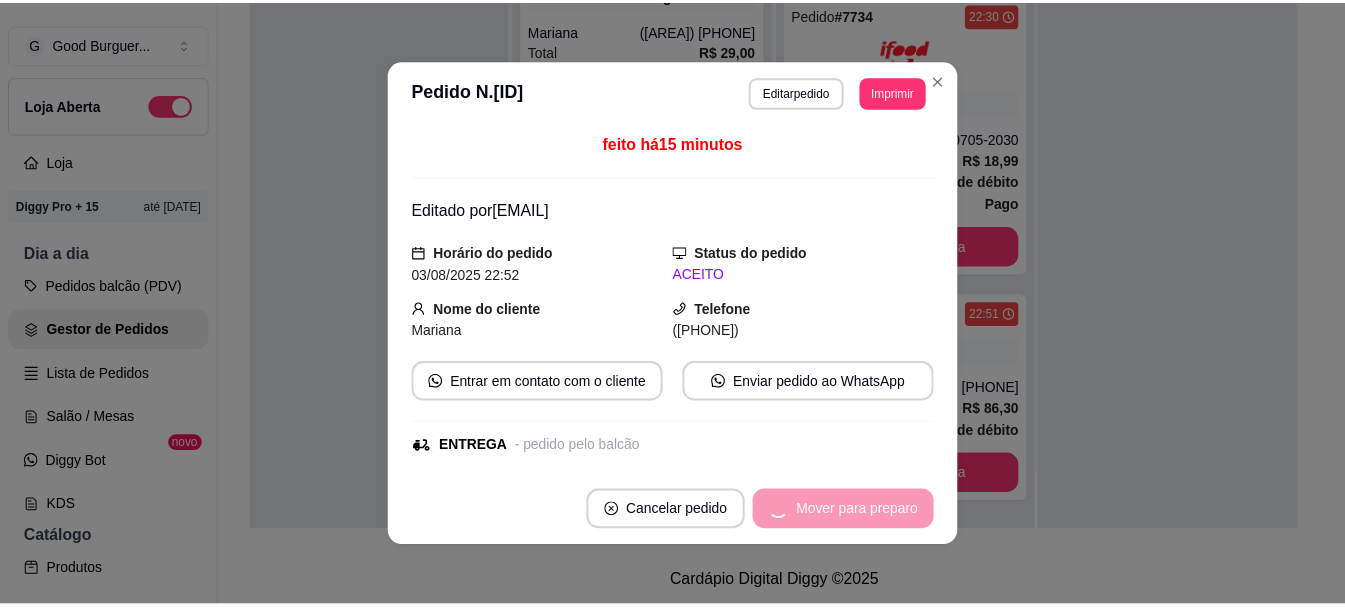 scroll, scrollTop: 489, scrollLeft: 0, axis: vertical 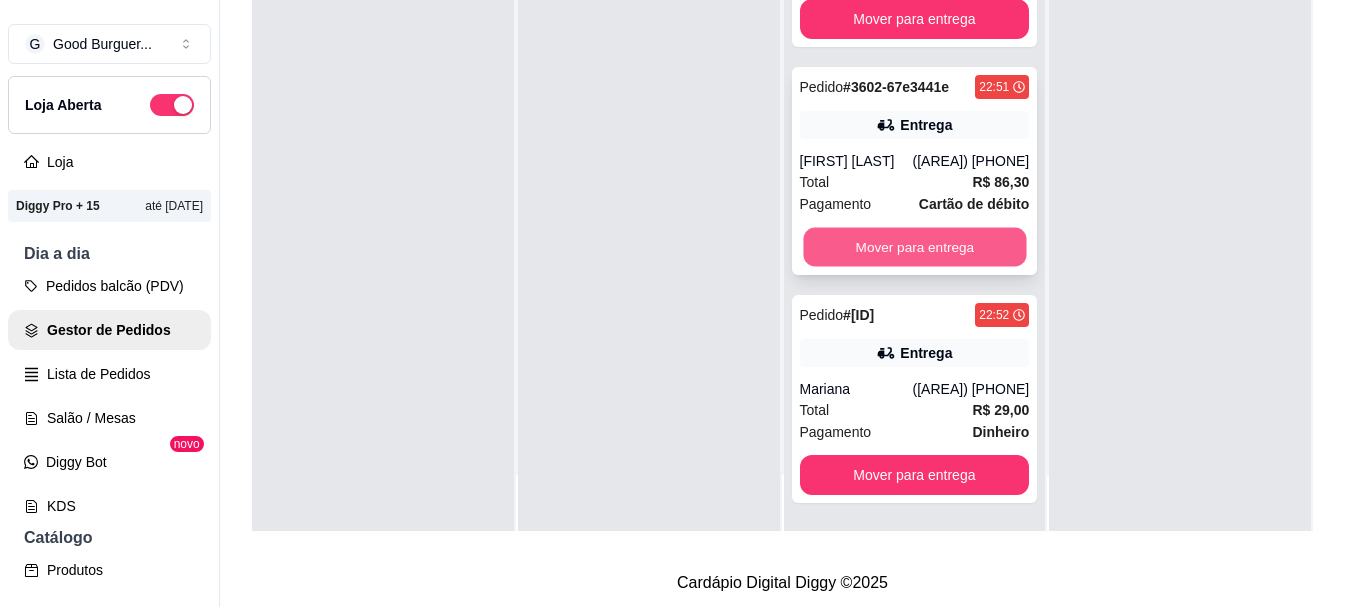 click on "Mover para entrega" at bounding box center (914, 247) 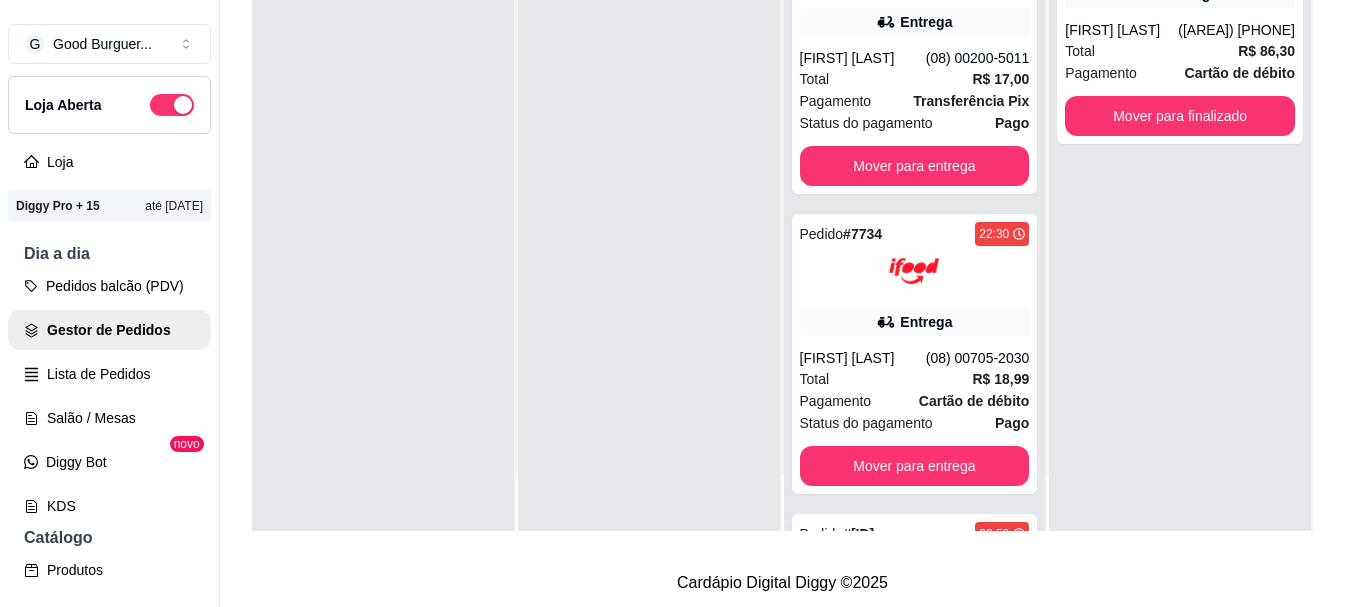scroll, scrollTop: 0, scrollLeft: 0, axis: both 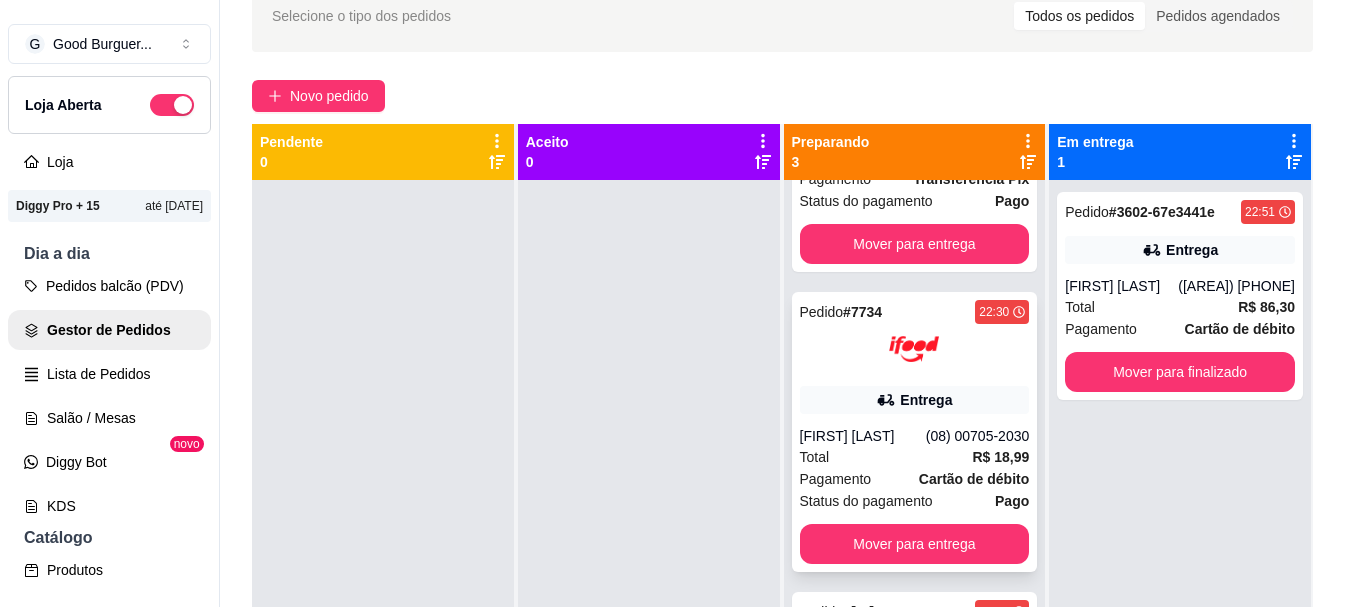 click on "[FIRST] [LAST]" at bounding box center [863, 436] 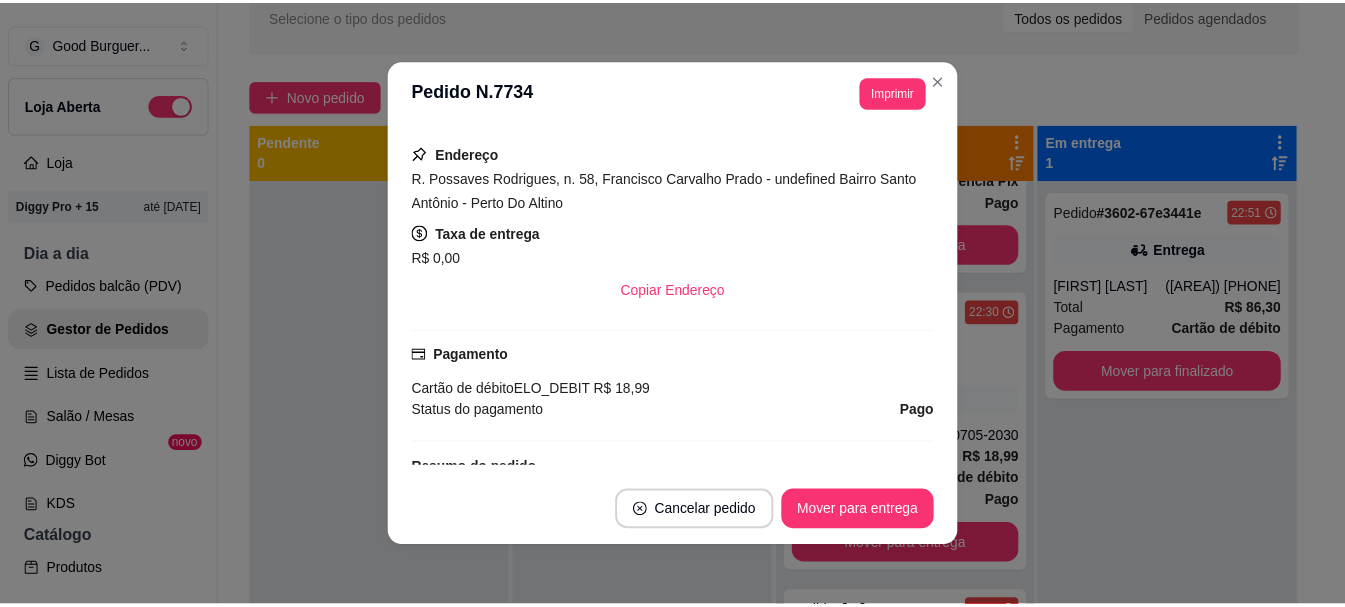 scroll, scrollTop: 500, scrollLeft: 0, axis: vertical 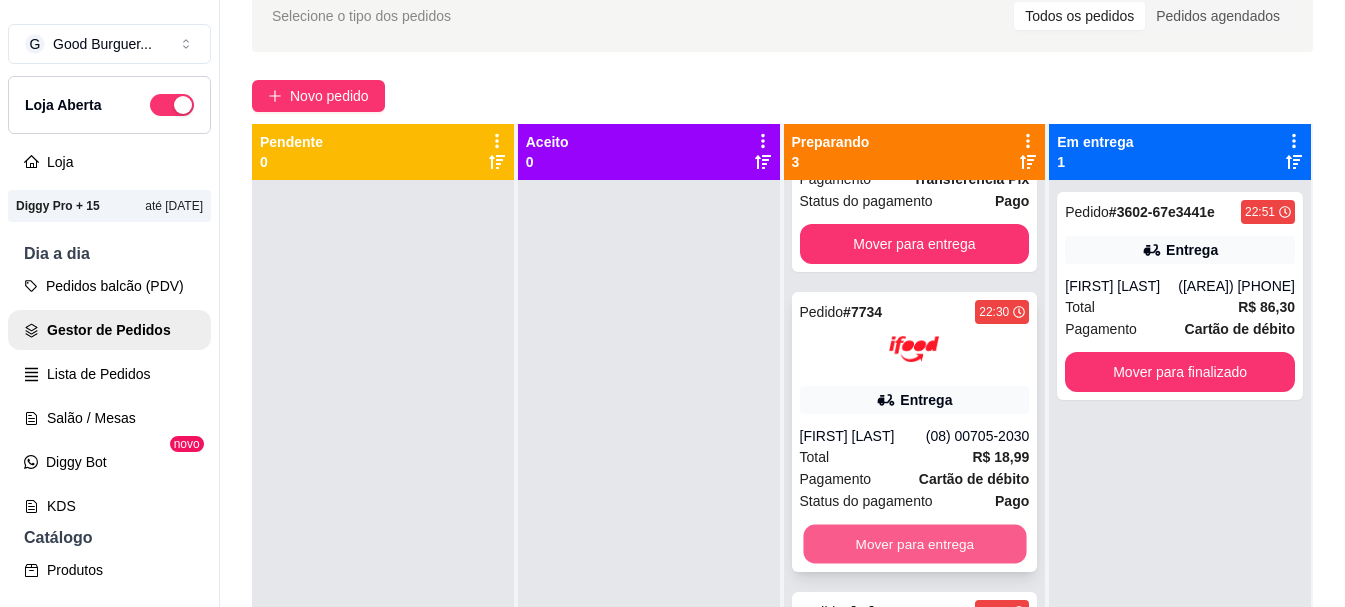 click on "Mover para entrega" at bounding box center (914, 544) 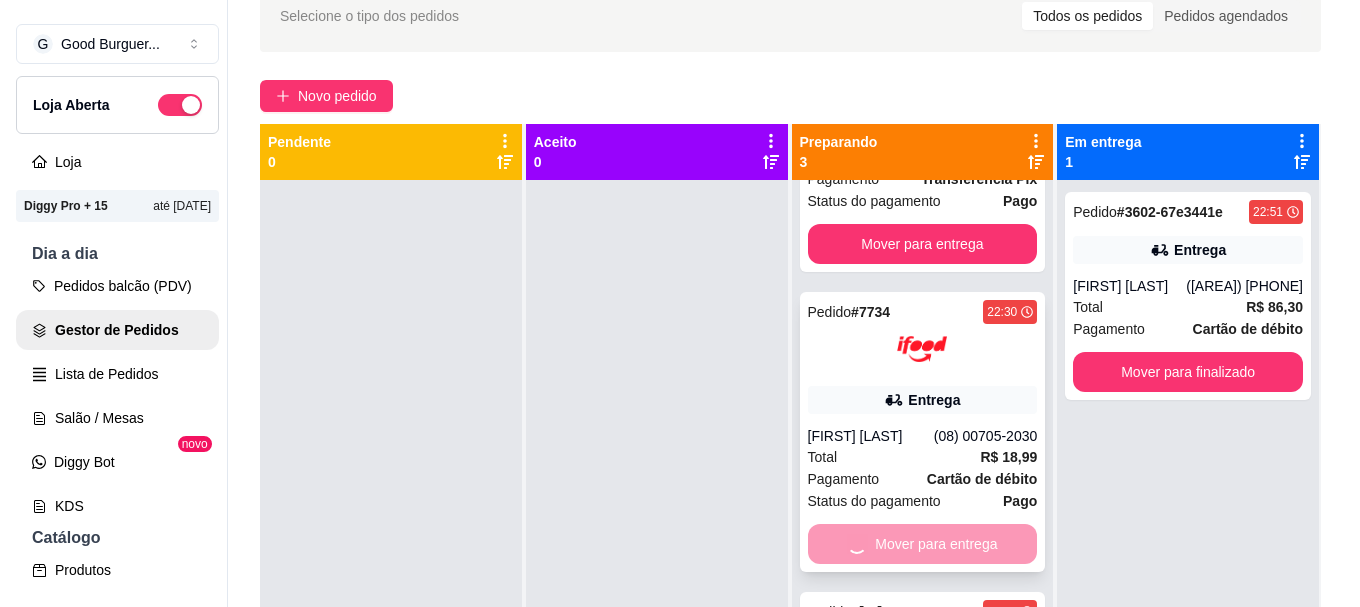 scroll, scrollTop: 0, scrollLeft: 0, axis: both 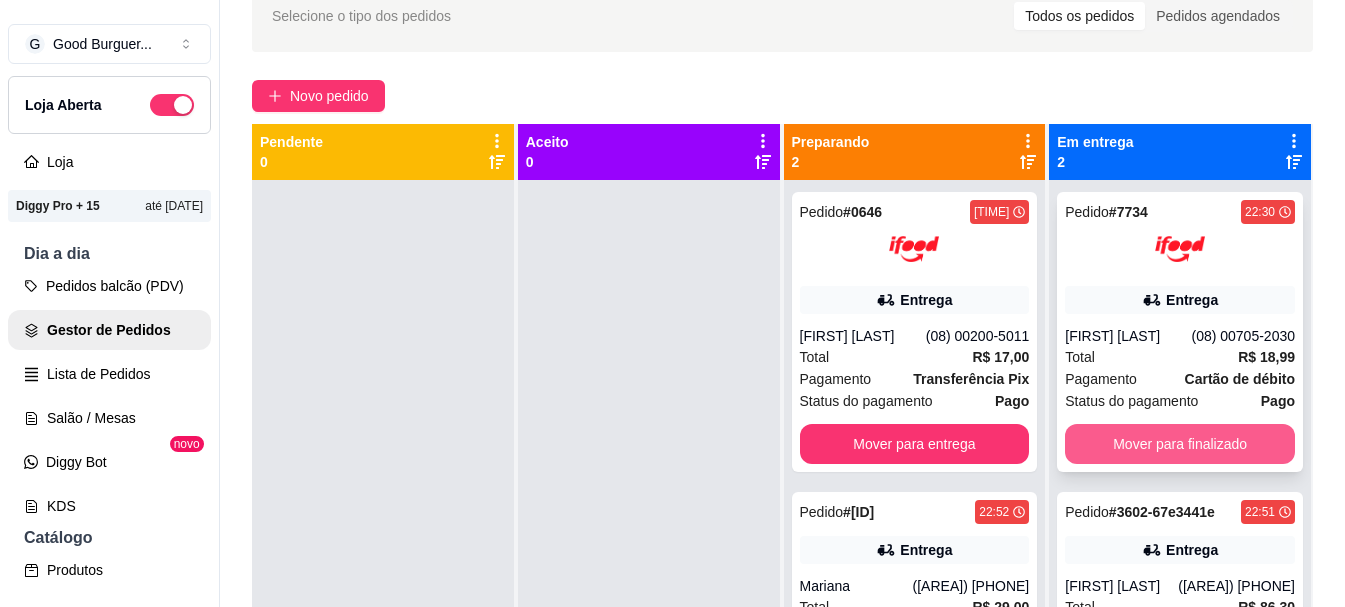 click on "Mover para finalizado" at bounding box center [1180, 444] 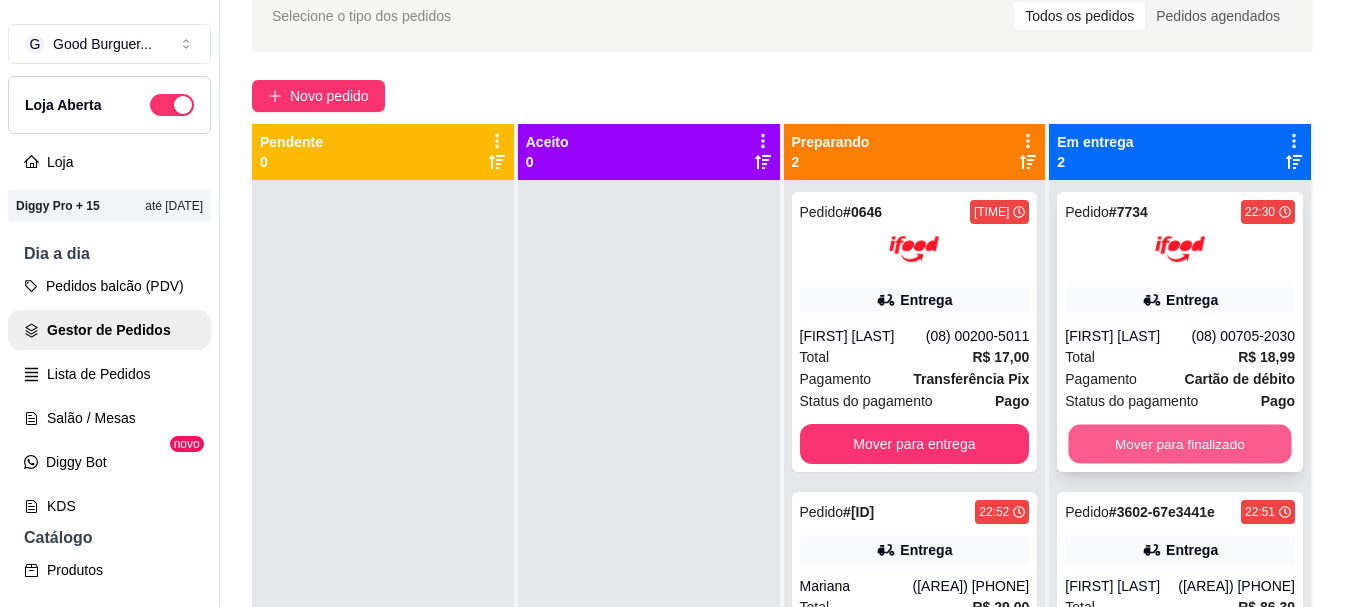 click on "Mover para finalizado" at bounding box center (1180, 444) 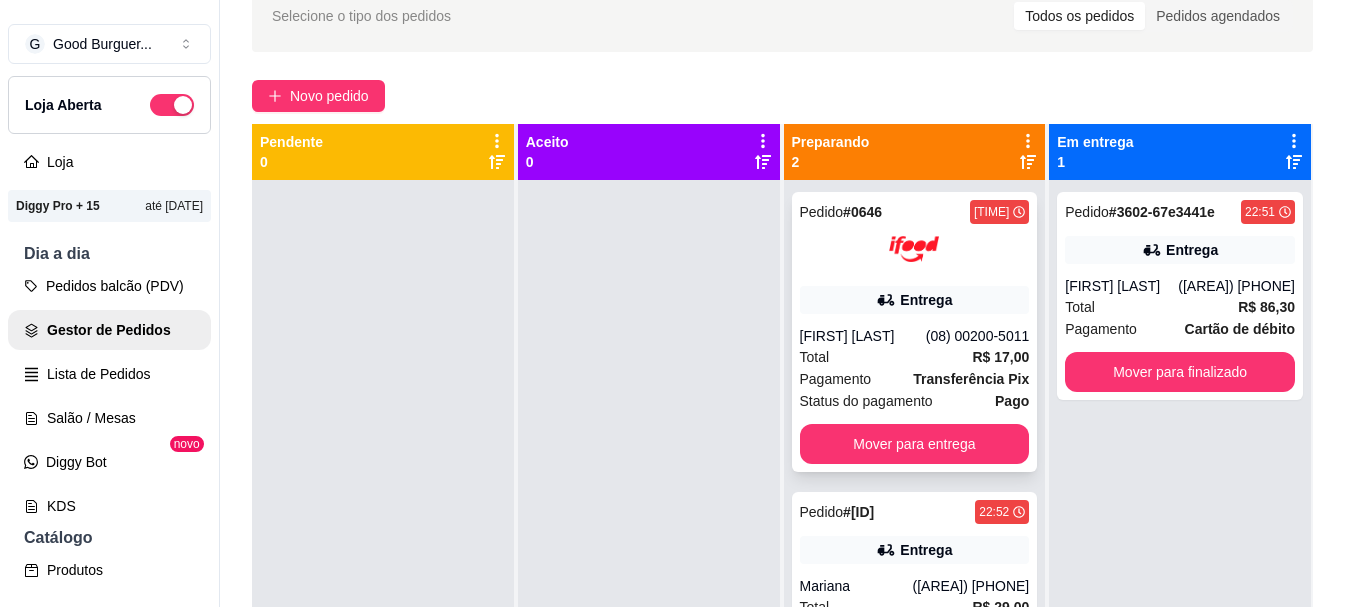 click on "(08) 00200-5011" at bounding box center (978, 336) 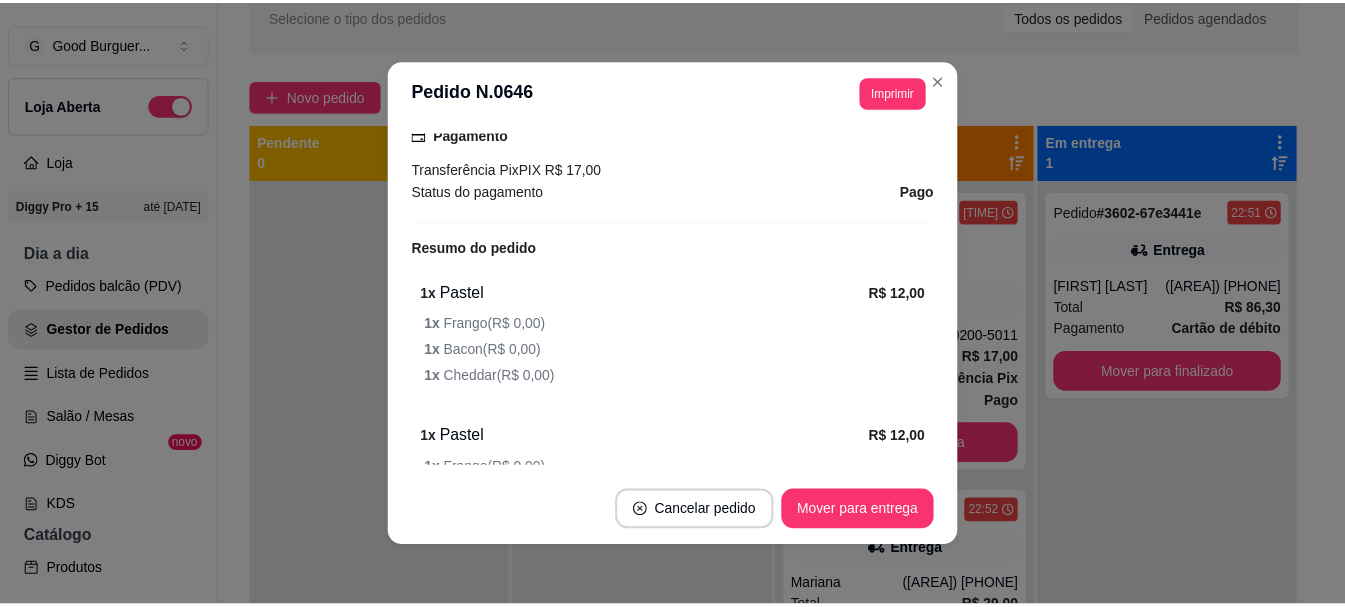 scroll, scrollTop: 600, scrollLeft: 0, axis: vertical 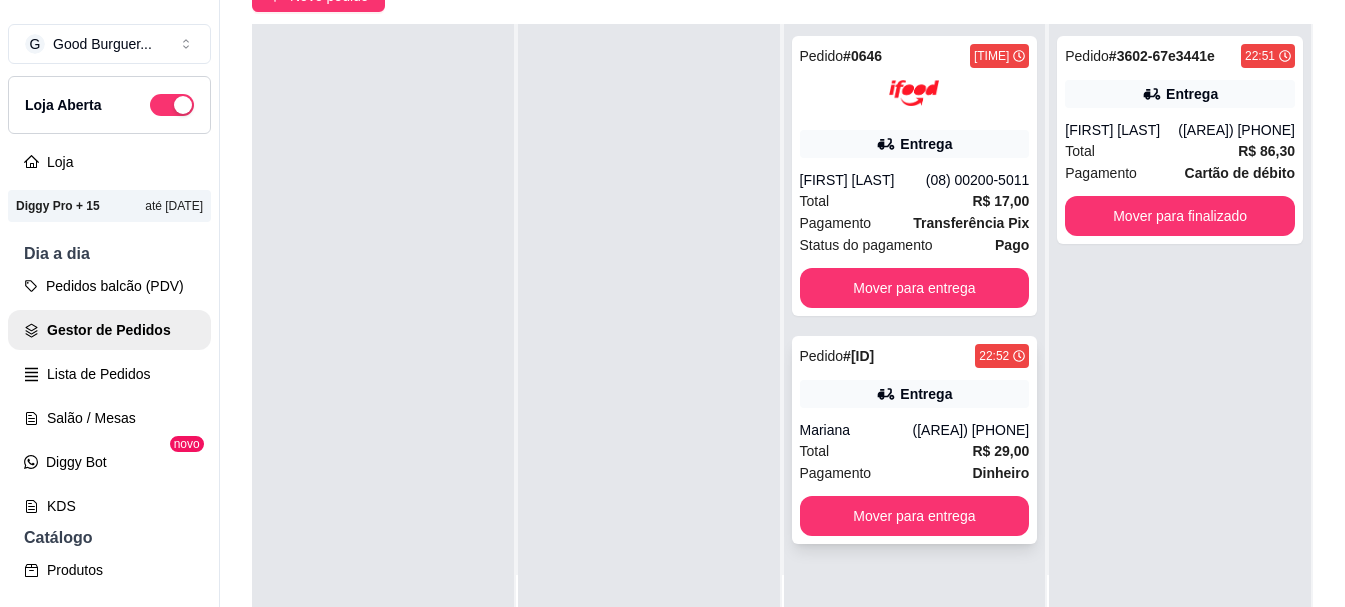 click on "Entrega" at bounding box center [926, 394] 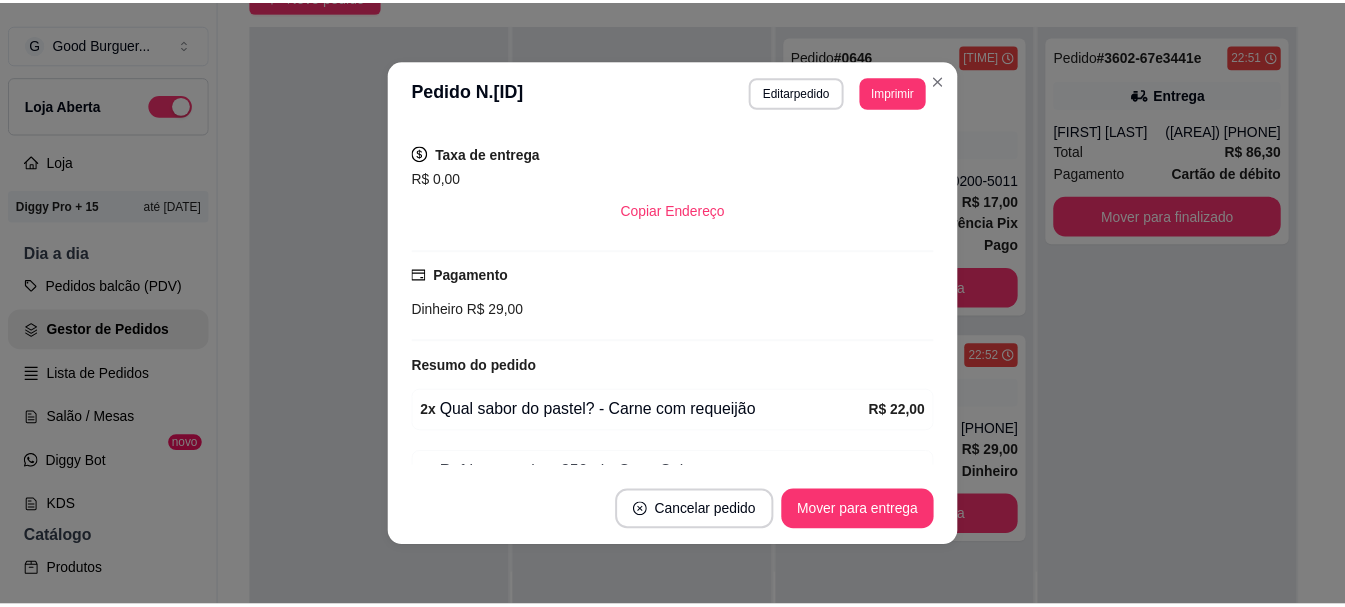 scroll, scrollTop: 488, scrollLeft: 0, axis: vertical 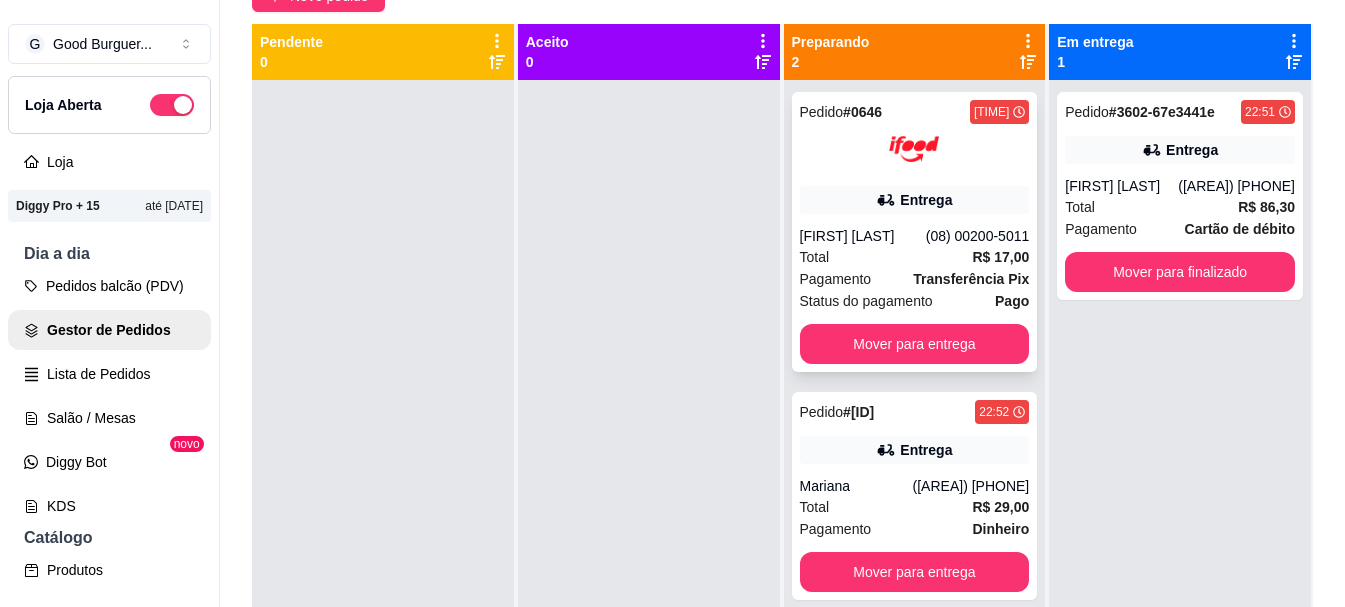 click on "[FIRST] [LAST]" at bounding box center (863, 236) 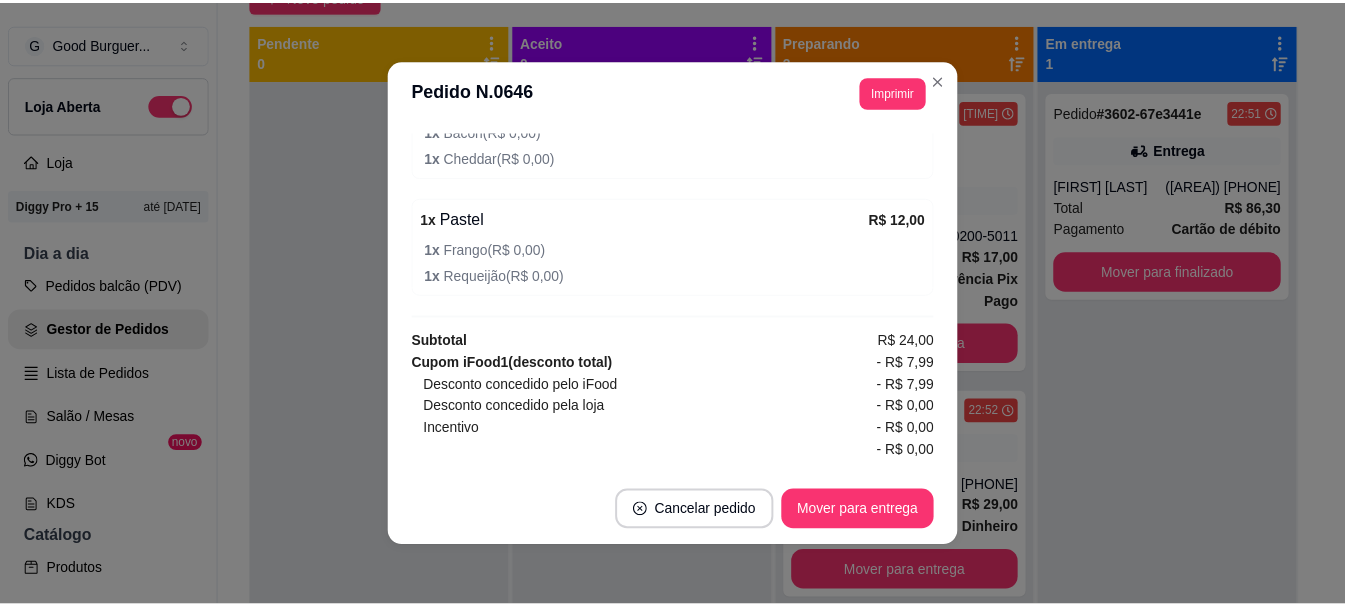 scroll, scrollTop: 748, scrollLeft: 0, axis: vertical 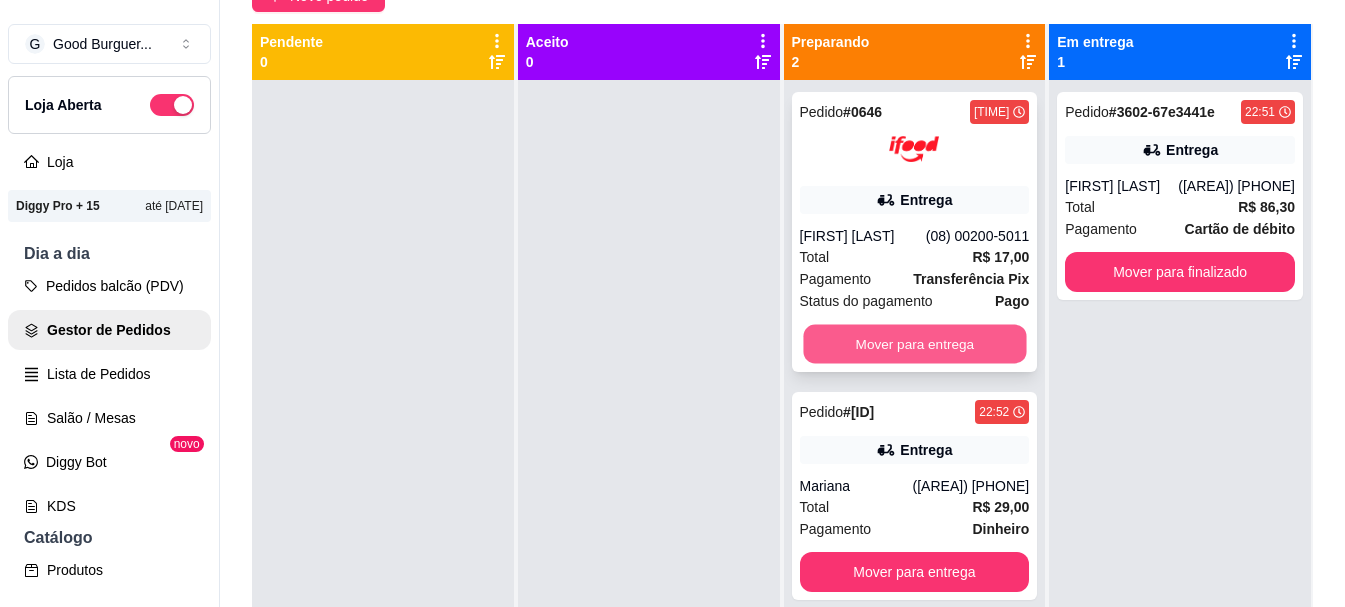 click on "Mover para entrega" at bounding box center (914, 344) 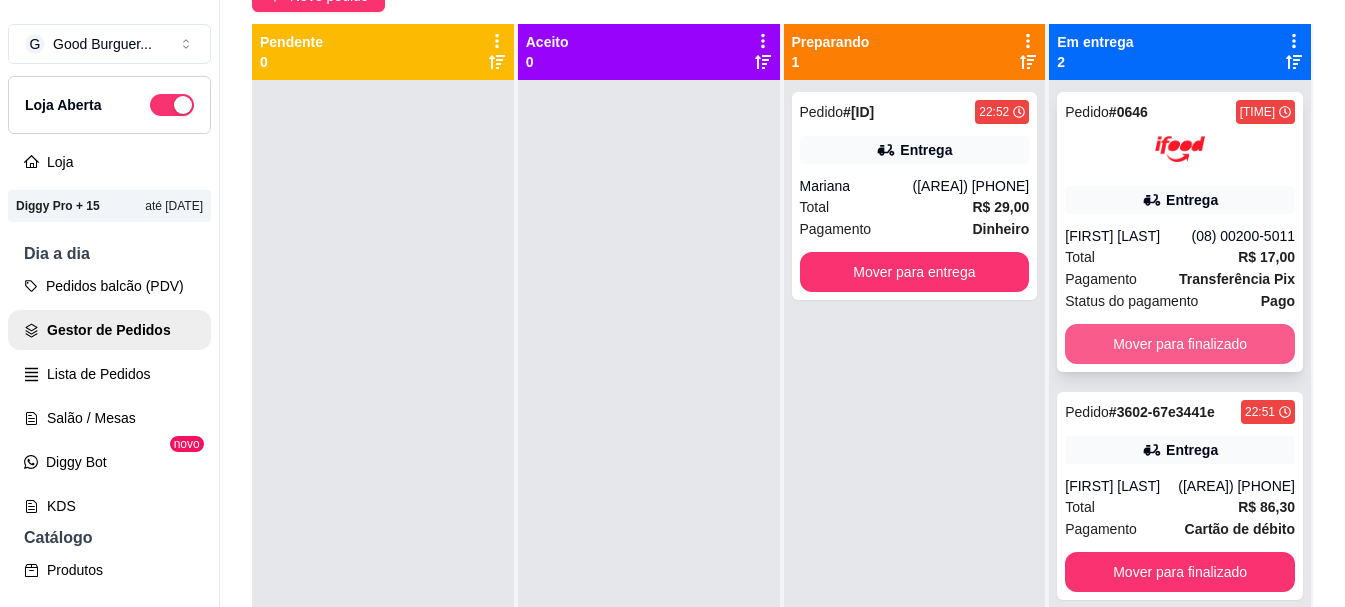 click on "Mover para finalizado" at bounding box center (1180, 344) 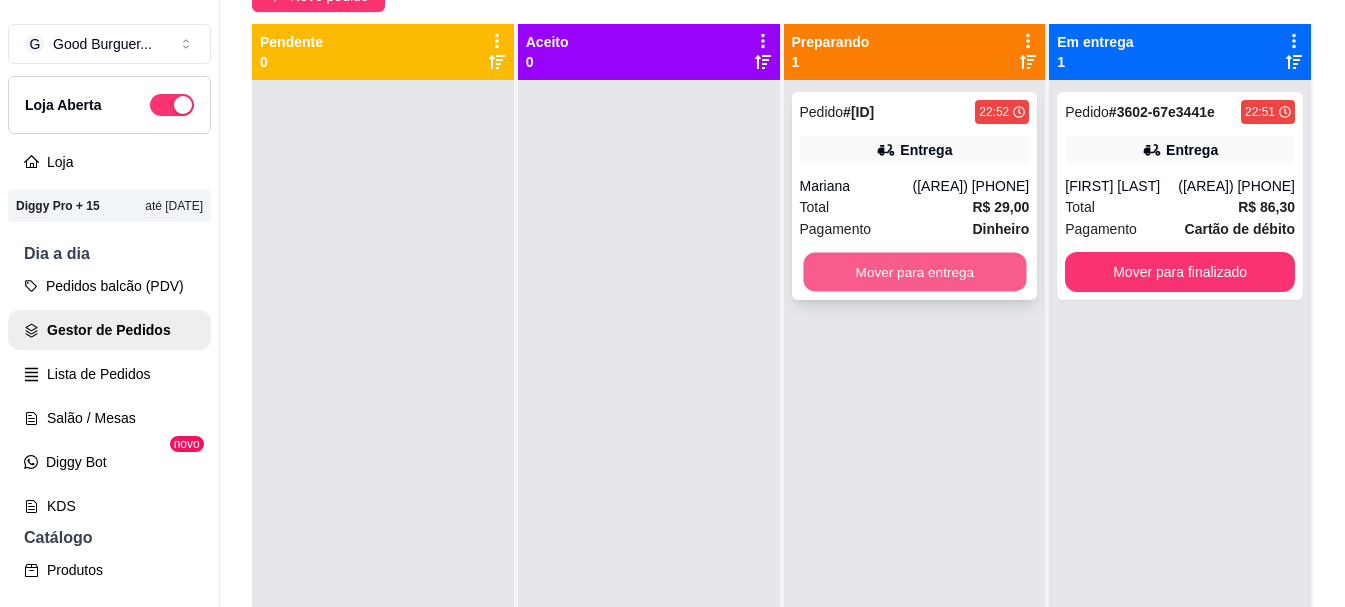 click on "Mover para entrega" at bounding box center [914, 272] 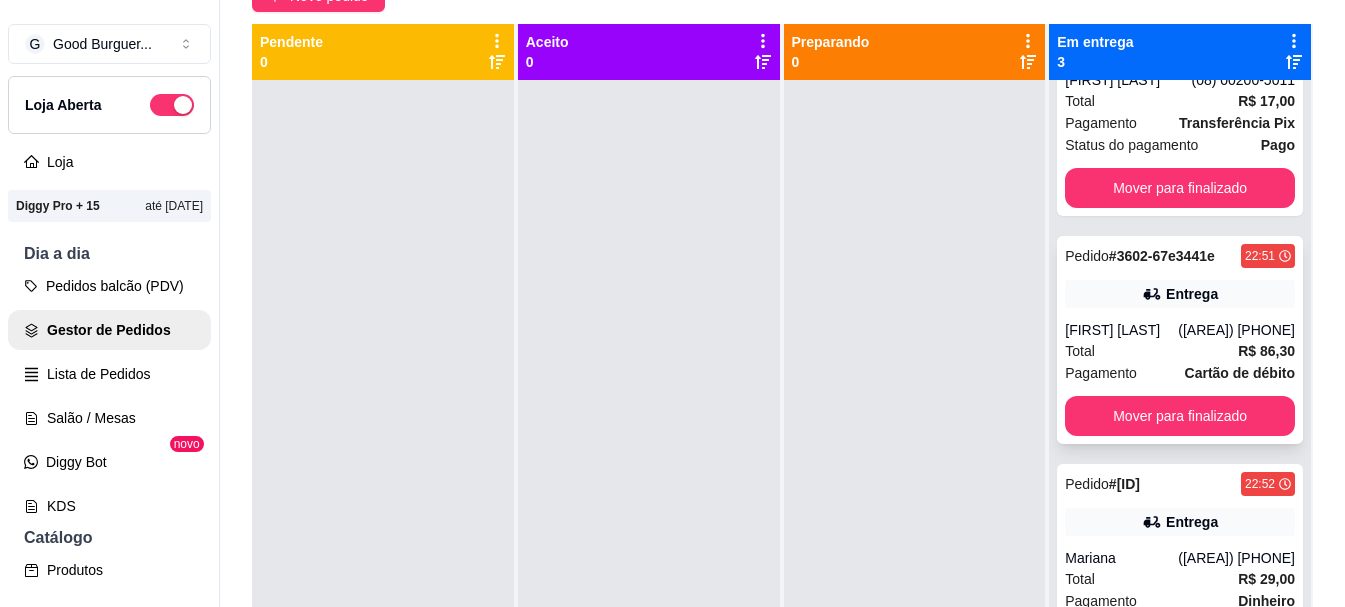 scroll, scrollTop: 169, scrollLeft: 0, axis: vertical 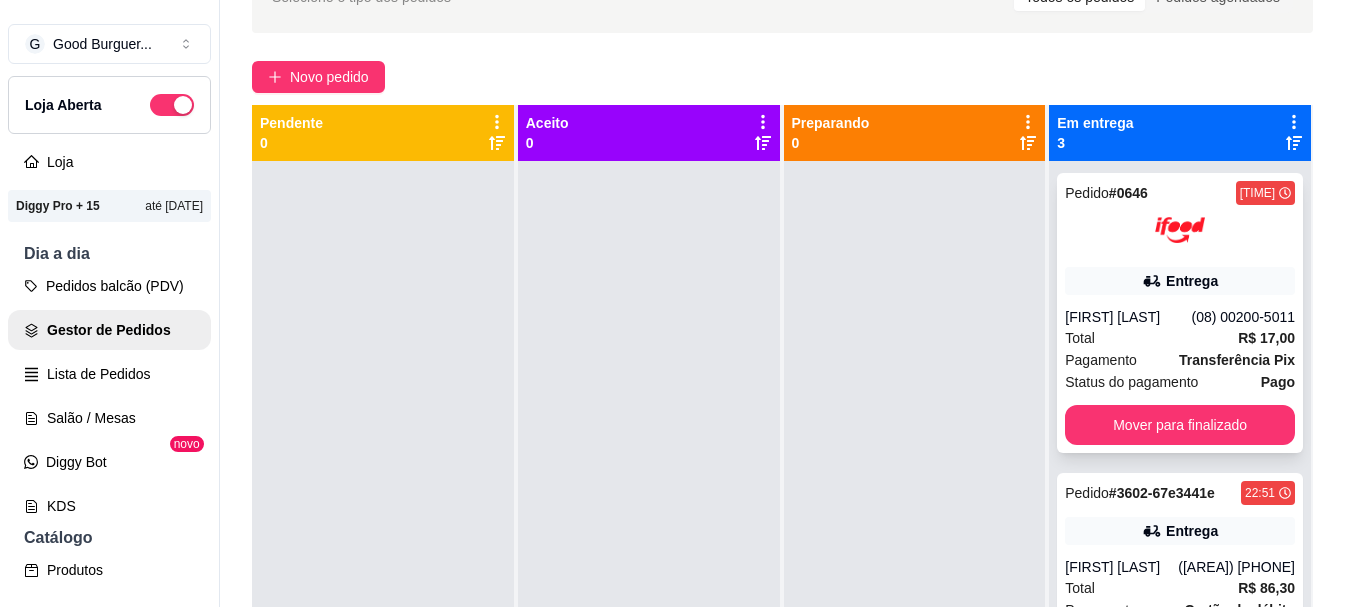 click on "[FIRST] [LAST]" at bounding box center [1128, 317] 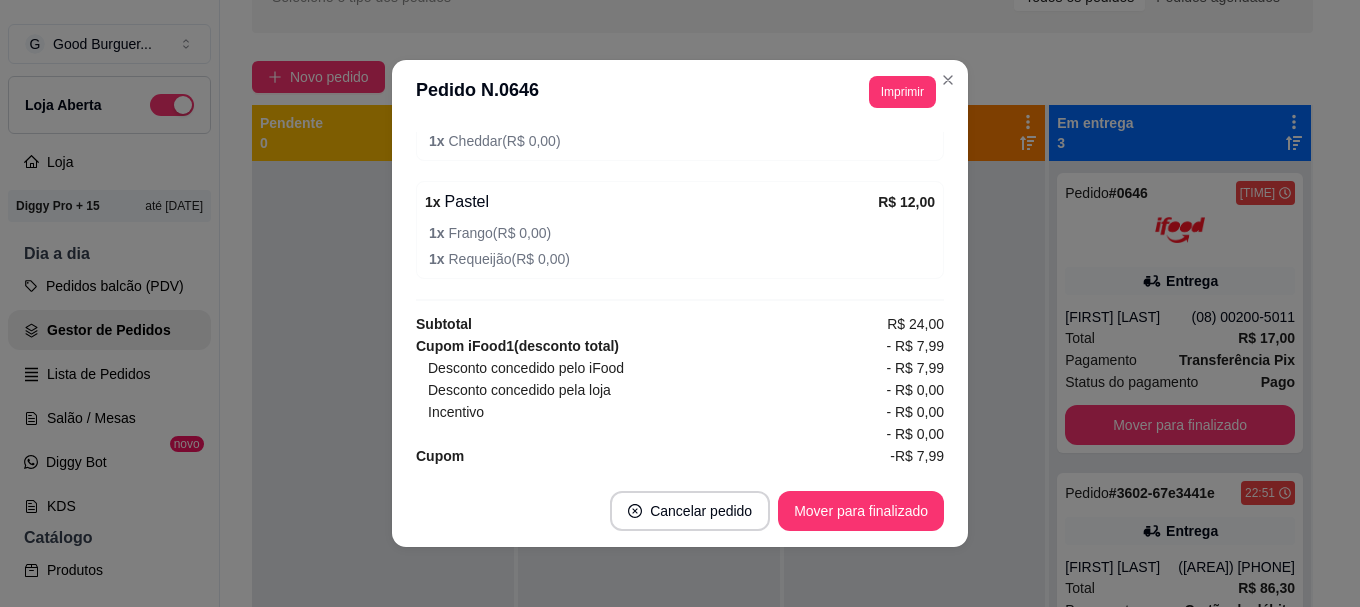 scroll, scrollTop: 848, scrollLeft: 0, axis: vertical 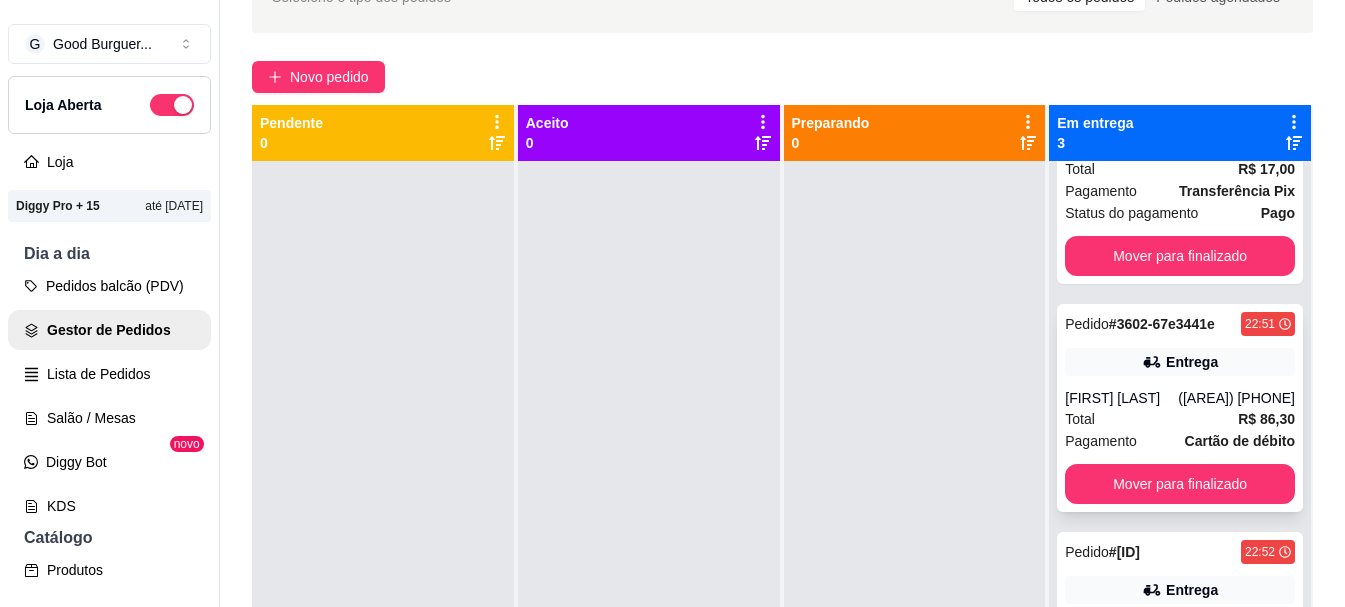 click on "Entrega" at bounding box center [1180, 362] 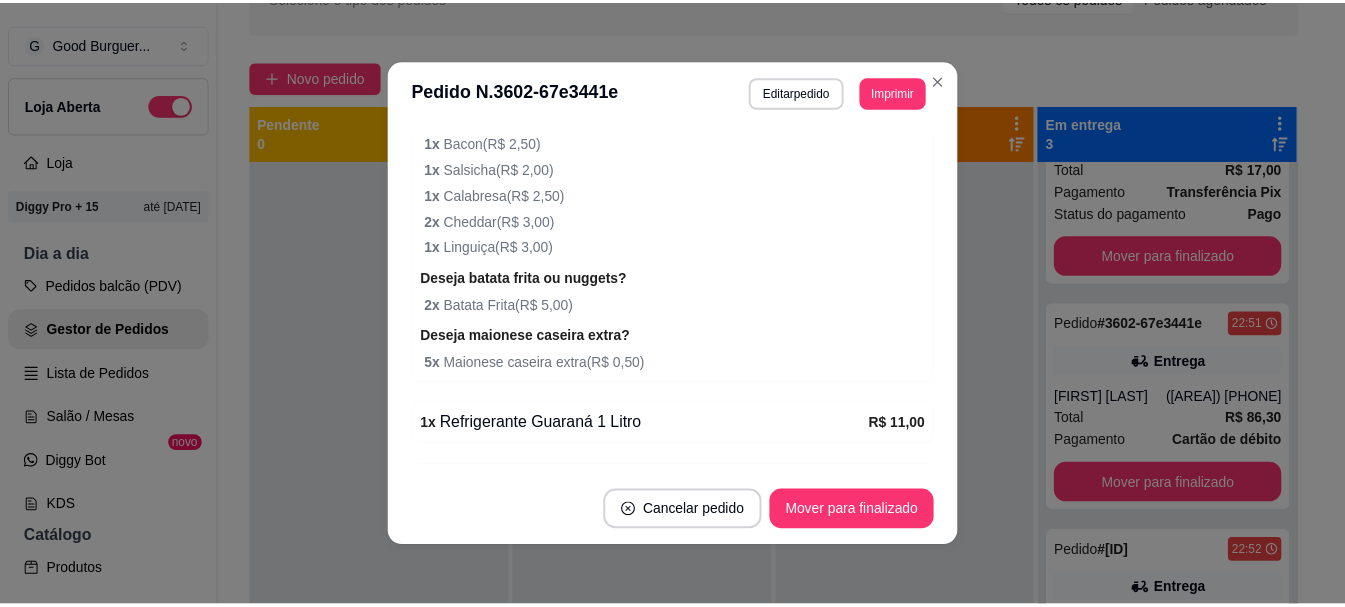 scroll, scrollTop: 870, scrollLeft: 0, axis: vertical 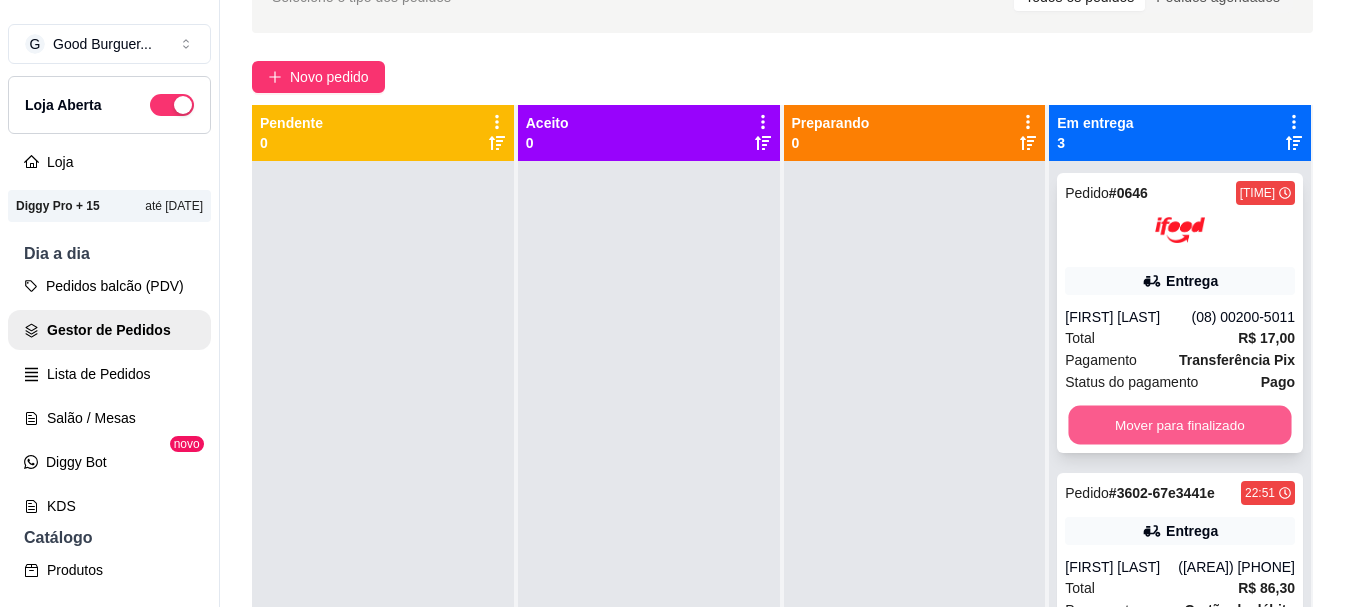click on "Mover para finalizado" at bounding box center (1180, 425) 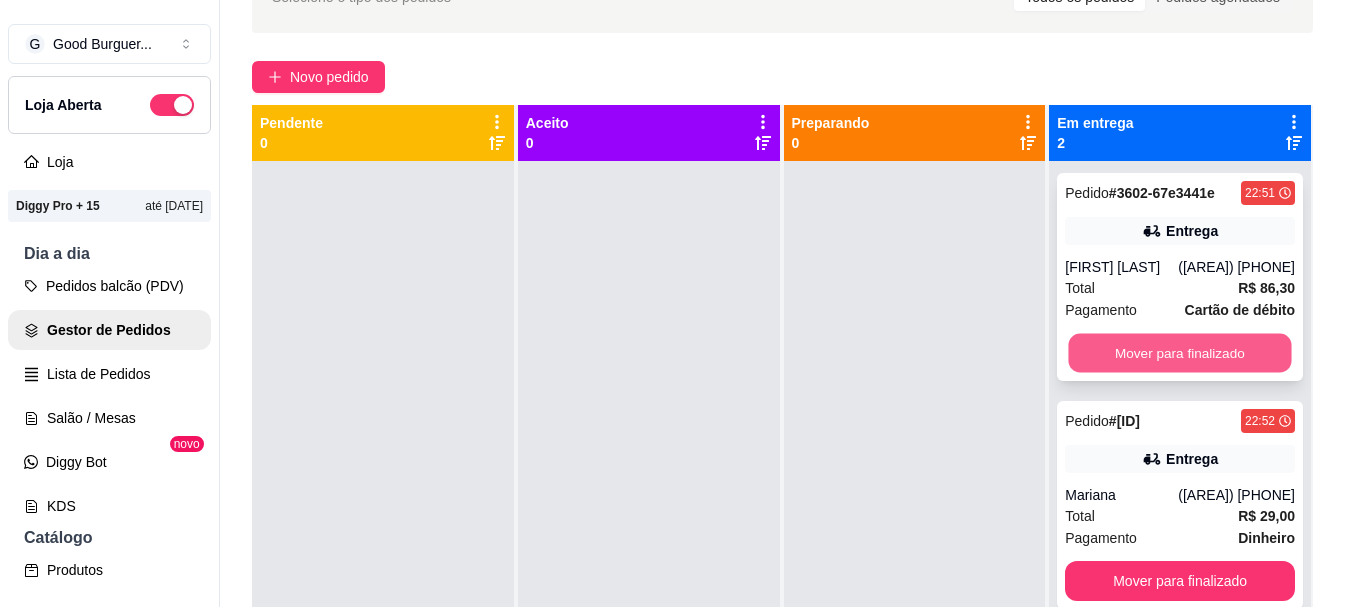 click on "Mover para finalizado" at bounding box center [1180, 353] 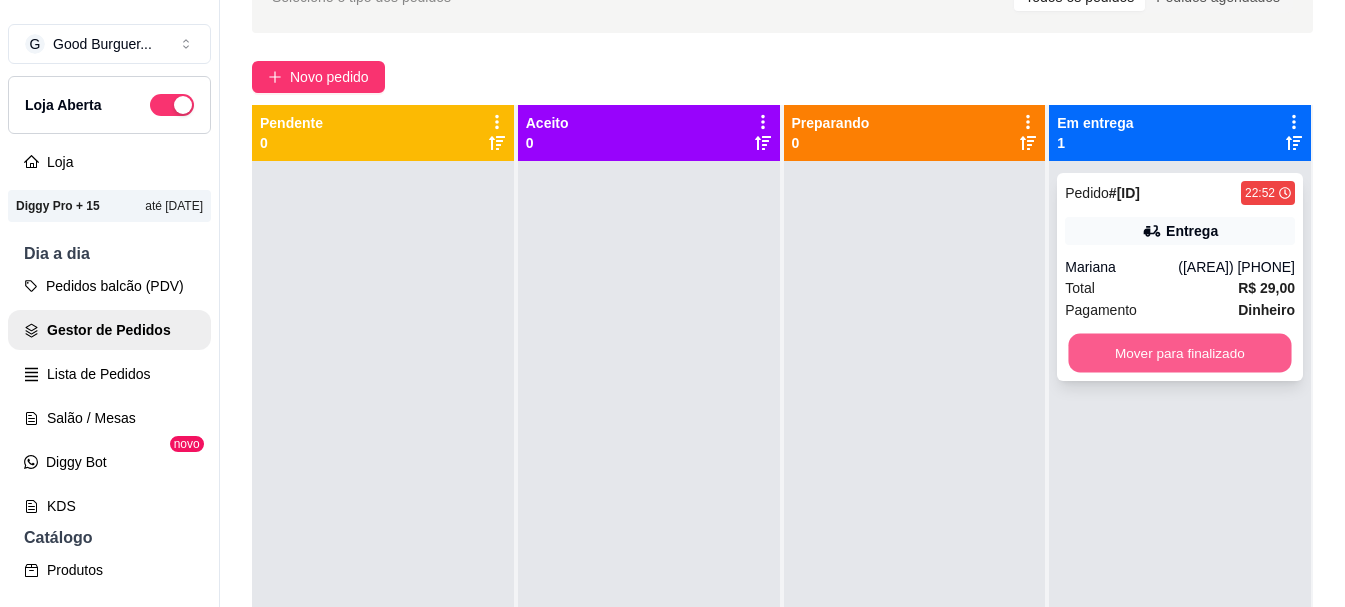 click on "Mover para finalizado" at bounding box center [1180, 353] 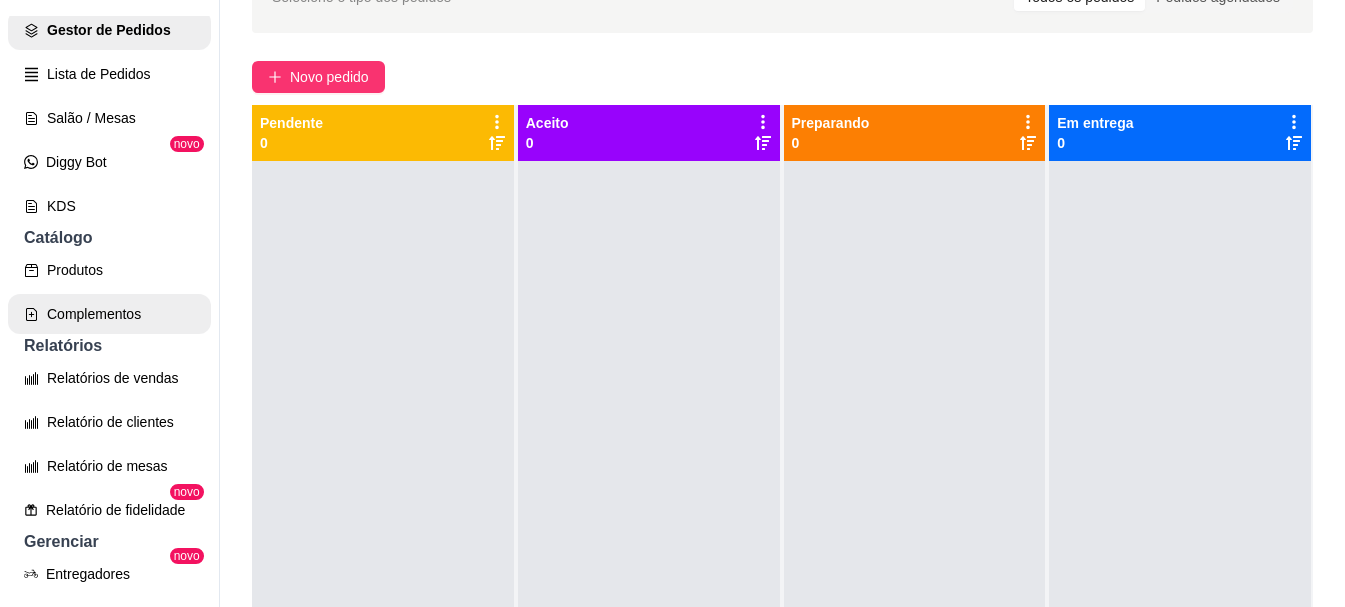 scroll, scrollTop: 400, scrollLeft: 0, axis: vertical 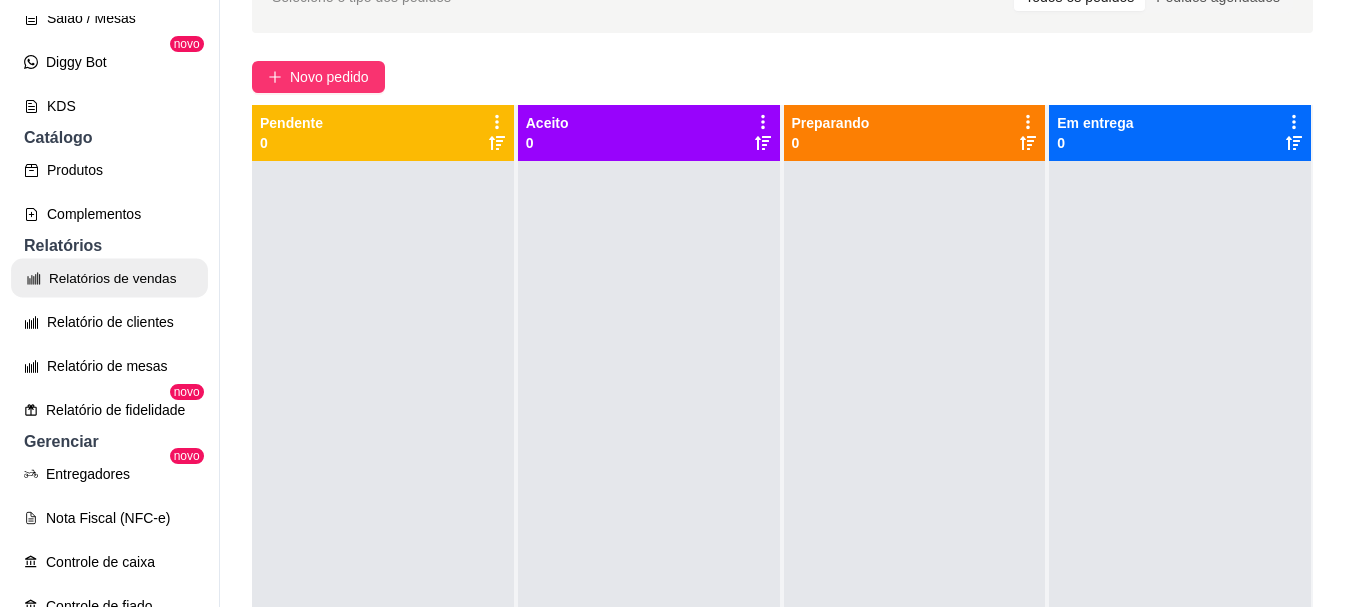 click on "Relatórios de vendas" at bounding box center (109, 278) 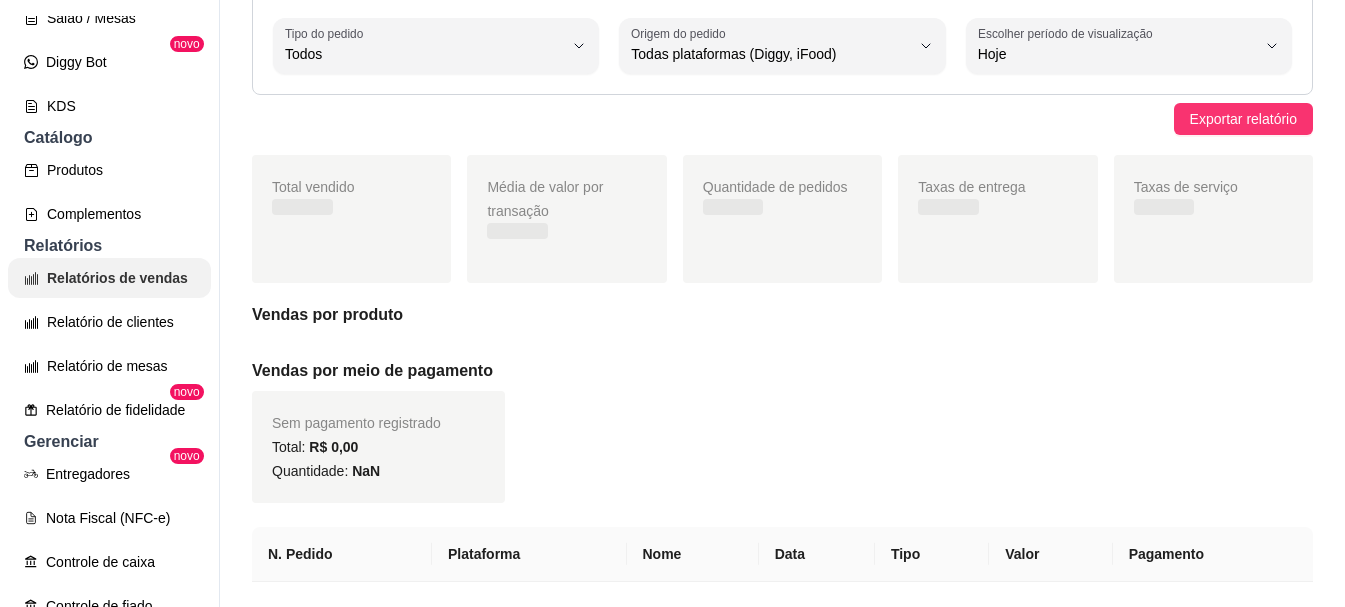 scroll, scrollTop: 0, scrollLeft: 0, axis: both 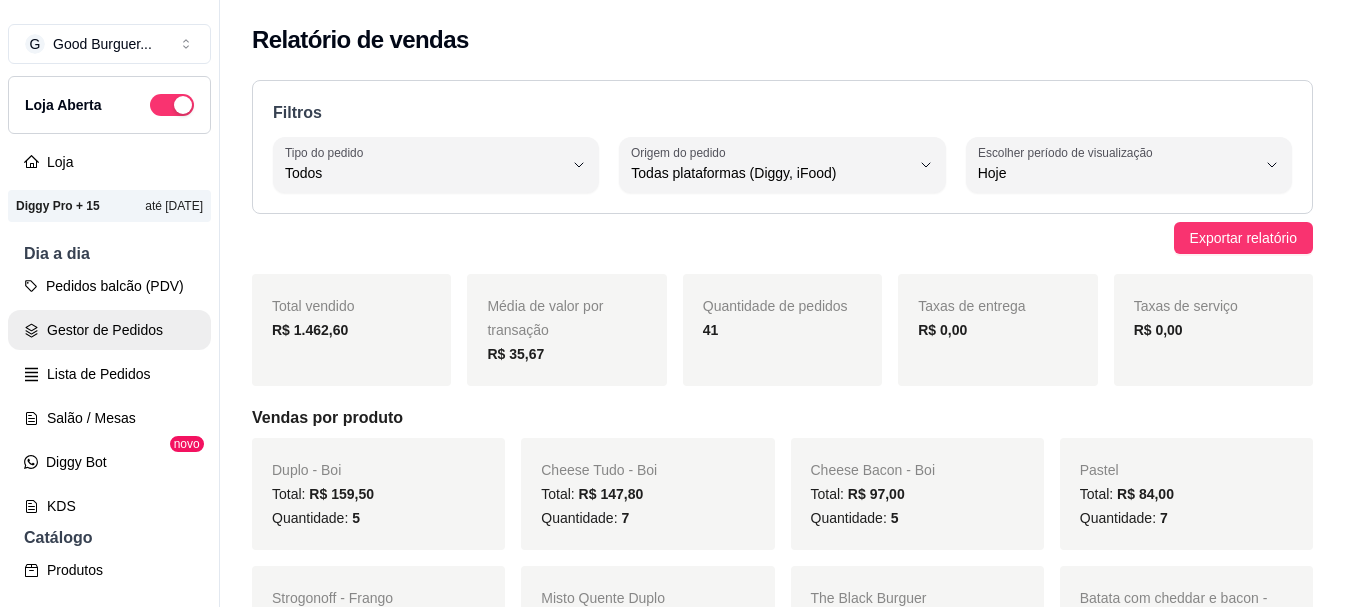 click on "Gestor de Pedidos" at bounding box center [109, 330] 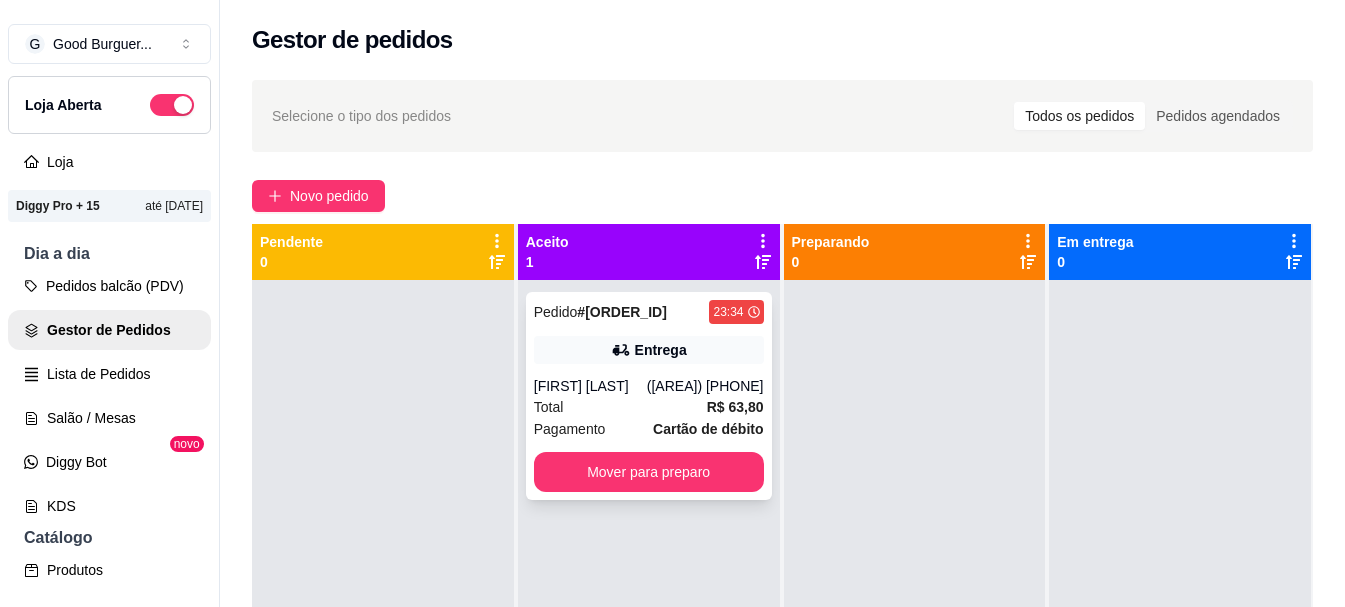 click on "Entrega" at bounding box center [661, 350] 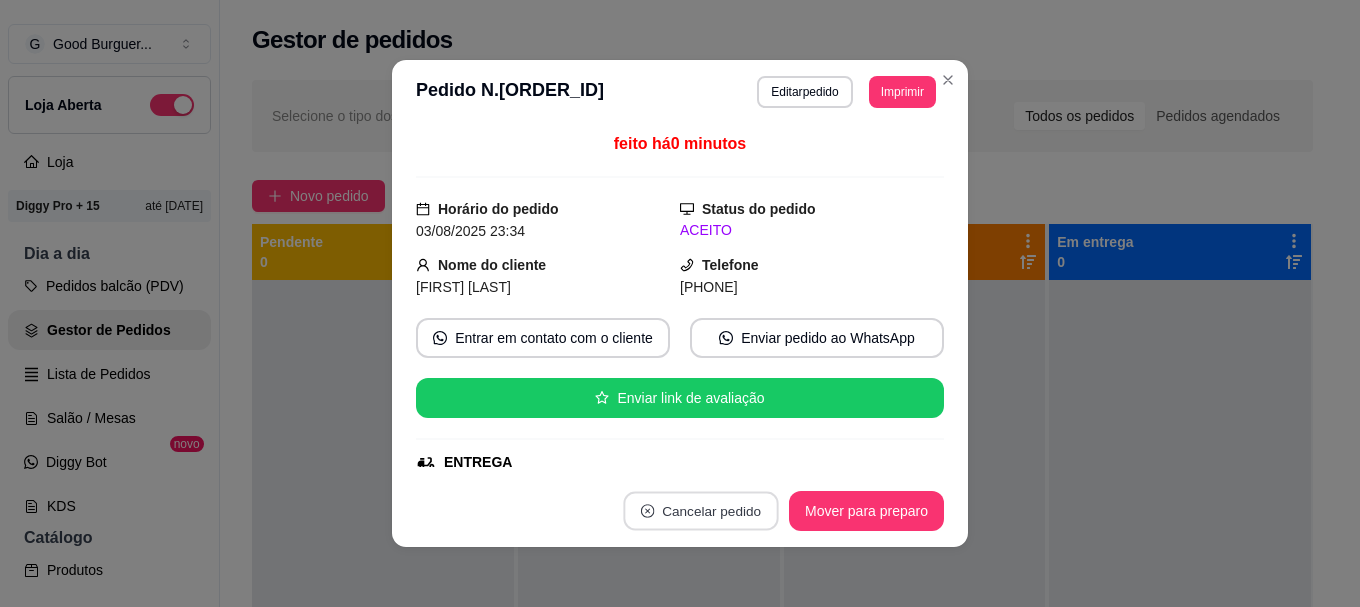 click on "Cancelar pedido" at bounding box center [700, 511] 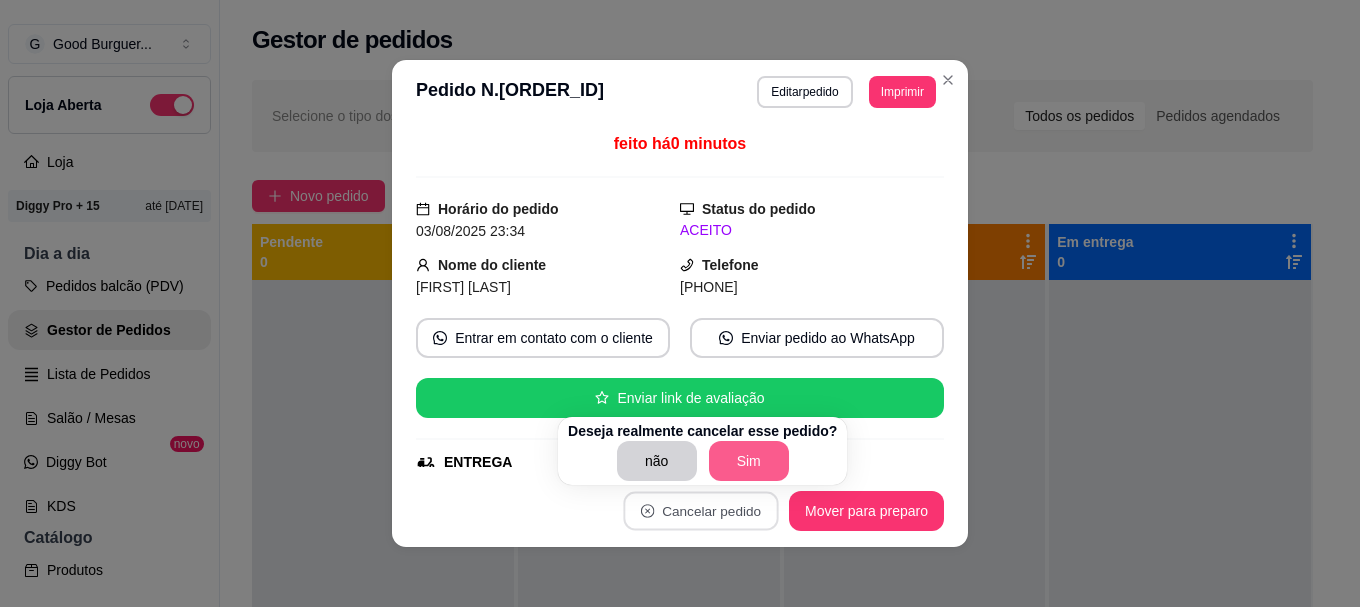 click on "Sim" at bounding box center [749, 461] 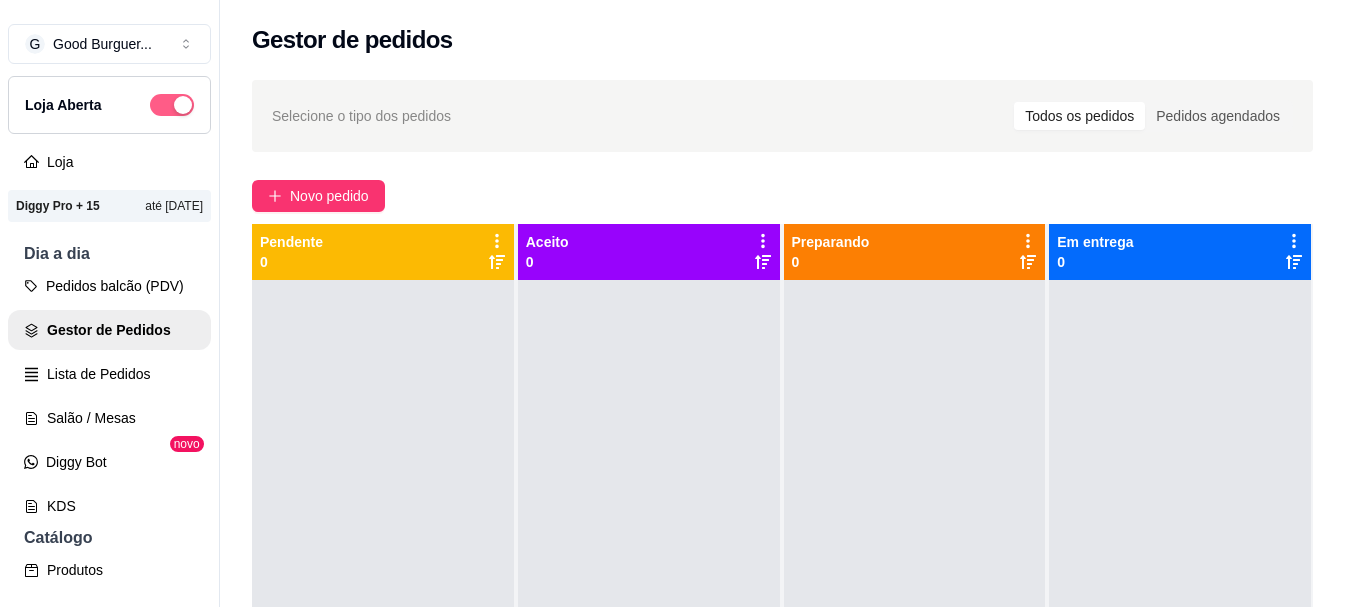 click at bounding box center (172, 105) 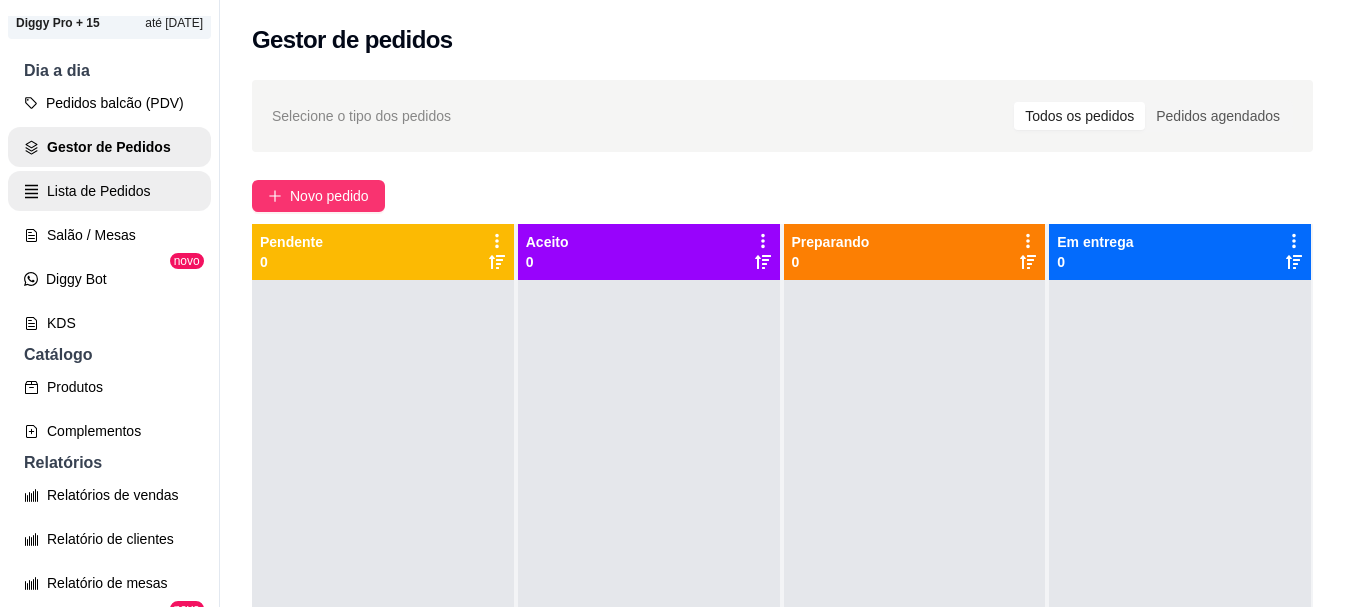 scroll, scrollTop: 200, scrollLeft: 0, axis: vertical 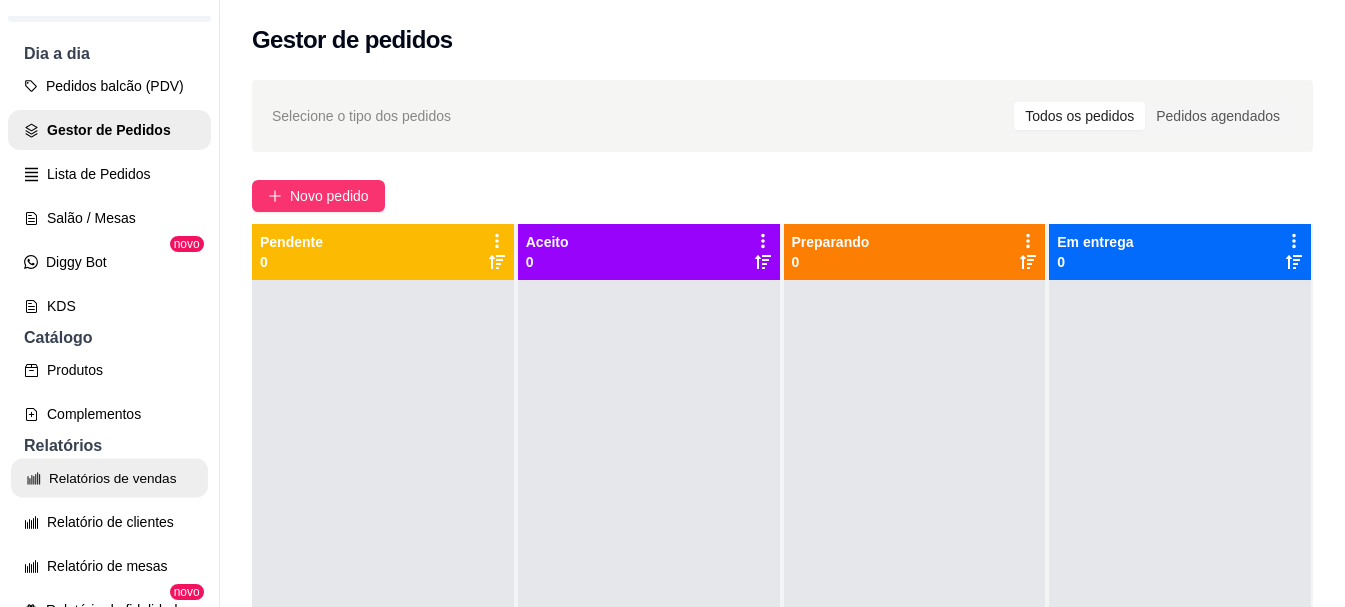 click on "Relatórios de vendas" at bounding box center (109, 478) 